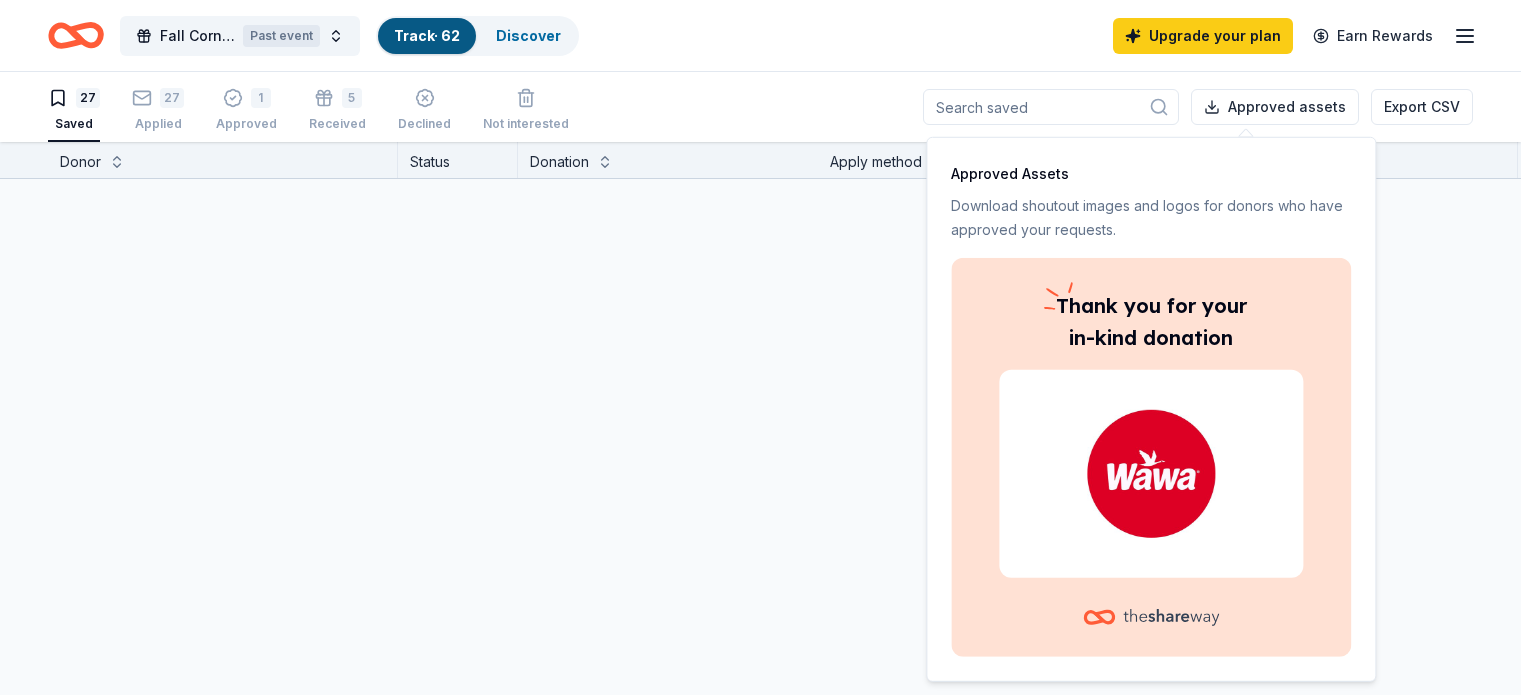 scroll, scrollTop: 0, scrollLeft: 0, axis: both 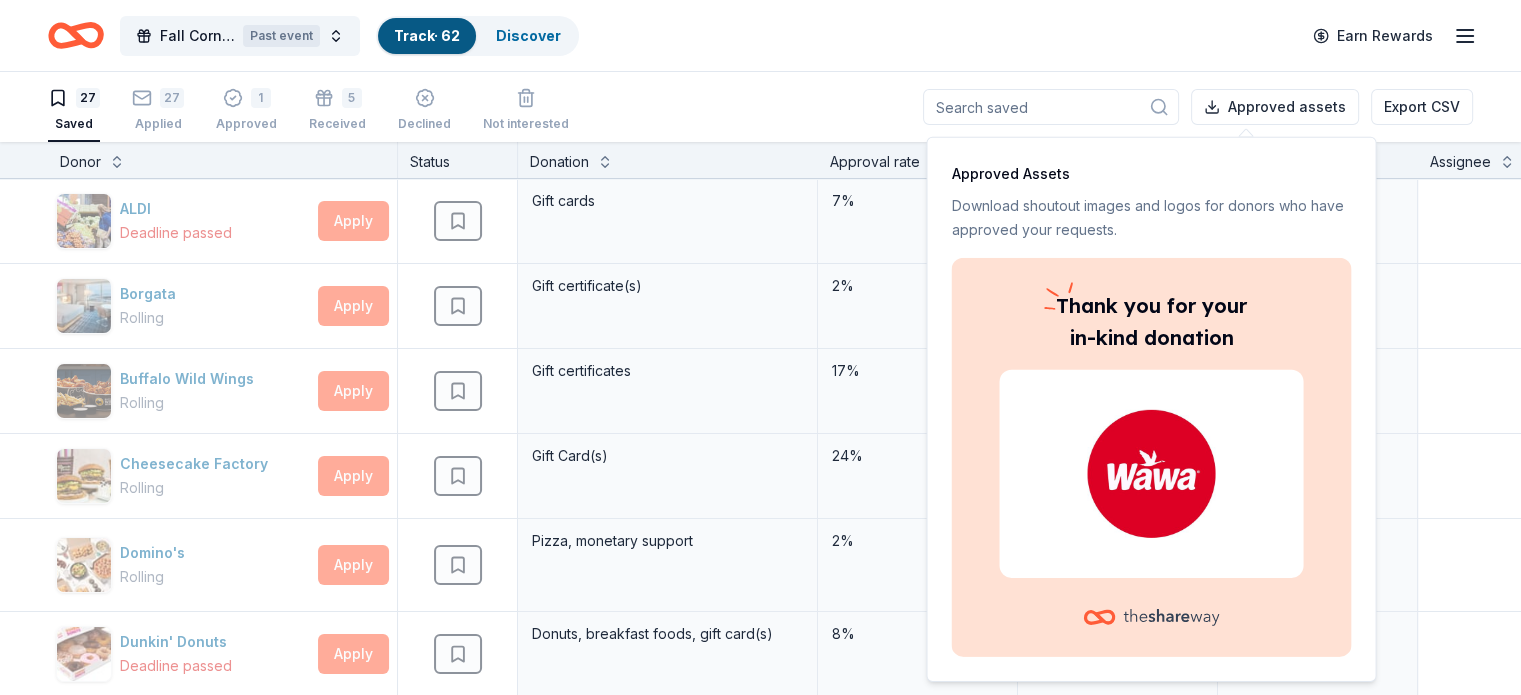 click 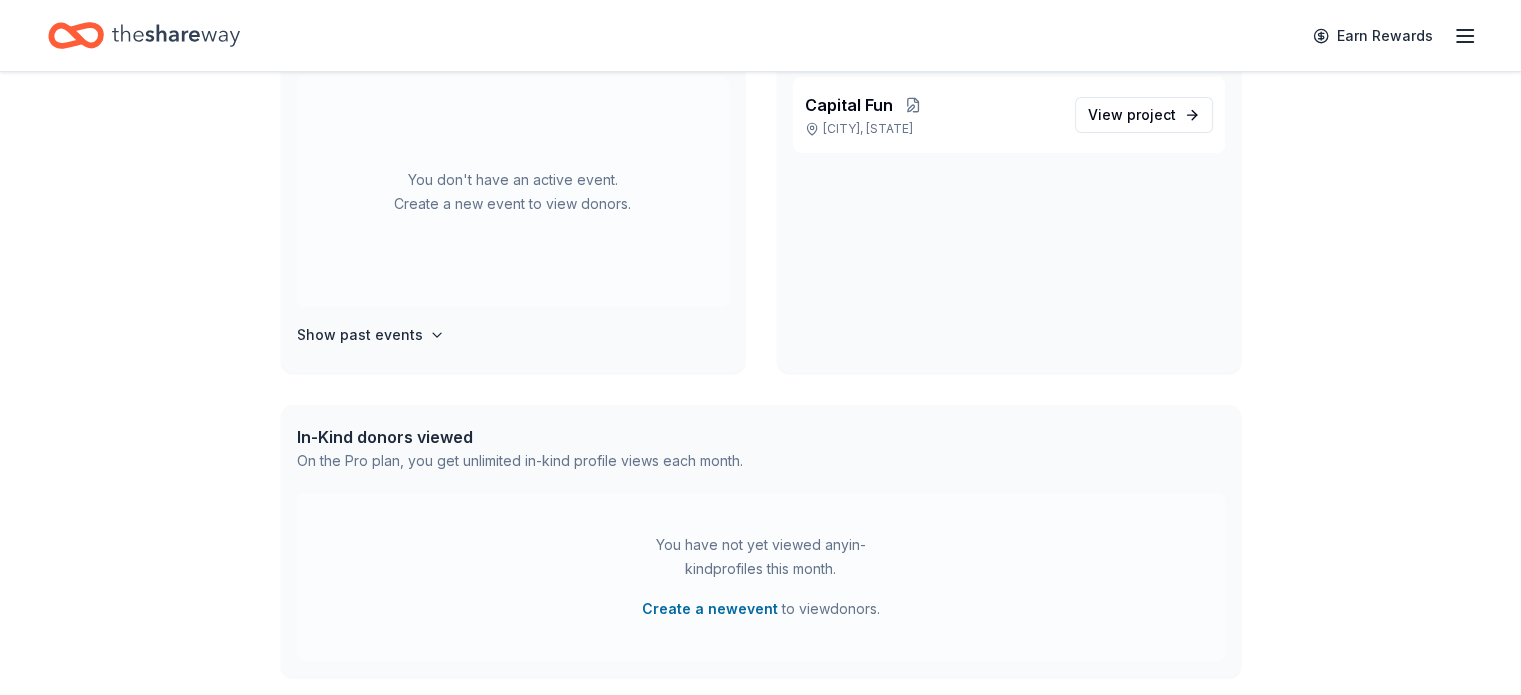 scroll, scrollTop: 0, scrollLeft: 0, axis: both 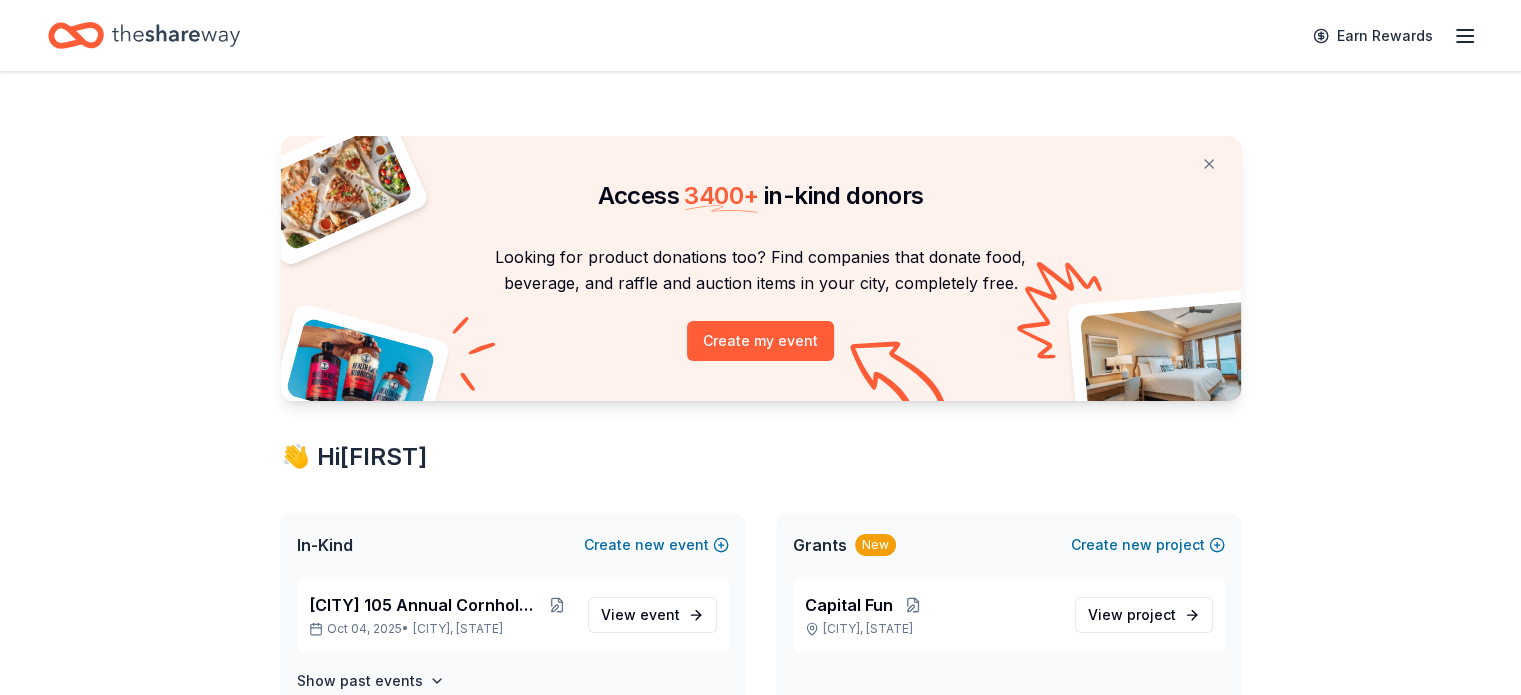 click on "Access   3400 +   in-kind donors Looking for product donations too? Find companies that donate food, beverage, and raffle and auction items in your city, completely free. Create my event 👋 Hi  Loren In-Kind Create  new  event   Trenton 105 Annual Cornhole Tournament Oct 04, 2025  •  Ewing Township, NJ View   event   Show past events Grants New Create  new  project   Capital Fun Ewing Township, NJ View   project   In-Kind donors viewed On the Pro plan, you get unlimited in-kind profile views each month. Buffalo Trace Distillery New Bourbon, gift cards, and merchandise Grants viewed On the Pro plan, you get 5 grant profile views each month. You have not yet viewed any  grant  profiles this month." at bounding box center (760, 744) 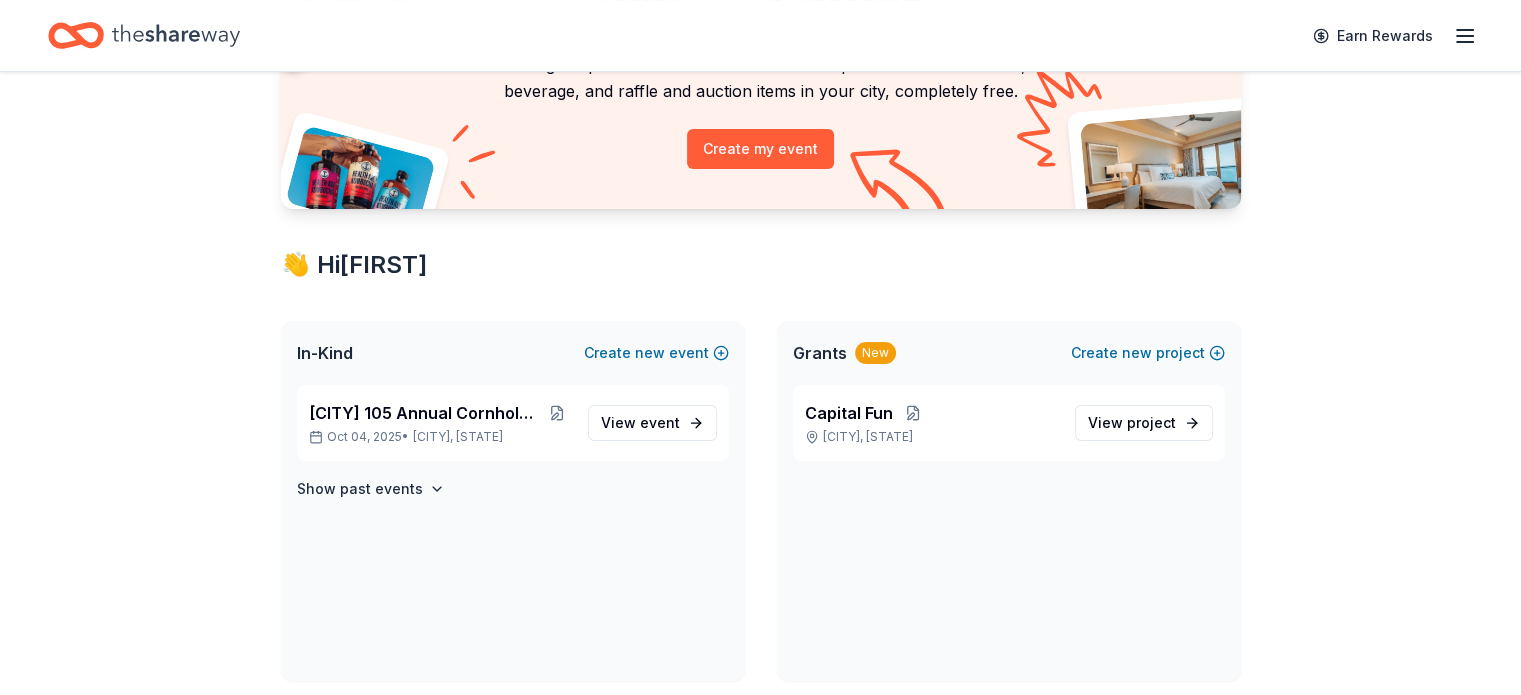 scroll, scrollTop: 200, scrollLeft: 0, axis: vertical 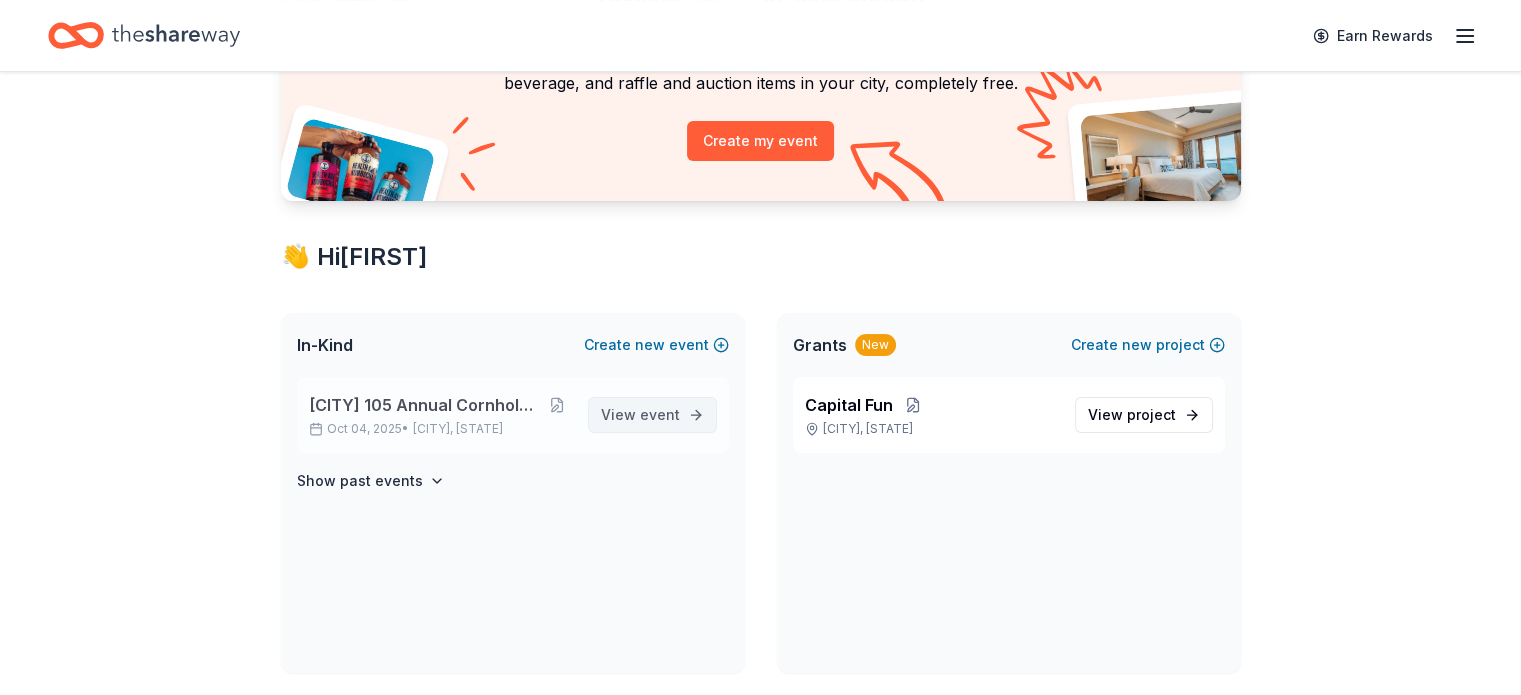 click on "event" at bounding box center [660, 414] 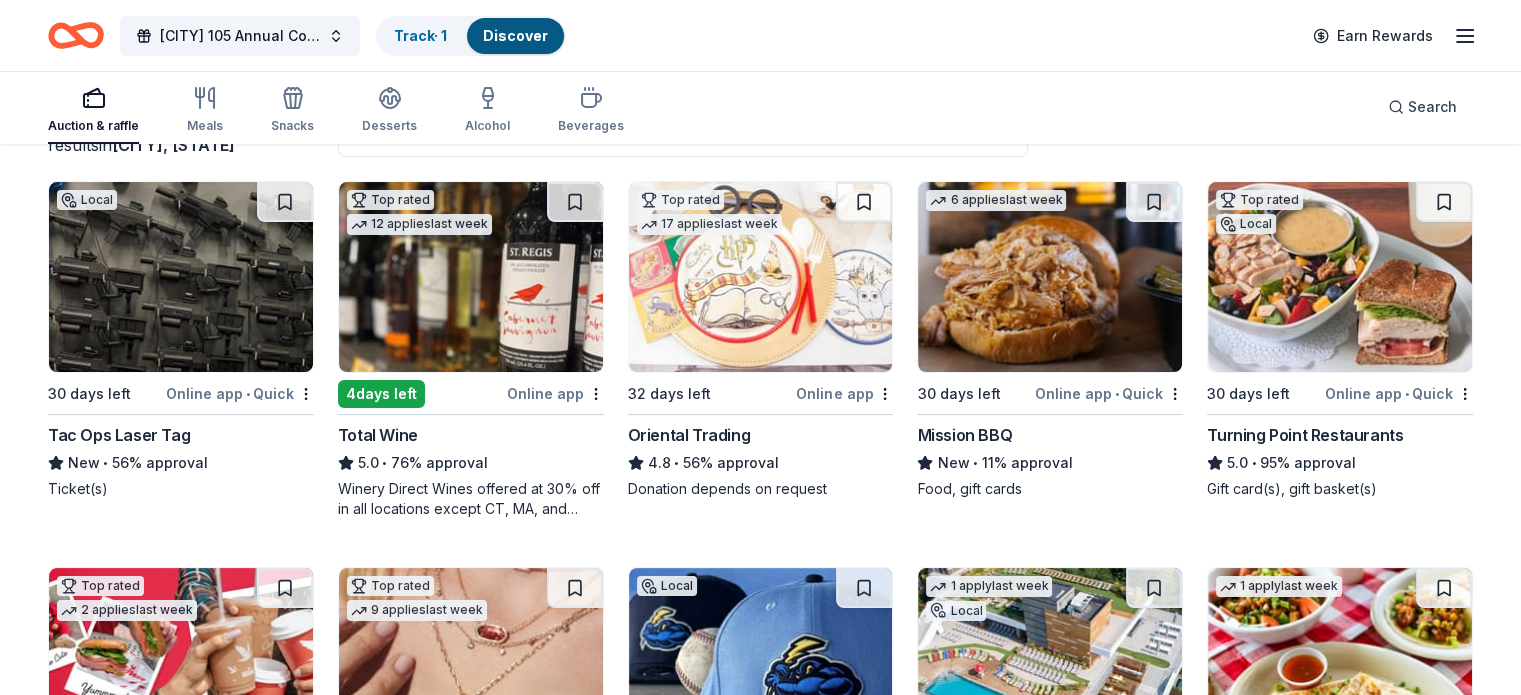 scroll, scrollTop: 200, scrollLeft: 0, axis: vertical 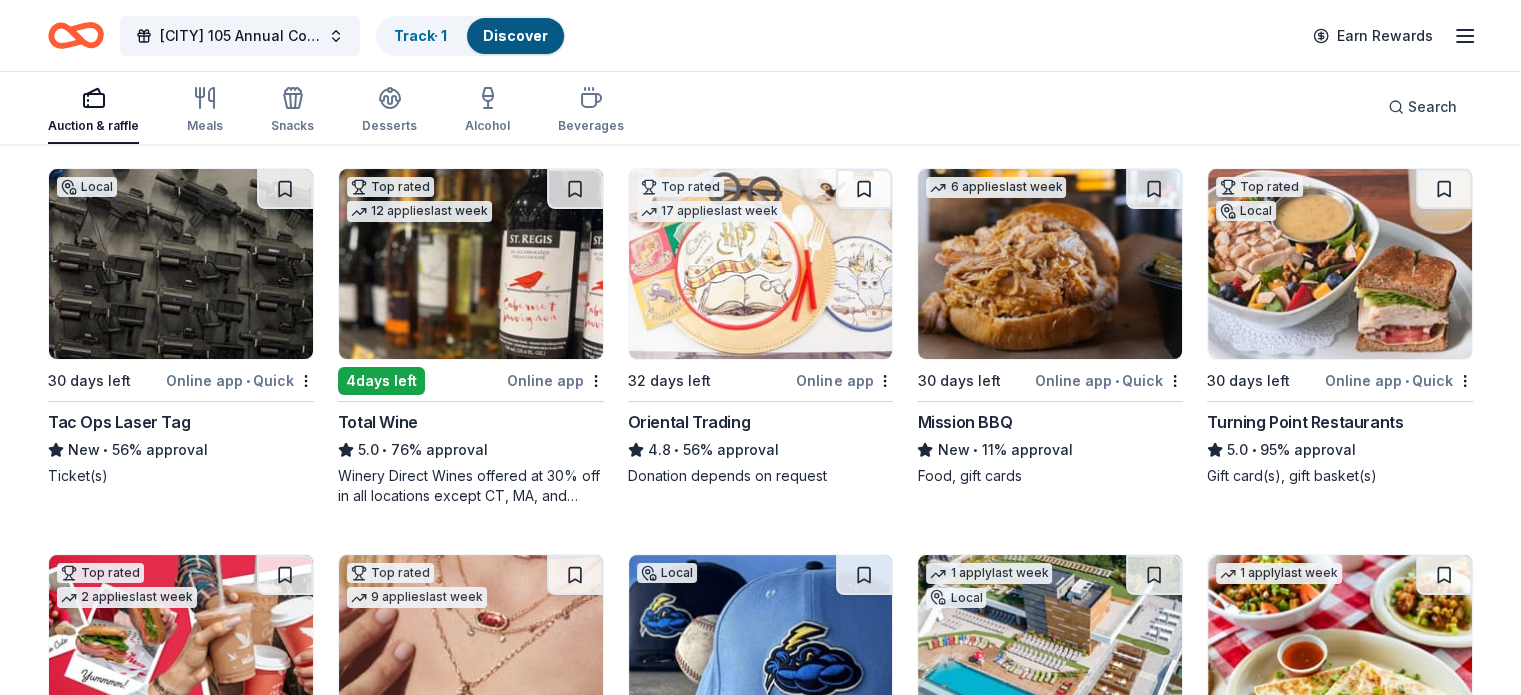 click at bounding box center [471, 264] 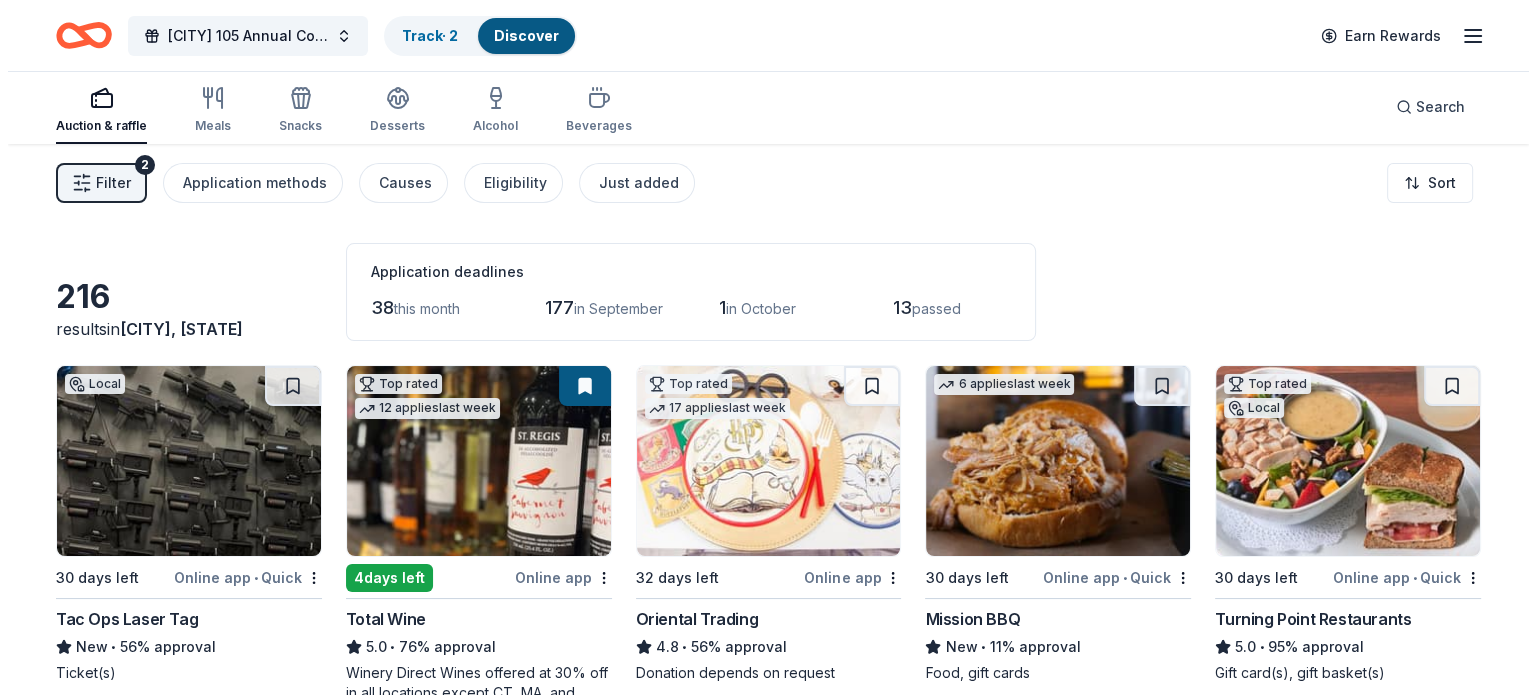 scroll, scrollTop: 0, scrollLeft: 0, axis: both 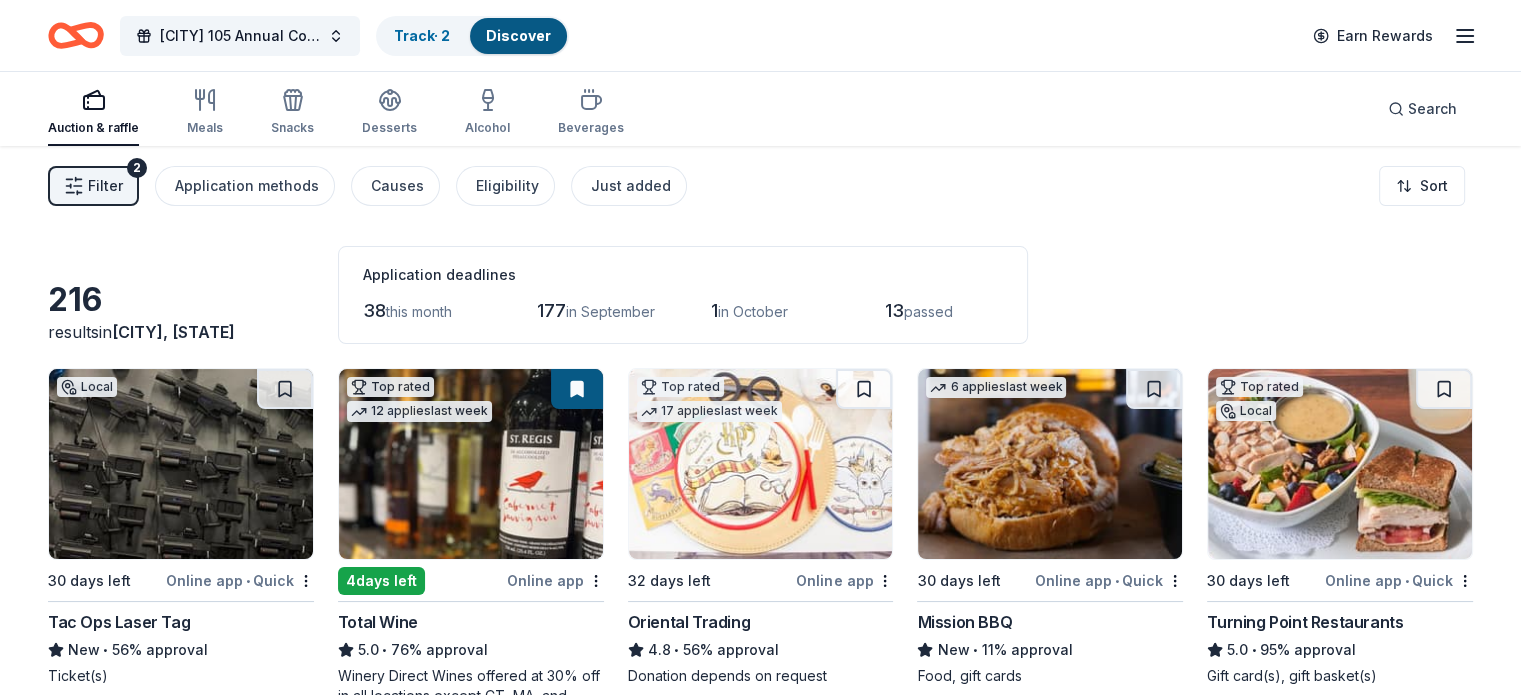 click on "Trenton 105 Annual Cornhole Tournament Track  · 2 Discover Earn Rewards" at bounding box center (760, 35) 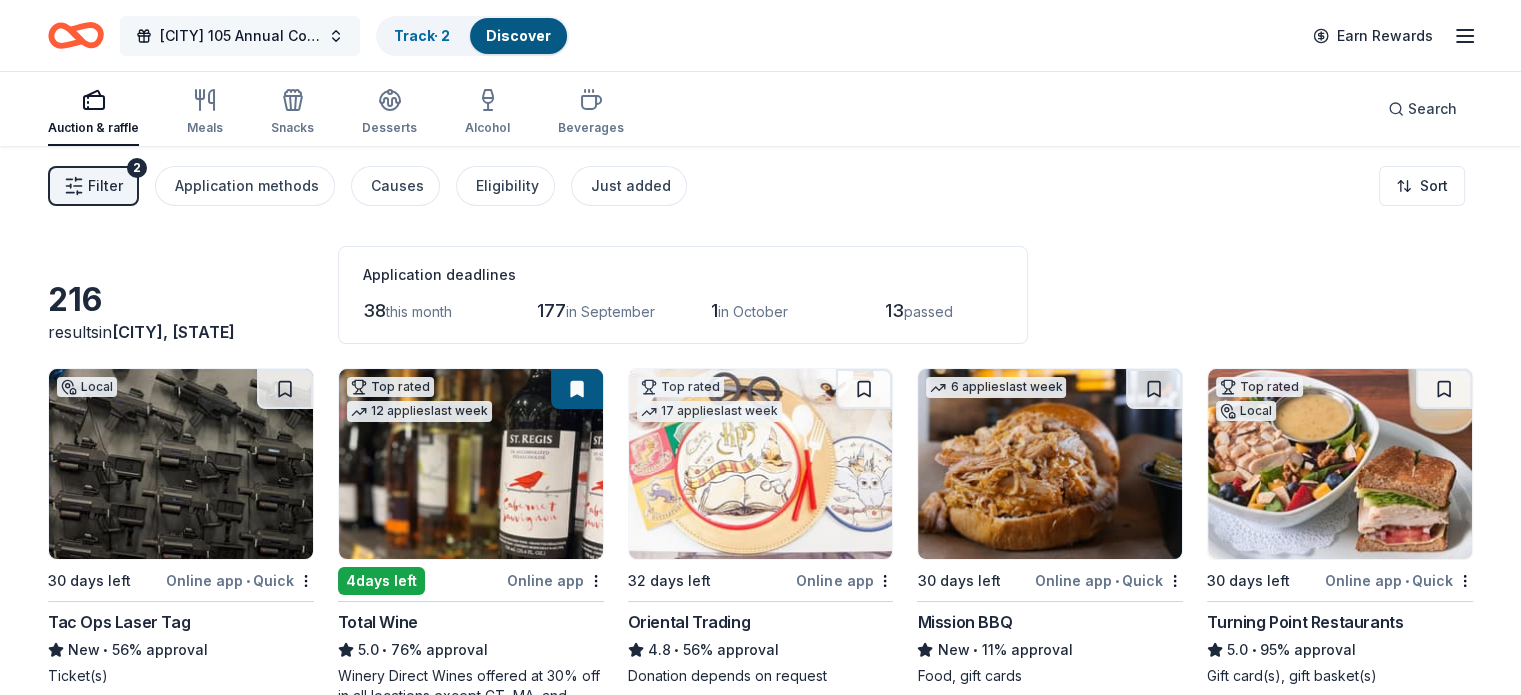 click on "Trenton 105 Annual Cornhole Tournament" at bounding box center [240, 36] 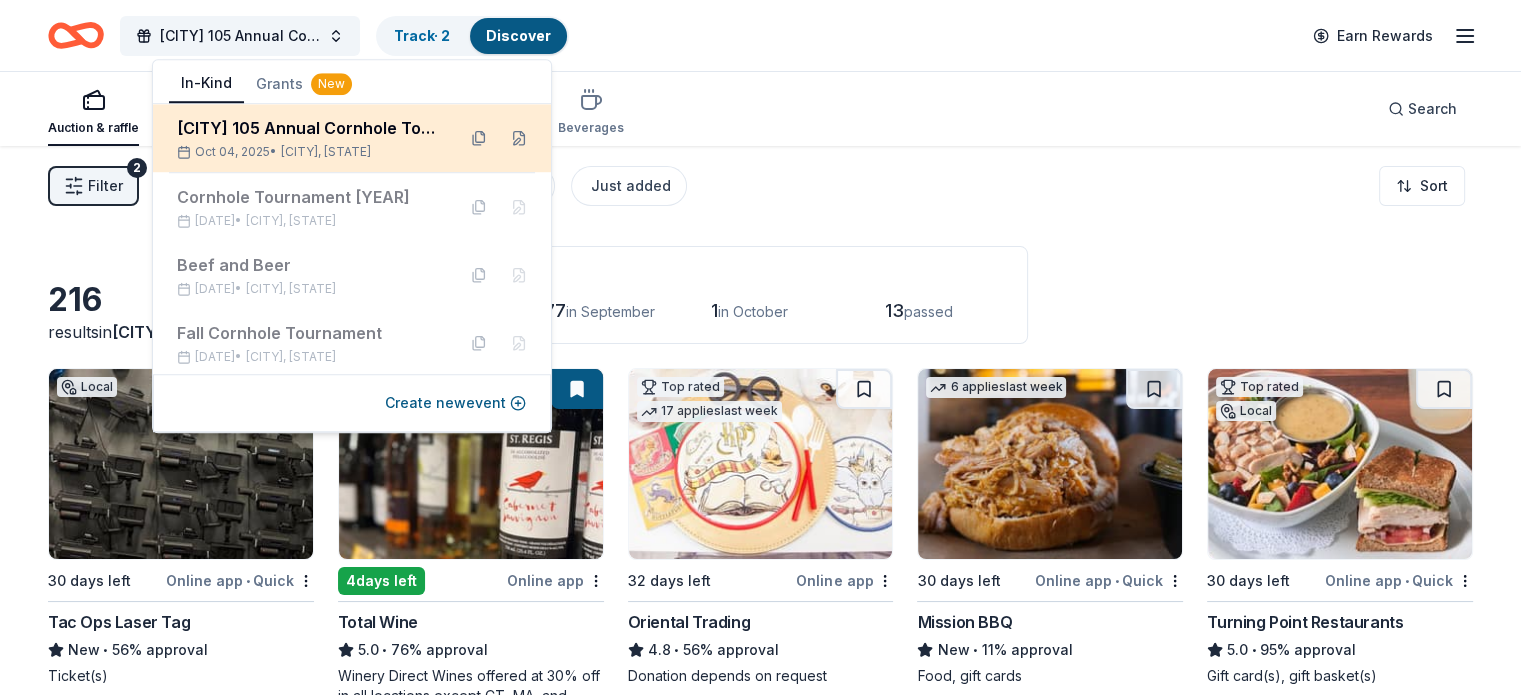 click on "Trenton 105 Annual Cornhole Tournament" at bounding box center [308, 128] 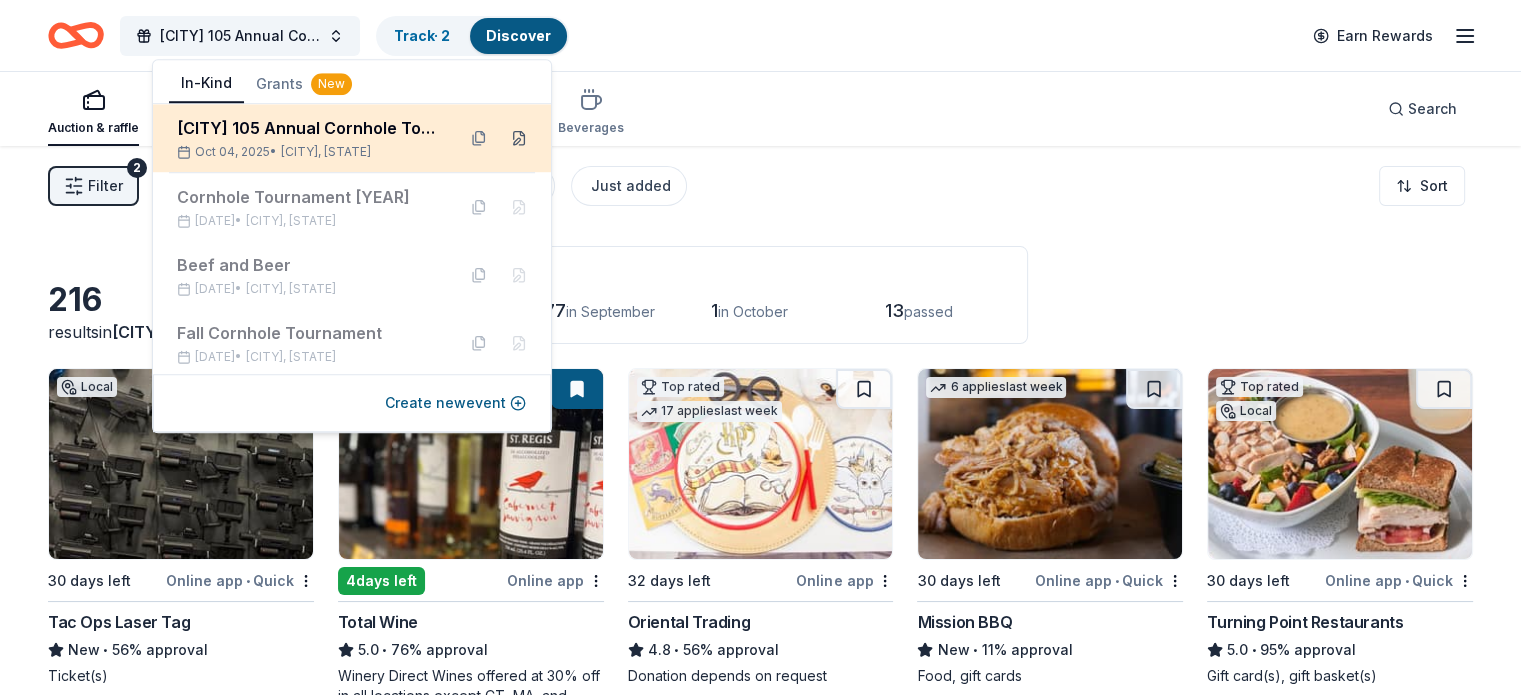click at bounding box center [519, 138] 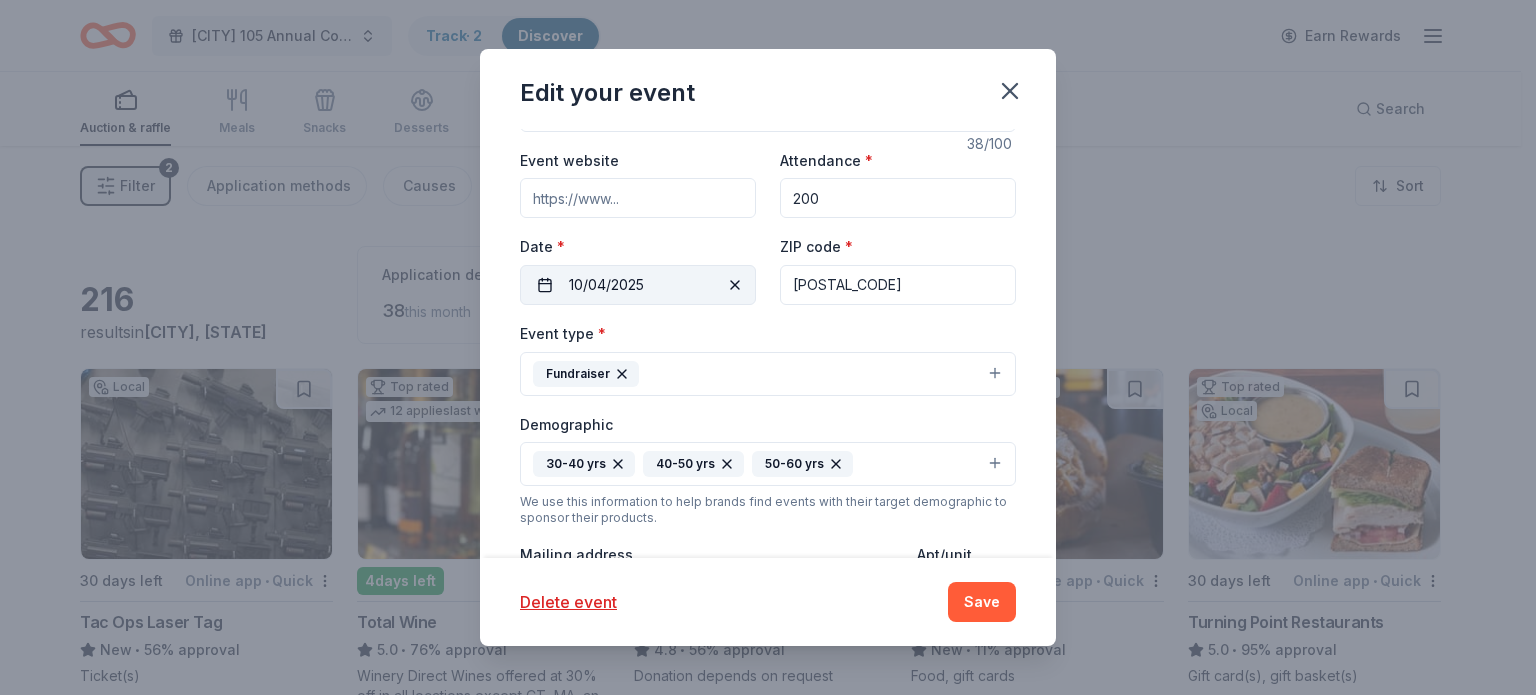 scroll, scrollTop: 200, scrollLeft: 0, axis: vertical 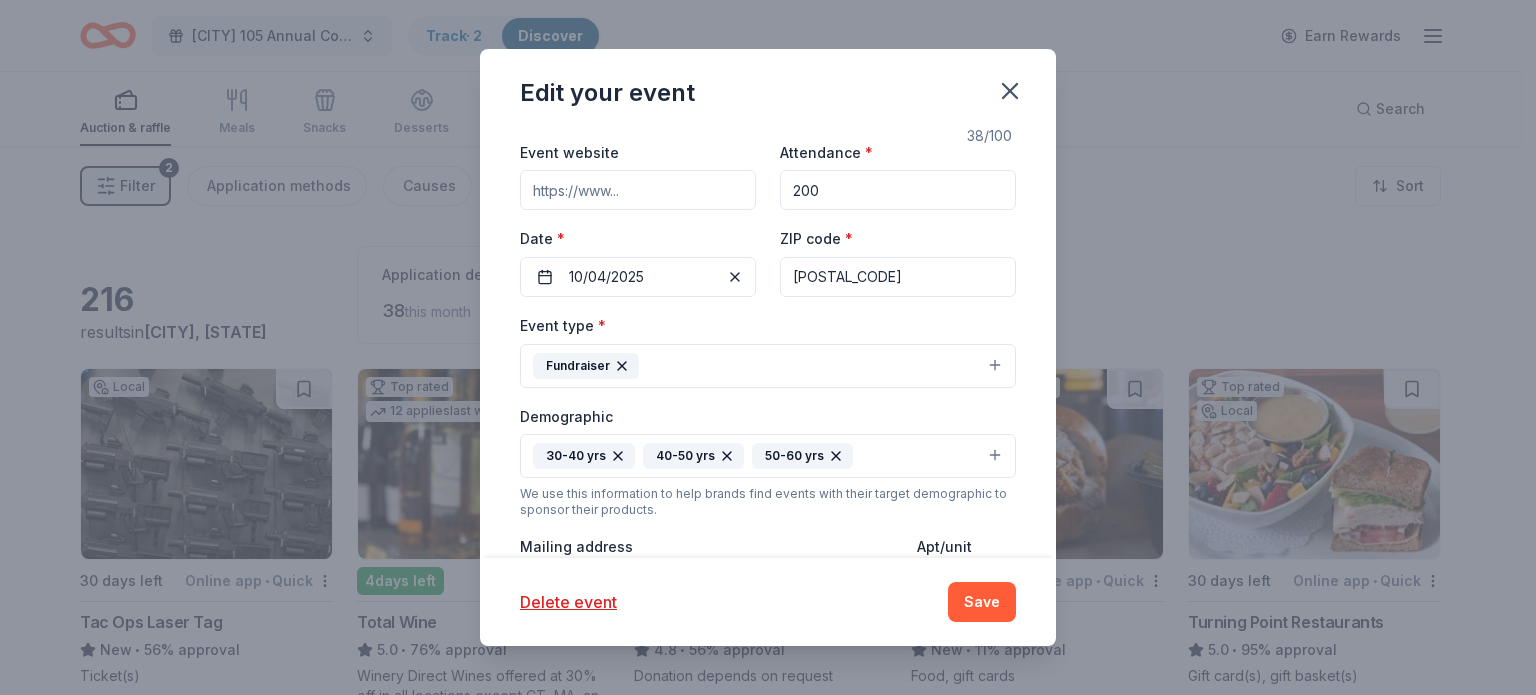 click on "Event website" at bounding box center (638, 190) 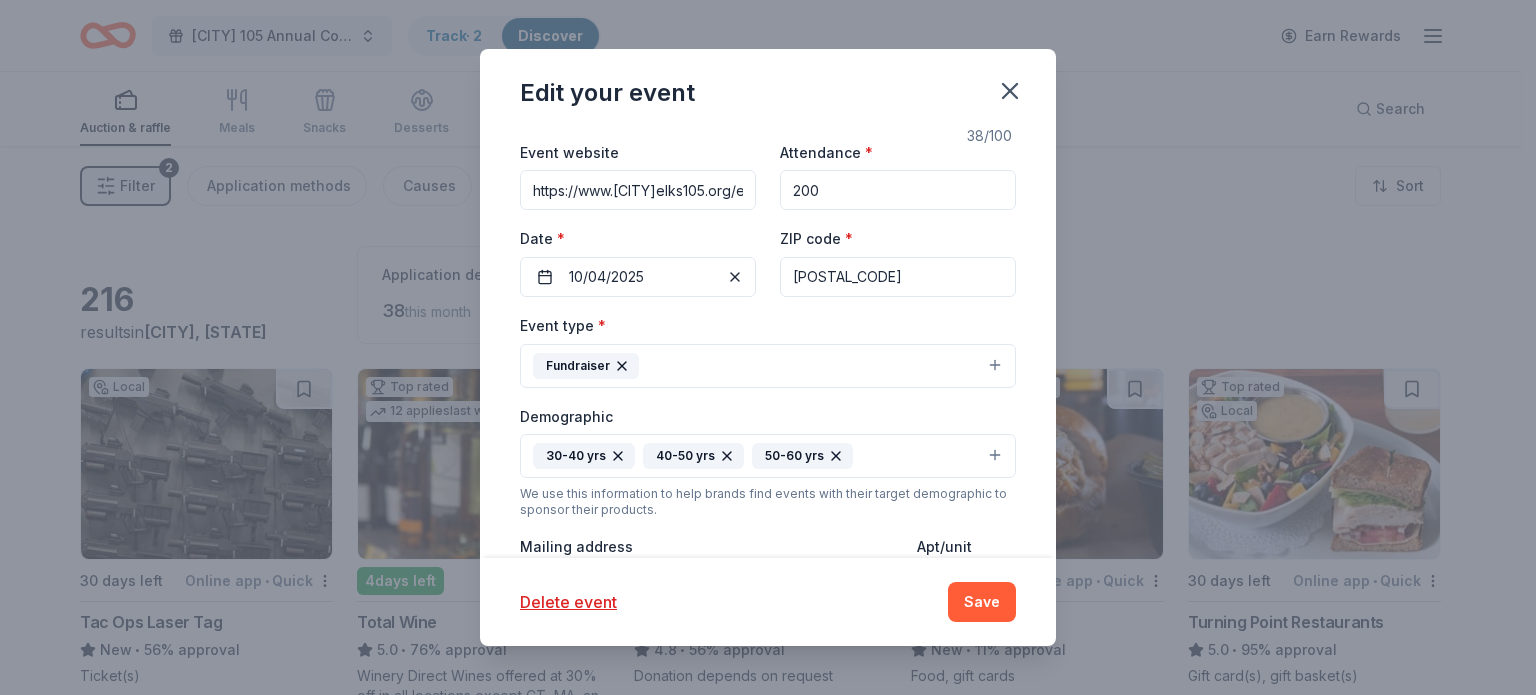 scroll, scrollTop: 0, scrollLeft: 368, axis: horizontal 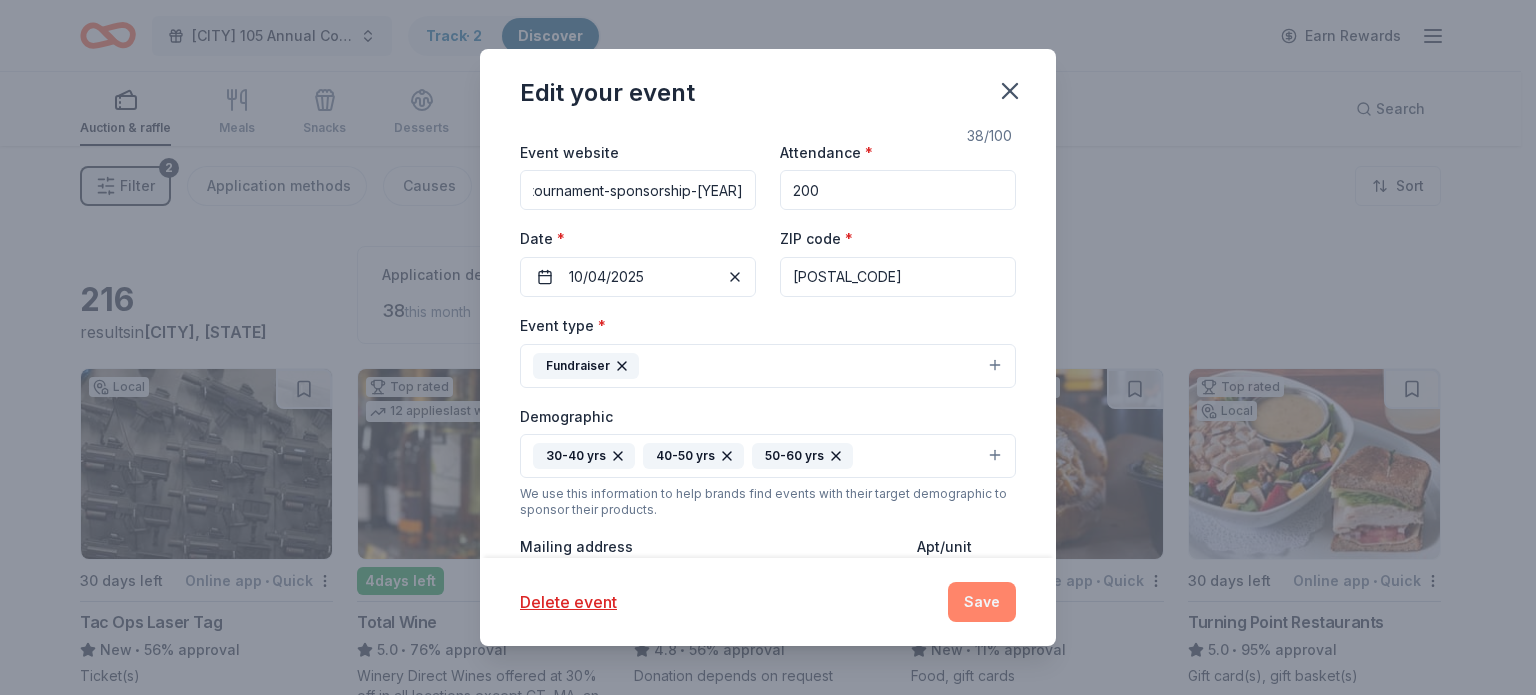 type on "https://www.trentonelks105.org/event-details/cornhole-tournament-sponsorship-2025" 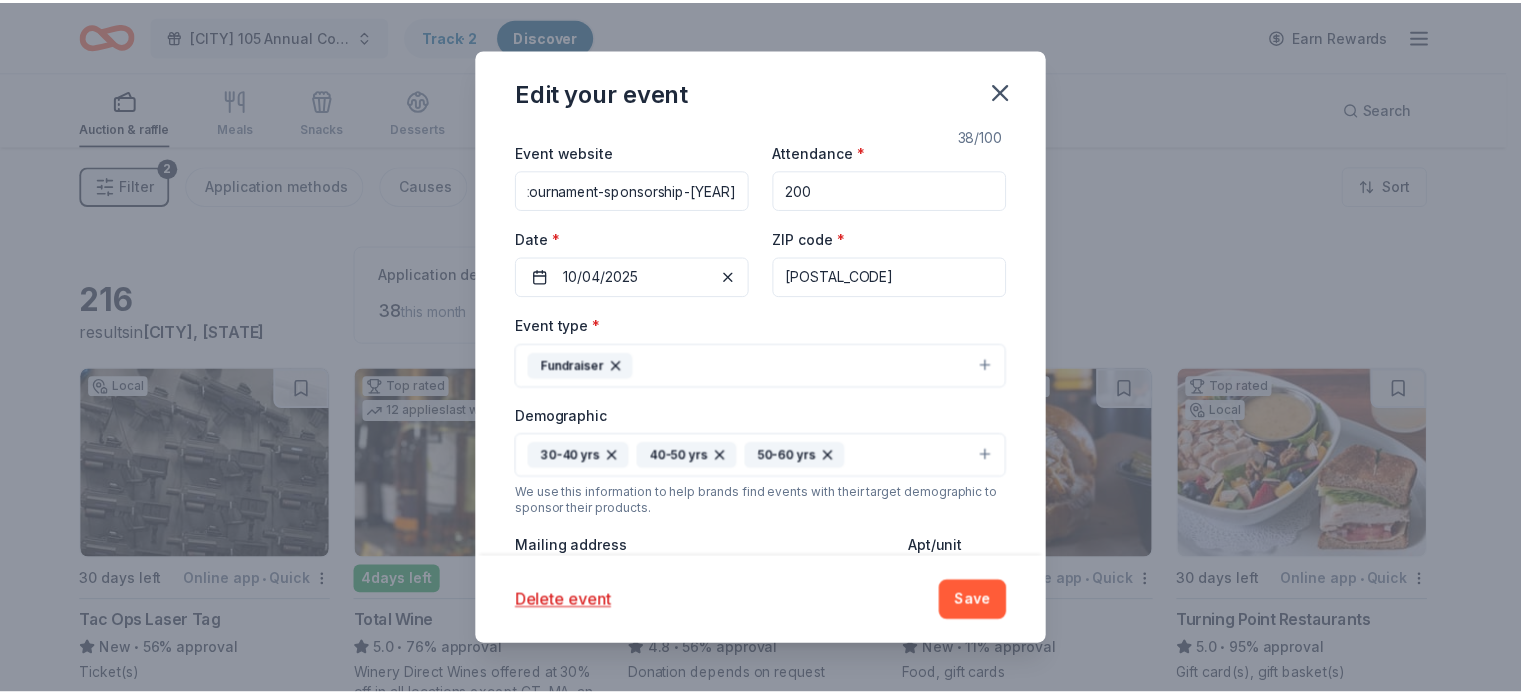 scroll, scrollTop: 0, scrollLeft: 0, axis: both 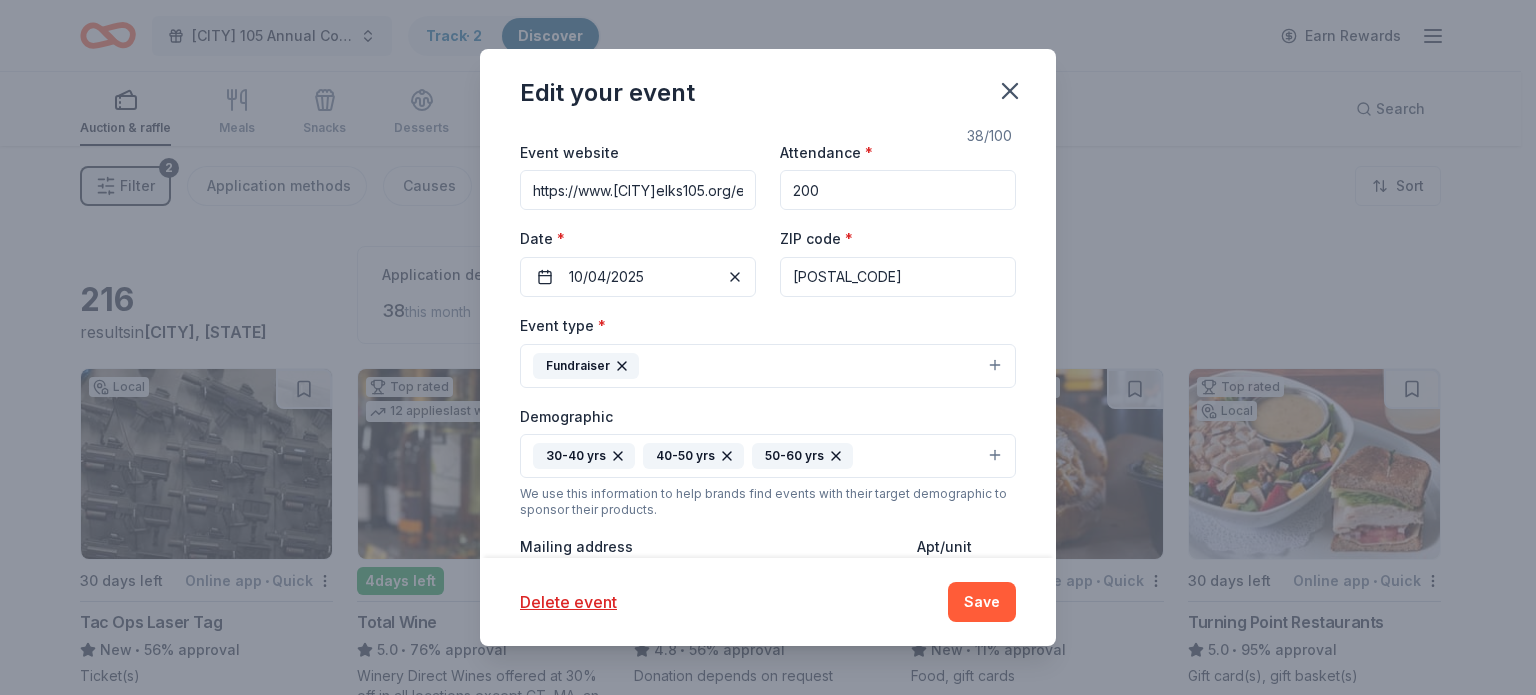 click on "Save" at bounding box center [982, 602] 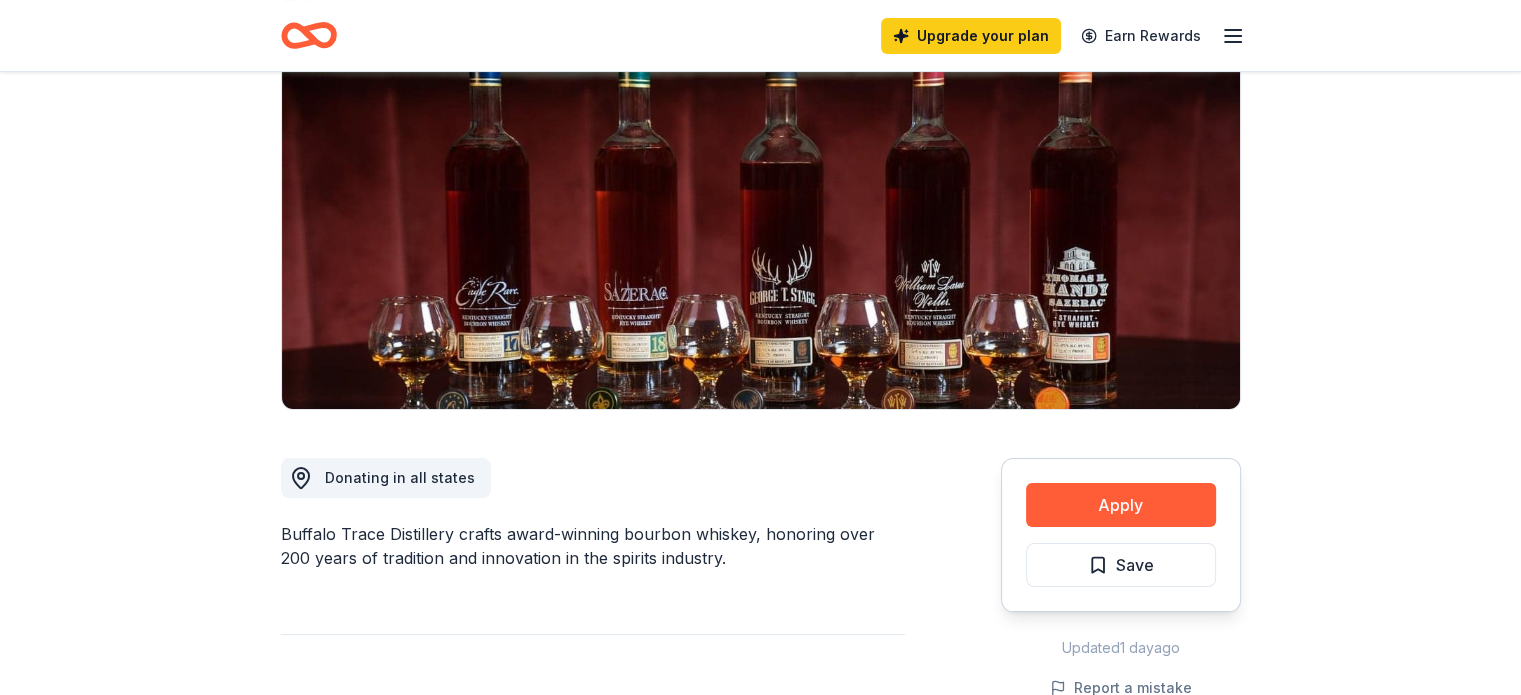 scroll, scrollTop: 0, scrollLeft: 0, axis: both 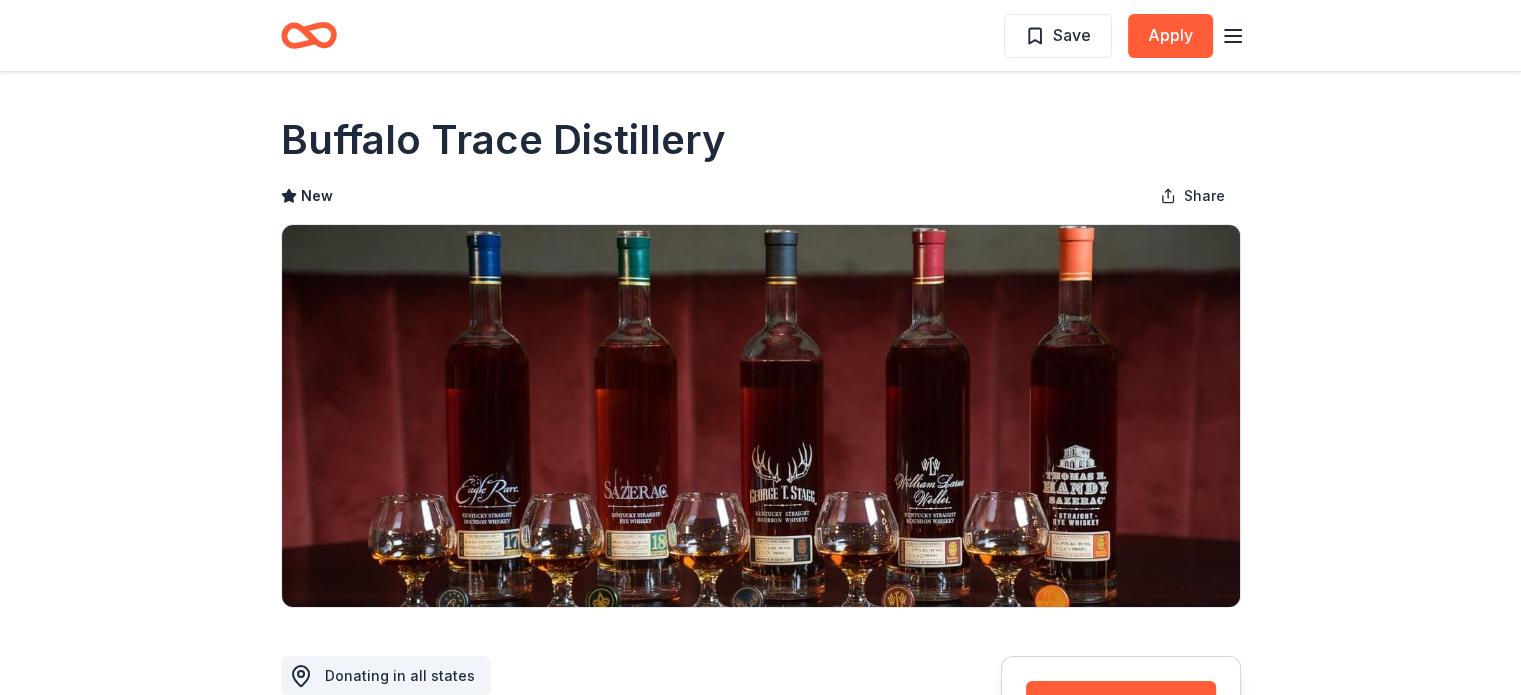click 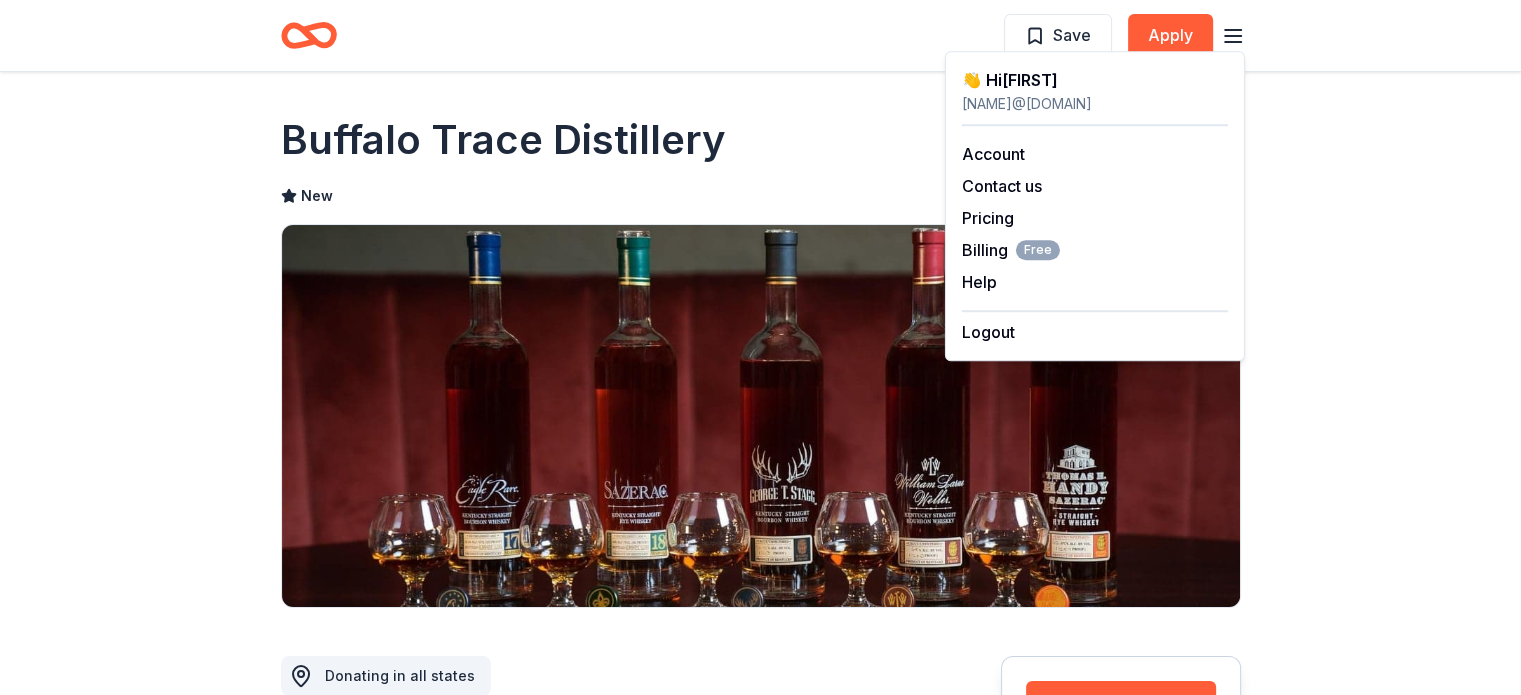 click on "Share Buffalo Trace Distillery New Share Donating in all states Buffalo Trace Distillery crafts award-winning bourbon whiskey, honoring over 200 years of tradition and innovation in the spirits industry. What they donate Bourbon, gift cards, and merchandise Alcohol Auction & raffle Donation can be shipped to you Who they donate to  Preferred 501(c)(3) required Upgrade to Pro to view approval rates and average donation values Apply Save Updated  1 day  ago Report a mistake New Be the first to review this company! Leave a review Similar donors Costco 4.6 Monetary grants, no greater than 10% of program's overall budget  Online app Liquid State Brewing Co. New Beer, gift card(s) Local Online app Boise Co-op New Gift cards, food and drink, gift baskets Local Online app Freeland Spirits  New Gin, whiskey, gift cards, and merchandise Local Online app The Cheese Shop of Salem New Cheese, wine, grocery, merchandise, gift card(s) Local Online app Alpine Bakery New Food, gift cards Local Online app Can Can Wonderland" at bounding box center (760, 1269) 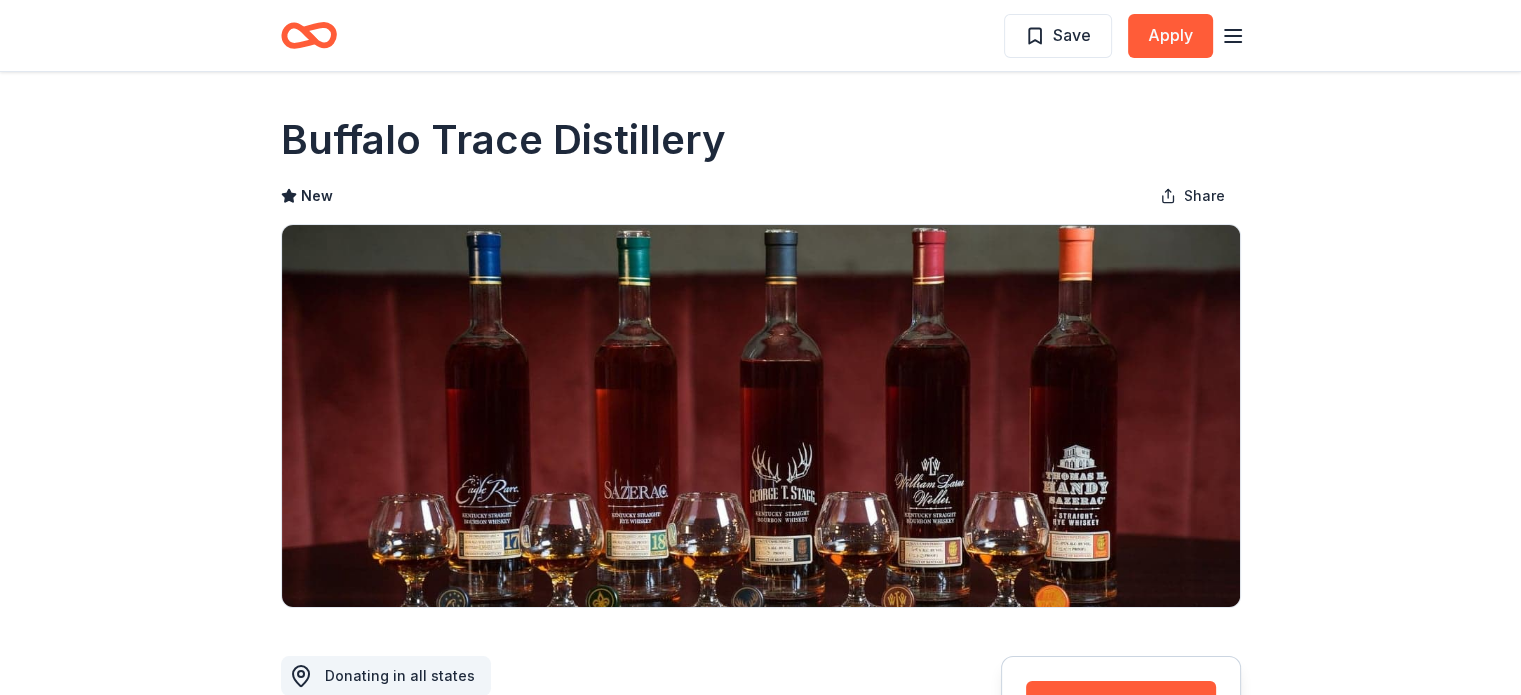 click 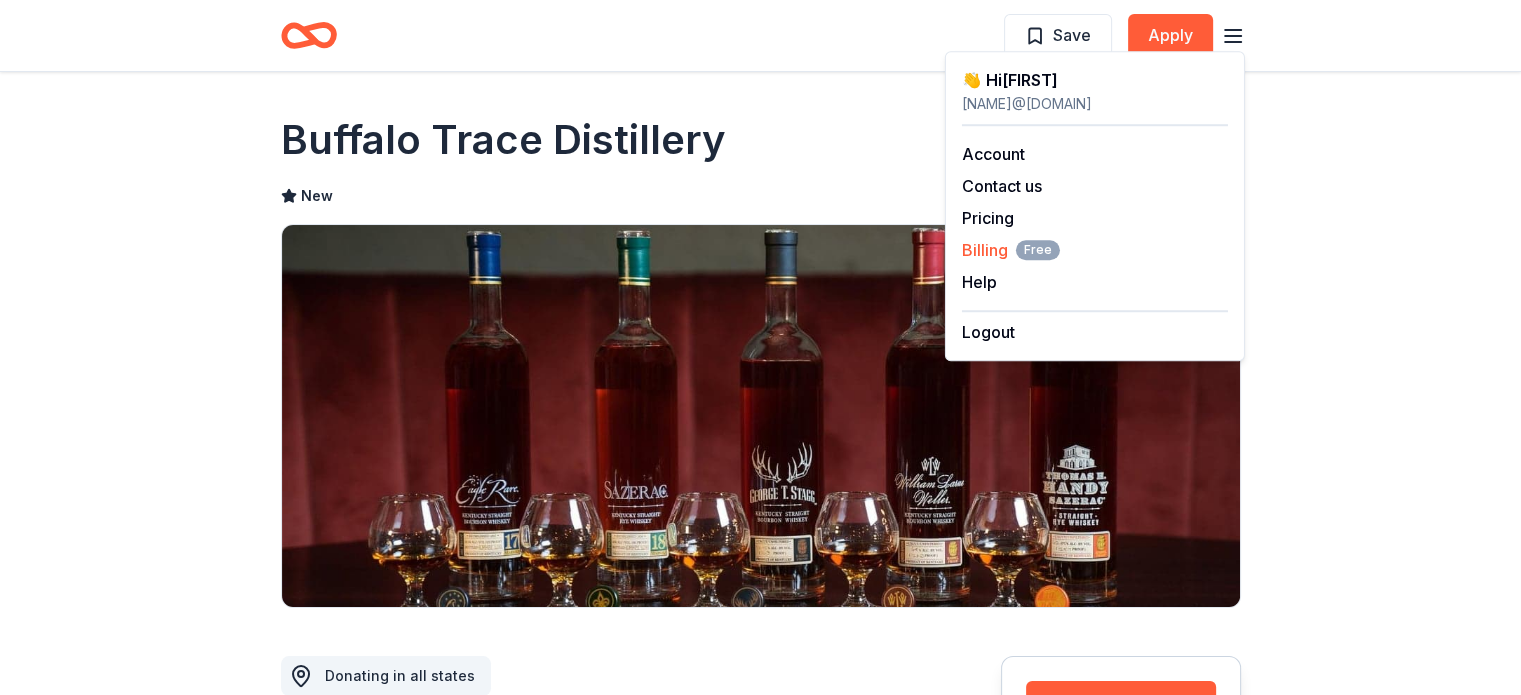 click on "Billing Free" at bounding box center (1011, 250) 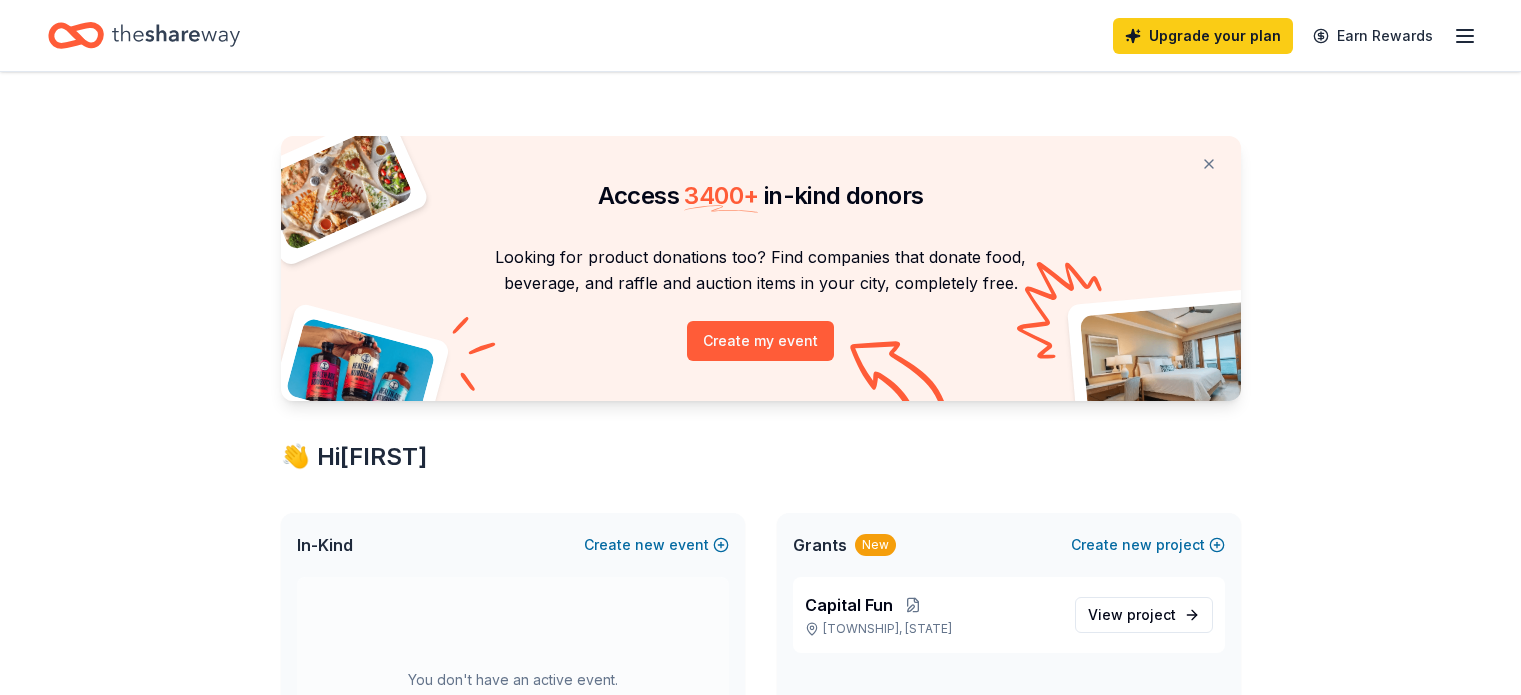 scroll, scrollTop: 0, scrollLeft: 0, axis: both 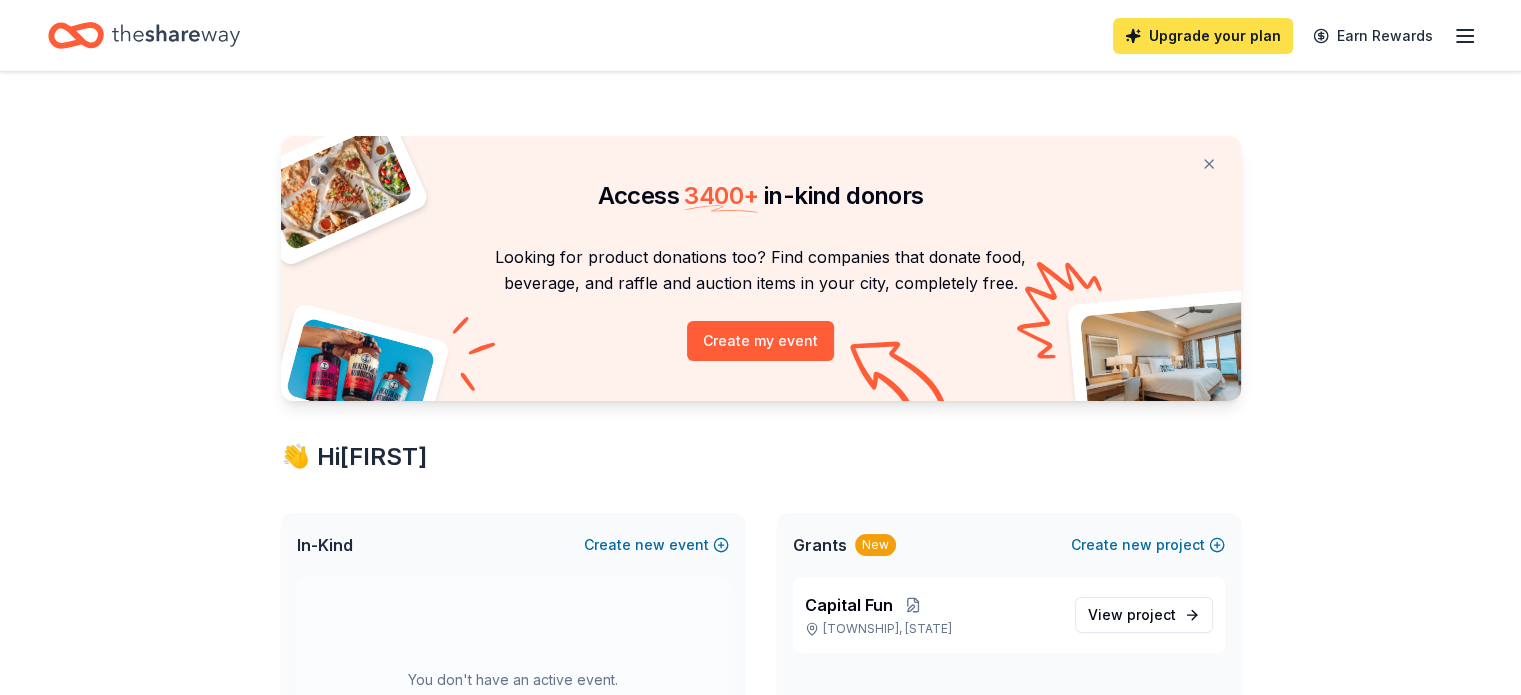 click on "Upgrade your plan" at bounding box center [1203, 36] 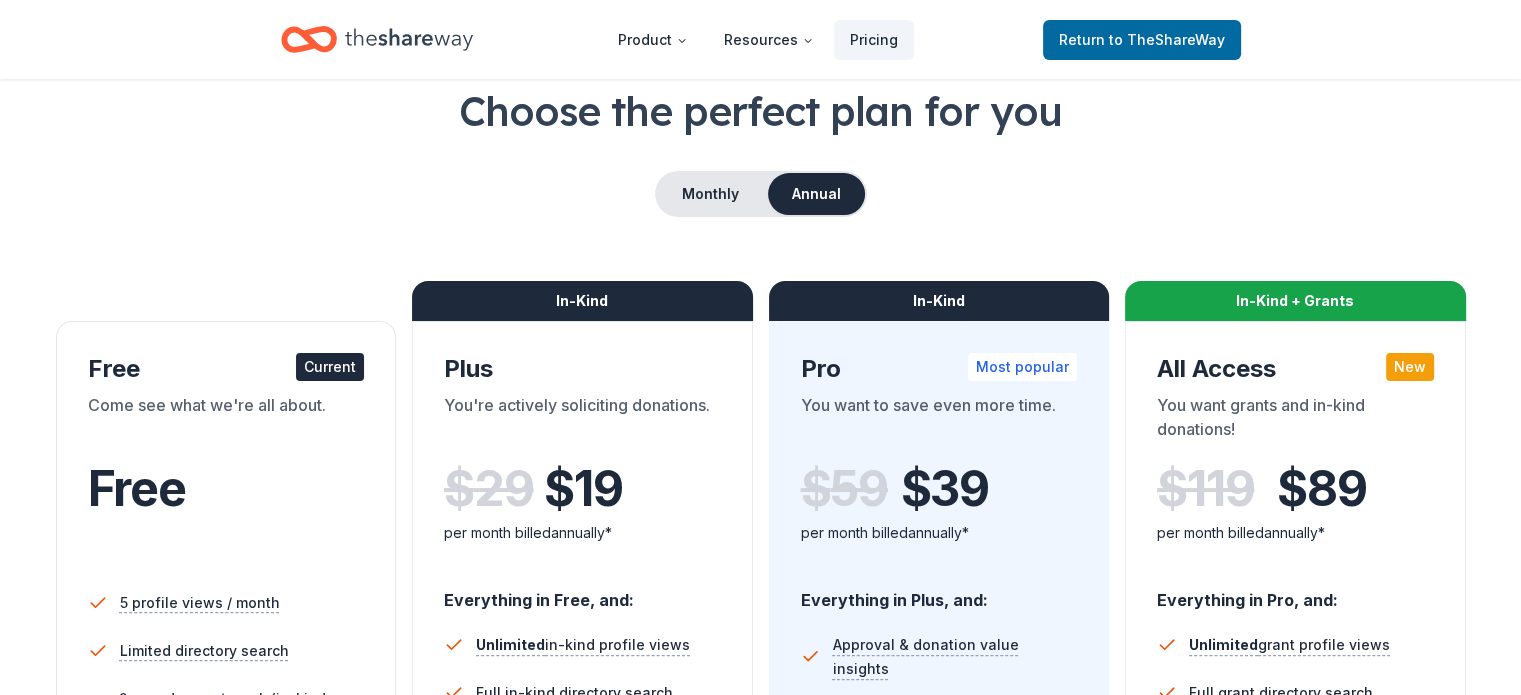 scroll, scrollTop: 100, scrollLeft: 0, axis: vertical 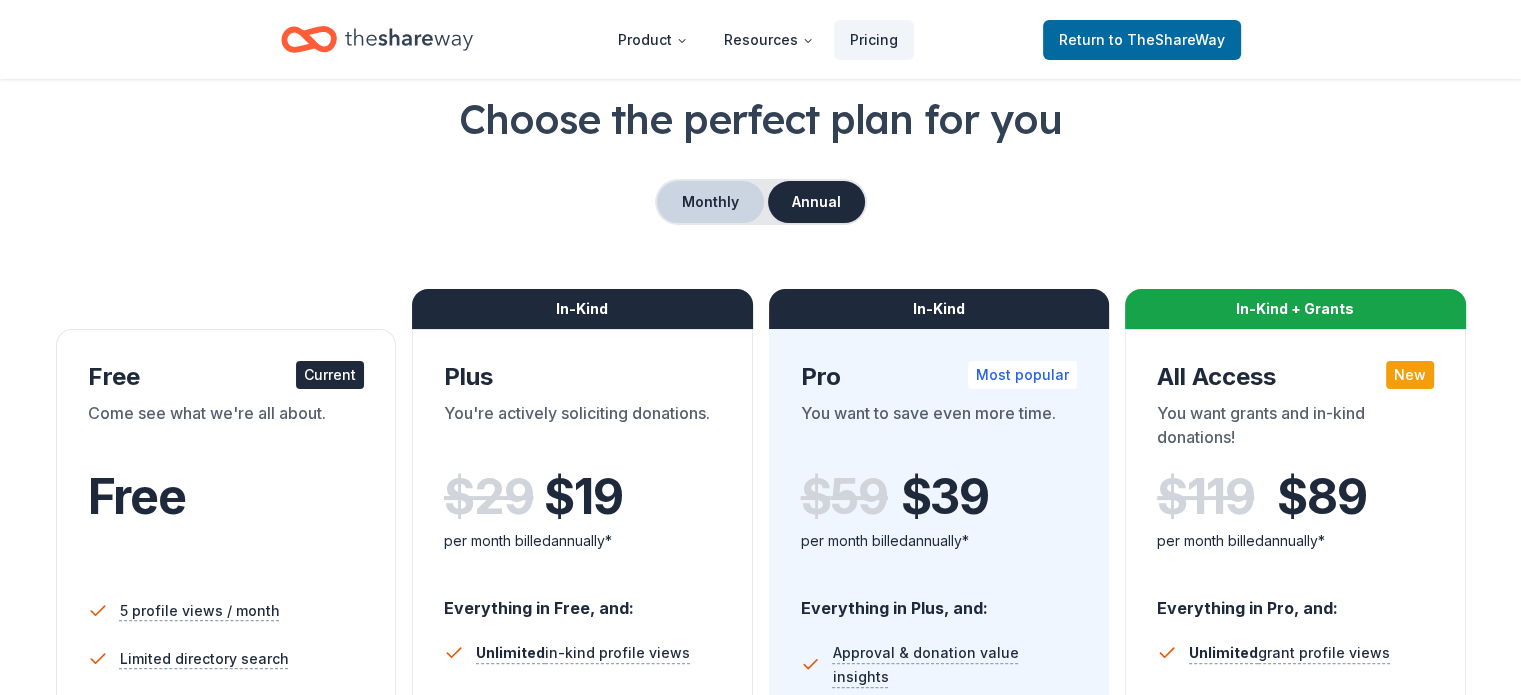 click on "Monthly" at bounding box center (710, 202) 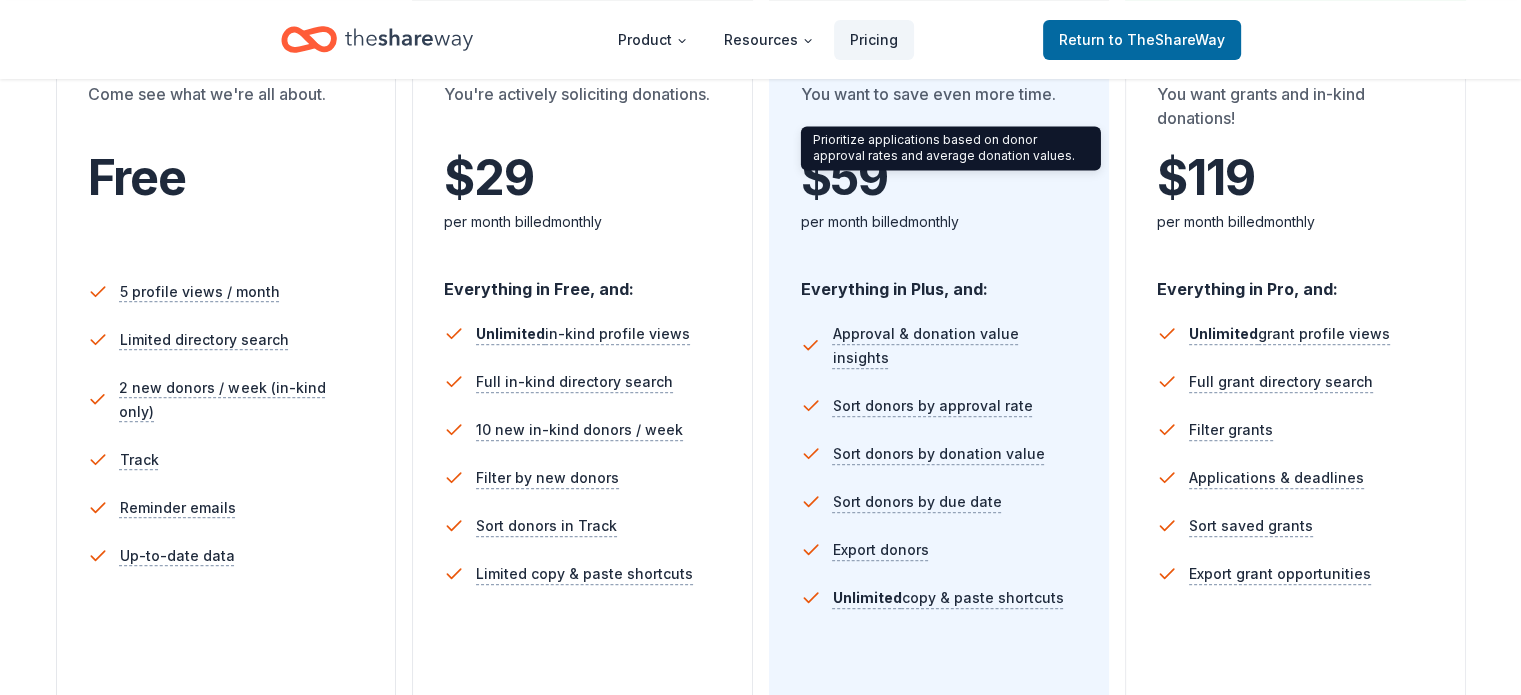 scroll, scrollTop: 600, scrollLeft: 0, axis: vertical 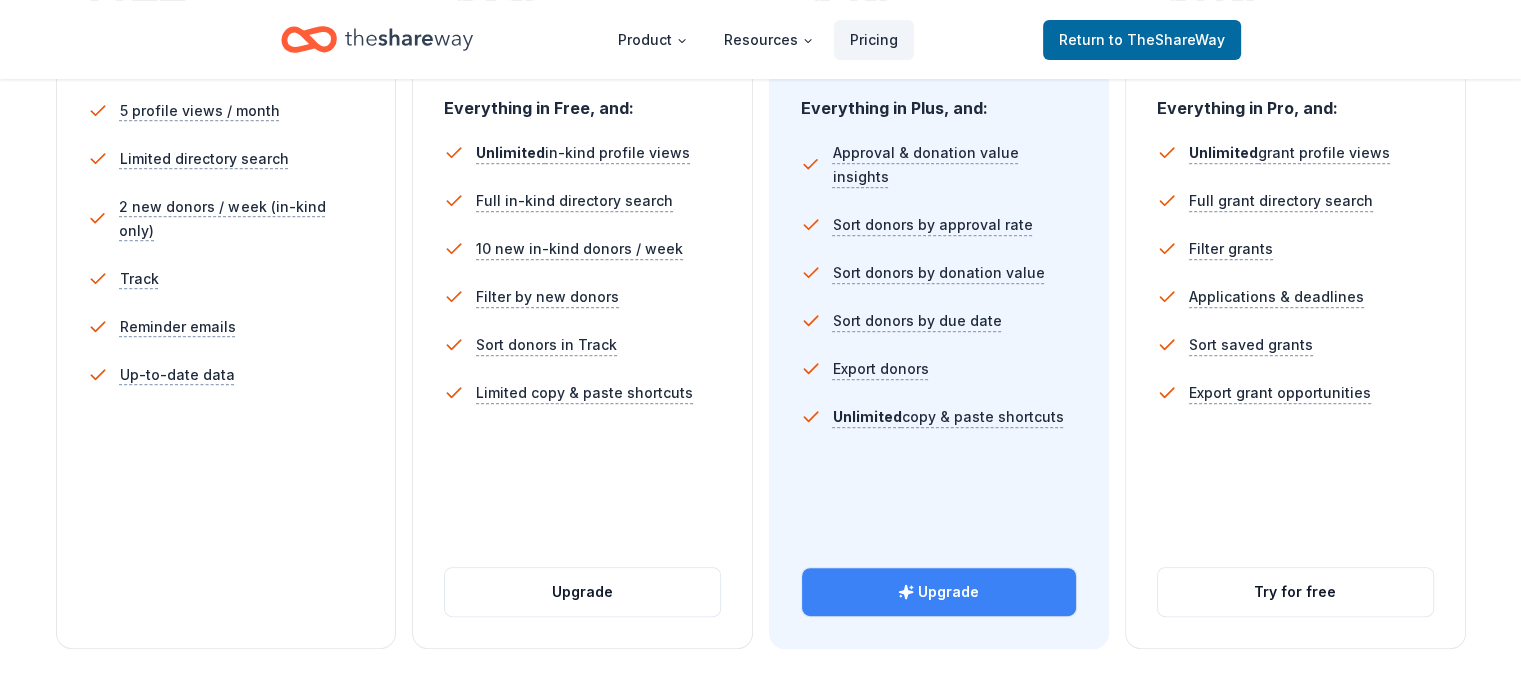 click on "Upgrade" at bounding box center (939, 592) 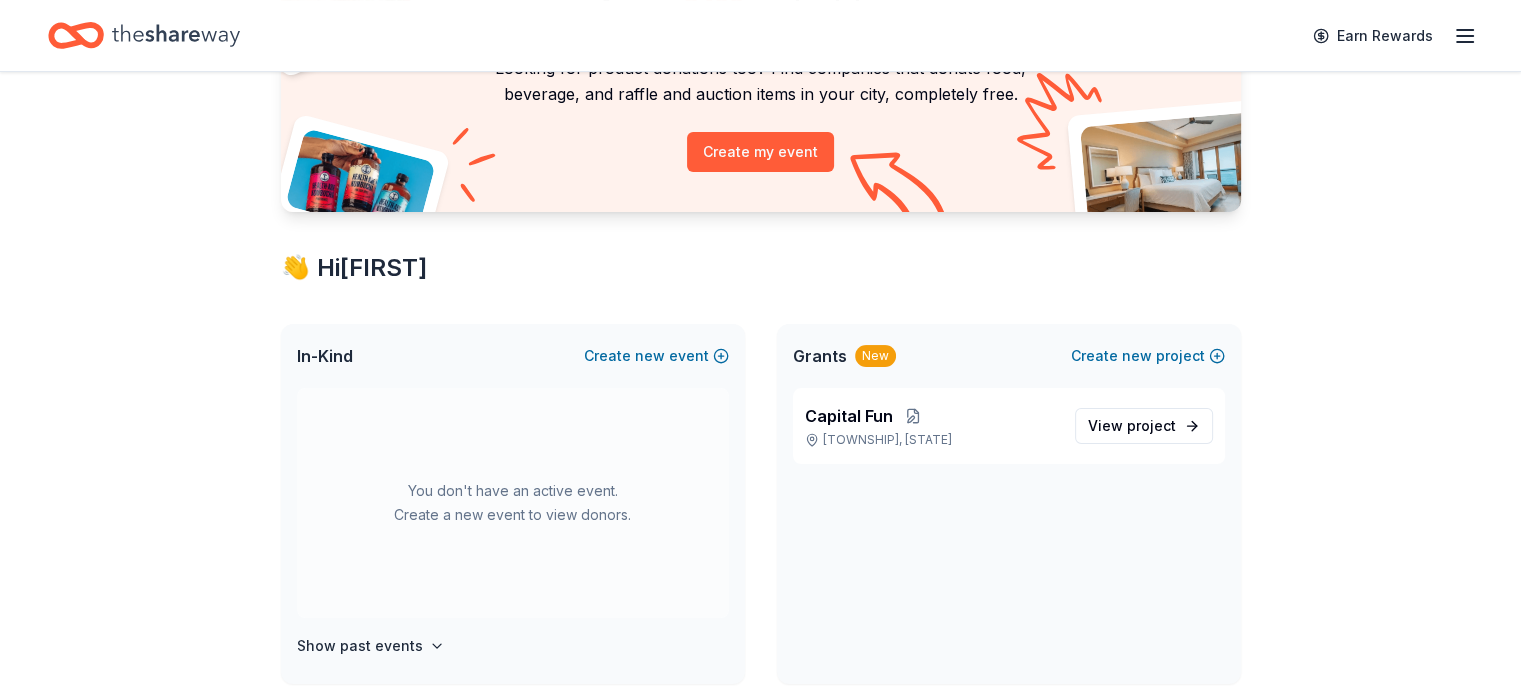 scroll, scrollTop: 200, scrollLeft: 0, axis: vertical 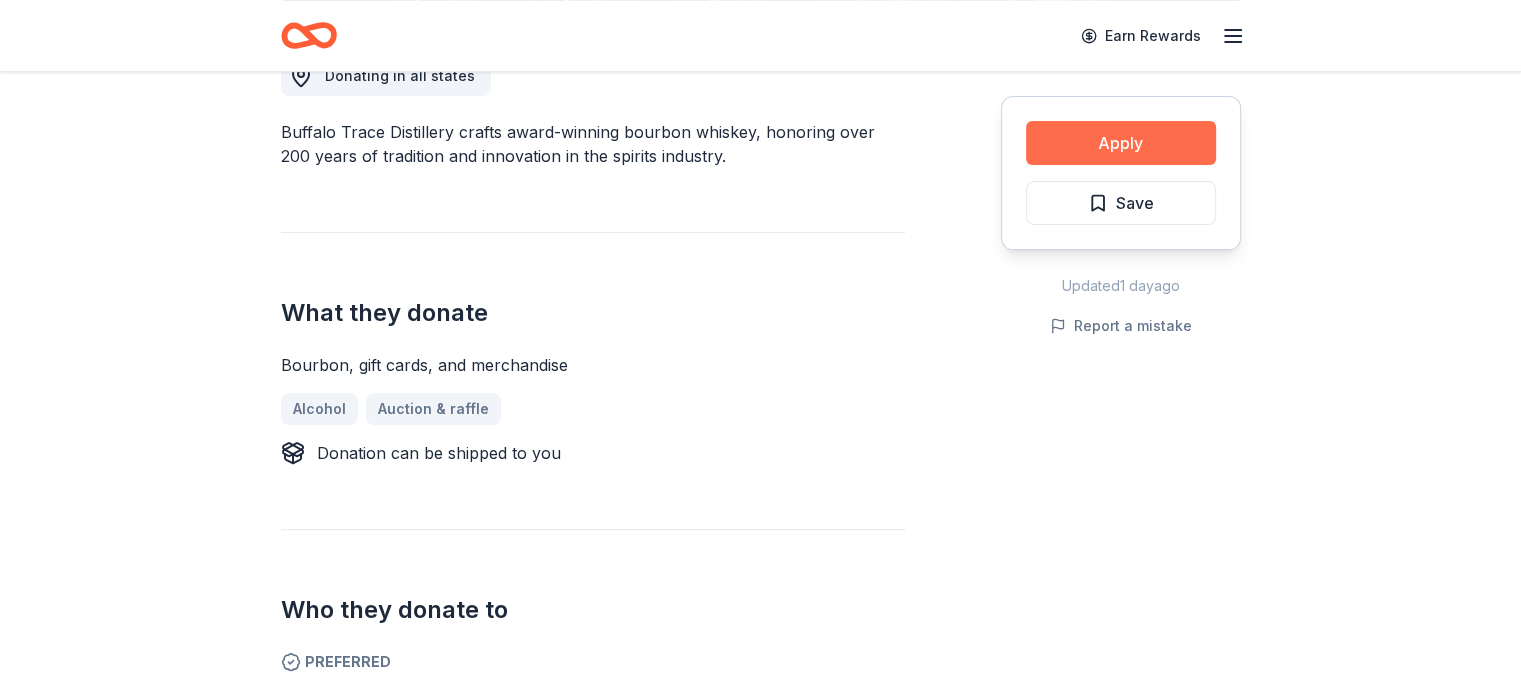 click on "Apply" at bounding box center (1121, 143) 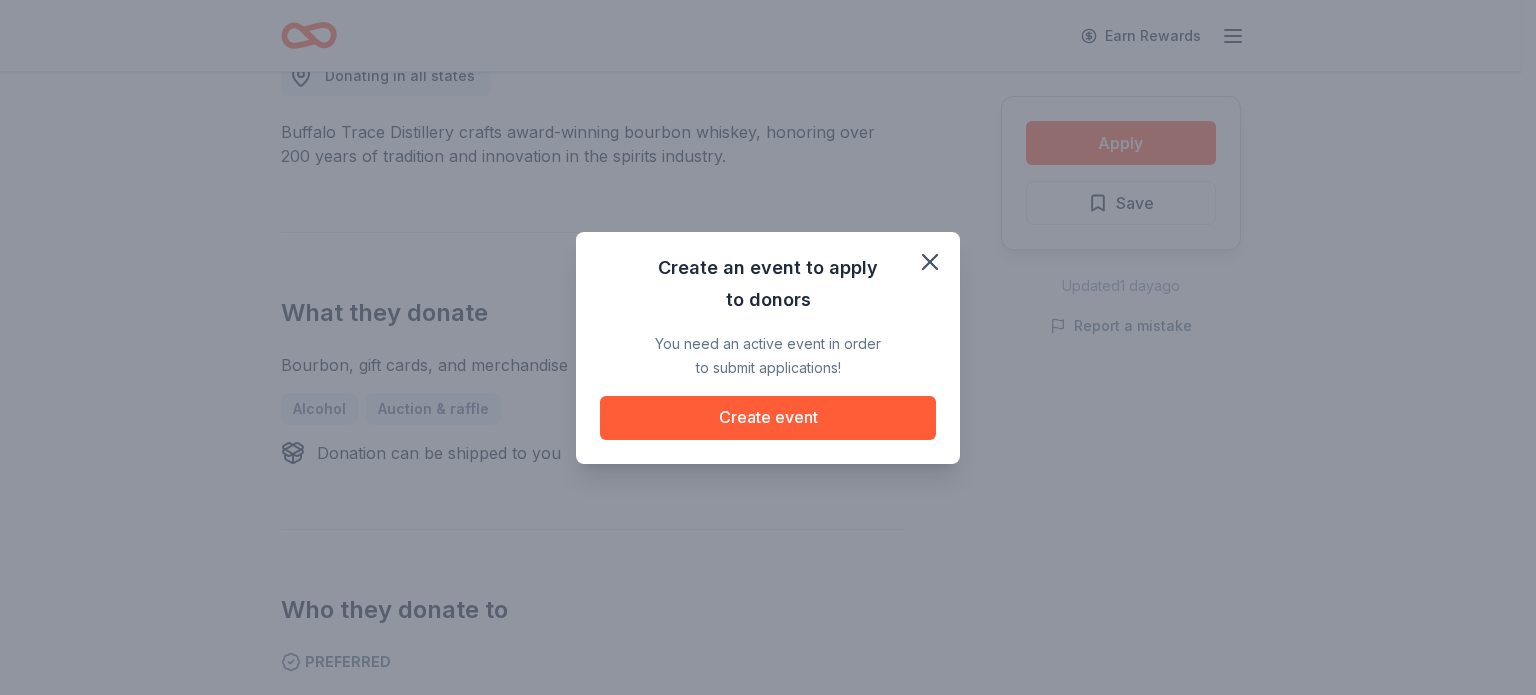 click on "Create an event to apply to donors You need an active event in order to submit applications! Create event" at bounding box center (768, 348) 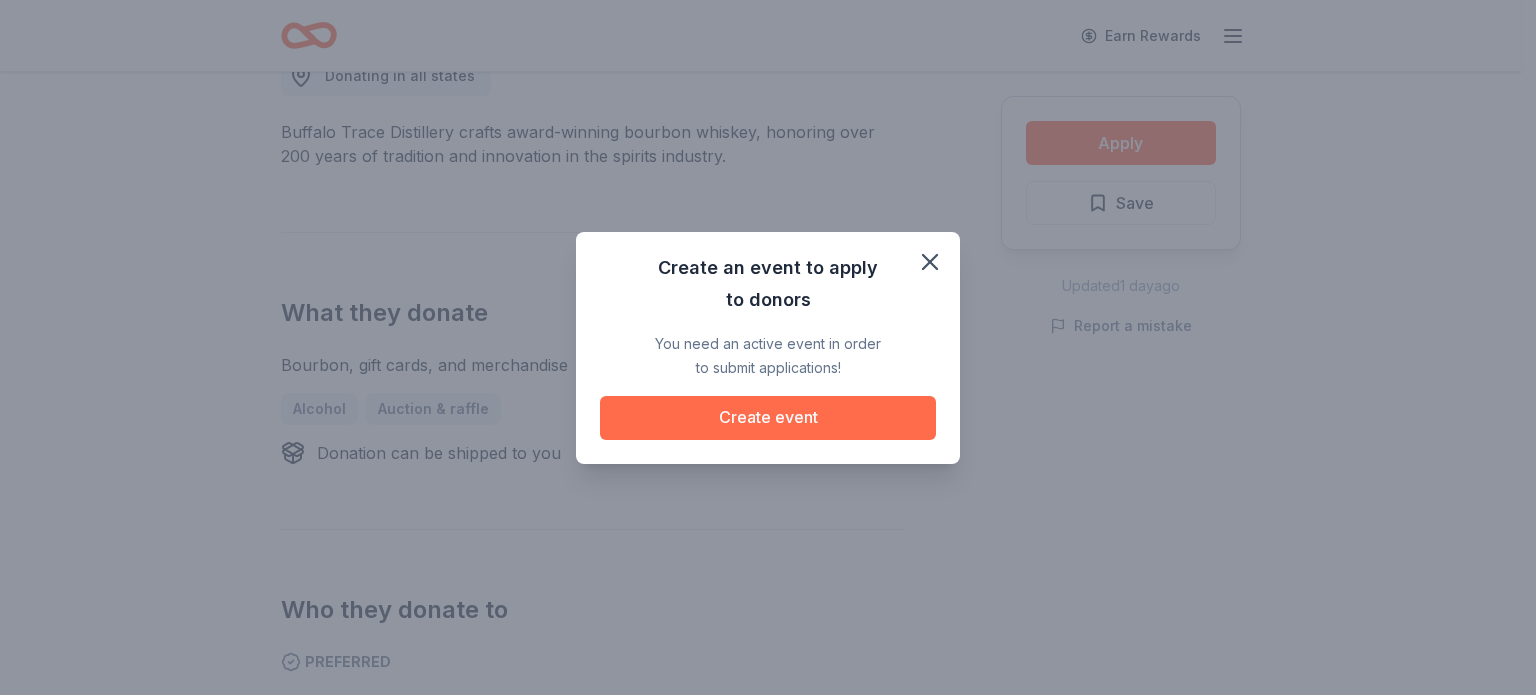 click on "Create event" at bounding box center [768, 418] 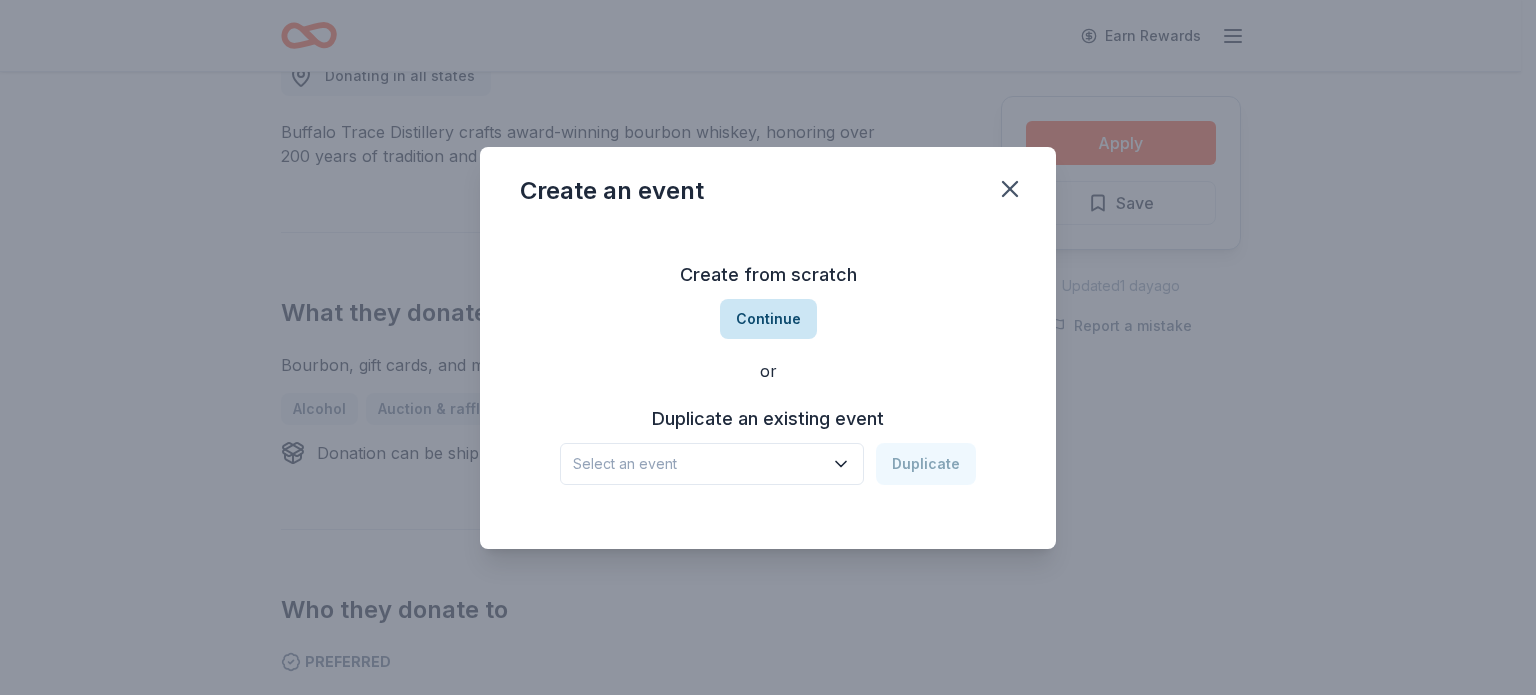 click on "Continue" at bounding box center [768, 319] 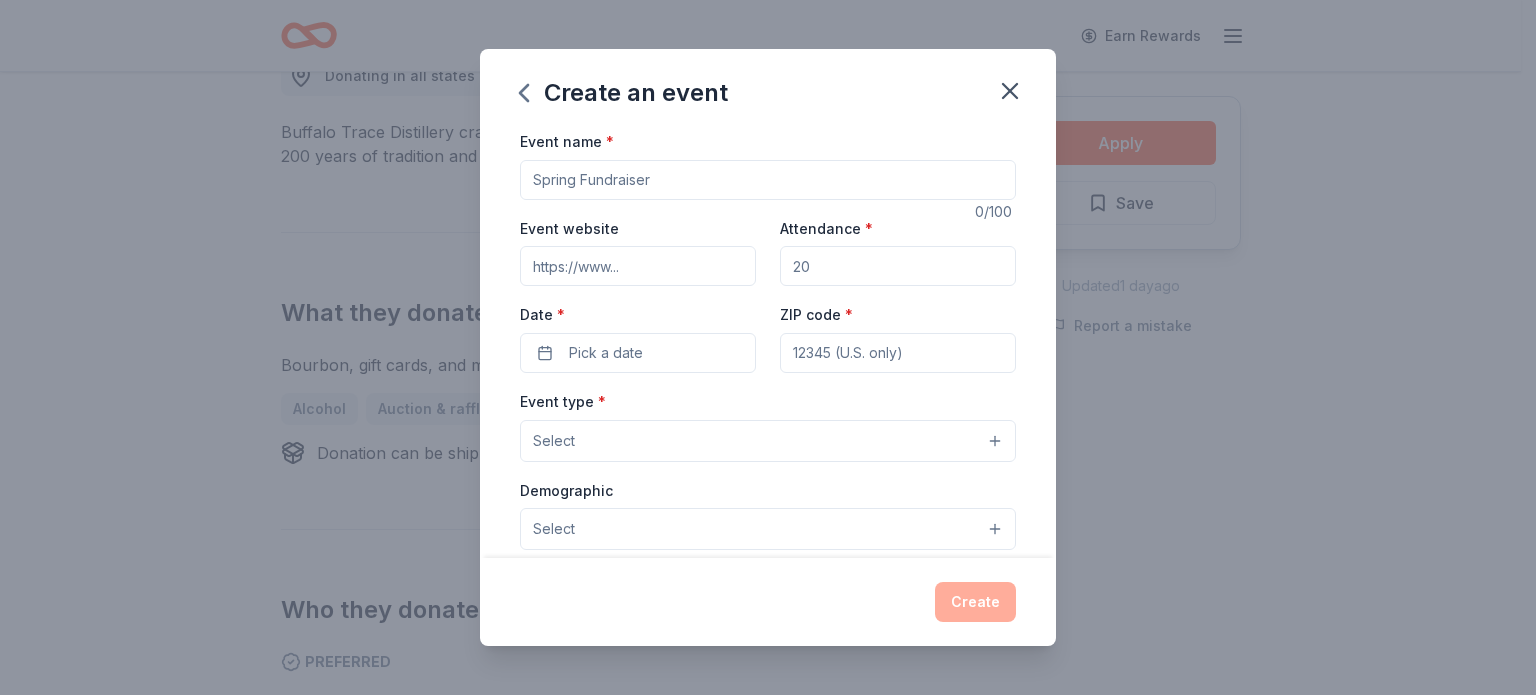 click on "Event website" at bounding box center [638, 266] 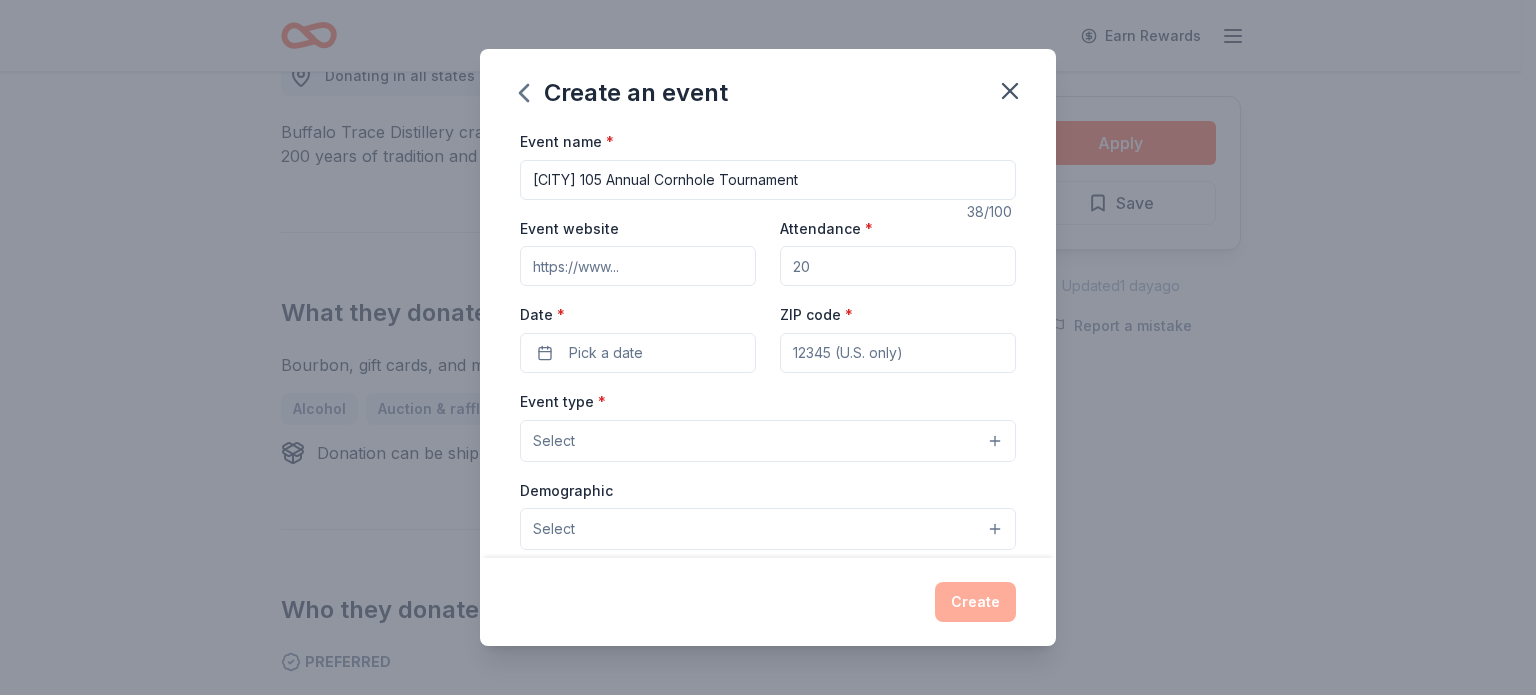 type on "[CITY] 105 Annual Cornhole Tournament" 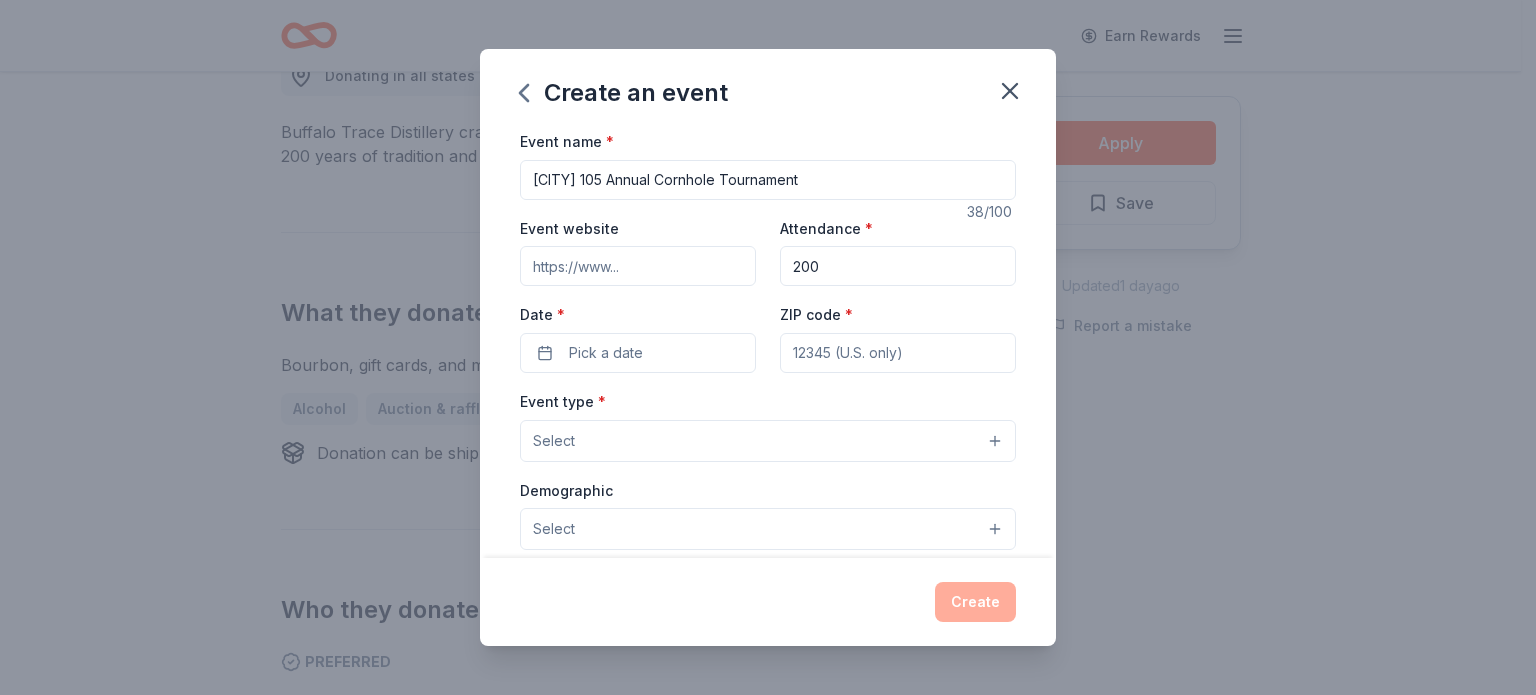 type on "200" 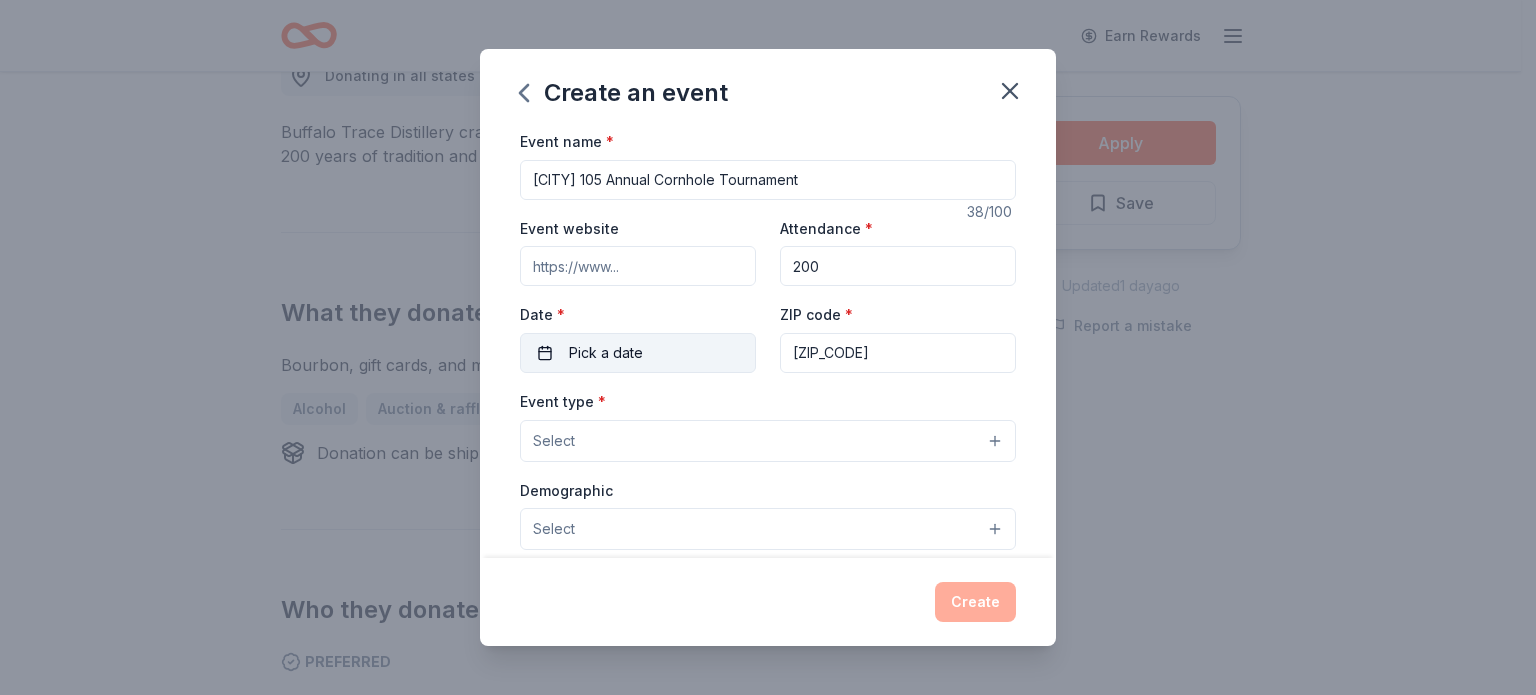 type on "08628" 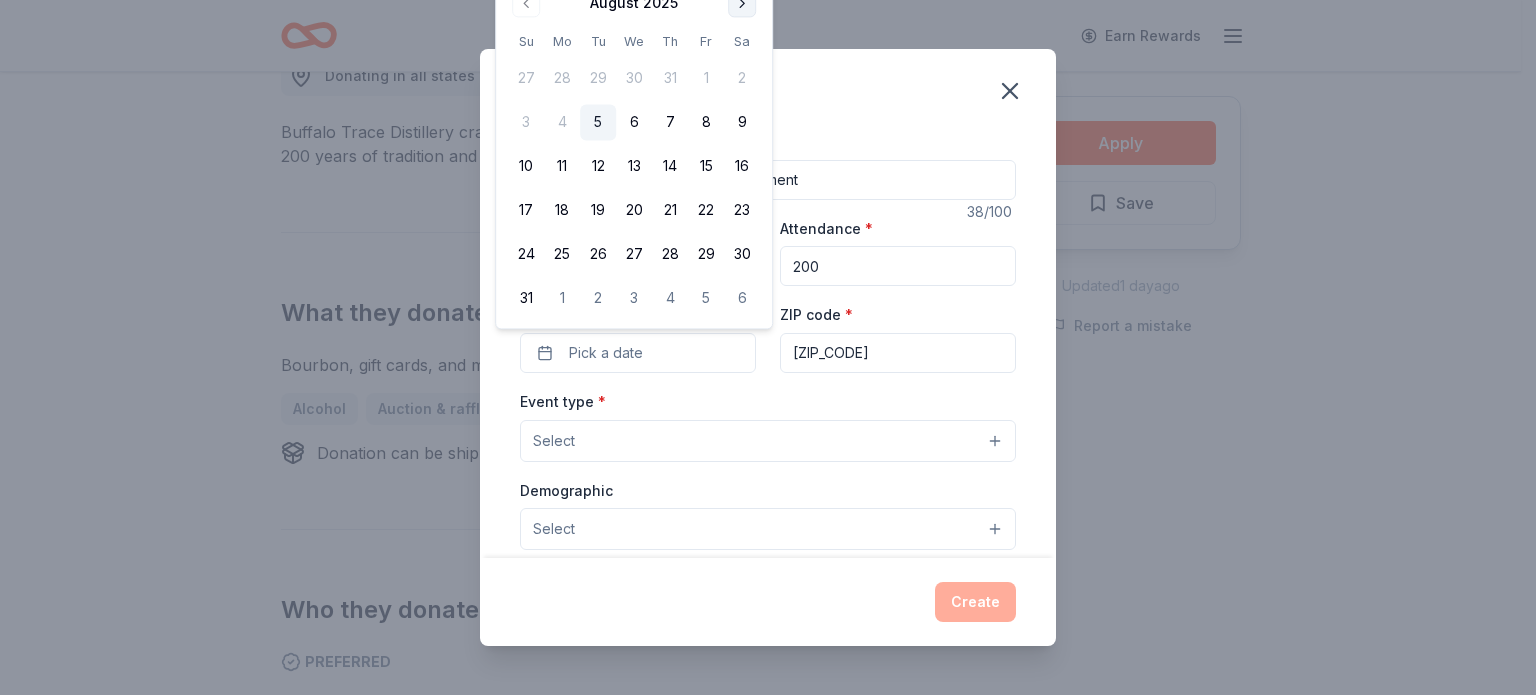 click at bounding box center [742, 3] 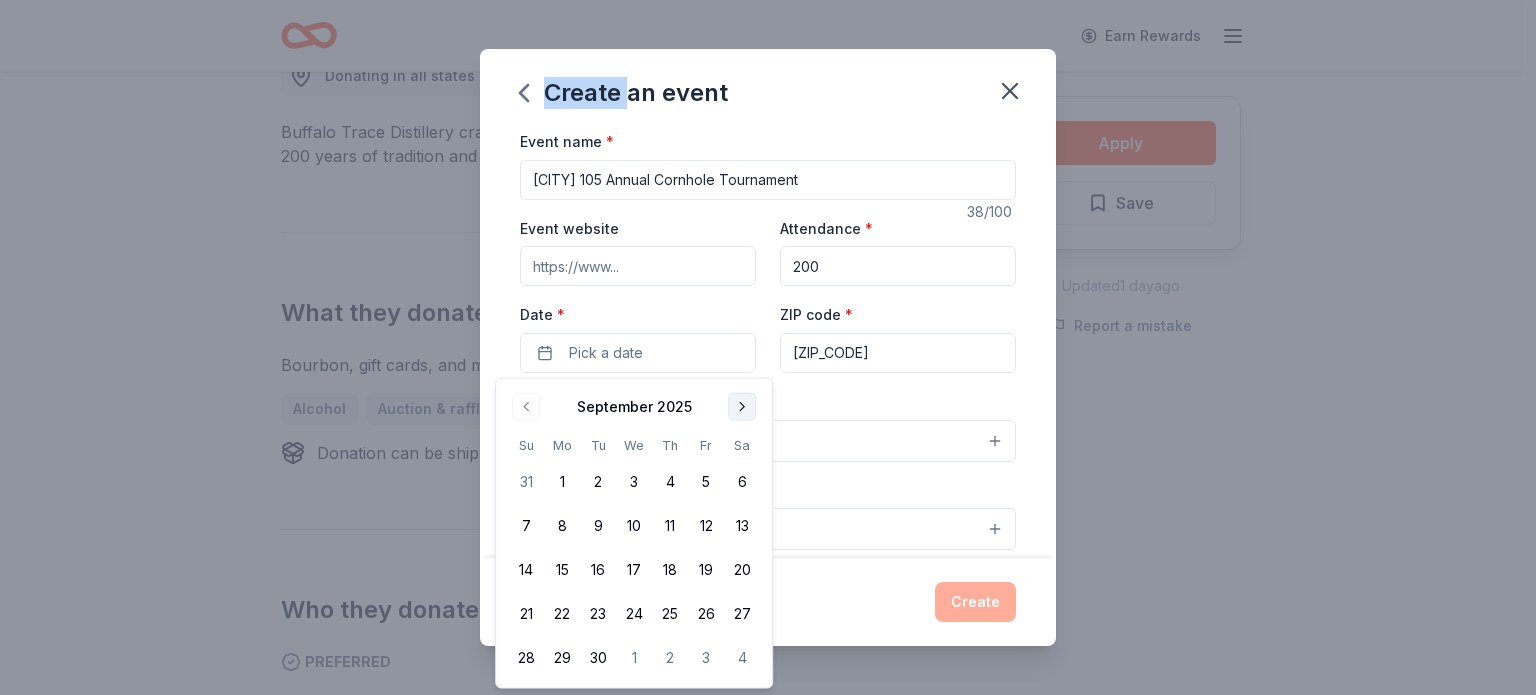 click on "Create an event Event name * Trenton 105 Annual Cornhole Tournament 38 /100 Event website Attendance * 200 Date * Pick a date ZIP code * 08628 Event type * Select Demographic Select We use this information to help brands find events with their target demographic to sponsor their products. Mailing address Apt/unit Description What are you looking for? * Auction & raffle Meals Snacks Desserts Alcohol Beverages Send me reminders Email me reminders of donor application deadlines Recurring event Create" at bounding box center [768, 347] 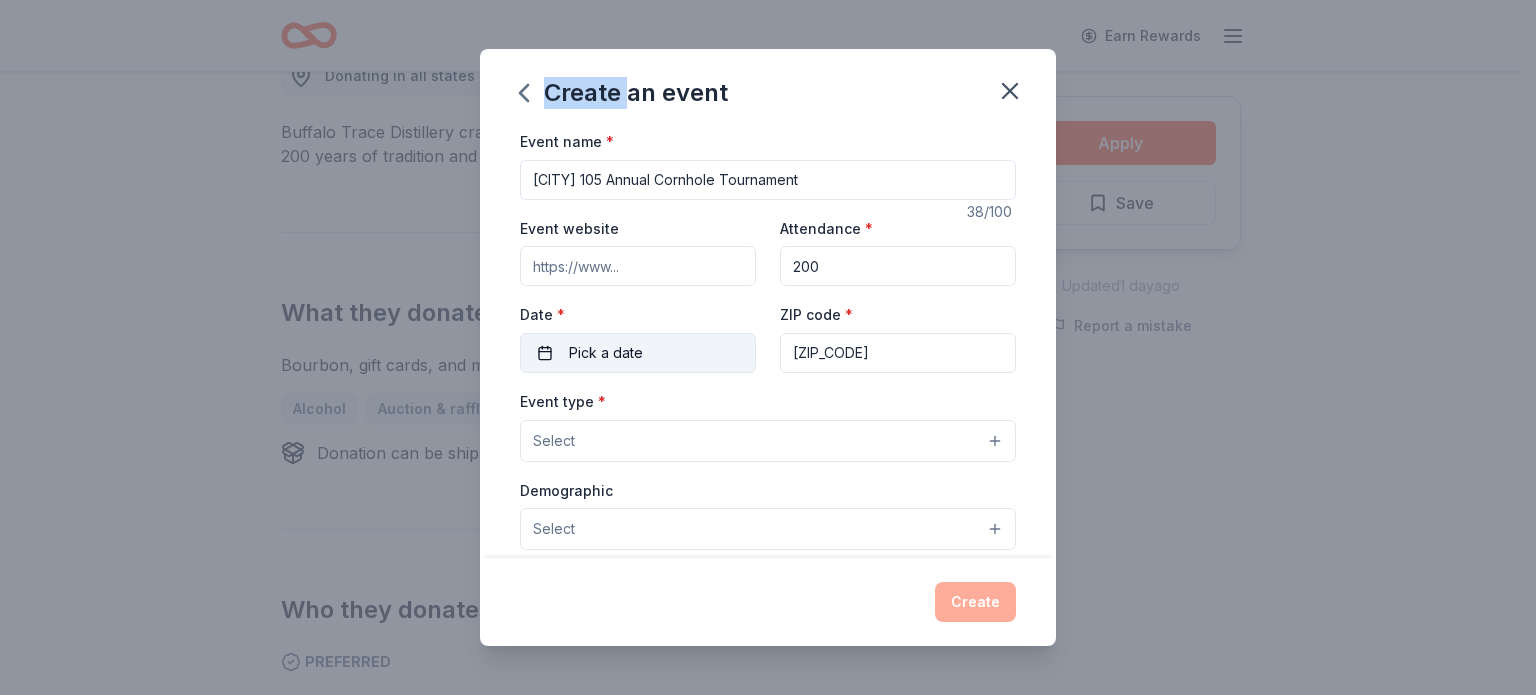 click on "Pick a date" at bounding box center [638, 353] 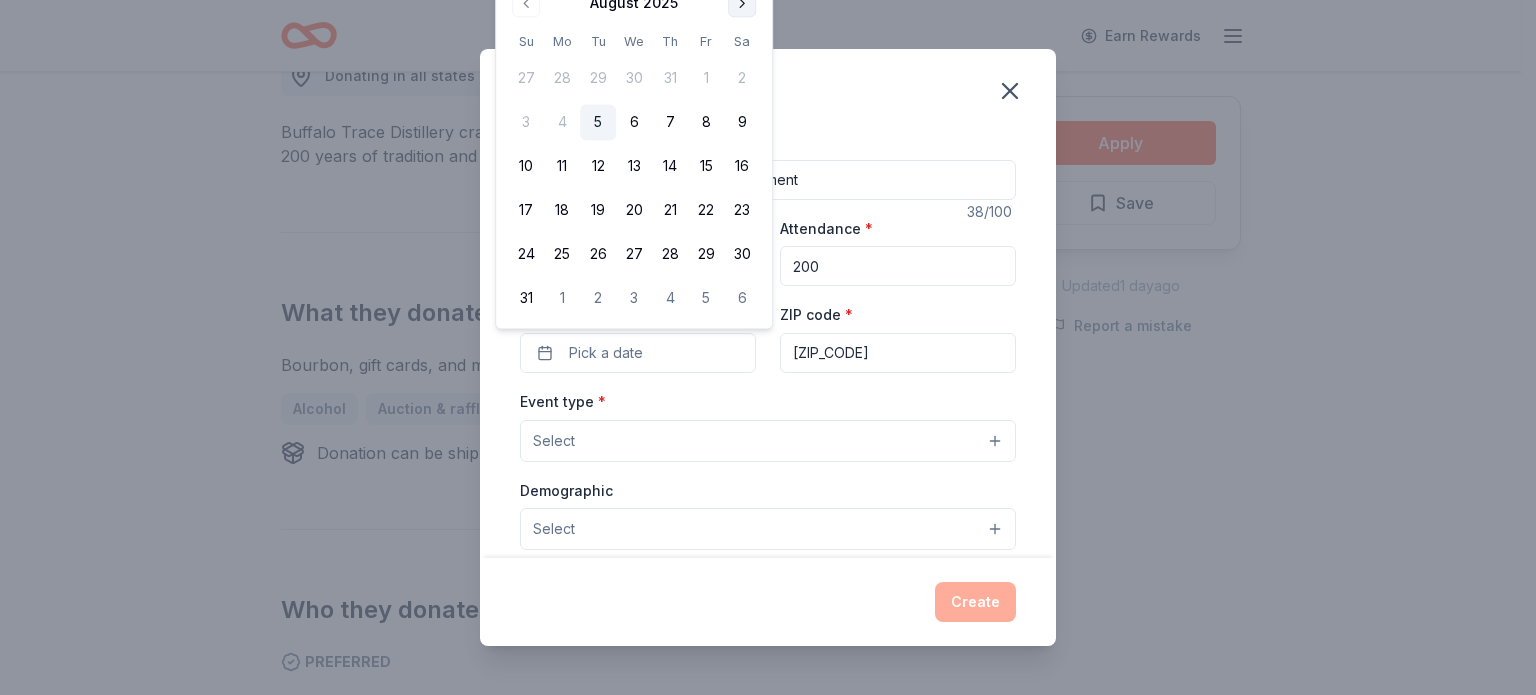 click at bounding box center [742, 3] 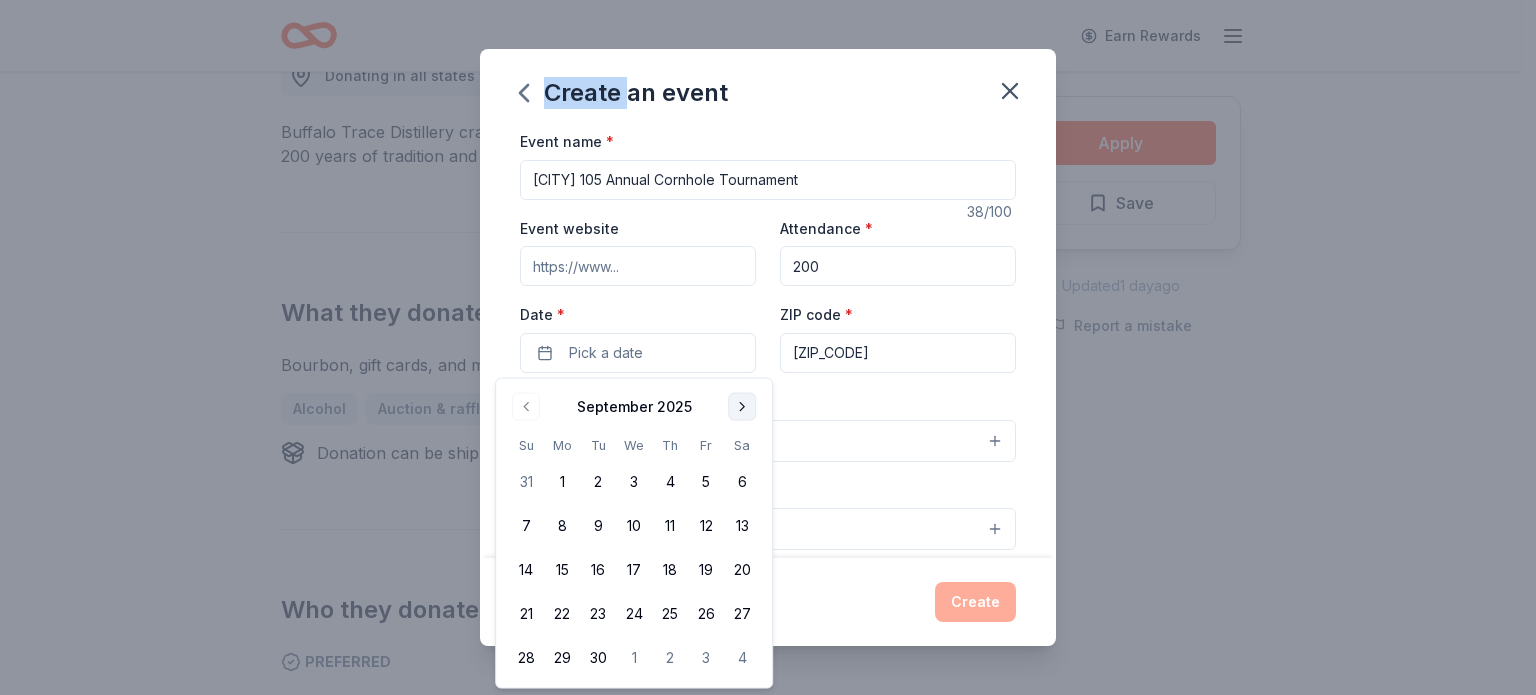 click at bounding box center (742, 407) 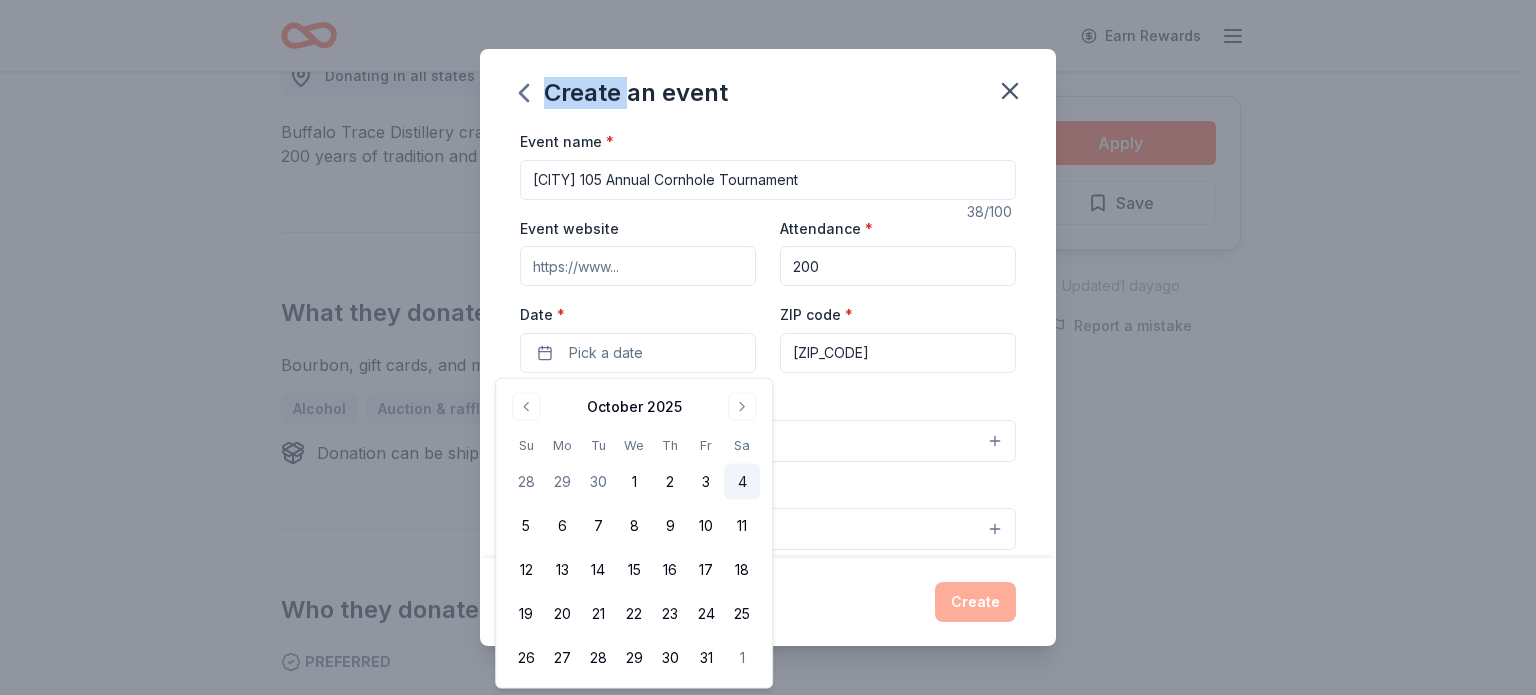 click on "4" at bounding box center [742, 482] 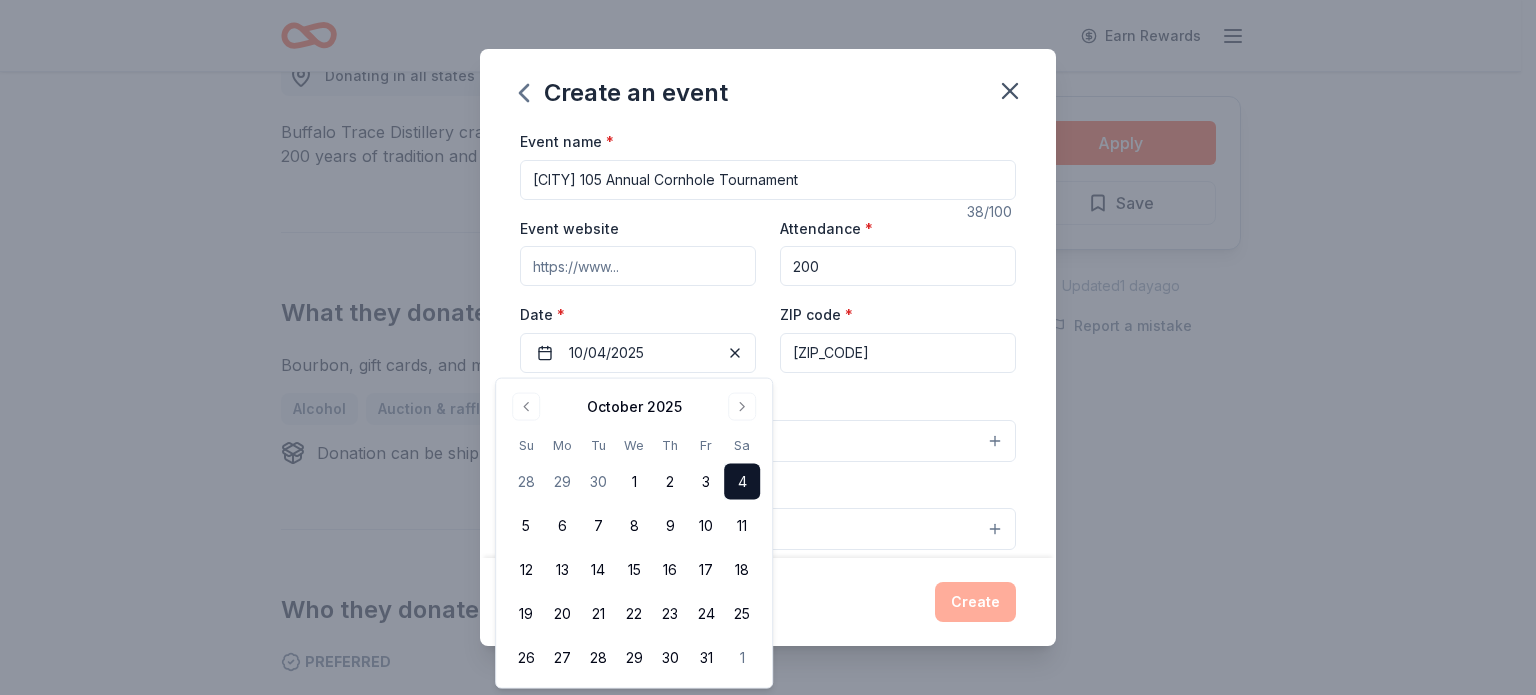 click on "Event name * Trenton 105 Annual Cornhole Tournament 38 /100 Event website Attendance * 200 Date * 10/04/2025 ZIP code * 08628 Event type * Select Demographic Select We use this information to help brands find events with their target demographic to sponsor their products. Mailing address Apt/unit Description What are you looking for? * Auction & raffle Meals Snacks Desserts Alcohol Beverages Send me reminders Email me reminders of donor application deadlines Recurring event" at bounding box center [768, 343] 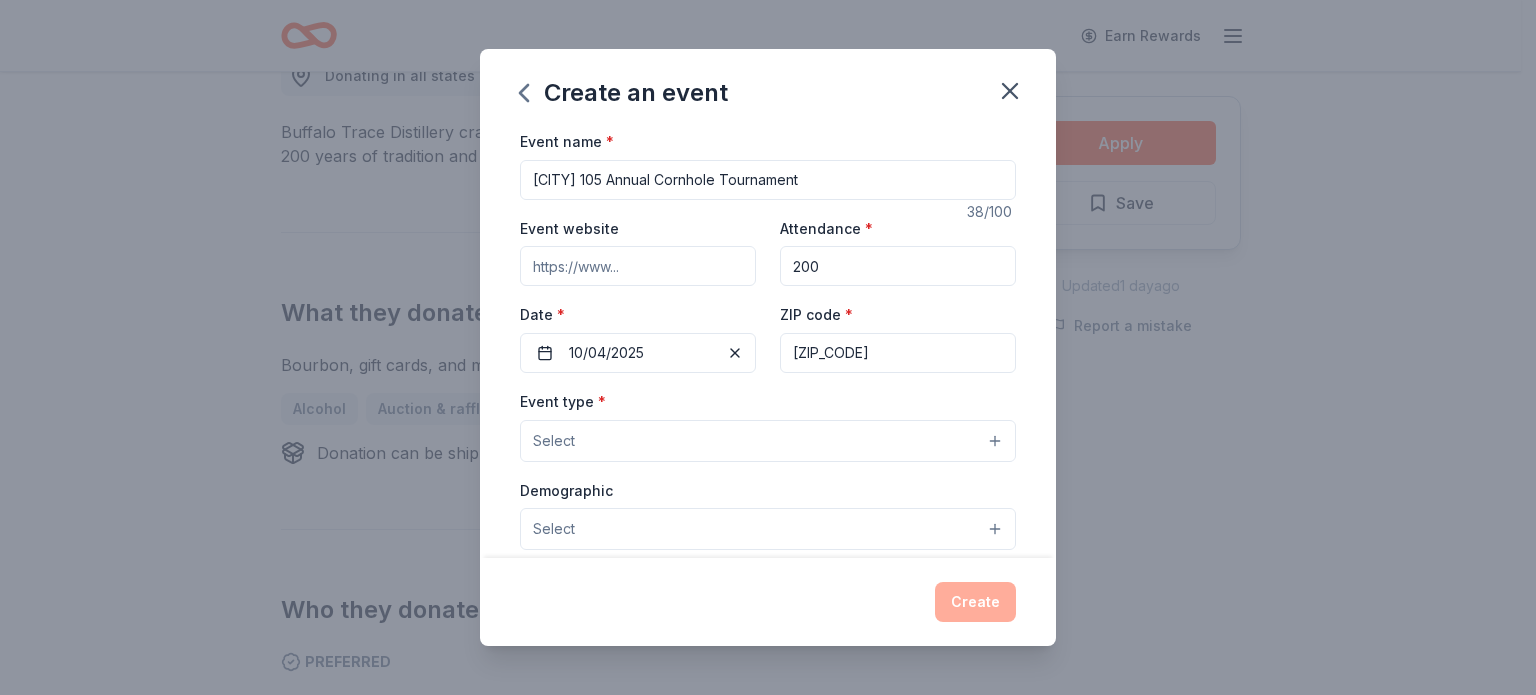 click on "Select" at bounding box center (768, 441) 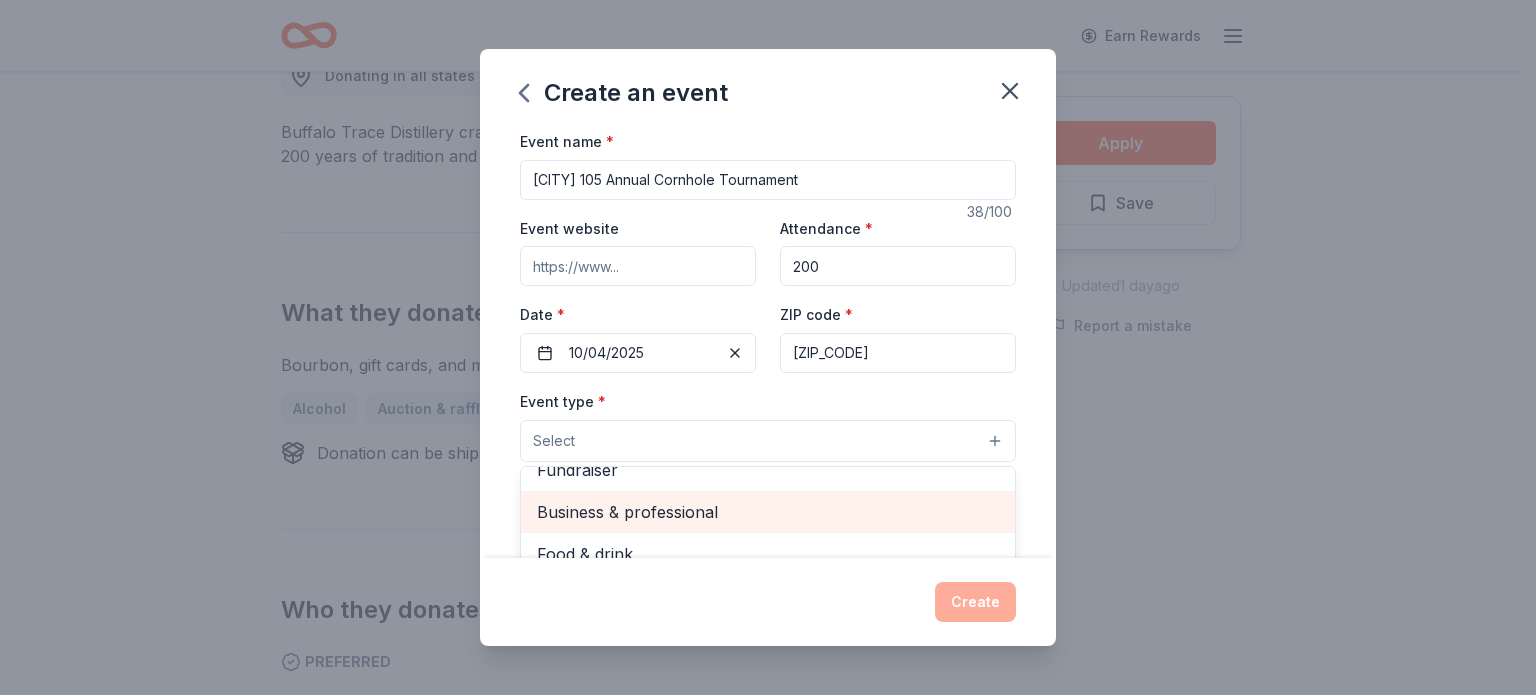 scroll, scrollTop: 0, scrollLeft: 0, axis: both 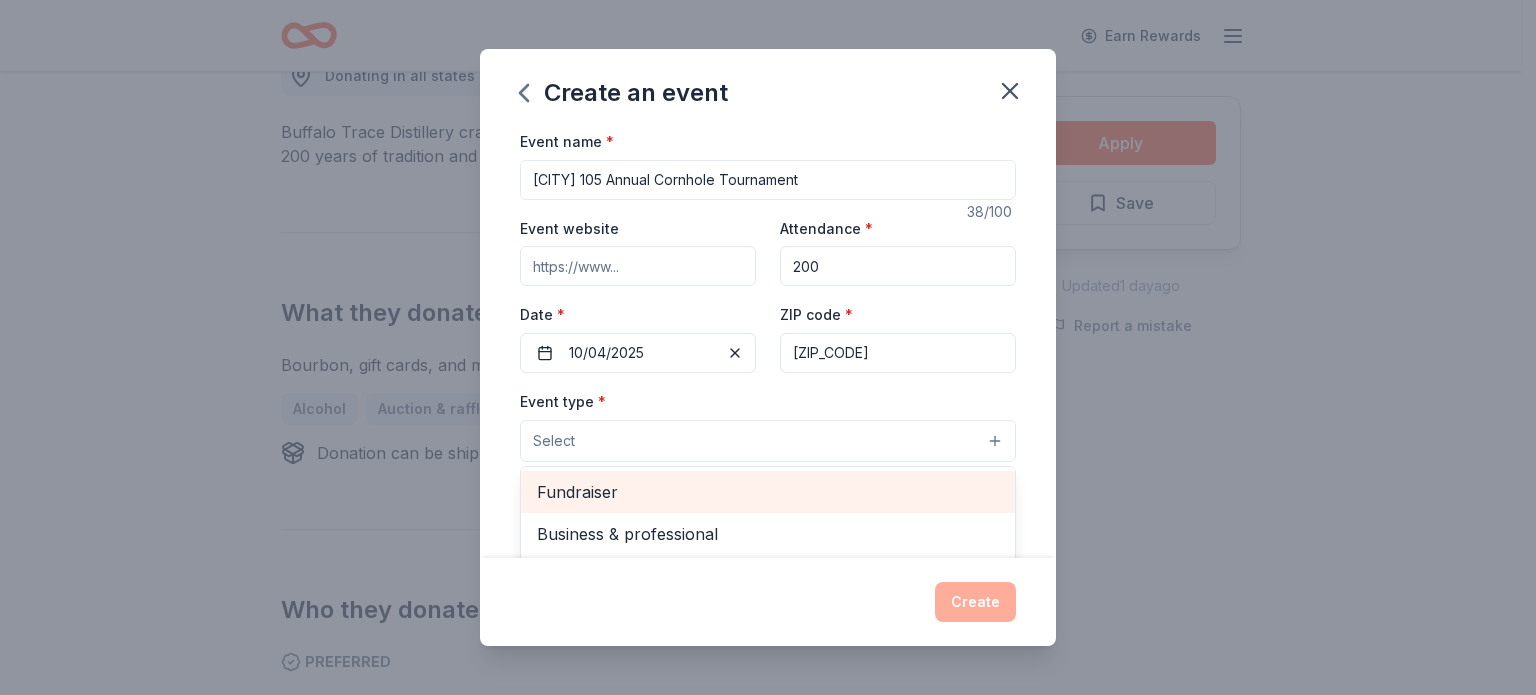 click on "Fundraiser" at bounding box center (768, 492) 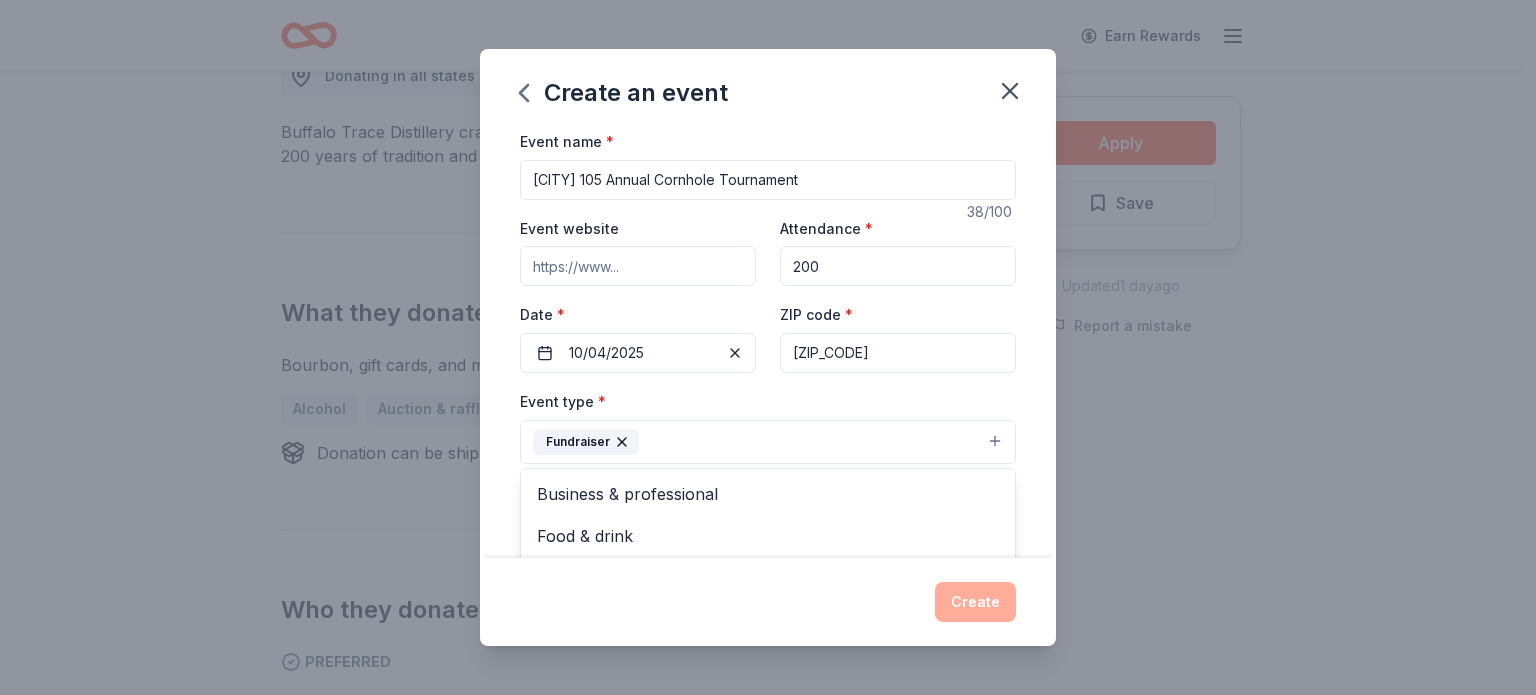 click on "Event name * Trenton 105 Annual Cornhole Tournament 38 /100 Event website Attendance * 200 Date * 10/04/2025 ZIP code * 08628 Event type * Fundraiser Business & professional Food & drink Health & wellness Hobbies Music Performing & visual arts Demographic Select We use this information to help brands find events with their target demographic to sponsor their products. Mailing address Apt/unit Description What are you looking for? * Auction & raffle Meals Snacks Desserts Alcohol Beverages Send me reminders Email me reminders of donor application deadlines Recurring event" at bounding box center (768, 343) 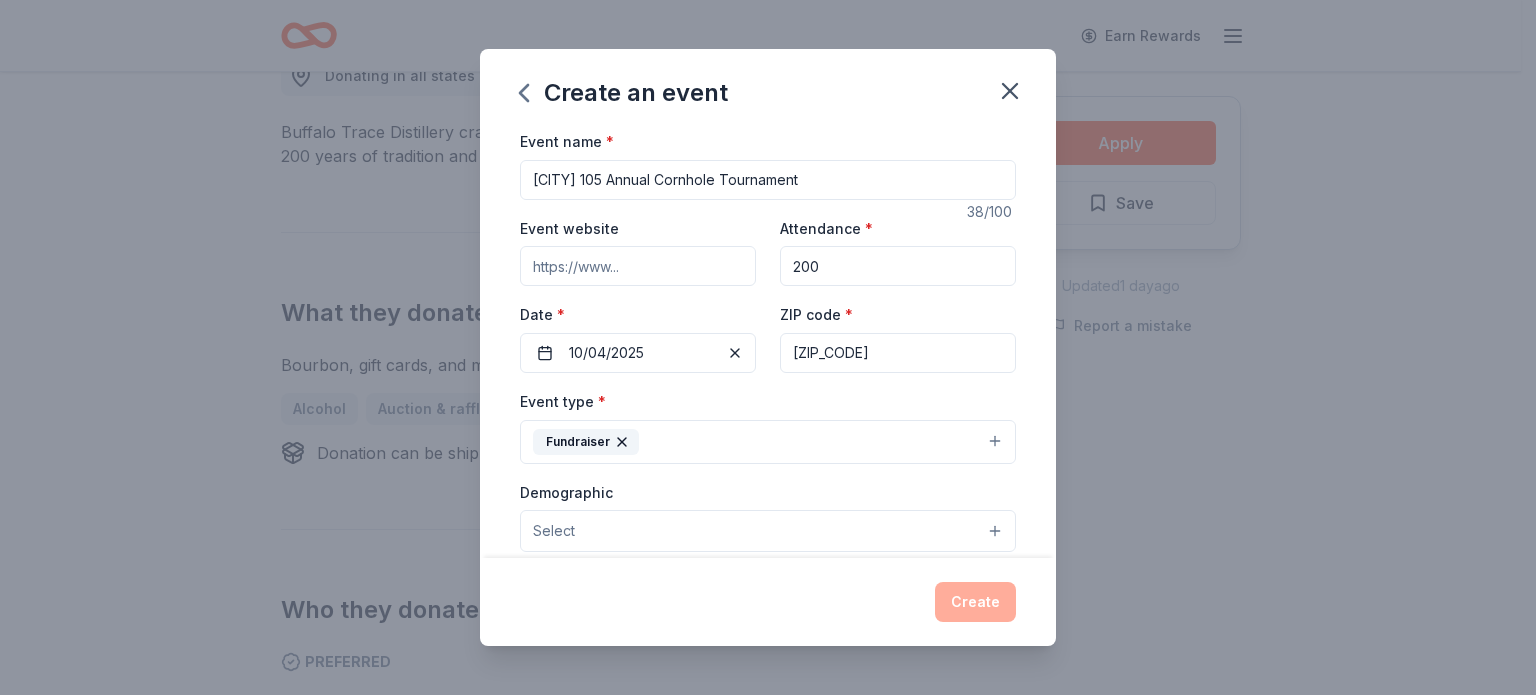 scroll, scrollTop: 100, scrollLeft: 0, axis: vertical 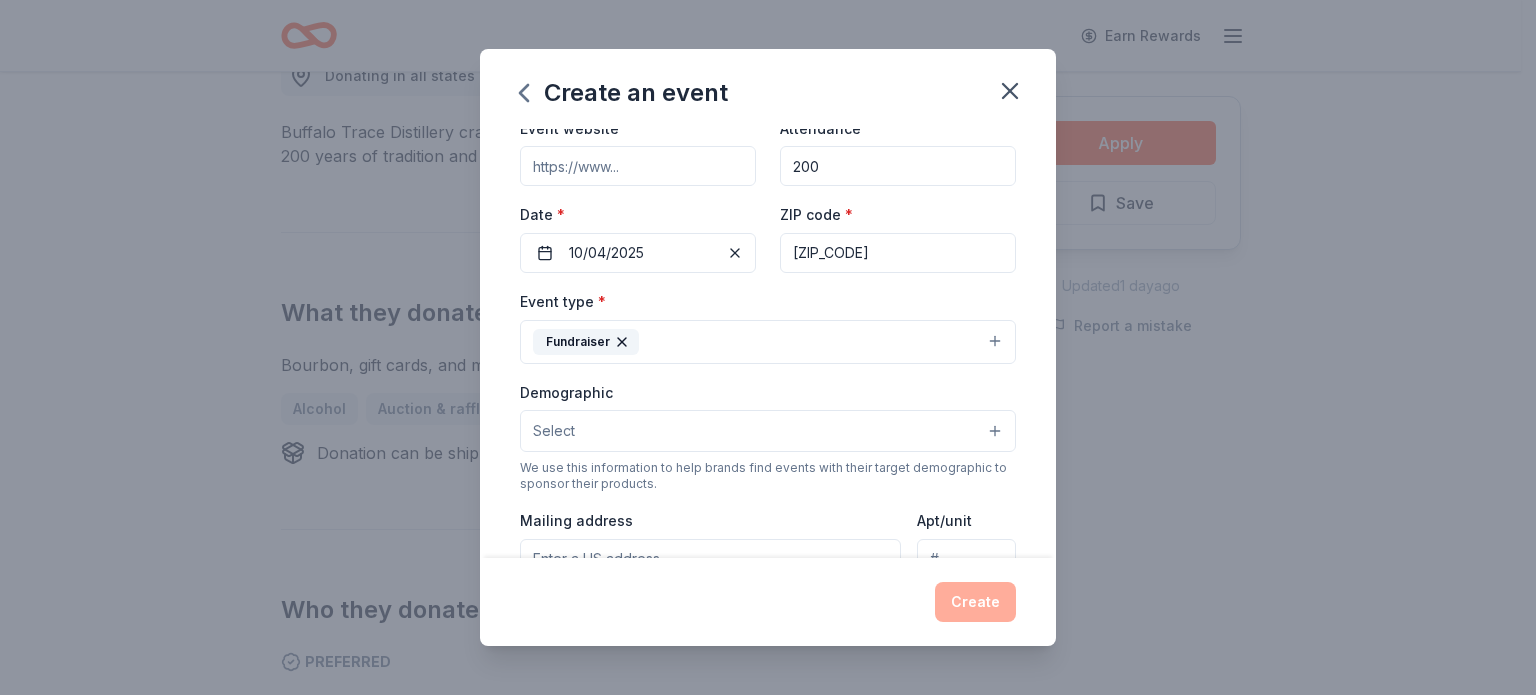 click on "Select" at bounding box center [768, 431] 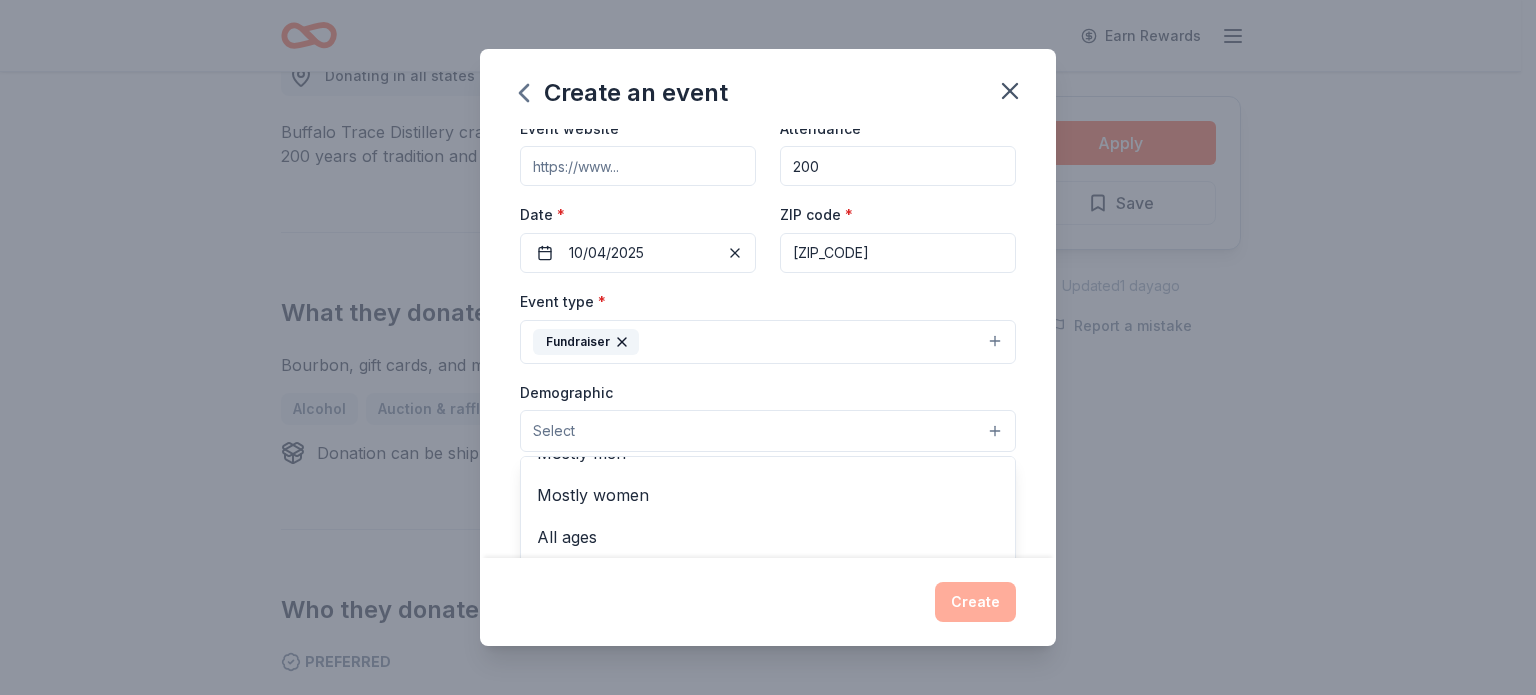 scroll, scrollTop: 300, scrollLeft: 0, axis: vertical 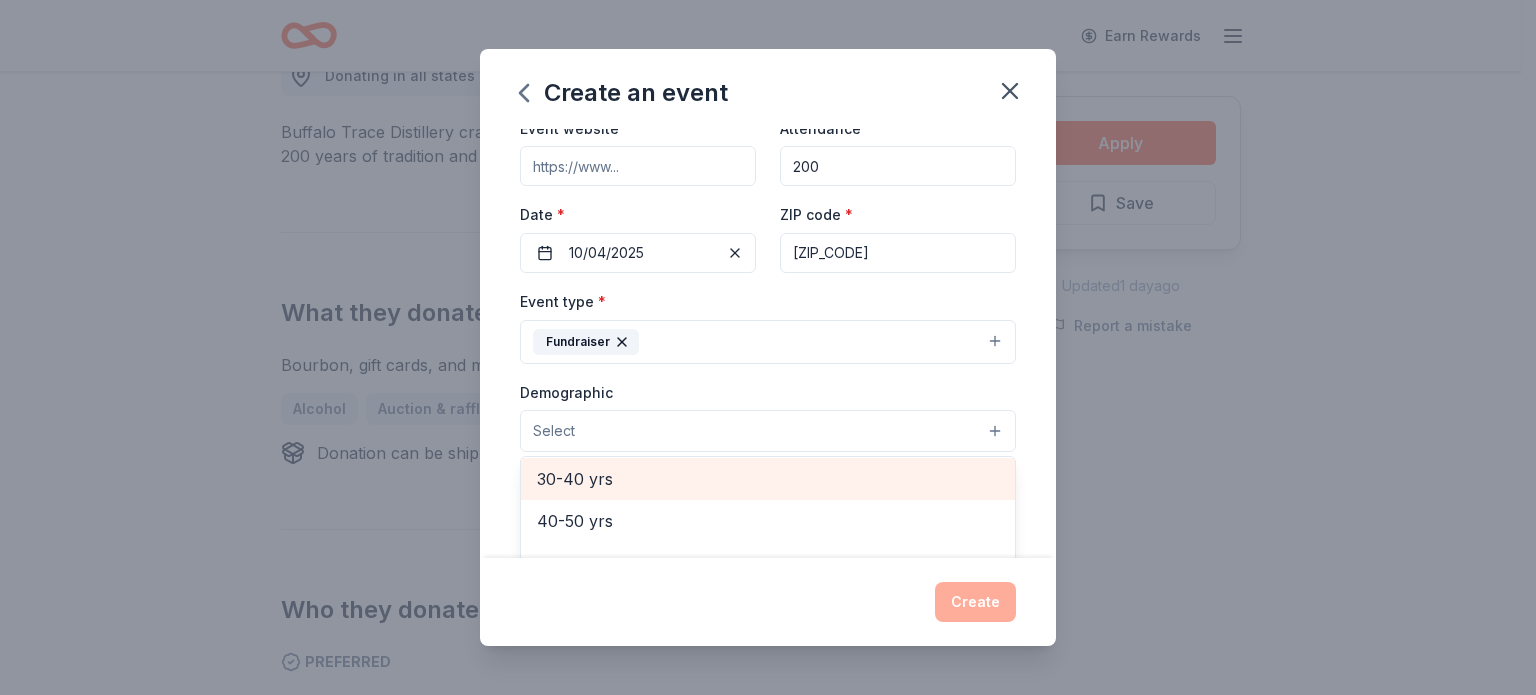 click on "30-40 yrs" at bounding box center (768, 479) 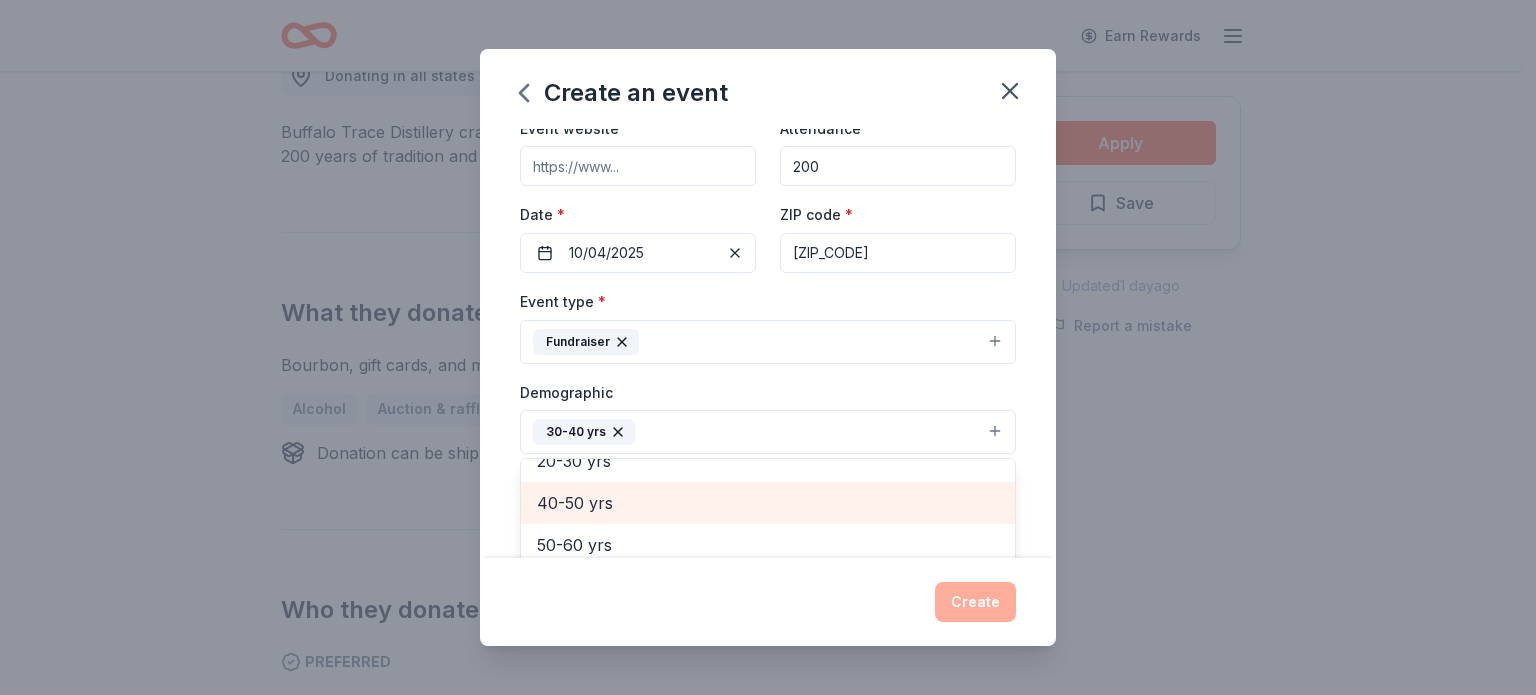 click on "40-50 yrs" at bounding box center (768, 503) 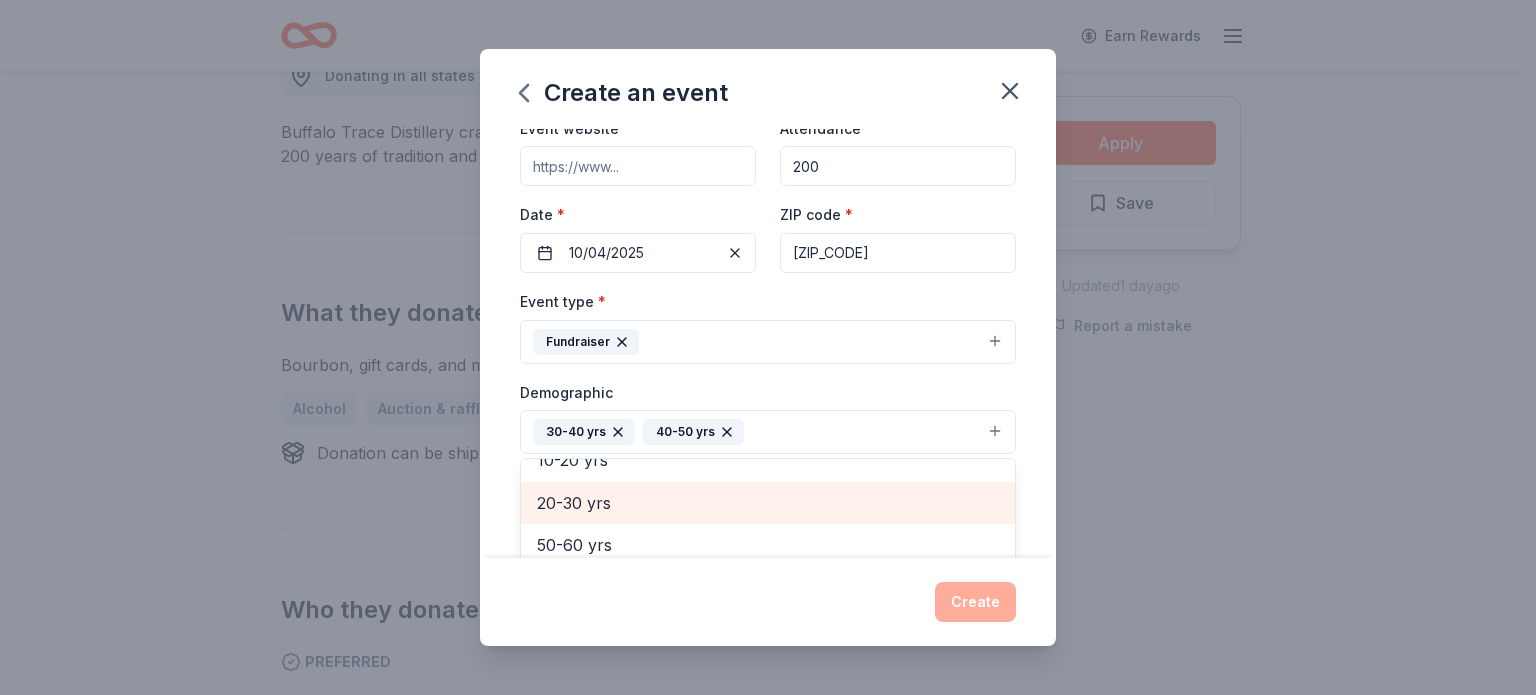 scroll, scrollTop: 236, scrollLeft: 0, axis: vertical 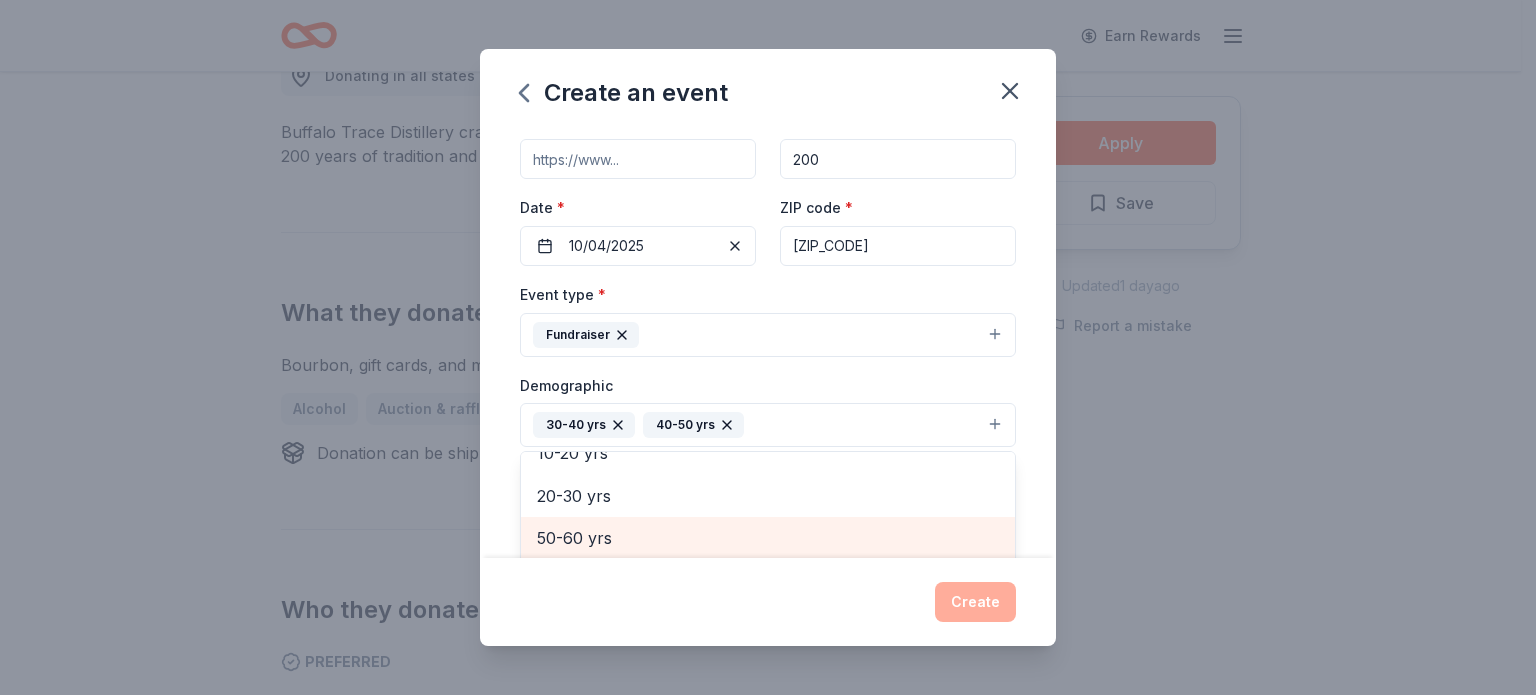 click on "50-60 yrs" at bounding box center [768, 538] 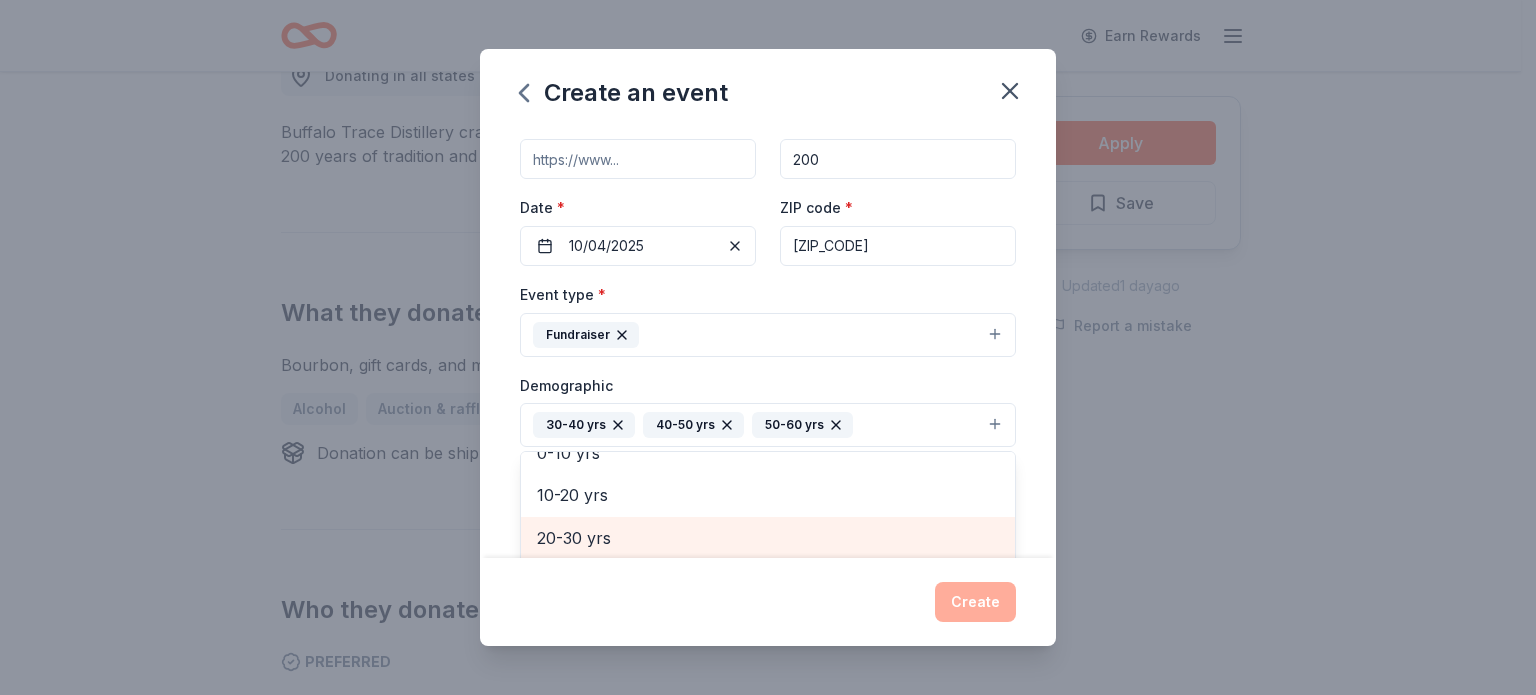 scroll, scrollTop: 193, scrollLeft: 0, axis: vertical 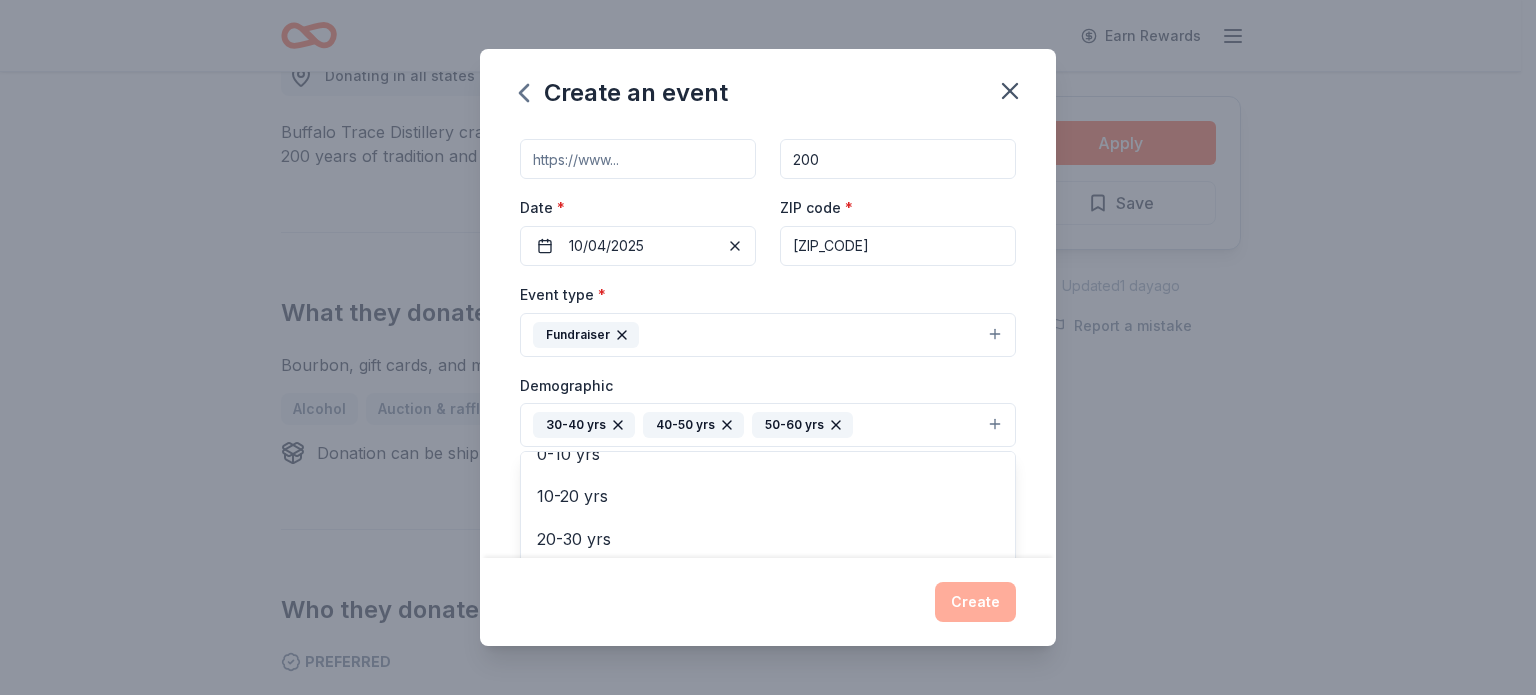 click on "Event name * Trenton 105 Annual Cornhole Tournament 38 /100 Event website Attendance * 200 Date * 10/04/2025 ZIP code * 08628 Event type * Fundraiser Demographic 30-40 yrs 40-50 yrs 50-60 yrs All genders Mostly men Mostly women All ages 0-10 yrs 10-20 yrs 20-30 yrs 60-70 yrs 70-80 yrs 80+ yrs We use this information to help brands find events with their target demographic to sponsor their products. Mailing address Apt/unit Description What are you looking for? * Auction & raffle Meals Snacks Desserts Alcohol Beverages Send me reminders Email me reminders of donor application deadlines Recurring event" at bounding box center [768, 343] 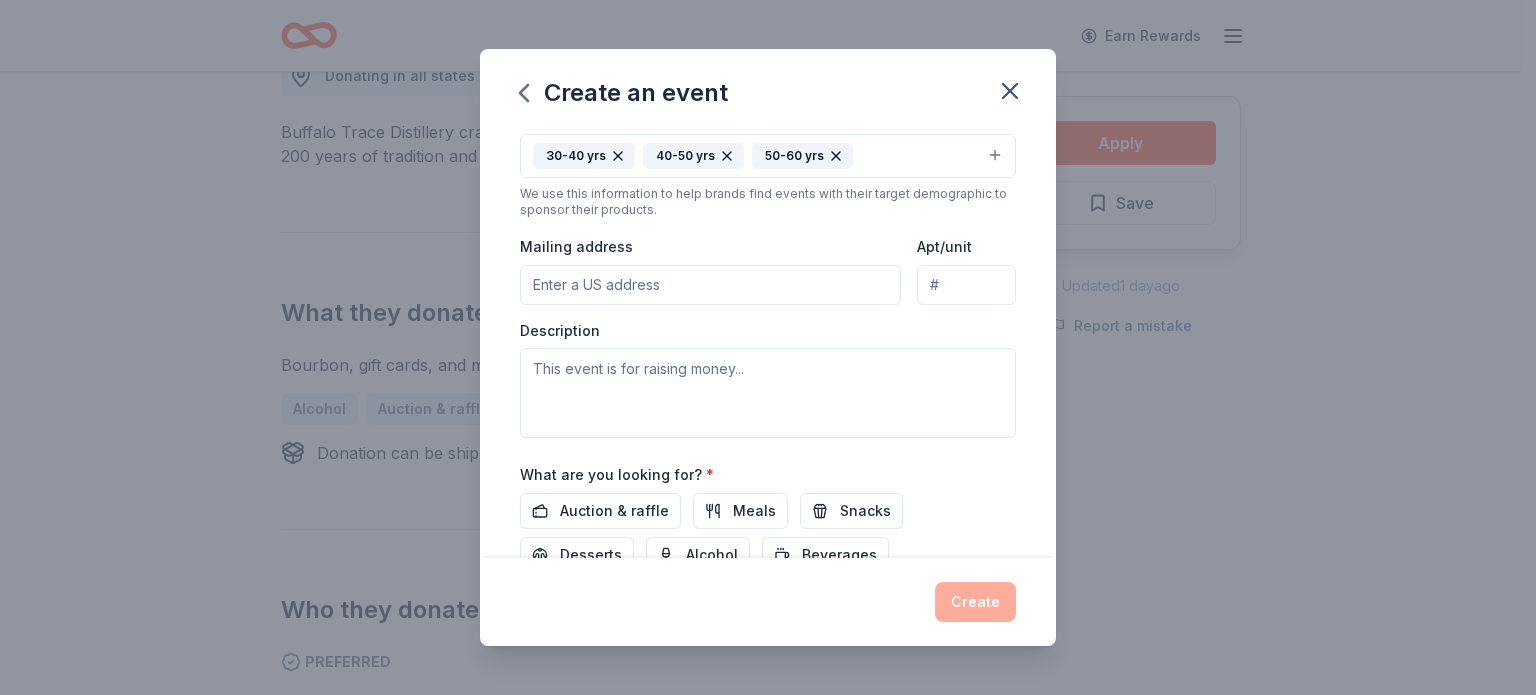 scroll, scrollTop: 407, scrollLeft: 0, axis: vertical 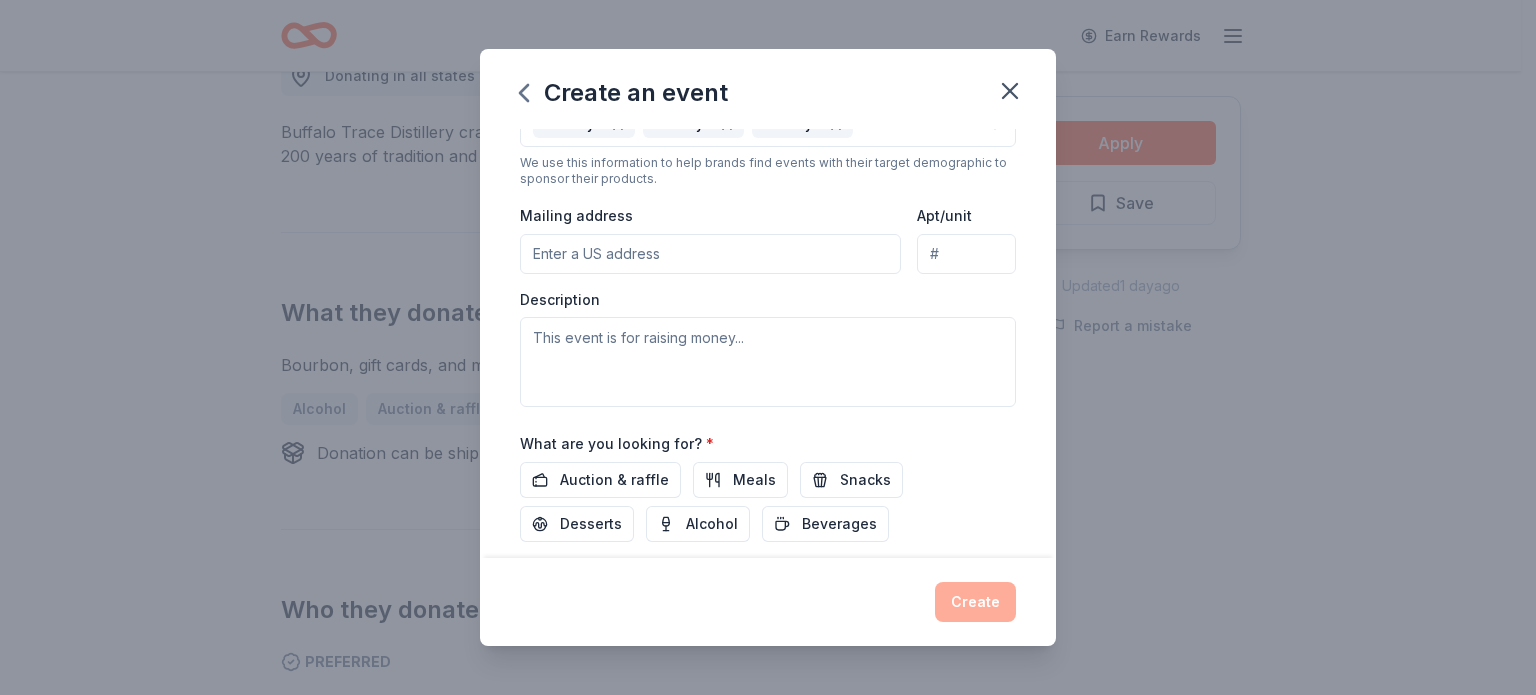 click on "Mailing address" at bounding box center [710, 254] 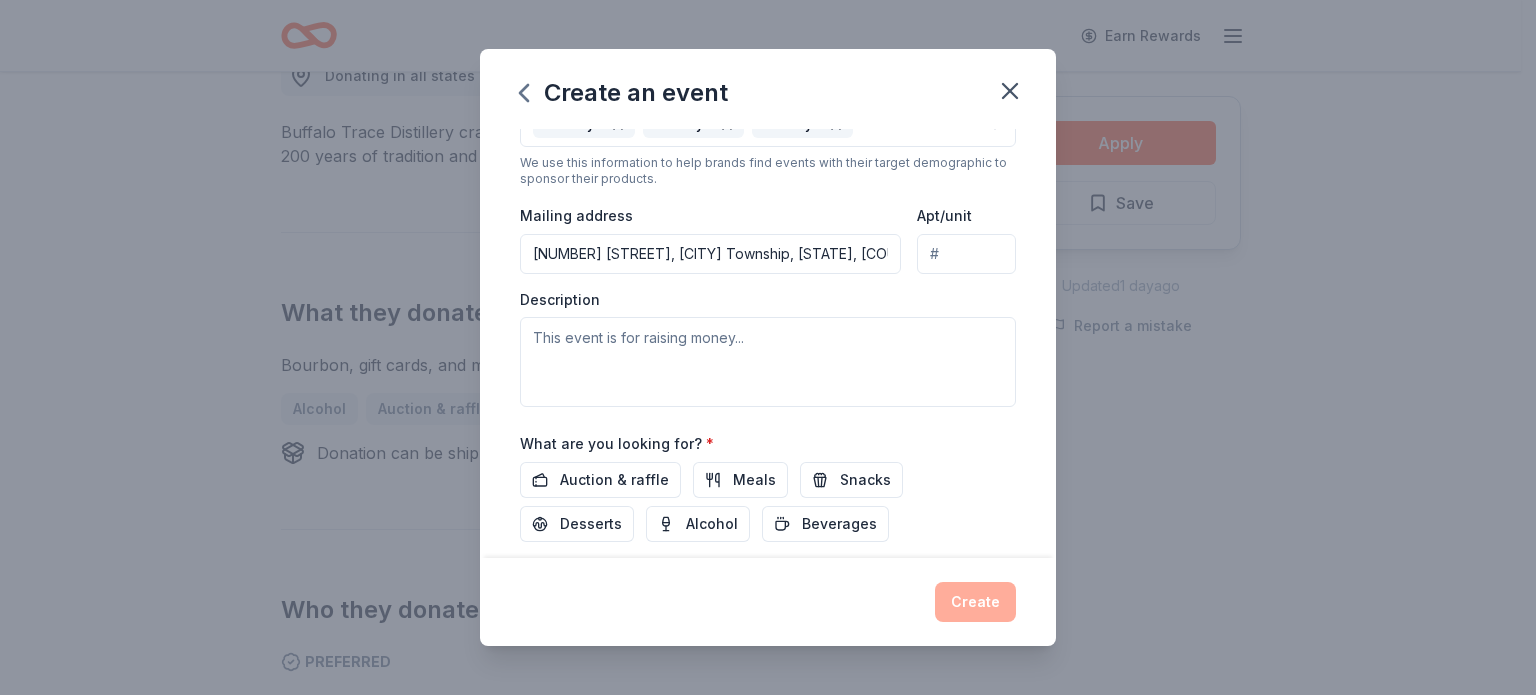 type on "42 Decou Avenue, Ewing Township, NJ, 08628" 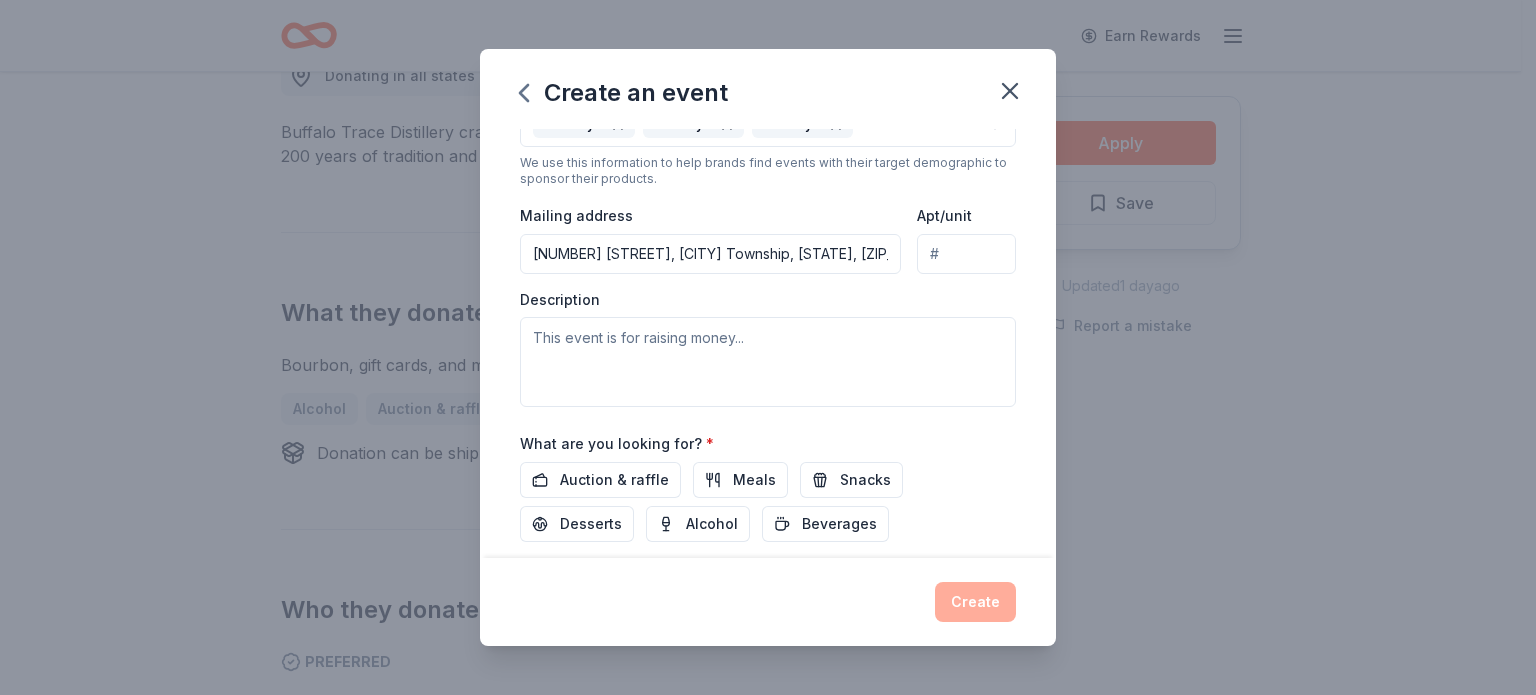click on "Description" at bounding box center (768, 349) 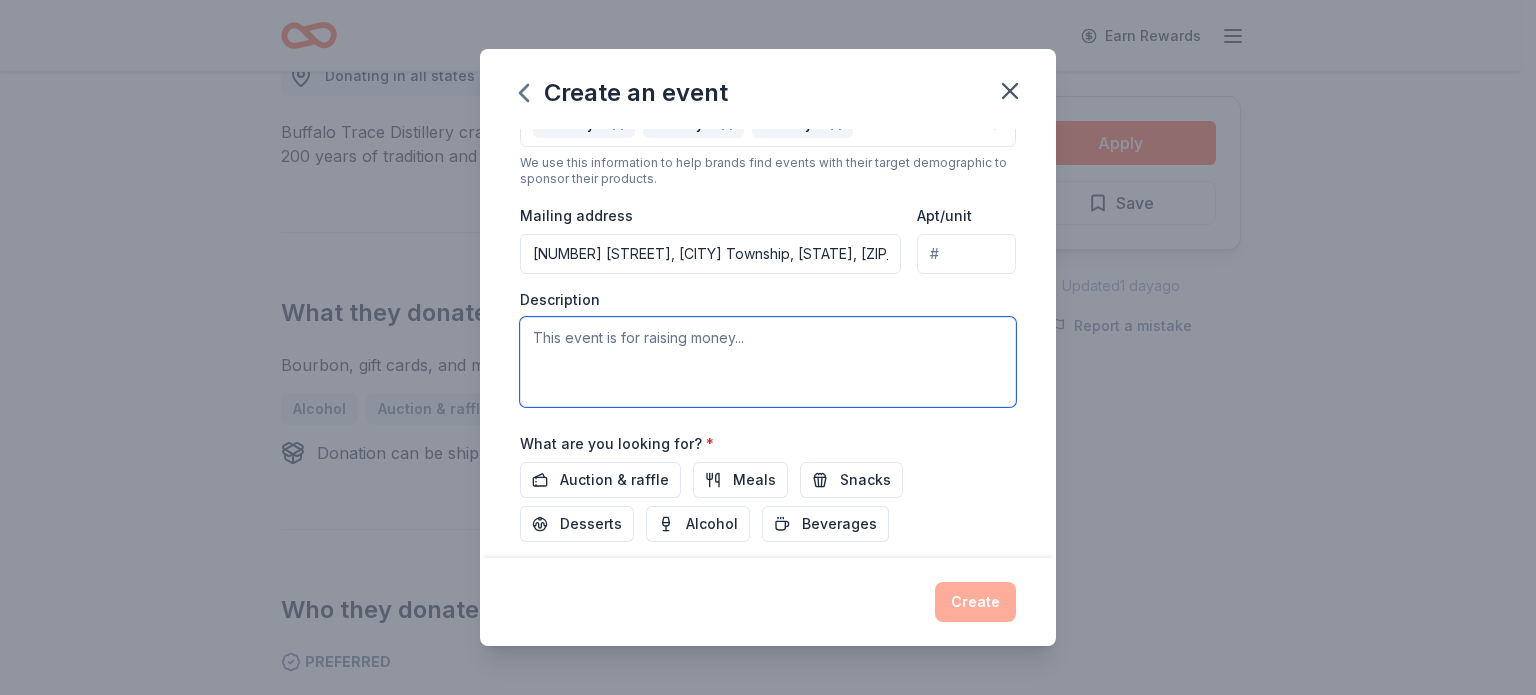 click at bounding box center [768, 362] 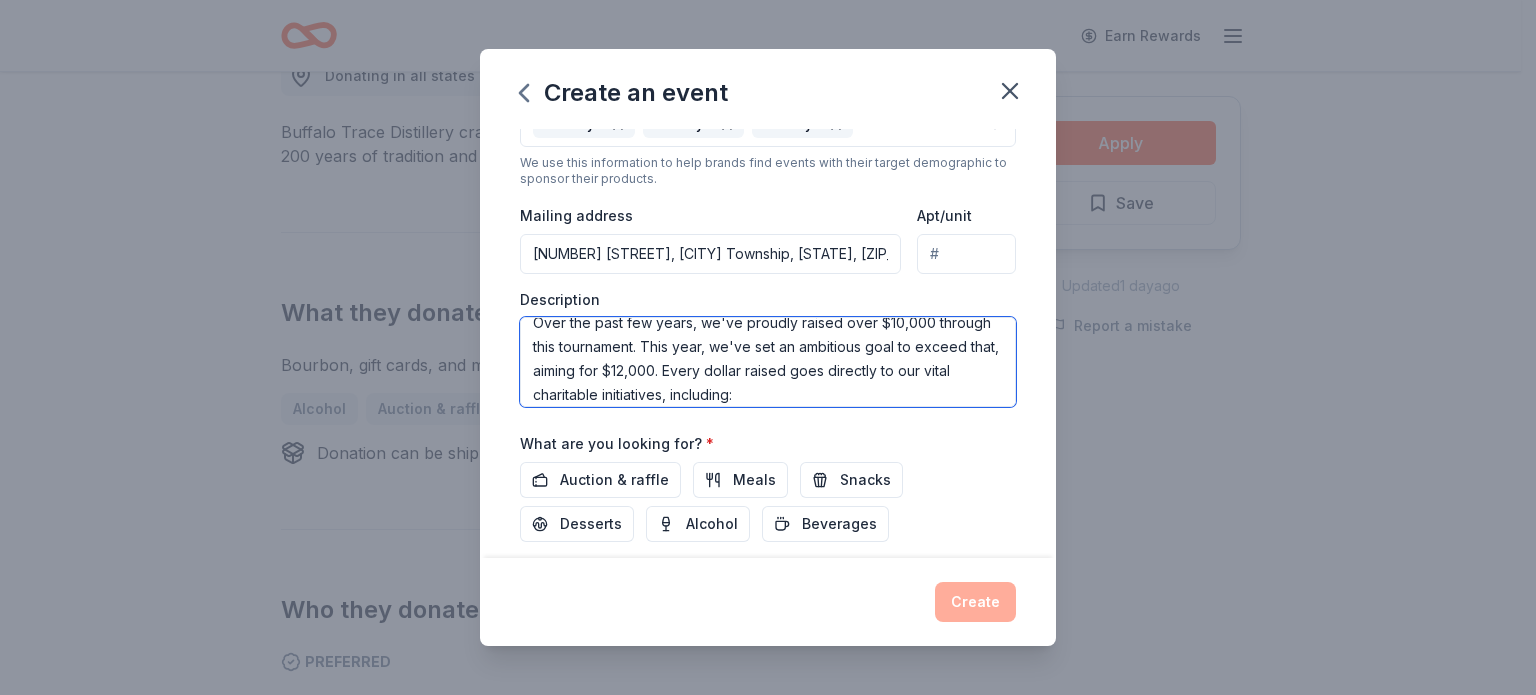 scroll, scrollTop: 0, scrollLeft: 0, axis: both 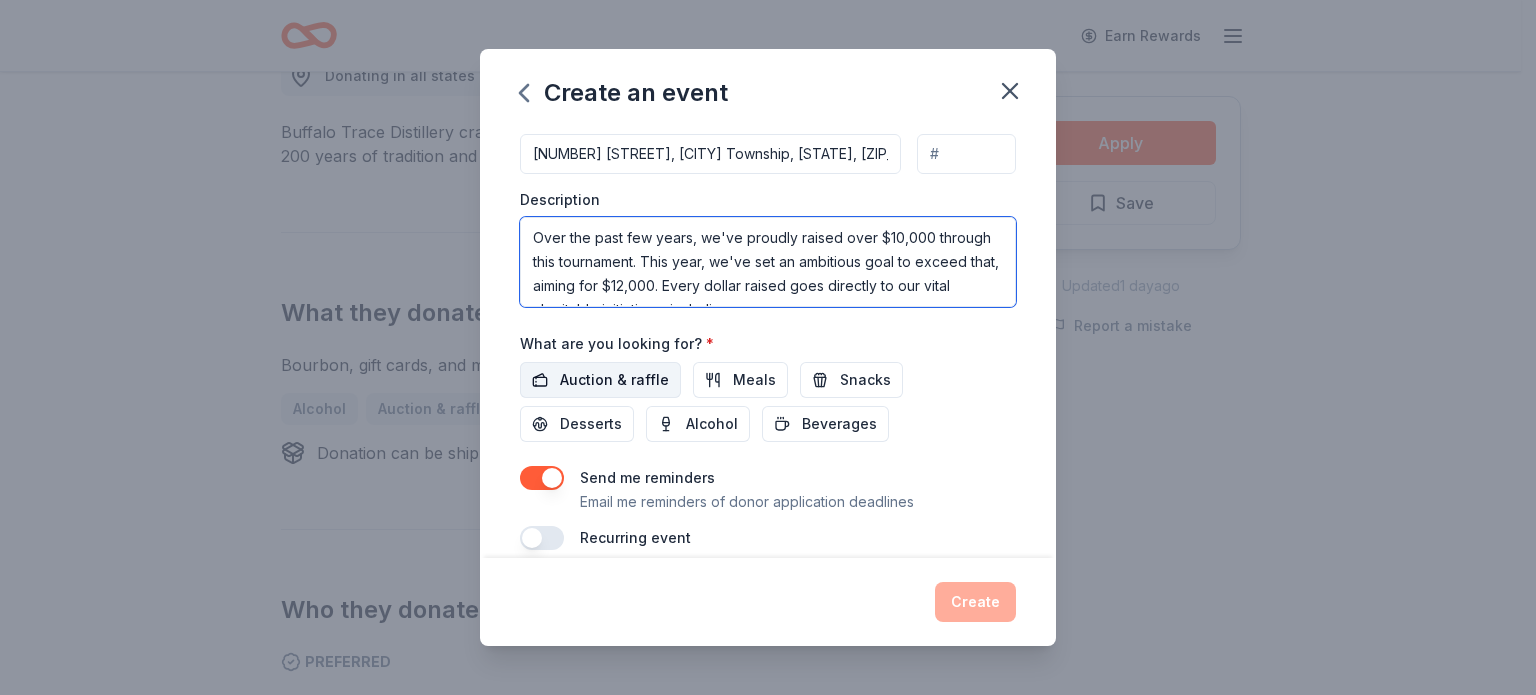 type on "Over the past few years, we've proudly raised over $10,000 through this tournament. This year, we've set an ambitious goal to exceed that, aiming for $12,000. Every dollar raised goes directly to our vital charitable initiatives, including:
Continuous support for homeless veterans
Programs for special needs children
Assisting families in need during the holidays
Community support and other charitable endeavors throughout the Elk year" 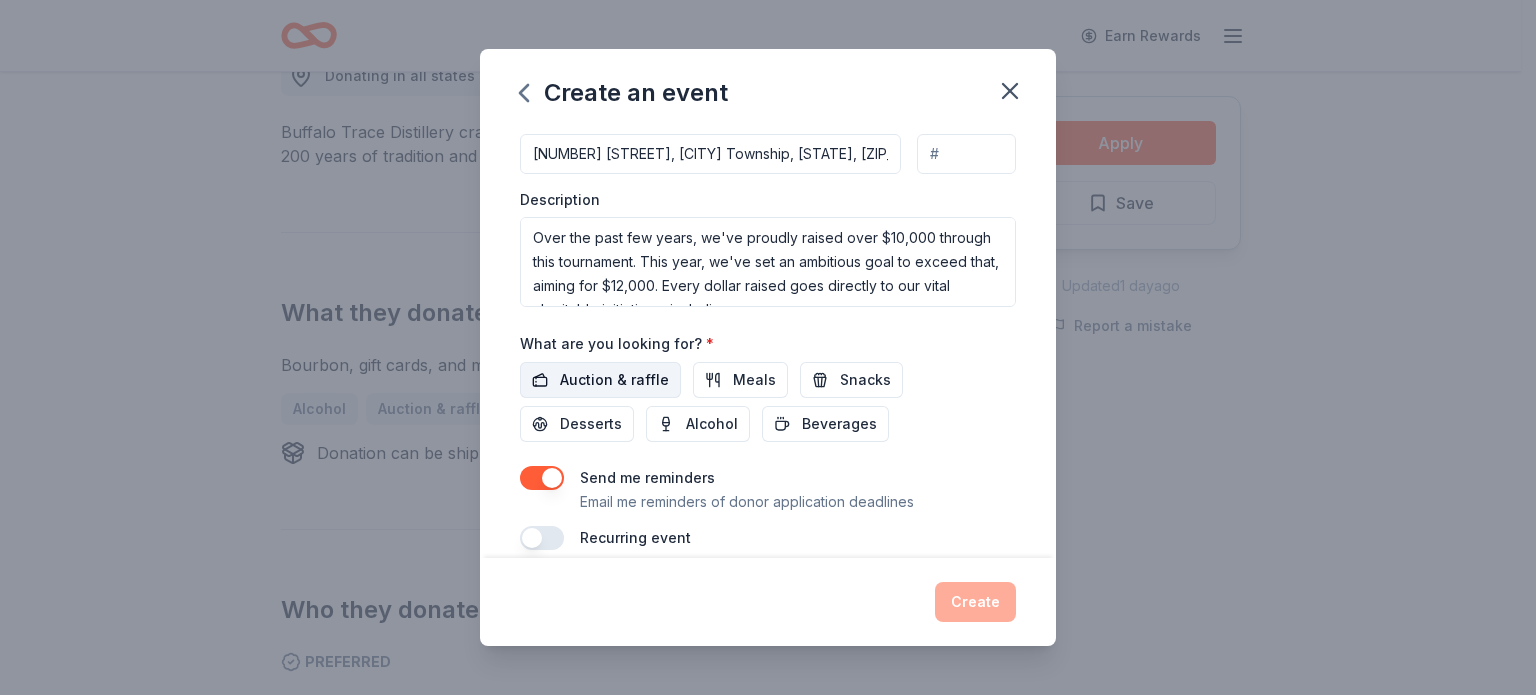 click on "Auction & raffle" at bounding box center [614, 380] 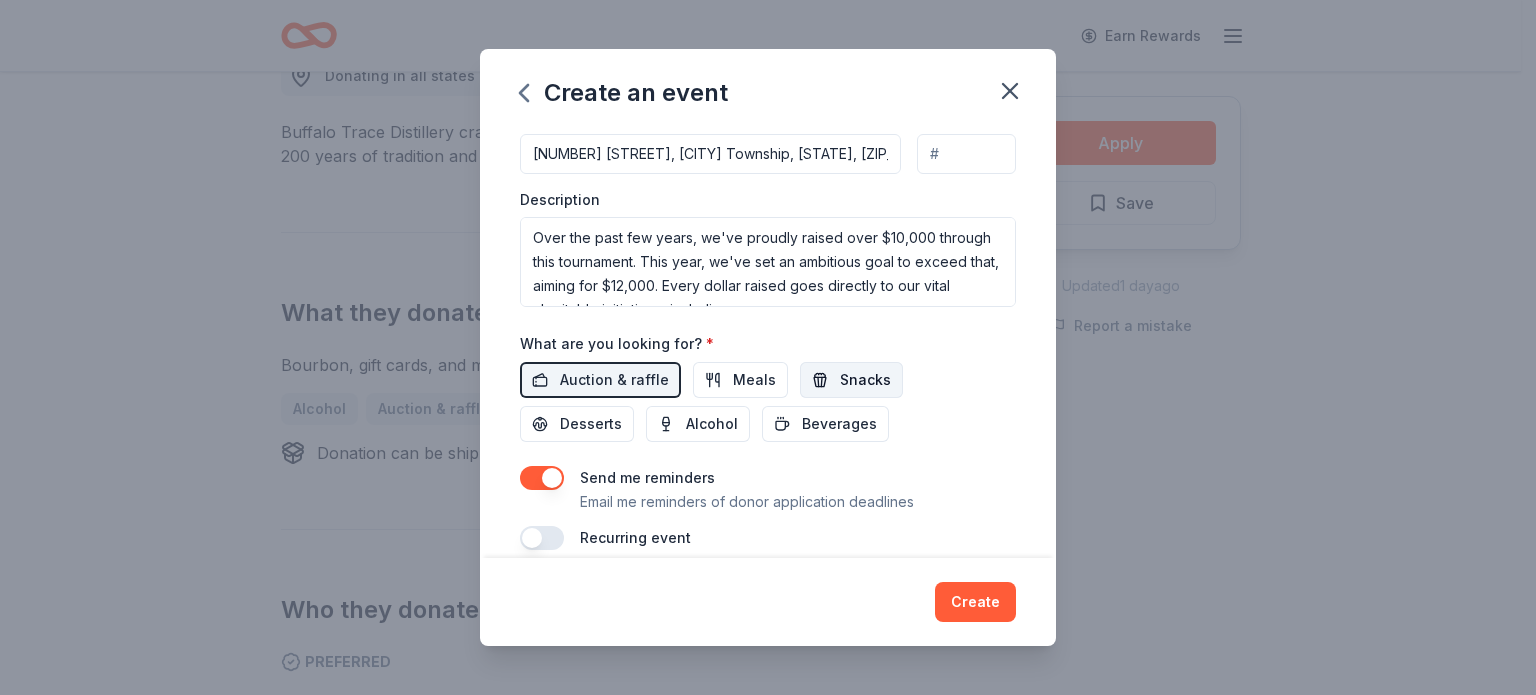 click on "Snacks" at bounding box center [865, 380] 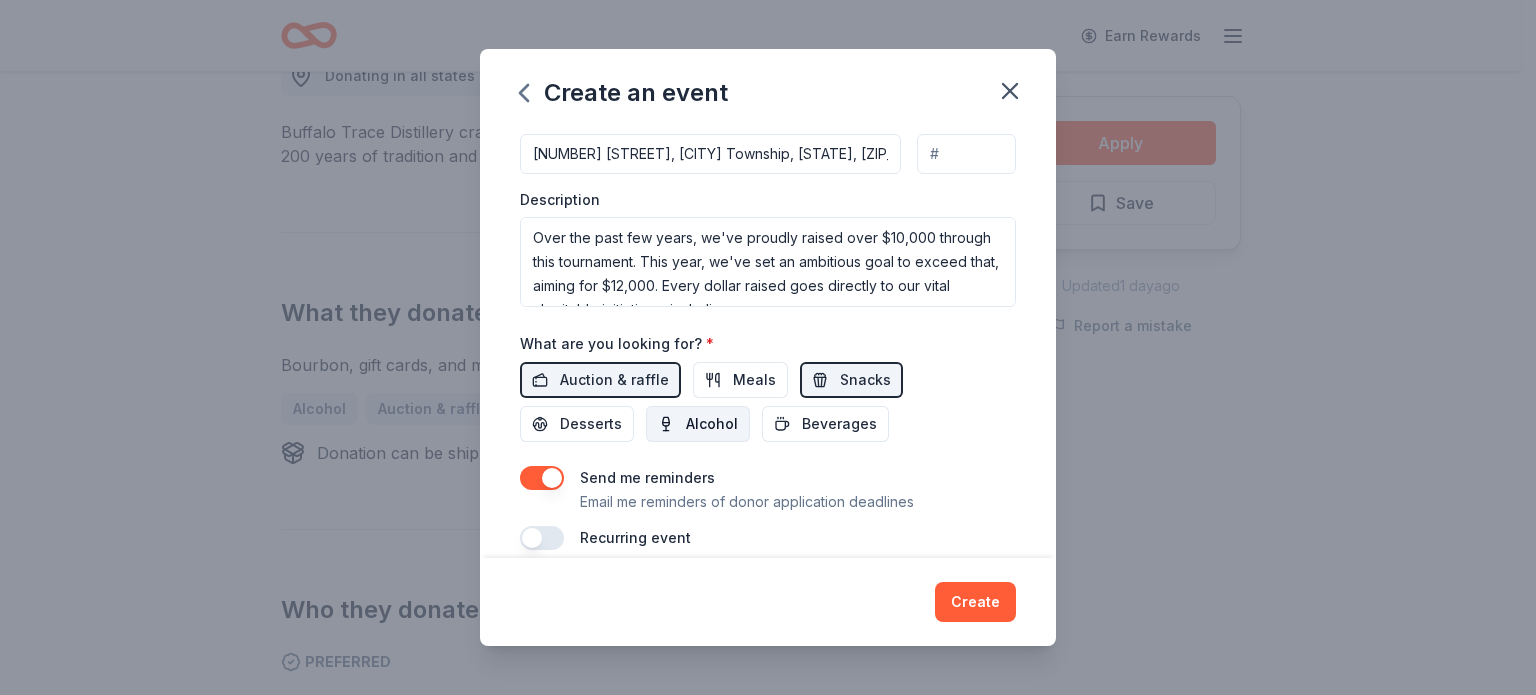 click on "Alcohol" at bounding box center (712, 424) 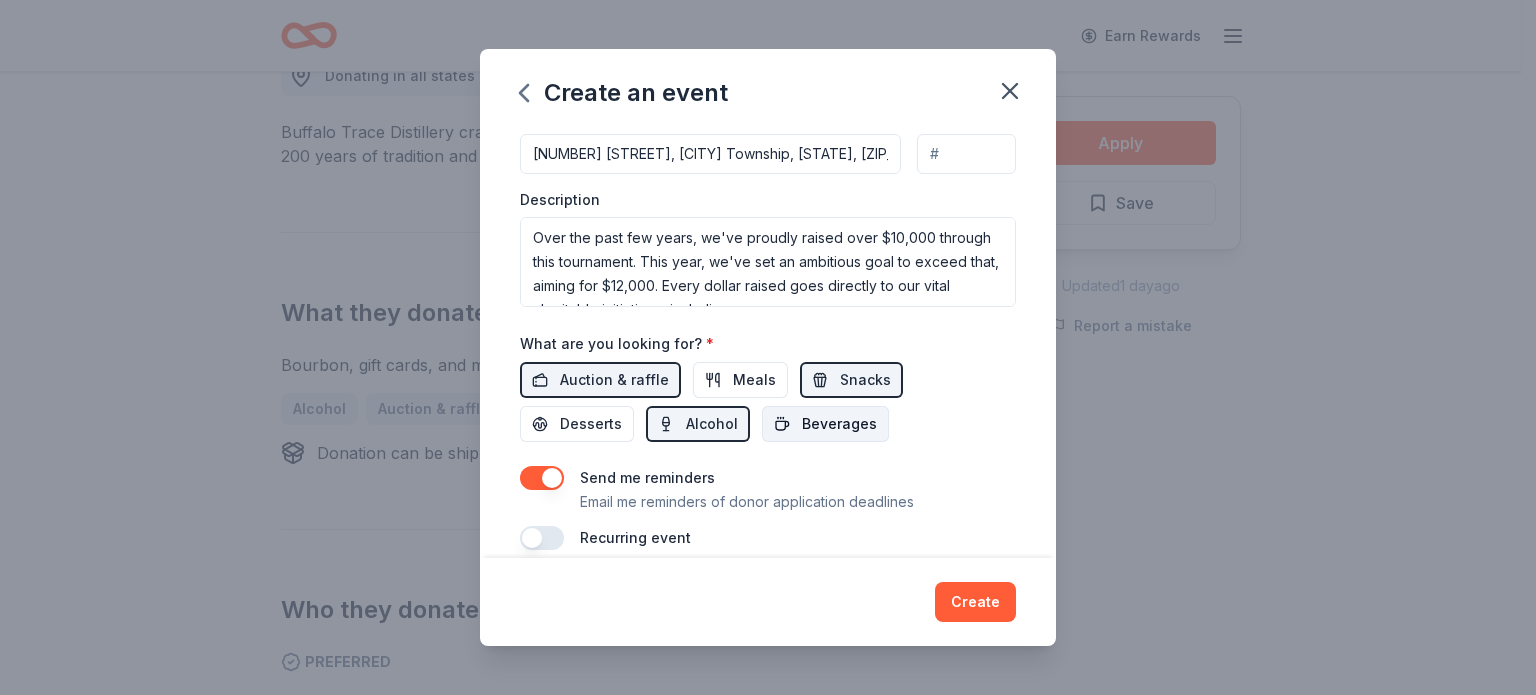 click on "Beverages" at bounding box center (839, 424) 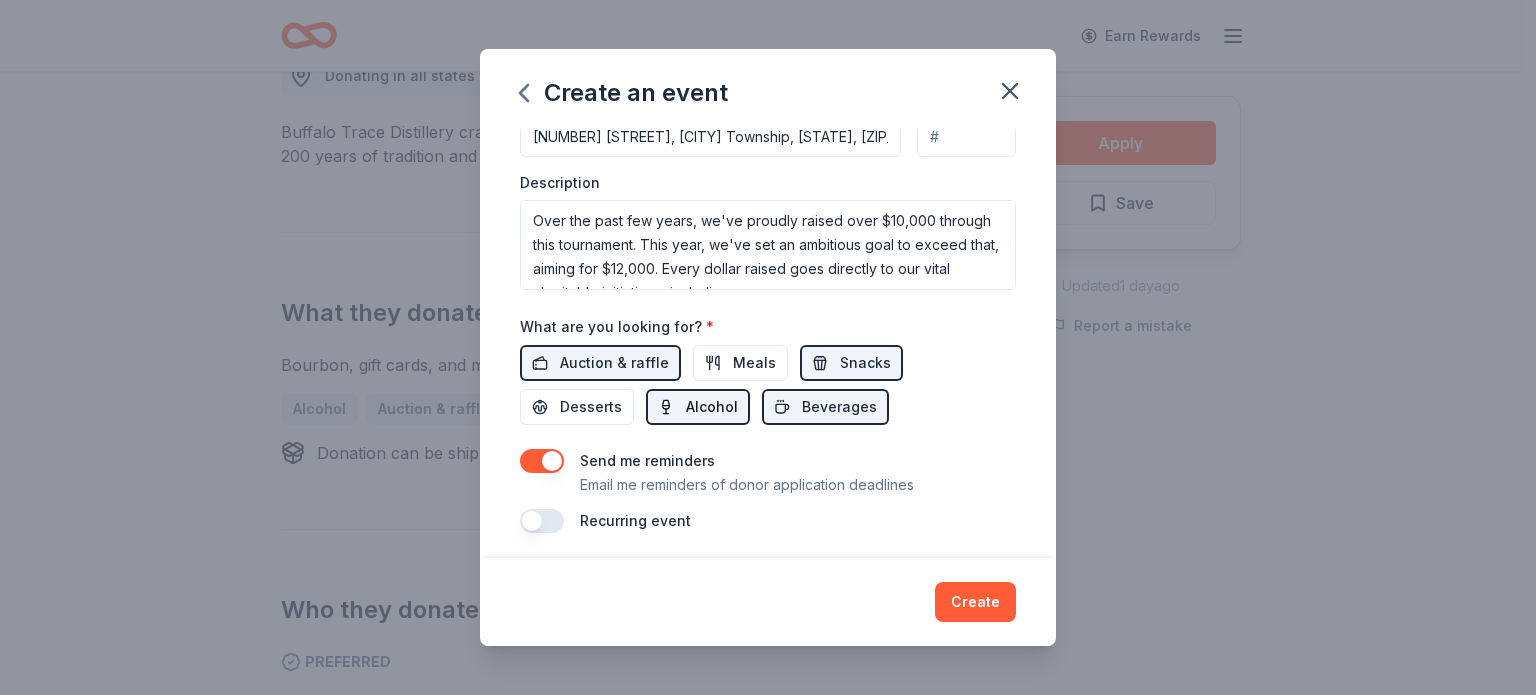 scroll, scrollTop: 529, scrollLeft: 0, axis: vertical 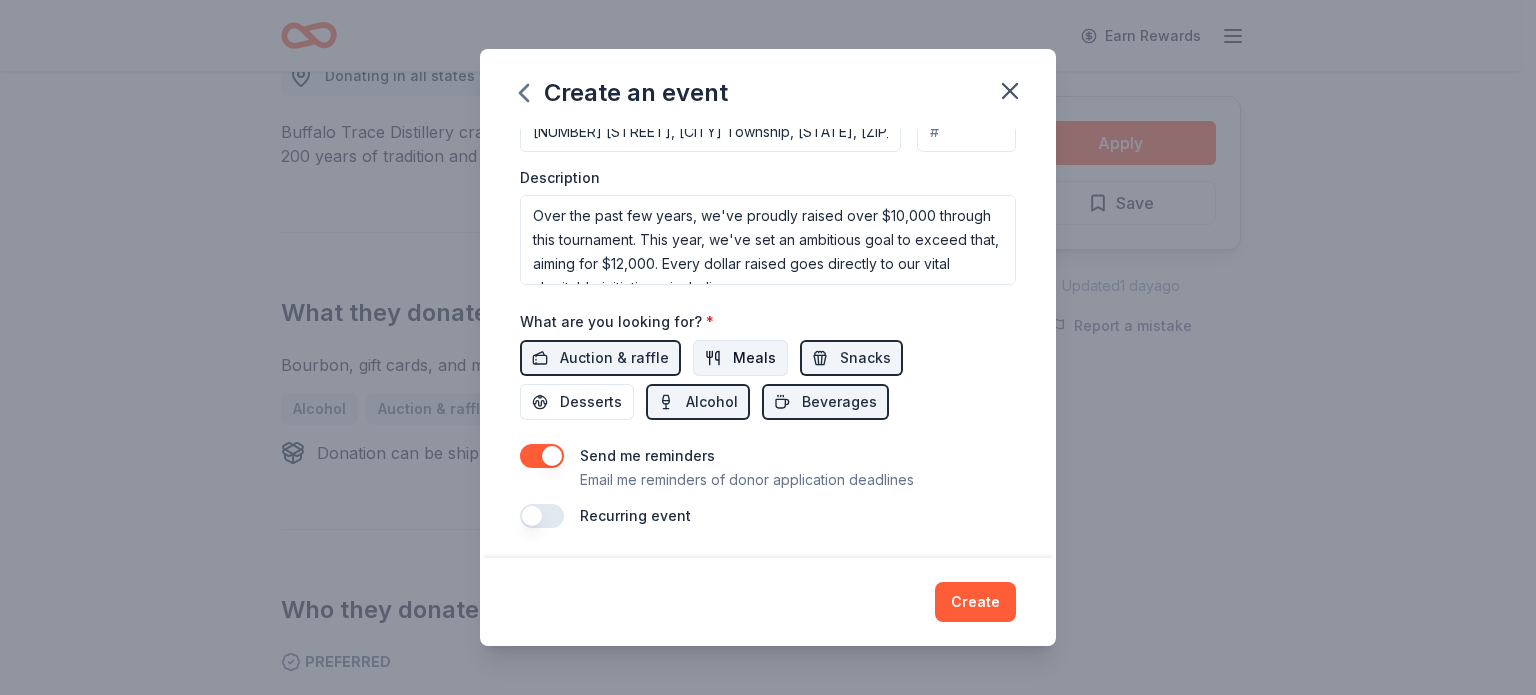 click on "Meals" at bounding box center (754, 358) 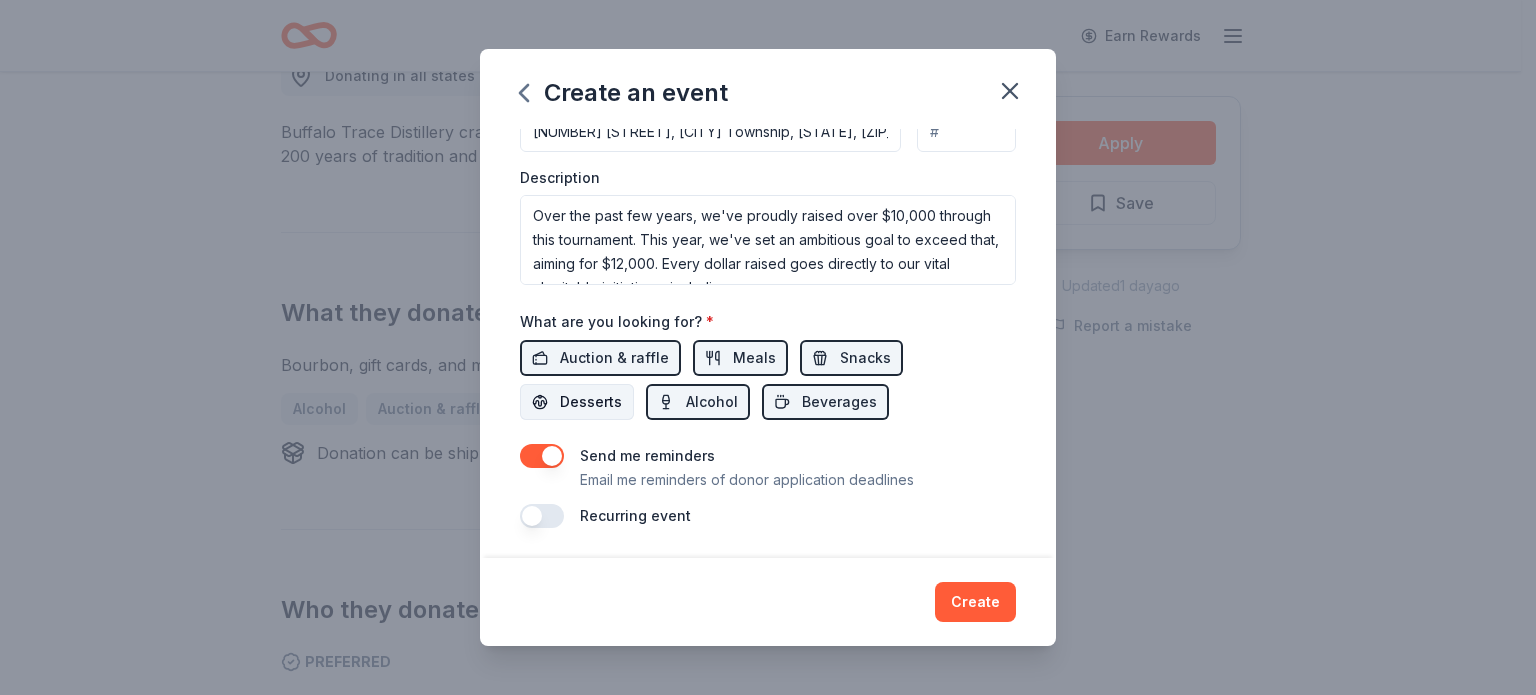 click on "Desserts" at bounding box center (591, 402) 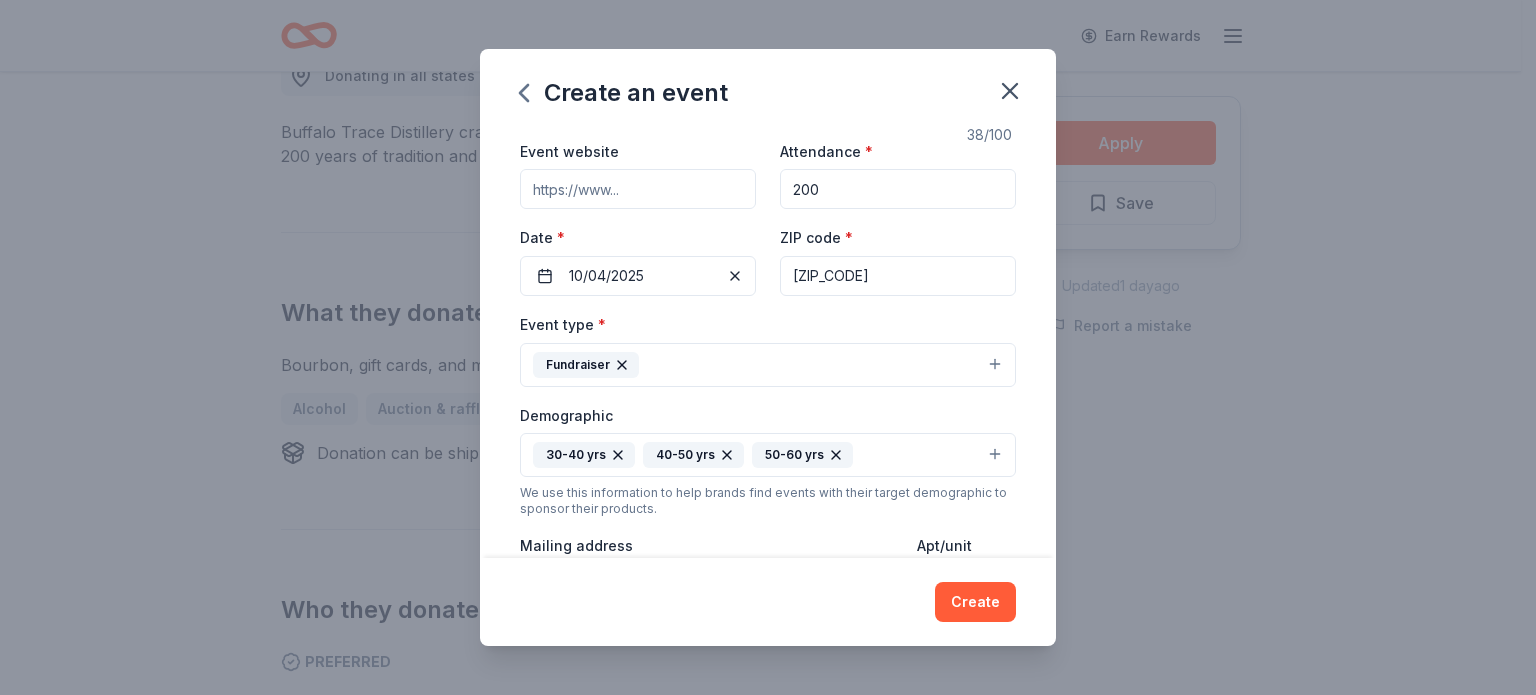 scroll, scrollTop: 0, scrollLeft: 0, axis: both 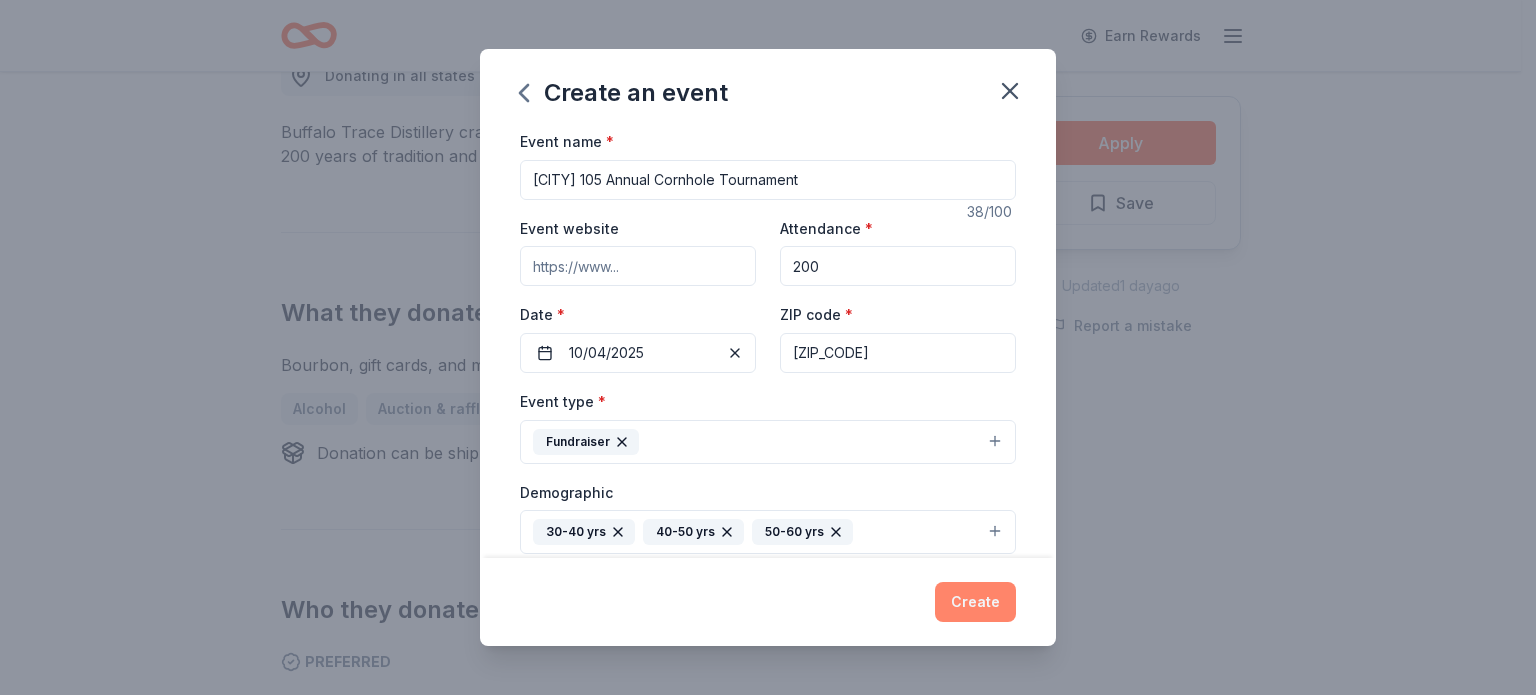 click on "Create" at bounding box center (975, 602) 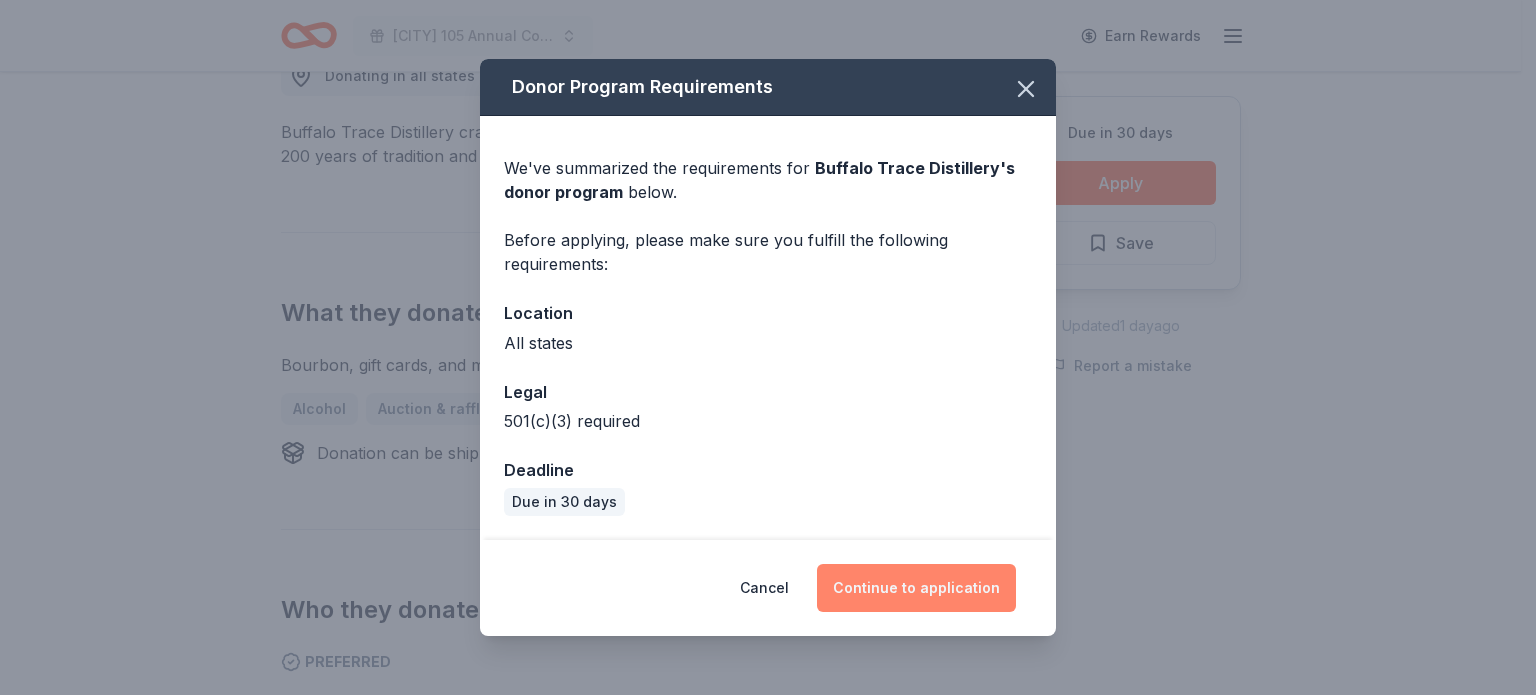 click on "Continue to application" at bounding box center [916, 588] 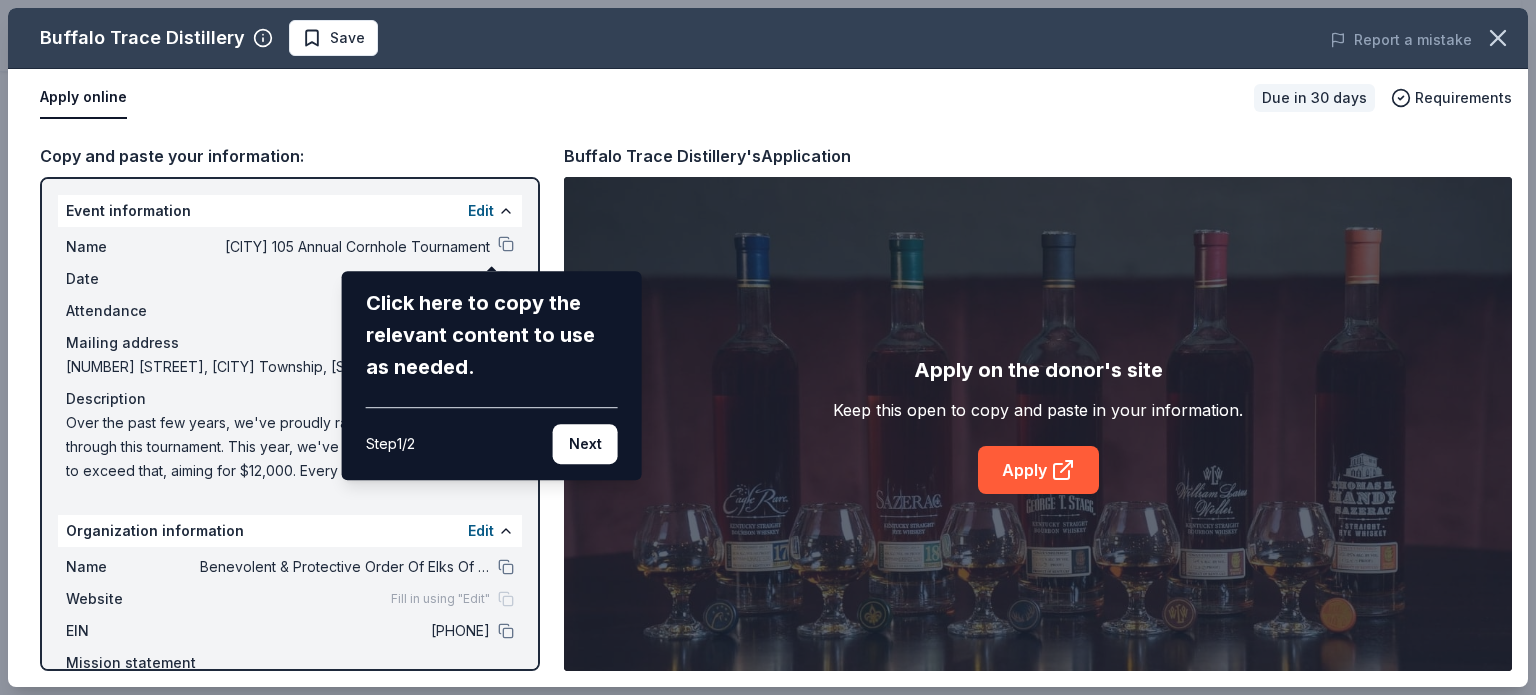 click on "Next" at bounding box center [585, 444] 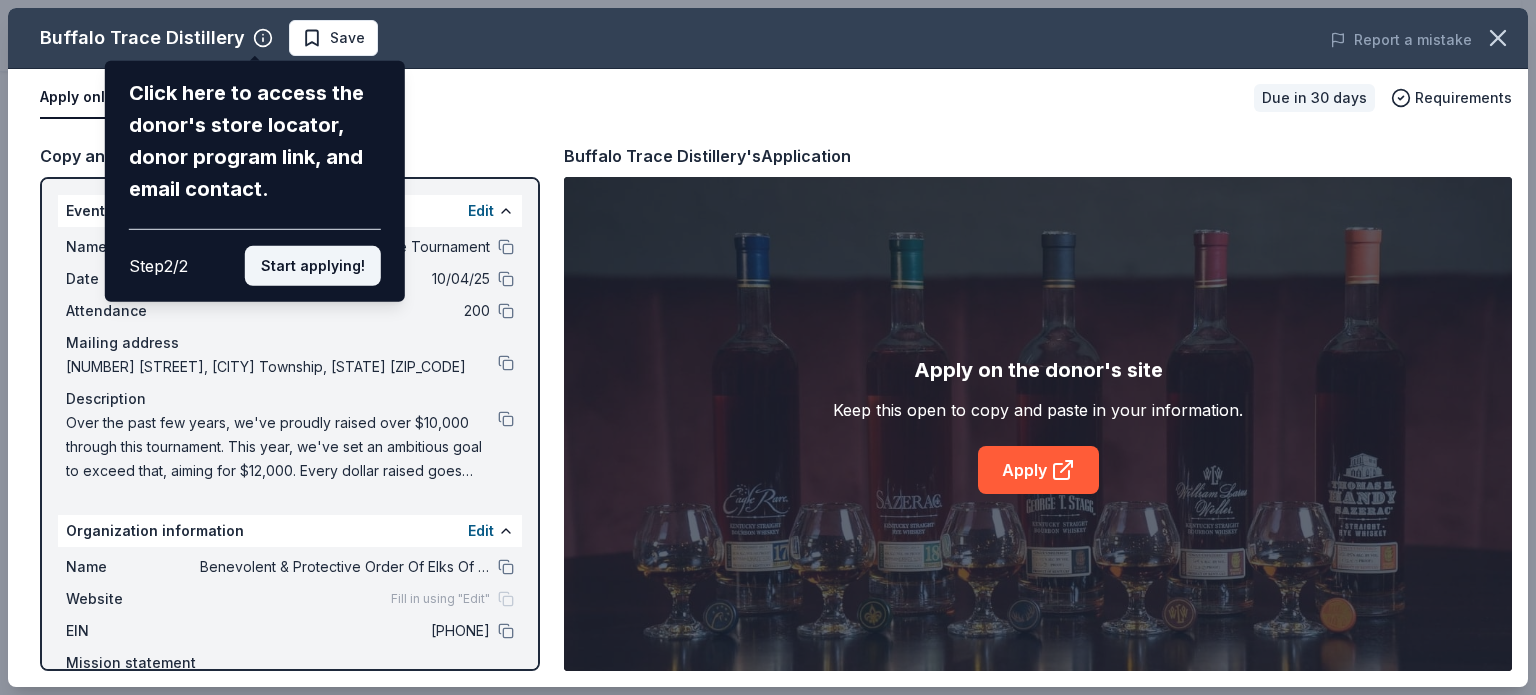 click on "Start applying!" at bounding box center (313, 266) 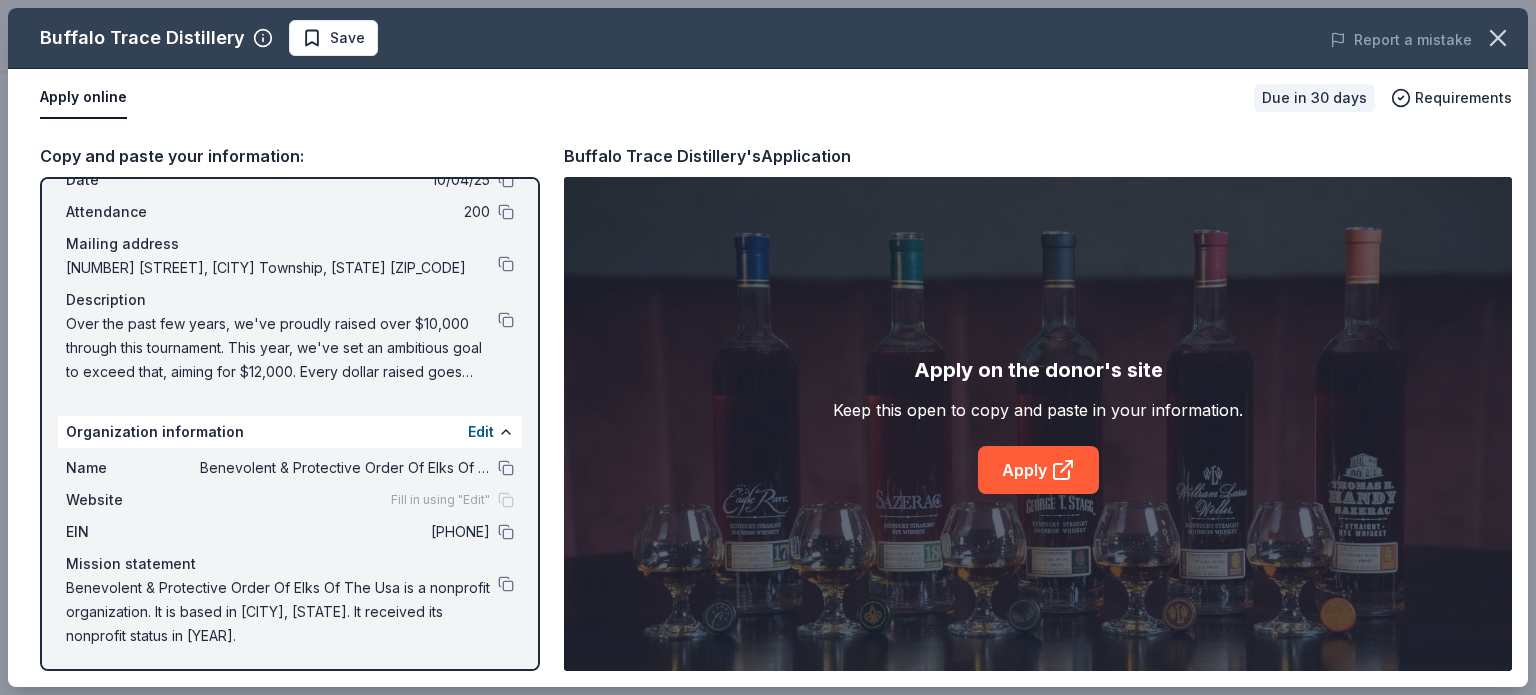 scroll, scrollTop: 100, scrollLeft: 0, axis: vertical 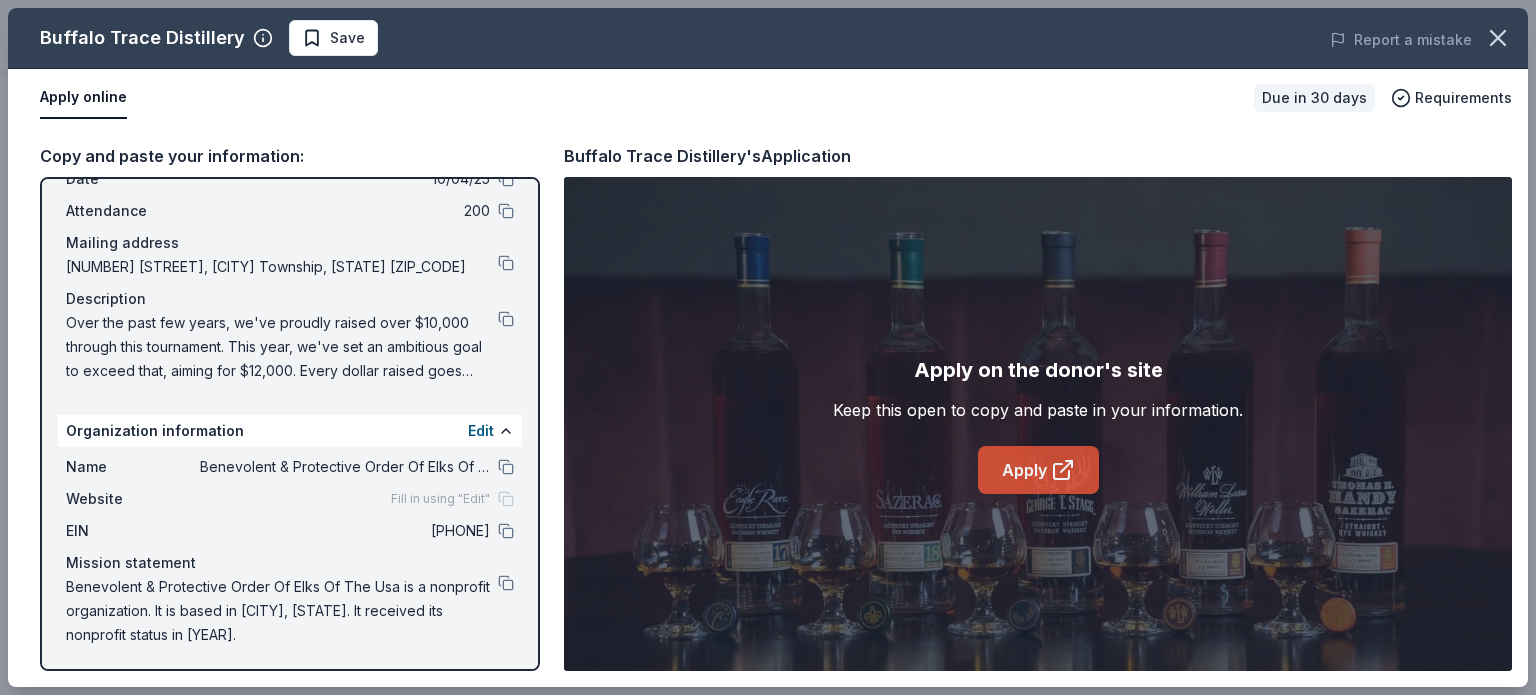 click on "Apply" at bounding box center (1038, 470) 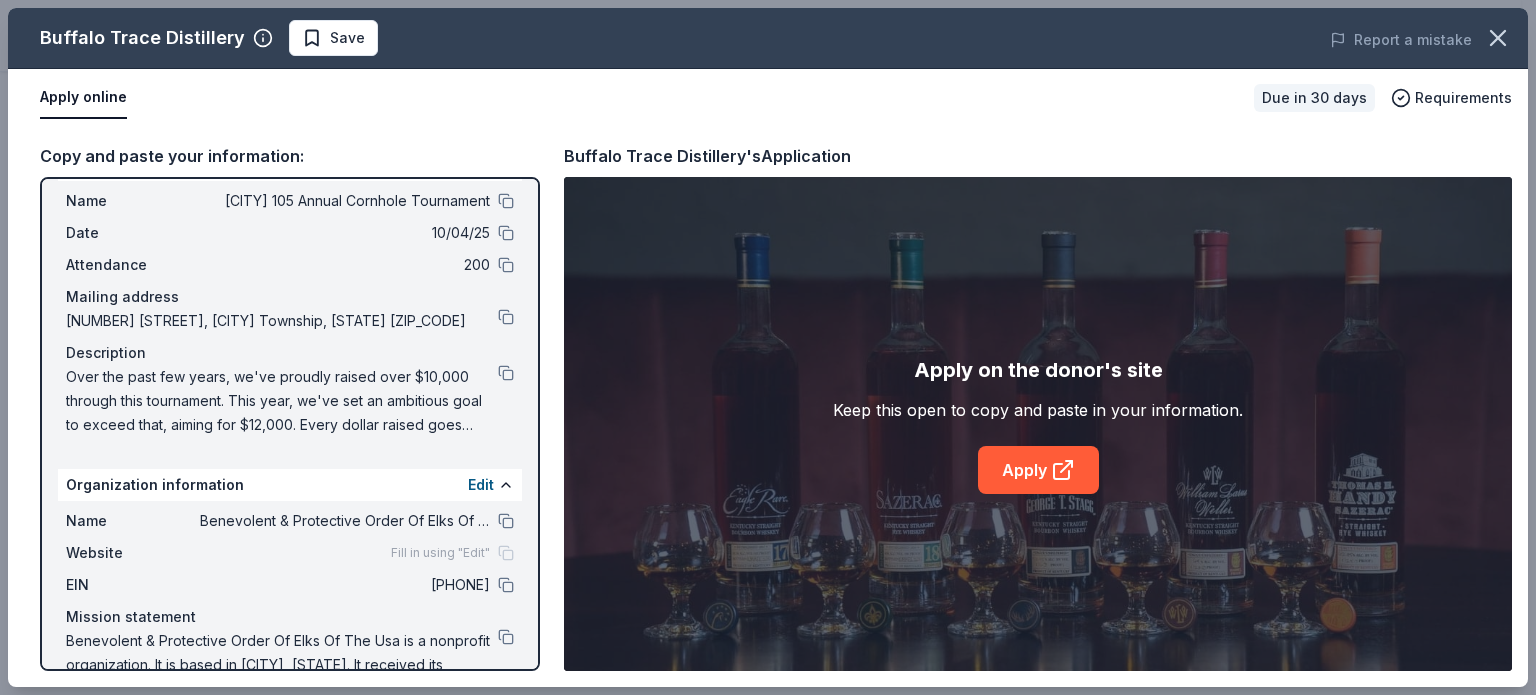 scroll, scrollTop: 0, scrollLeft: 0, axis: both 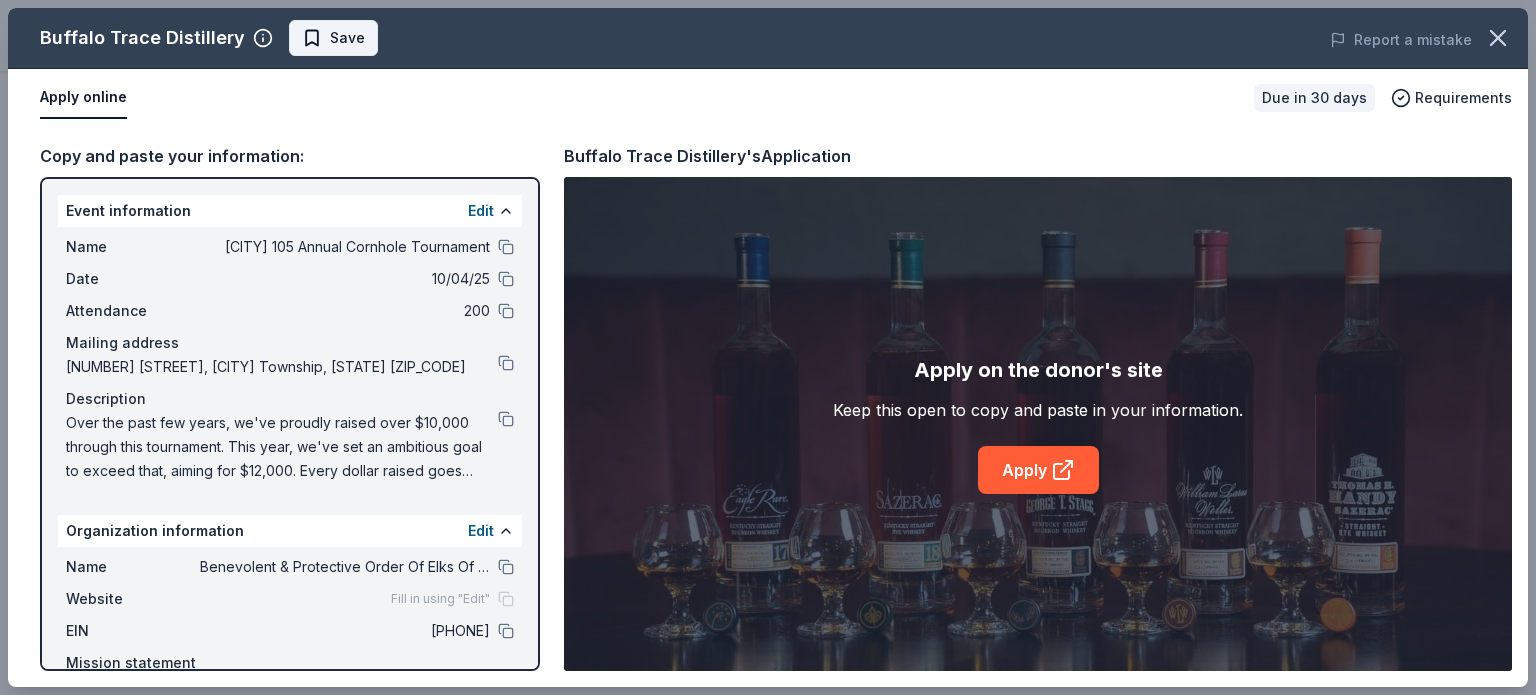 click on "Save" at bounding box center [347, 38] 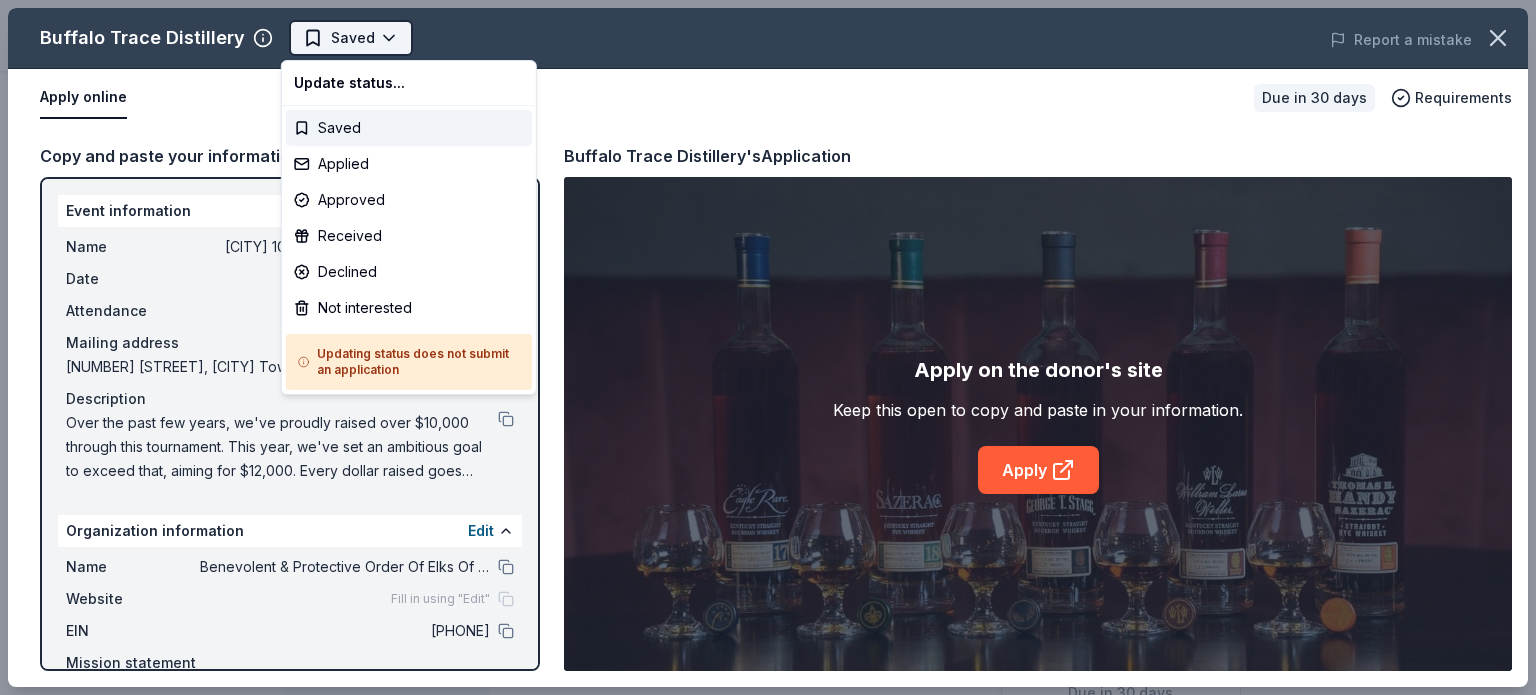 click on "Trenton 105 Annual Cornhole Tournament Saved Apply Due in 30 days Share Buffalo Trace Distillery New Share Donating in all states Buffalo Trace Distillery crafts award-winning bourbon whiskey, honoring over 200 years of tradition and innovation in the spirits industry. What they donate Bourbon, gift cards, and merchandise Alcohol Auction & raffle Donation can be shipped to you Who they donate to  Preferred 501(c)(3) required We ' re collecting data on   approval rate ; check back soon. We ' re collecting data on   donation value ; check back soon. Due in 30 days Apply Saved Updated  1 day  ago Report a mistake New Be the first to review this company! Leave a review Similar donors 18 days left Costco 4.6 Monetary grants, no greater than 10% of program's overall budget  30 days left Online app Liquid State Brewing Co. New Beer, gift card(s) Local 32 days left Online app Boise Co-op New Gift cards, food and drink, gift baskets Local 30 days left Online app Freeland Spirits  New Local 30 days left Online app New" at bounding box center (760, 347) 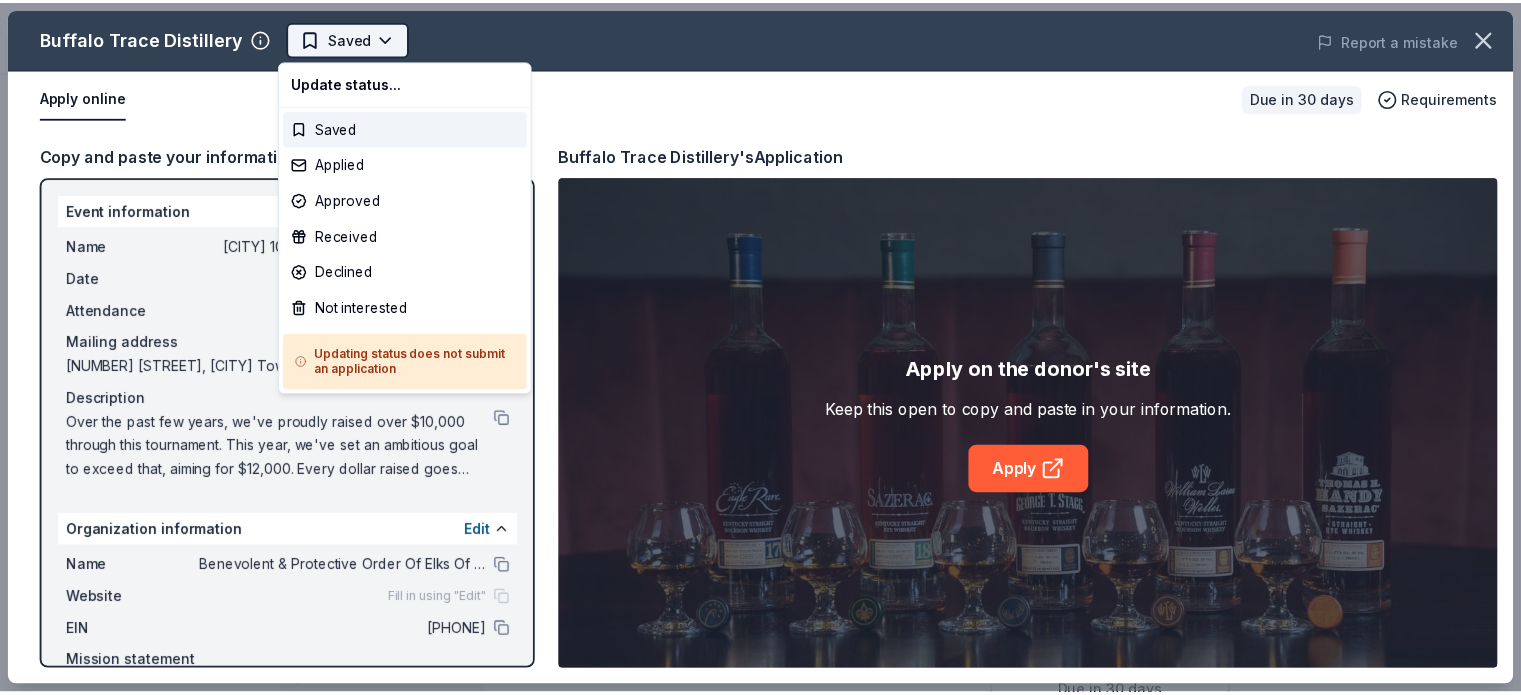 scroll, scrollTop: 0, scrollLeft: 0, axis: both 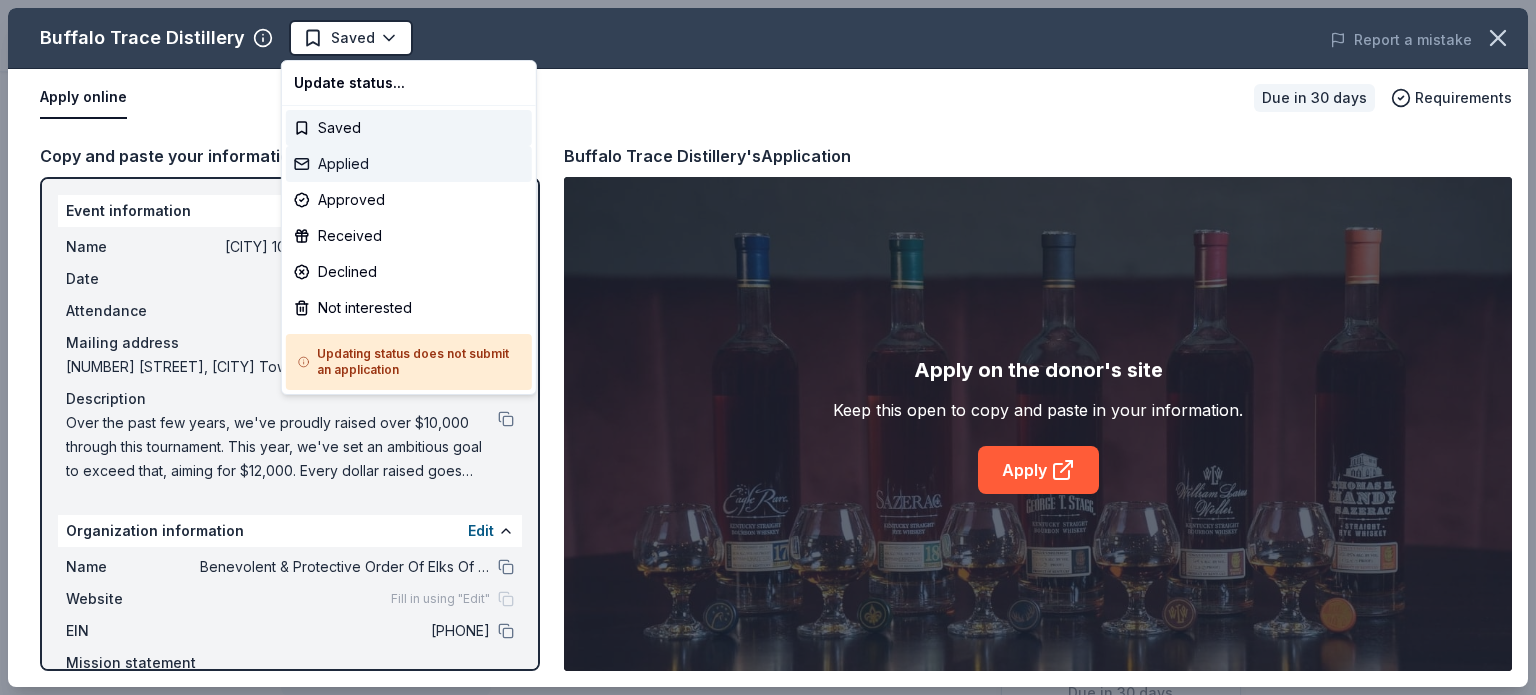 click on "Applied" at bounding box center (409, 164) 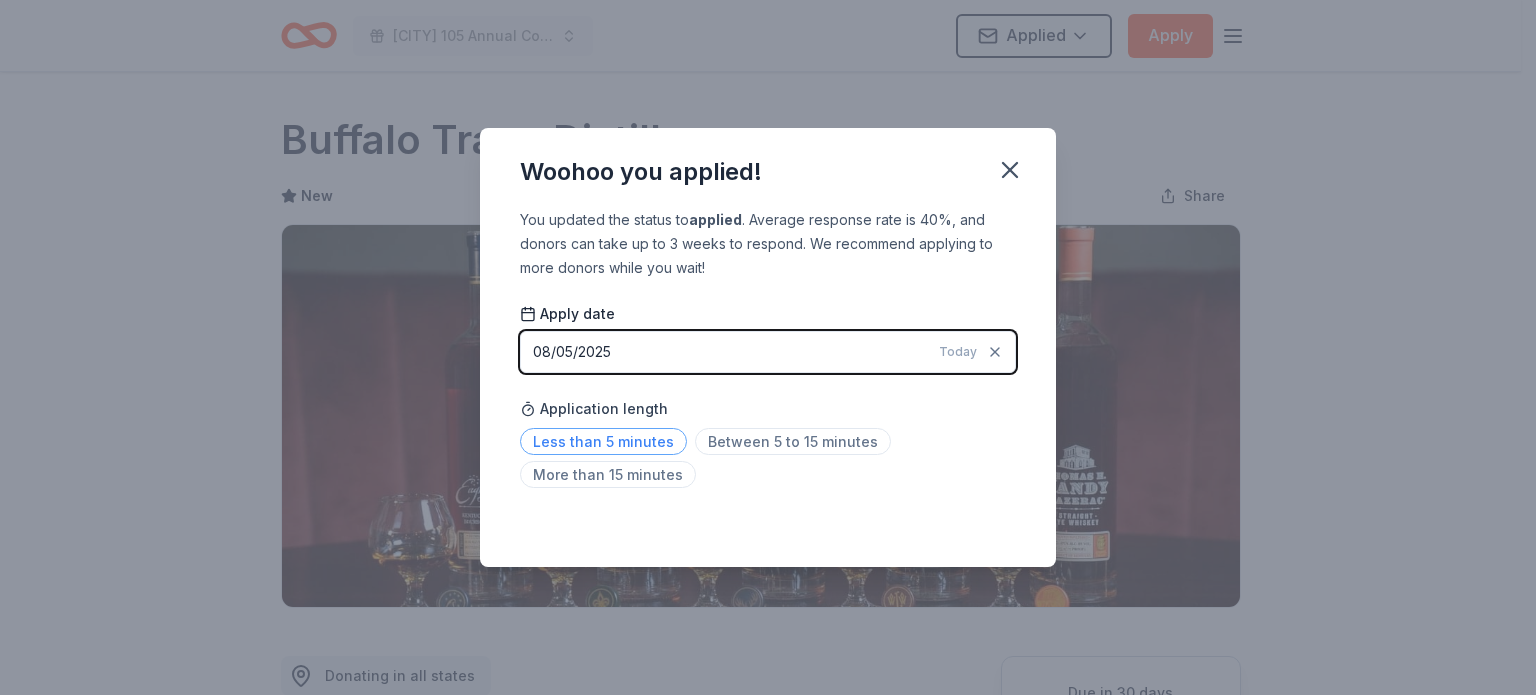 click on "Less than 5 minutes" at bounding box center [603, 441] 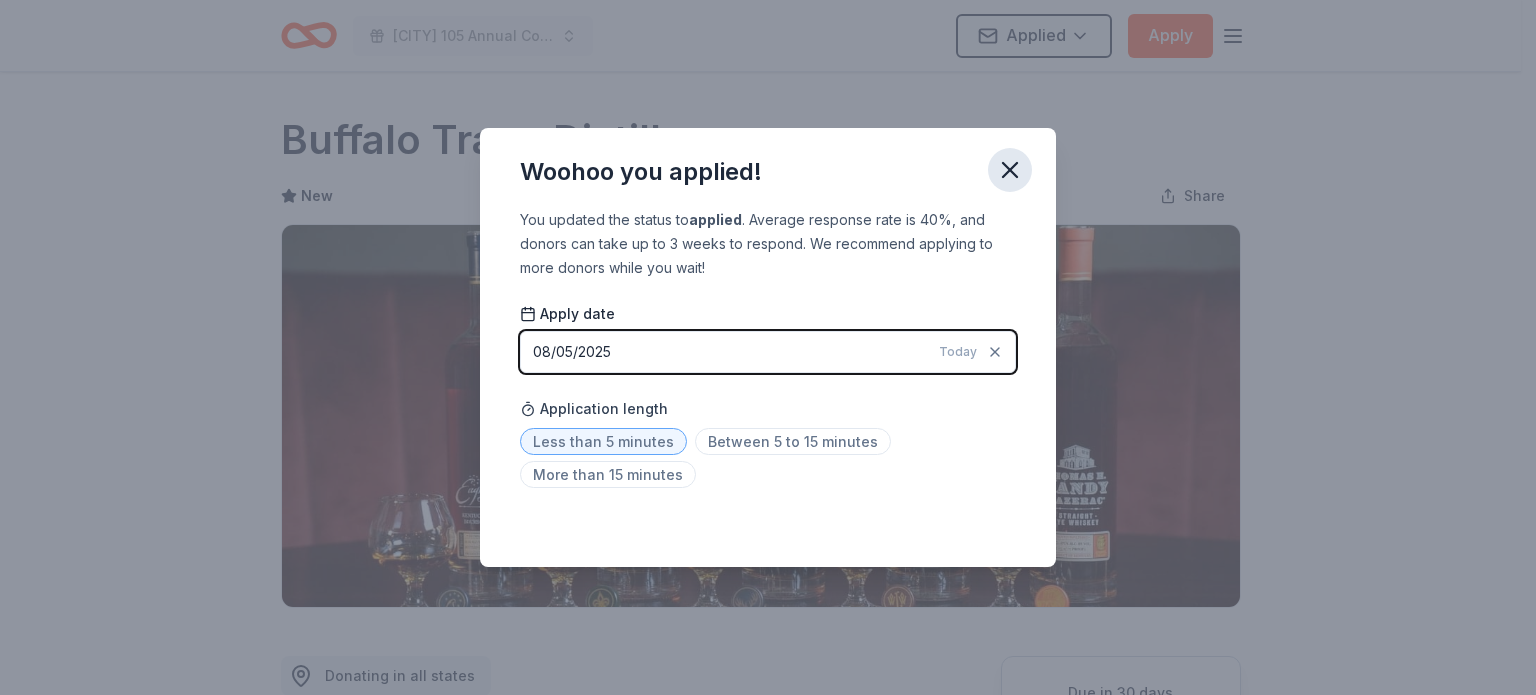 click 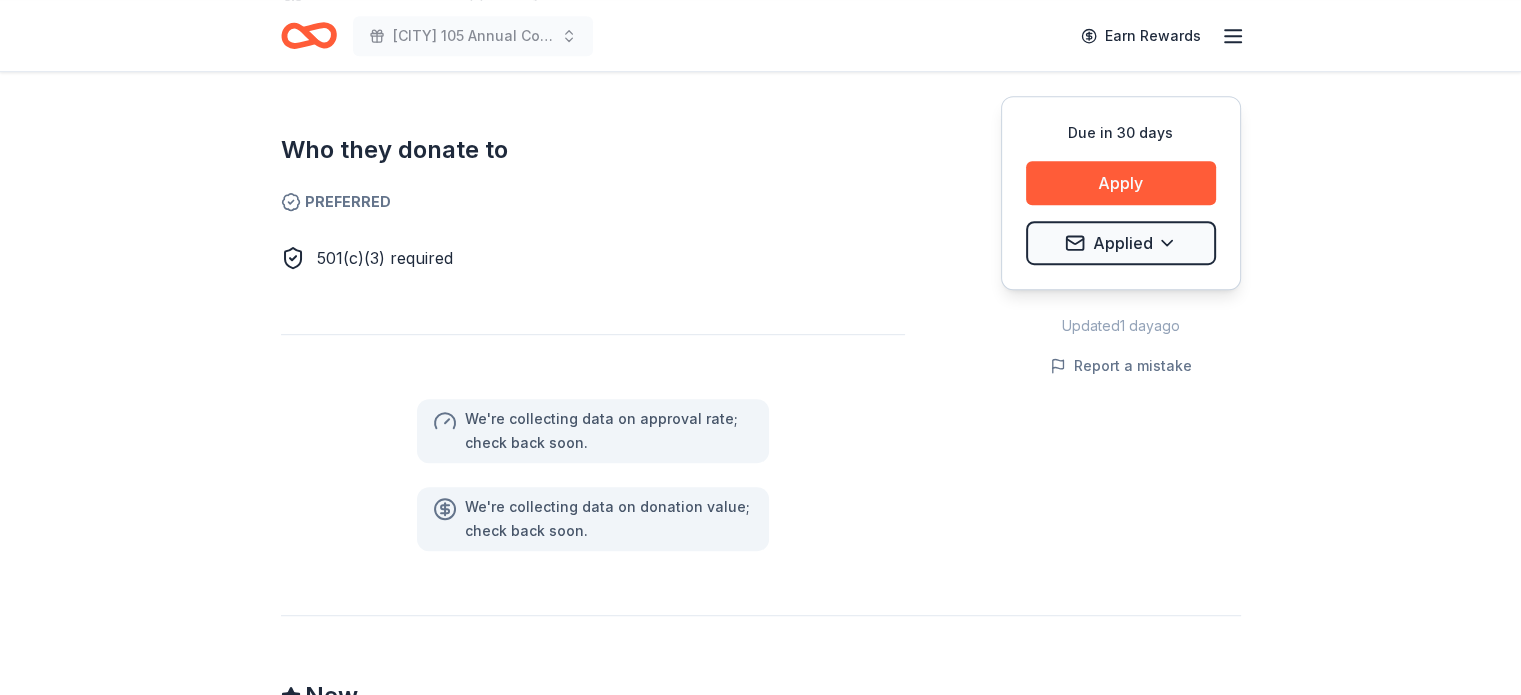 scroll, scrollTop: 800, scrollLeft: 0, axis: vertical 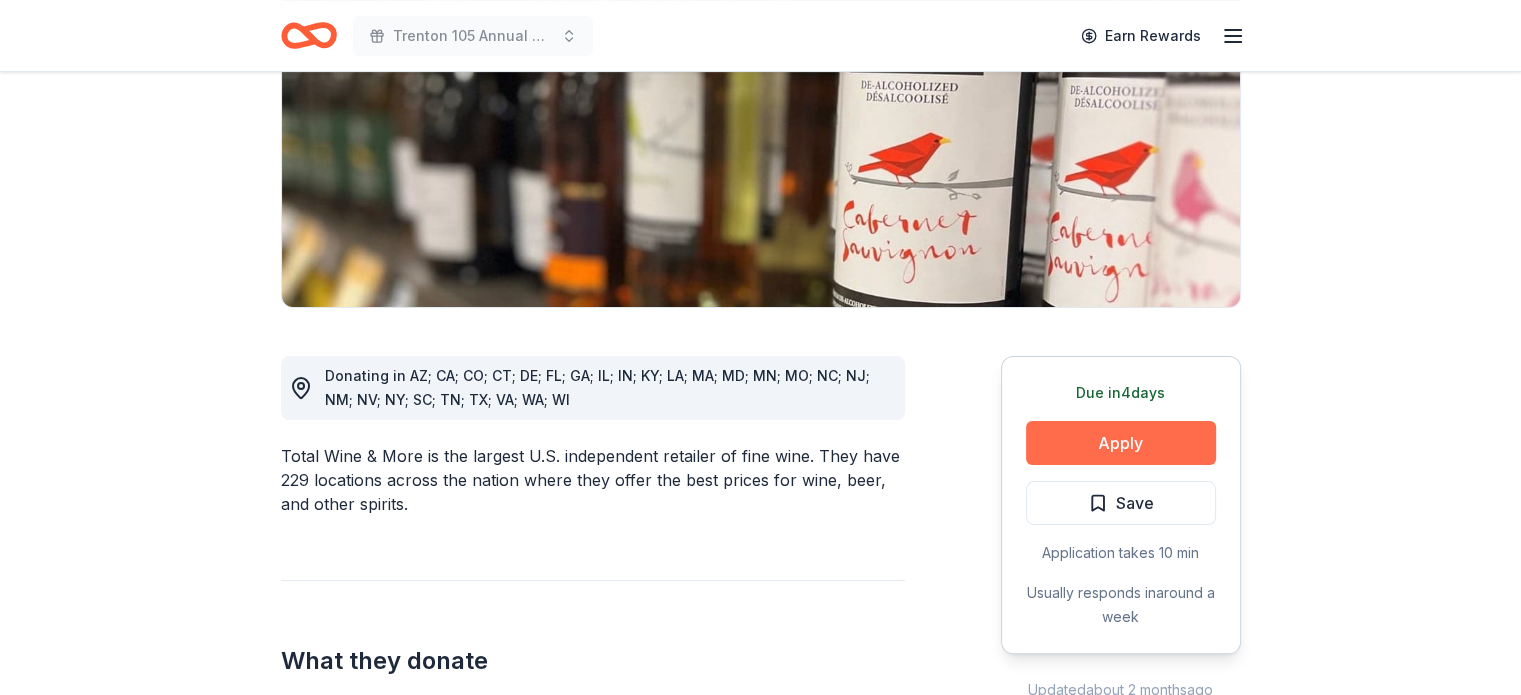 click on "Apply" at bounding box center (1121, 443) 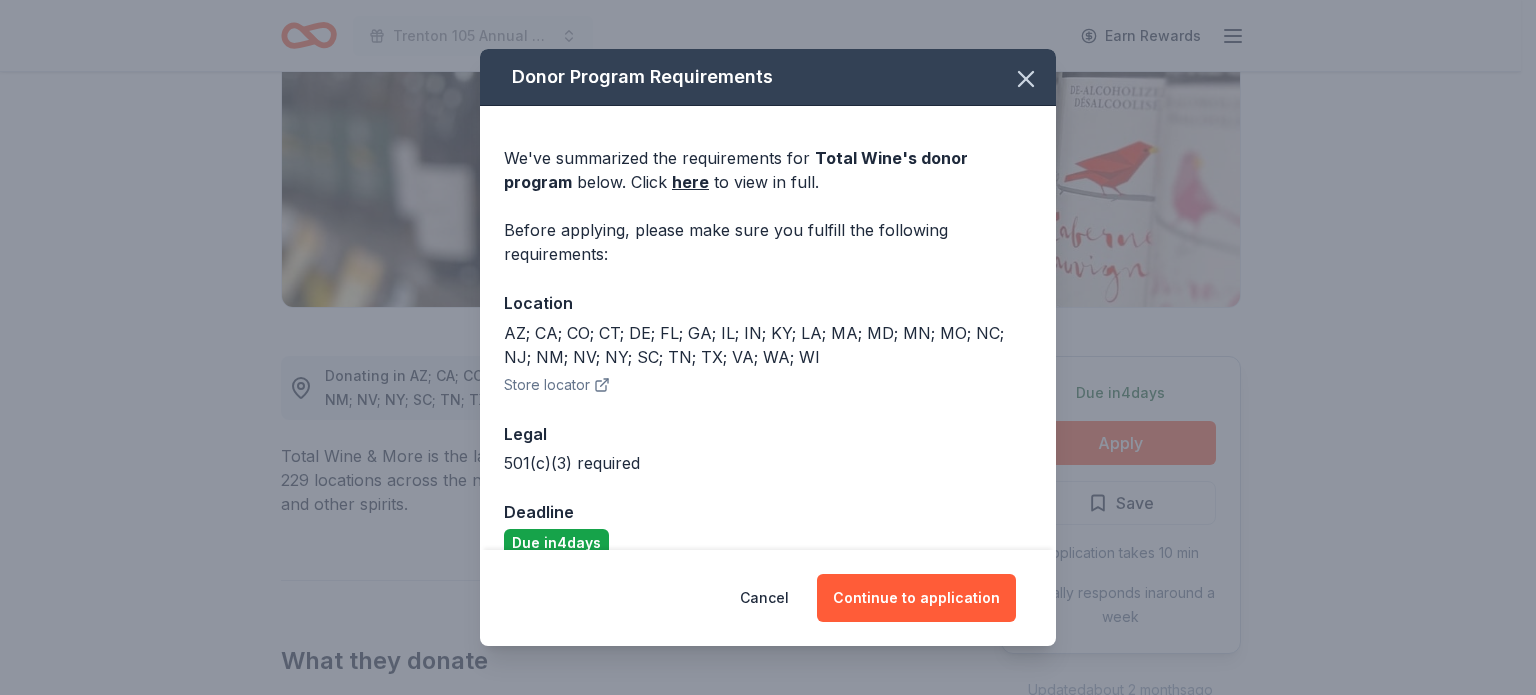scroll, scrollTop: 30, scrollLeft: 0, axis: vertical 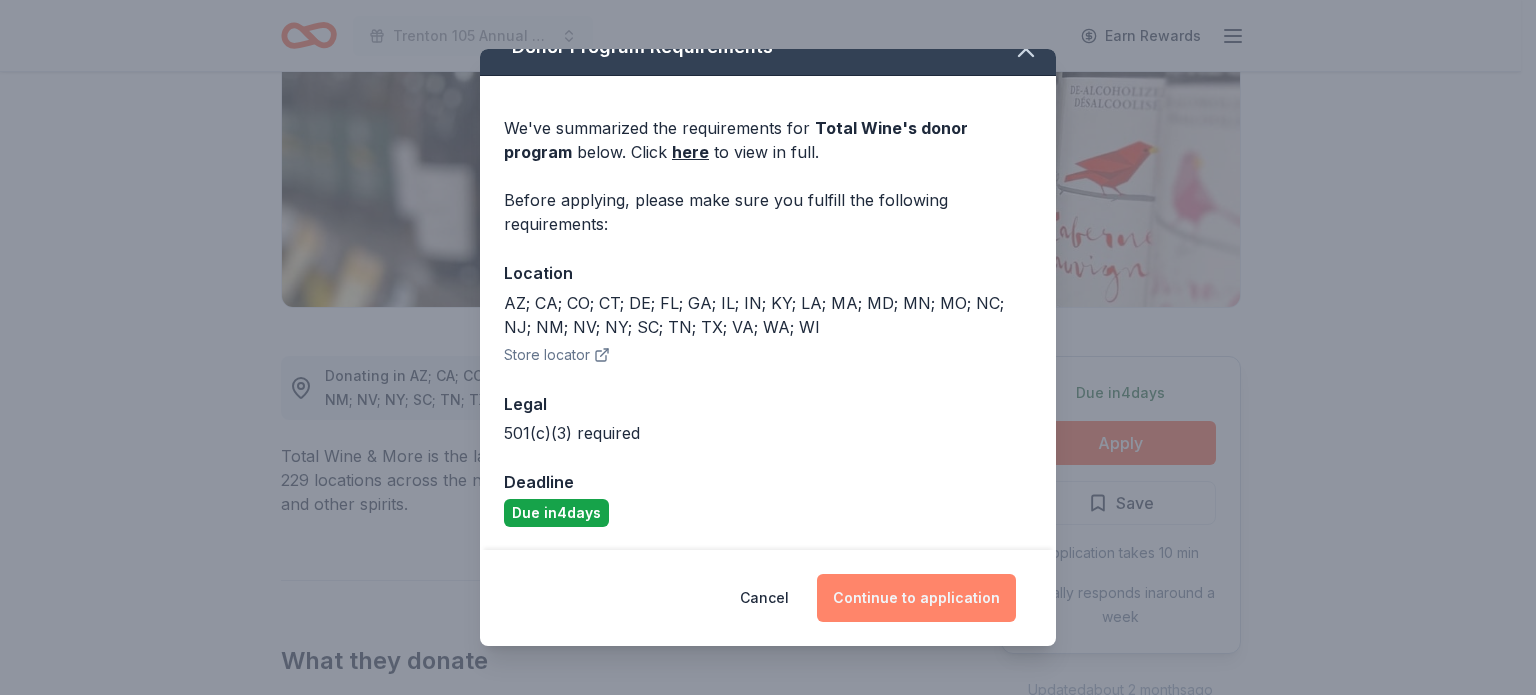click on "Continue to application" at bounding box center [916, 598] 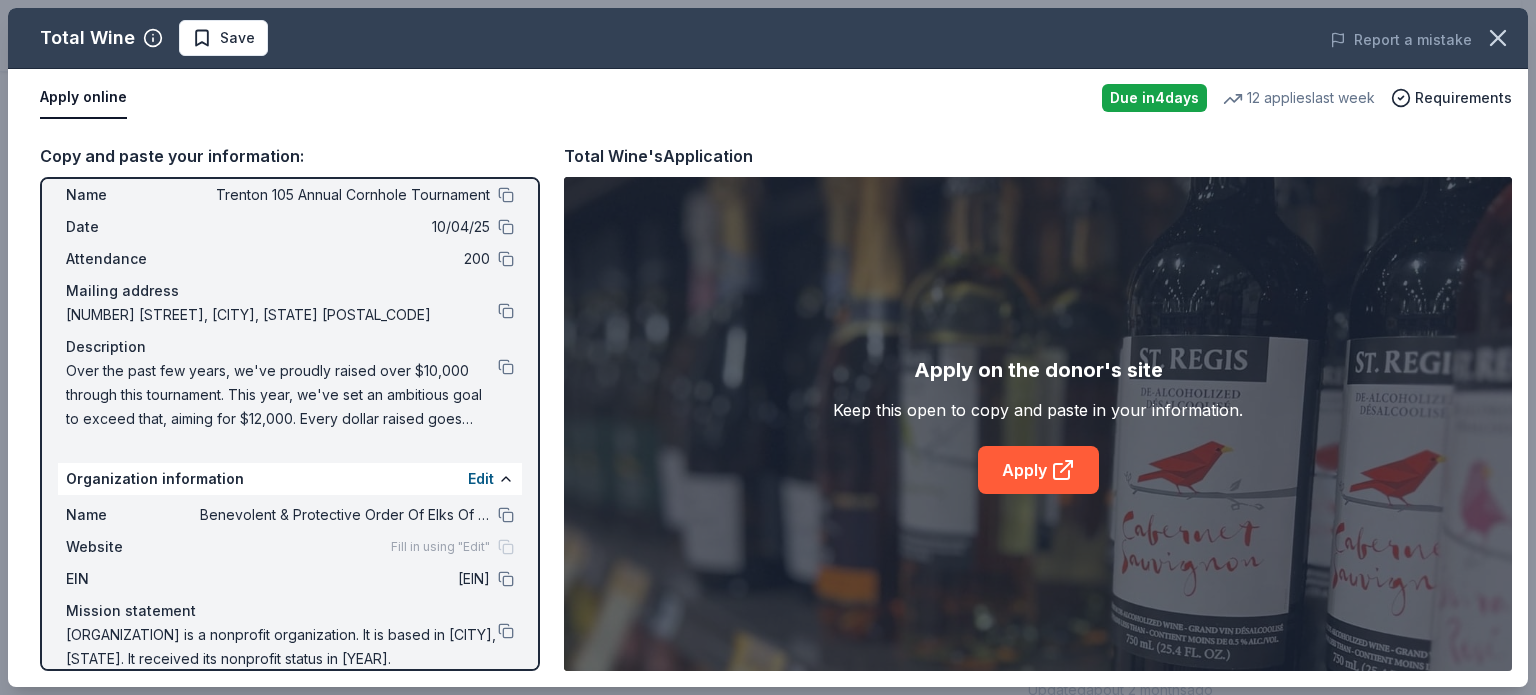 scroll, scrollTop: 100, scrollLeft: 0, axis: vertical 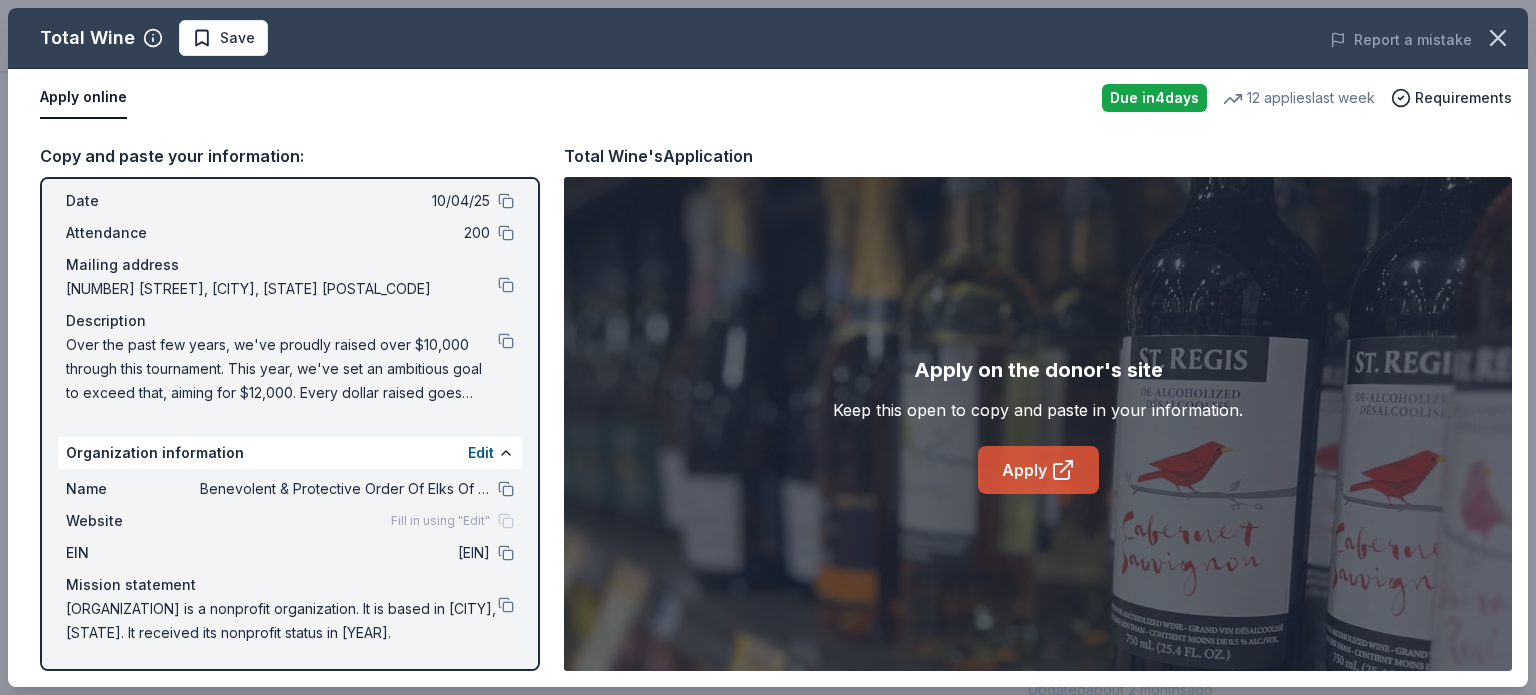 click on "Apply" at bounding box center (1038, 470) 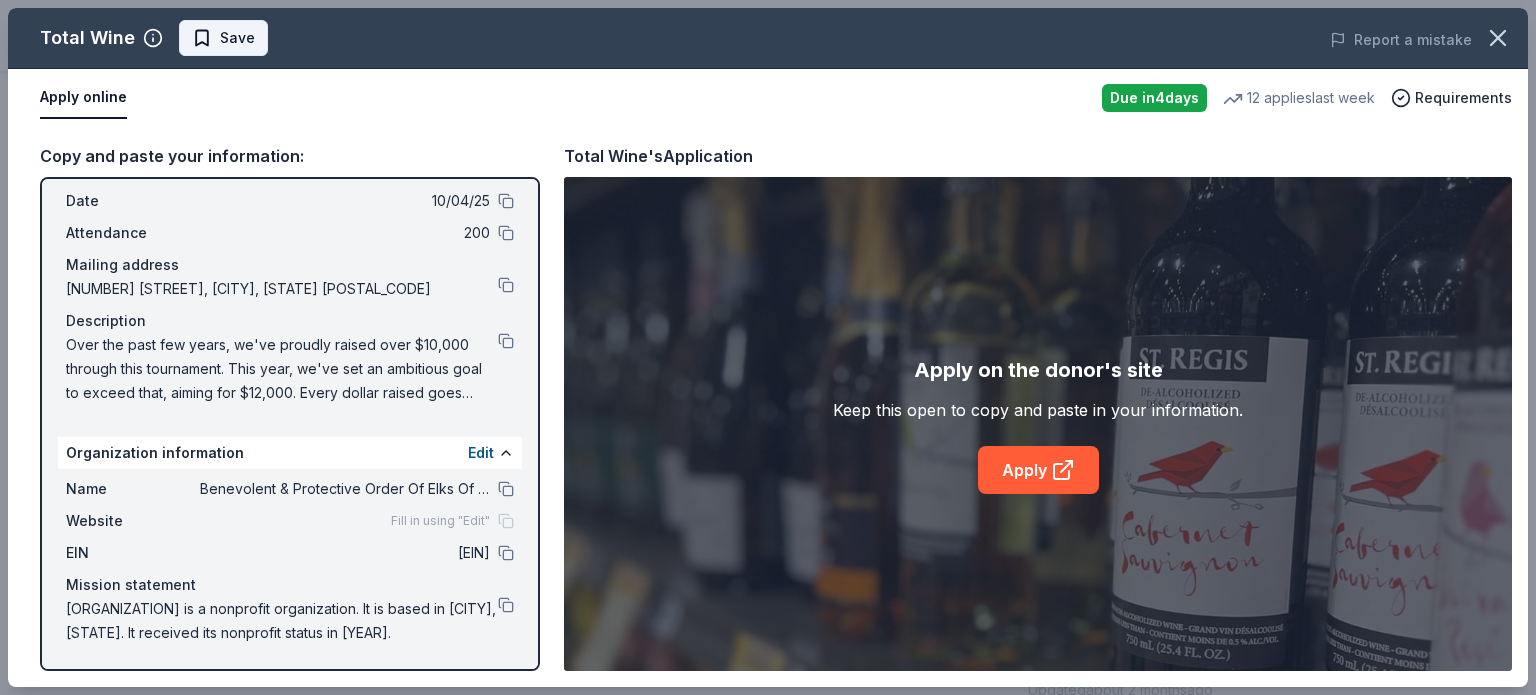 click on "Save" at bounding box center [237, 38] 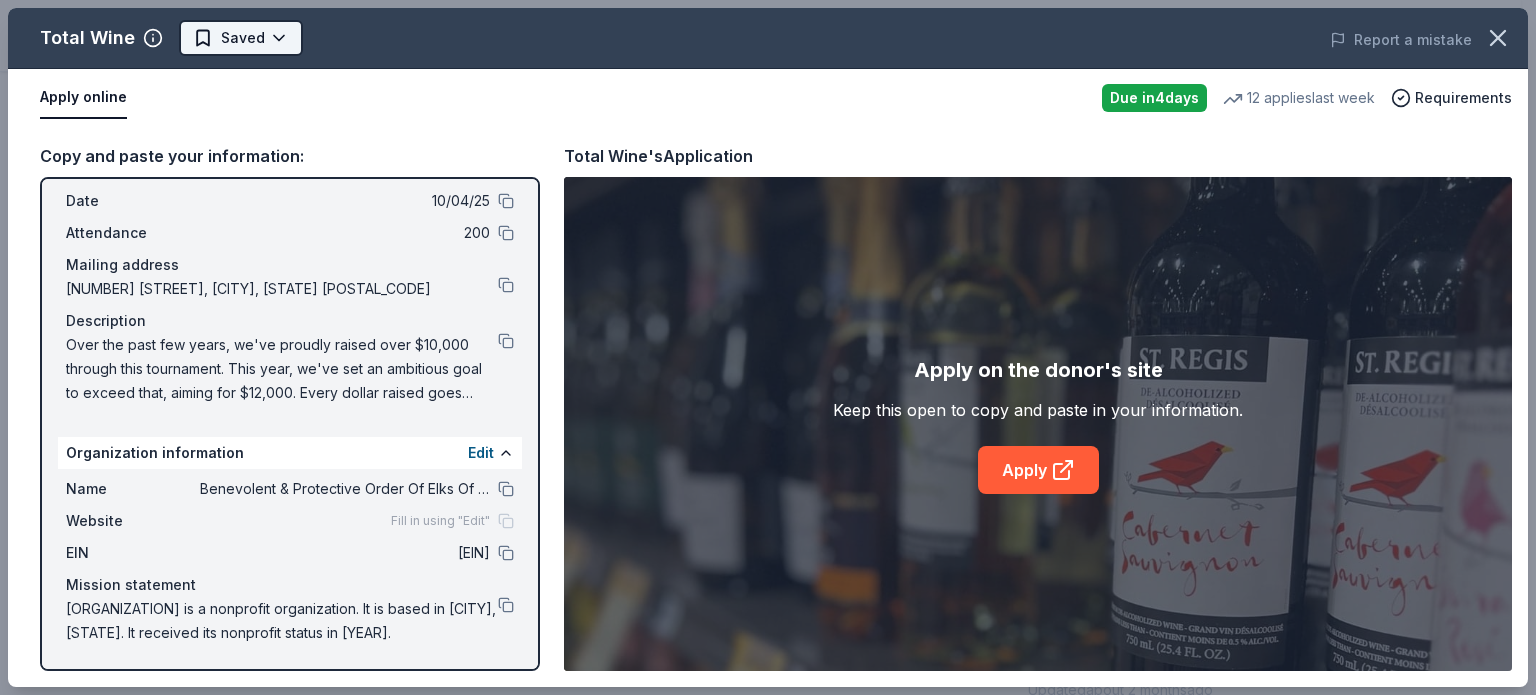 click on "Trenton 105 Annual Cornhole Tournament Earn Rewards Due in  4  days Share Total Wine 5.0 • 52  reviews 12   applies  last week 76% approval rate Share Donating in AZ; CA; CO; CT; DE; FL; GA; IL; IN; KY; LA; MA; MD; MN; MO; NC; NJ; NM; NV; NY; SC; TN; TX; VA; WA; WI Total Wine & More is the largest U.S. independent retailer of fine wine. They have 229 locations across the nation where they offer the best prices for wine, beer, and other spirits.  What they donate Winery Direct Wines offered at 30% off in all locations except CT, MA, and other select markets; Private Wine Class for 20 people in all locations except available in WI, CO, and other select markets Alcohol Auction & raffle Donation can be picked up Who they donate to  Preferred 501(c)(3) required 76% approval rate 76 % approved 12 % declined 12 % no response Total Wine is  a generous donor :  they are likely to respond and approve your request if you fit their criteria. We ' re collecting data on   donation value ; check back soon. Due in  4  days" at bounding box center [768, 47] 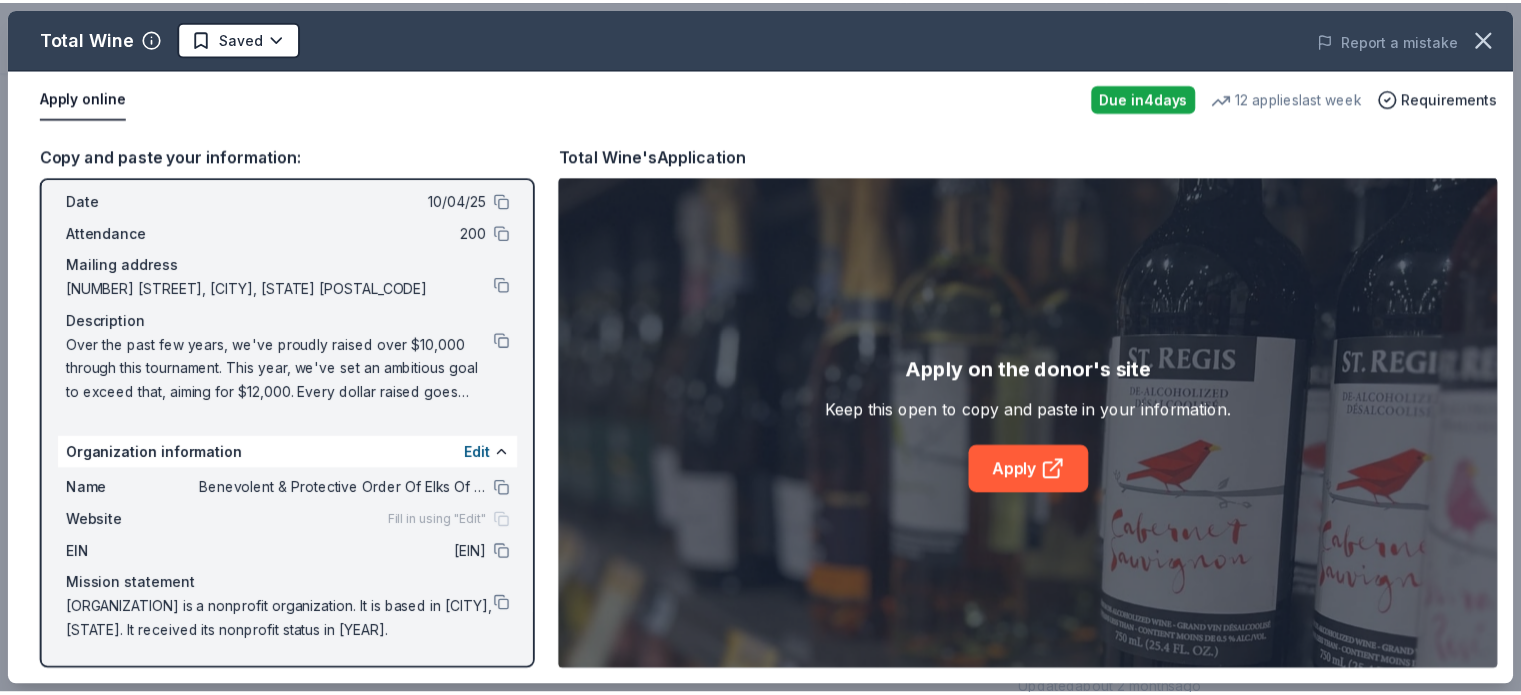 scroll, scrollTop: 0, scrollLeft: 0, axis: both 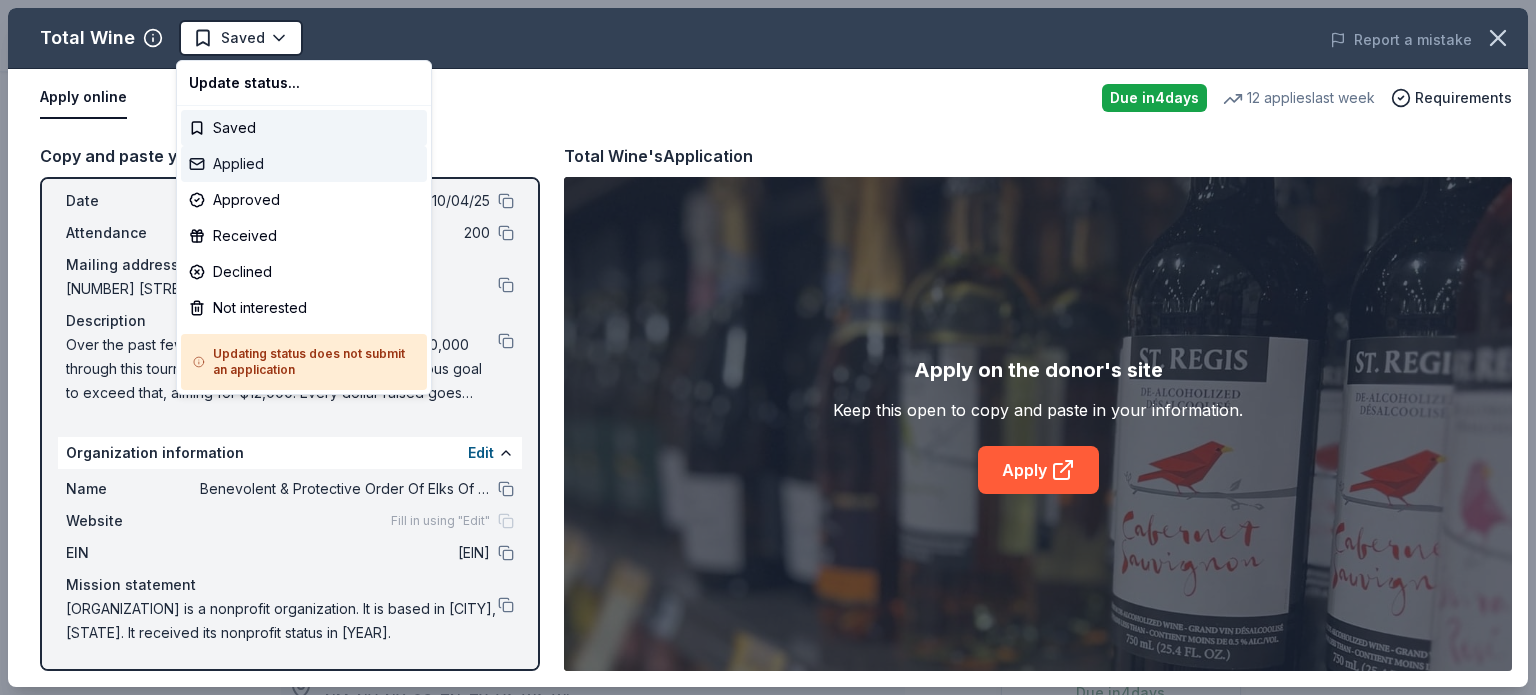 click on "Applied" at bounding box center [304, 164] 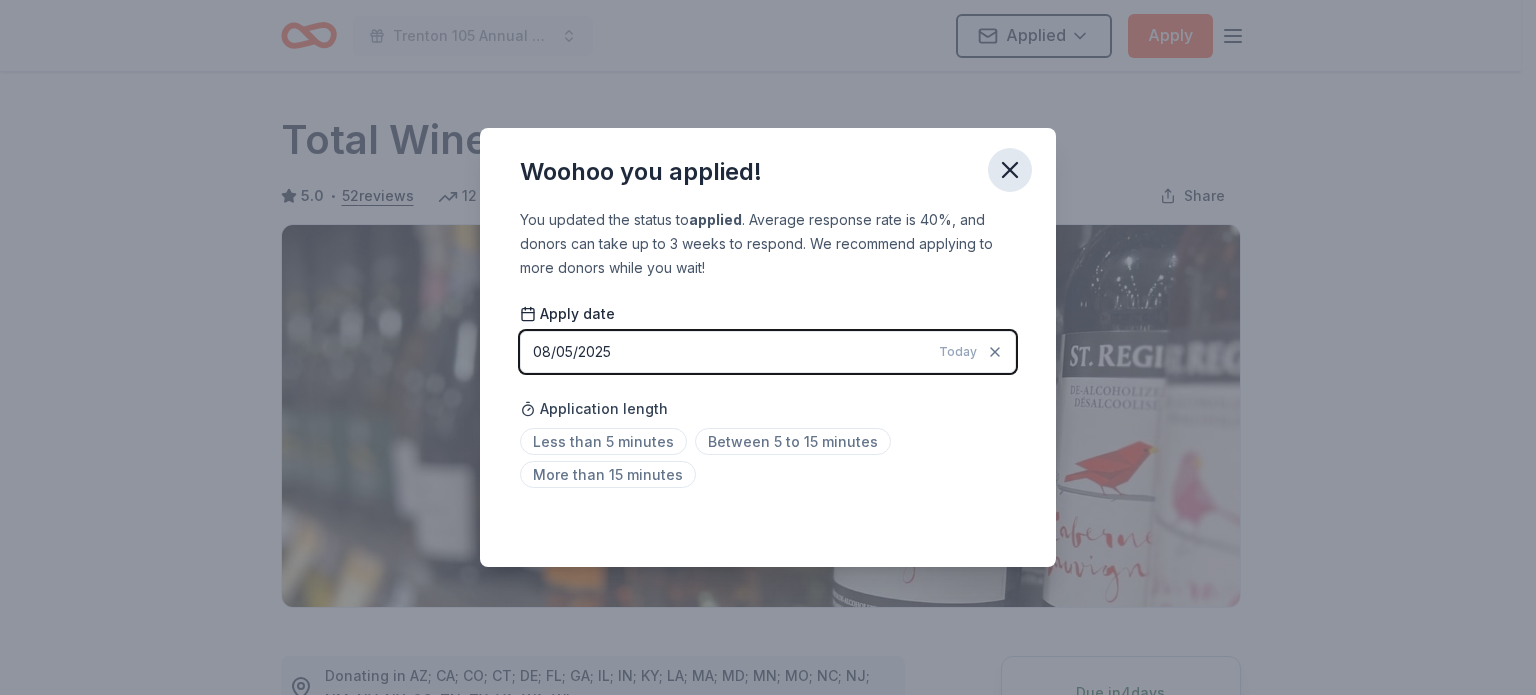 click 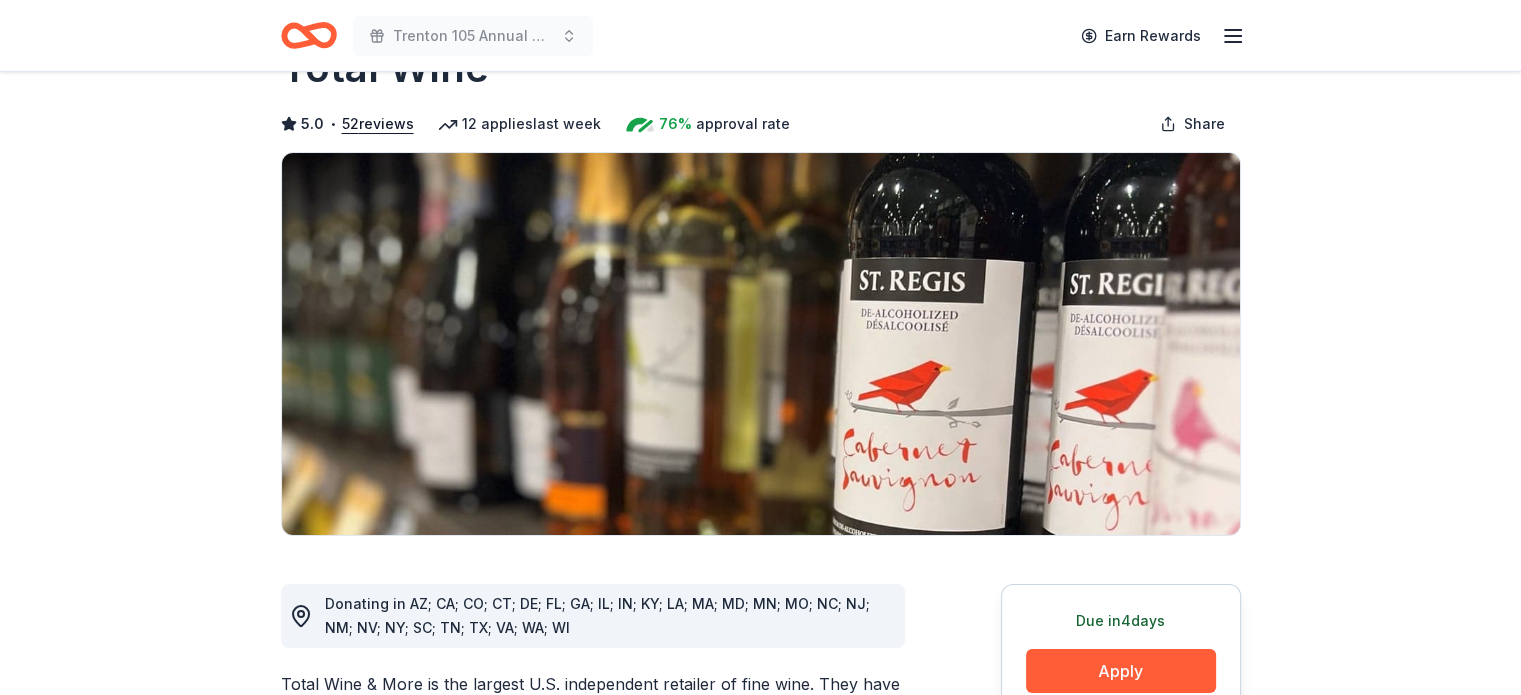 scroll, scrollTop: 0, scrollLeft: 0, axis: both 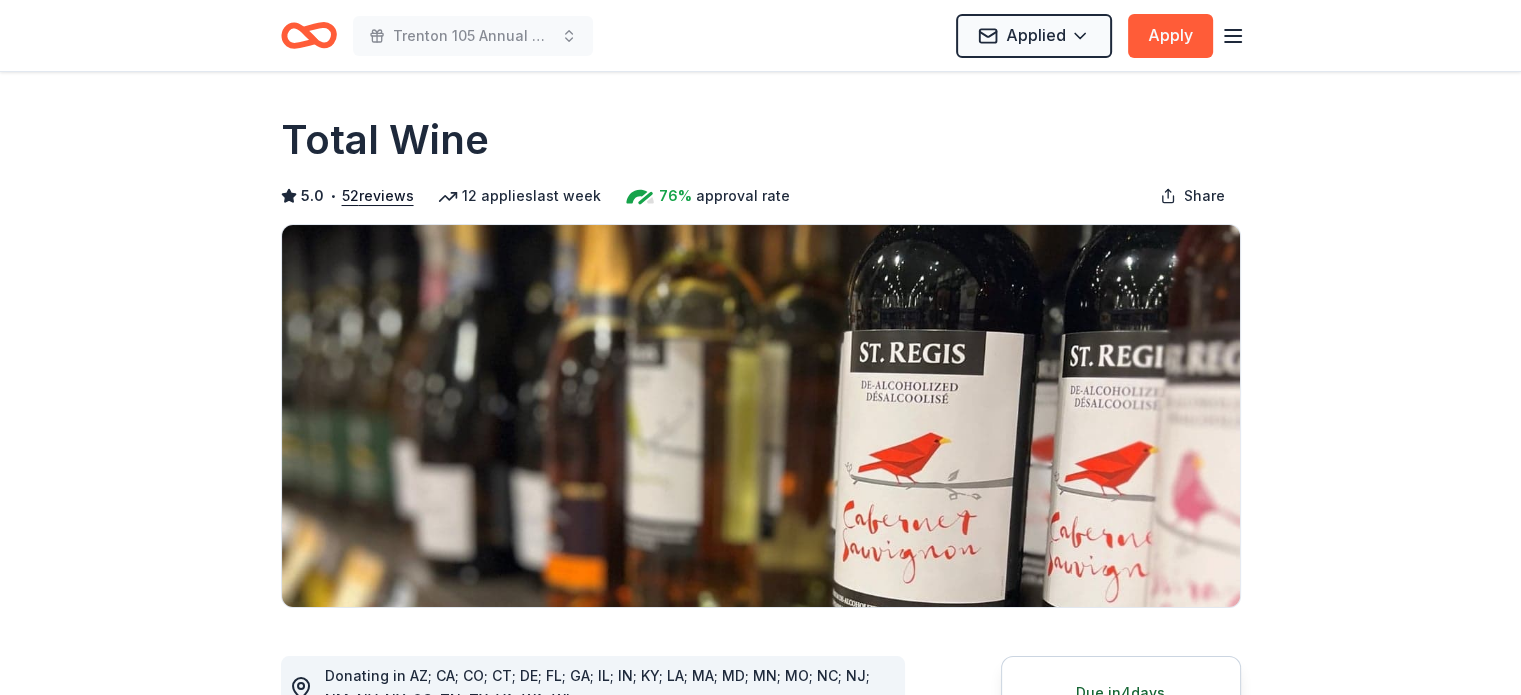 click on "Trenton 105 Annual Cornhole Tournament" at bounding box center (437, 35) 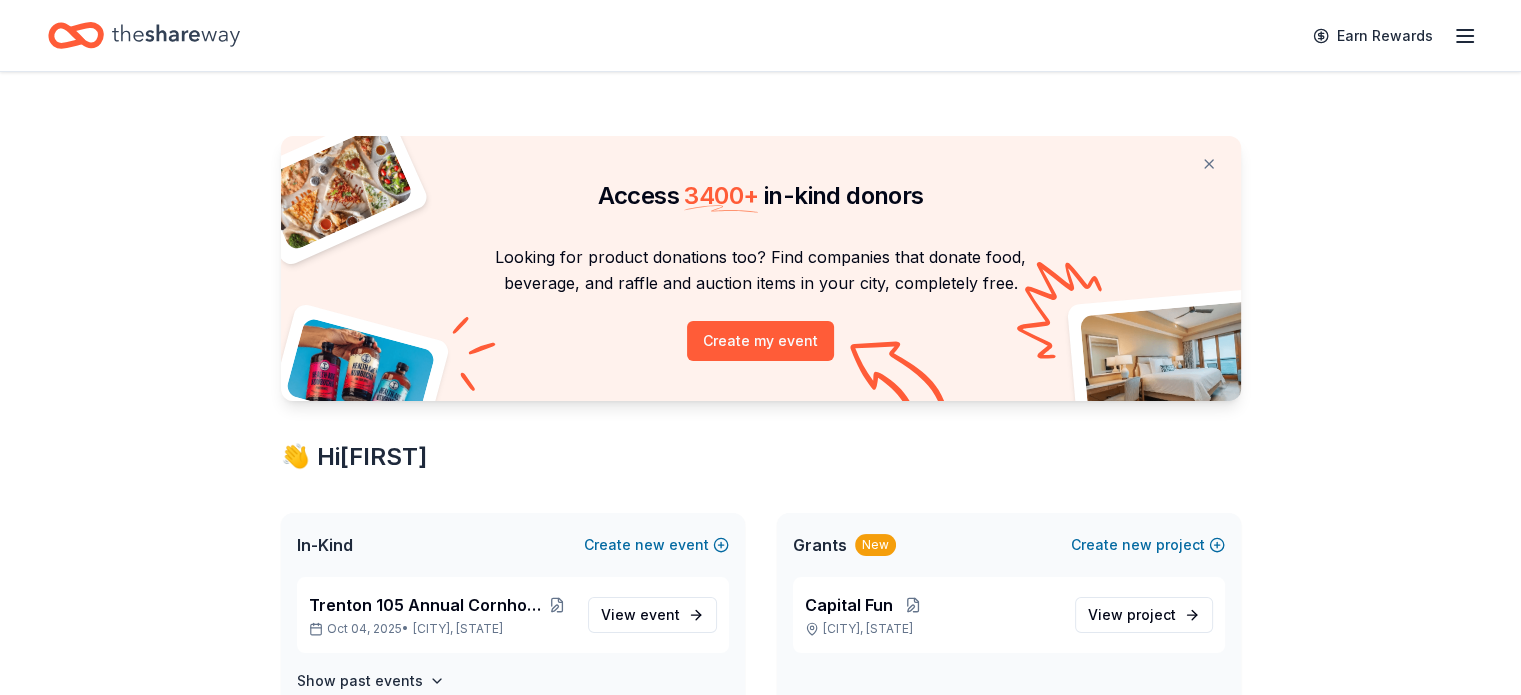 click on "Earn Rewards" at bounding box center [760, 35] 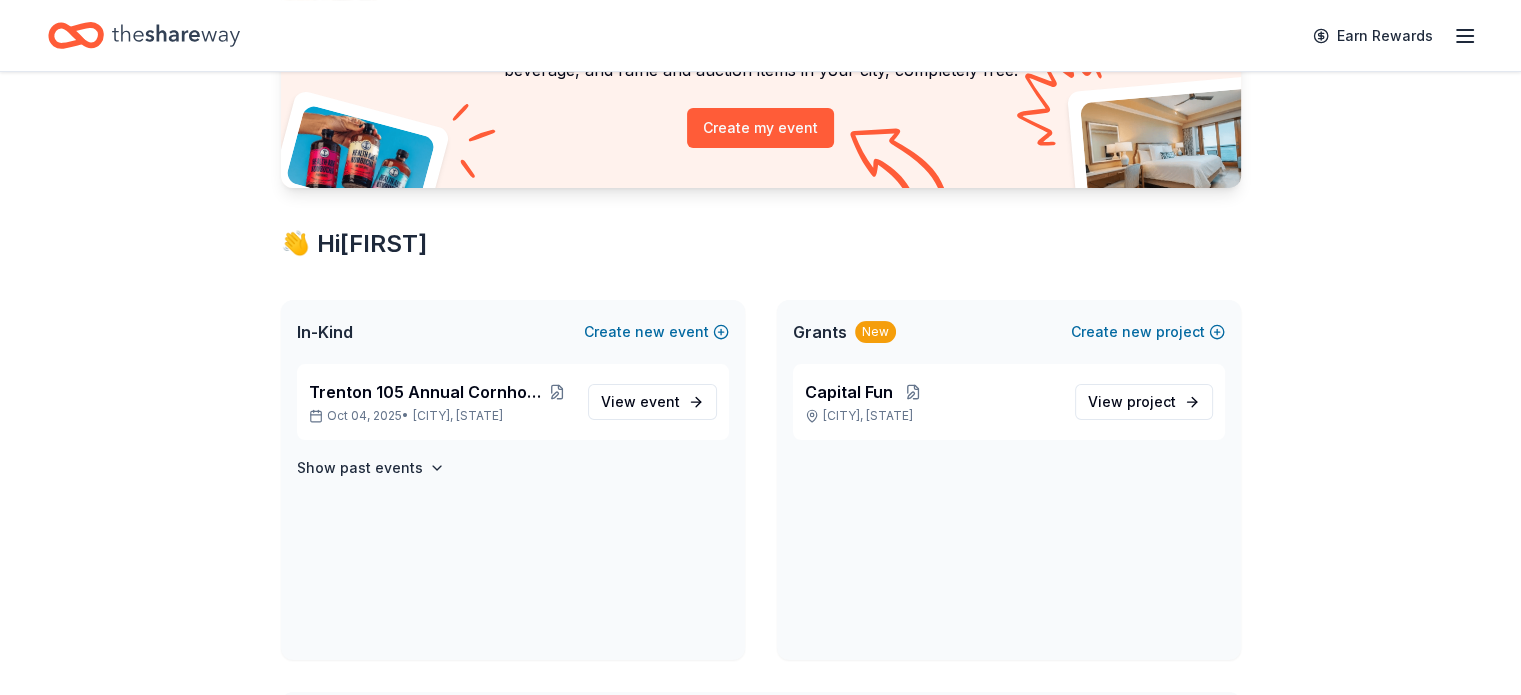 scroll, scrollTop: 200, scrollLeft: 0, axis: vertical 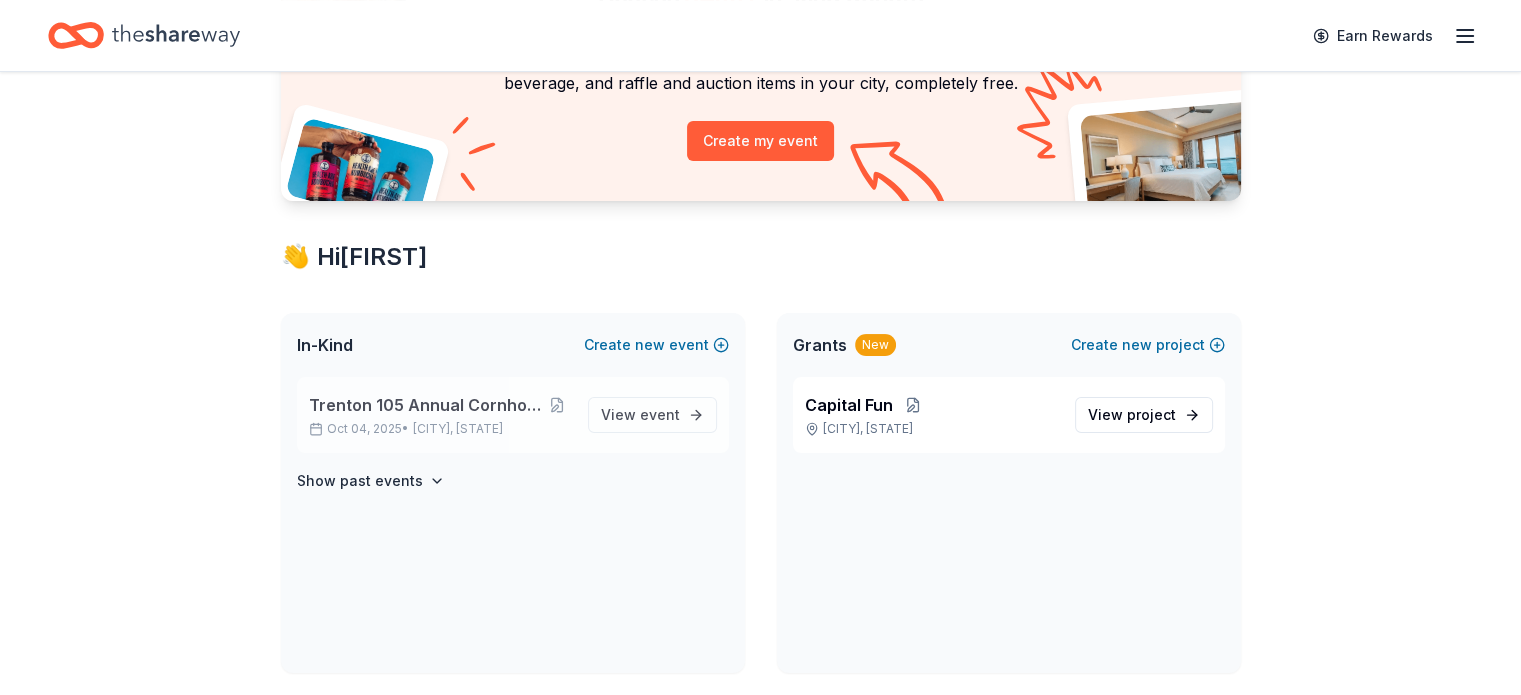 click on "Trenton 105 Annual Cornhole Tournament" at bounding box center (426, 405) 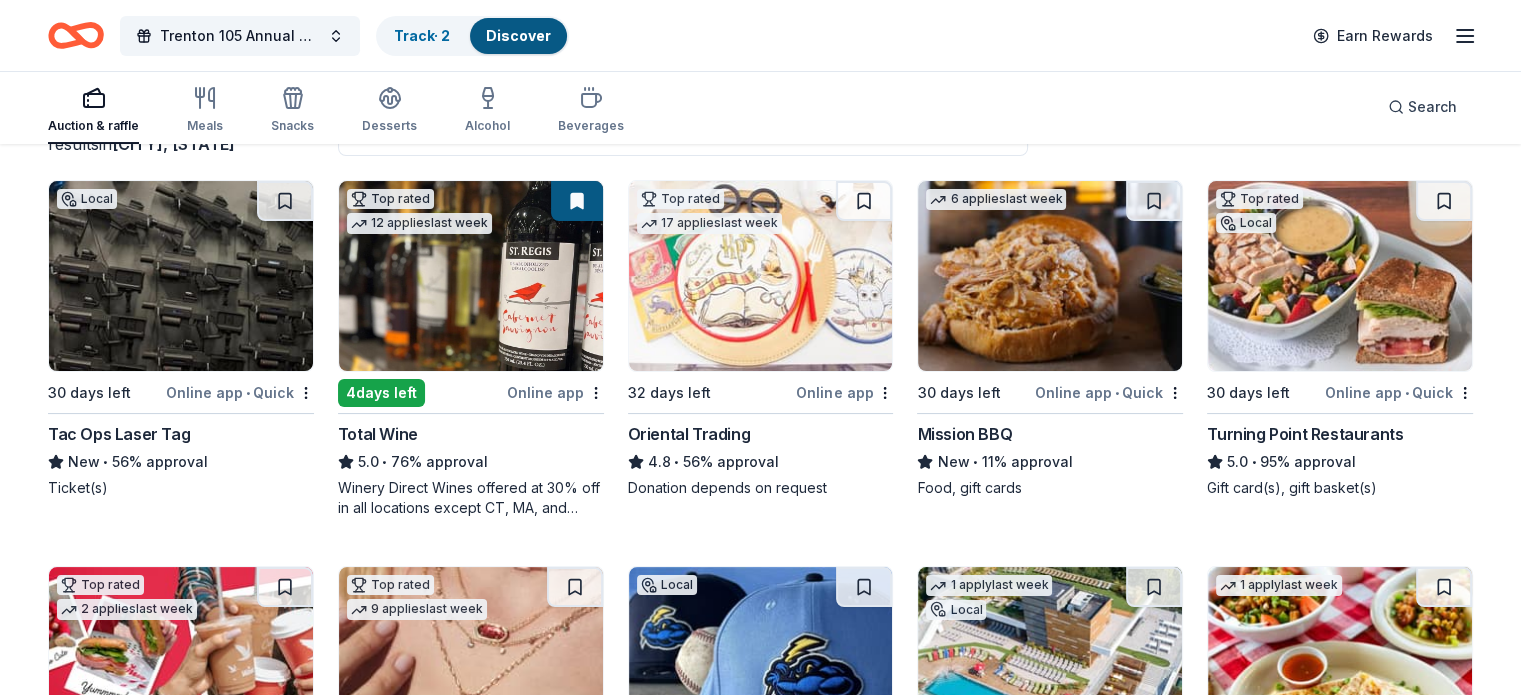 scroll, scrollTop: 200, scrollLeft: 0, axis: vertical 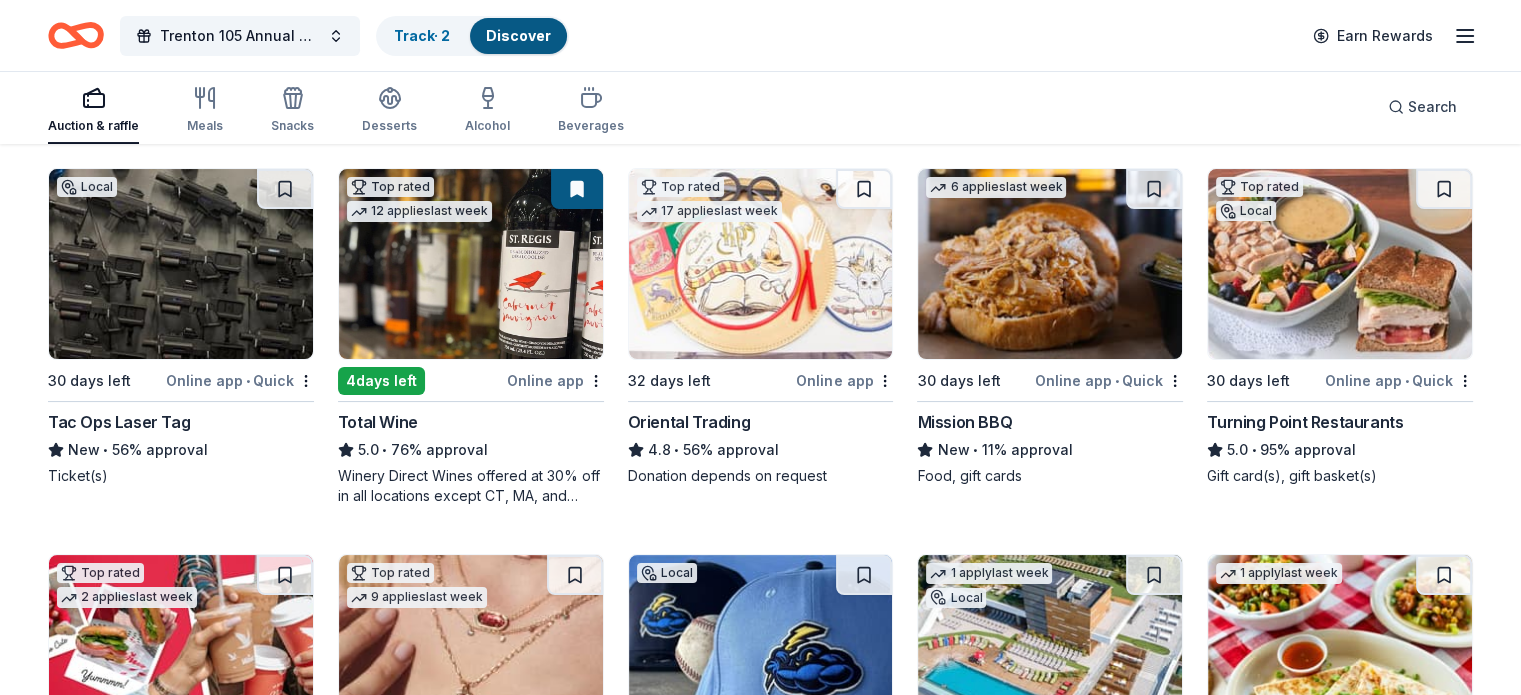 click at bounding box center (1050, 264) 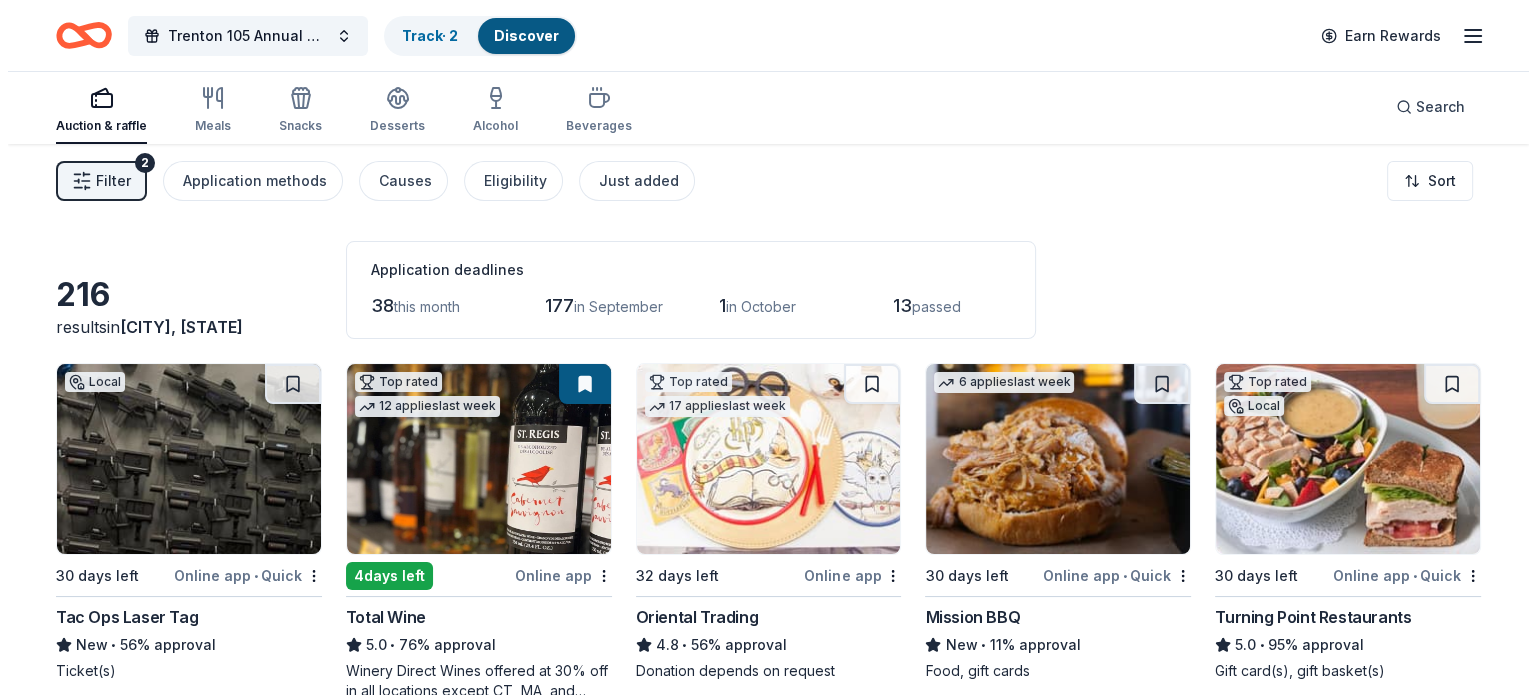 scroll, scrollTop: 0, scrollLeft: 0, axis: both 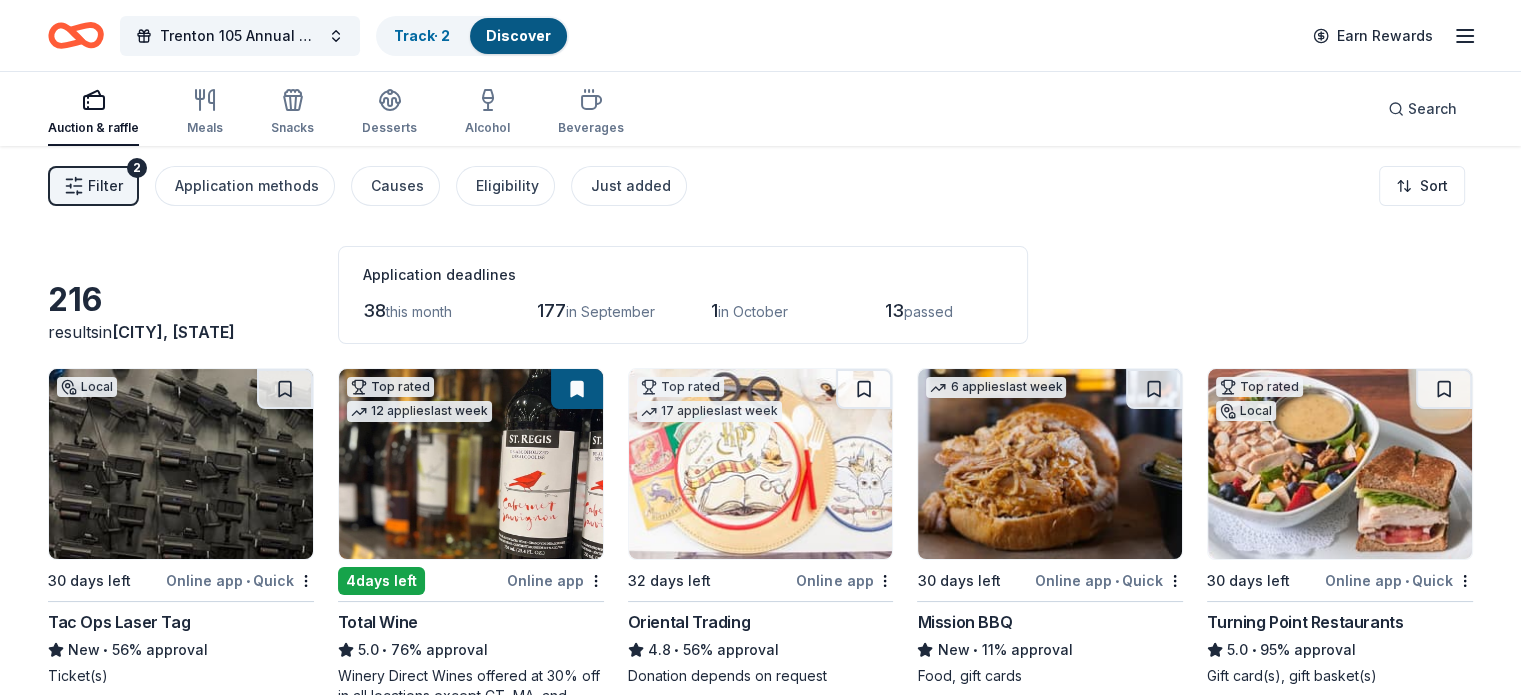 click on "Filter" at bounding box center [105, 186] 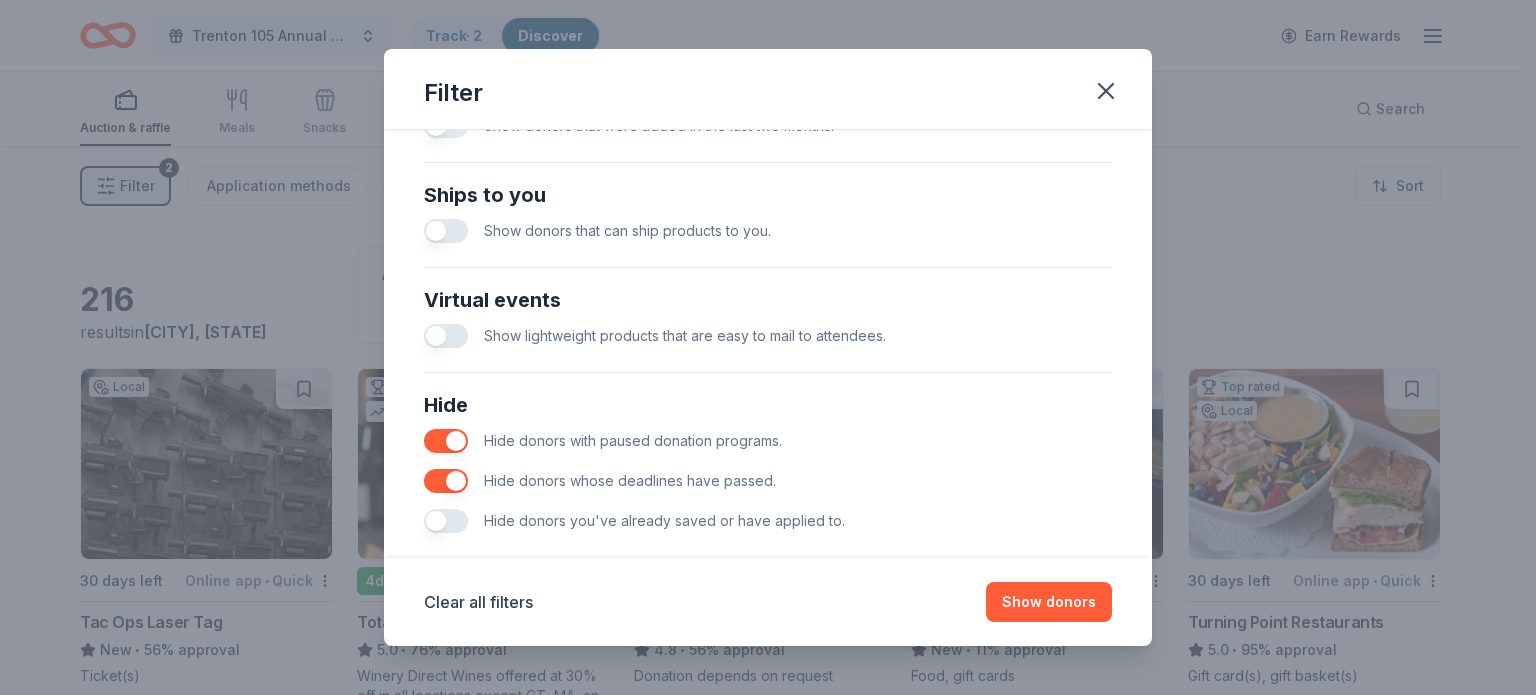 scroll, scrollTop: 888, scrollLeft: 0, axis: vertical 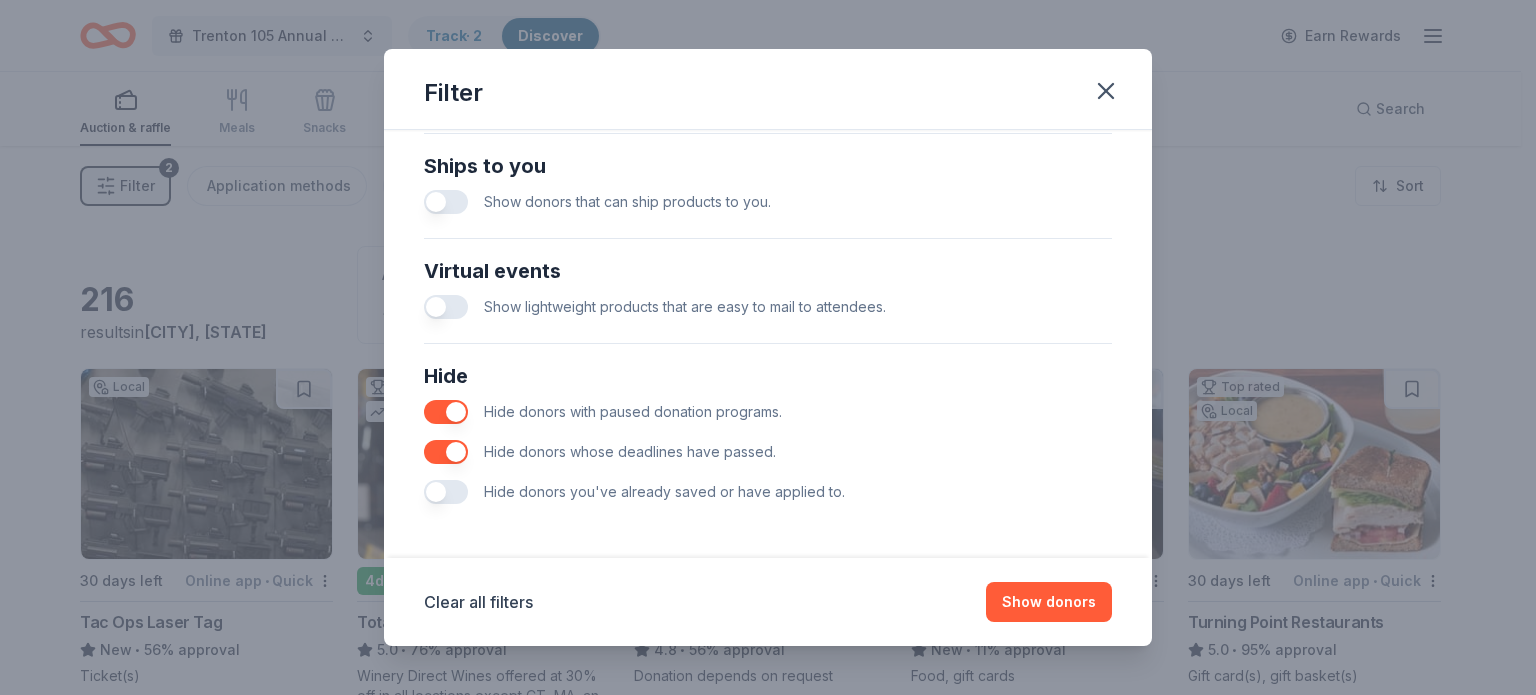 click at bounding box center [446, 452] 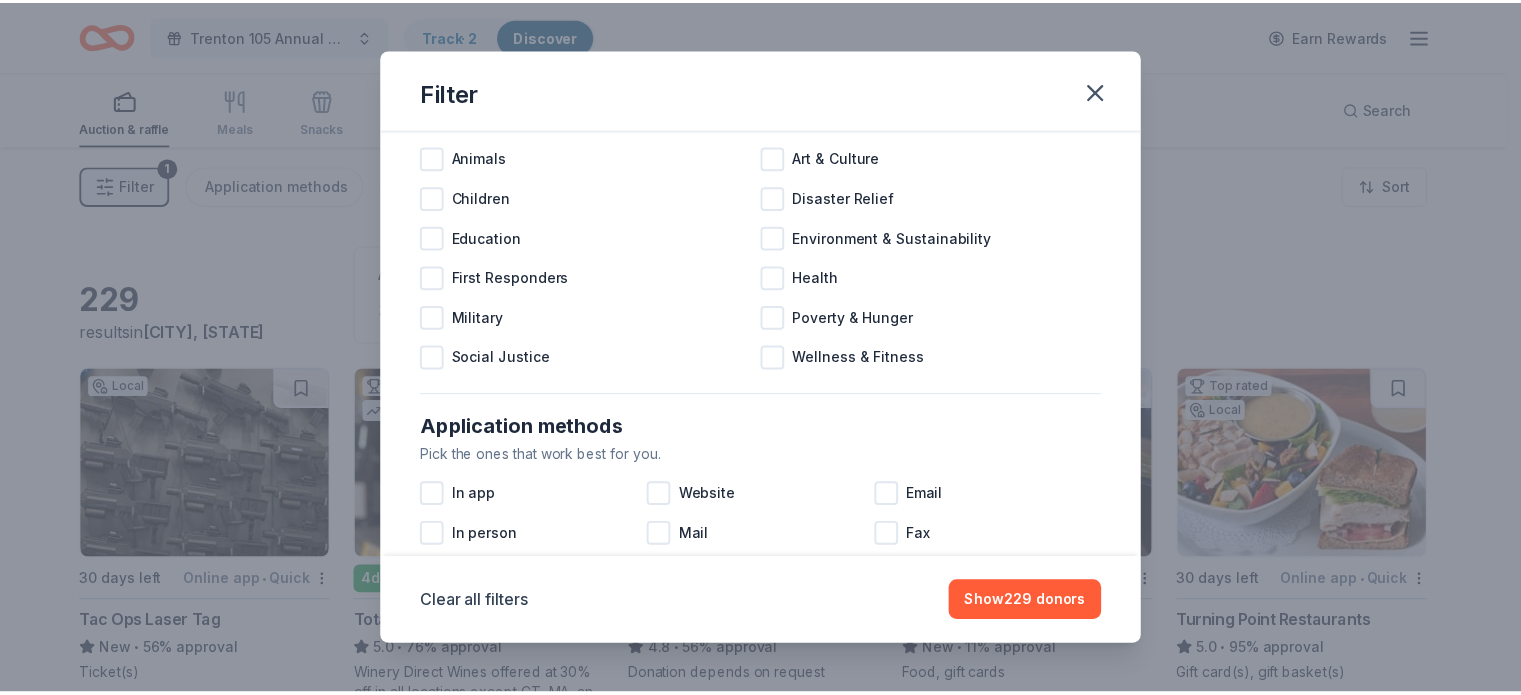 scroll, scrollTop: 0, scrollLeft: 0, axis: both 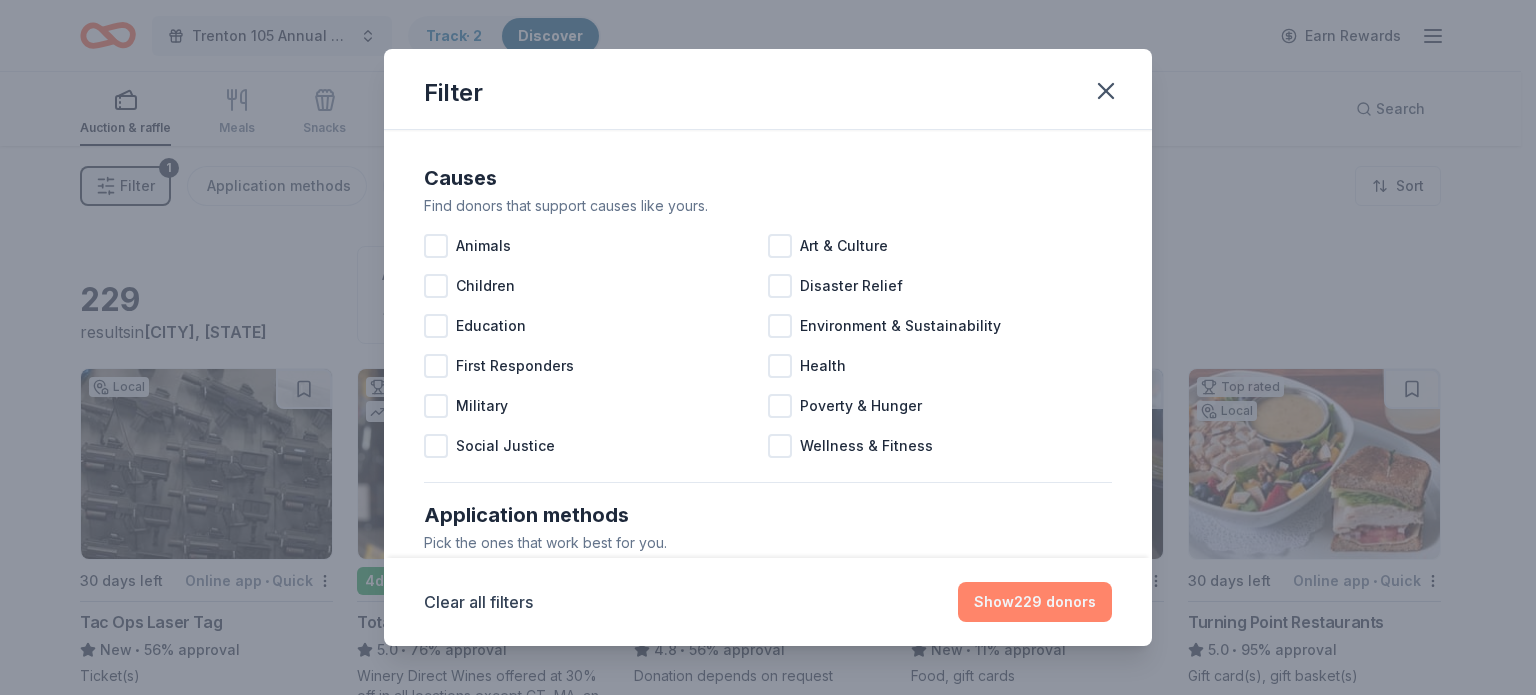 click on "Show  229   donors" at bounding box center [1035, 602] 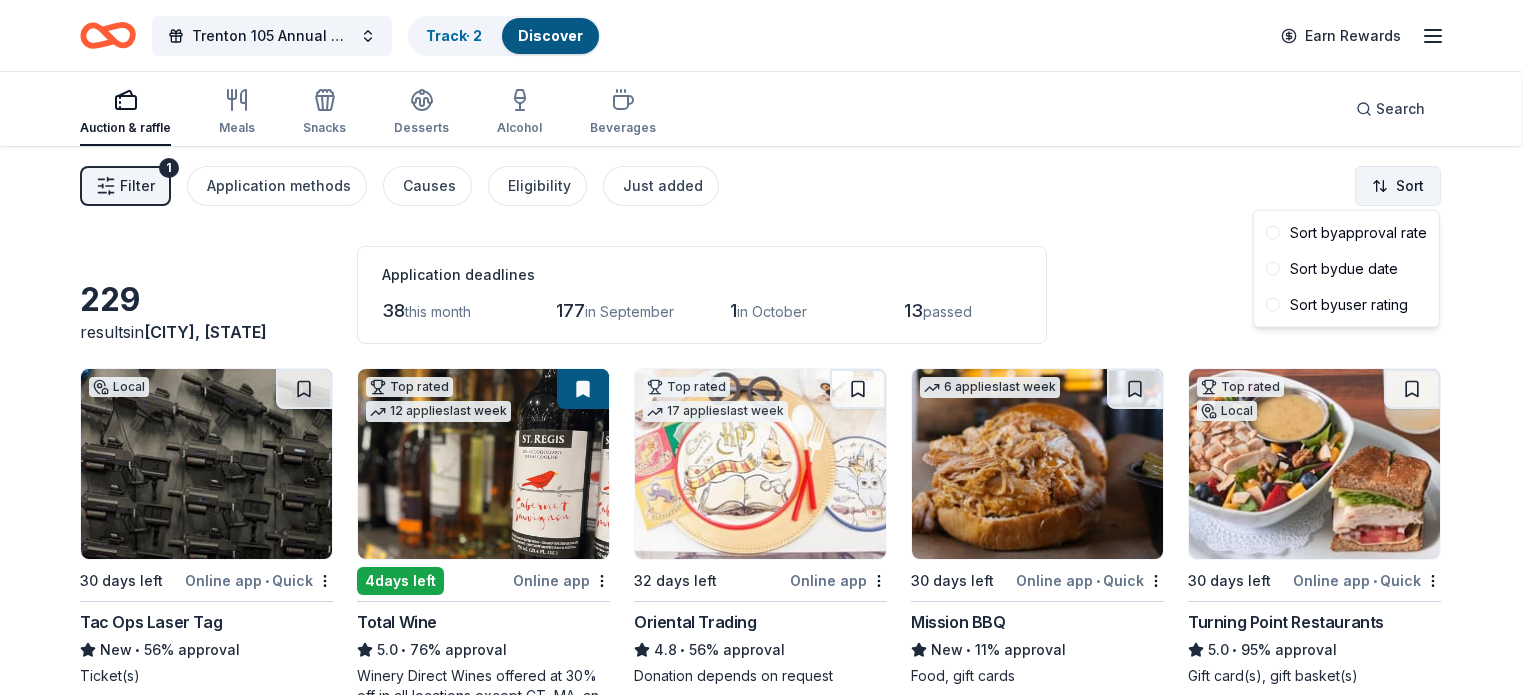 click on "Trenton 105 Annual Cornhole Tournament Track  · 2 Discover Earn Rewards Auction & raffle Meals Snacks Desserts Alcohol Beverages Search Filter 1 Application methods Causes Eligibility Just added Sort 229 results  in  Ewing Township, NJ Application deadlines 38  this month 177  in September 1  in October 13  passed Local 30 days left Online app • Quick Tac Ops Laser Tag New • 56% approval Ticket(s) Top rated 12   applies  last week 4  days left Online app Total Wine 5.0 • 76% approval Winery Direct Wines offered at 30% off in all locations except CT, MA, and other select markets; Private Wine Class for 20 people in all locations except available in WI, CO, and other select markets Top rated 17   applies  last week 32 days left Online app Oriental Trading 4.8 • 56% approval Donation depends on request 6   applies  last week 30 days left Online app • Quick Mission BBQ New • 11% approval Food, gift cards Top rated Local 30 days left Online app • Quick Turning Point Restaurants 5.0 • 95% approval" at bounding box center (768, 347) 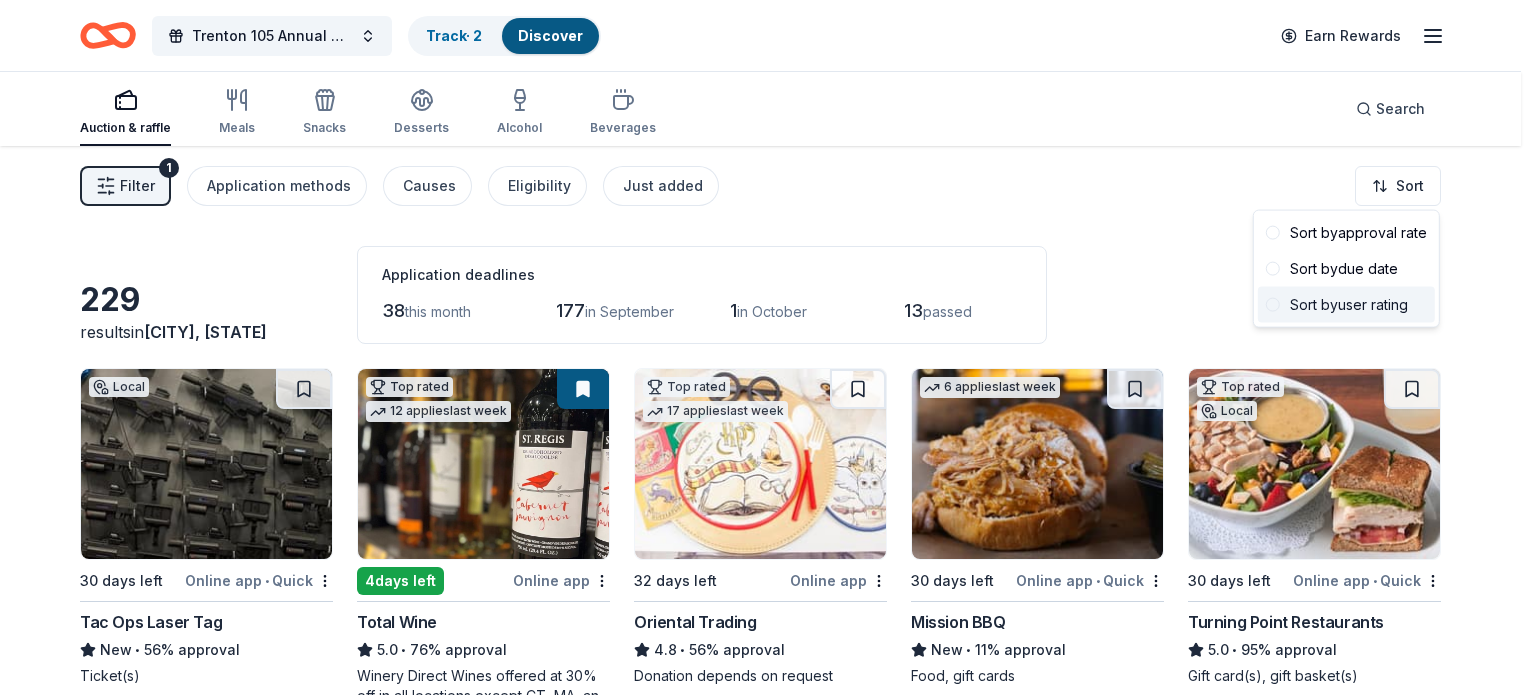 click on "Sort by  user rating" at bounding box center (1346, 305) 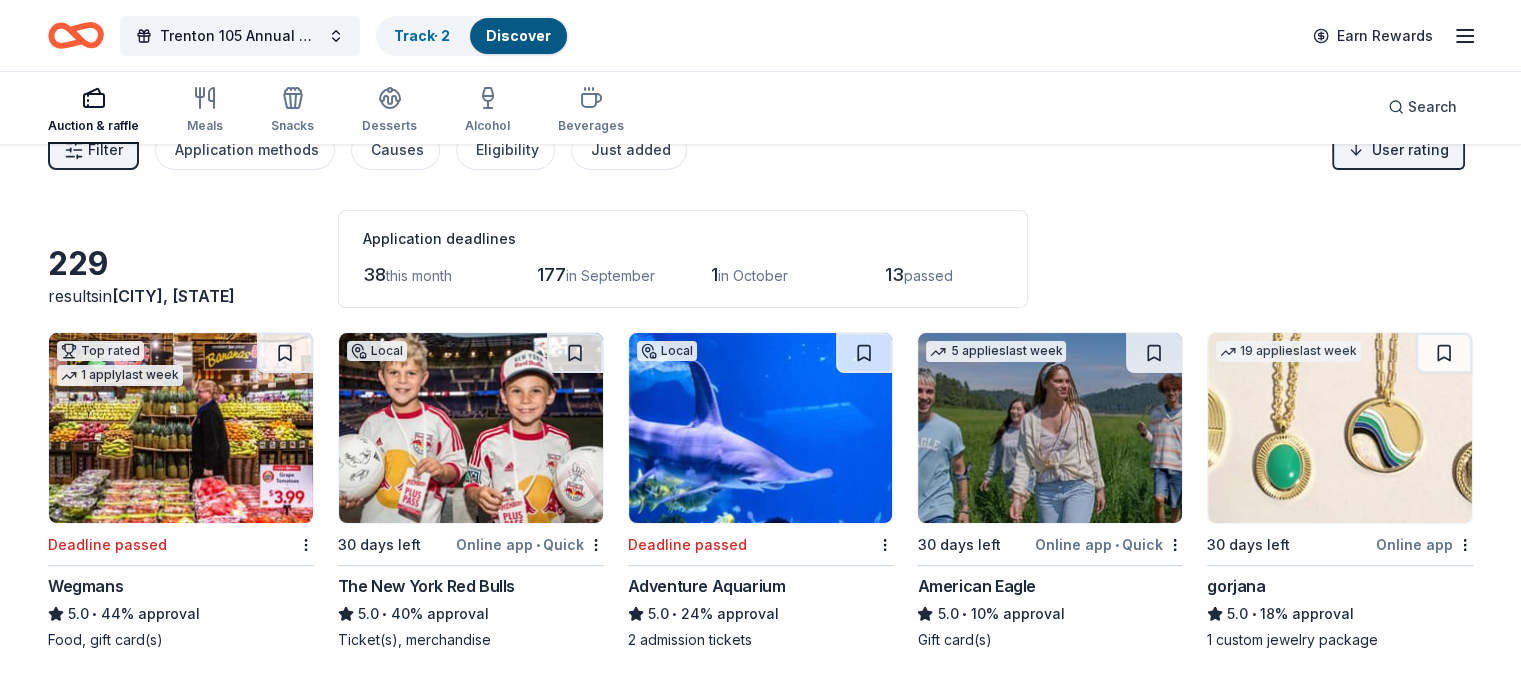 scroll, scrollTop: 100, scrollLeft: 0, axis: vertical 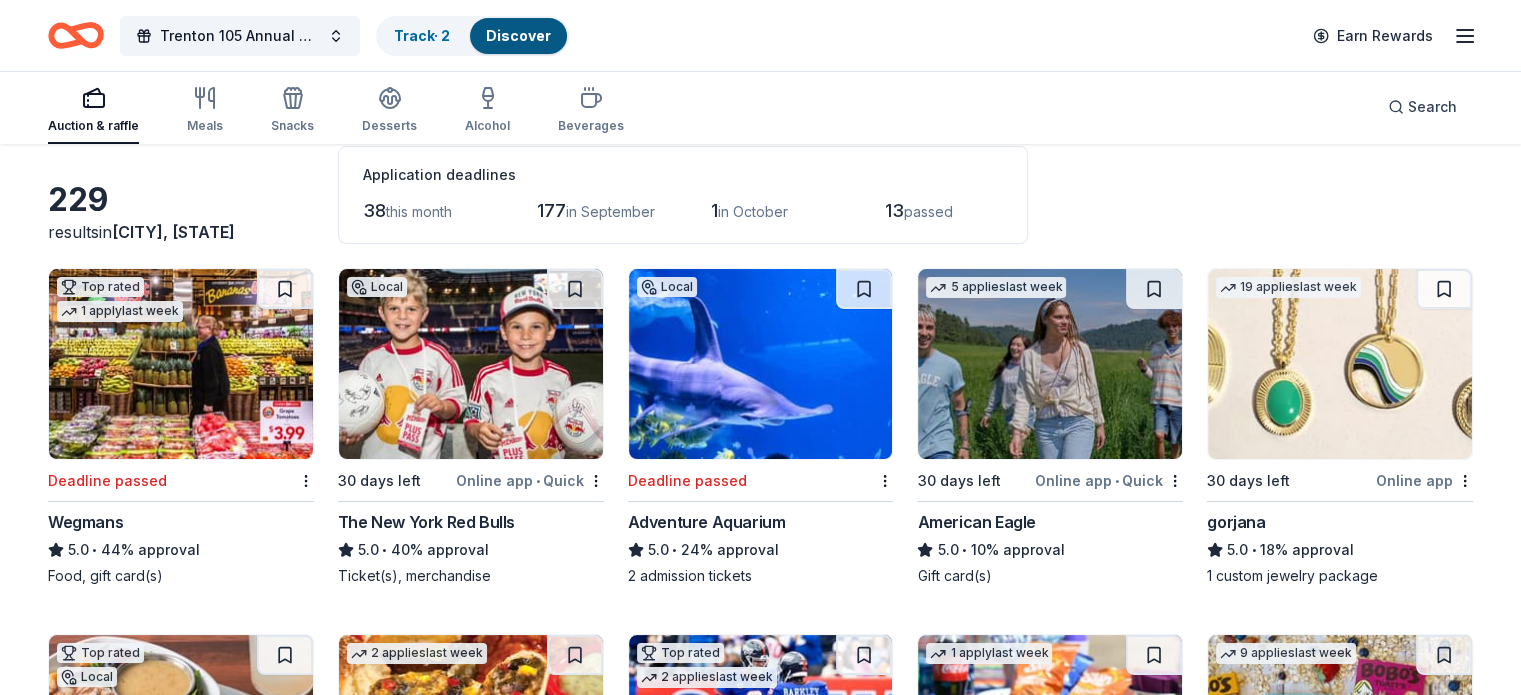 click at bounding box center [181, 364] 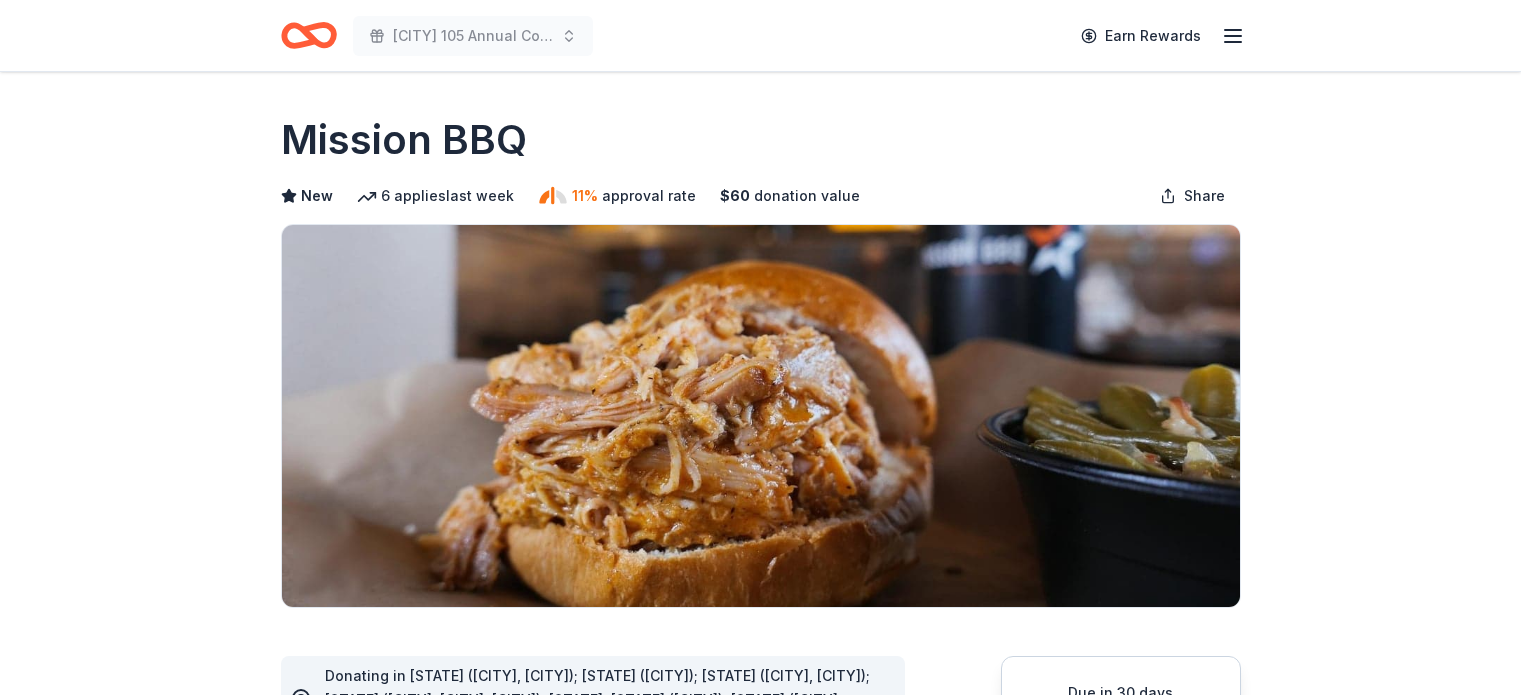 scroll, scrollTop: 0, scrollLeft: 0, axis: both 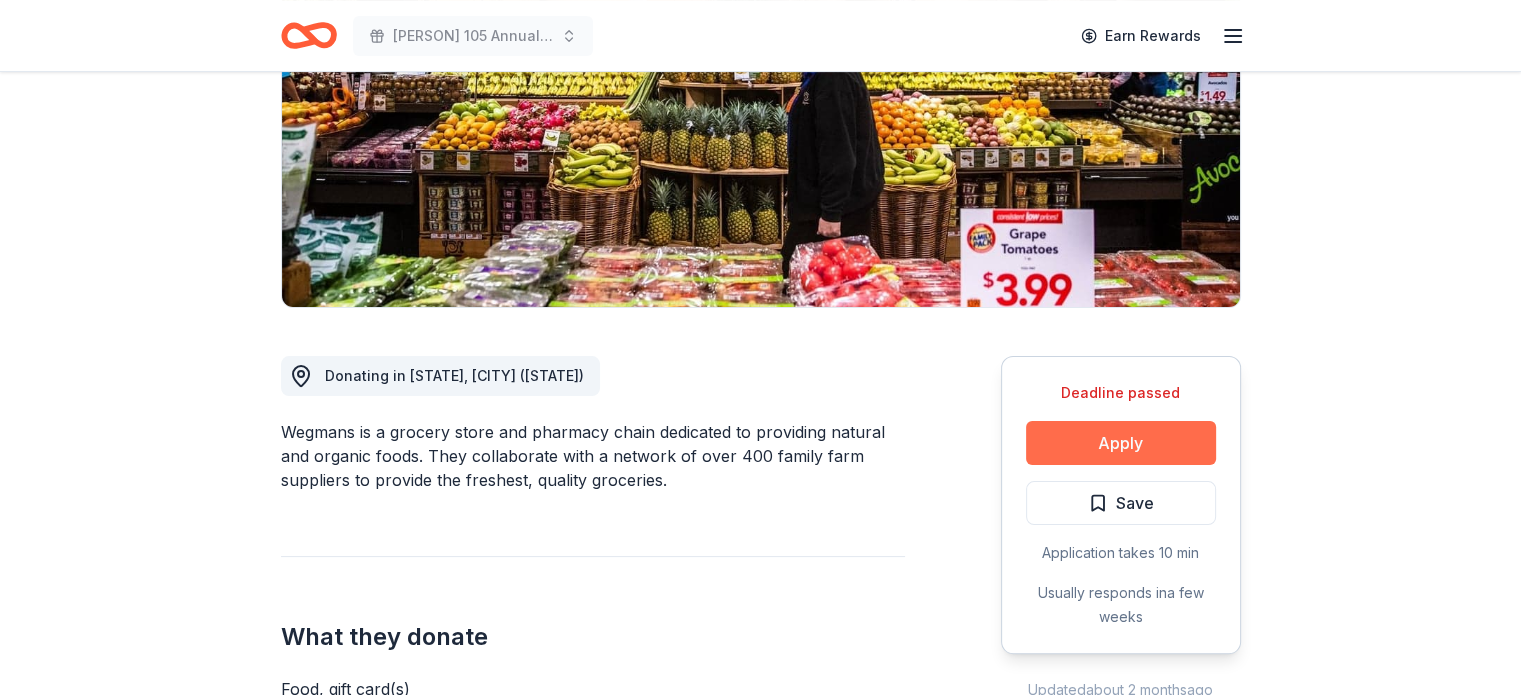 click on "Apply" at bounding box center [1121, 443] 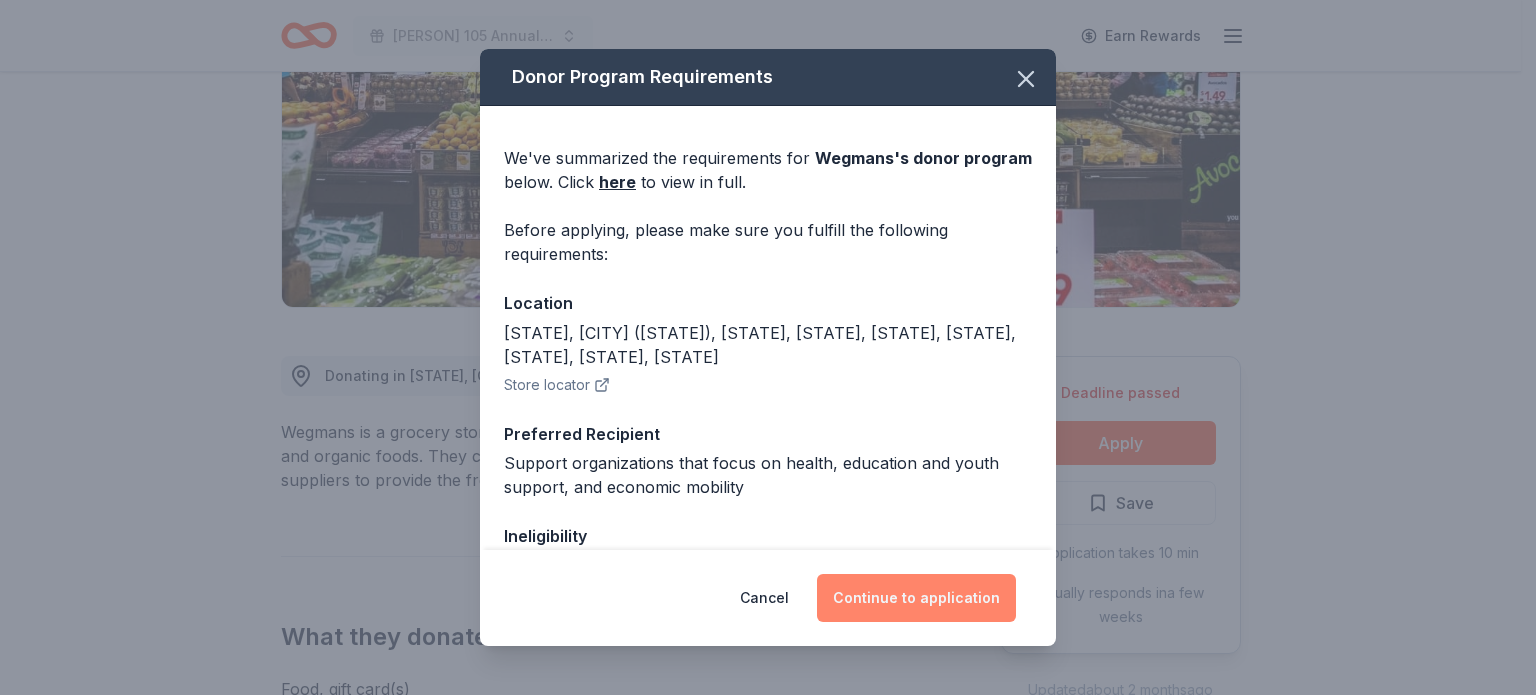 click on "Continue to application" at bounding box center [916, 598] 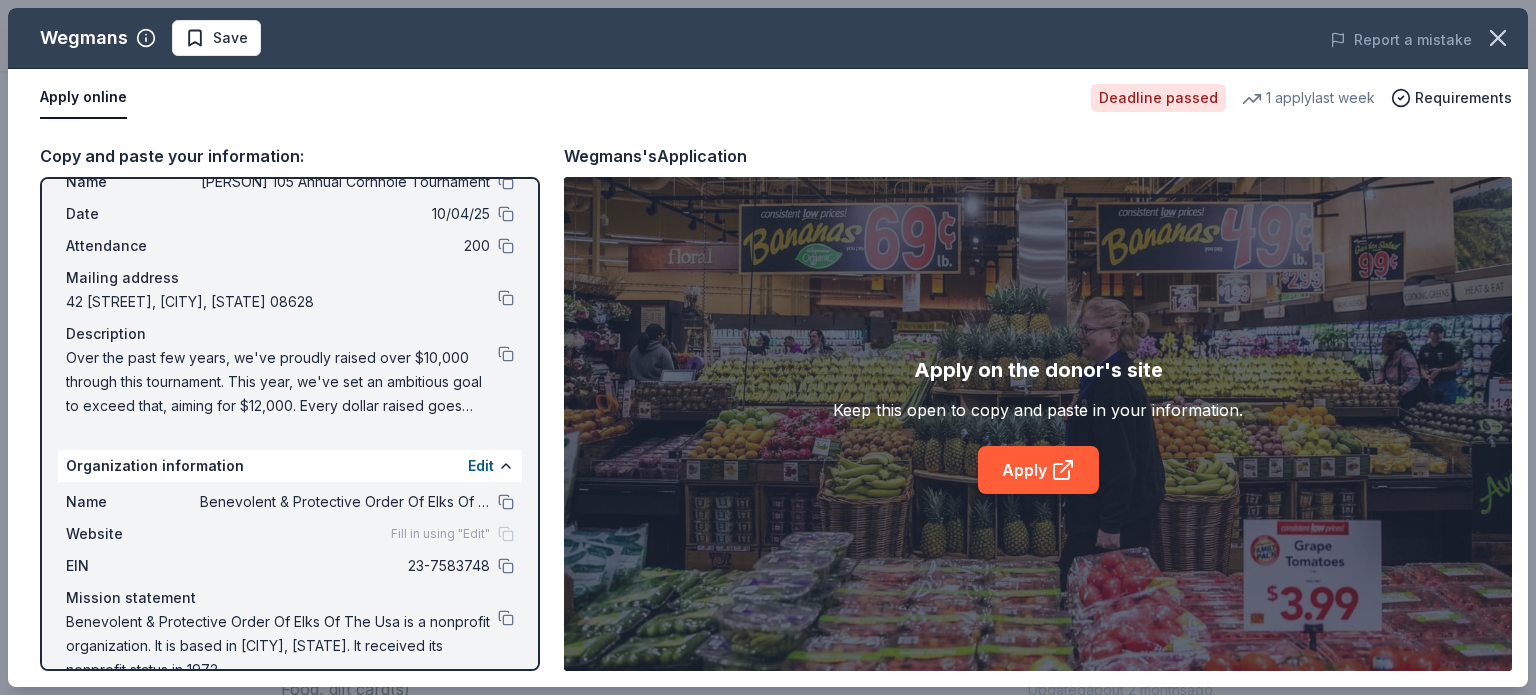 scroll, scrollTop: 100, scrollLeft: 0, axis: vertical 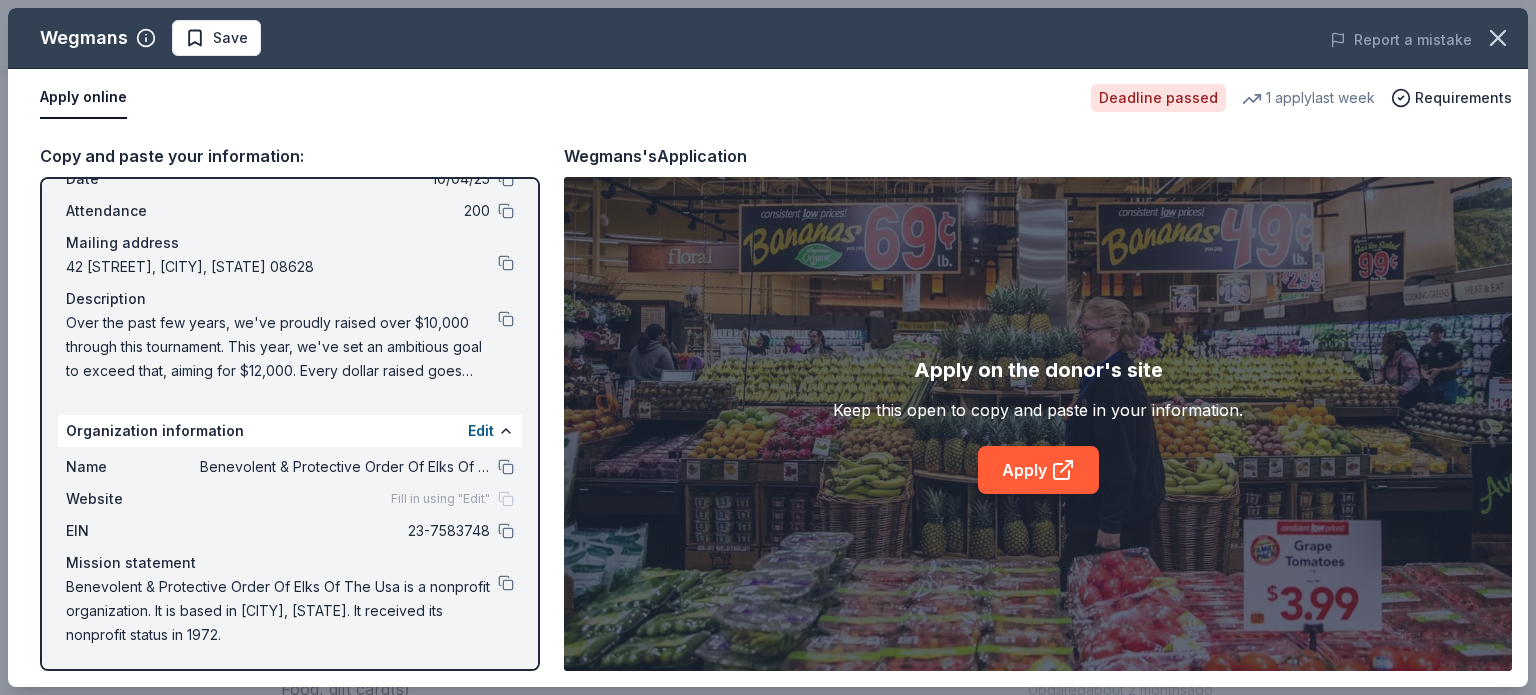 click on "Fill in using "Edit"" at bounding box center [440, 499] 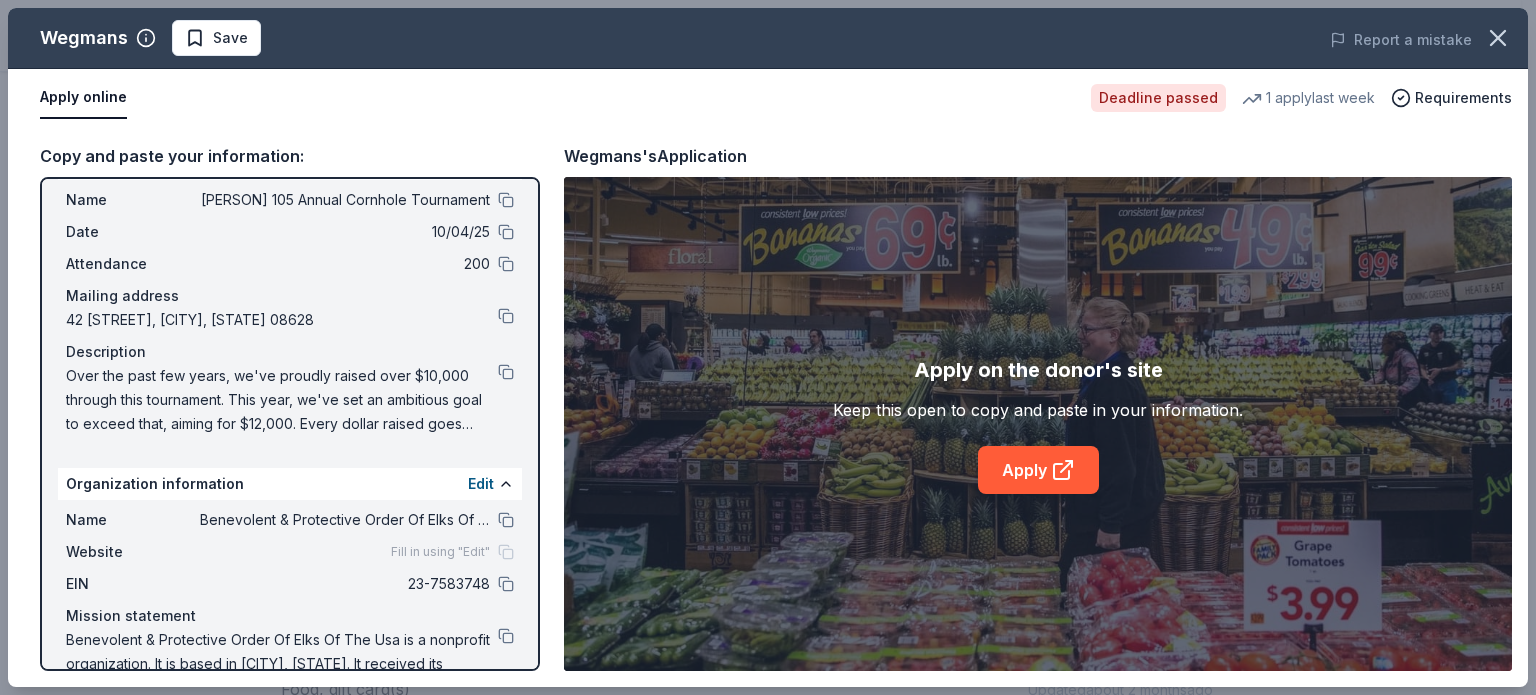 scroll, scrollTop: 0, scrollLeft: 0, axis: both 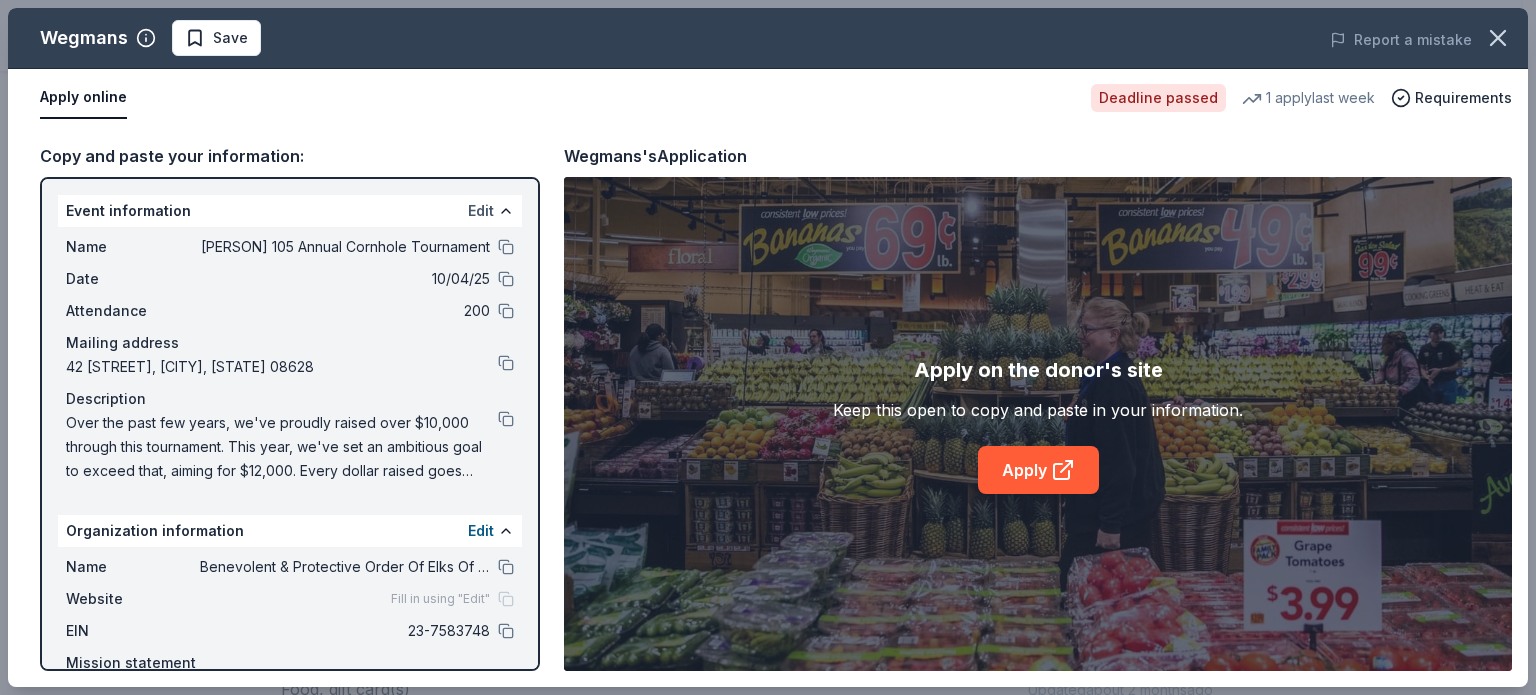 click on "Edit" at bounding box center (481, 211) 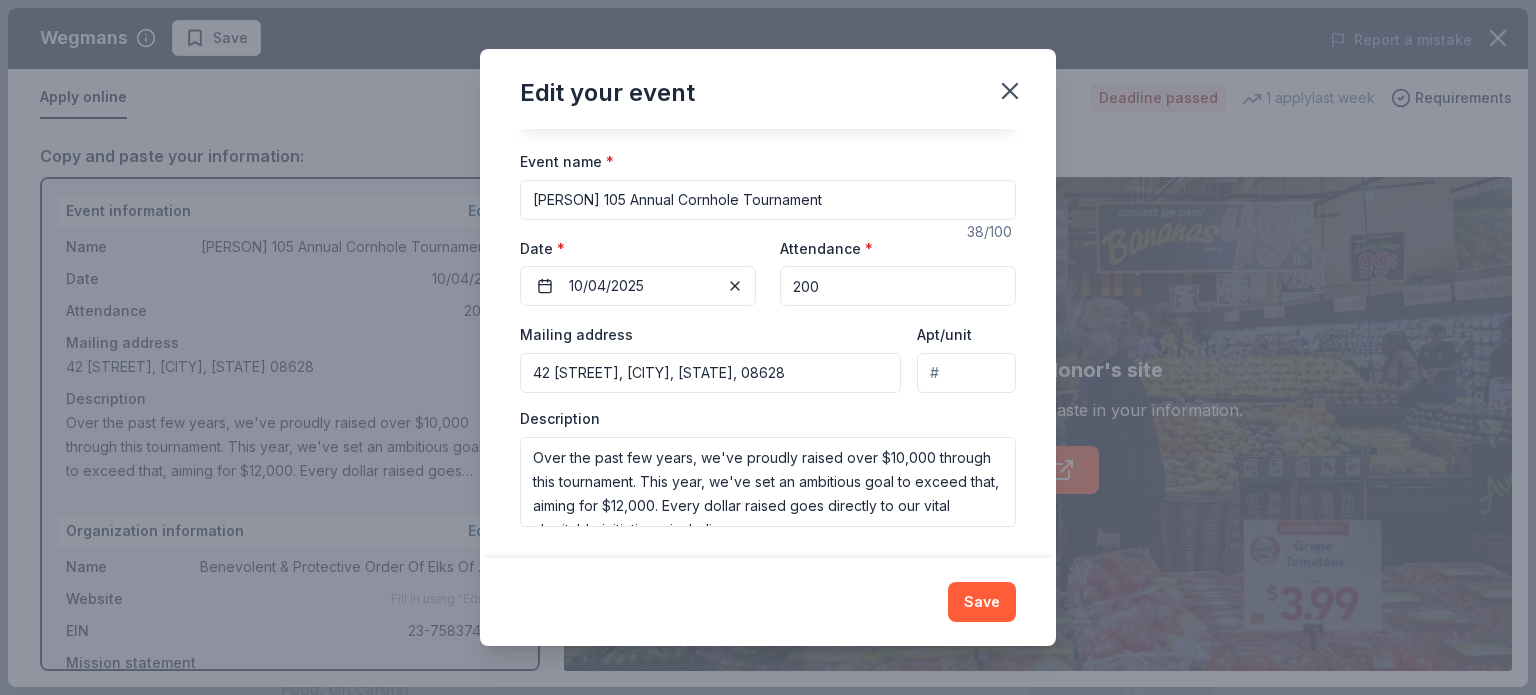 scroll, scrollTop: 0, scrollLeft: 0, axis: both 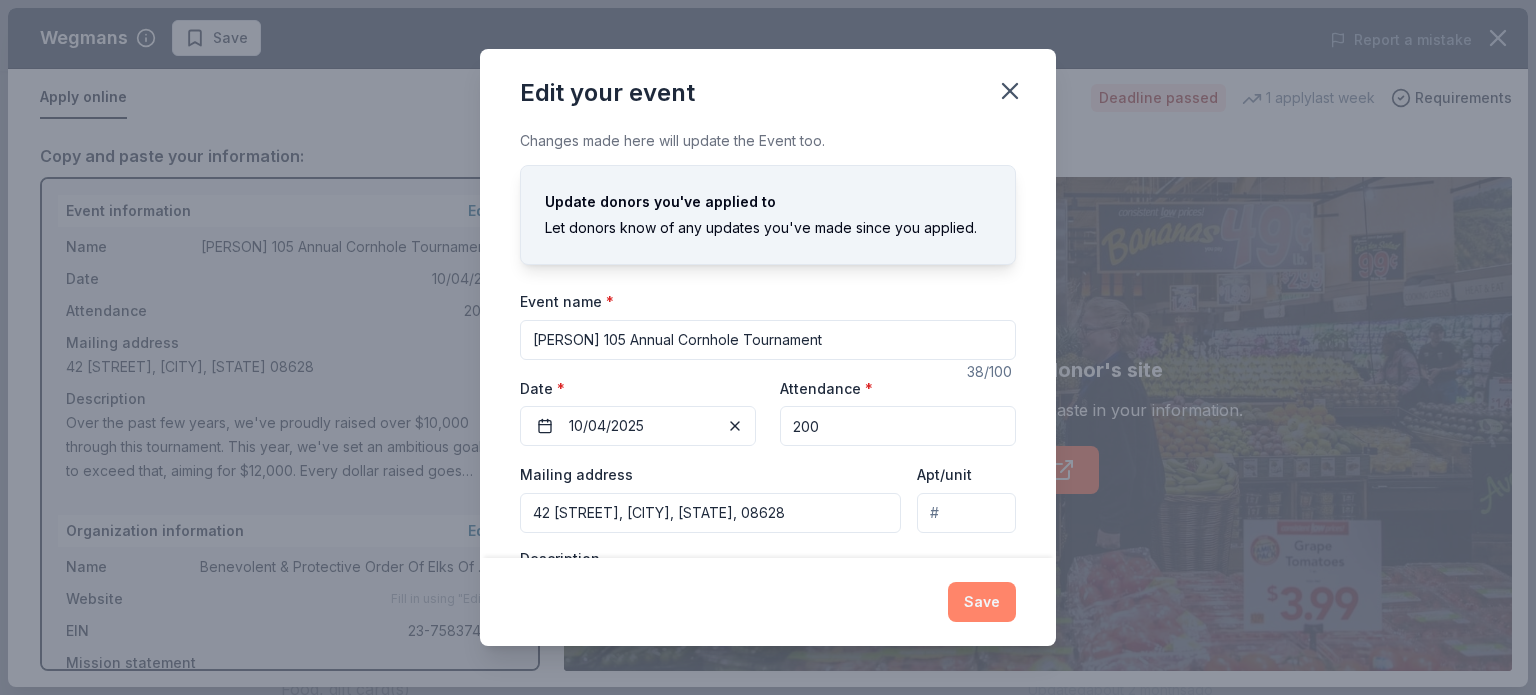 click on "Save" at bounding box center (982, 602) 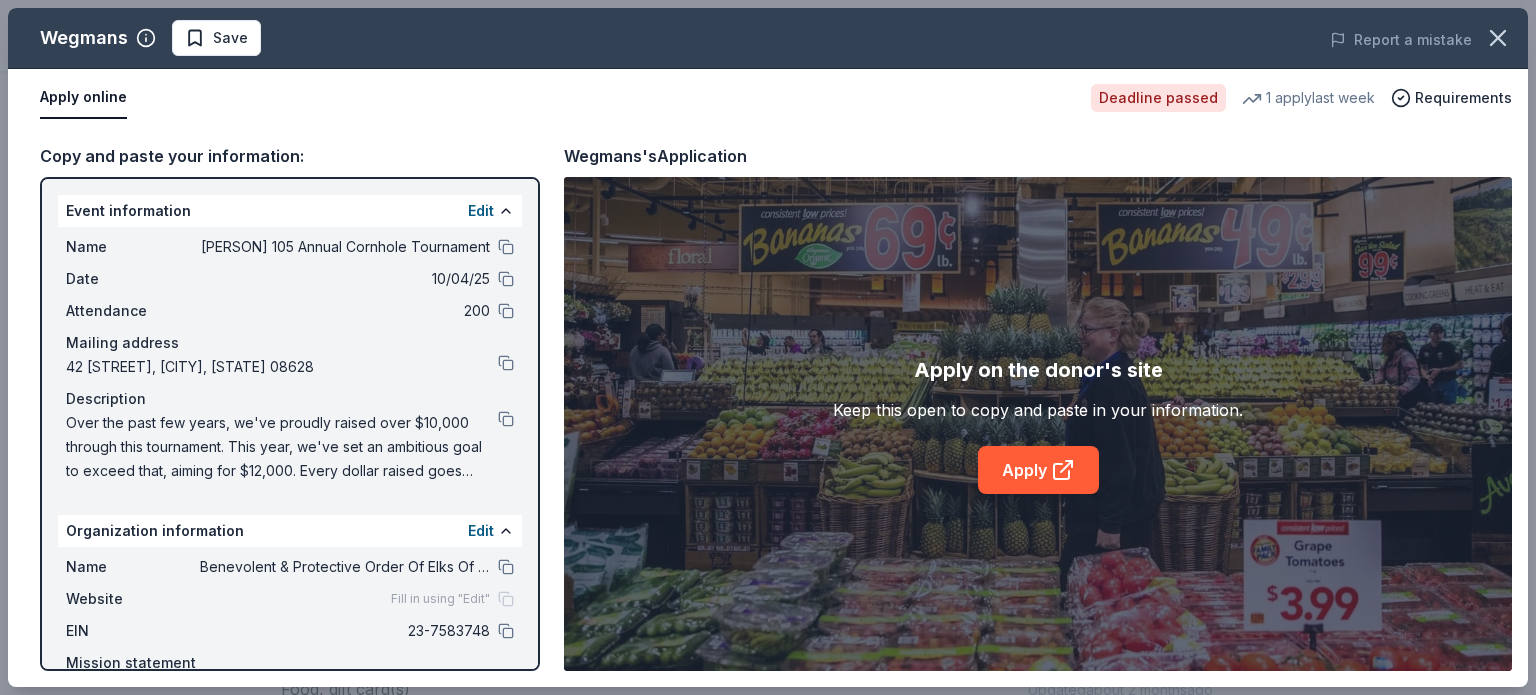 scroll, scrollTop: 0, scrollLeft: 0, axis: both 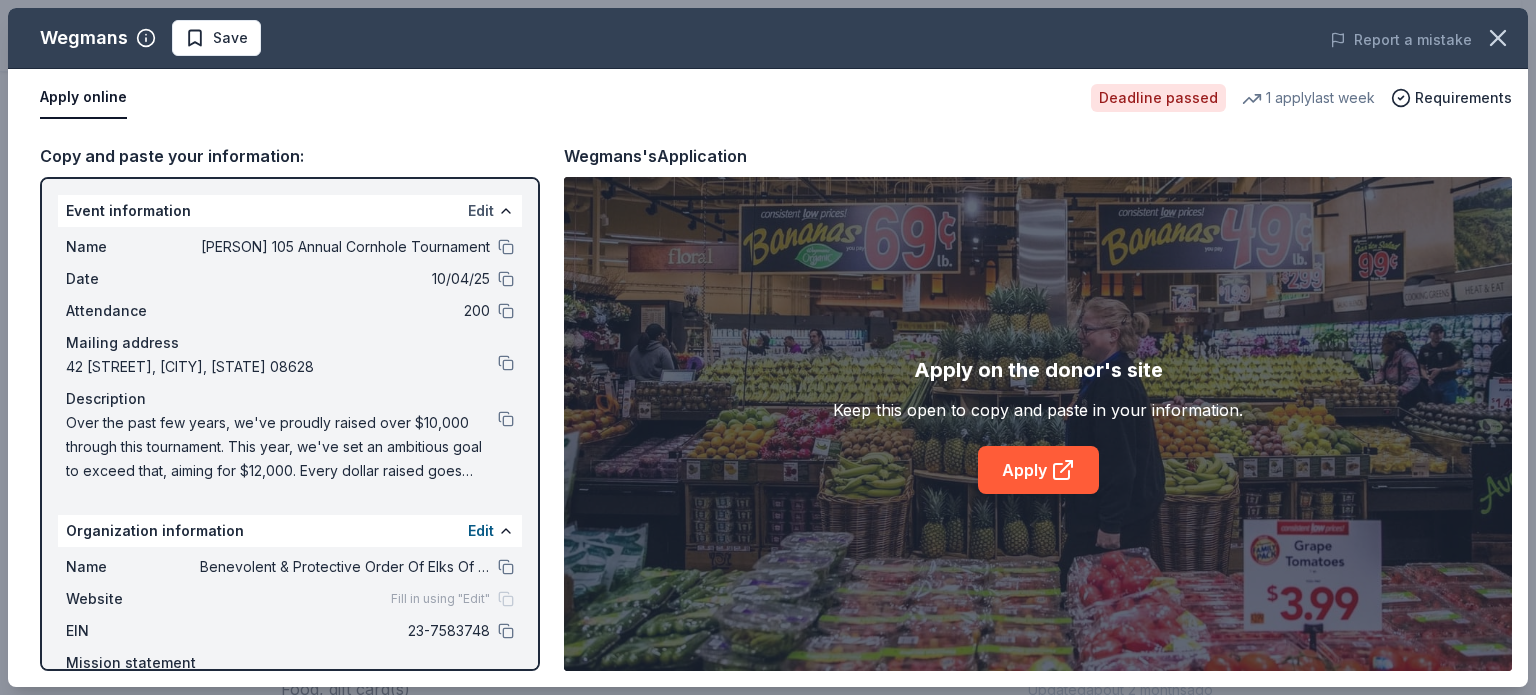 click on "Edit" at bounding box center (481, 211) 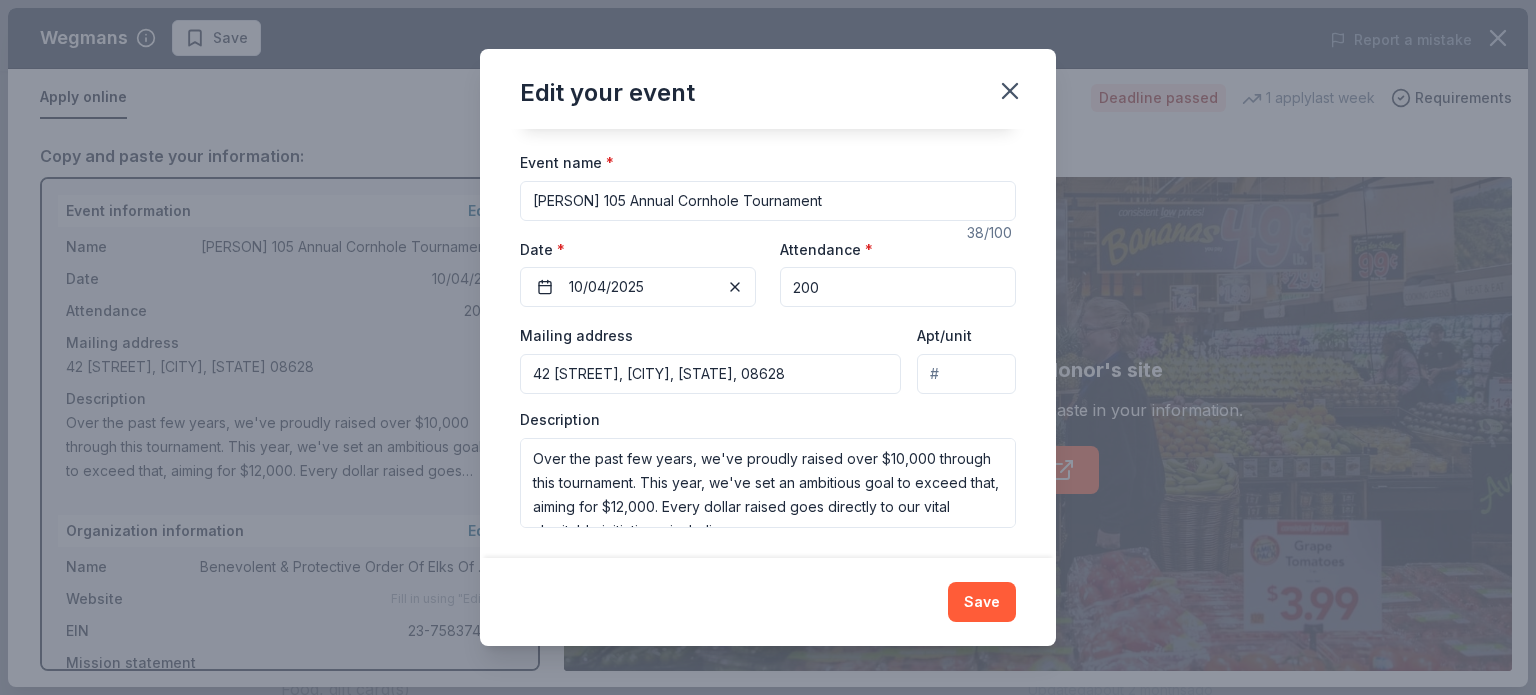 scroll, scrollTop: 140, scrollLeft: 0, axis: vertical 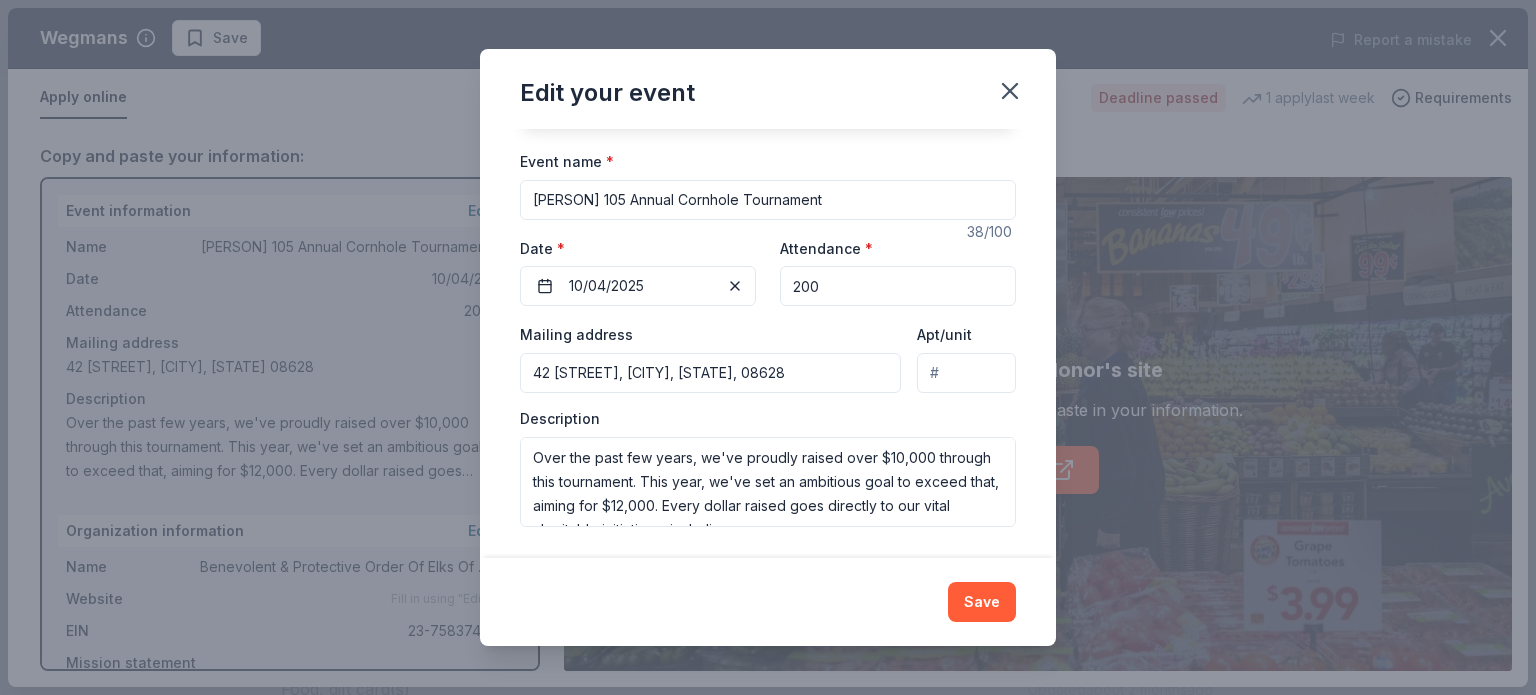 click on "Apt/unit" at bounding box center (966, 373) 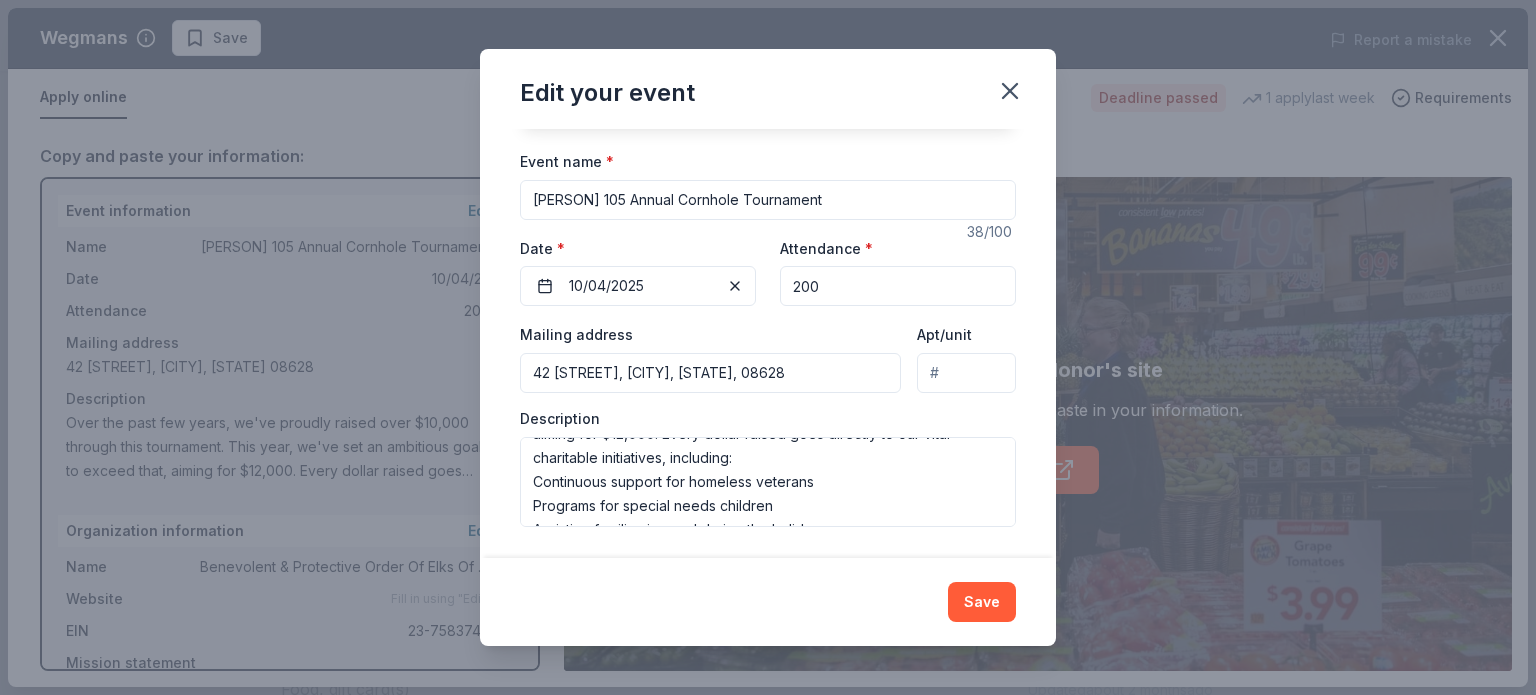 scroll, scrollTop: 0, scrollLeft: 0, axis: both 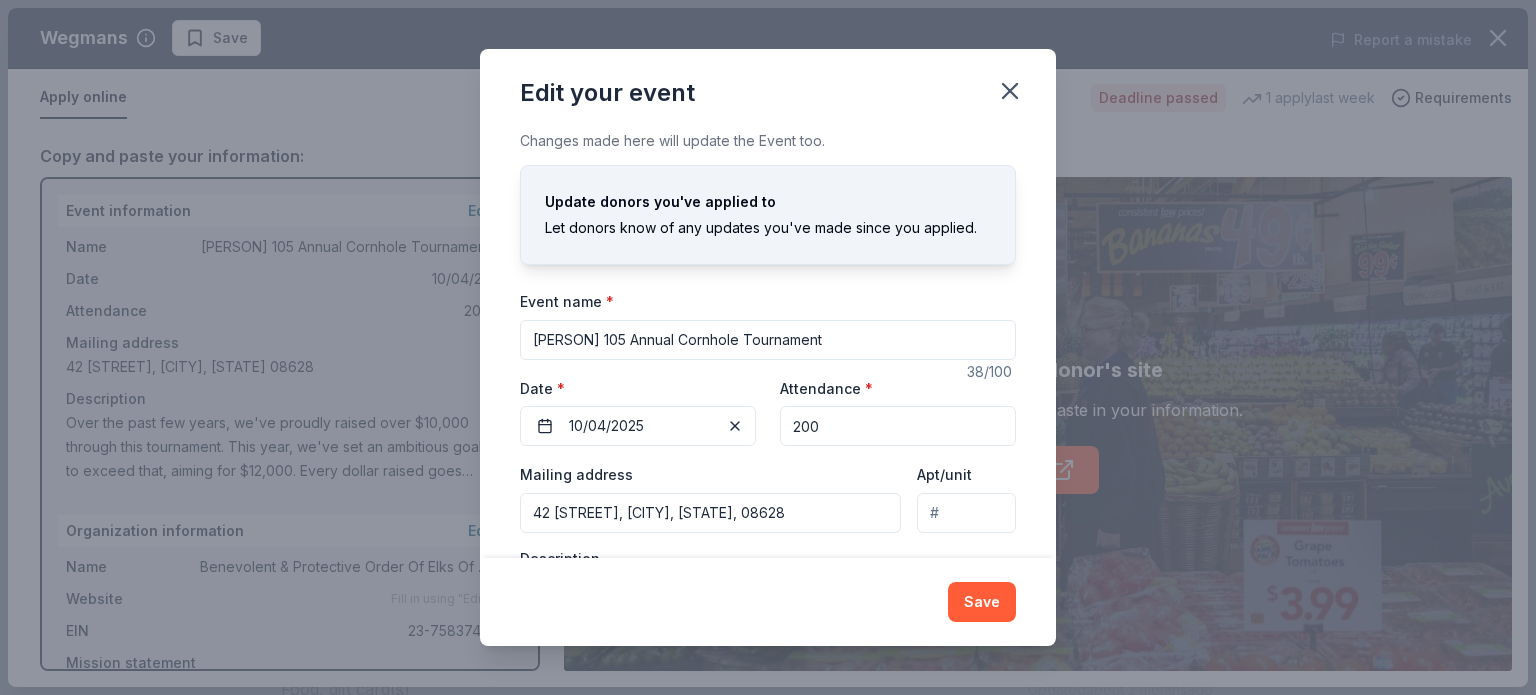 click 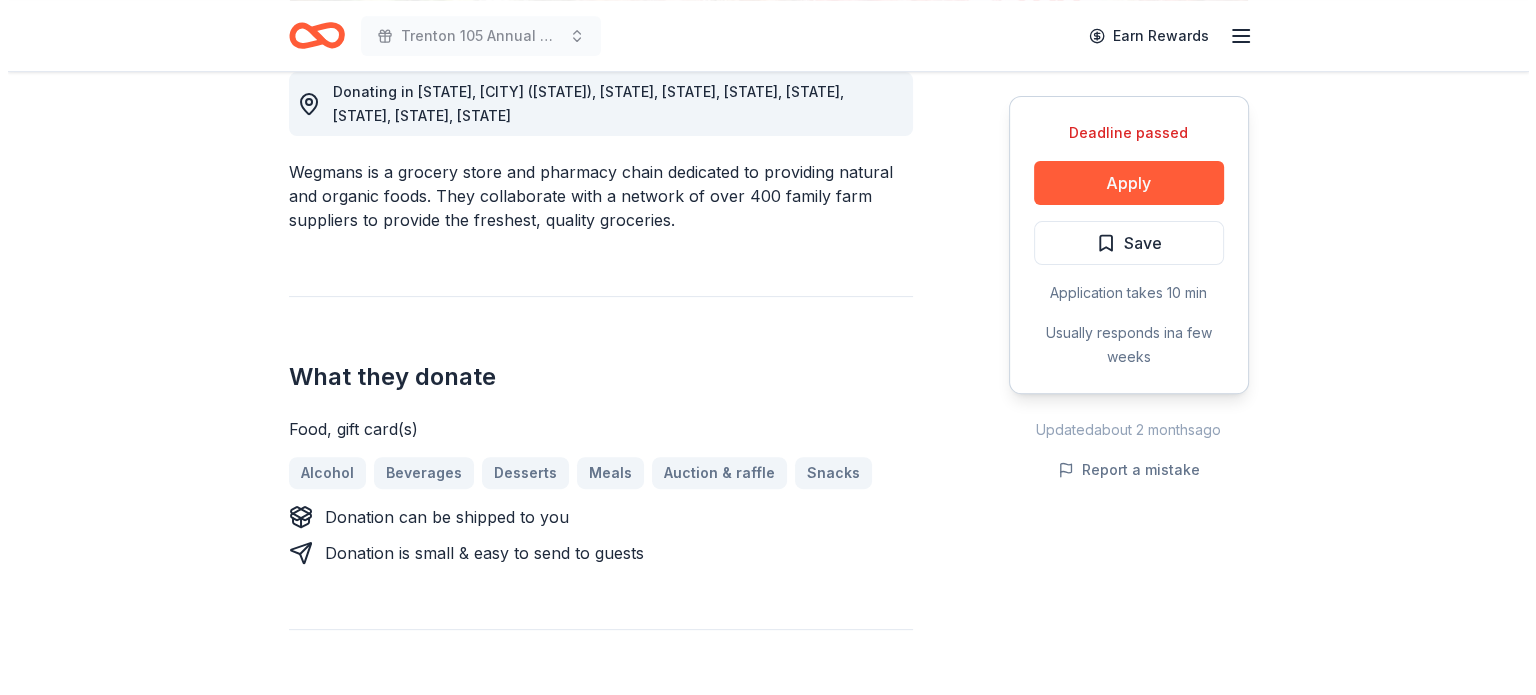 scroll, scrollTop: 600, scrollLeft: 0, axis: vertical 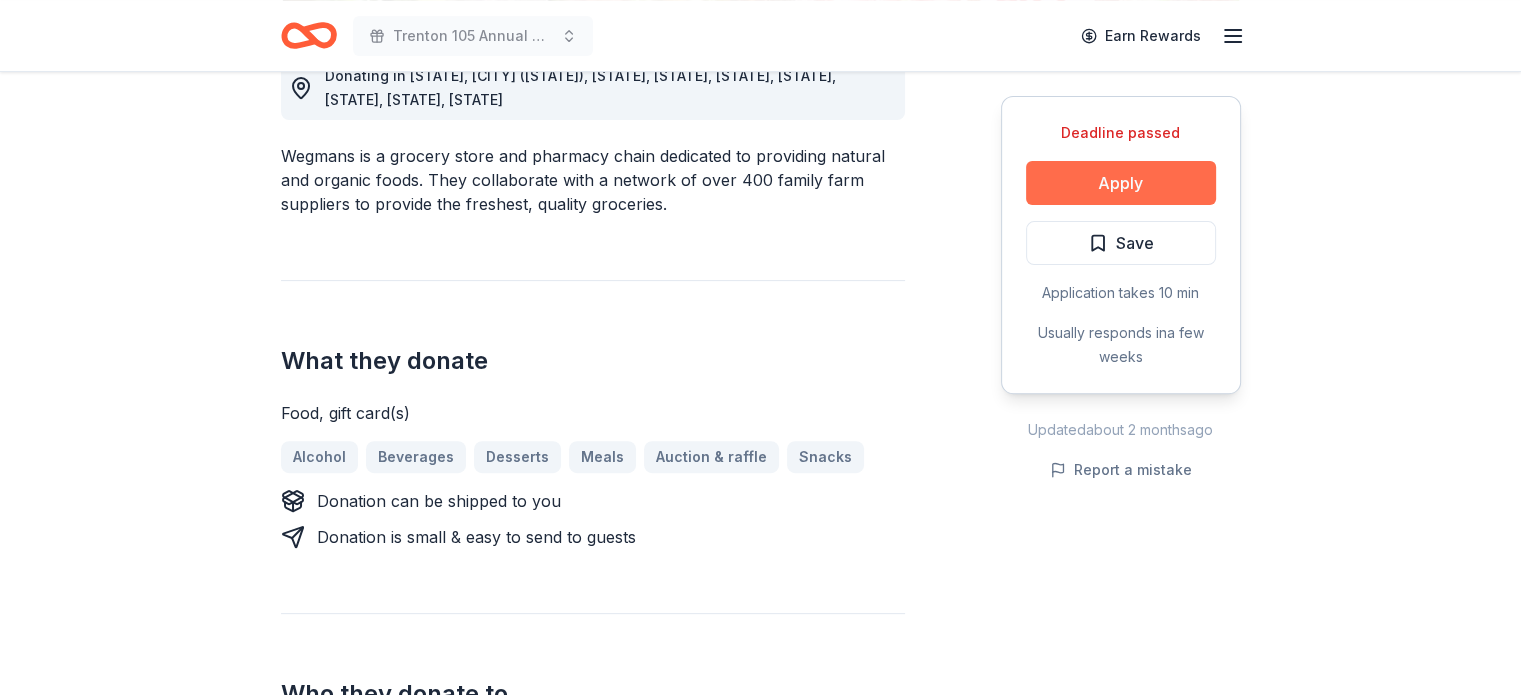 click on "Apply" at bounding box center [1121, 183] 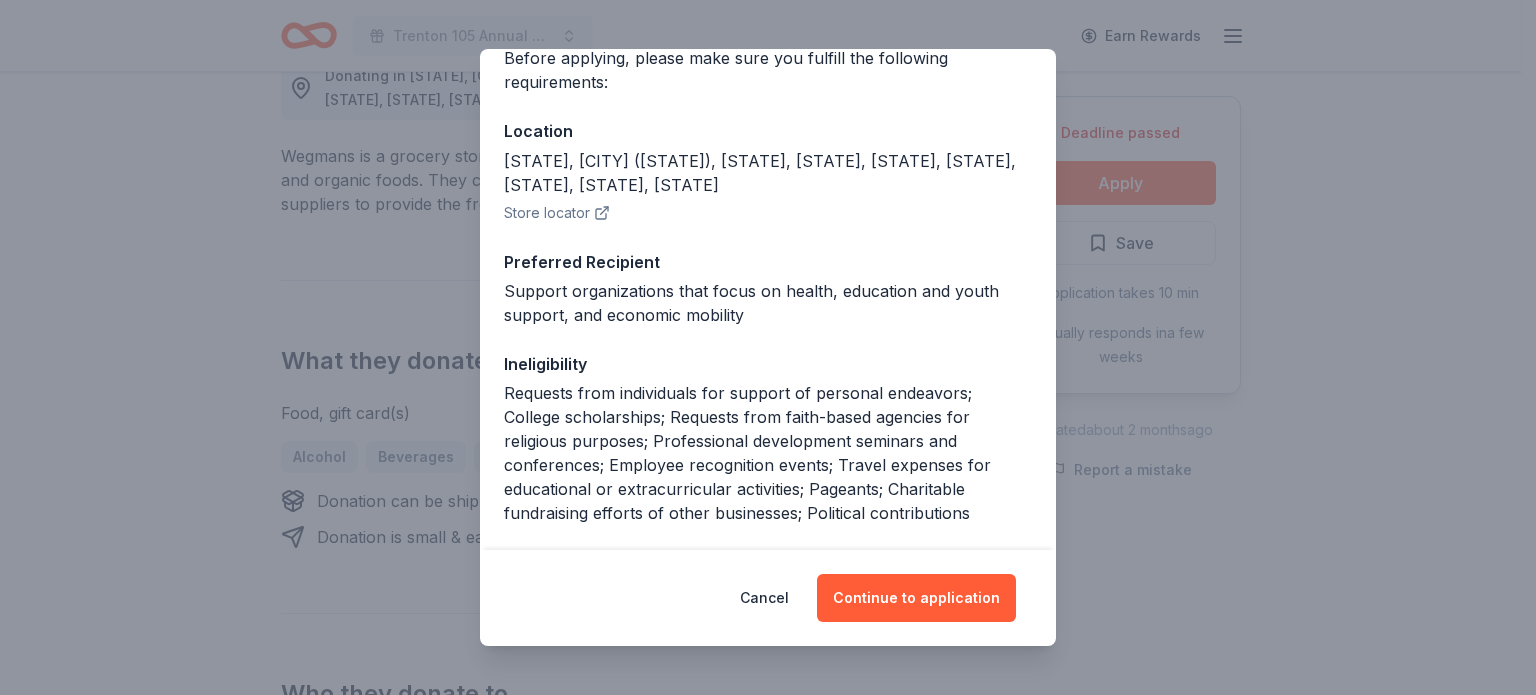scroll, scrollTop: 0, scrollLeft: 0, axis: both 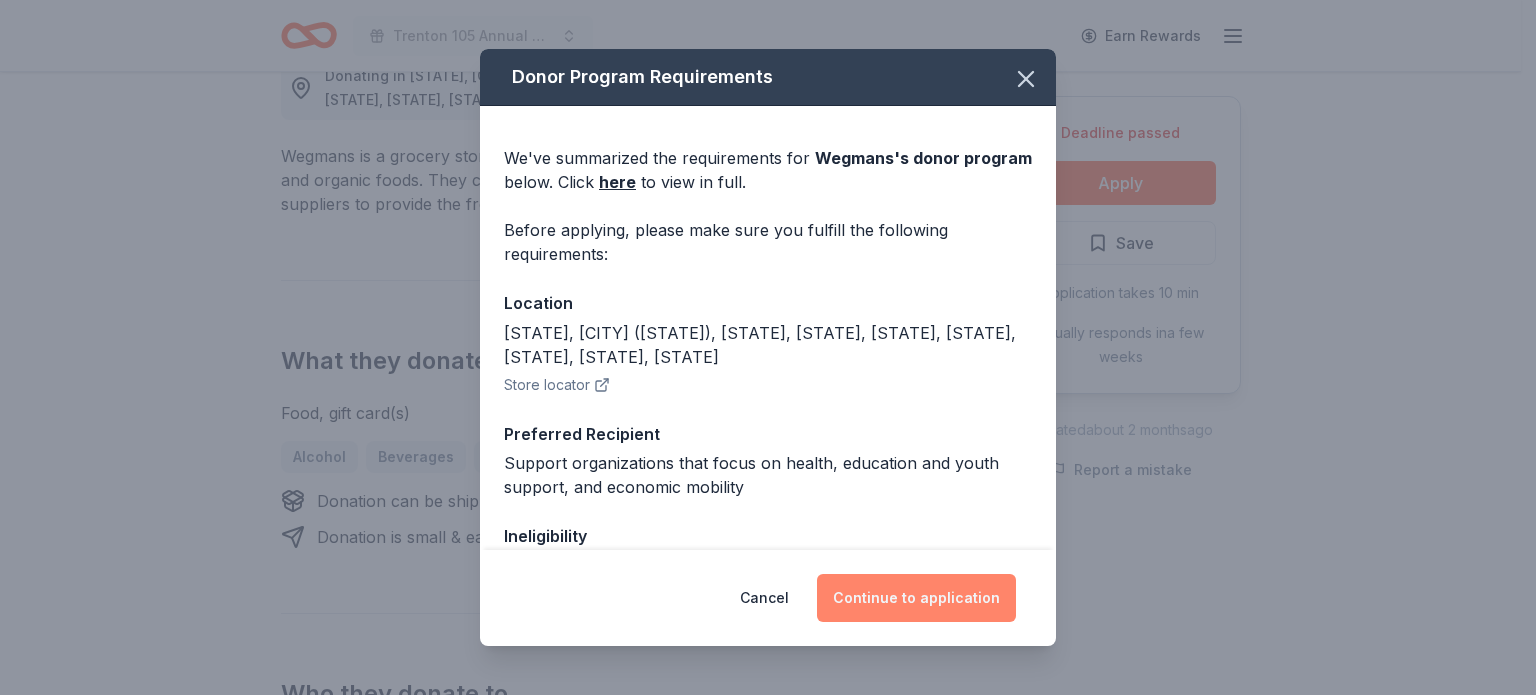 click on "Continue to application" at bounding box center (916, 598) 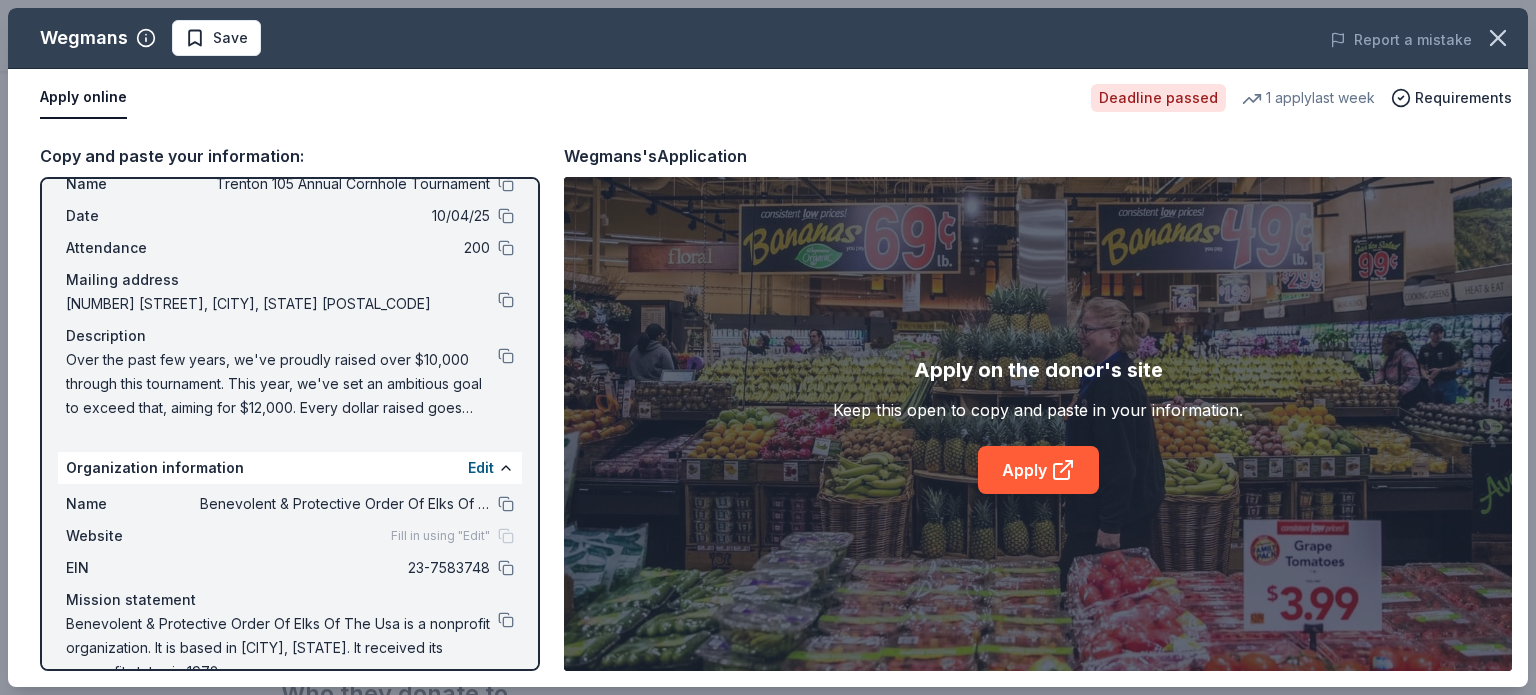 scroll, scrollTop: 100, scrollLeft: 0, axis: vertical 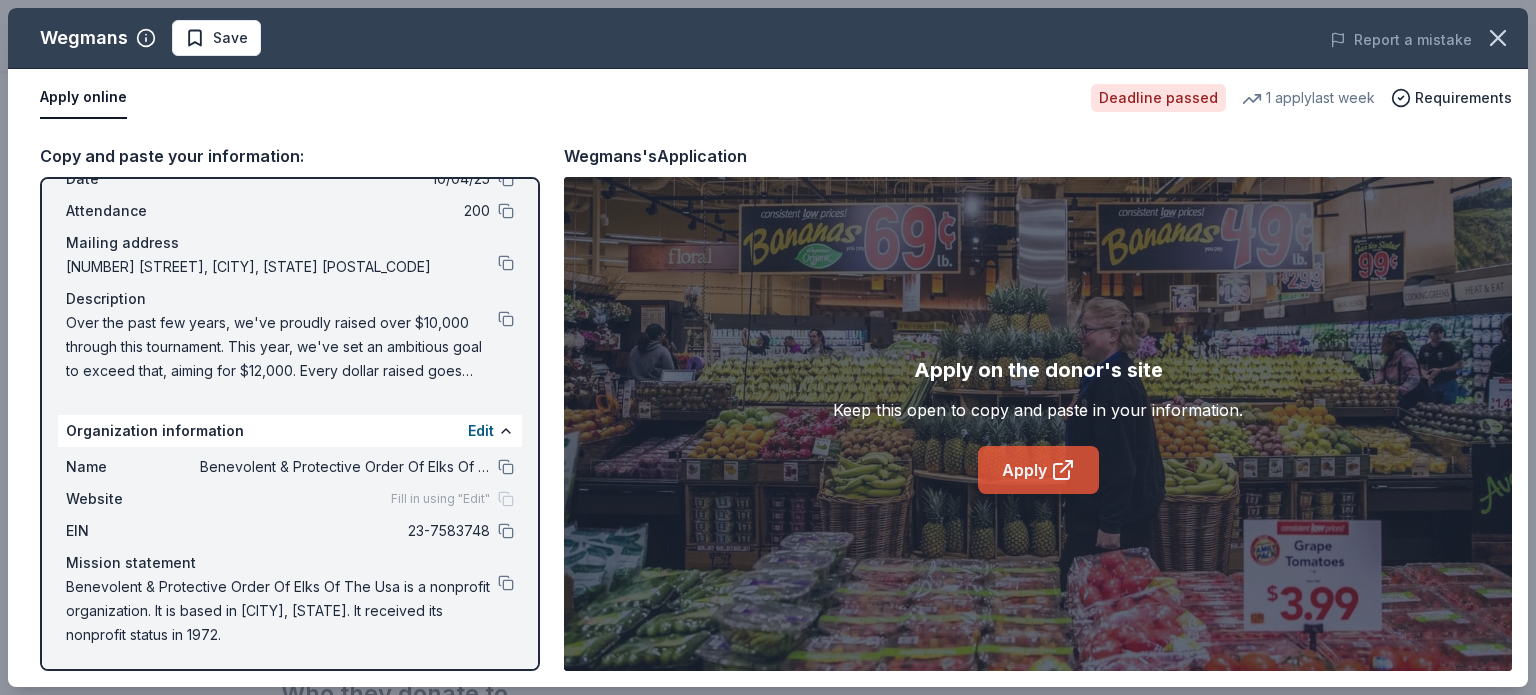 click 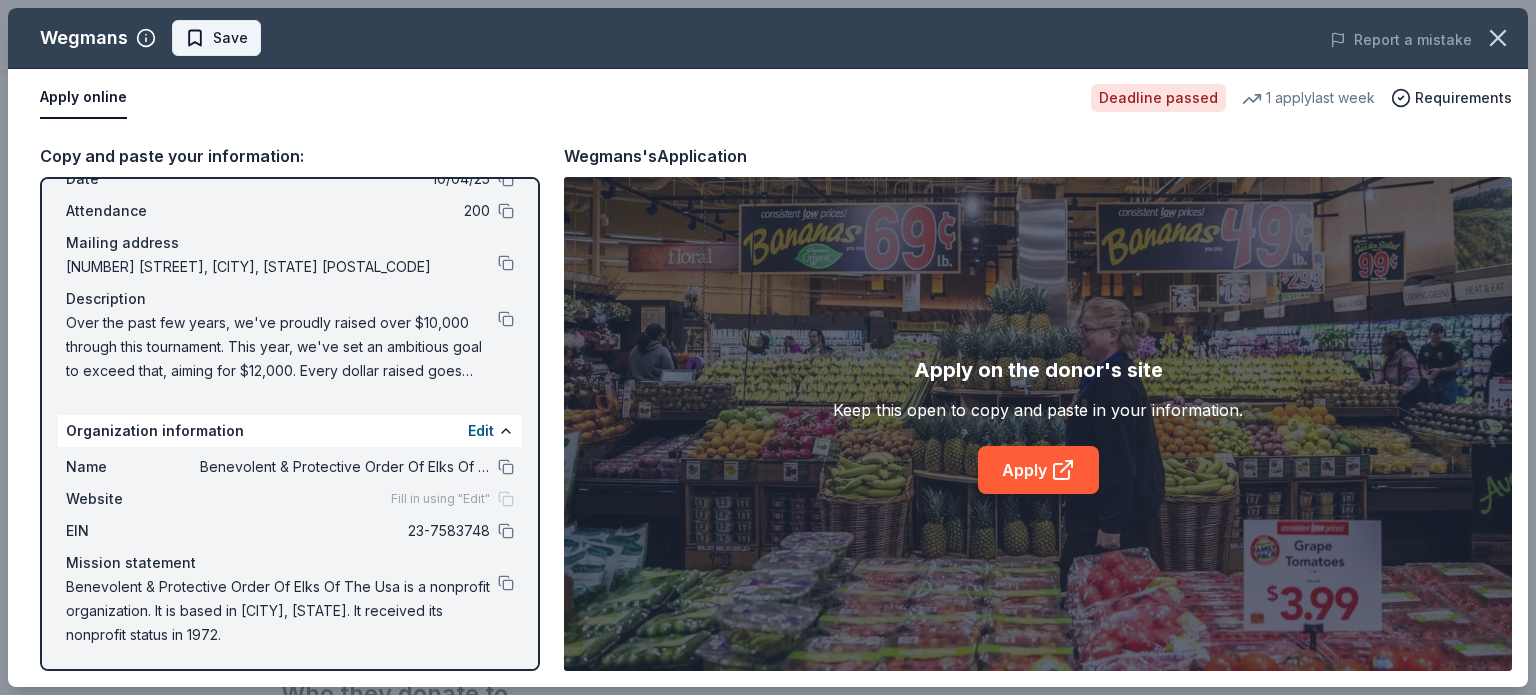 click on "Save" at bounding box center [216, 38] 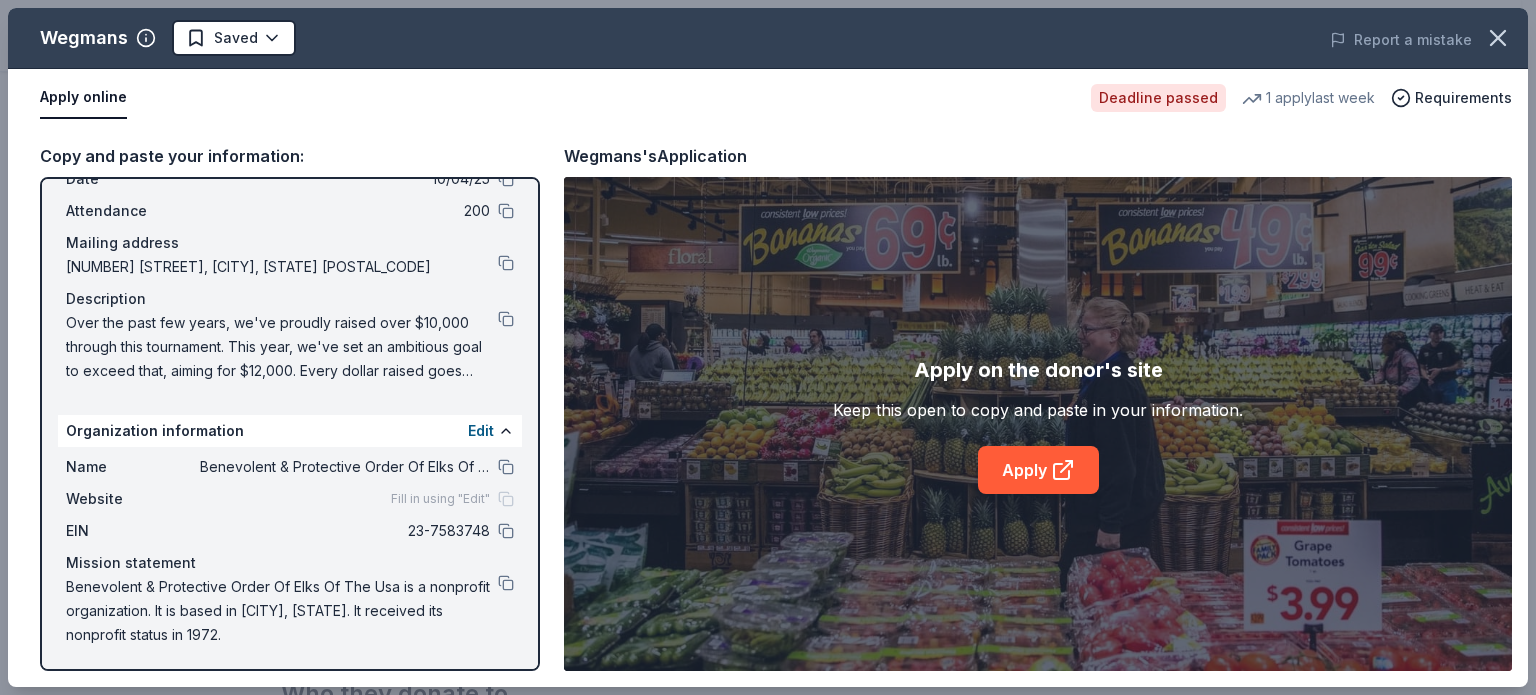 click on "[CITY] 105 Annual Cornhole Tournament Earn Rewards Deadline passed Share Wegmans 5.0 • 11 reviews 1 apply last week 44% approval rate $ 100 donation value Share Donating in [STATE], [CITY] ([STATE]), [STATE], [STATE], [STATE], [STATE], [STATE], [STATE], [STATE] Wegmans is a grocery store and pharmacy chain dedicated to providing natural and organic foods. They collaborate with a network of over 400 family farm suppliers to provide the freshest, quality groceries. What they donate Food, gift card(s) Alcohol Beverages Desserts Meals Auction & raffle Snacks Donation can be shipped to you Donation is small & easy to send to guests Who they donate to Preferred Support organizations that focus on health, education and youth support, and economic mobility Children Education Health Poverty & Hunger 501(c)(3) required Ineligible Individuals Religious Political Deadline passed Apply Saved Application takes 10 min Usually responds in a few weeks Updated about 2 months ago Report a mistake 44% approval rate 44 % approved 17 % declined 39 % : $ 100" at bounding box center [768, -253] 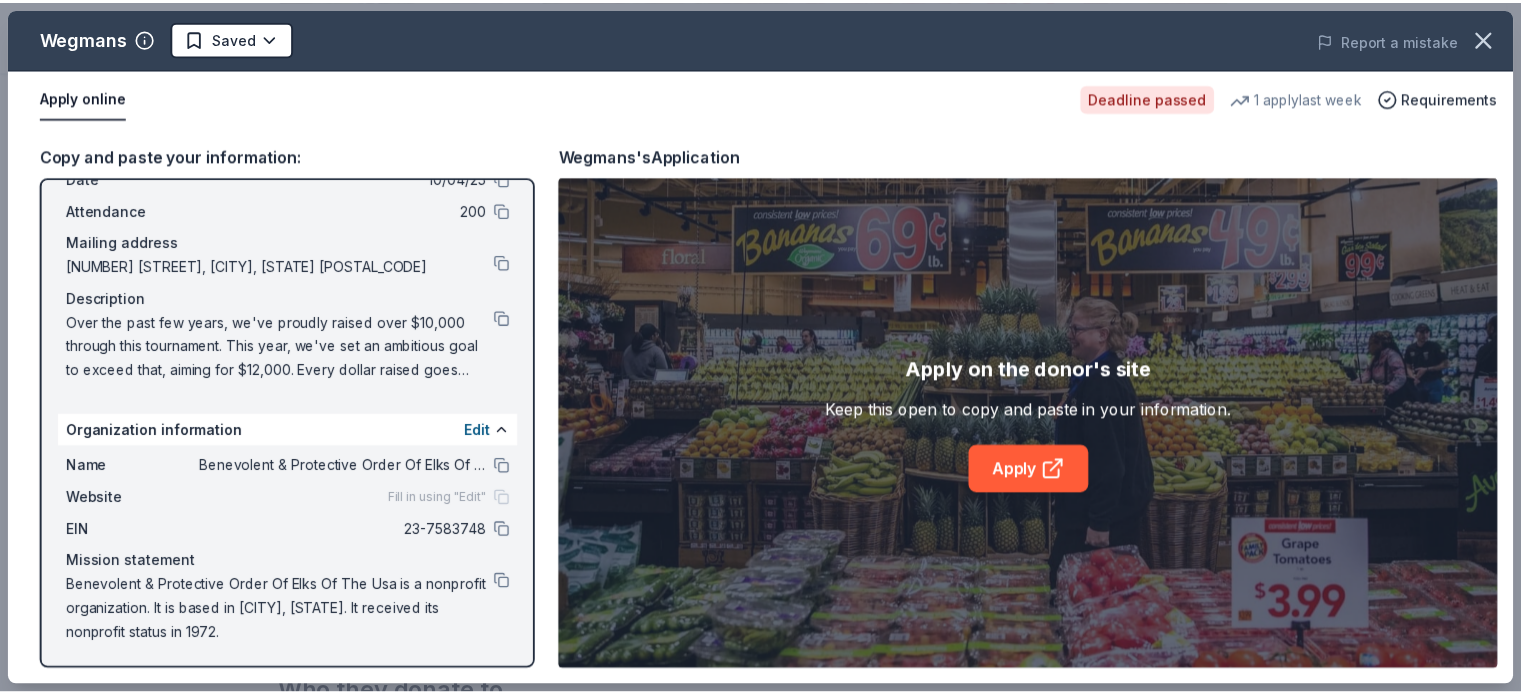 scroll, scrollTop: 0, scrollLeft: 0, axis: both 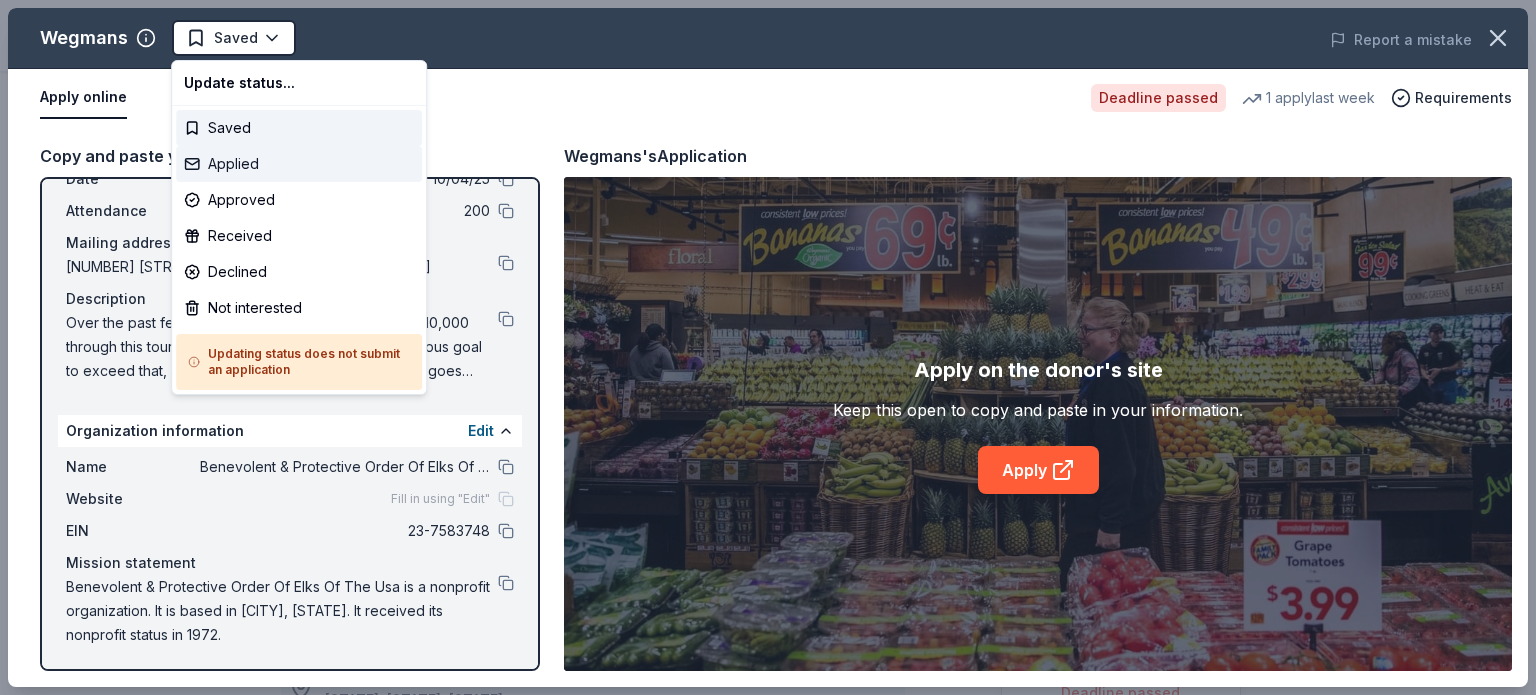 click on "Applied" at bounding box center [299, 164] 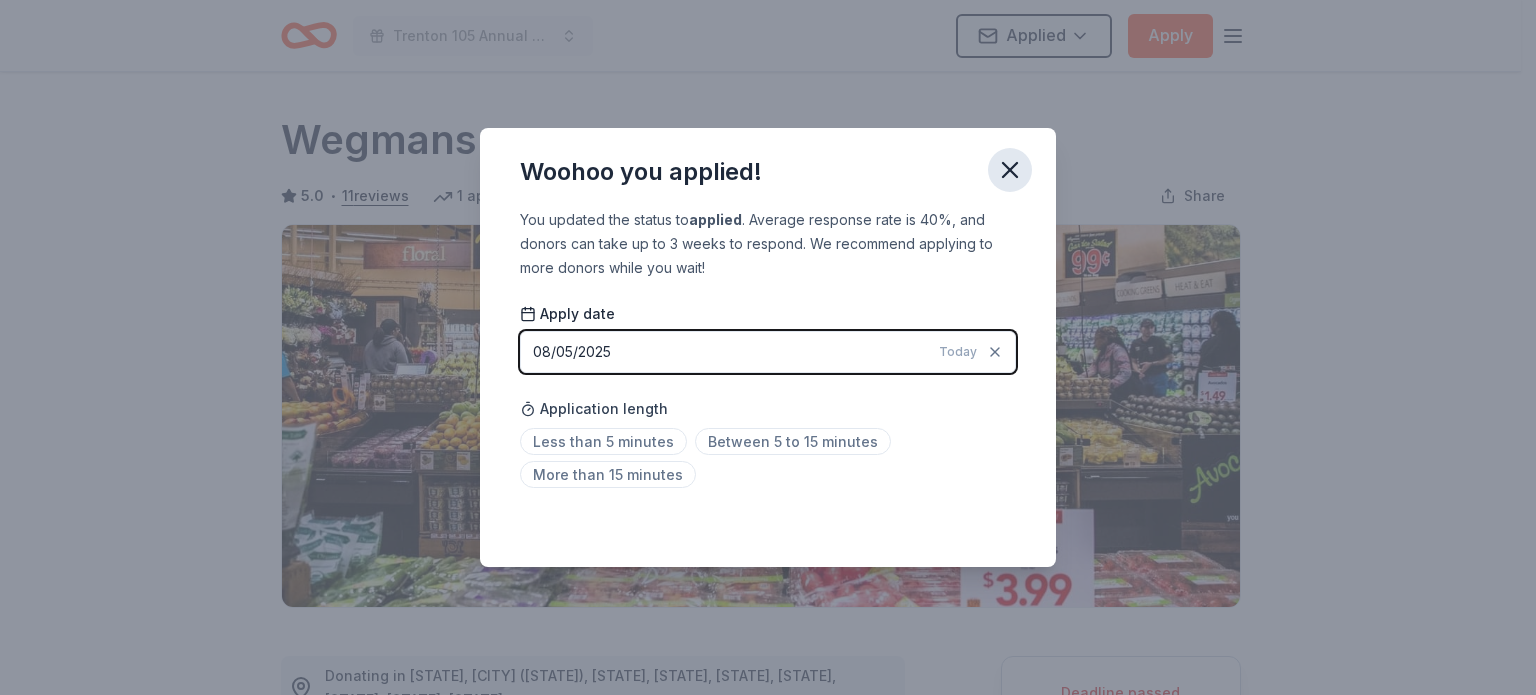 click 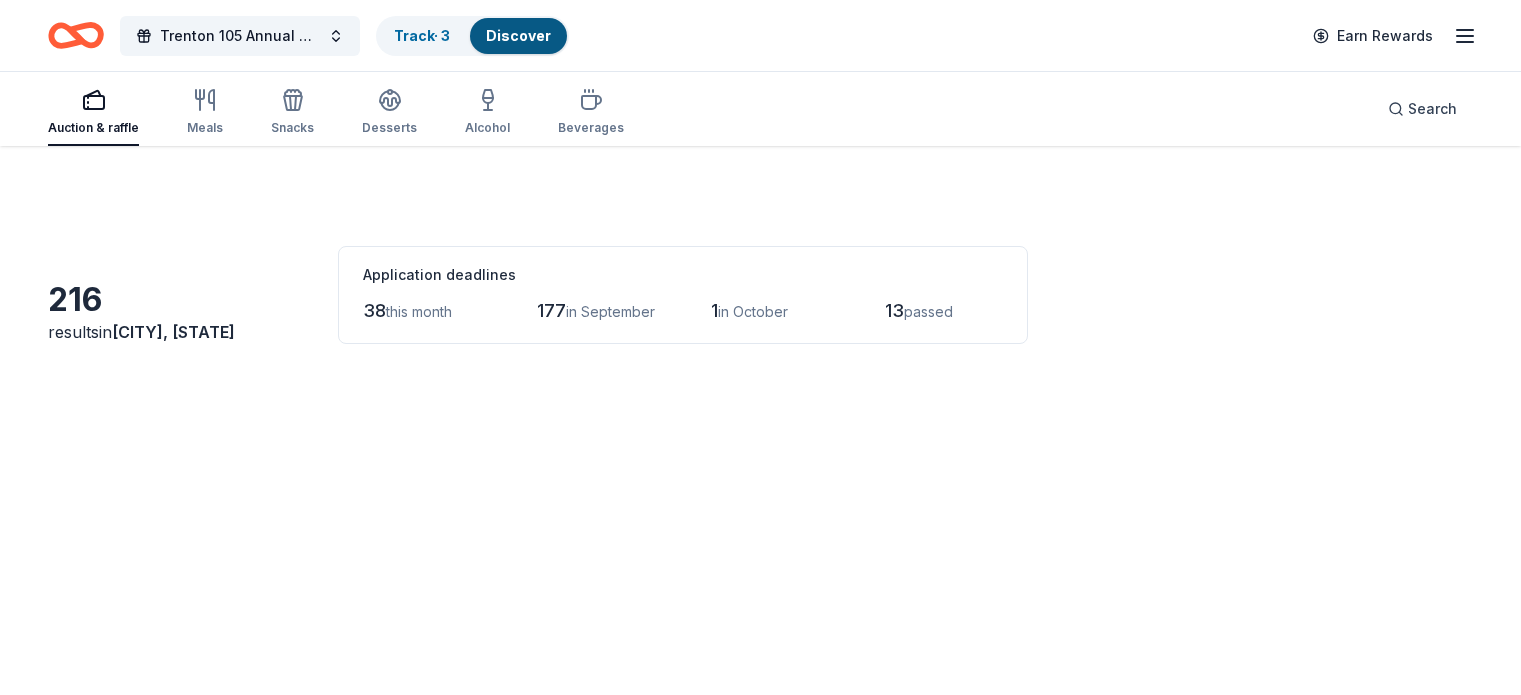 scroll, scrollTop: 0, scrollLeft: 0, axis: both 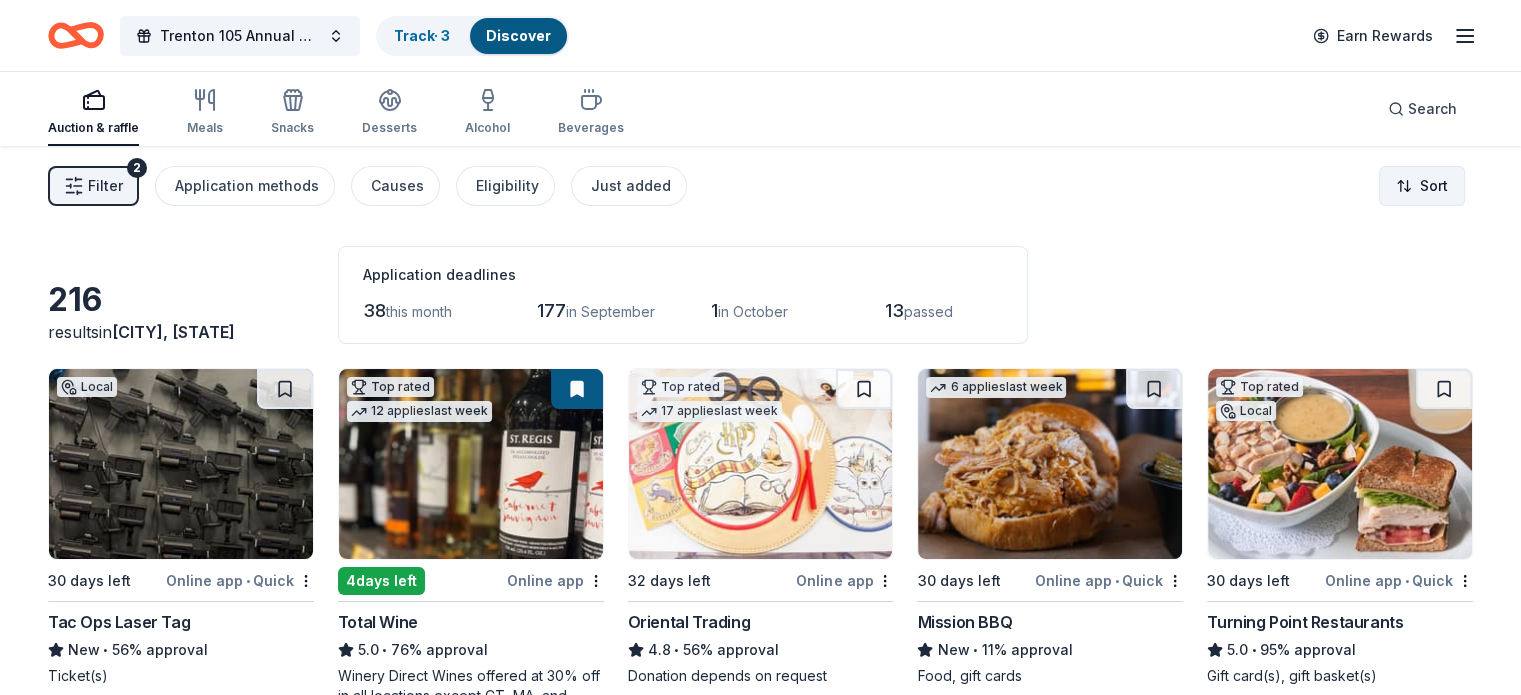 click on "[CITY] [NUMBER] Annual Cornhole Tournament Track  · [NUMBER] Discover Earn Rewards Auction & raffle Meals Snacks Desserts Alcohol Beverages Search Filter [NUMBER] Application methods Causes Eligibility Just added Sort [NUMBER] results  in  [CITY], [STATE] Application deadlines [NUMBER]  this month [NUMBER]  in [MONTH] [NUMBER]  in [MONTH] [NUMBER] passed Local [NUMBER] days left Online app • Quick [COMPANY] New • [PERCENT]% approval Ticket(s) Top rated [NUMBER]   applies  last week [NUMBER]  days left Online app [COMPANY] [PERCENT] • [PERCENT]% approval Winery Direct Wines offered at [PERCENT]% off in all locations except [STATE], [STATE], and other select markets; Private Wine Class for [NUMBER] people in all locations except available in [STATE], [STATE], and other select markets Top rated [NUMBER]   applies  last week [NUMBER] days left Online app [COMPANY] [PERCENT] • [PERCENT]% approval Donation depends on request [NUMBER]   applies  last week [NUMBER] days left Online app • Quick [COMPANY] New • [PERCENT]% approval Food, gift cards Top rated Local [NUMBER] days left Online app • Quick [COMPANY] [PERCENT] • [PERCENT]% approval" at bounding box center [760, 347] 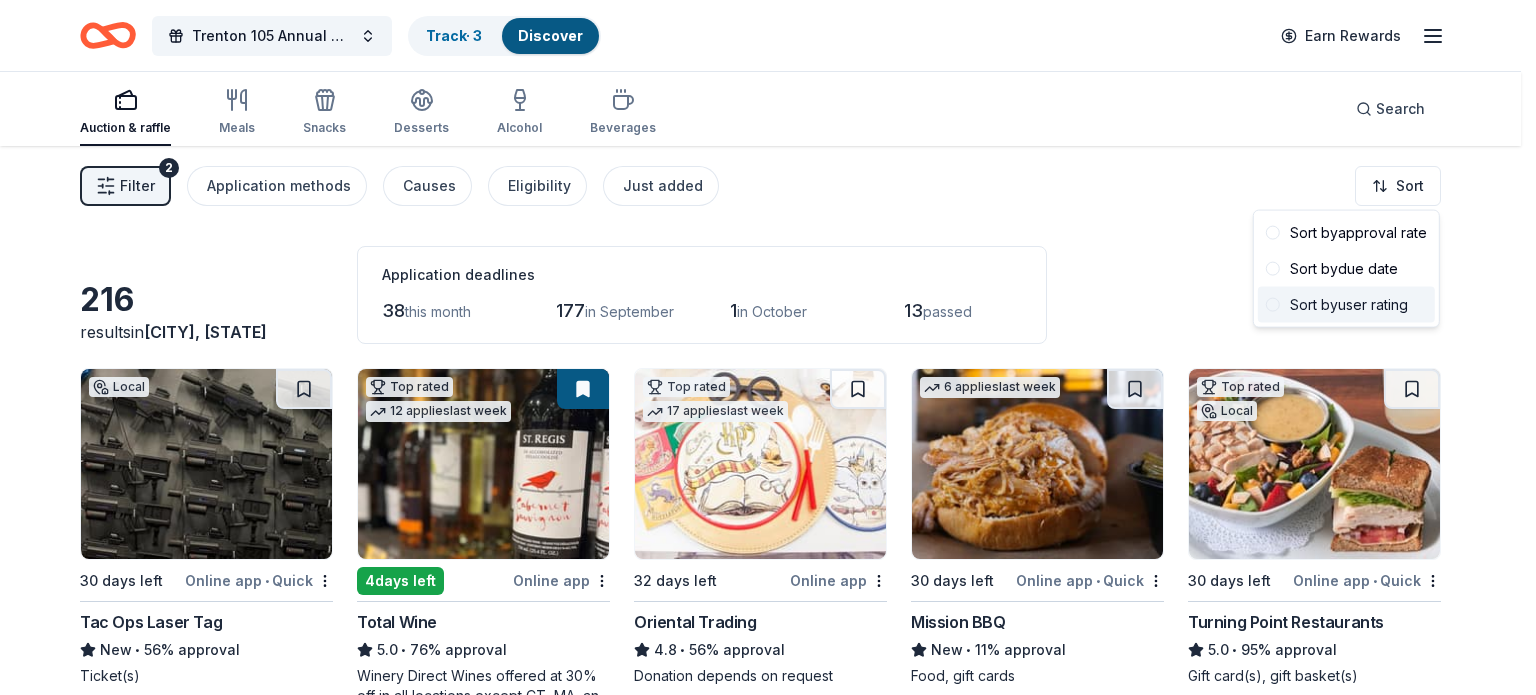 click on "Sort by  user rating" at bounding box center [1346, 305] 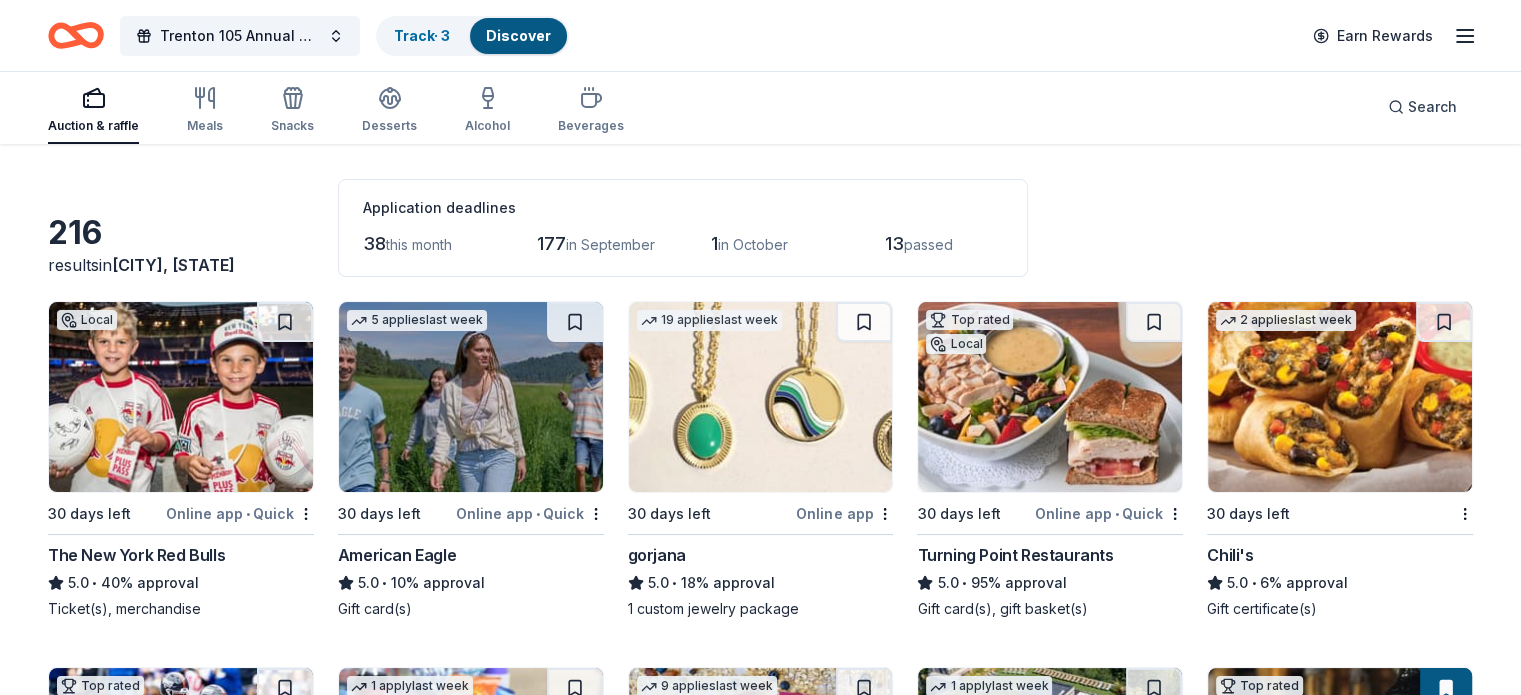 scroll, scrollTop: 100, scrollLeft: 0, axis: vertical 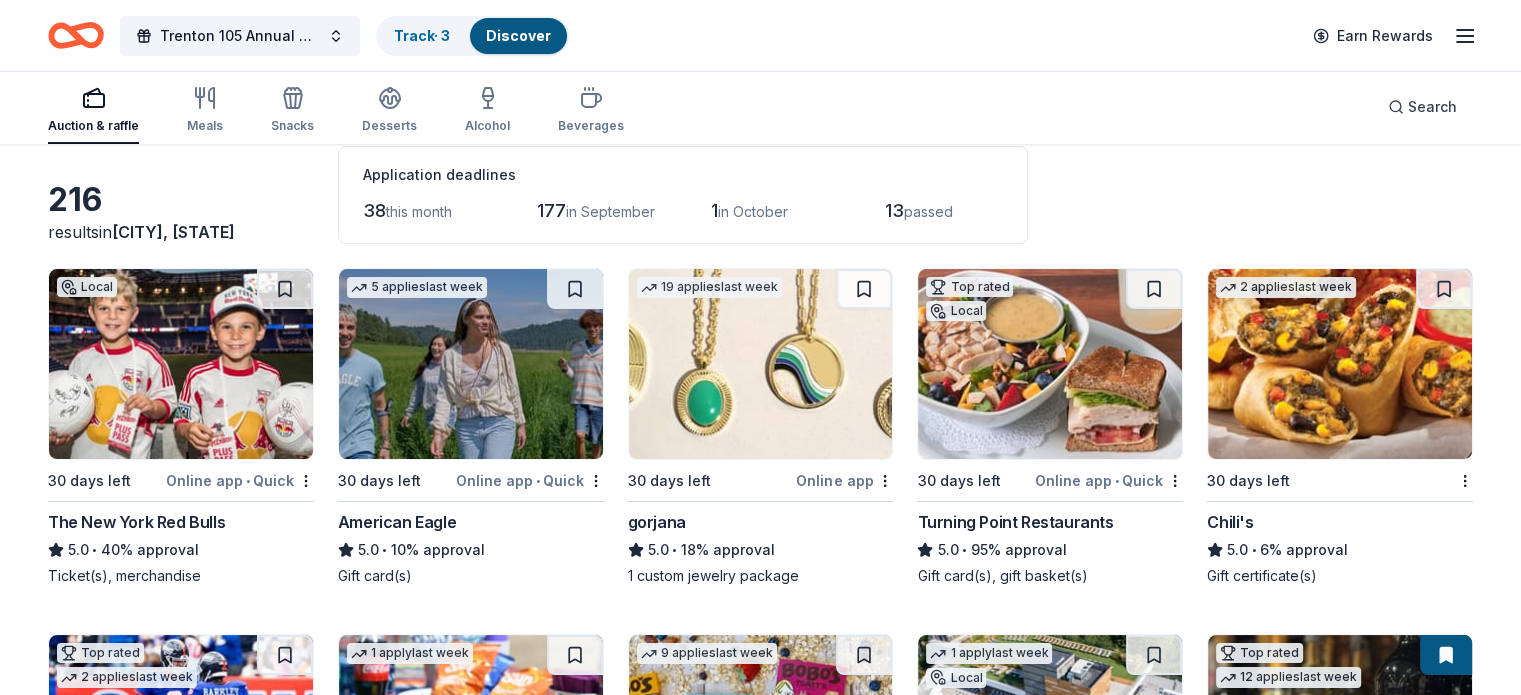click at bounding box center (1050, 364) 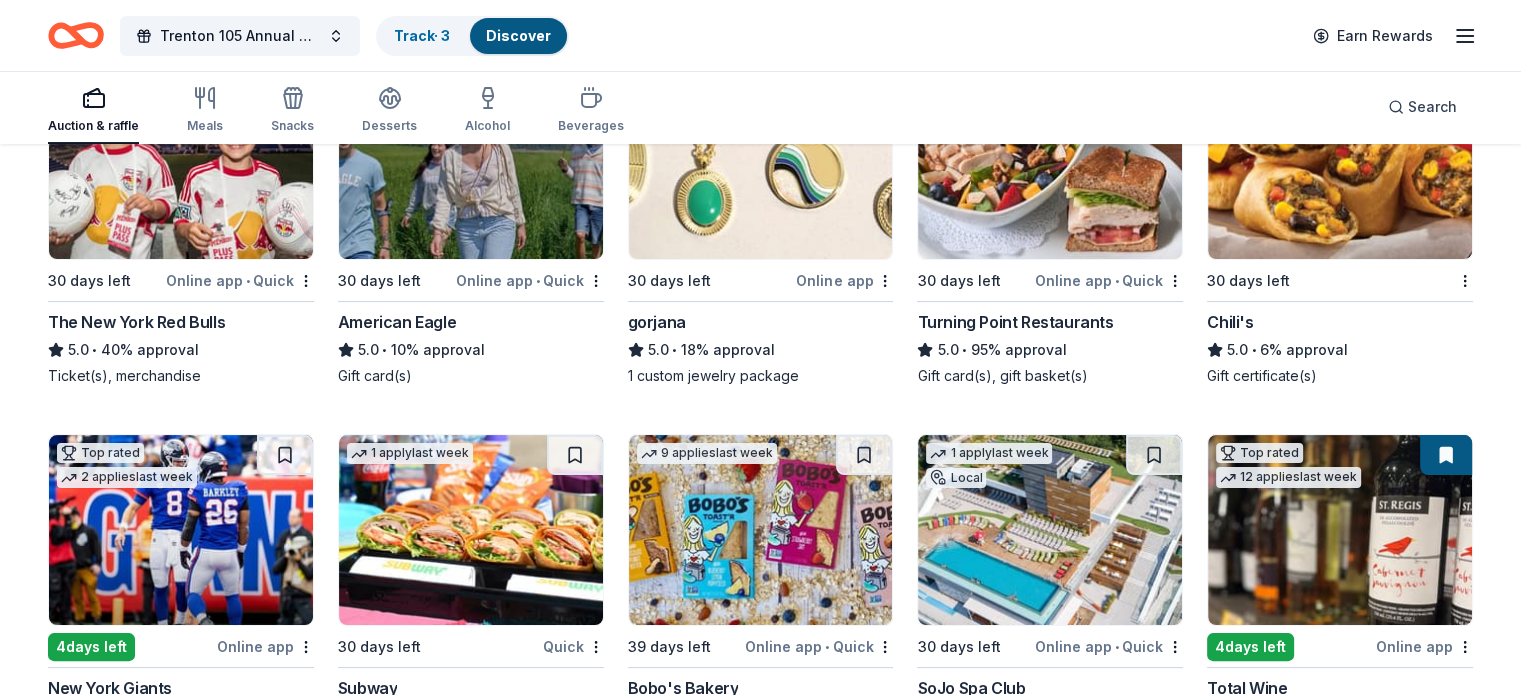 scroll, scrollTop: 400, scrollLeft: 0, axis: vertical 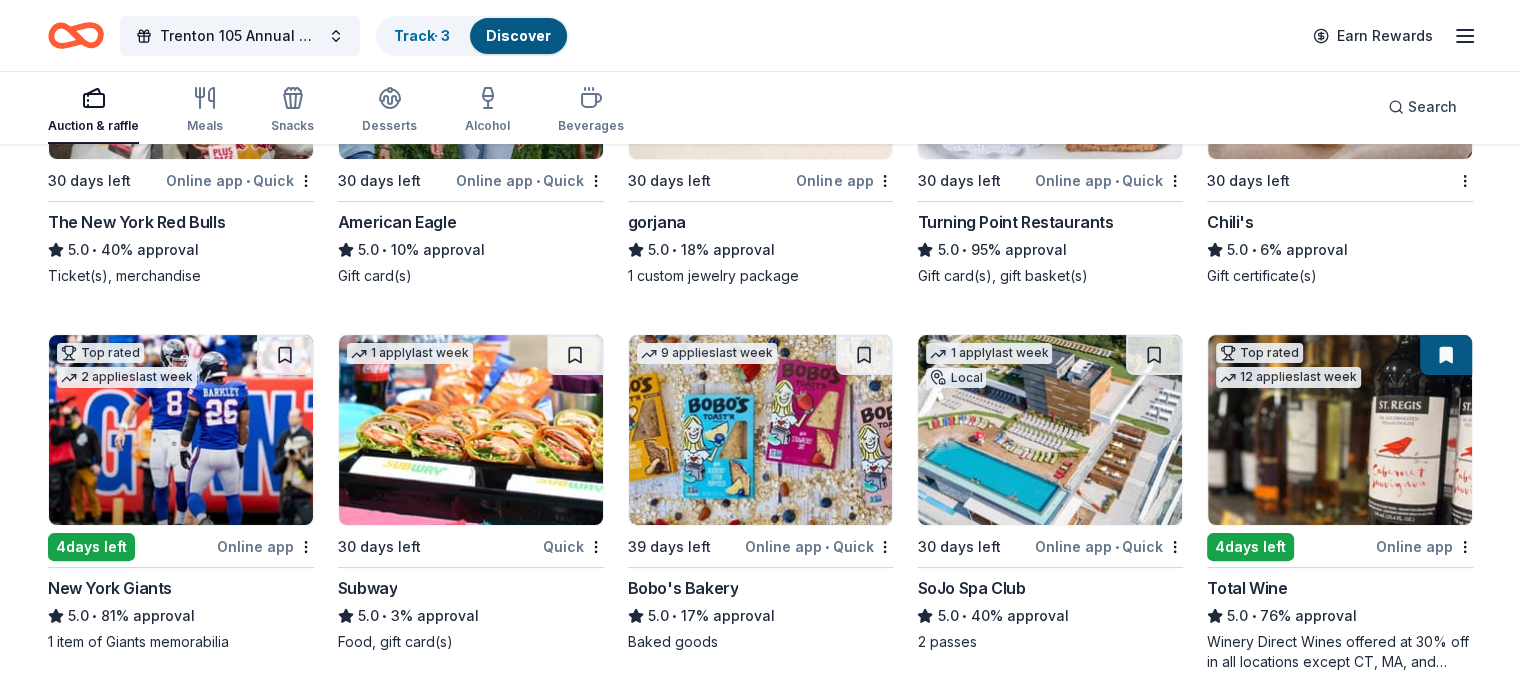 click at bounding box center (181, 430) 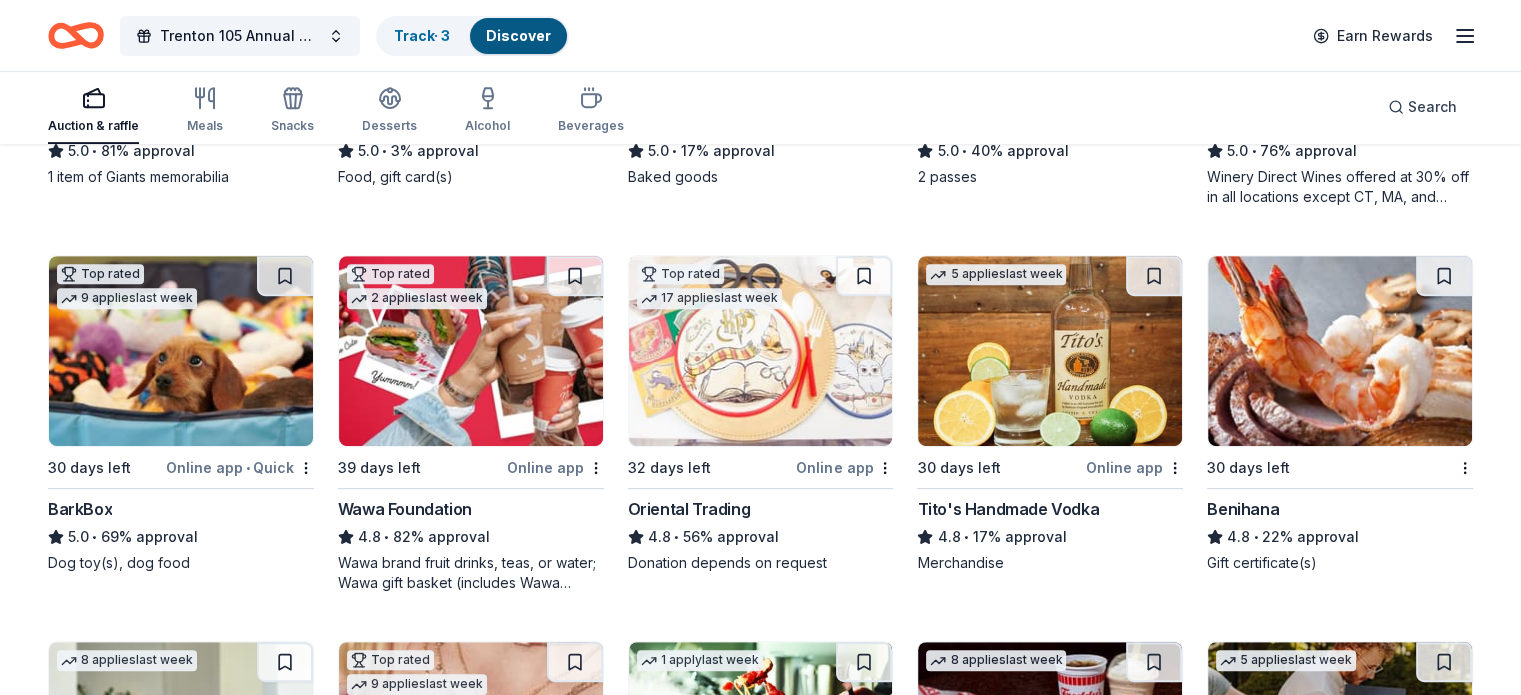 scroll, scrollTop: 900, scrollLeft: 0, axis: vertical 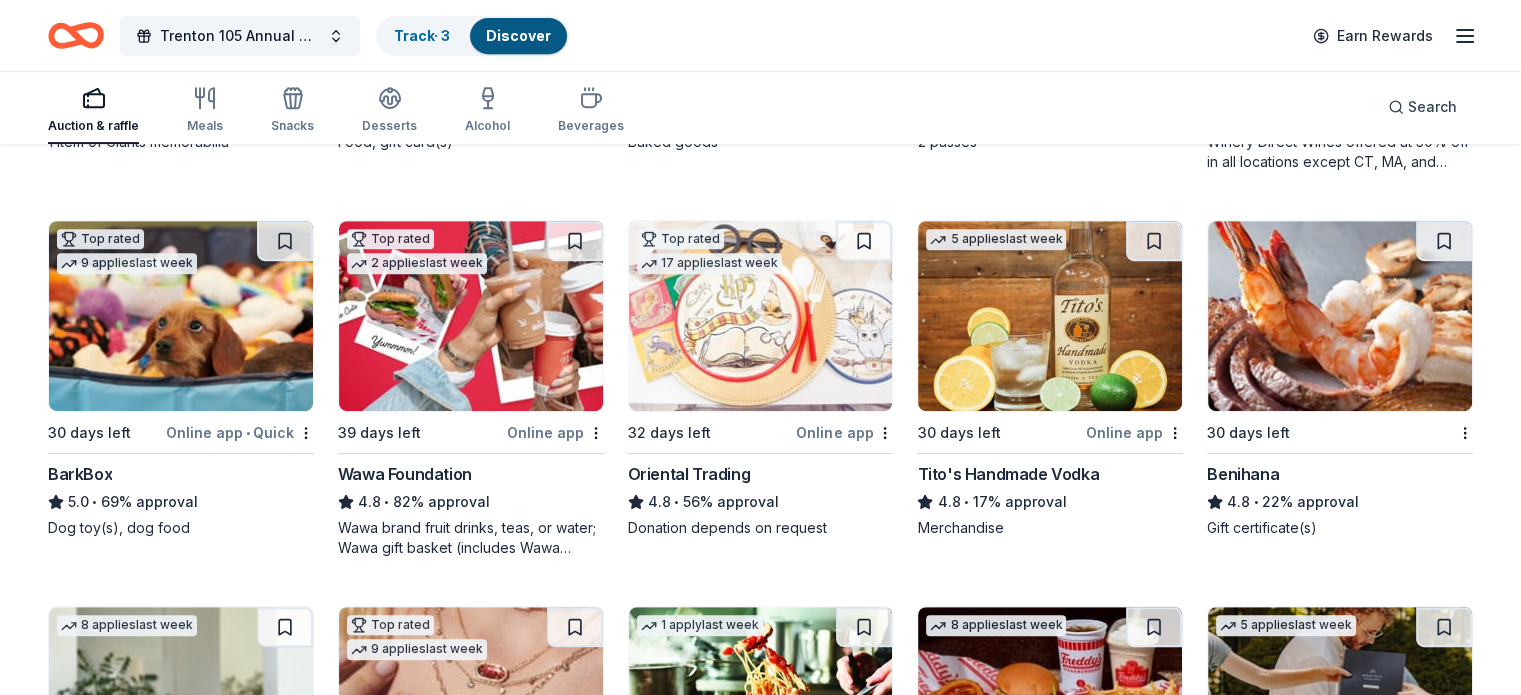 click at bounding box center (1050, 316) 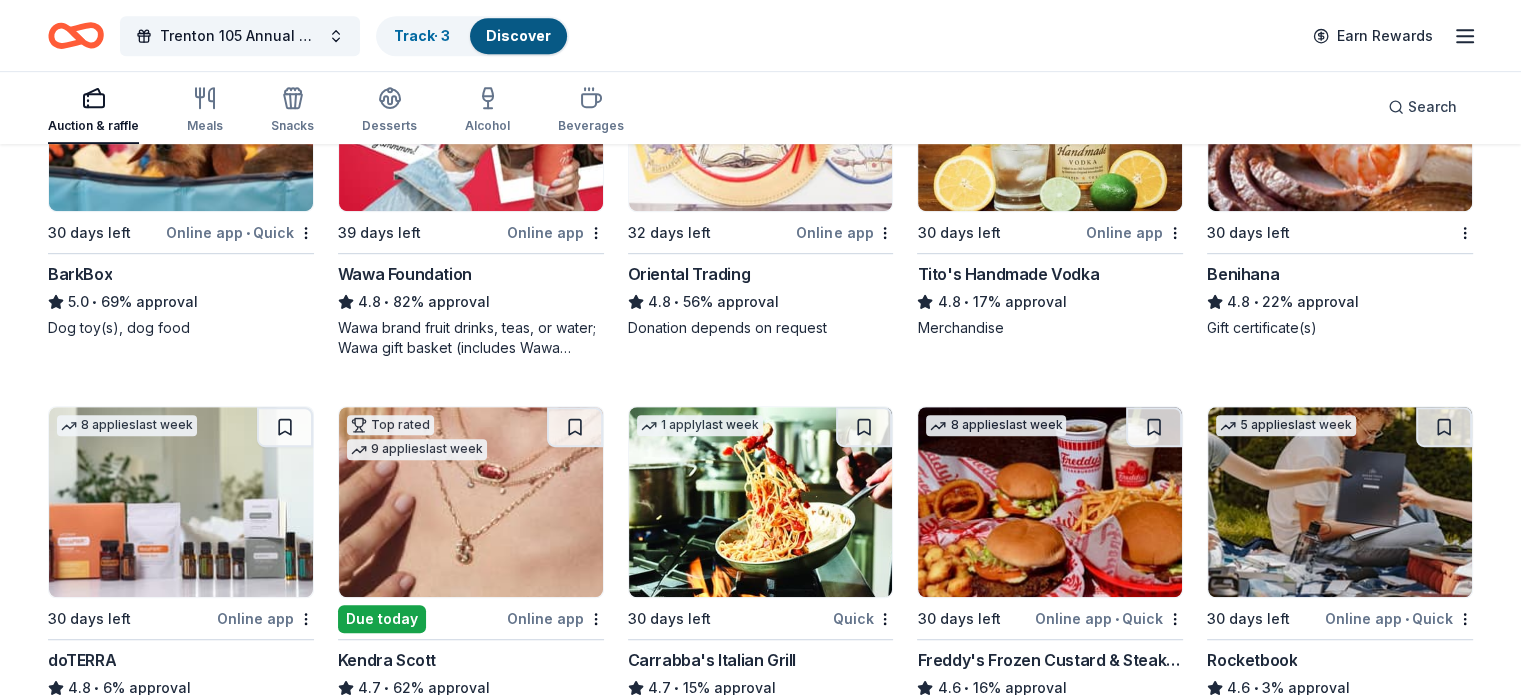 scroll, scrollTop: 1200, scrollLeft: 0, axis: vertical 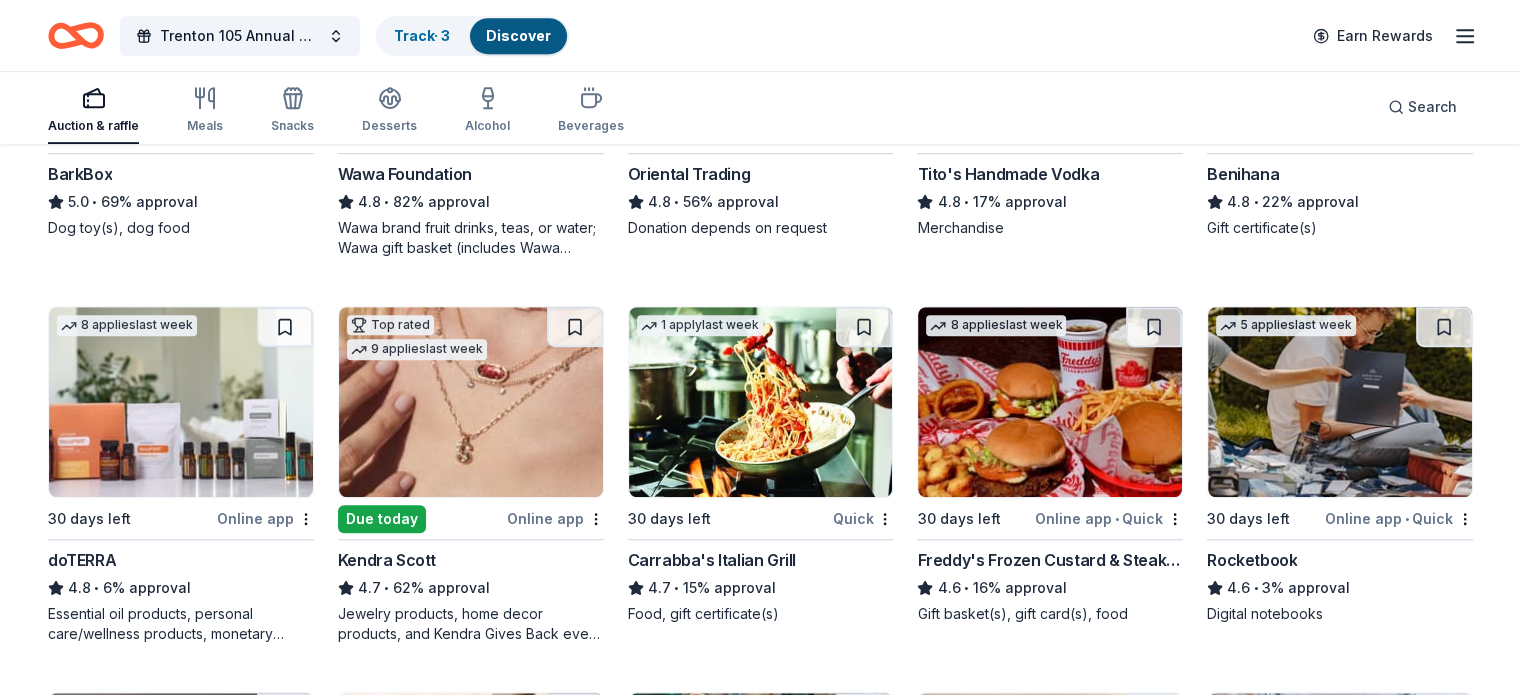 click at bounding box center [761, 402] 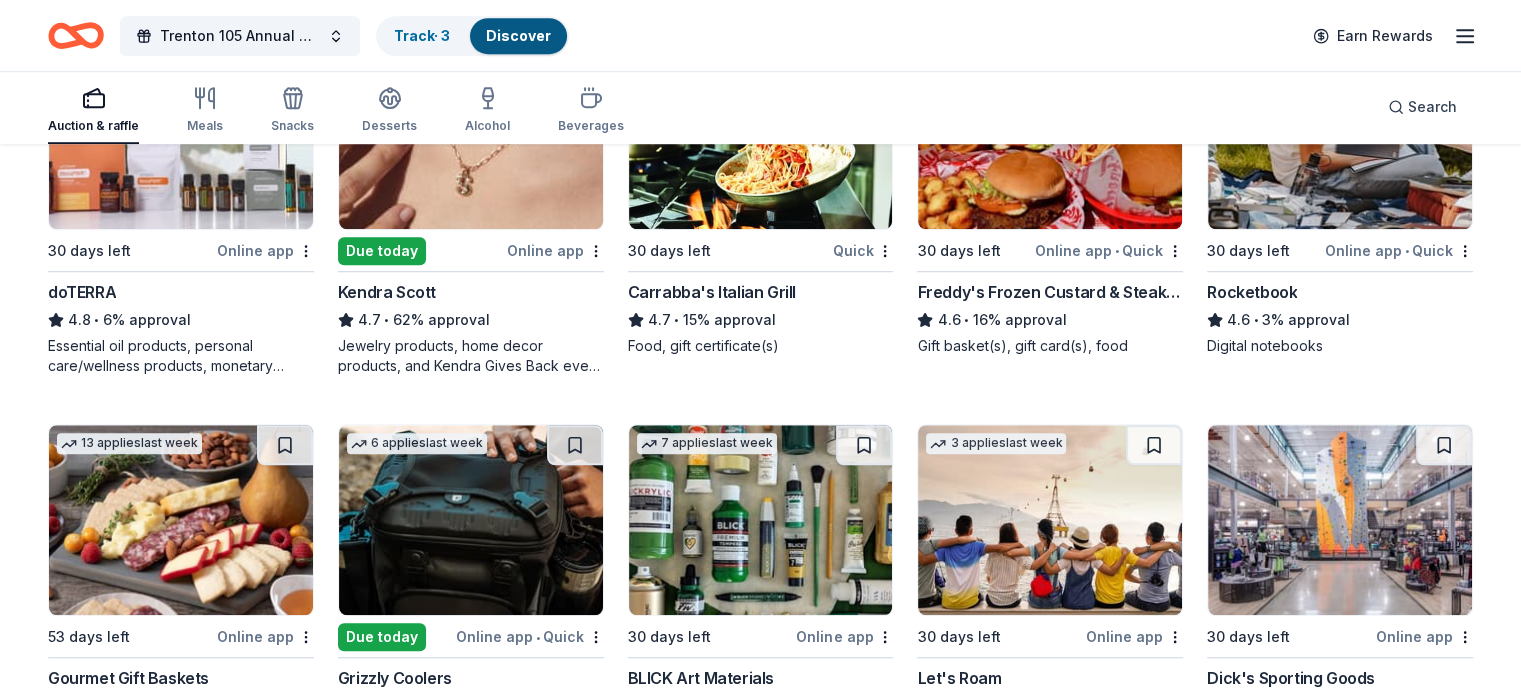 scroll, scrollTop: 1600, scrollLeft: 0, axis: vertical 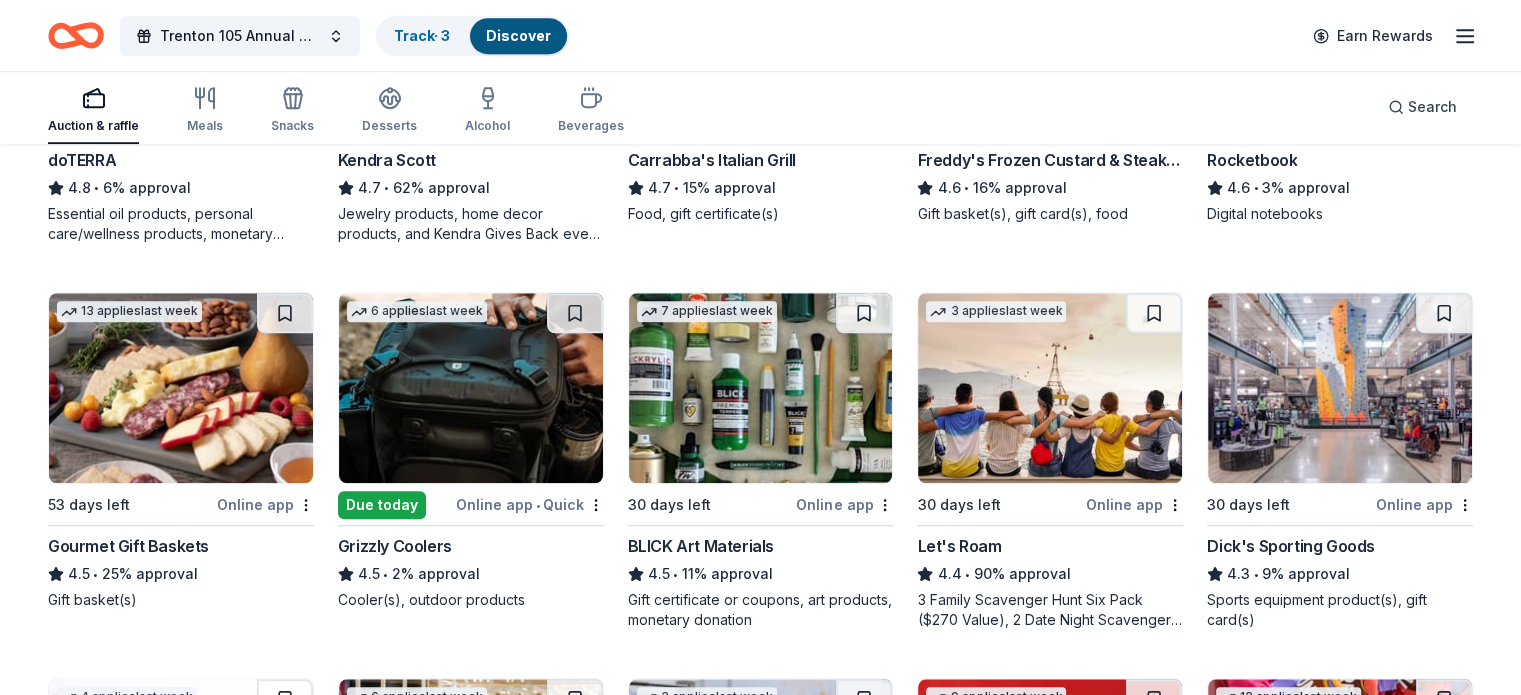 click at bounding box center [1050, 388] 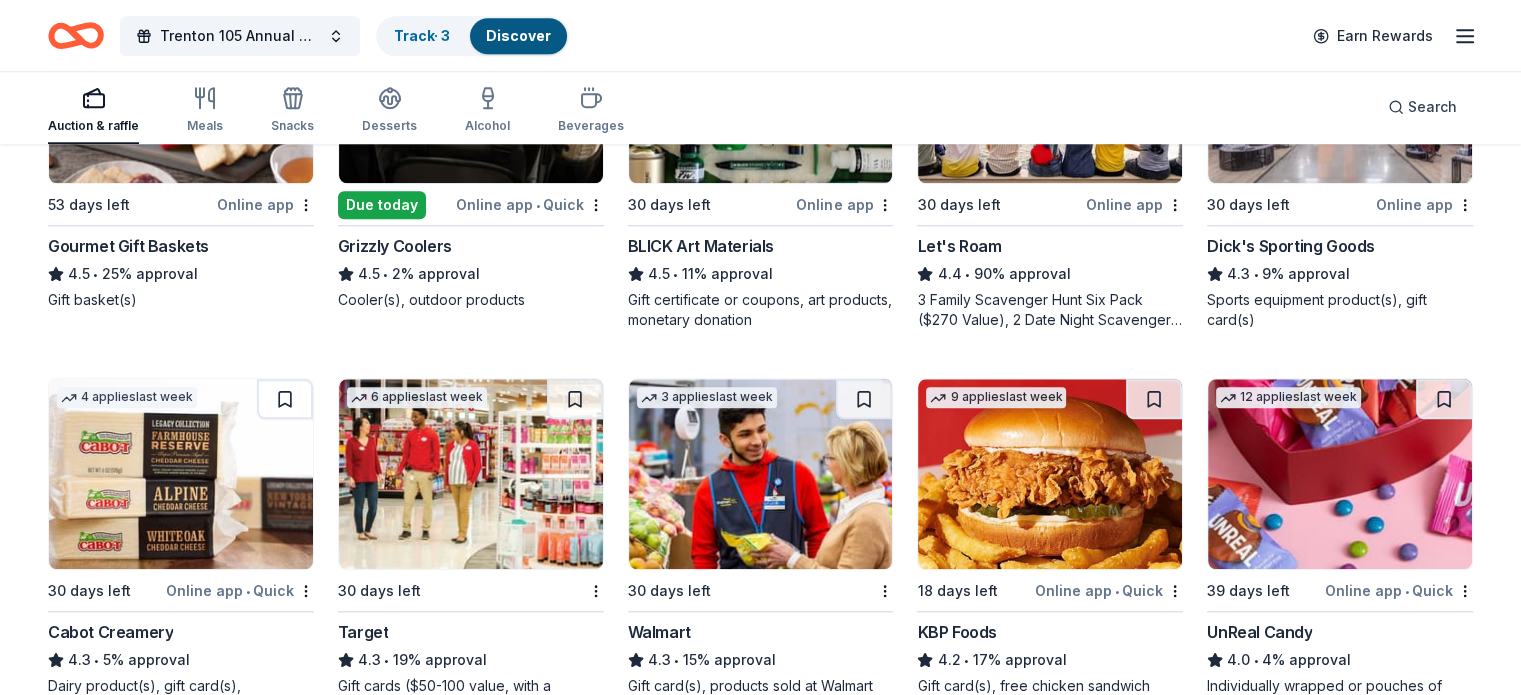 scroll, scrollTop: 2000, scrollLeft: 0, axis: vertical 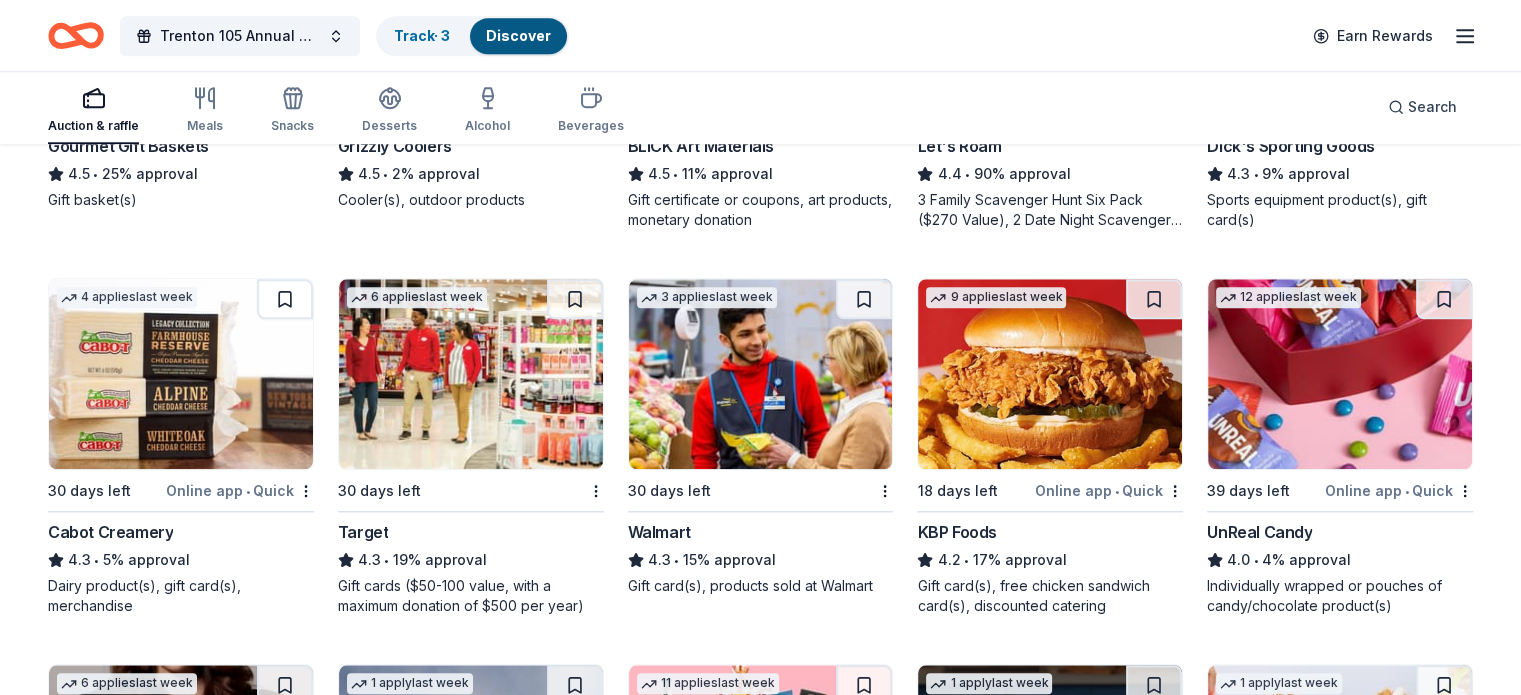 click at bounding box center [761, 374] 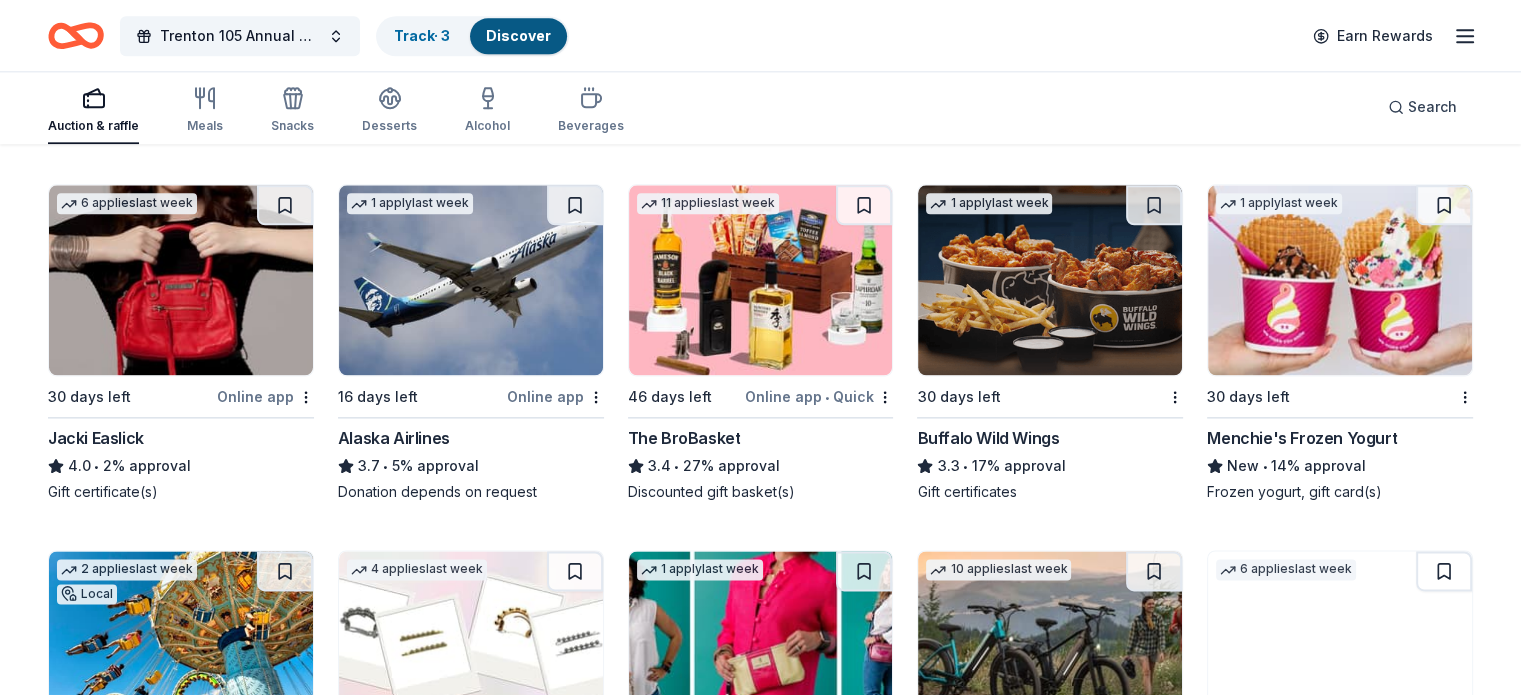 scroll, scrollTop: 2500, scrollLeft: 0, axis: vertical 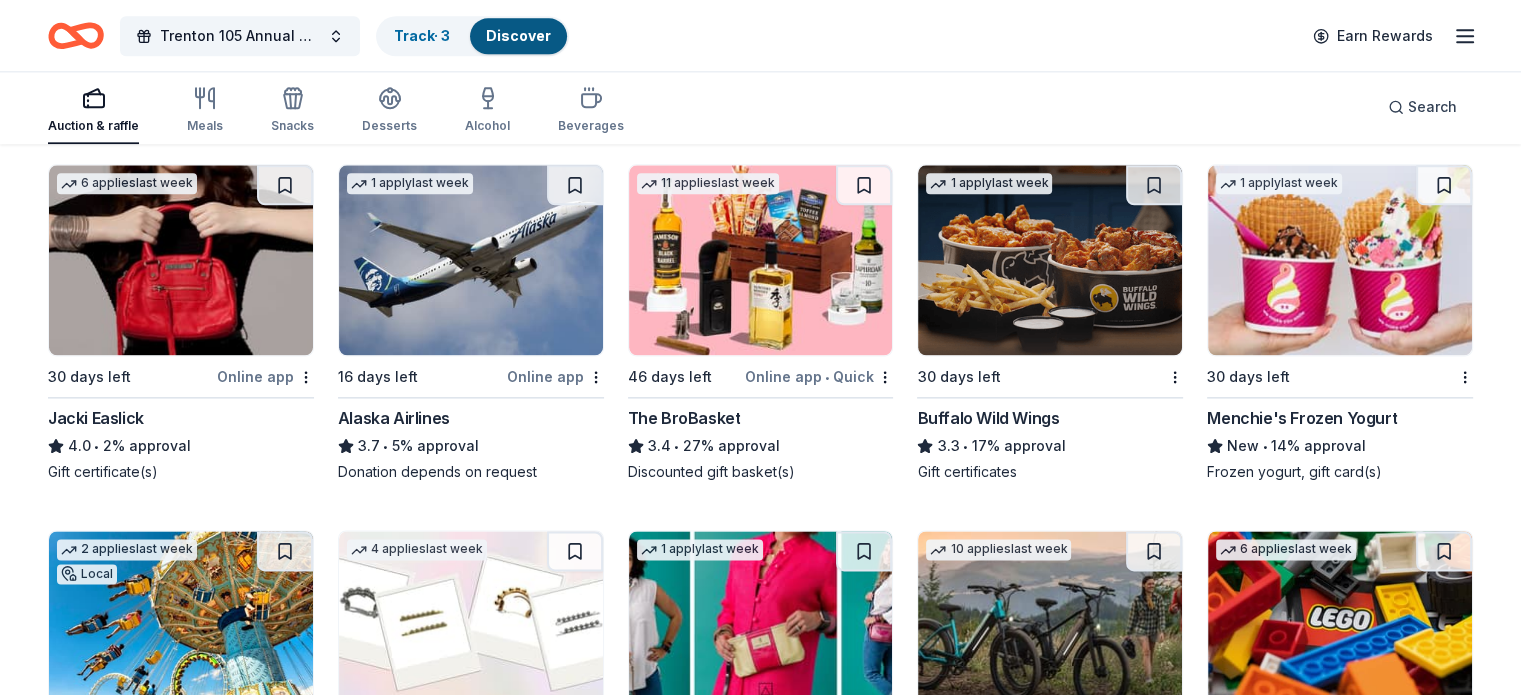 click at bounding box center (761, 260) 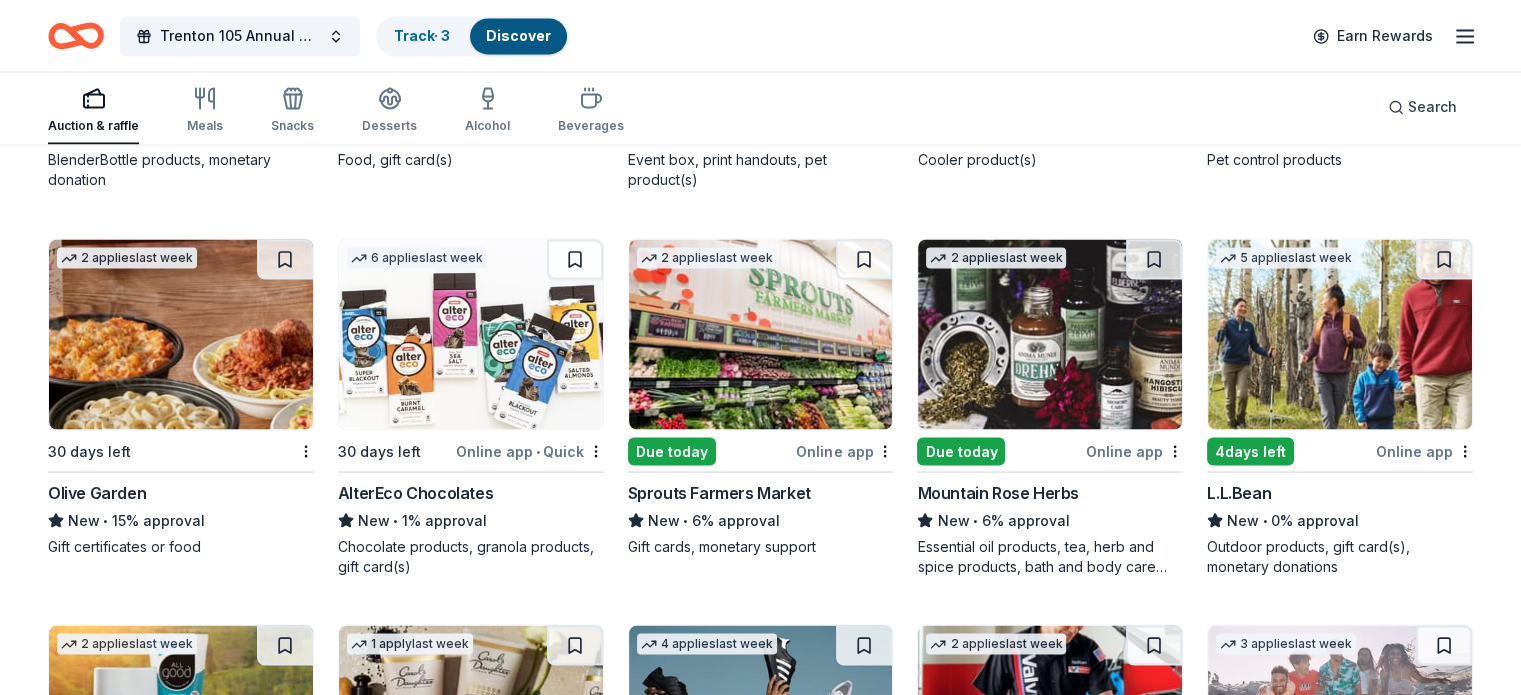scroll, scrollTop: 3600, scrollLeft: 0, axis: vertical 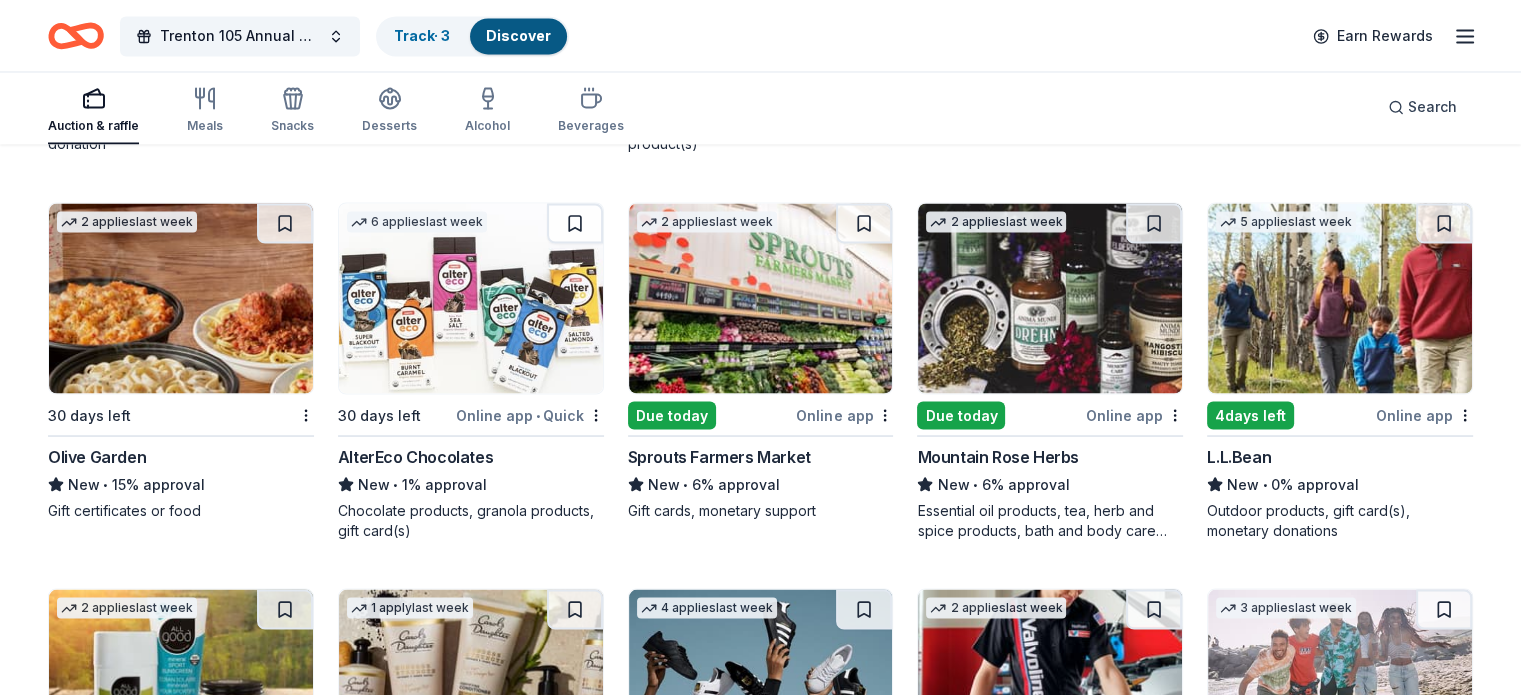 click at bounding box center [181, 298] 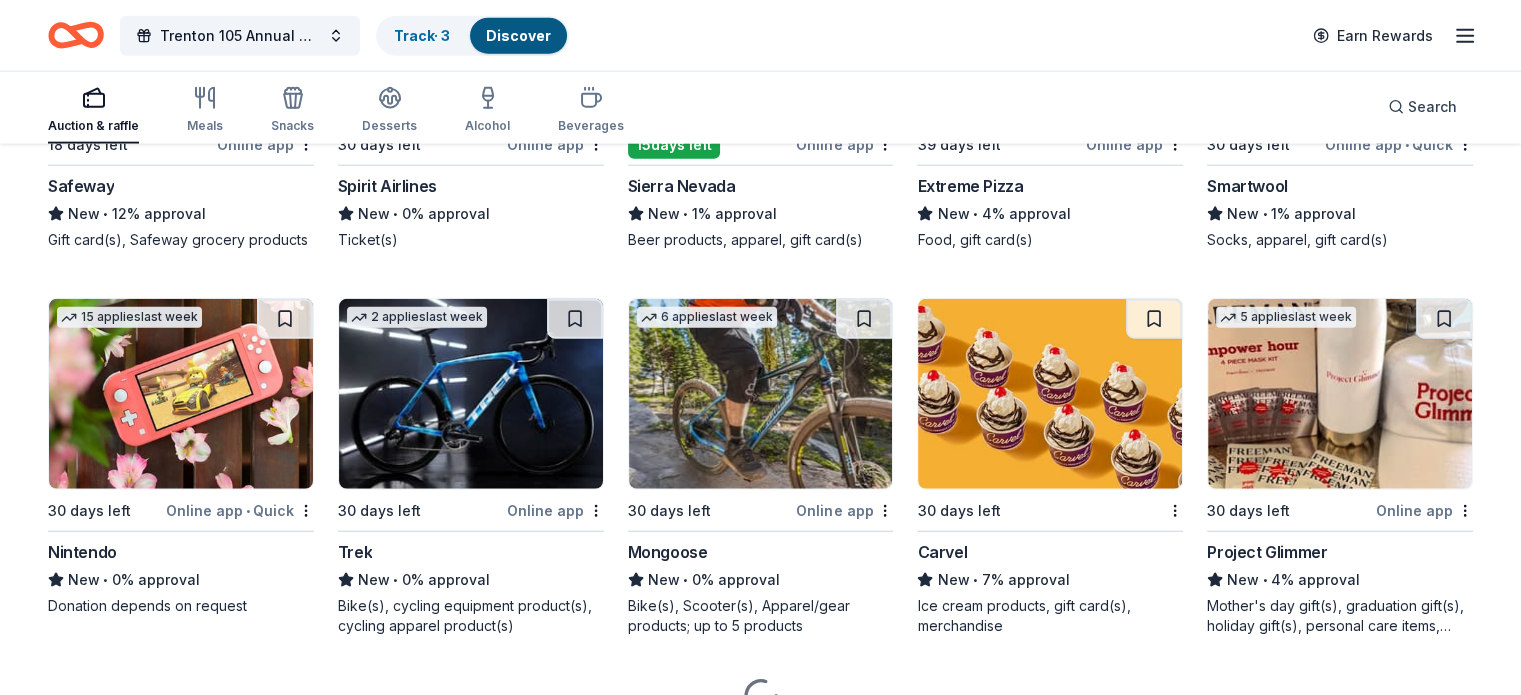scroll, scrollTop: 5000, scrollLeft: 0, axis: vertical 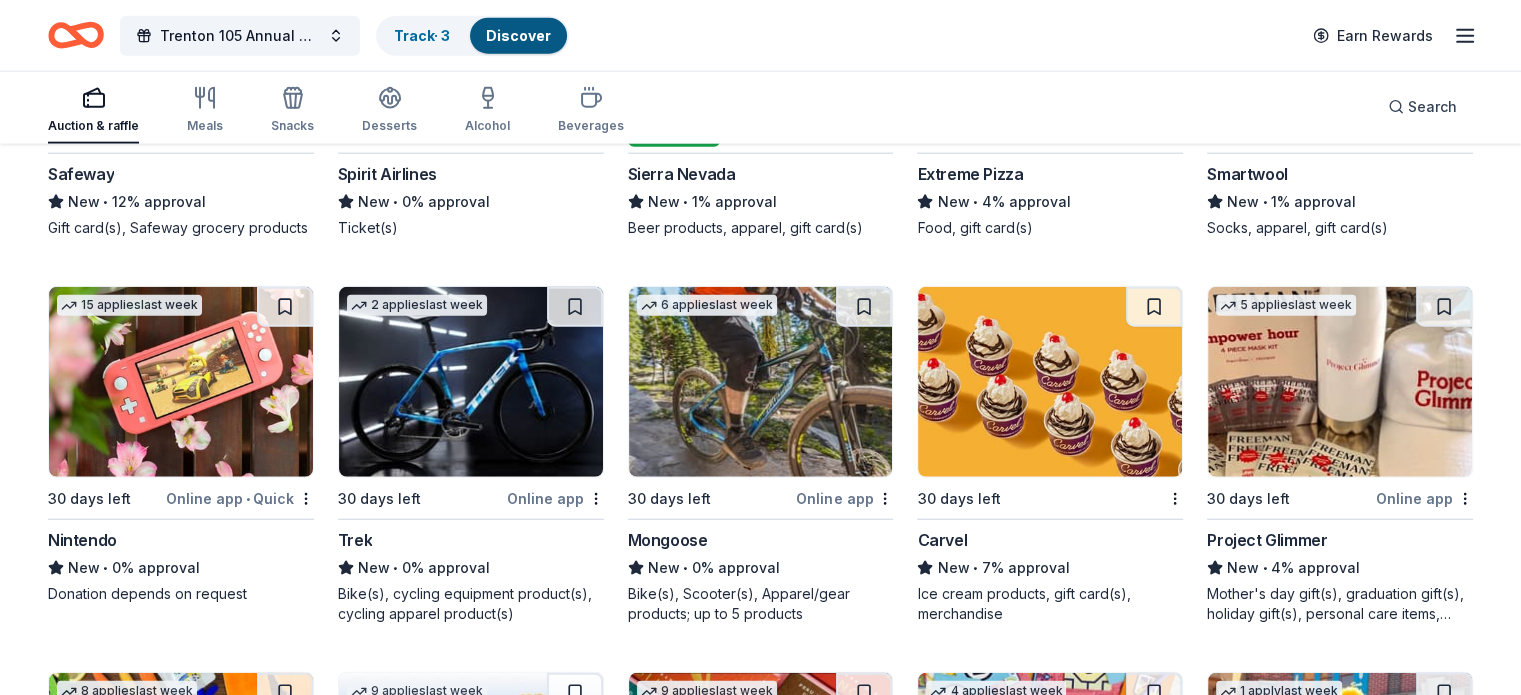 click at bounding box center (1050, 382) 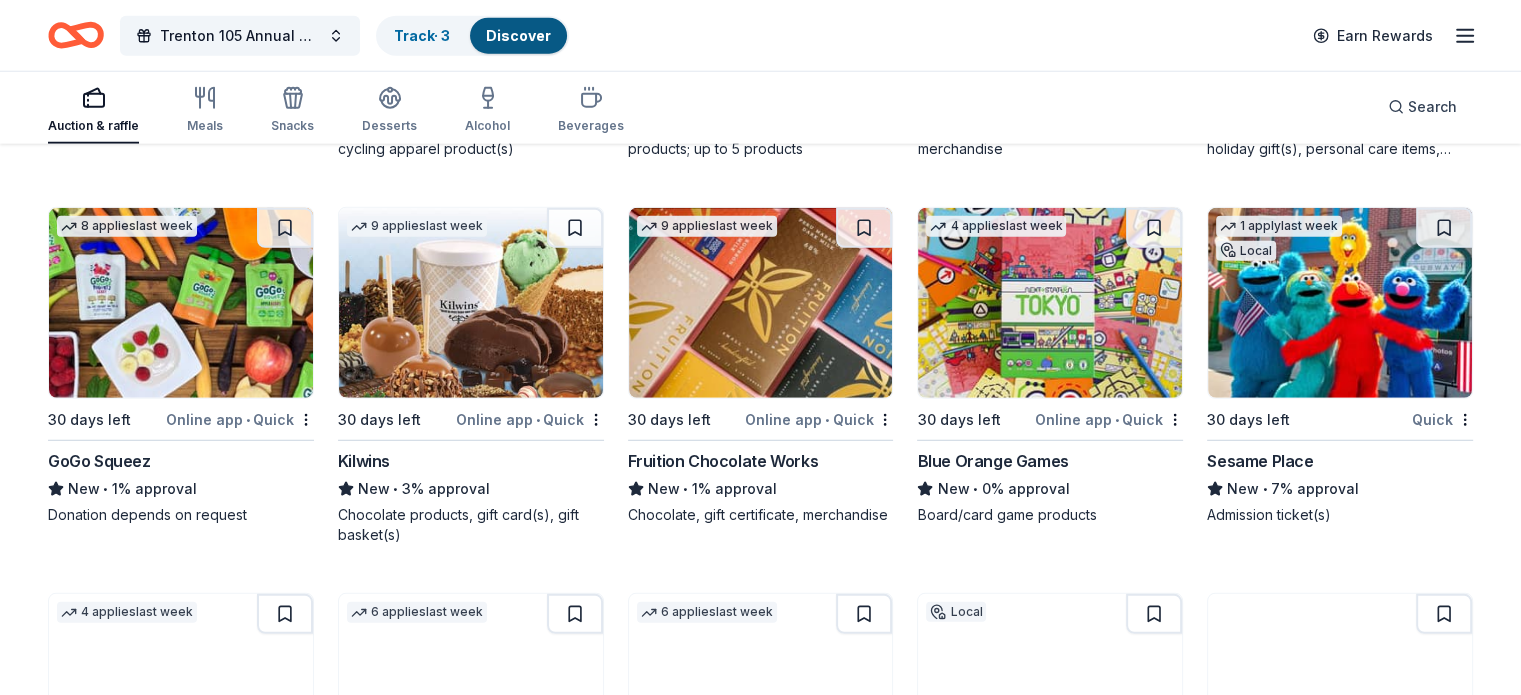 scroll, scrollTop: 5500, scrollLeft: 0, axis: vertical 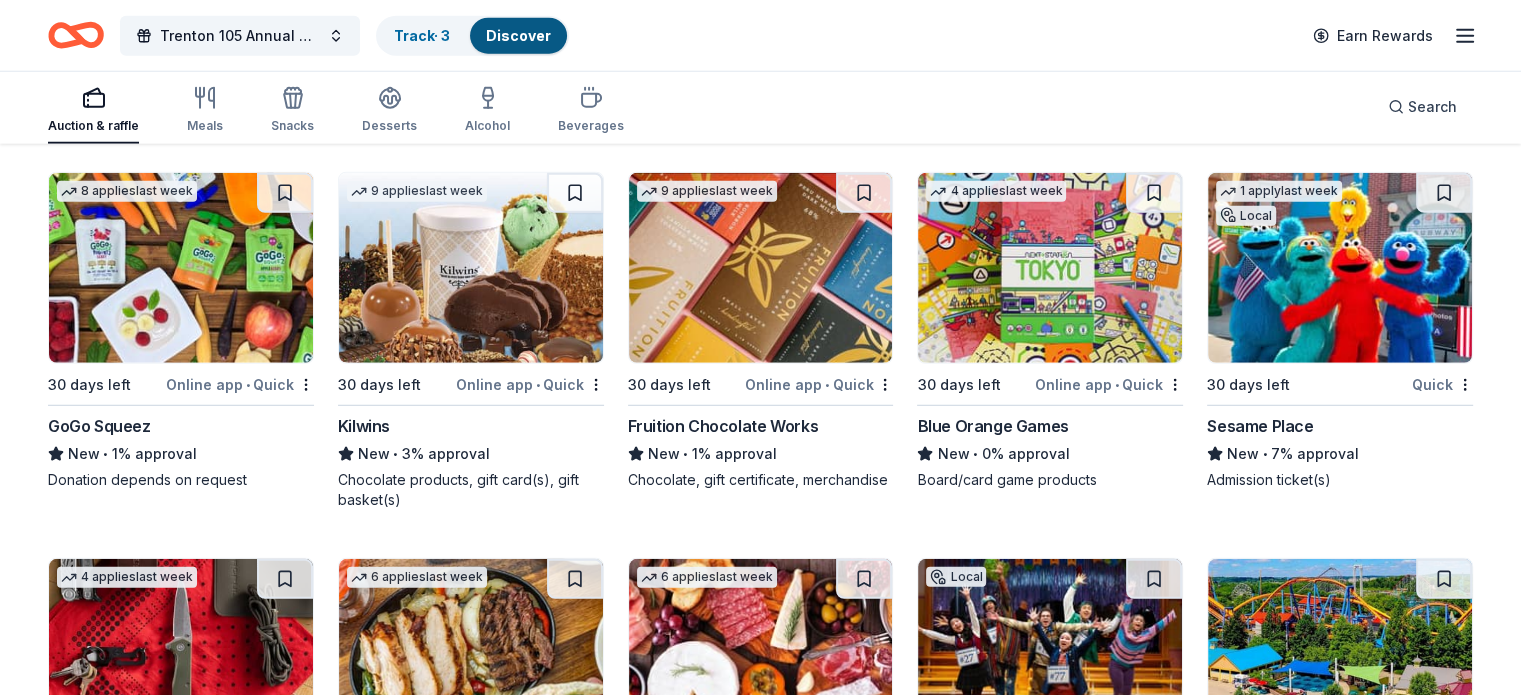 click at bounding box center [181, 268] 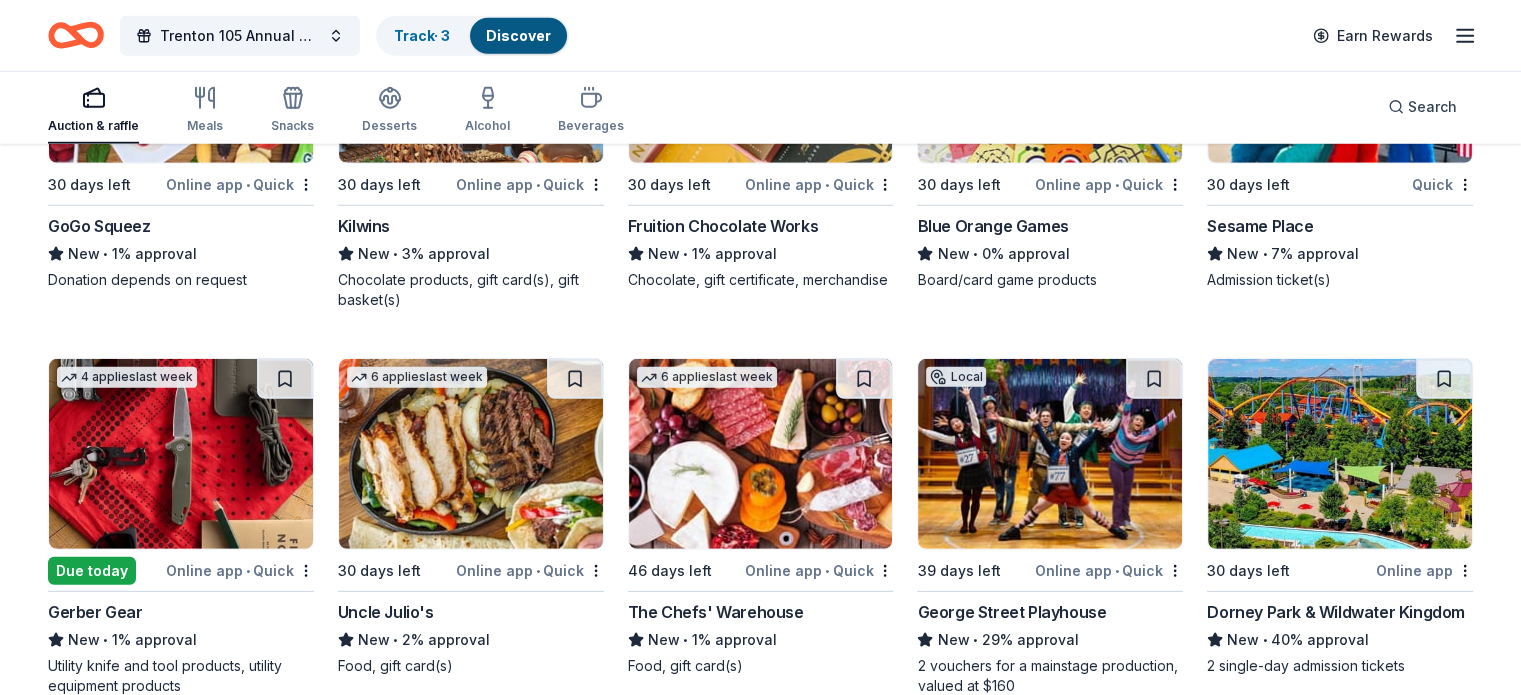 scroll, scrollTop: 5800, scrollLeft: 0, axis: vertical 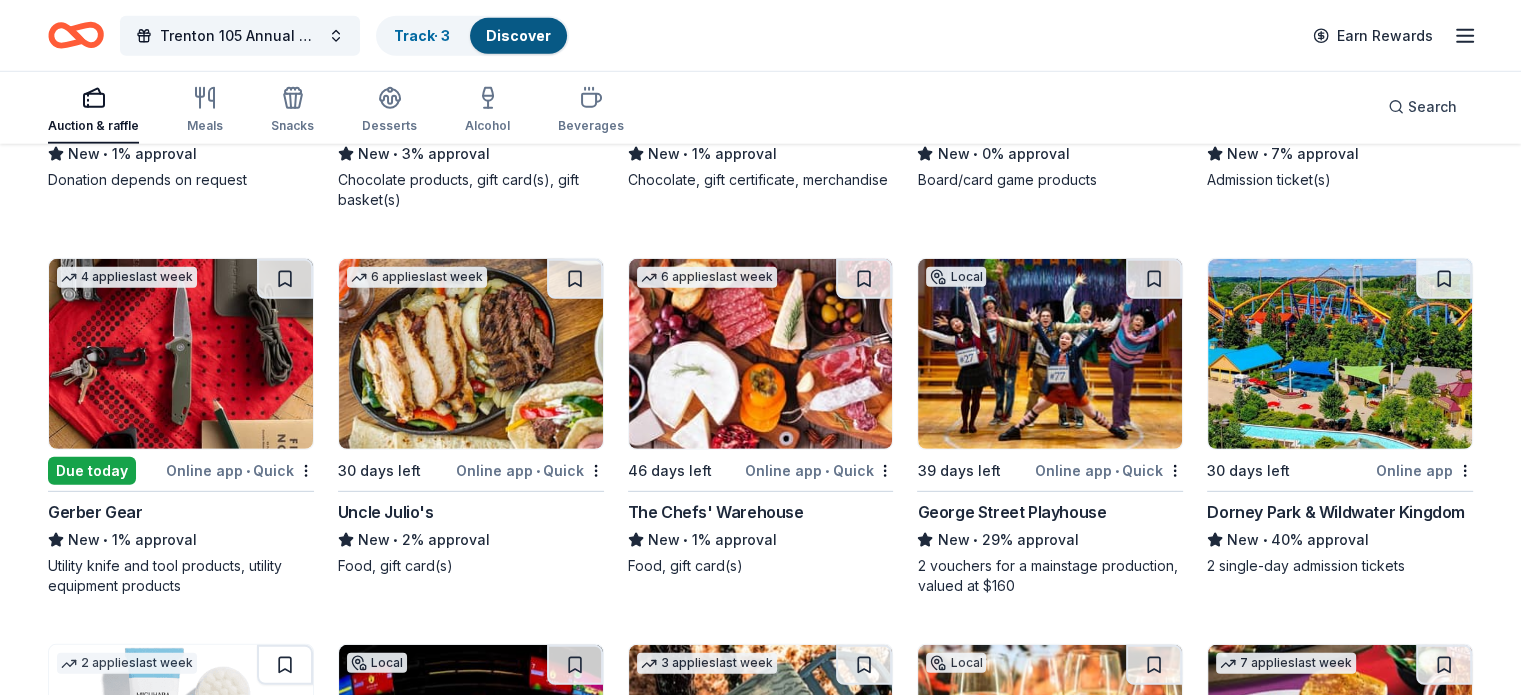 click at bounding box center (1340, 354) 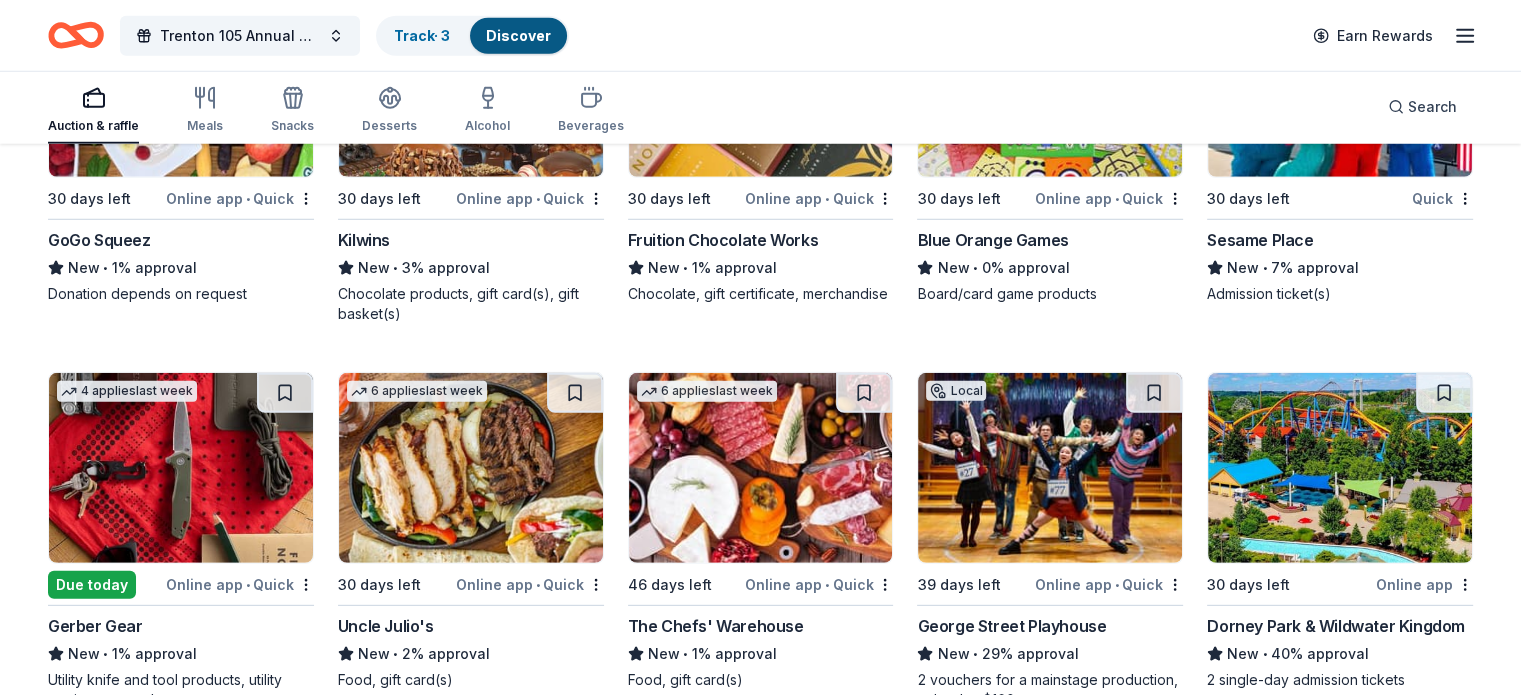 scroll, scrollTop: 5600, scrollLeft: 0, axis: vertical 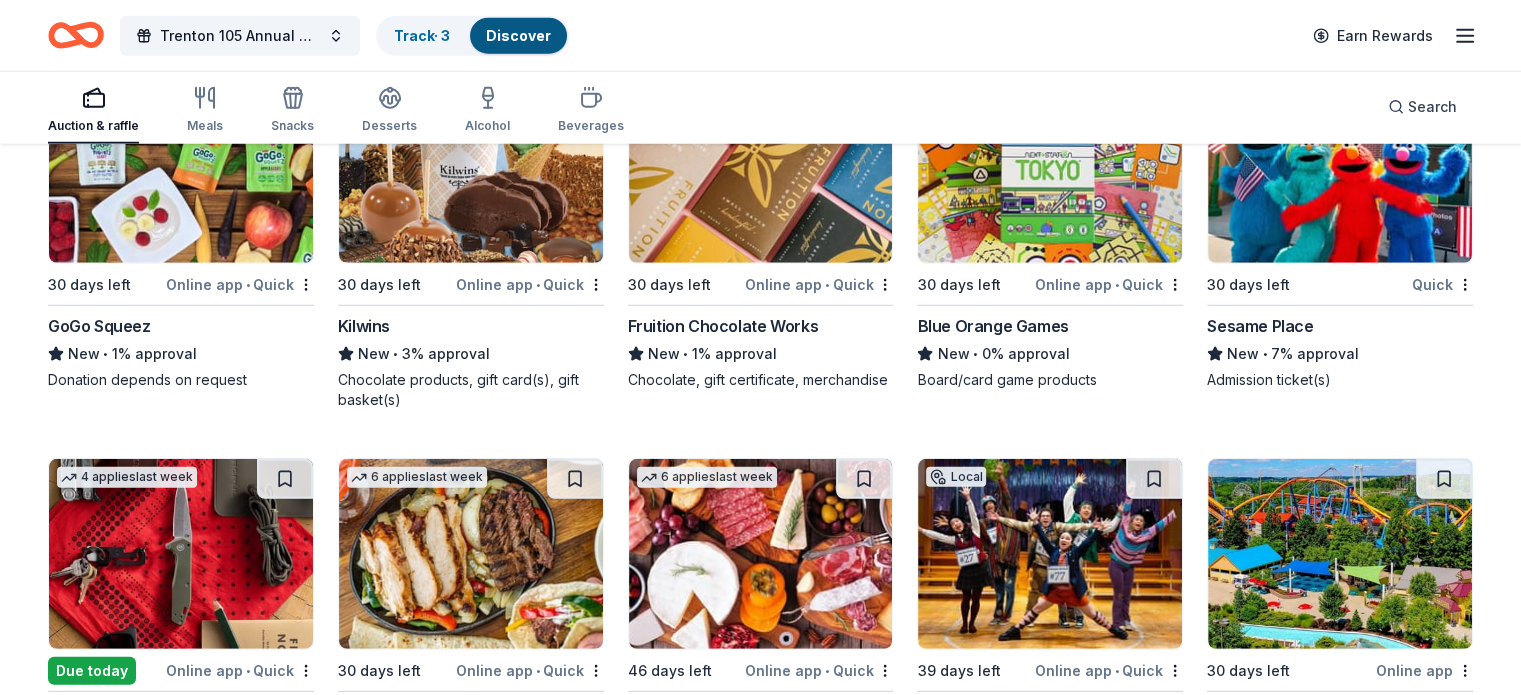 click at bounding box center [1340, 168] 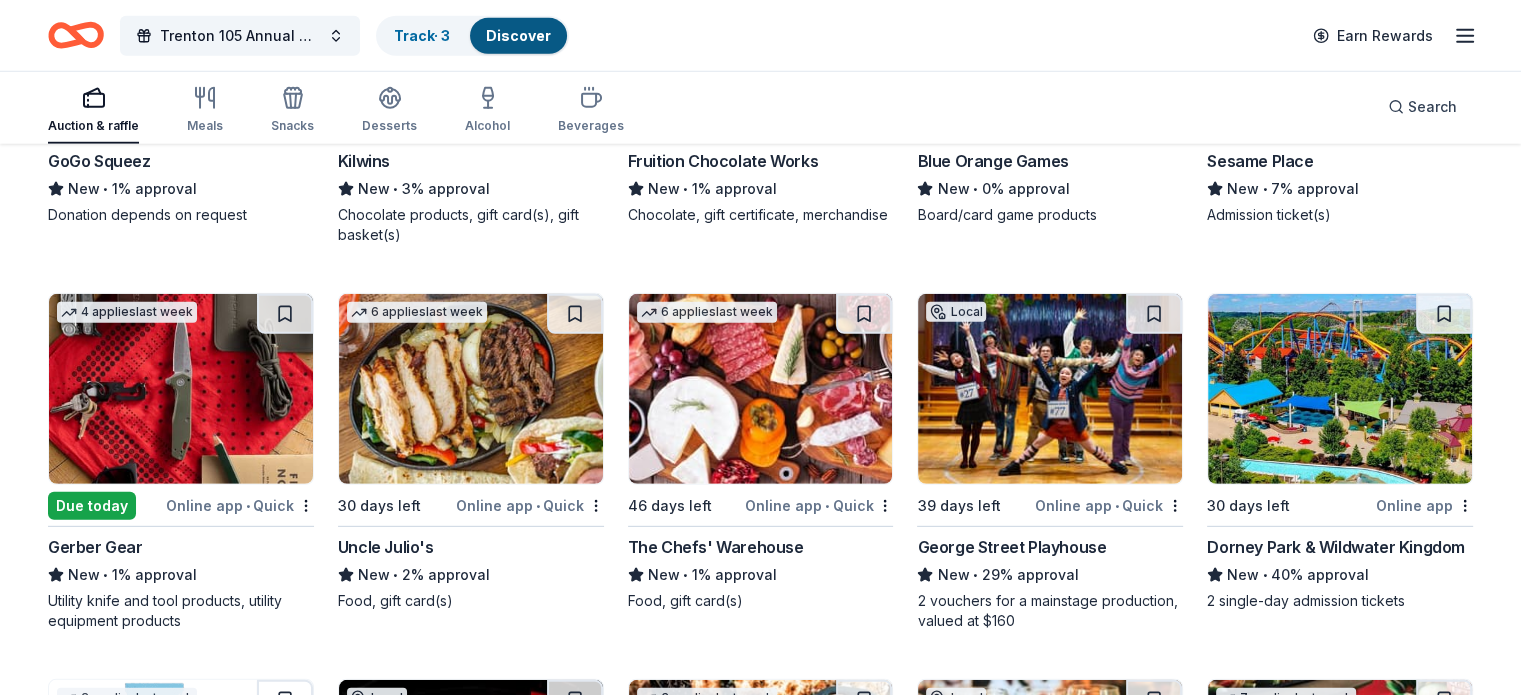 scroll, scrollTop: 5800, scrollLeft: 0, axis: vertical 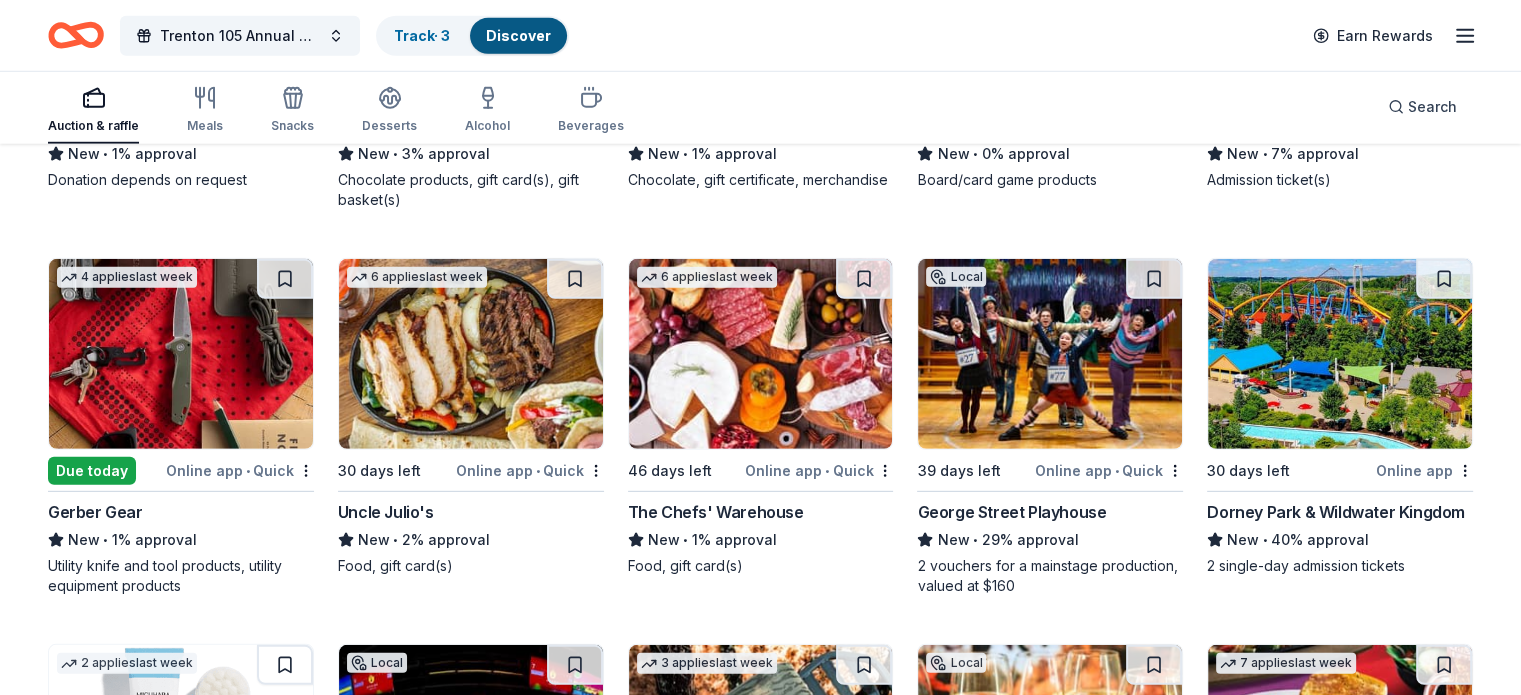 click at bounding box center [181, 354] 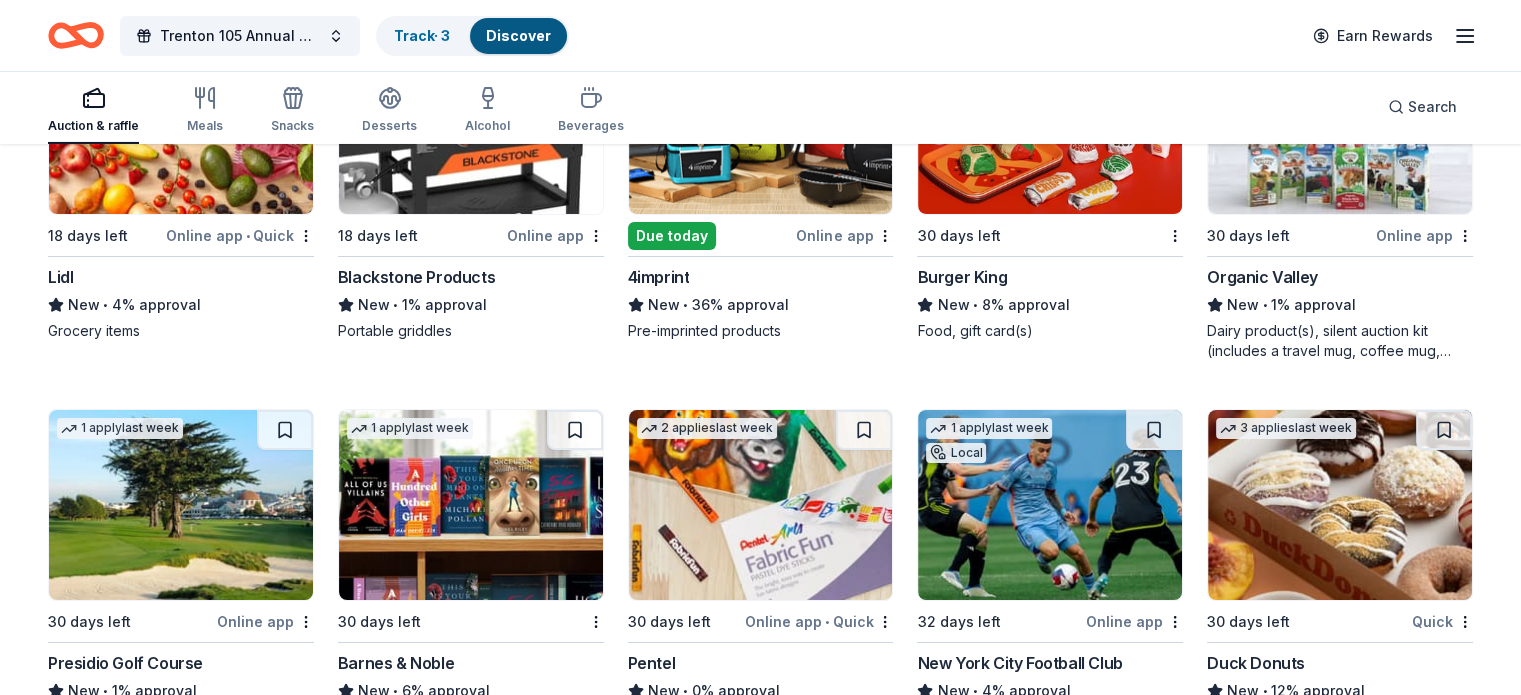 scroll, scrollTop: 7200, scrollLeft: 0, axis: vertical 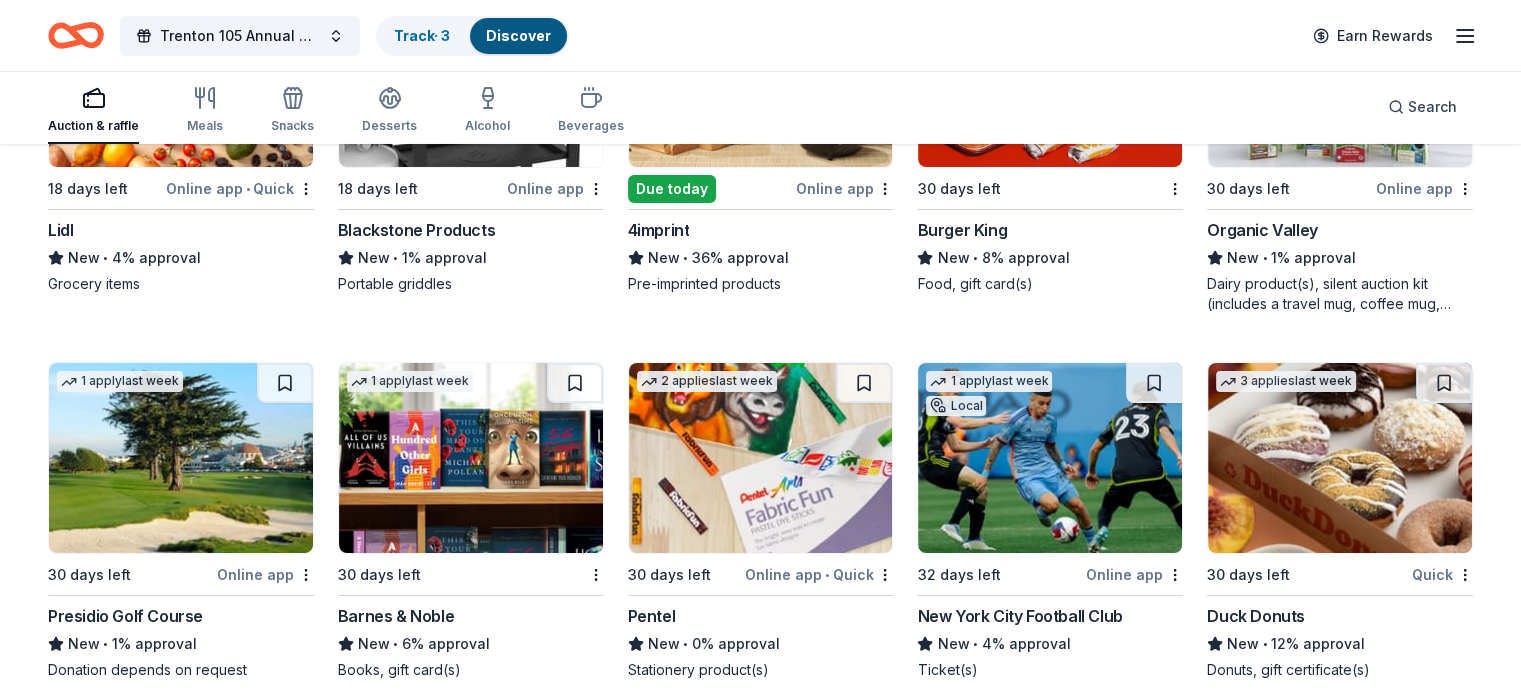 click at bounding box center (471, 72) 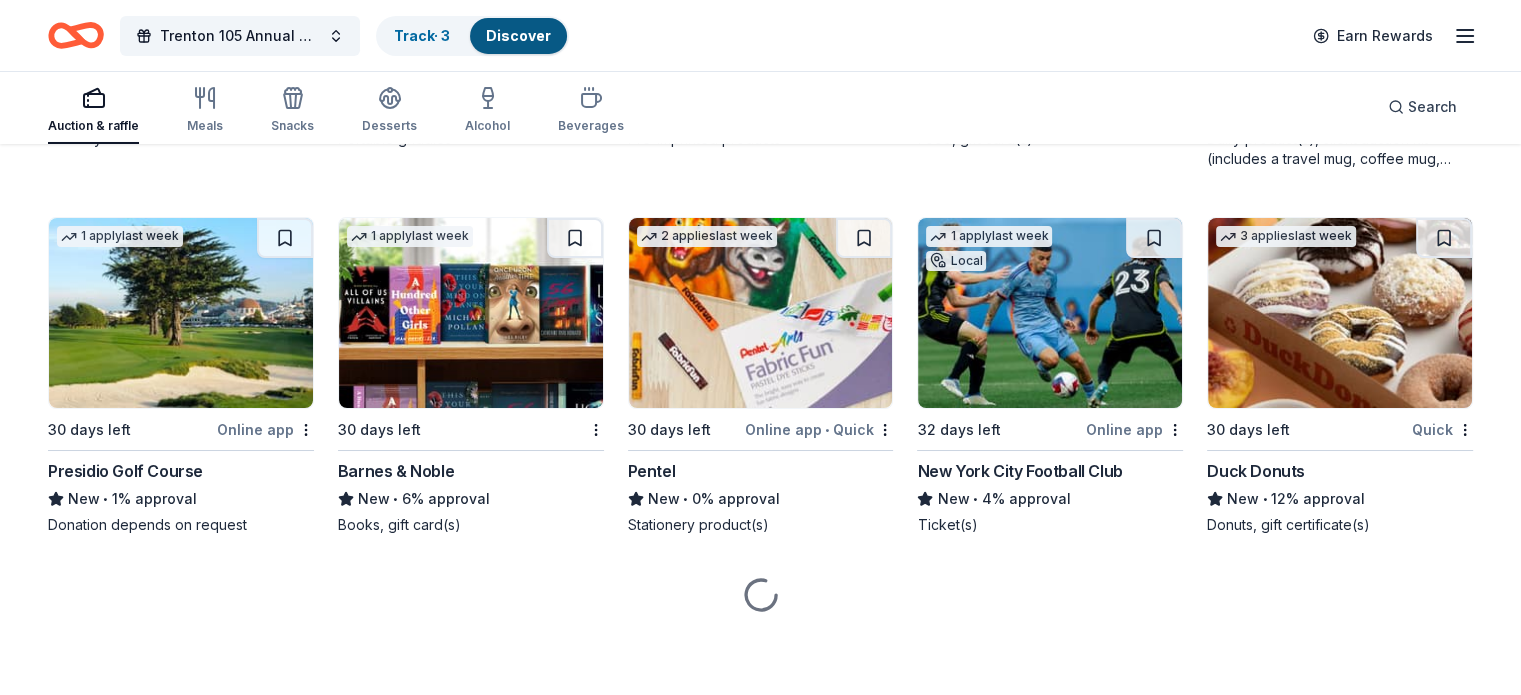 scroll, scrollTop: 7400, scrollLeft: 0, axis: vertical 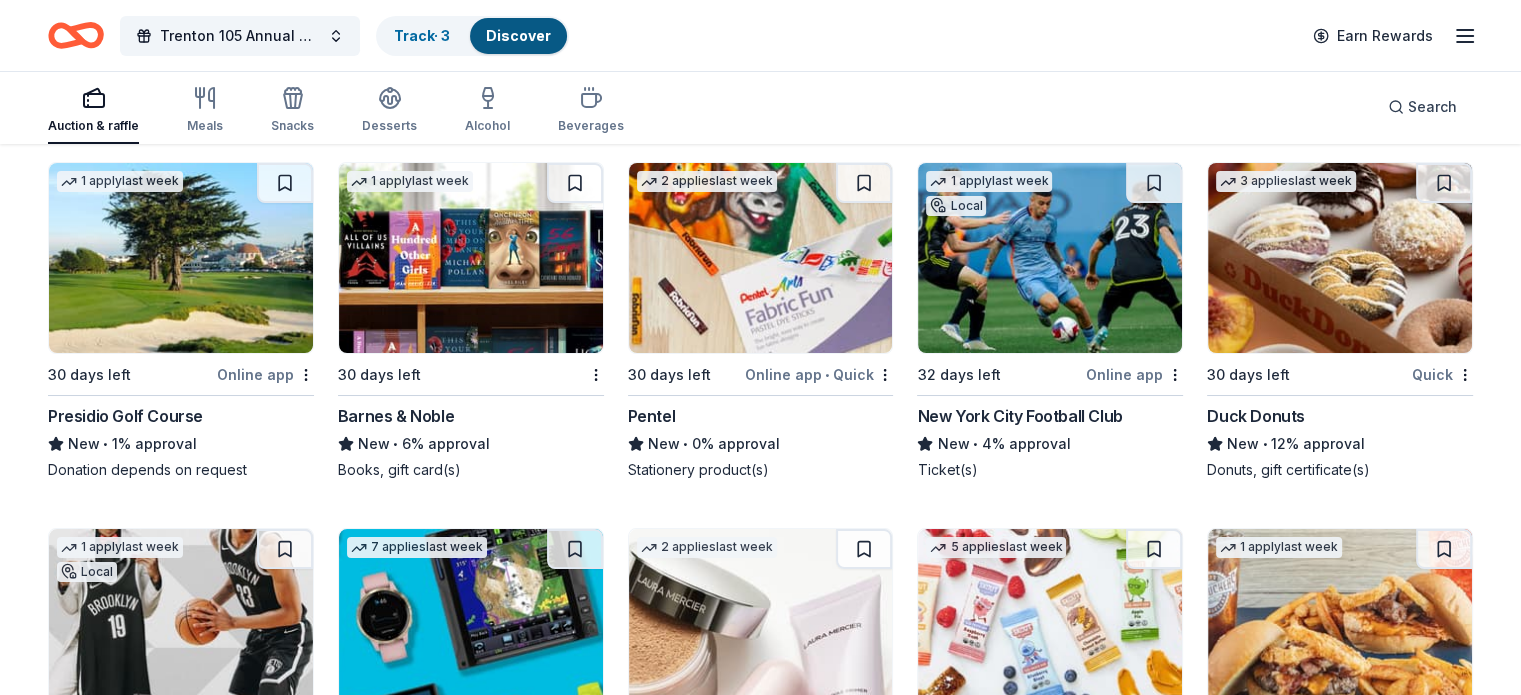 click at bounding box center [471, 258] 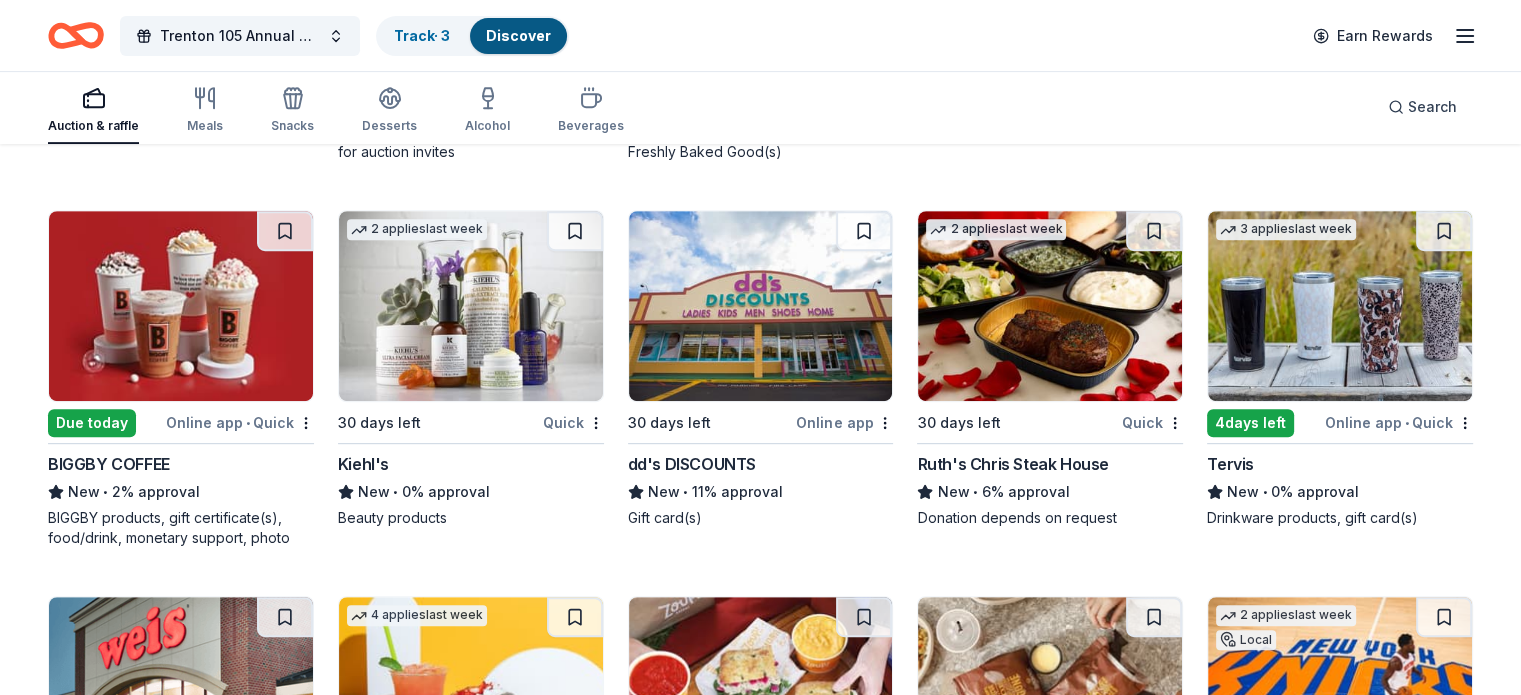 scroll, scrollTop: 8600, scrollLeft: 0, axis: vertical 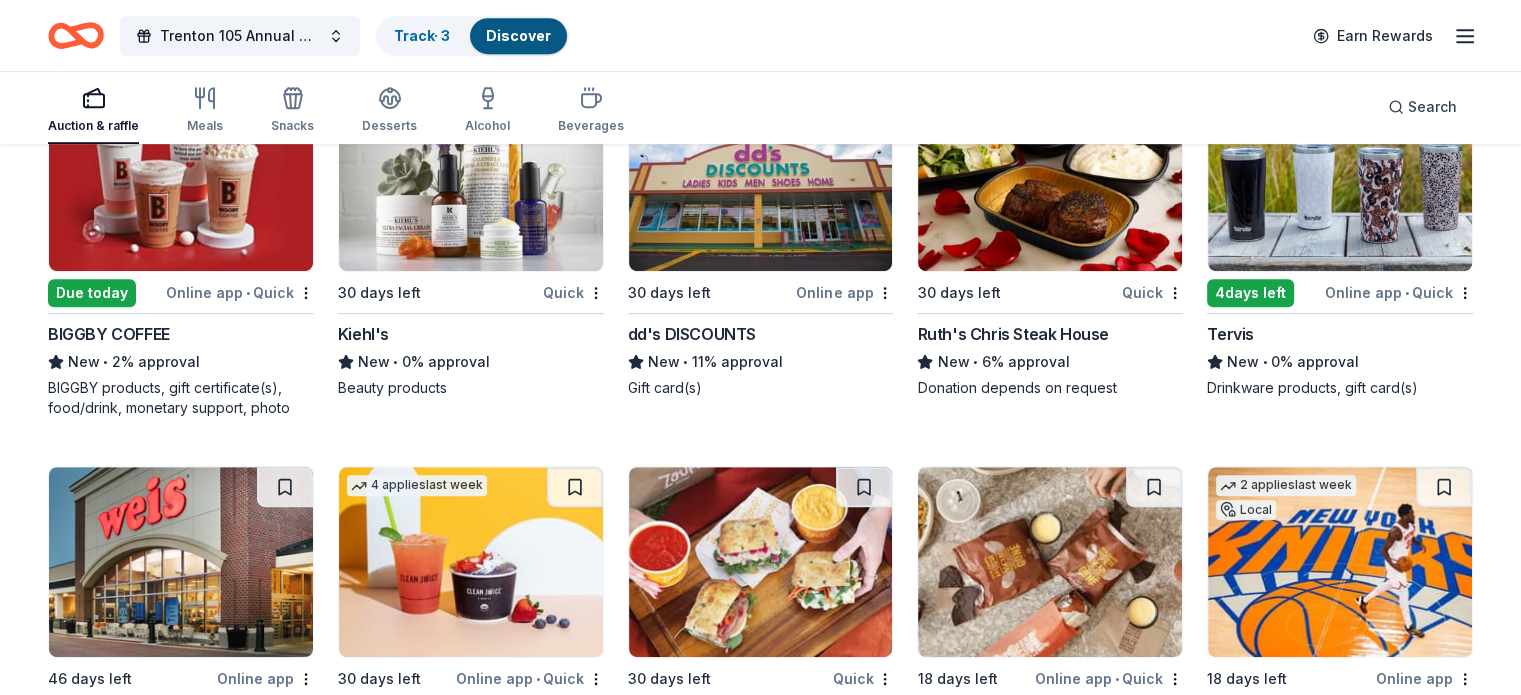 click at bounding box center (1050, 176) 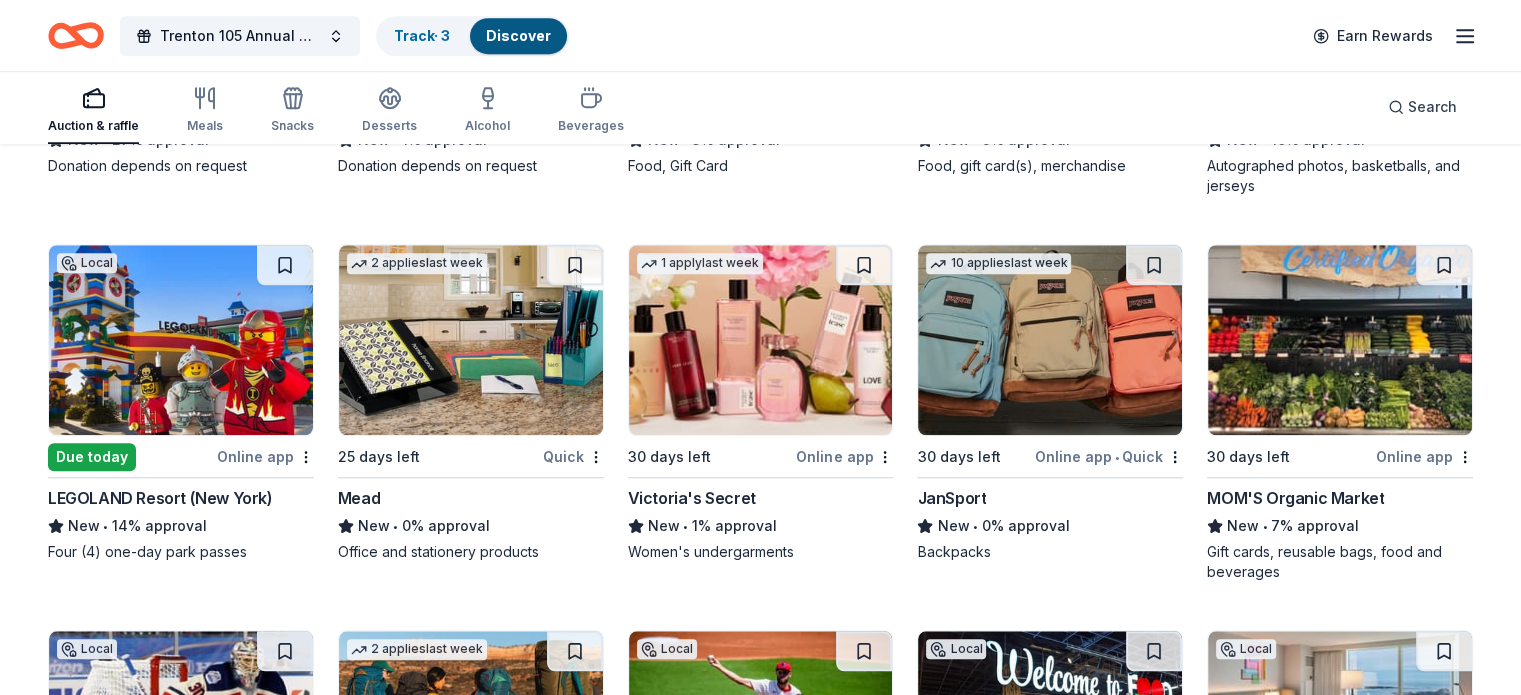 scroll, scrollTop: 9343, scrollLeft: 0, axis: vertical 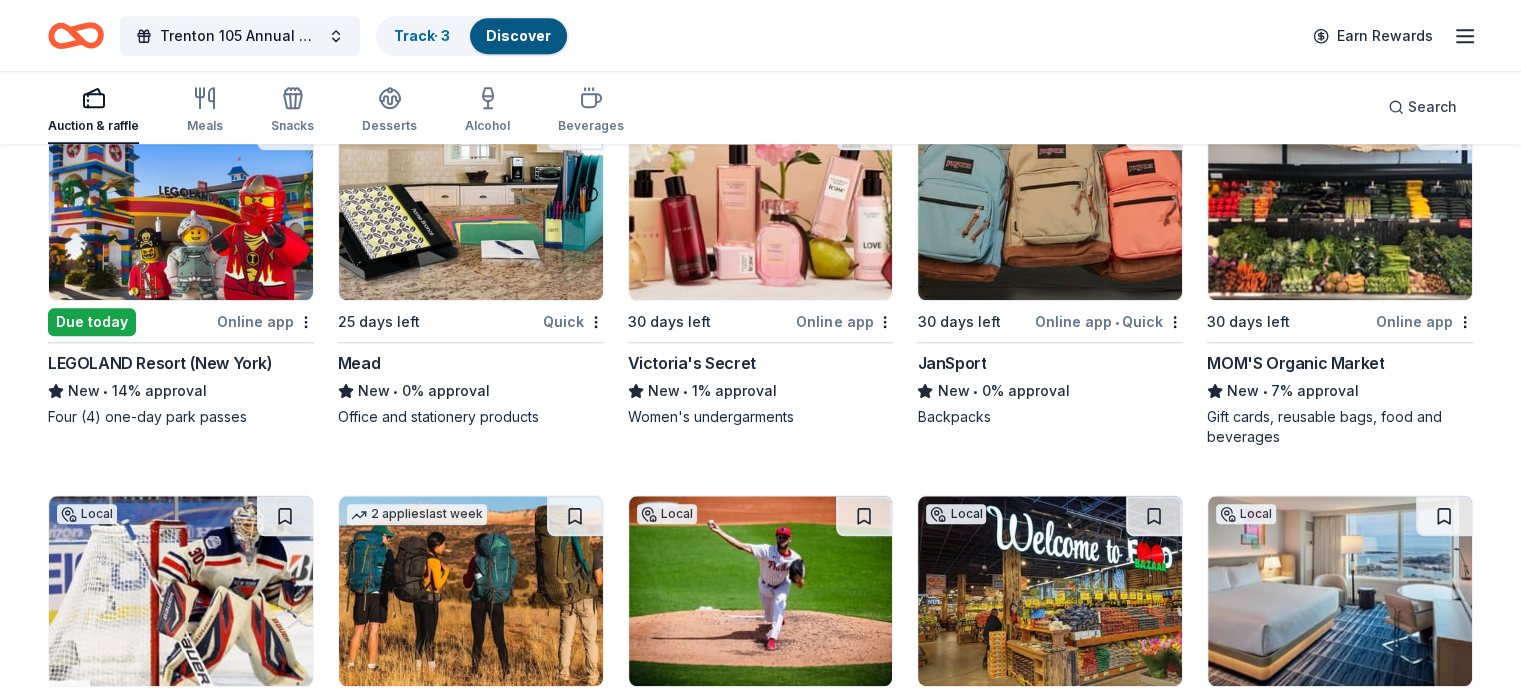 click at bounding box center (181, 205) 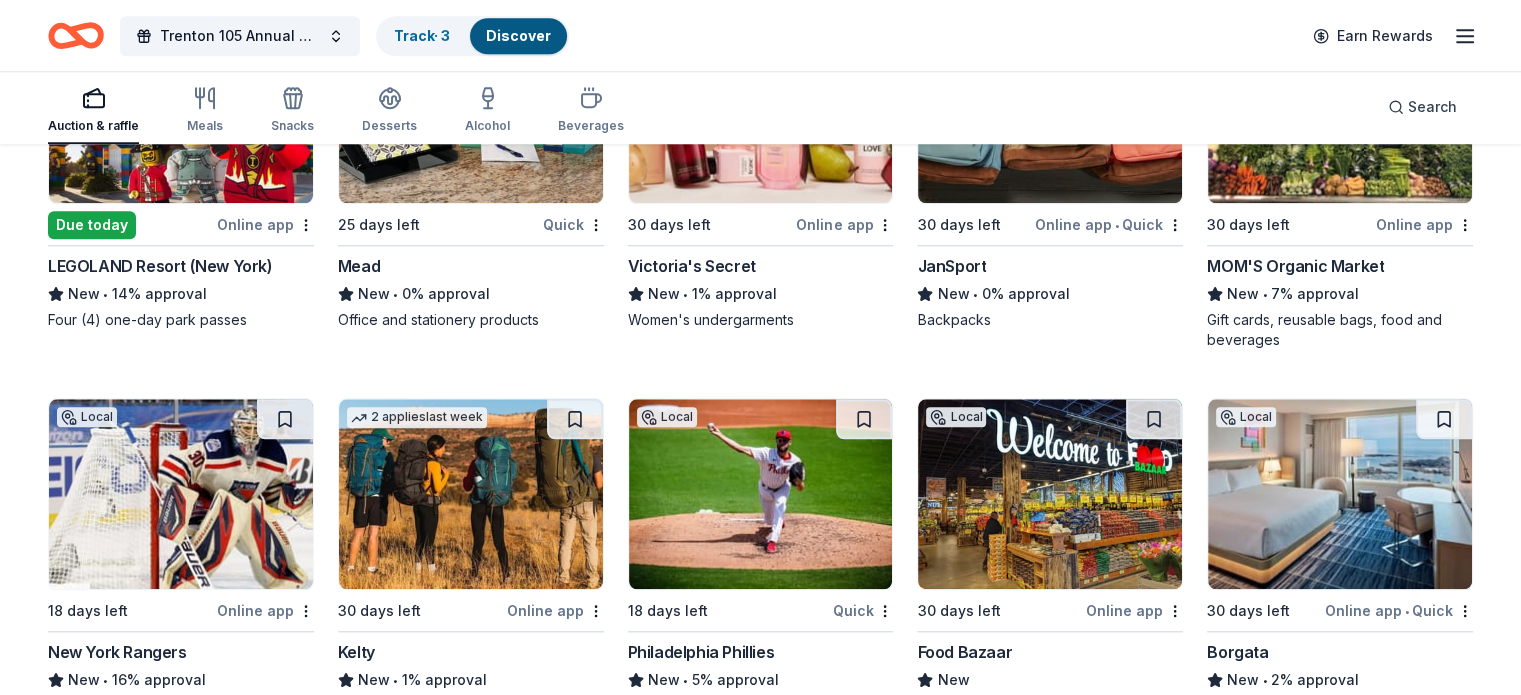 scroll, scrollTop: 9643, scrollLeft: 0, axis: vertical 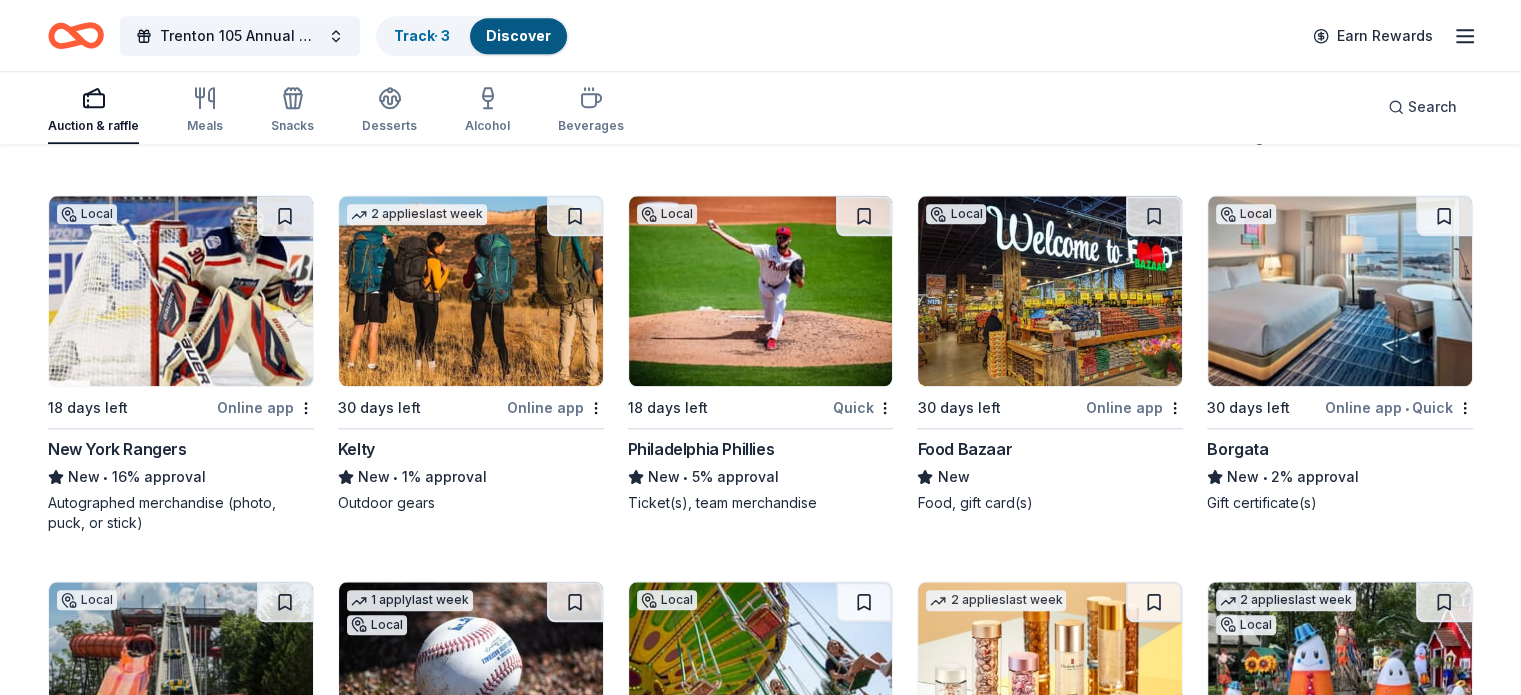 click at bounding box center (1340, 291) 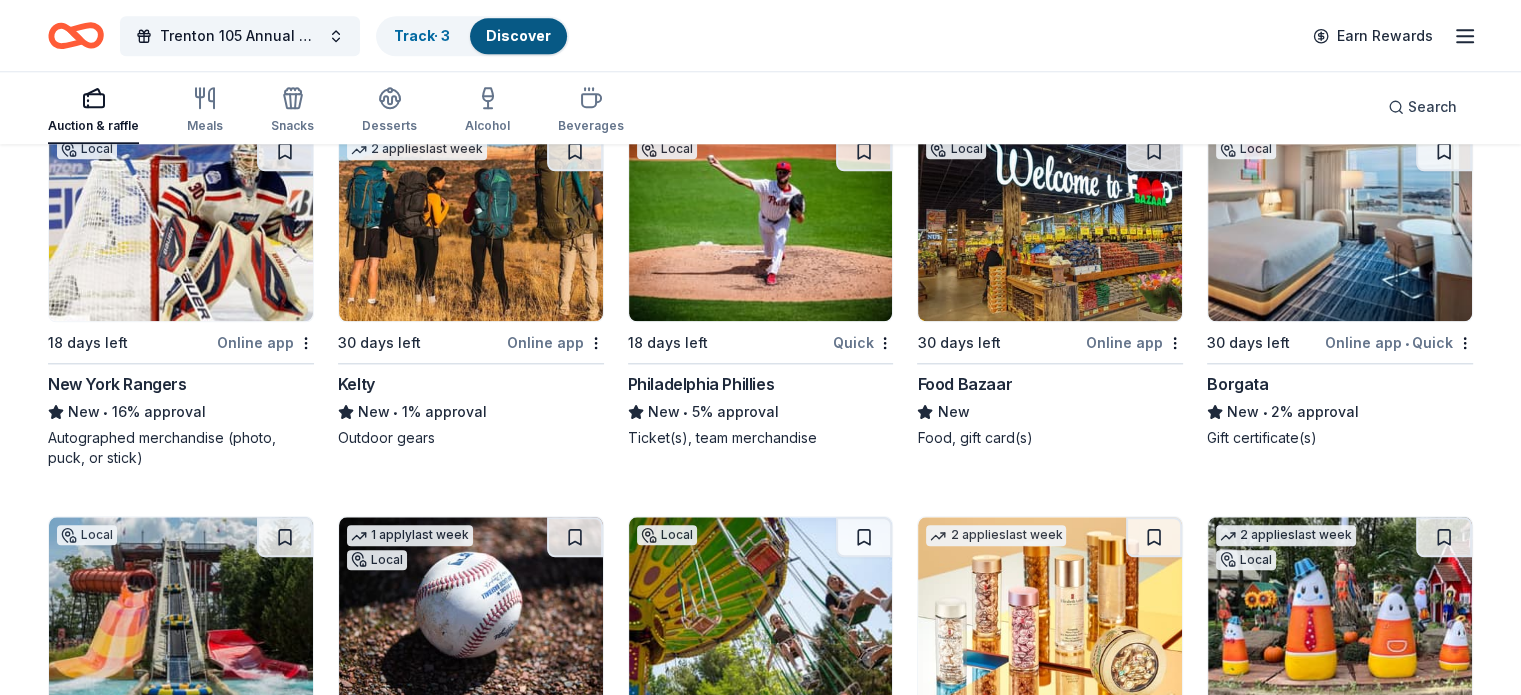 scroll, scrollTop: 9743, scrollLeft: 0, axis: vertical 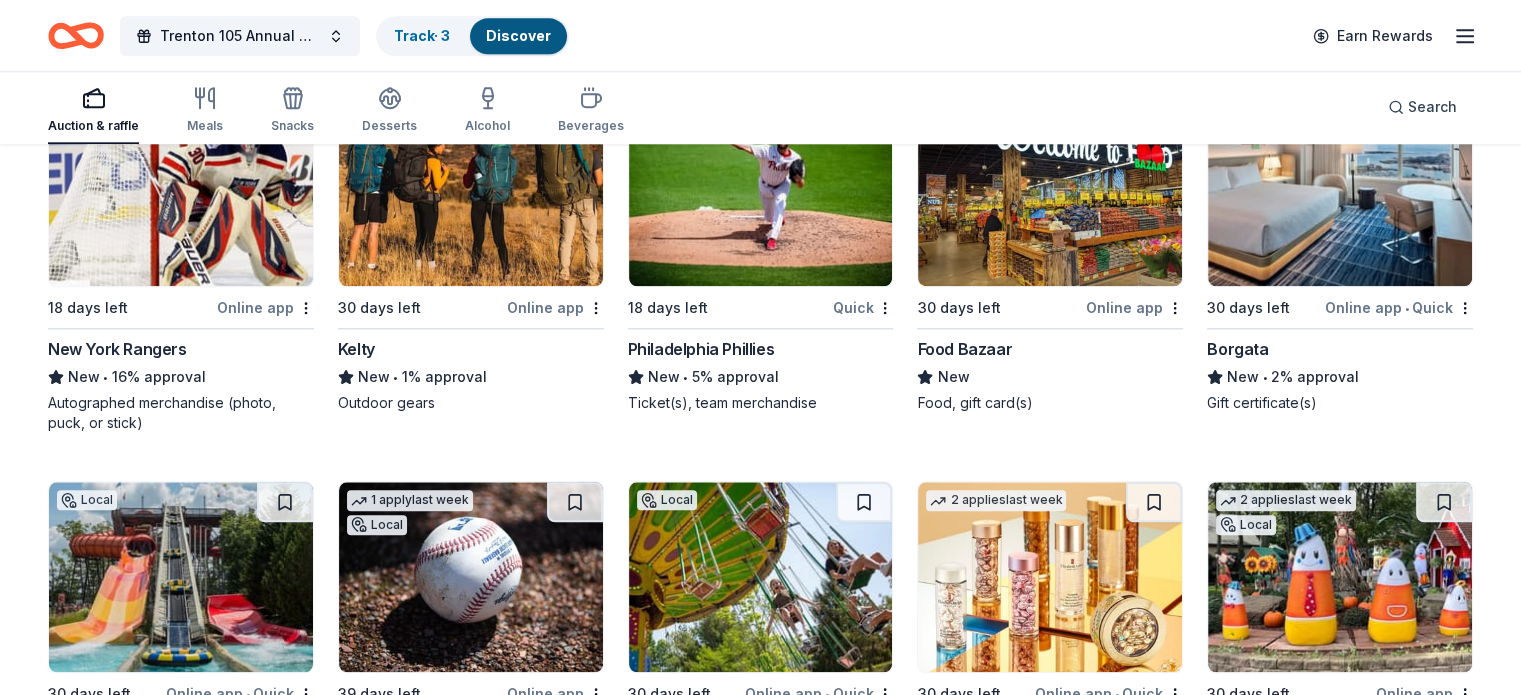 click at bounding box center (181, 191) 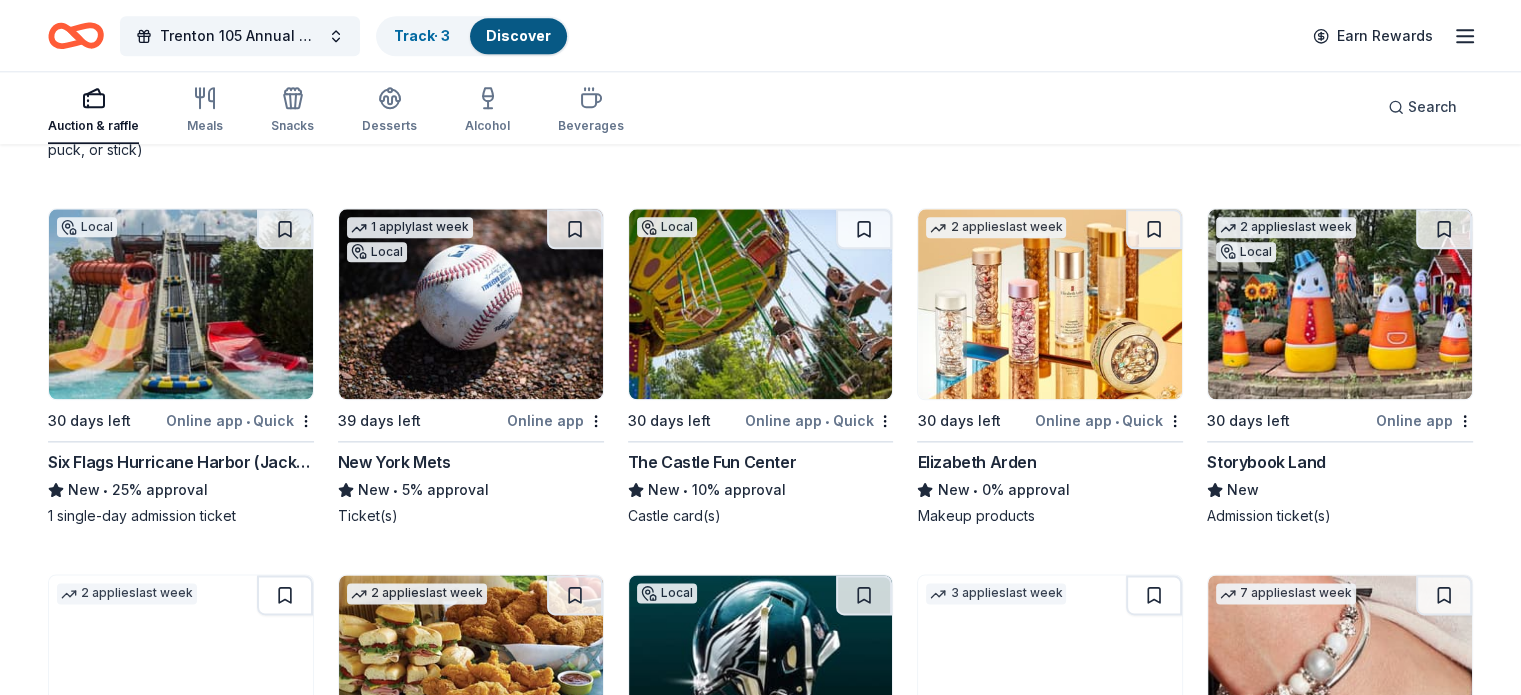 scroll, scrollTop: 10043, scrollLeft: 0, axis: vertical 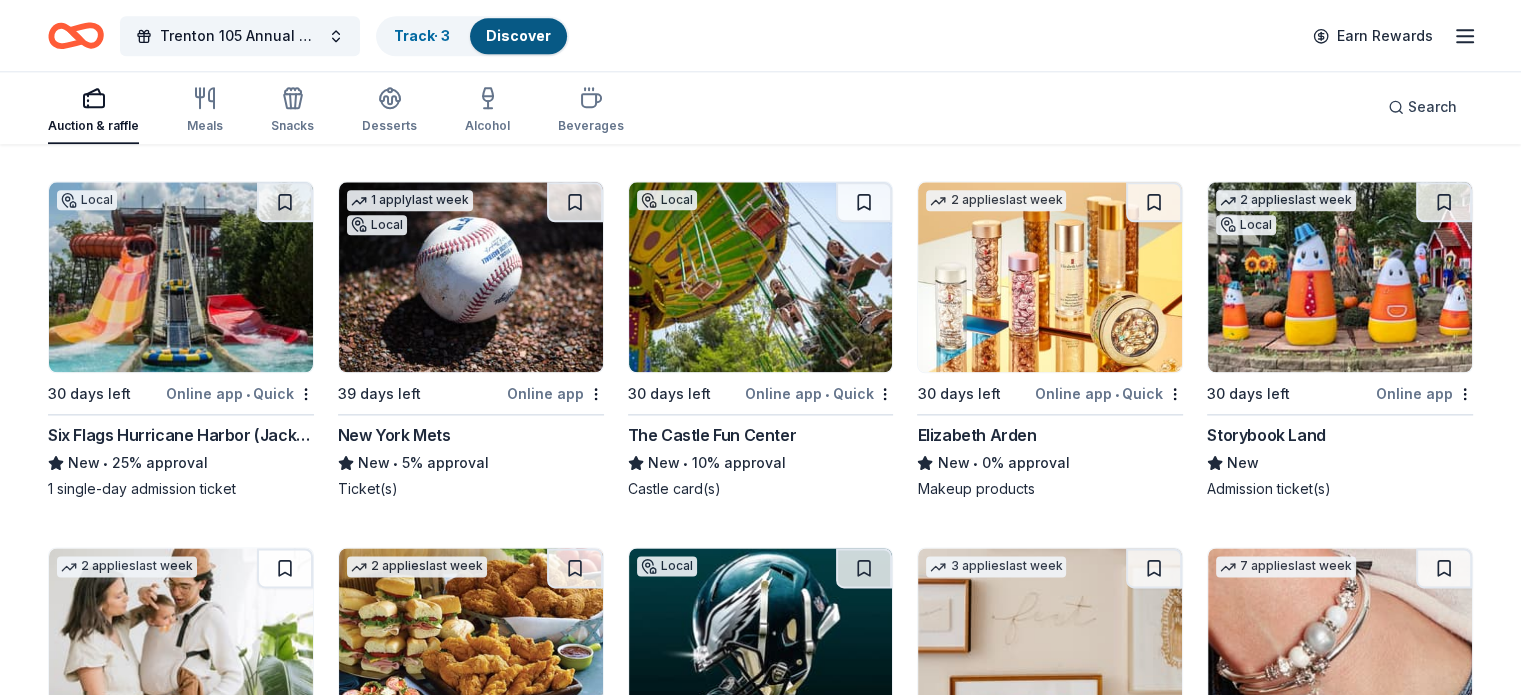 click at bounding box center (471, 277) 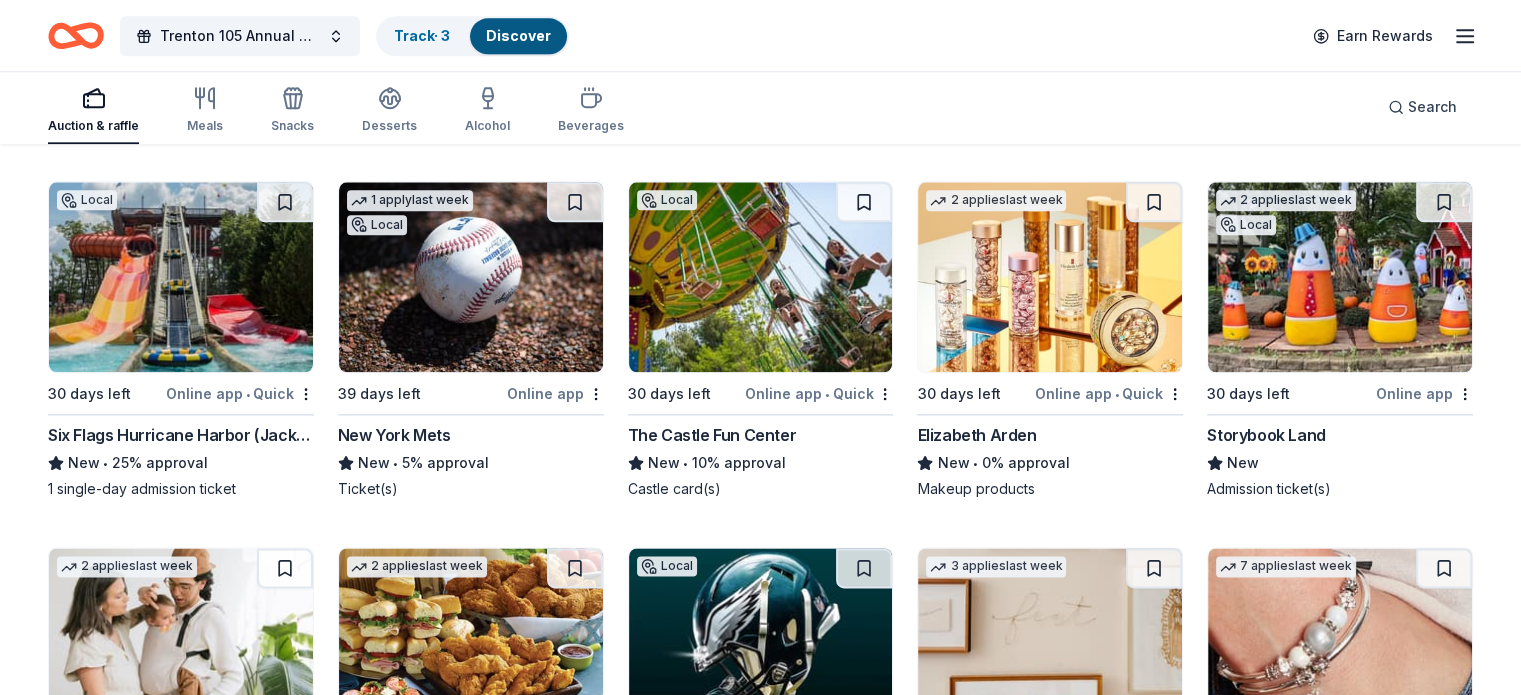 click at bounding box center (181, 277) 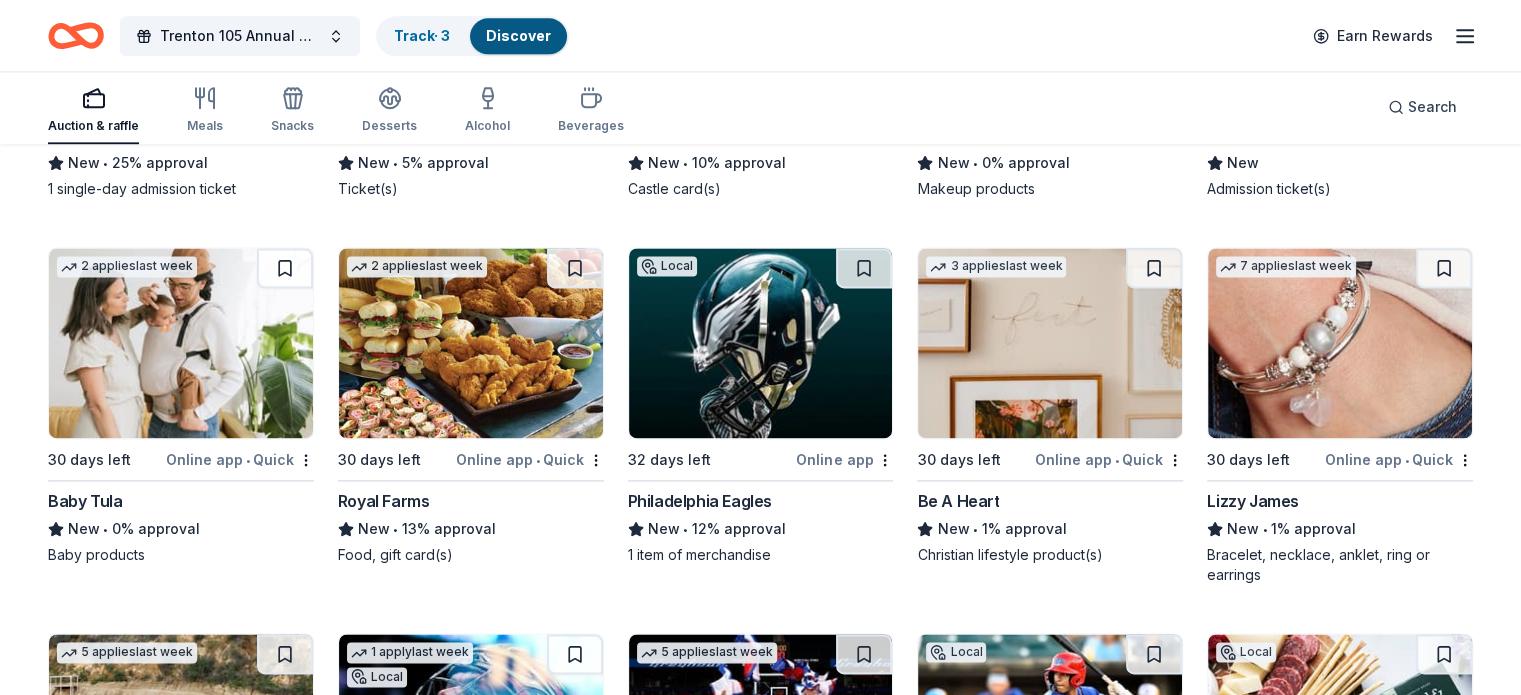 scroll, scrollTop: 10443, scrollLeft: 0, axis: vertical 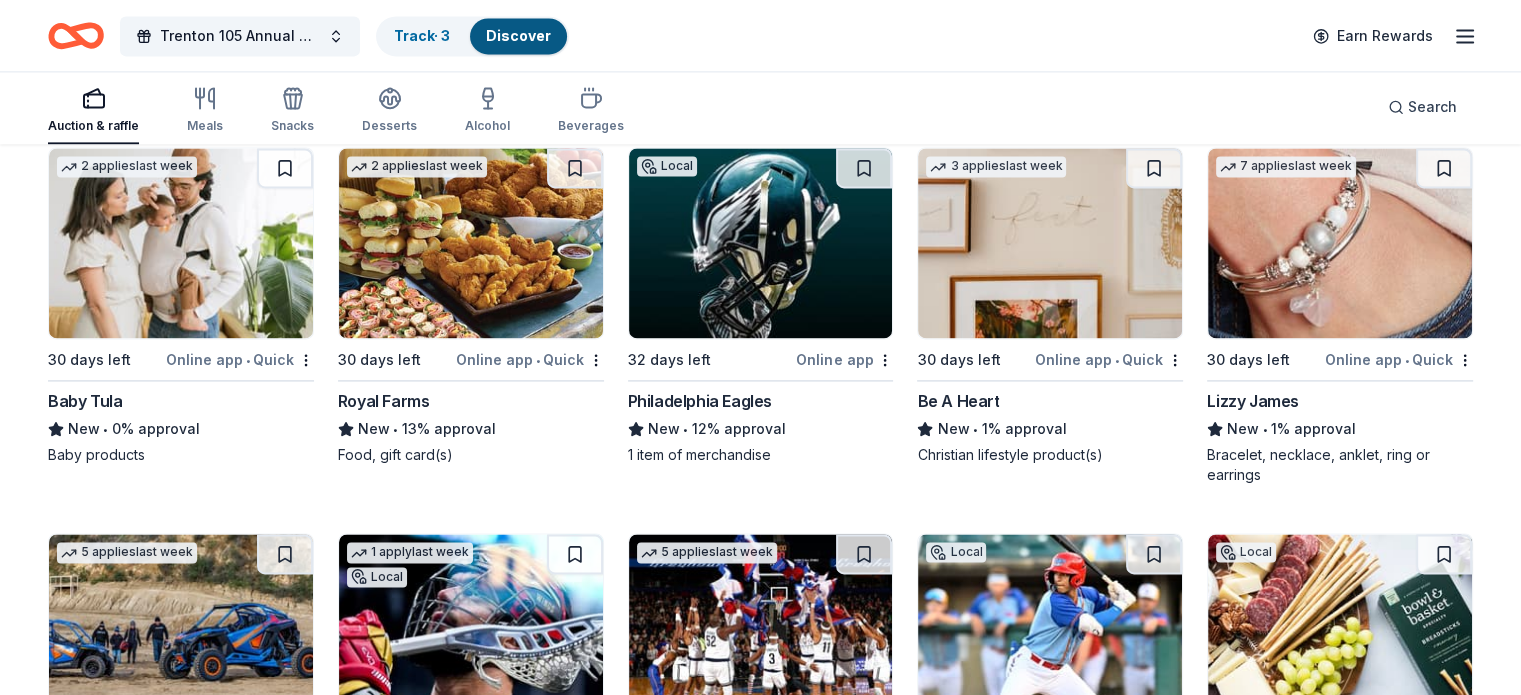 click at bounding box center [761, 243] 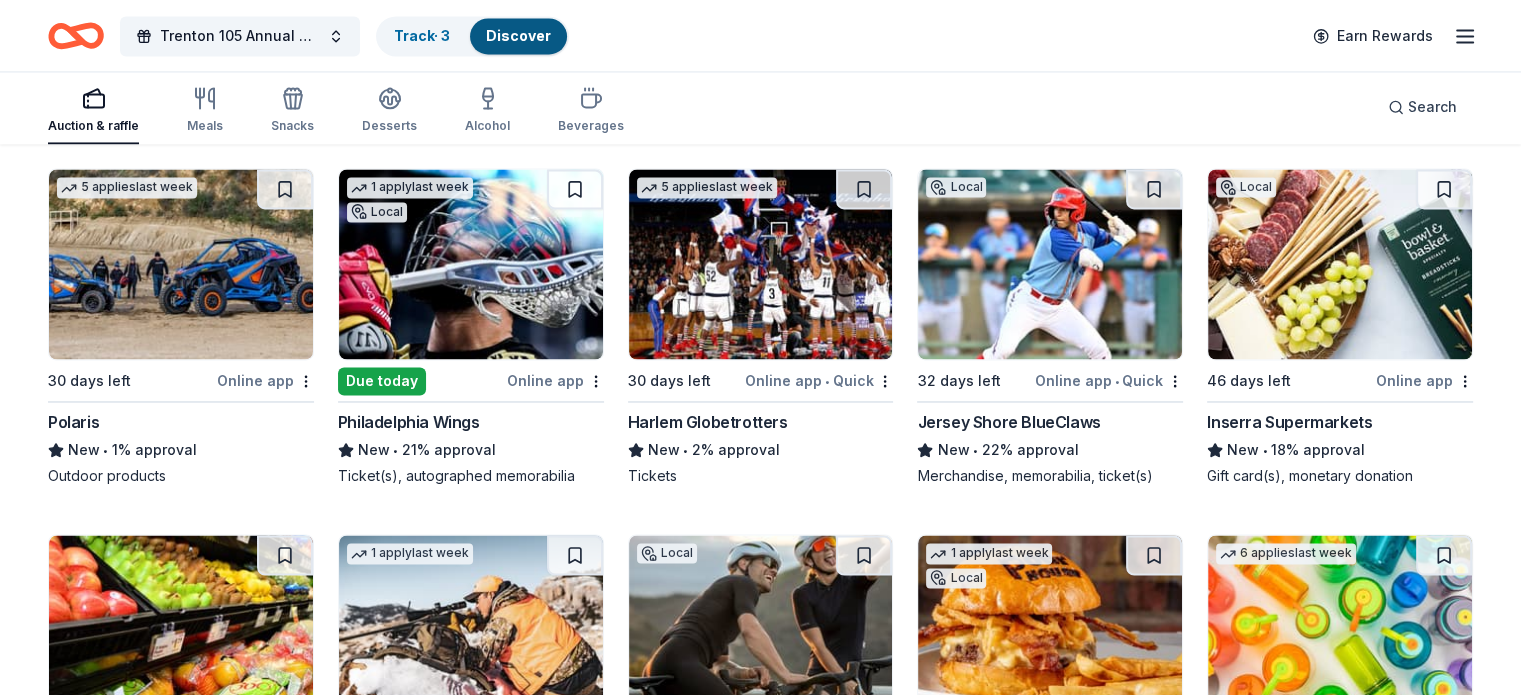 scroll, scrollTop: 10843, scrollLeft: 0, axis: vertical 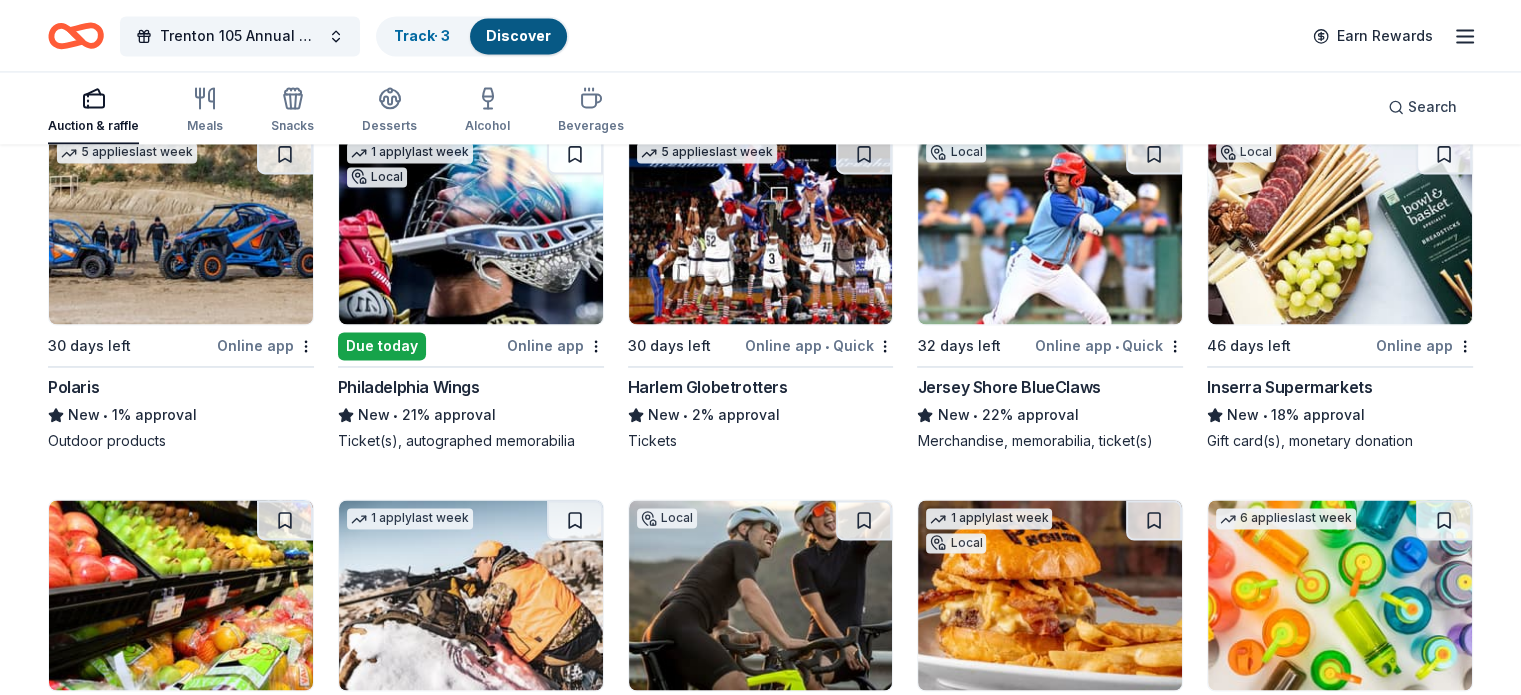 click at bounding box center [471, 229] 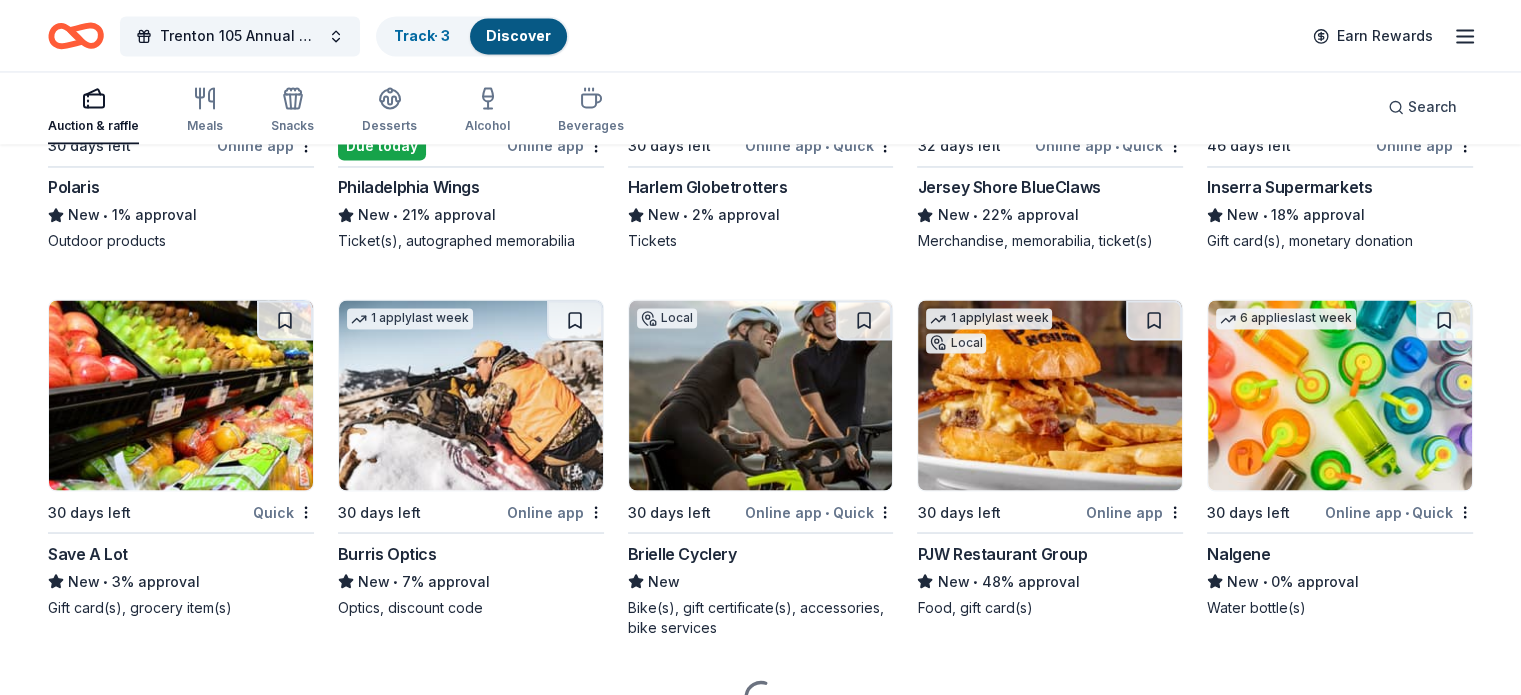 scroll, scrollTop: 11143, scrollLeft: 0, axis: vertical 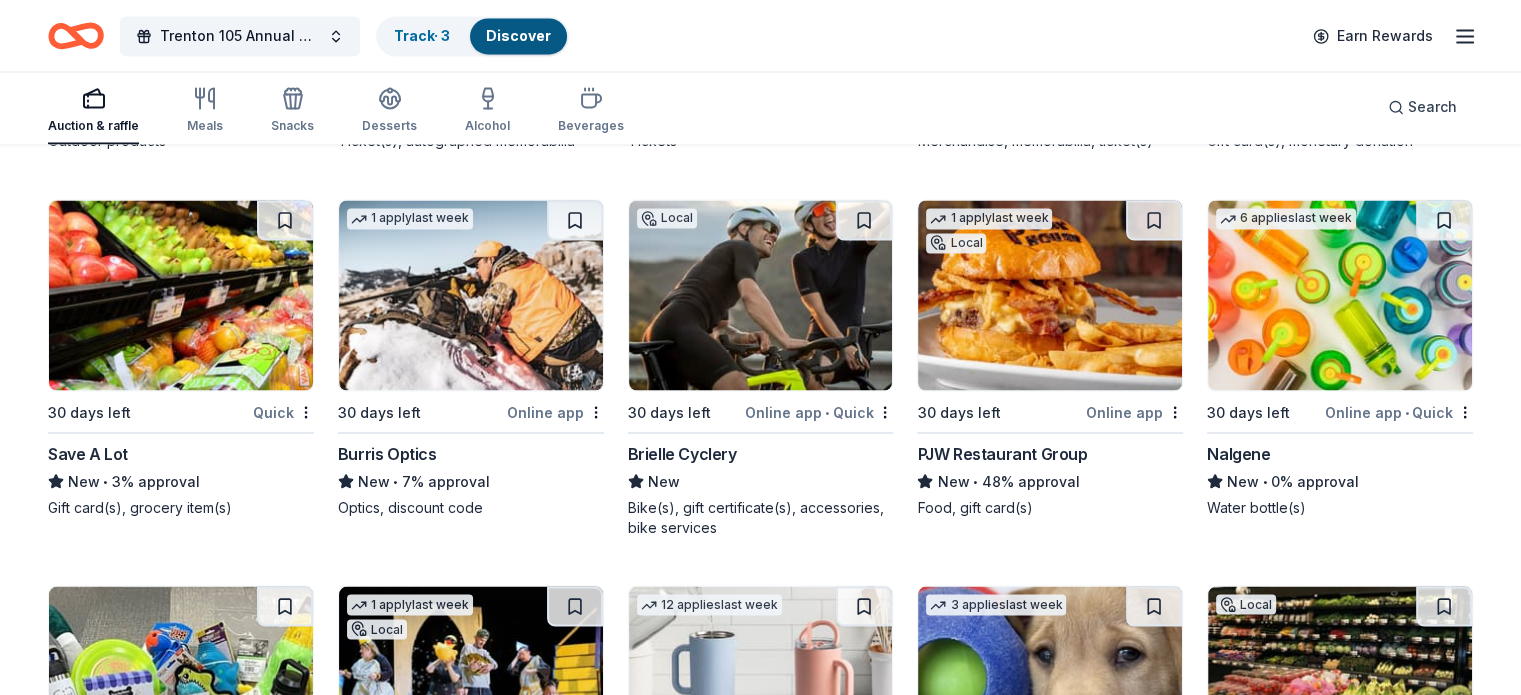click at bounding box center [1050, 295] 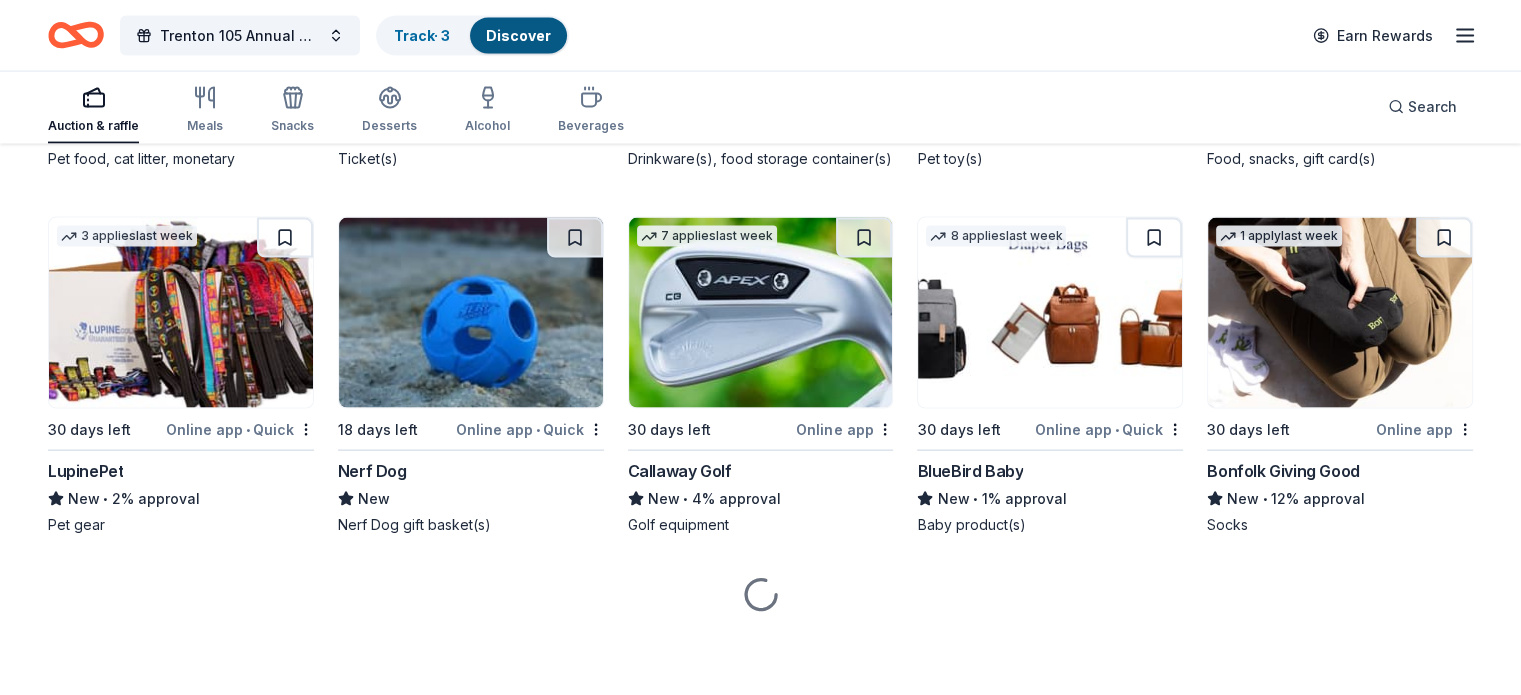 scroll, scrollTop: 11943, scrollLeft: 0, axis: vertical 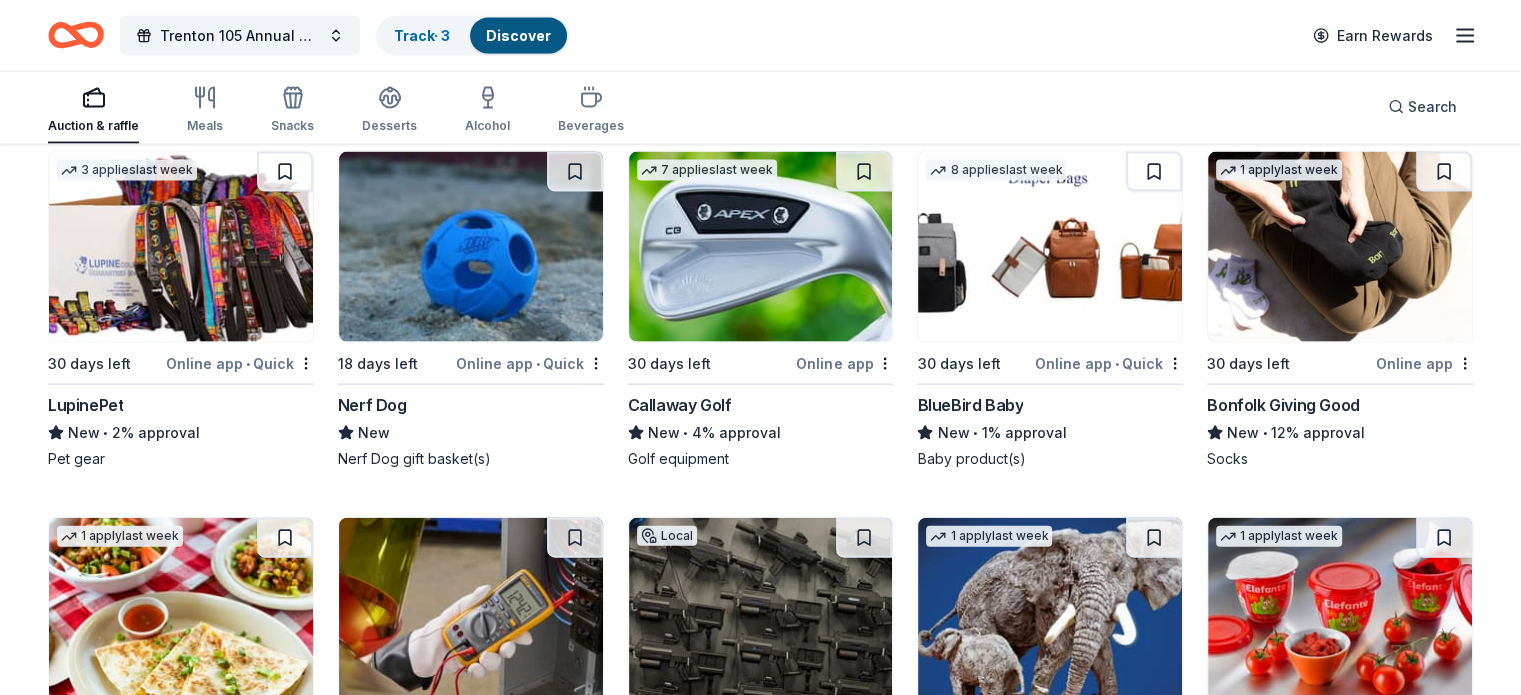 click at bounding box center (761, 247) 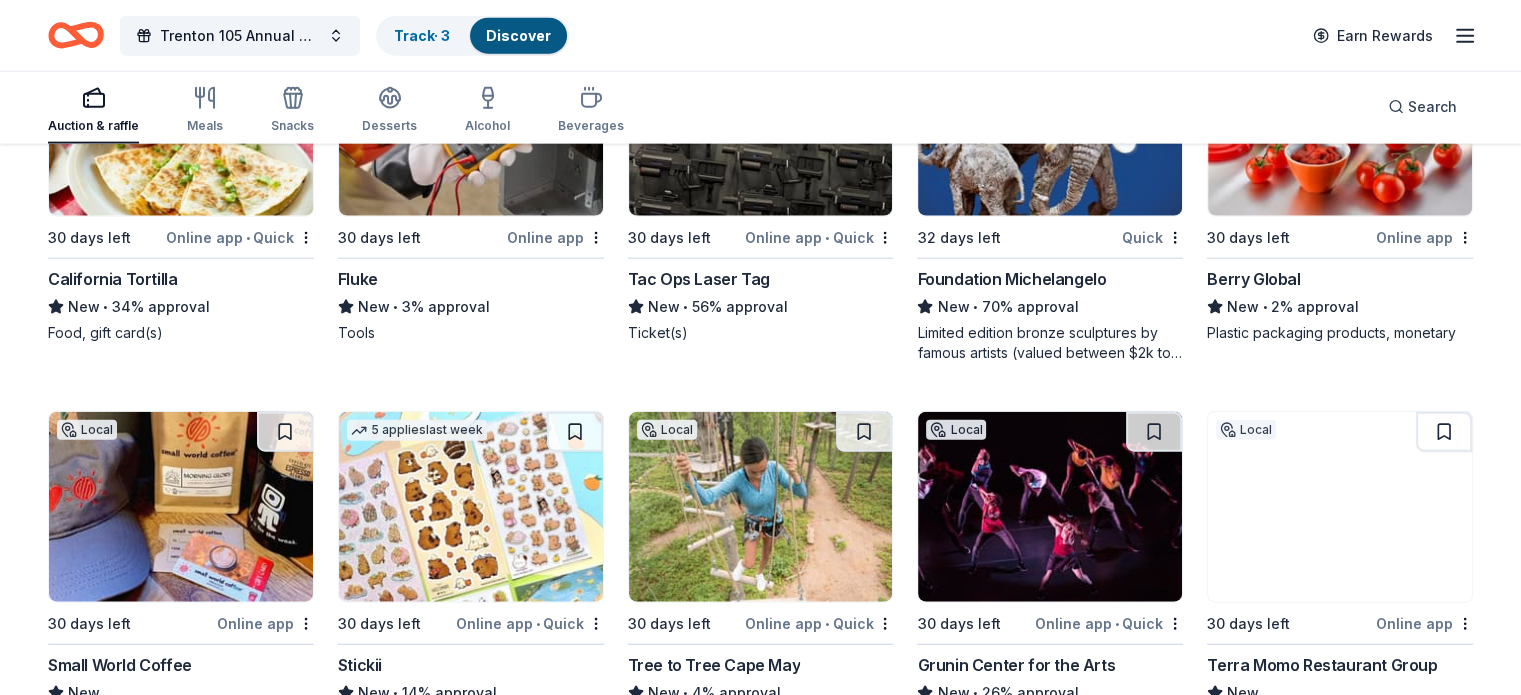 scroll, scrollTop: 12443, scrollLeft: 0, axis: vertical 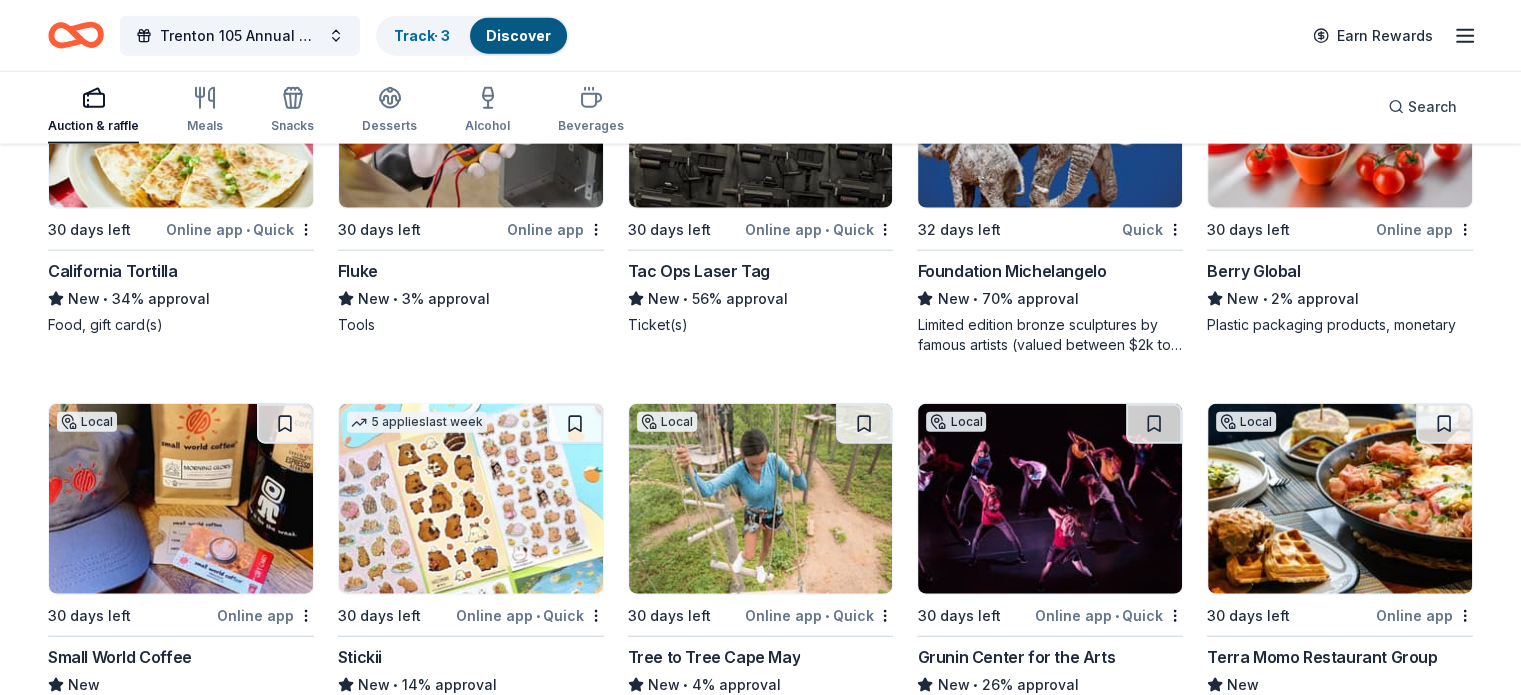 click at bounding box center [1050, 113] 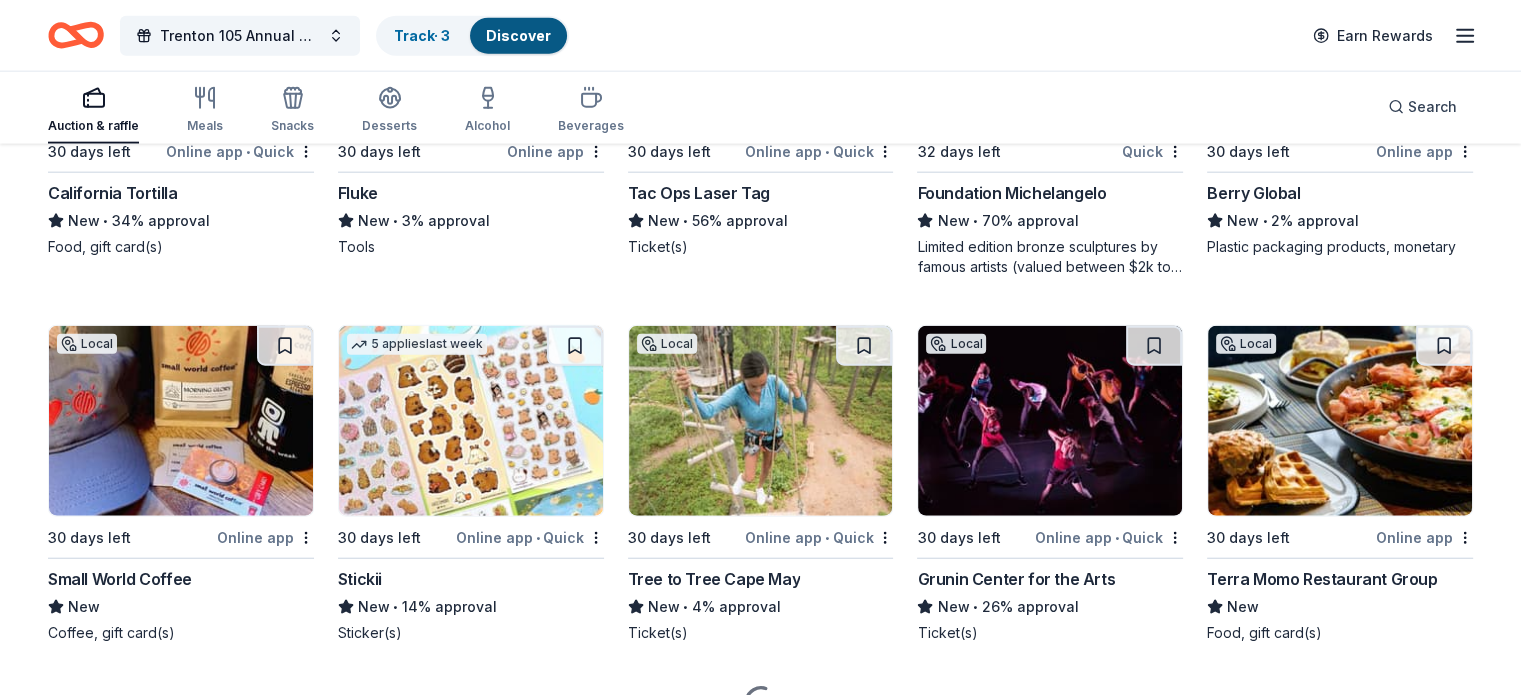 scroll, scrollTop: 12643, scrollLeft: 0, axis: vertical 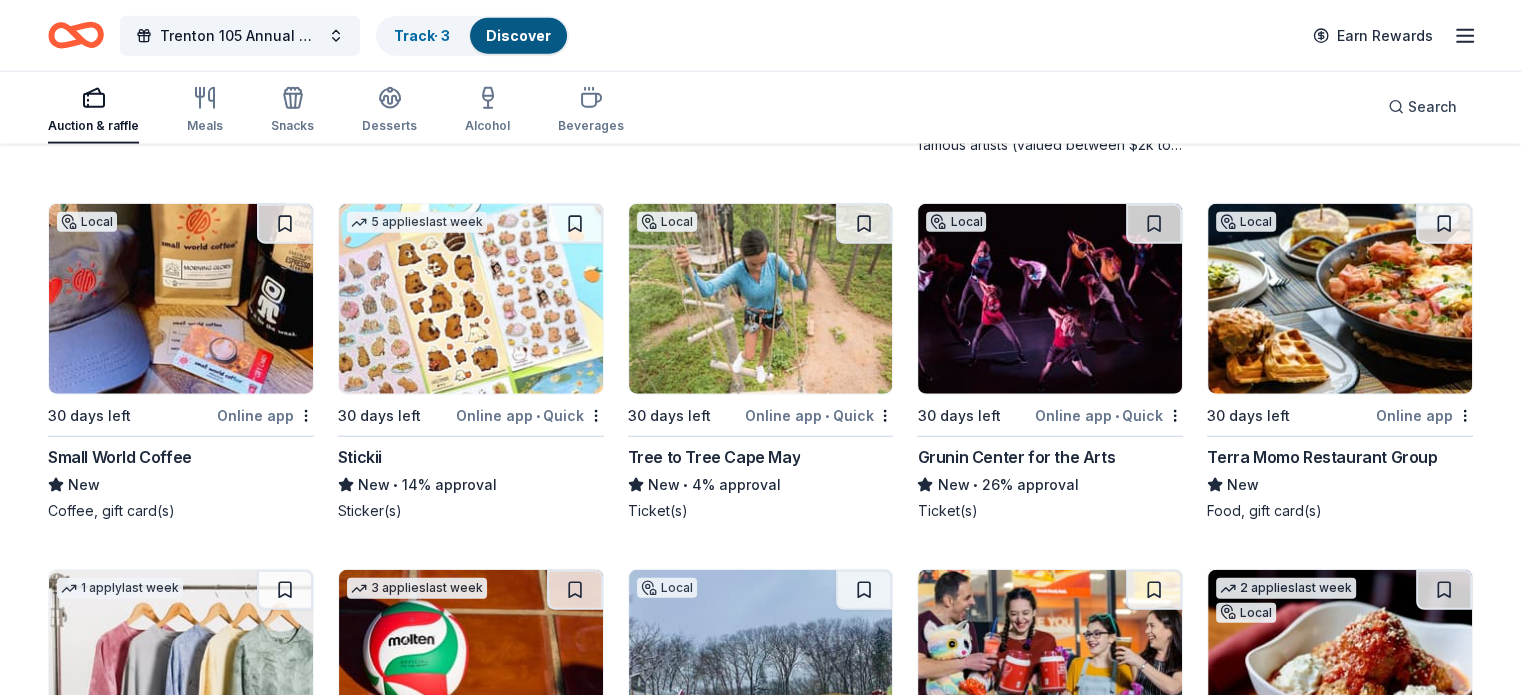 click at bounding box center [181, 299] 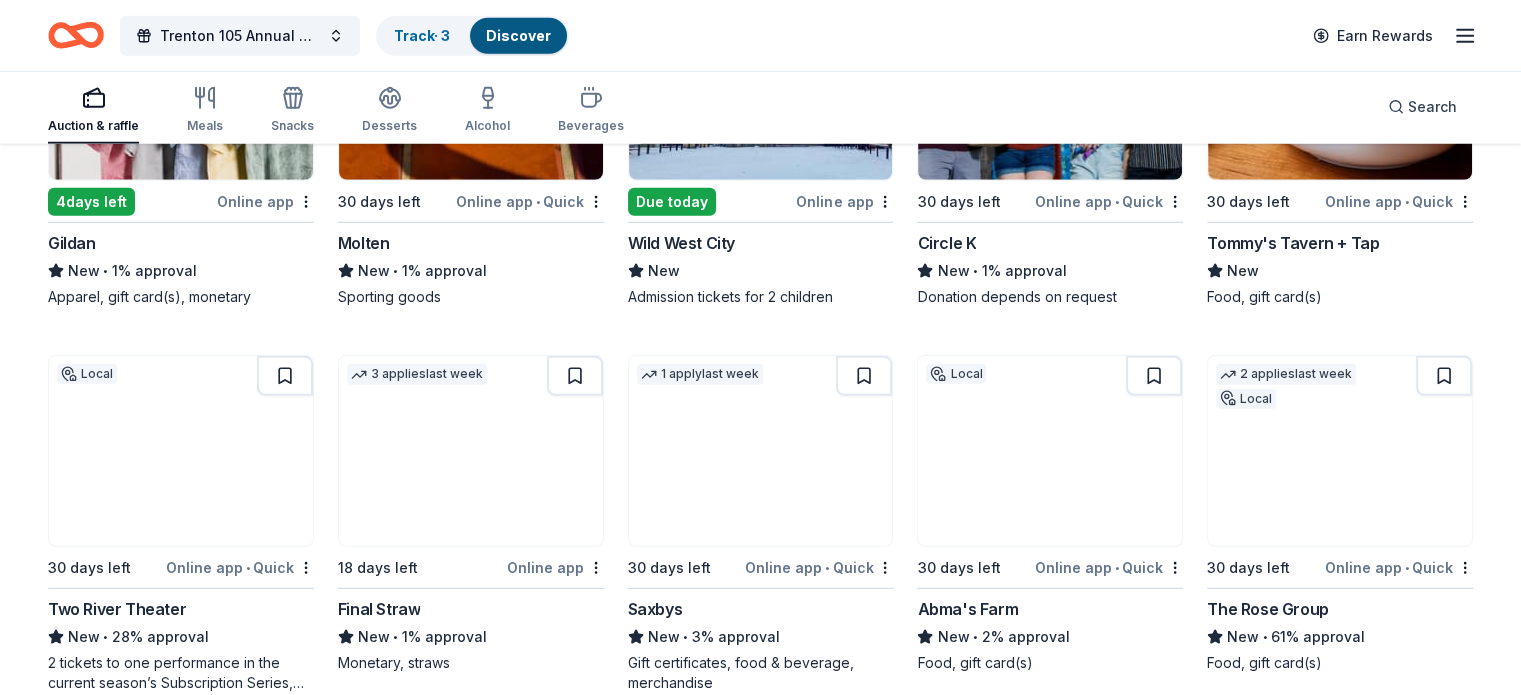 scroll, scrollTop: 13243, scrollLeft: 0, axis: vertical 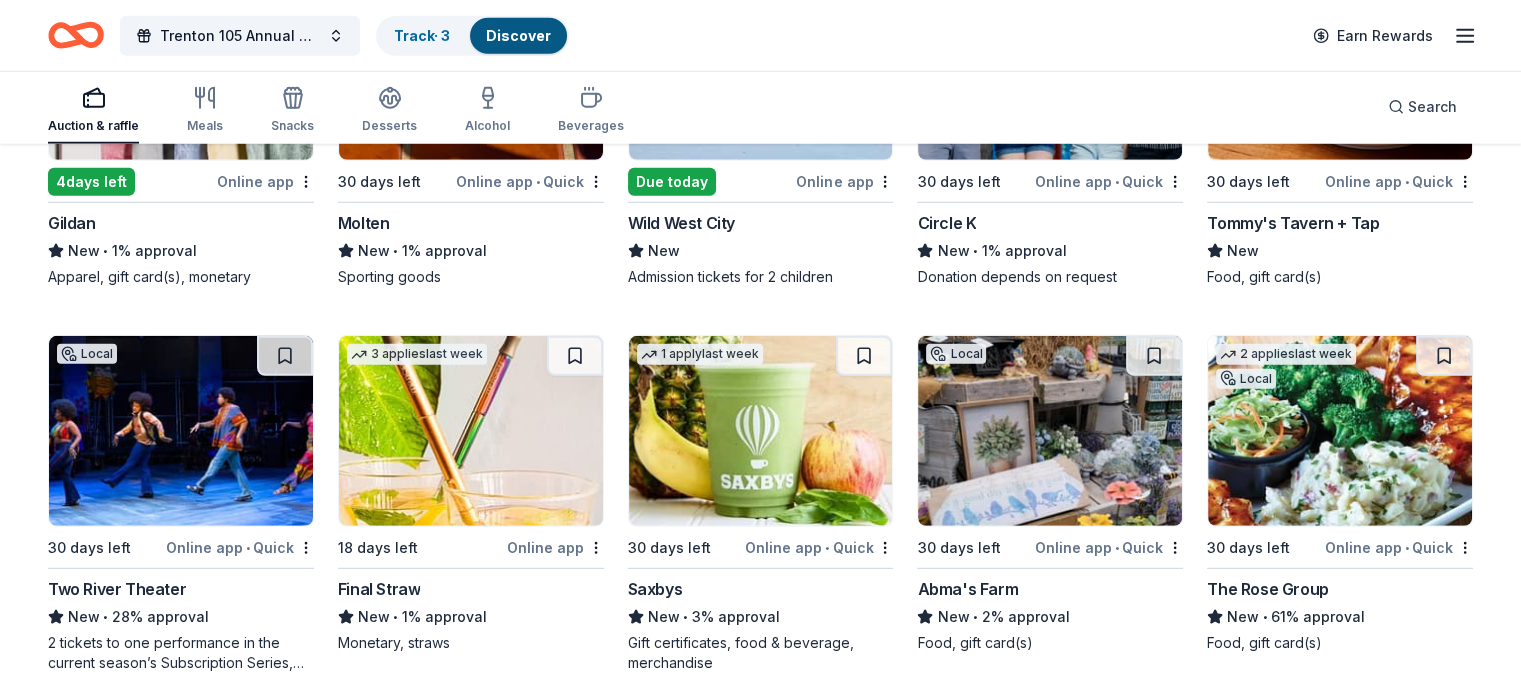 click at bounding box center (1340, 65) 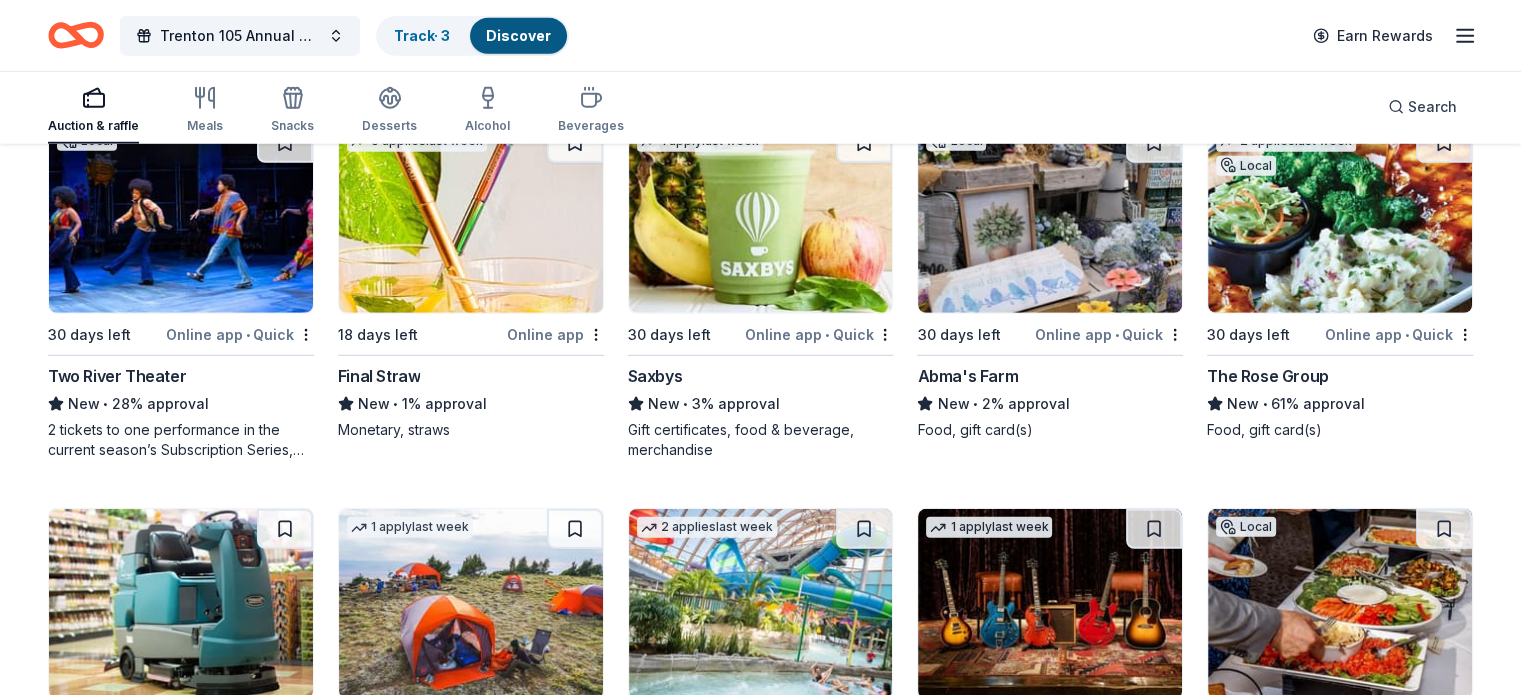 scroll, scrollTop: 13643, scrollLeft: 0, axis: vertical 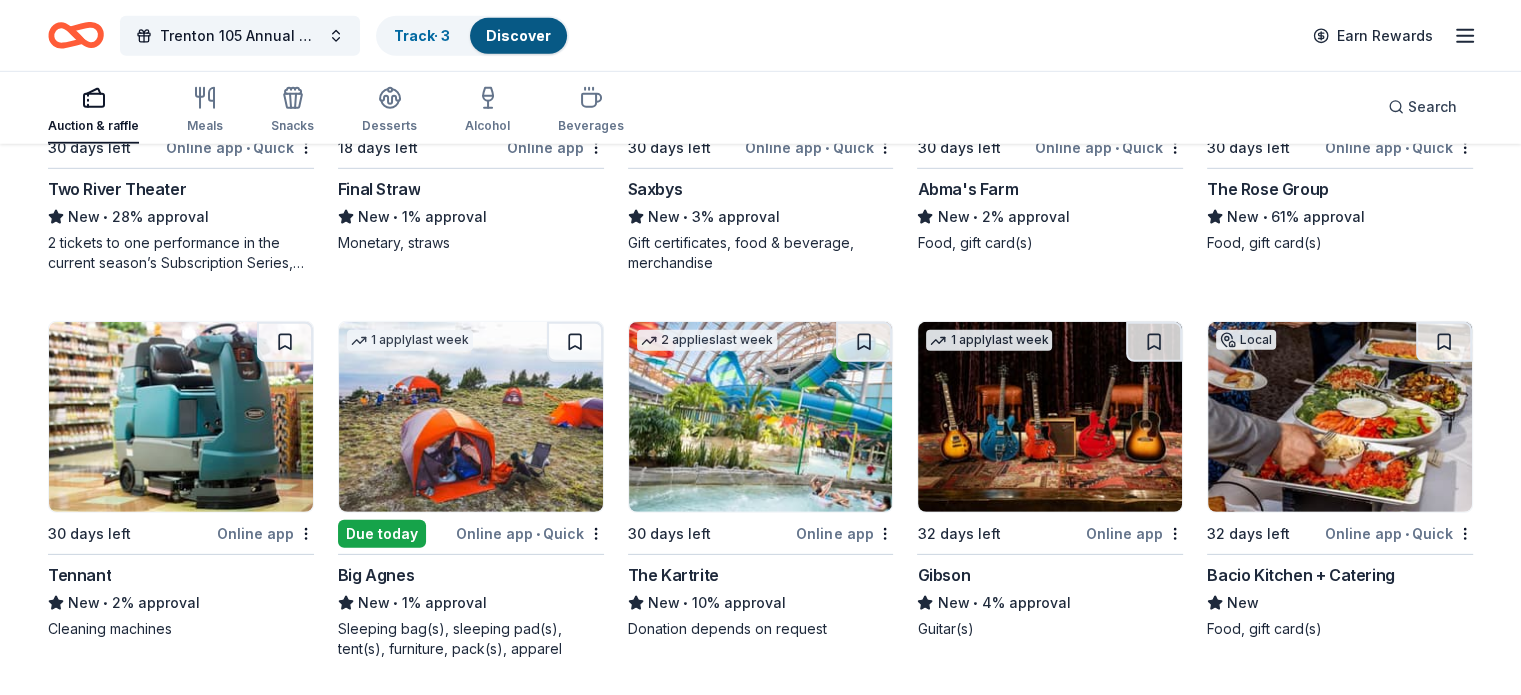 click at bounding box center (1340, 31) 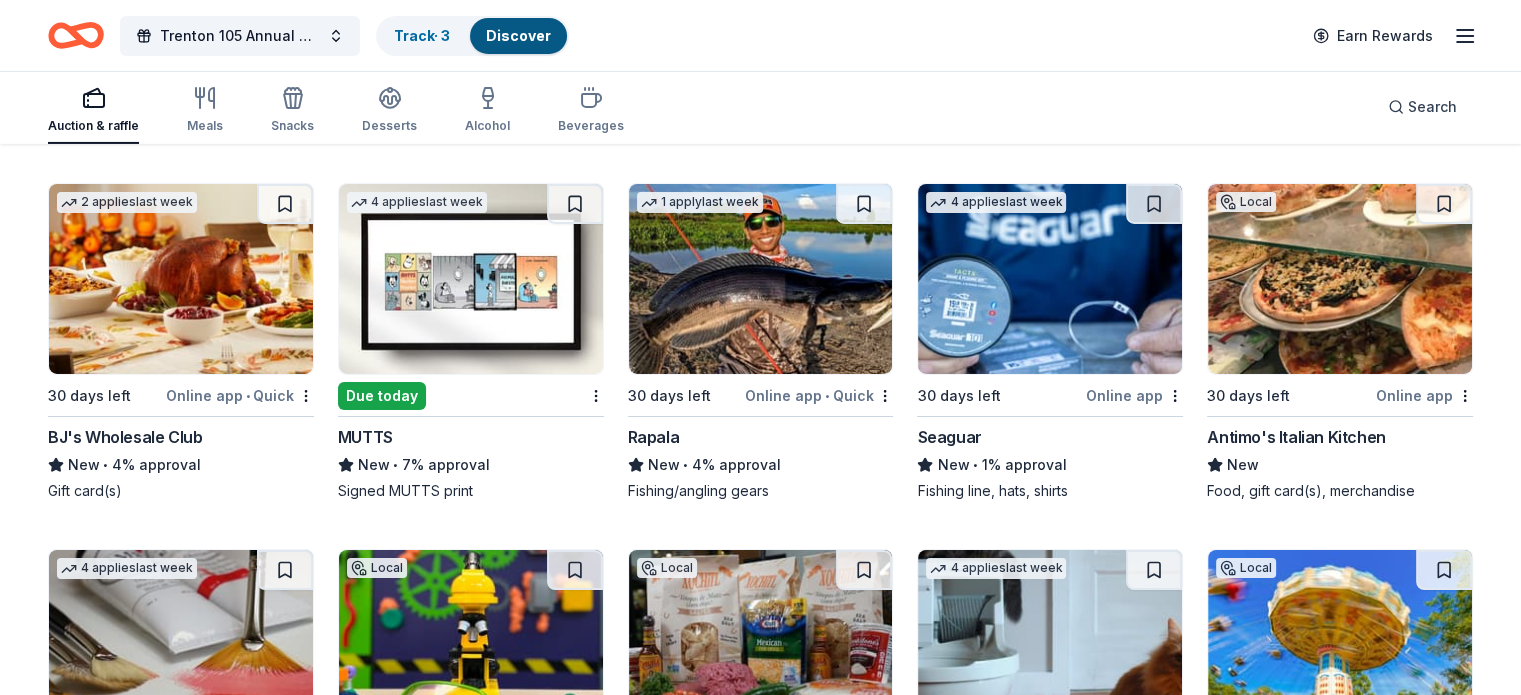 scroll, scrollTop: 14543, scrollLeft: 0, axis: vertical 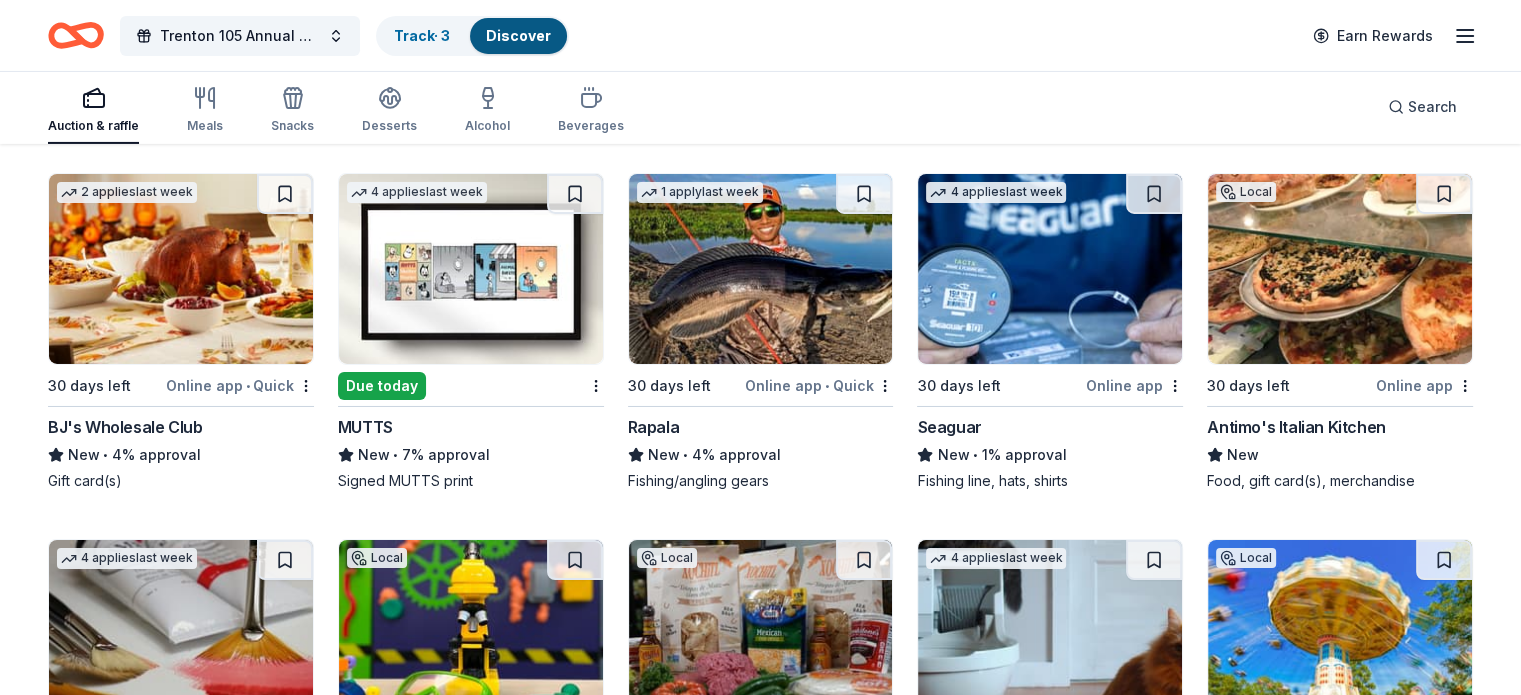click at bounding box center (181, 269) 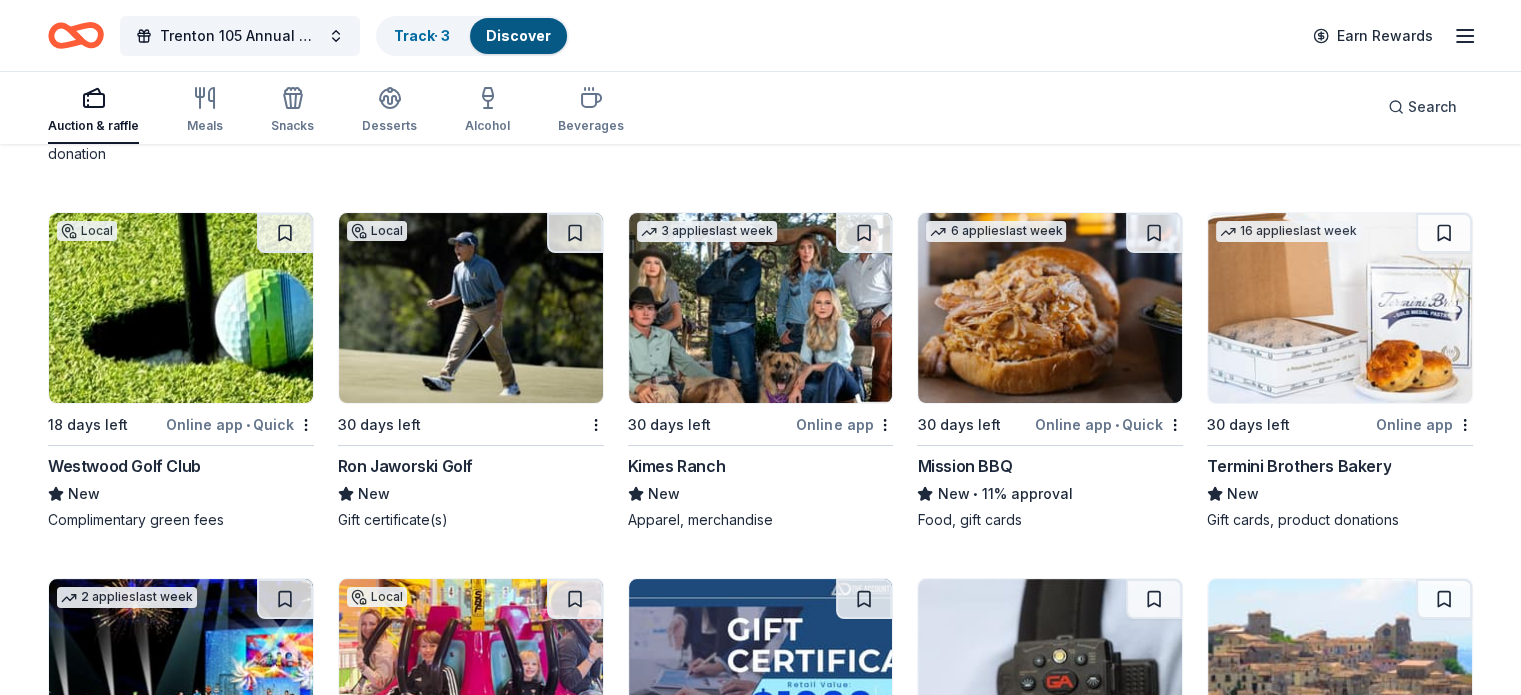scroll, scrollTop: 15343, scrollLeft: 0, axis: vertical 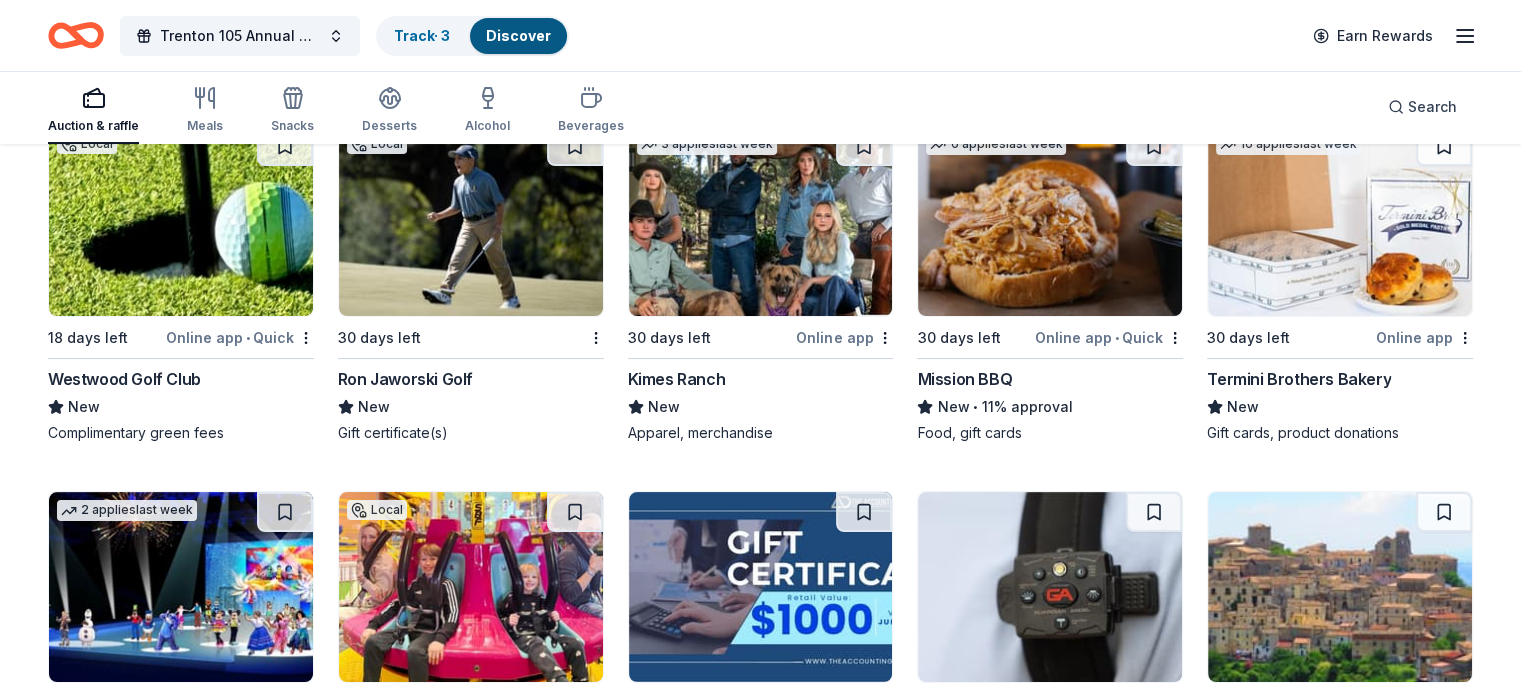 click at bounding box center (471, 221) 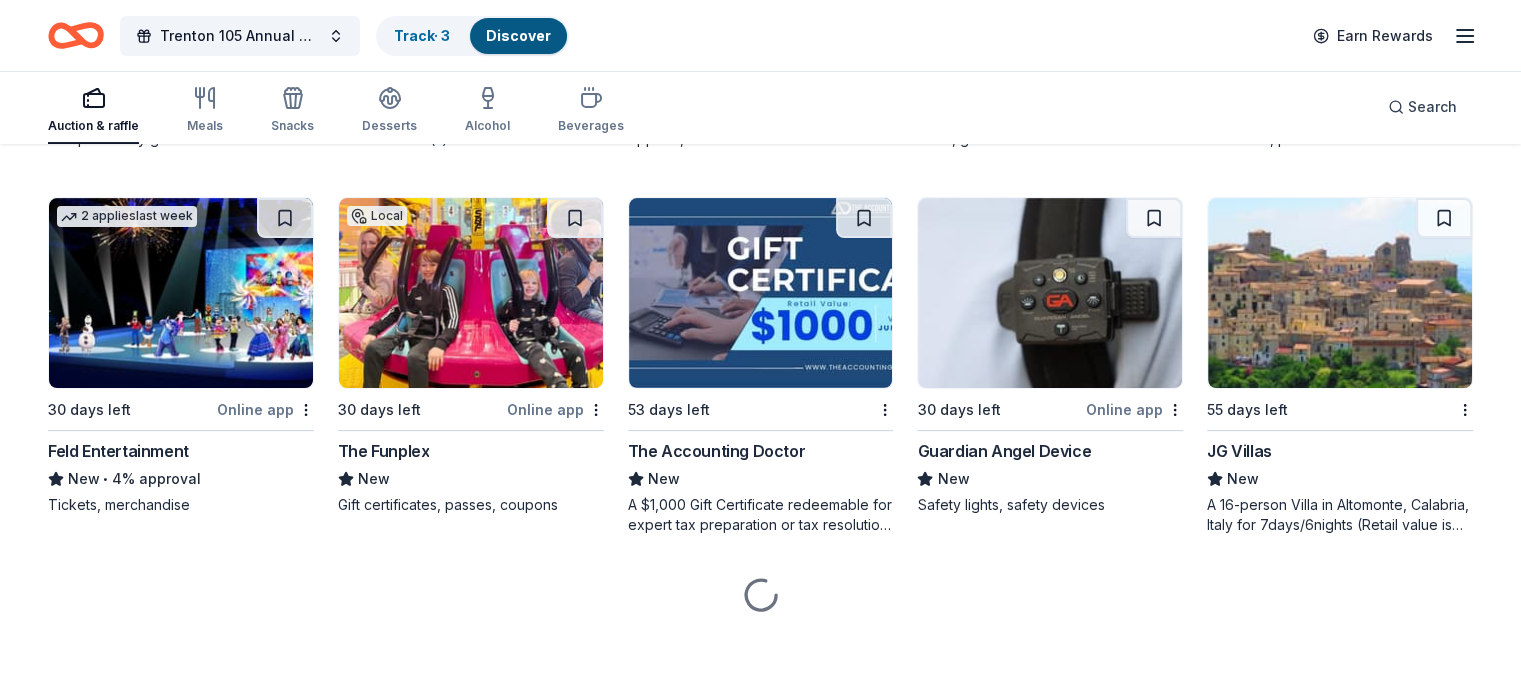 scroll, scrollTop: 15727, scrollLeft: 0, axis: vertical 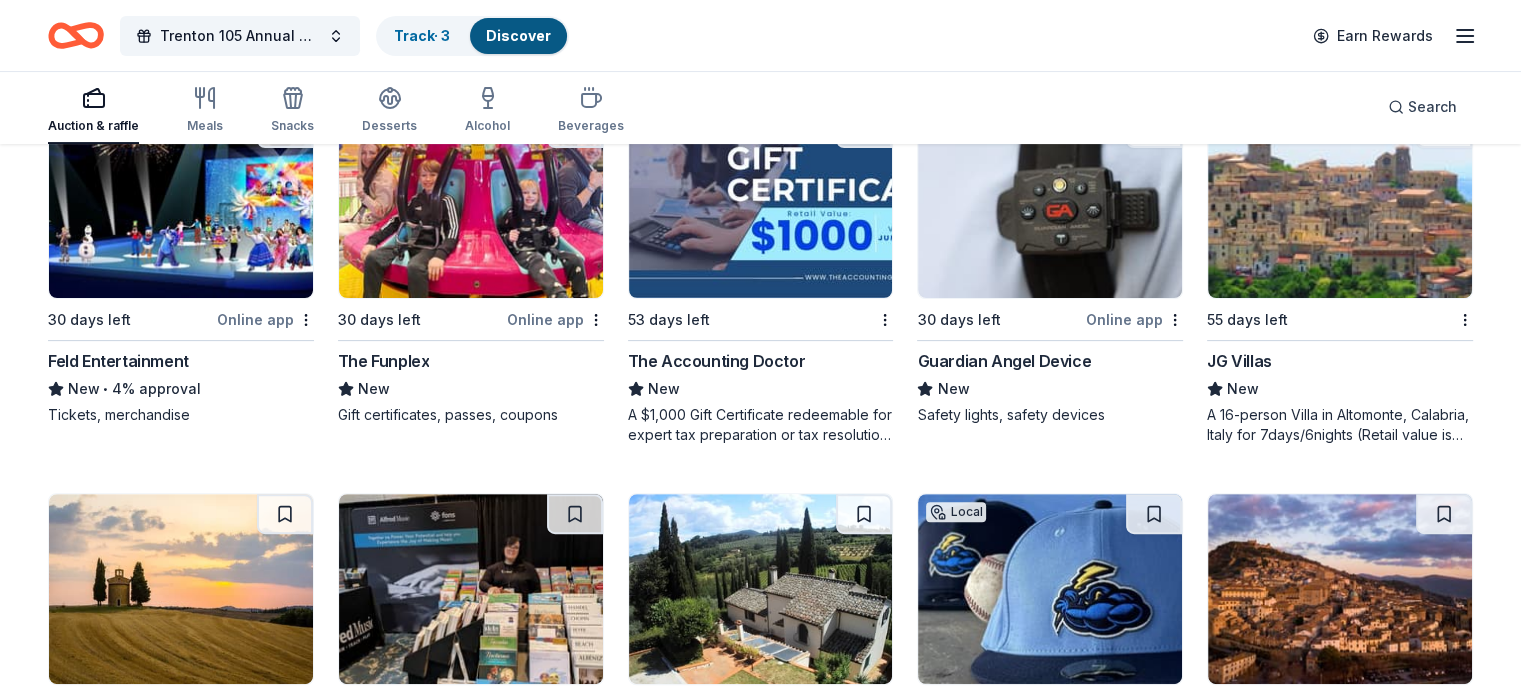 click at bounding box center (471, 203) 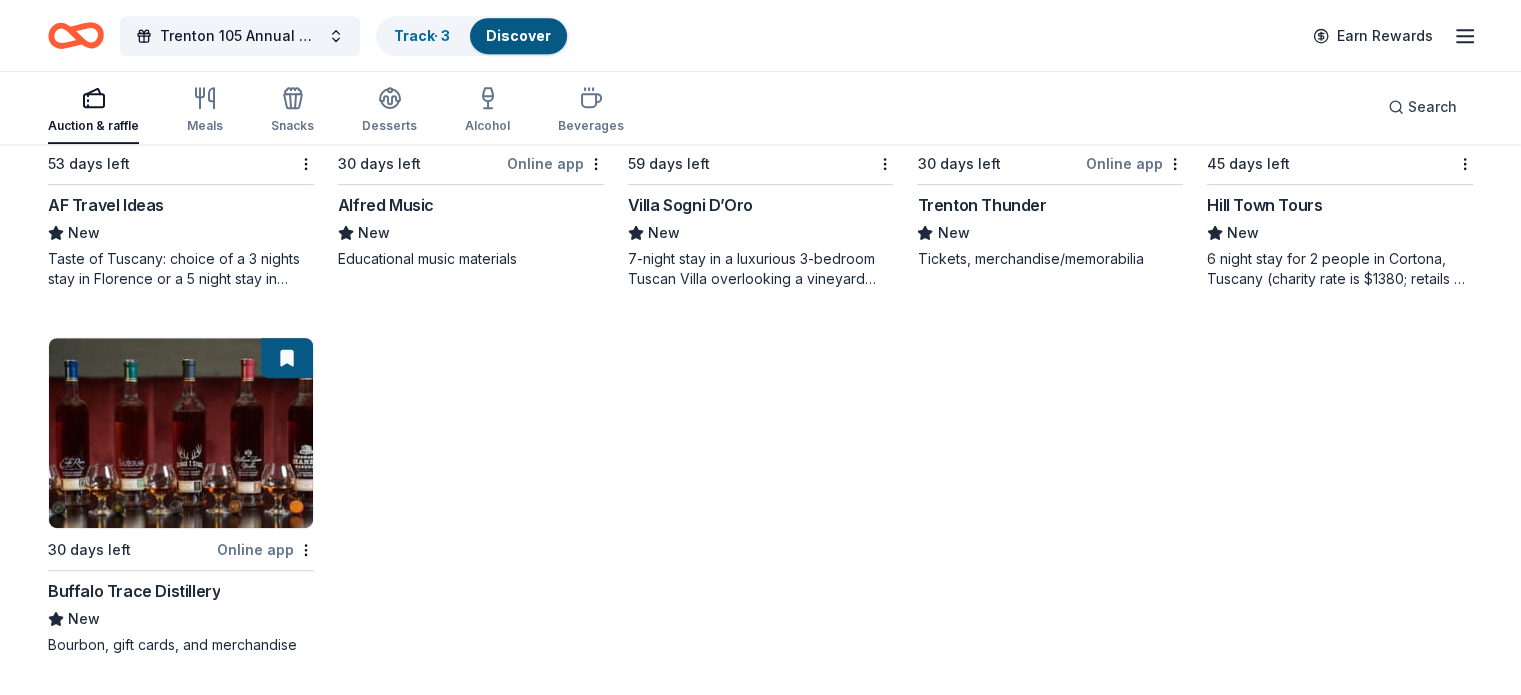 scroll, scrollTop: 16327, scrollLeft: 0, axis: vertical 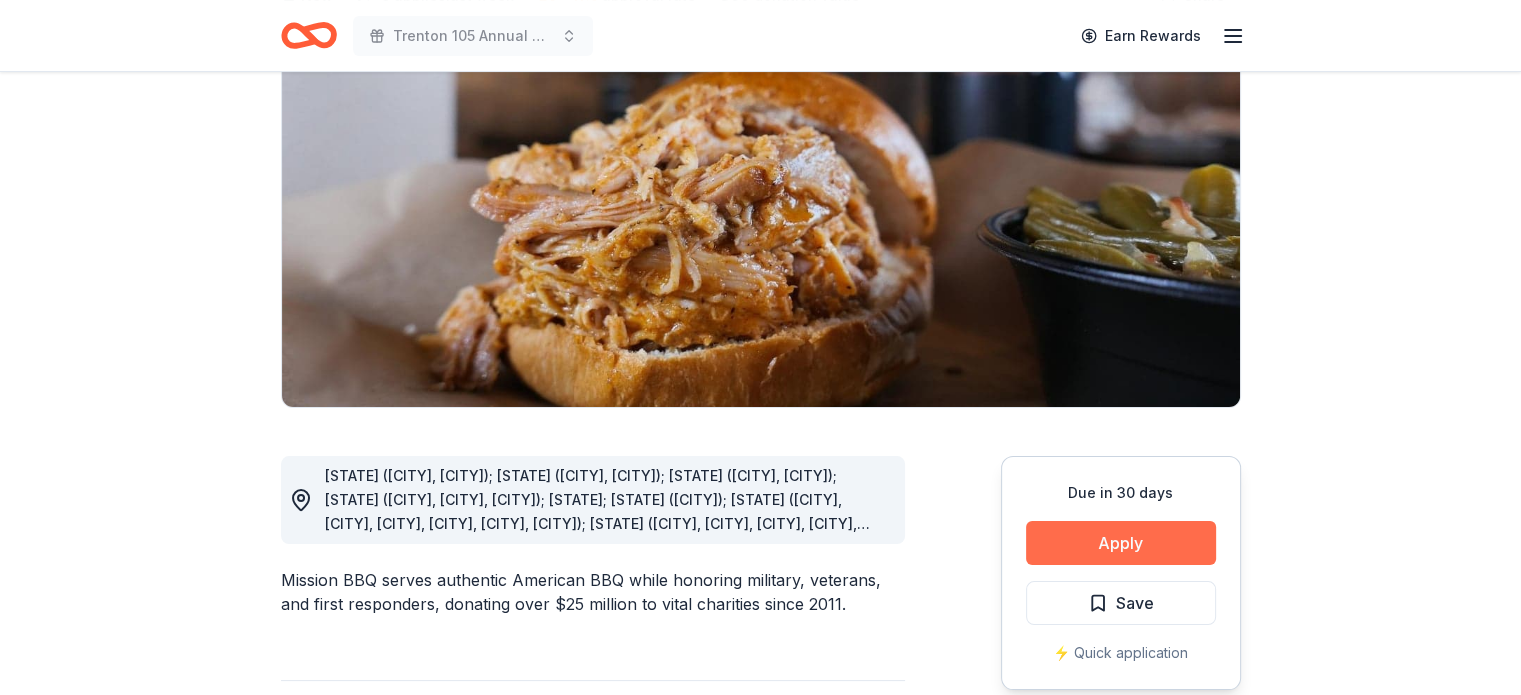 click on "Apply" at bounding box center [1121, 543] 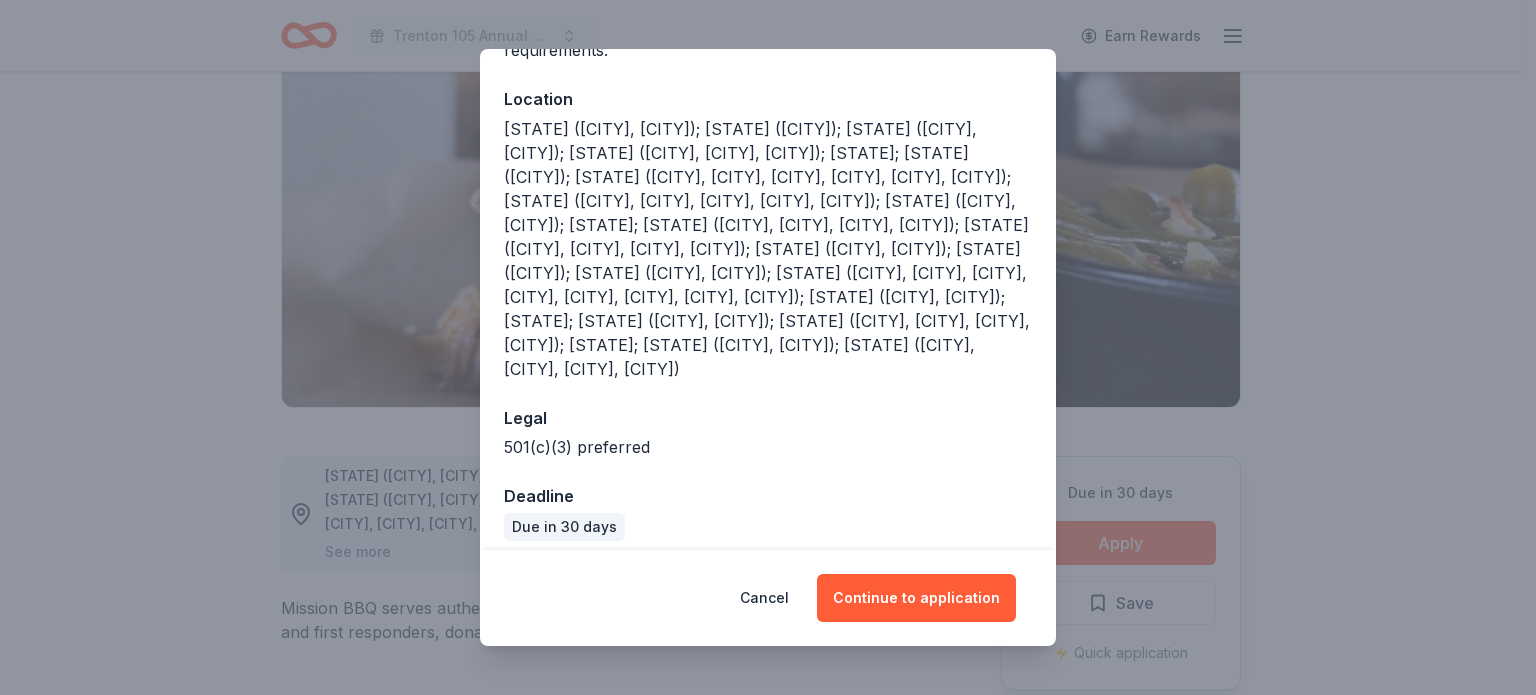 scroll, scrollTop: 266, scrollLeft: 0, axis: vertical 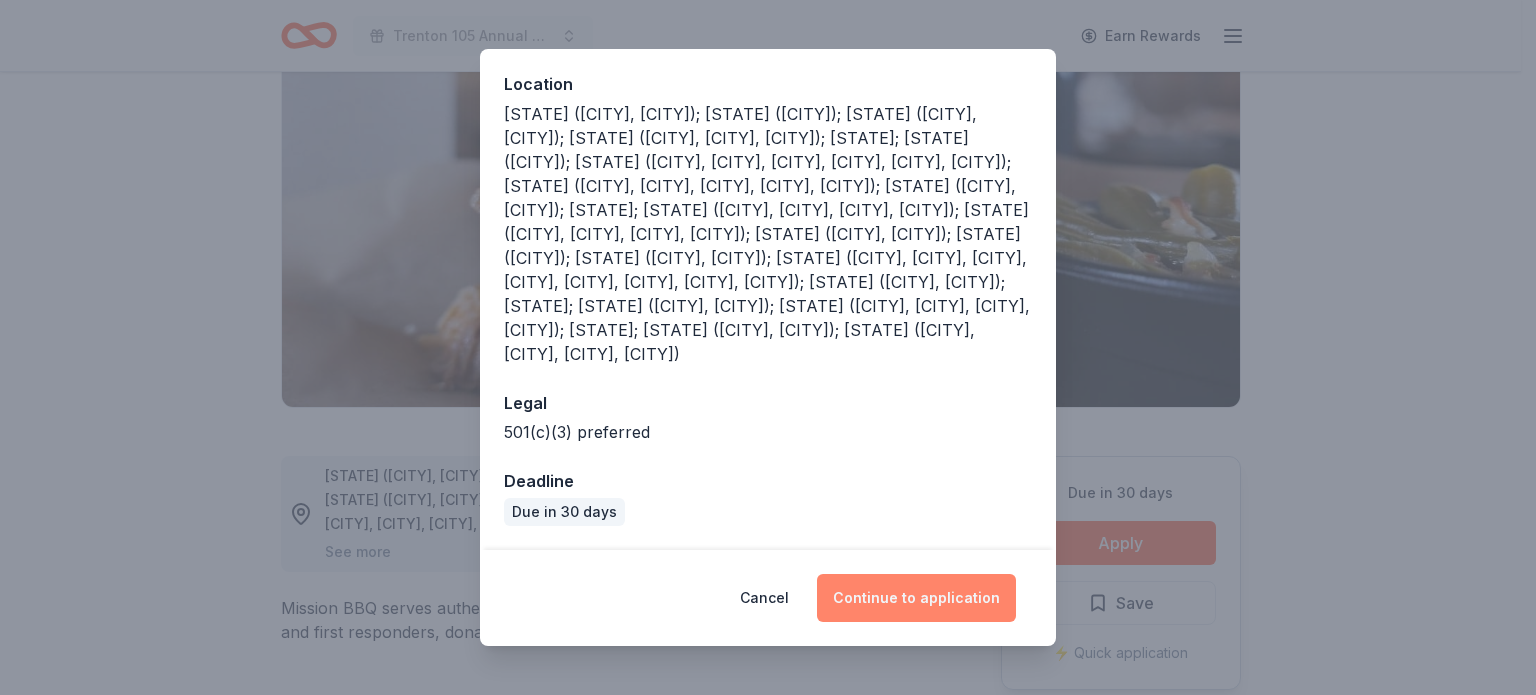 click on "Continue to application" at bounding box center [916, 598] 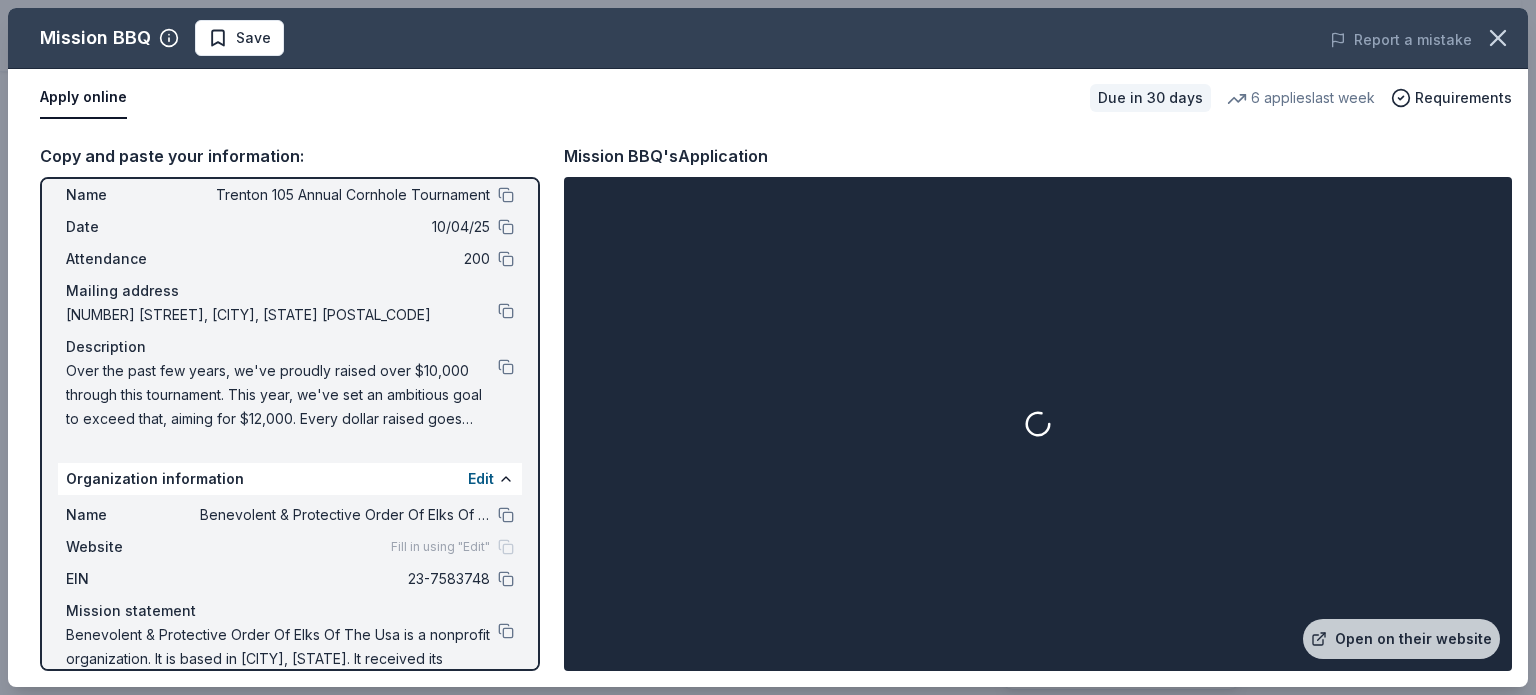 scroll, scrollTop: 100, scrollLeft: 0, axis: vertical 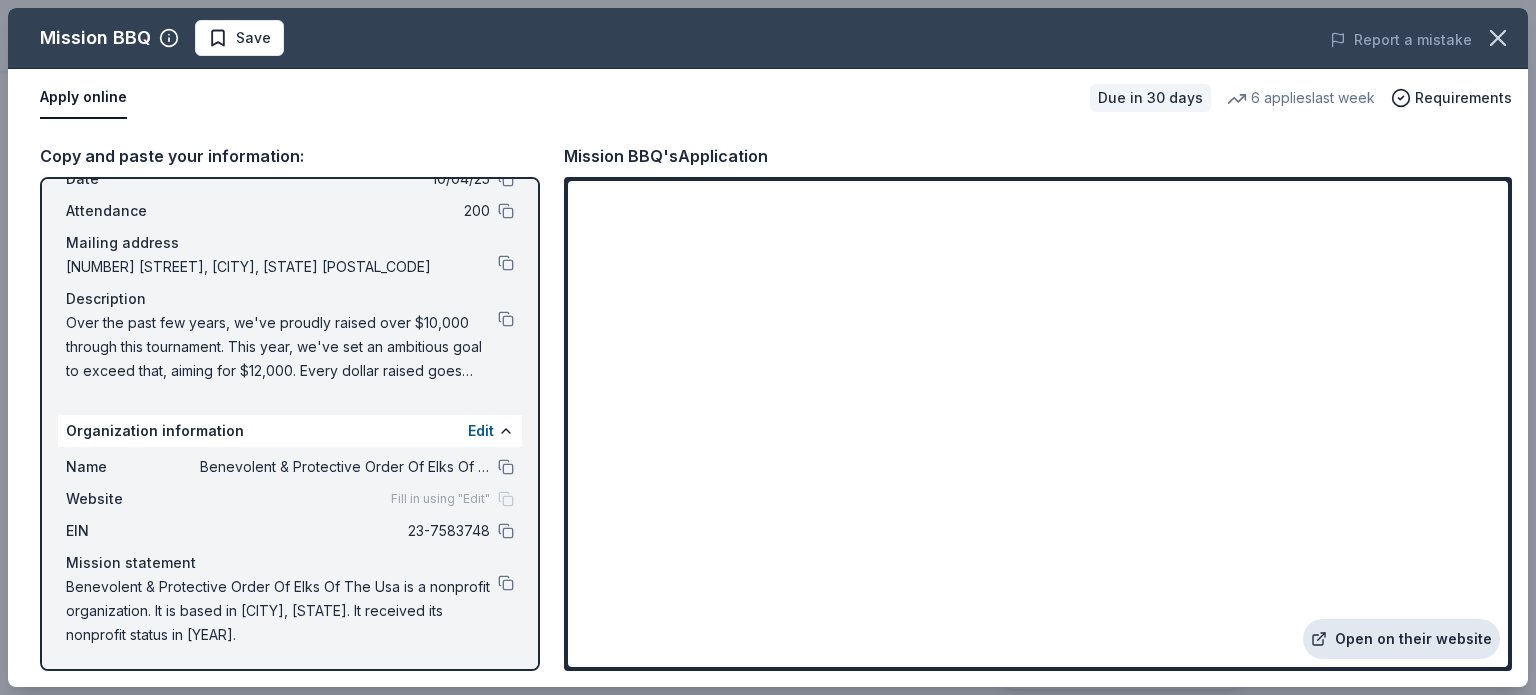 click on "Open on their website" at bounding box center (1401, 639) 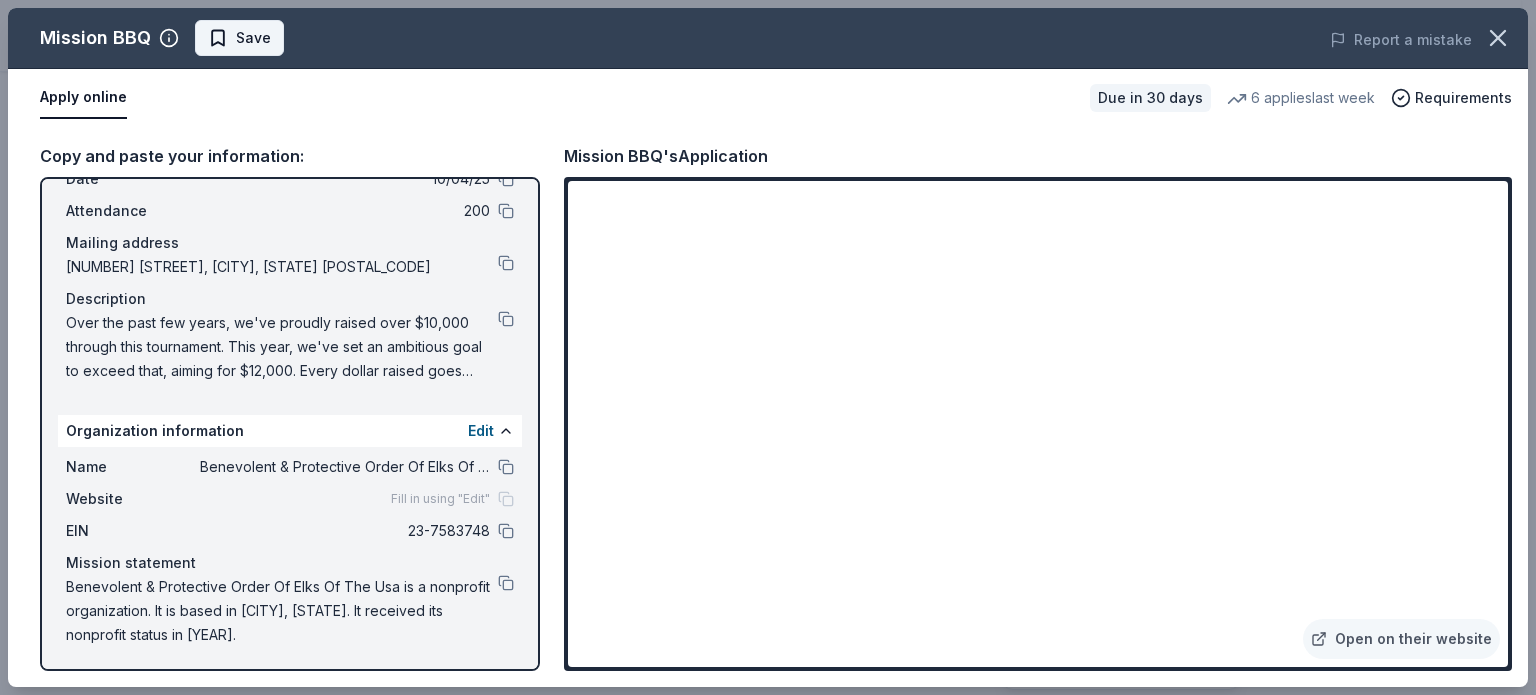 click on "Save" at bounding box center [253, 38] 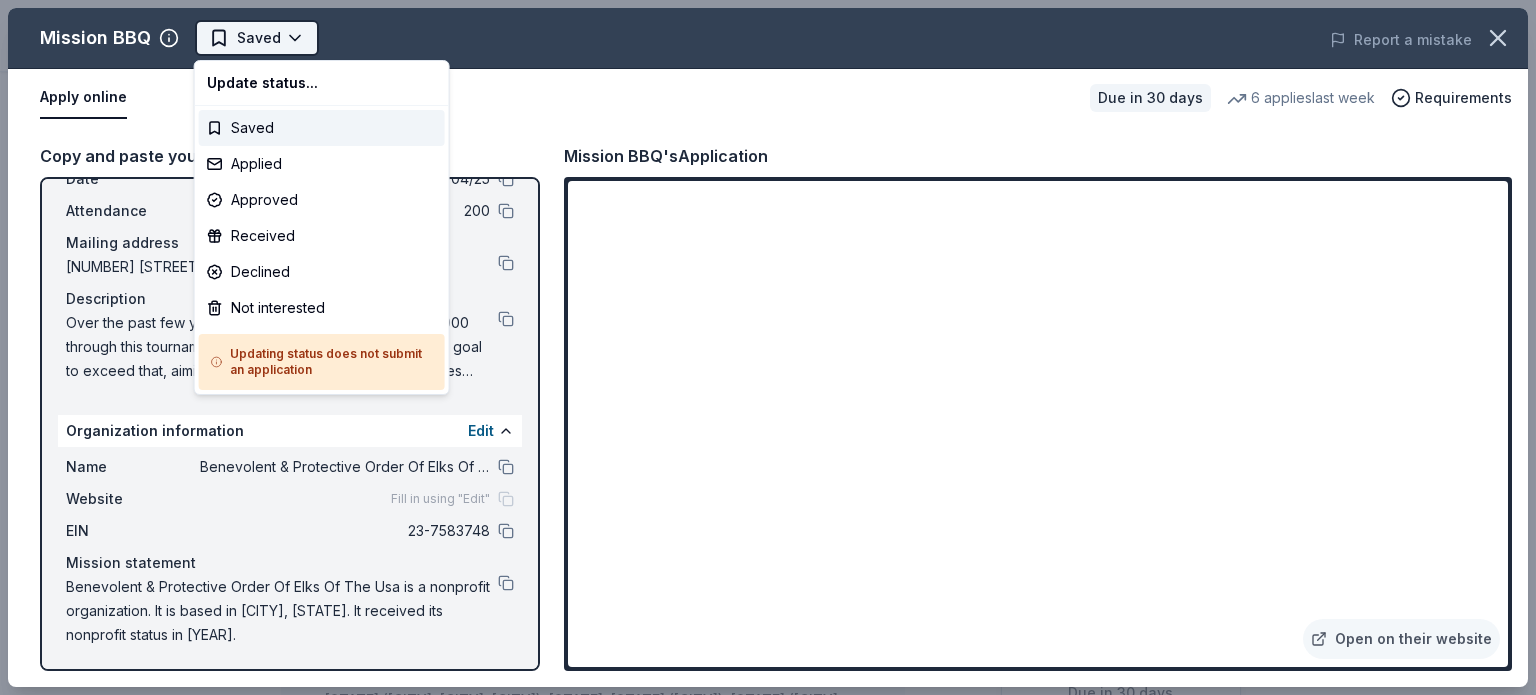 click on "Trenton 105 Annual Cornhole Tournament Saved Apply Due in 30 days Share Mission BBQ New 6   applies  last week 11% approval rate $ 60 donation value Share Donating in AZ (Paradise Valley, Surprise); CO (Colorado Springs); CT (Orange, Southington); DE (Dover, Rehoboth Beach, Wilmington); FL; IA (Davenport); IL (Downer’s Grove, Gurnee, Naperville, Peoria, Rockford, Springfield); IN (Clarksville, Evansville, Fort Wayne, Merrillville, Mishawaka); KY (Bowling Green, St. Matthews); MD; MI (Grand Rapids, Northville, Sterling Heights, Troy); NC (Fayetteville, Greenville, Jacksonville, Wilmington); NJ (Deptford, Hamilton, Marlton, Sicklerville); NV (Henderson); NY (Albany, Henrietta); OH (Boardman, Brunswick, Canton, Dayton, Mason, Mentor, Niles, Parma, Westlake); OK (Oklahoma City, Tulsa); PA; SC (Columbia, North Myrtle Beach); TN (Chattanooga, Clarksville, Murfreesboro, Nashville); VA; WI (Brookfield, Green Bay, Kenosha, Madison, West Allis) See more What they donate Food, gift cards Meals Auction & raffle Apply %" at bounding box center (768, 347) 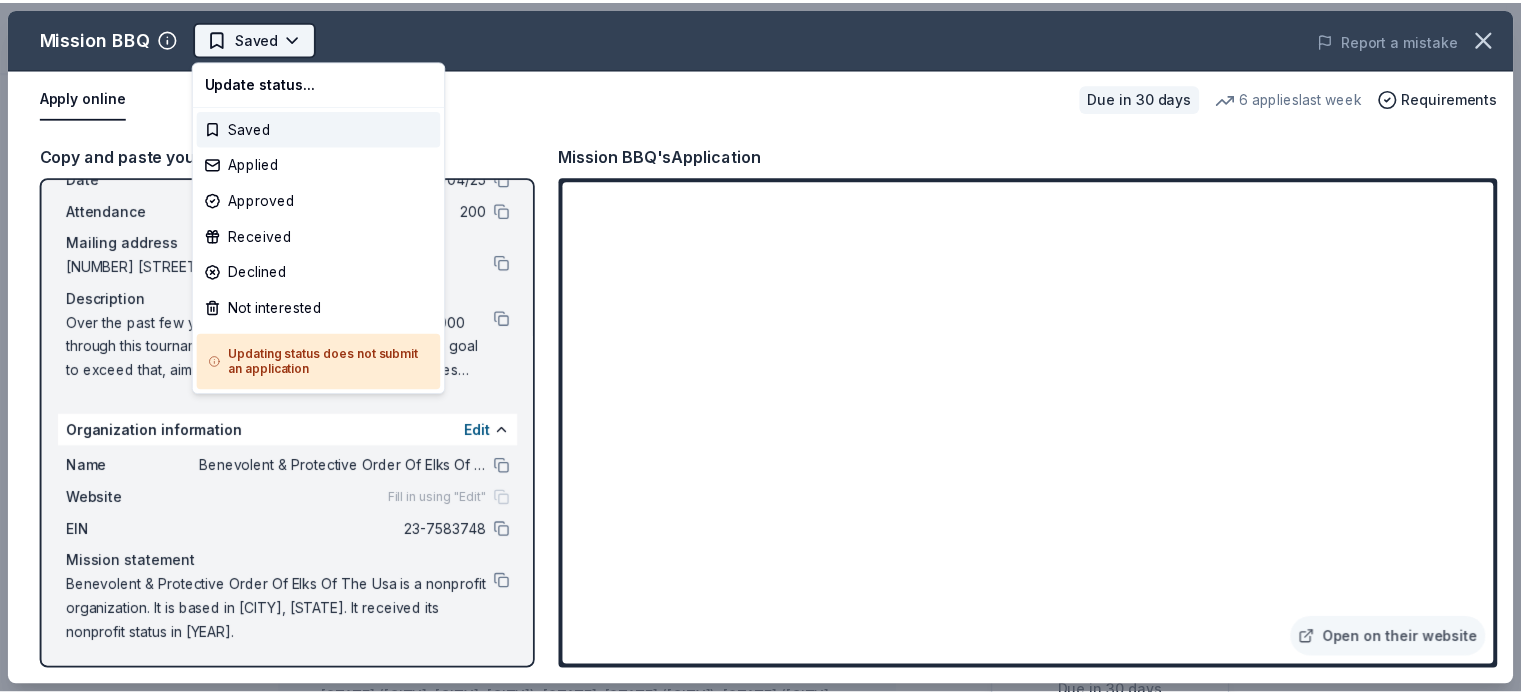 scroll, scrollTop: 0, scrollLeft: 0, axis: both 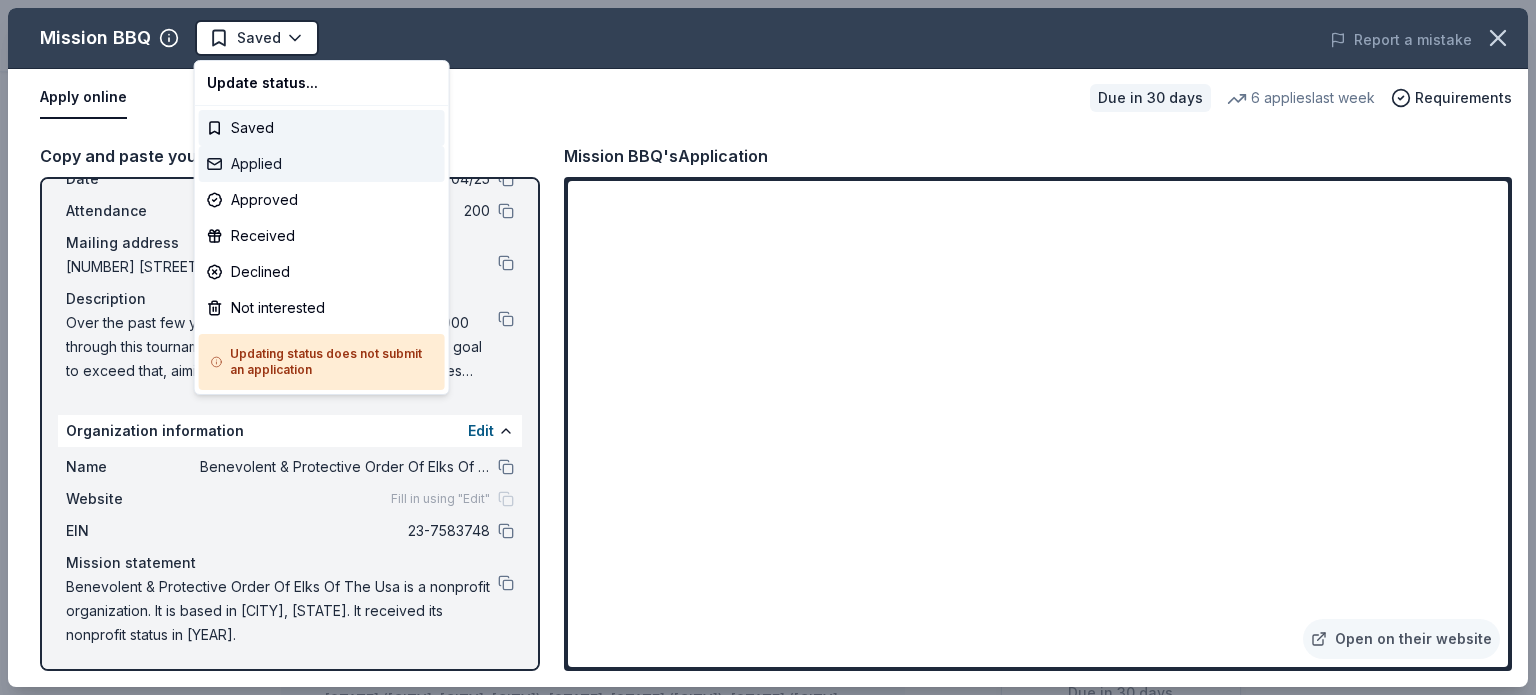 click on "Applied" at bounding box center [322, 164] 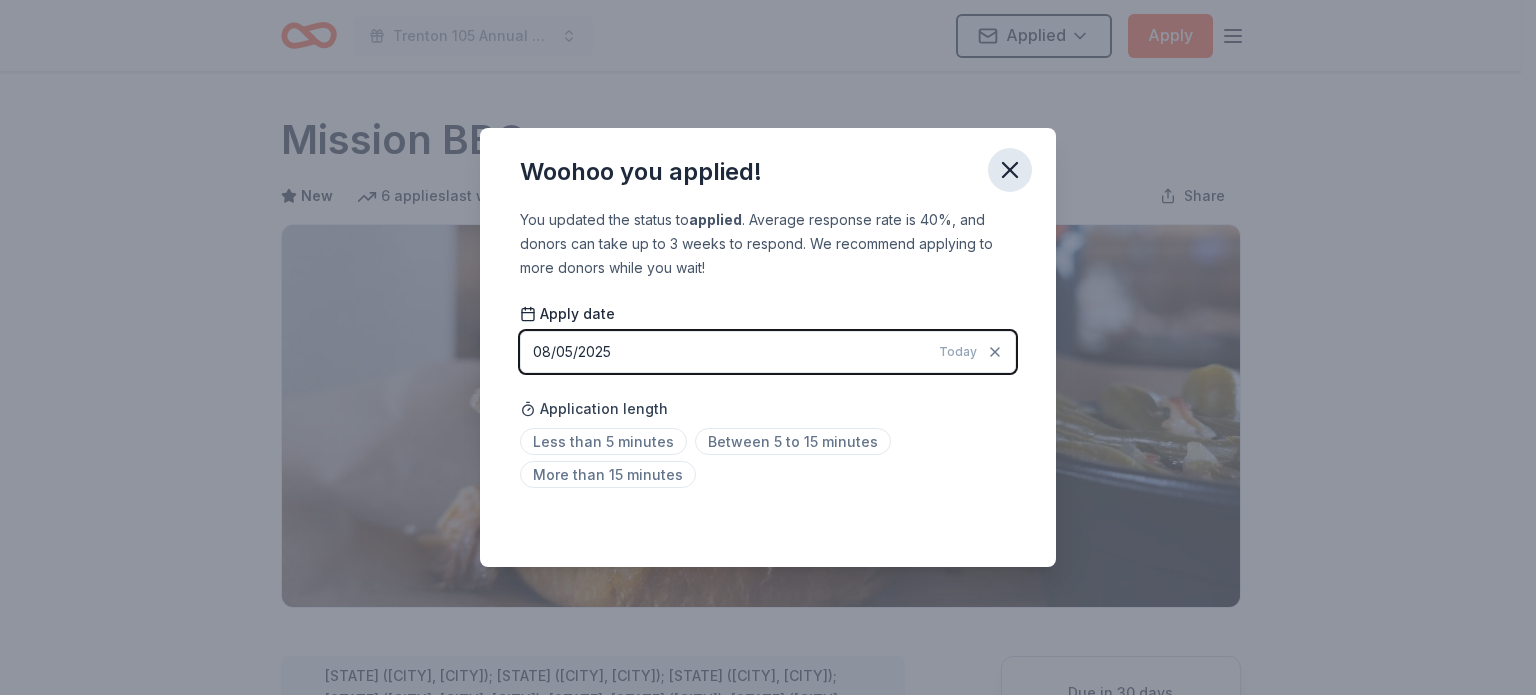 click 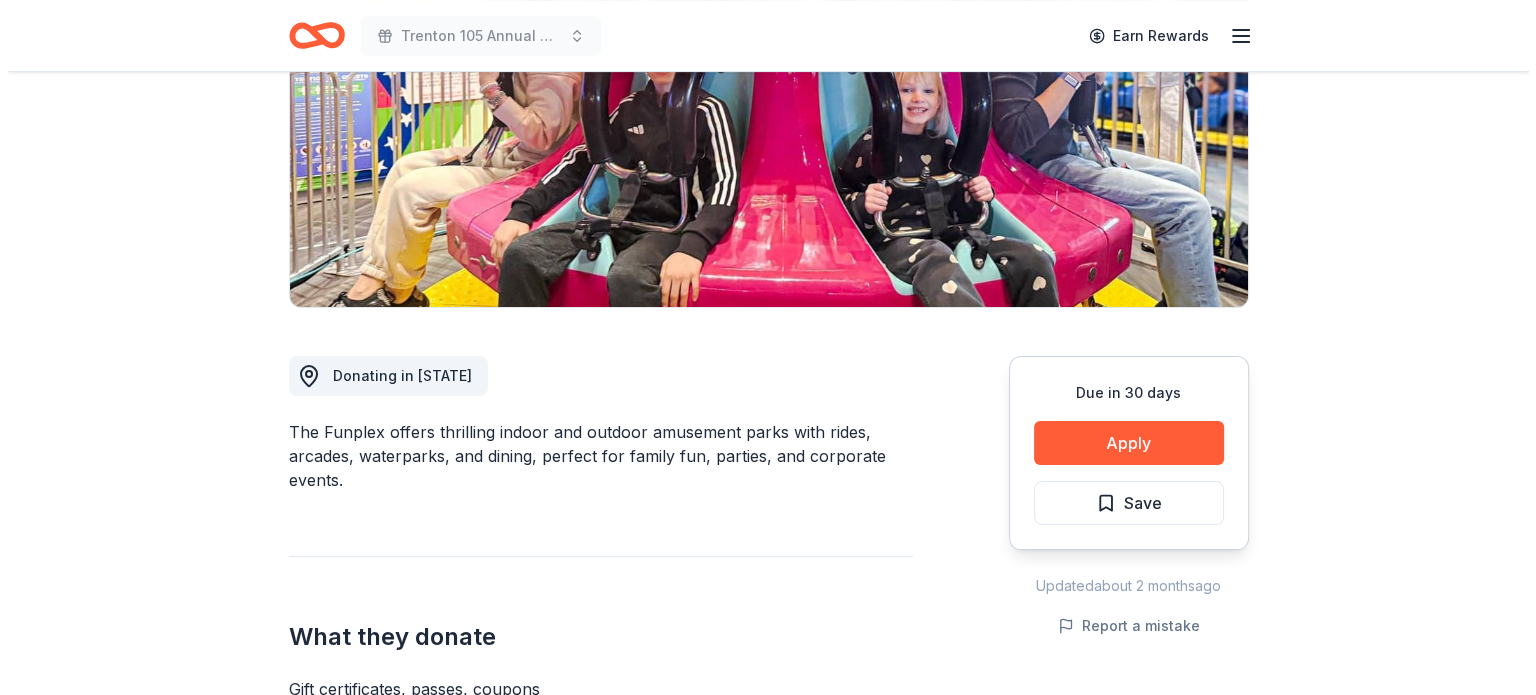 scroll, scrollTop: 400, scrollLeft: 0, axis: vertical 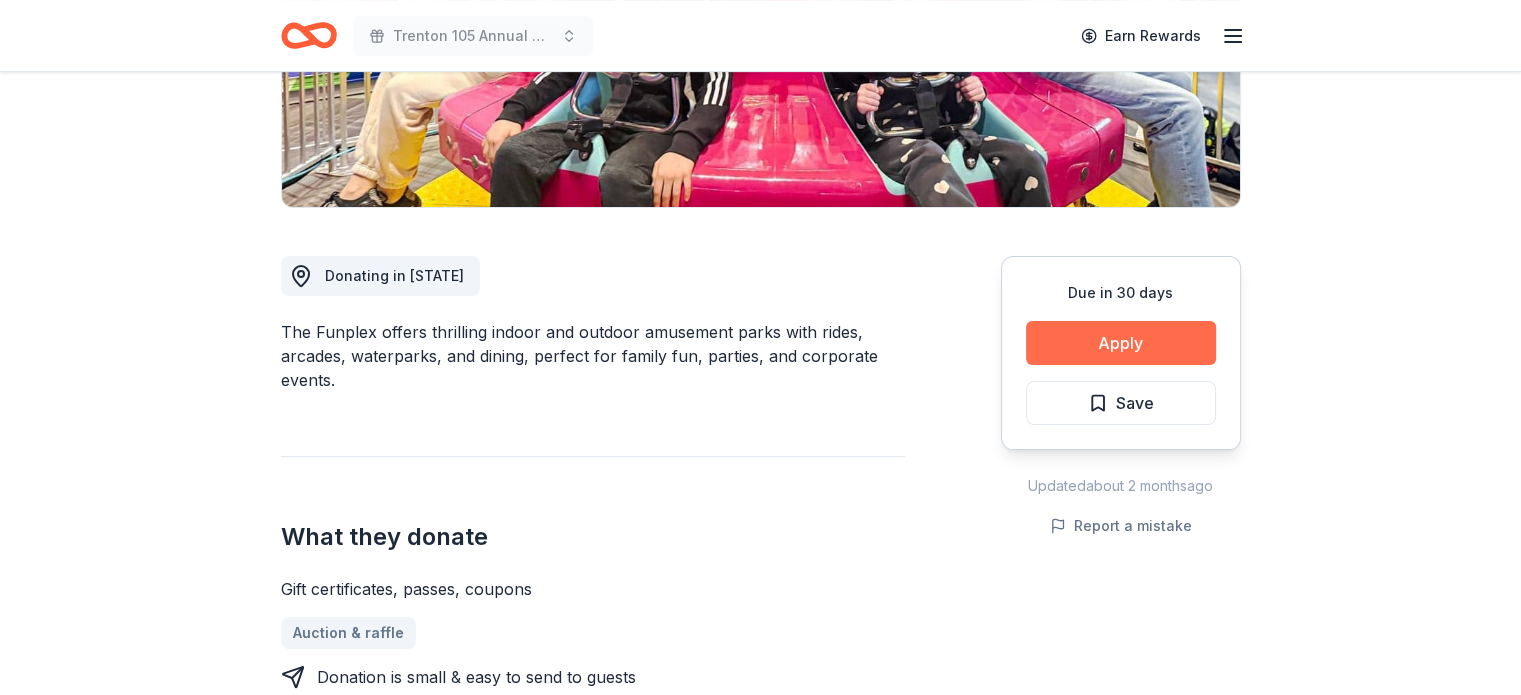 click on "Apply" at bounding box center (1121, 343) 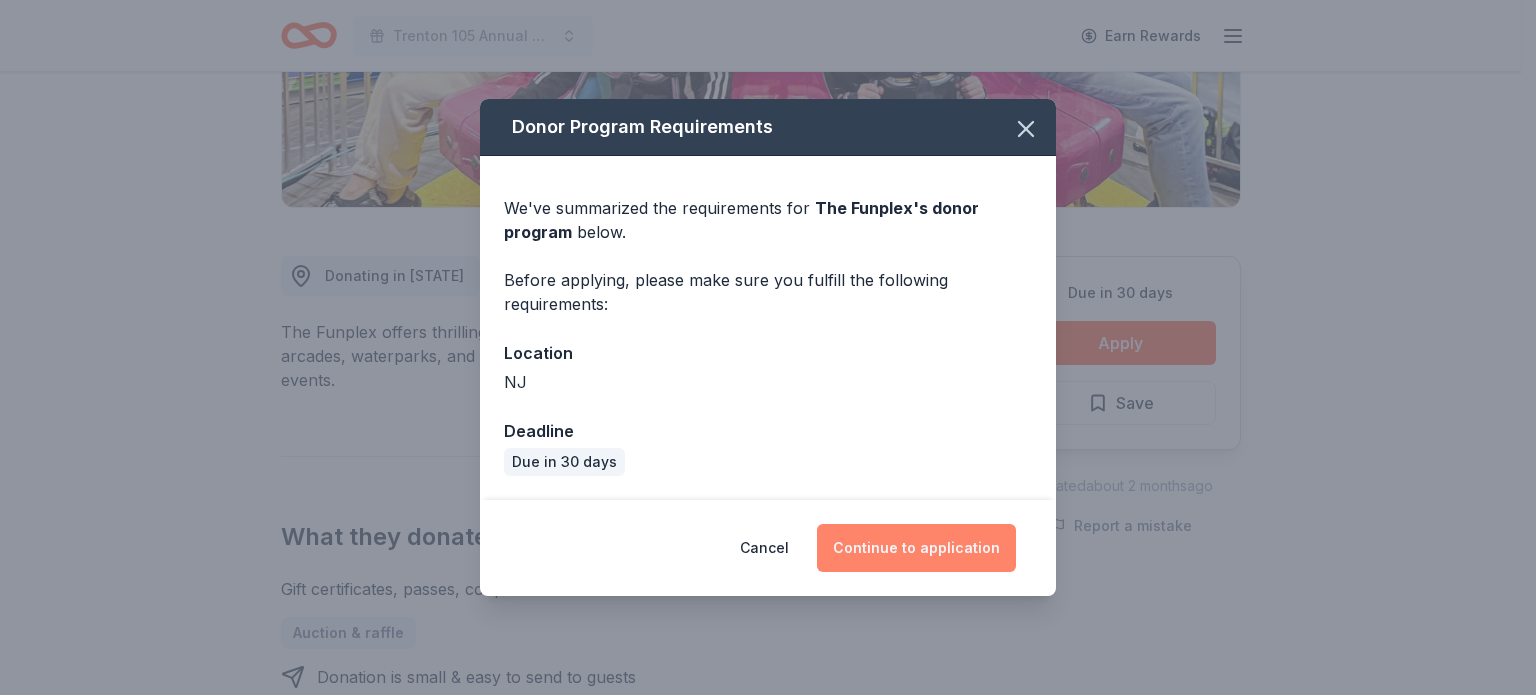click on "Continue to application" at bounding box center (916, 548) 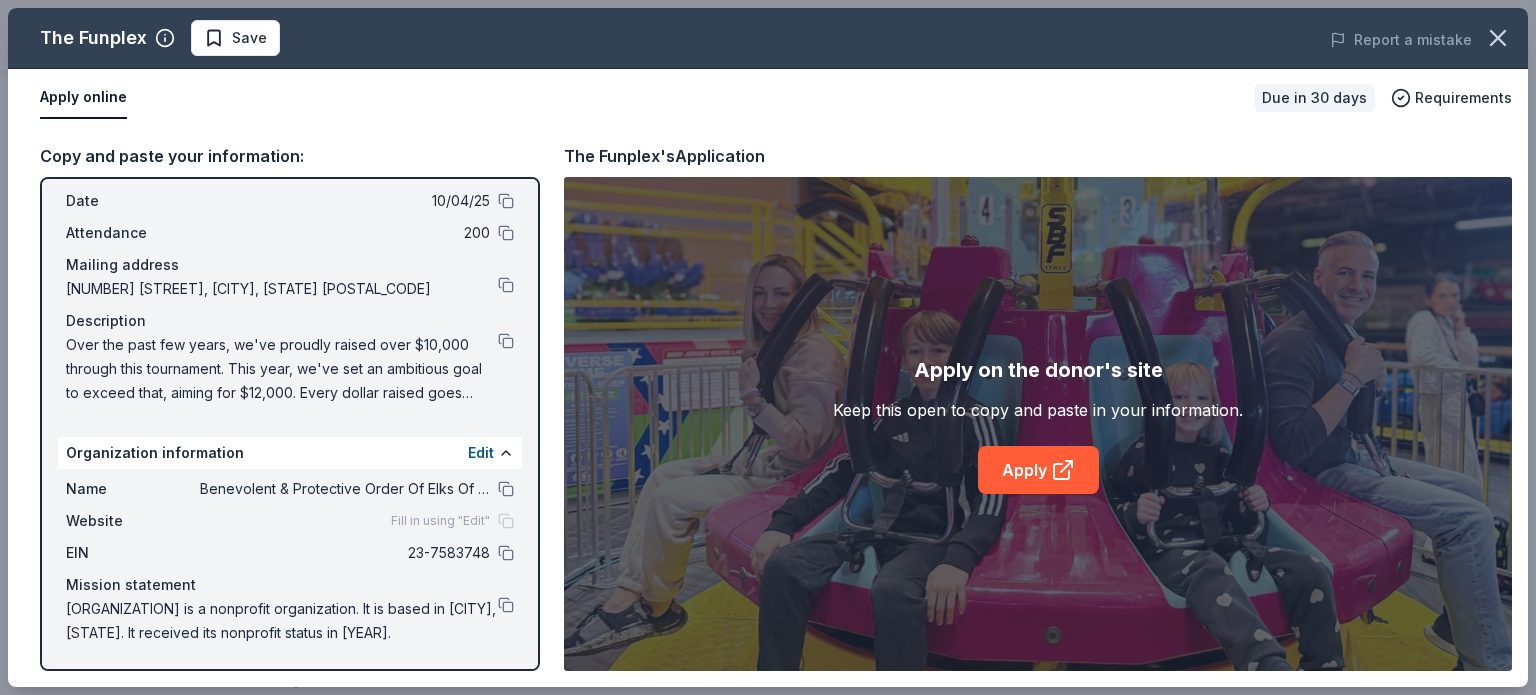 scroll, scrollTop: 100, scrollLeft: 0, axis: vertical 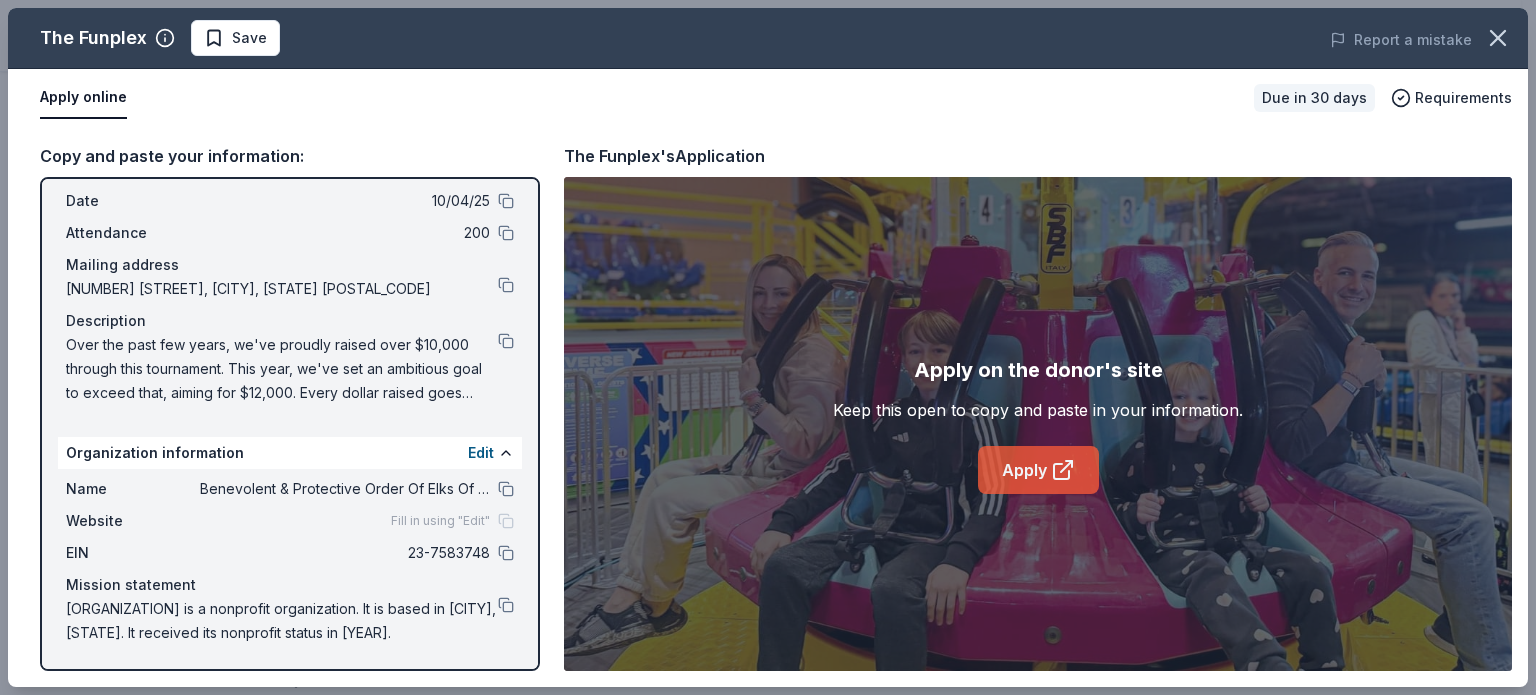 click on "Apply" at bounding box center [1038, 470] 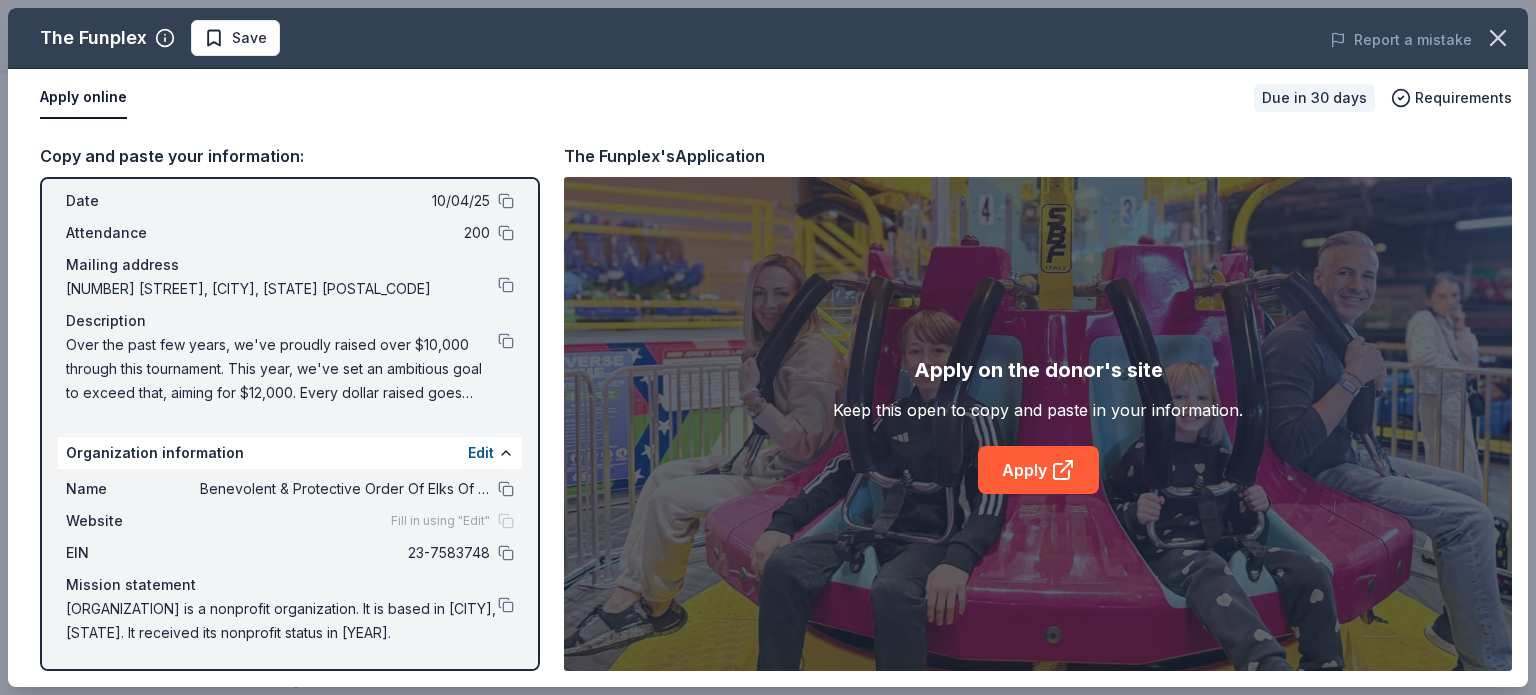 click on "Save" at bounding box center (235, 38) 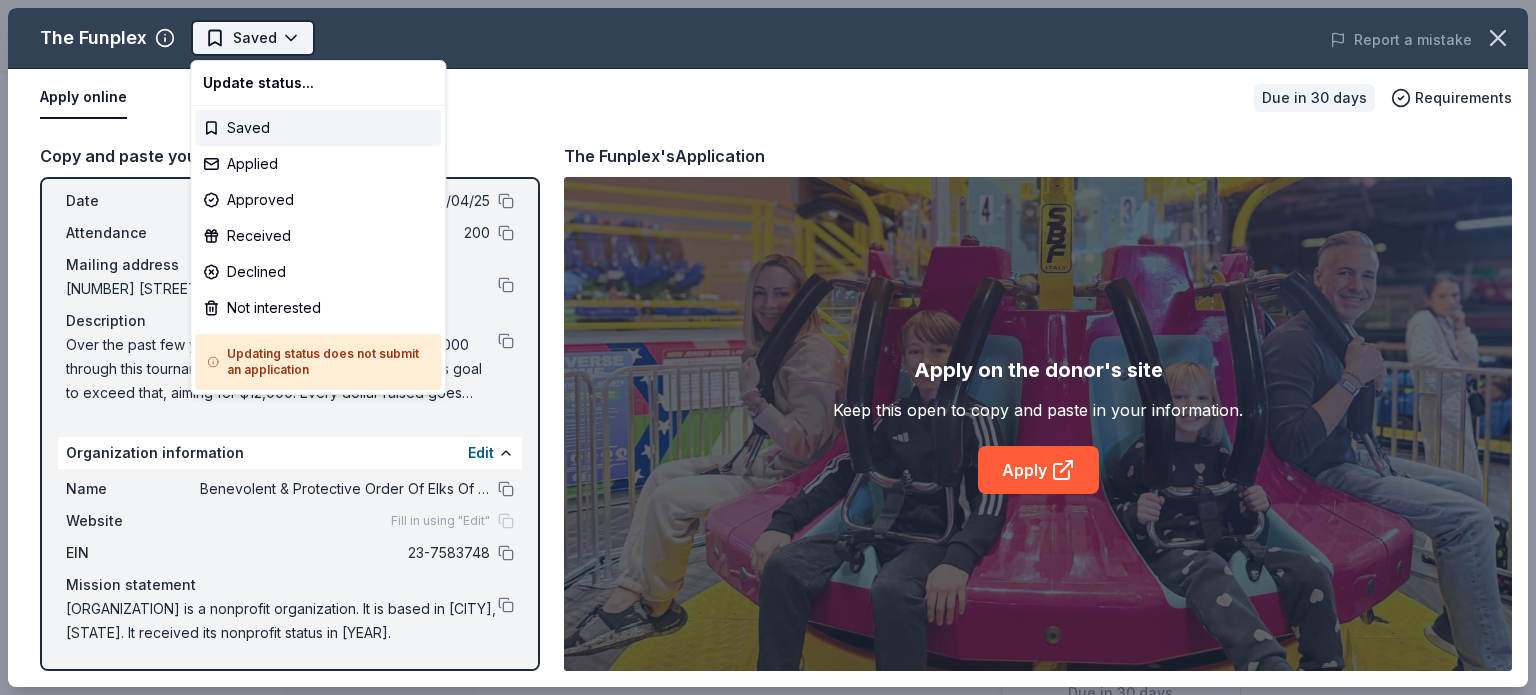 click on "Trenton 105 Annual Cornhole Tournament Saved Apply Due in 30 days Share The Funplex New Share Donating in NJ The Funplex offers thrilling indoor and outdoor amusement parks with rides, arcades, waterparks, and dining, perfect for family fun, parties, and corporate events. What they donate Gift certificates, passes, coupons Auction & raffle Donation is small & easy to send to guests Who they donate to The Funplex  hasn ' t listed any preferences or eligibility criteria. We ' re collecting data on   approval rate ; check back soon. We ' re collecting data on   donation value ; check back soon. Due in 30 days Apply Saved Updated  about 2 months  ago Report a mistake New Be the first to review this company! Leave a review Similar donors 2   applies  last week Local 30 days left Online app Morey's Piers & Beachfront Waterparks New Amusement or waterpark admission ticket(s) 2   applies  last week 15  days left Online app City Experiences New Ticket(s) 30 days left Online app dd's DISCOUNTS New Gift card(s) Local 1" at bounding box center [768, 347] 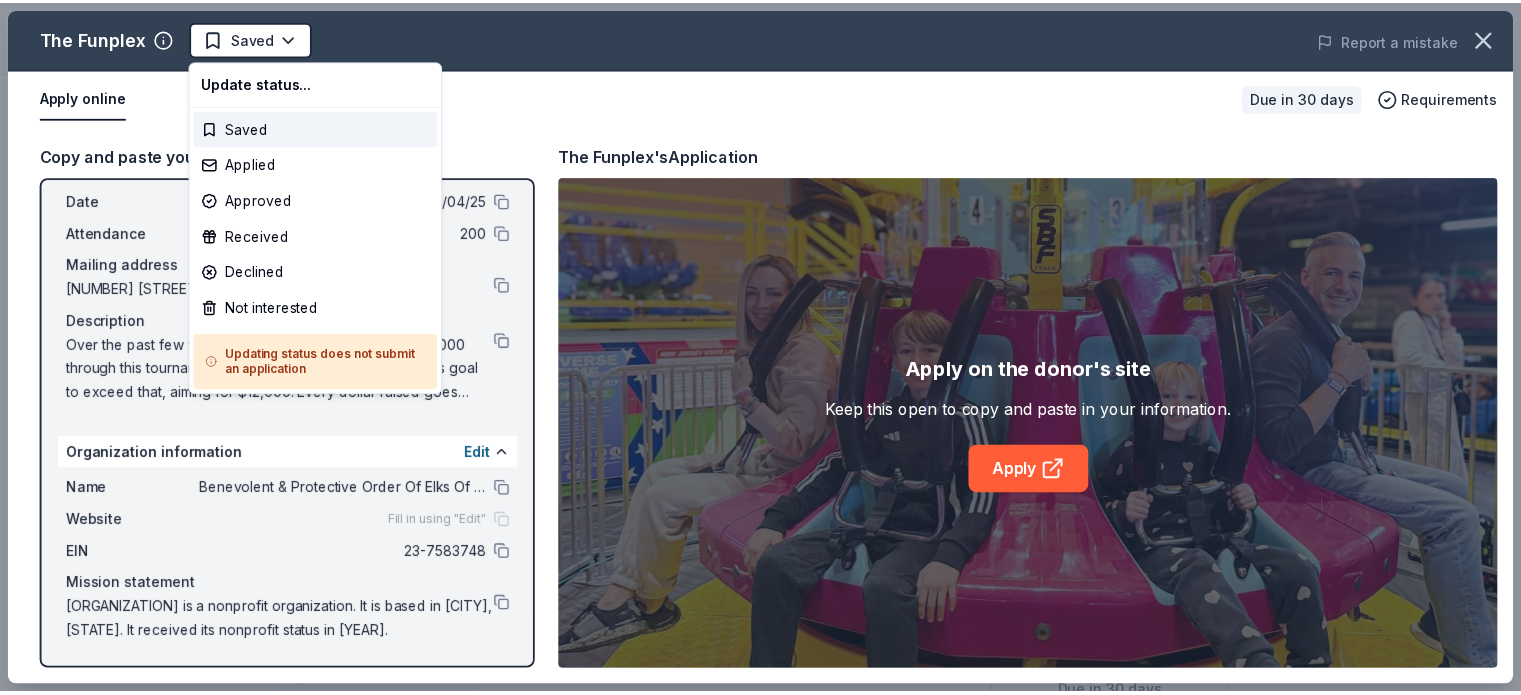 scroll, scrollTop: 0, scrollLeft: 0, axis: both 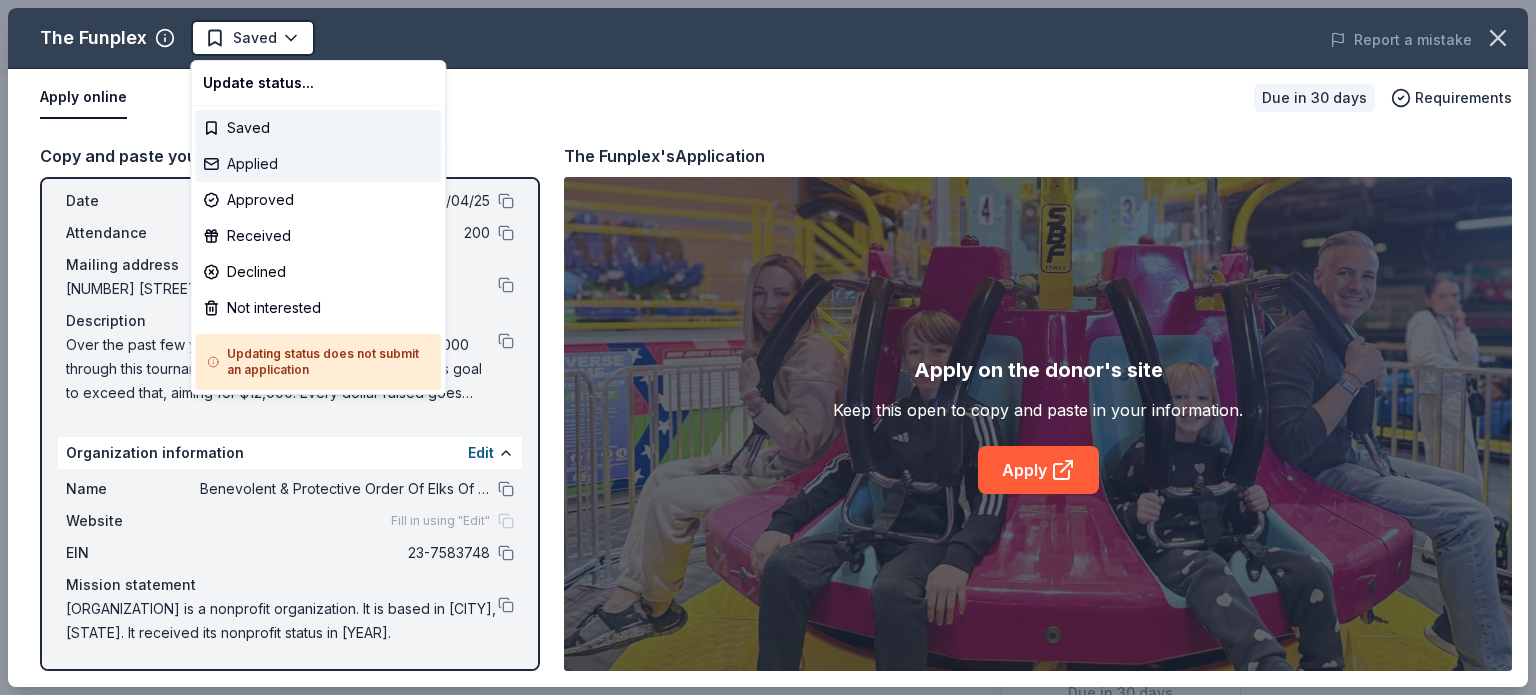 click on "Applied" at bounding box center [318, 164] 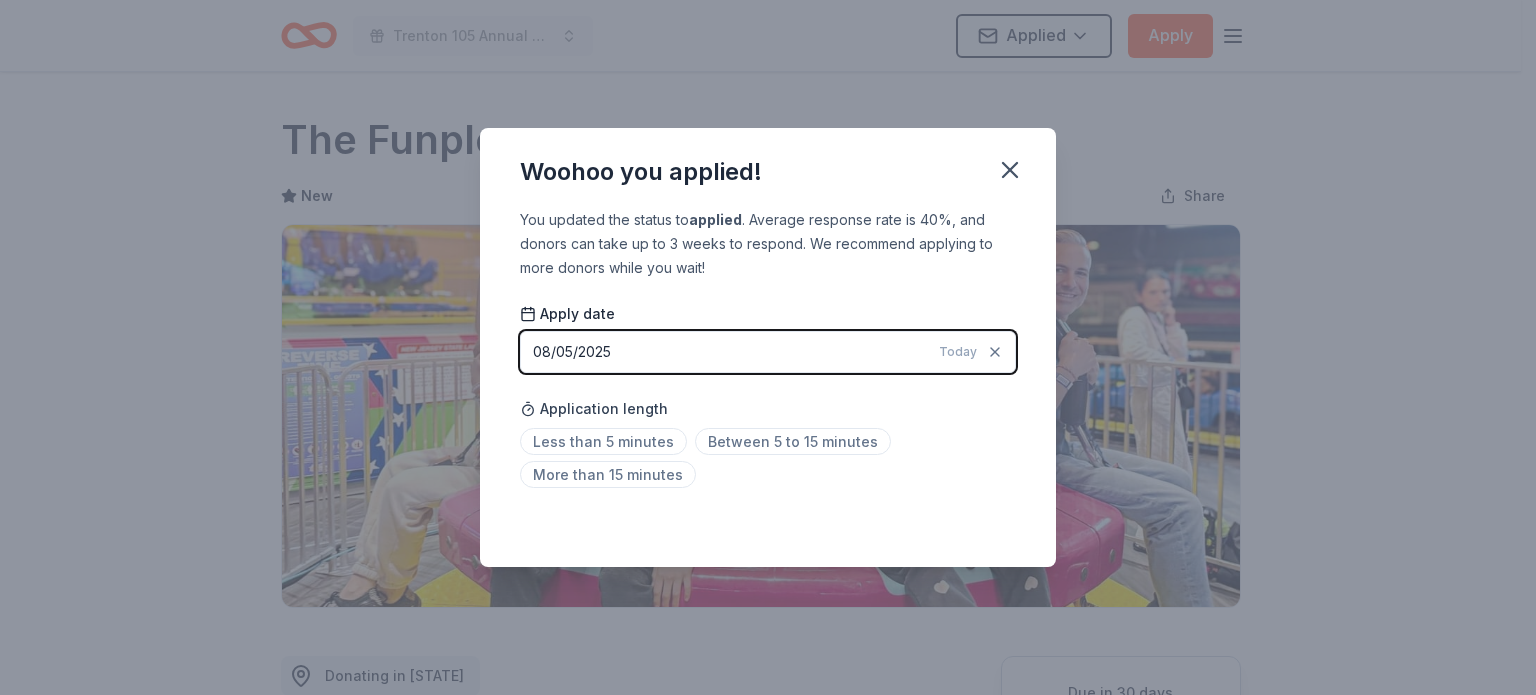 drag, startPoint x: 1020, startPoint y: 173, endPoint x: 894, endPoint y: 135, distance: 131.60547 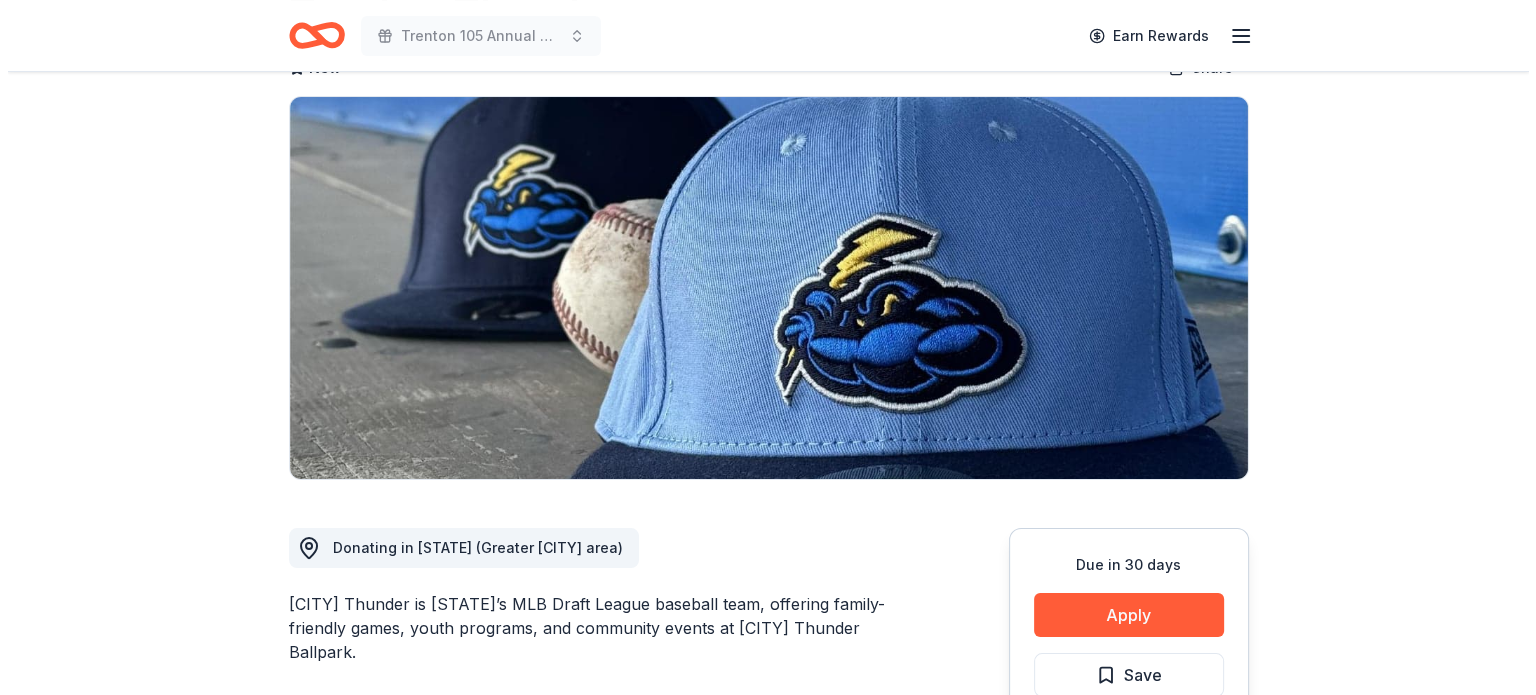 scroll, scrollTop: 200, scrollLeft: 0, axis: vertical 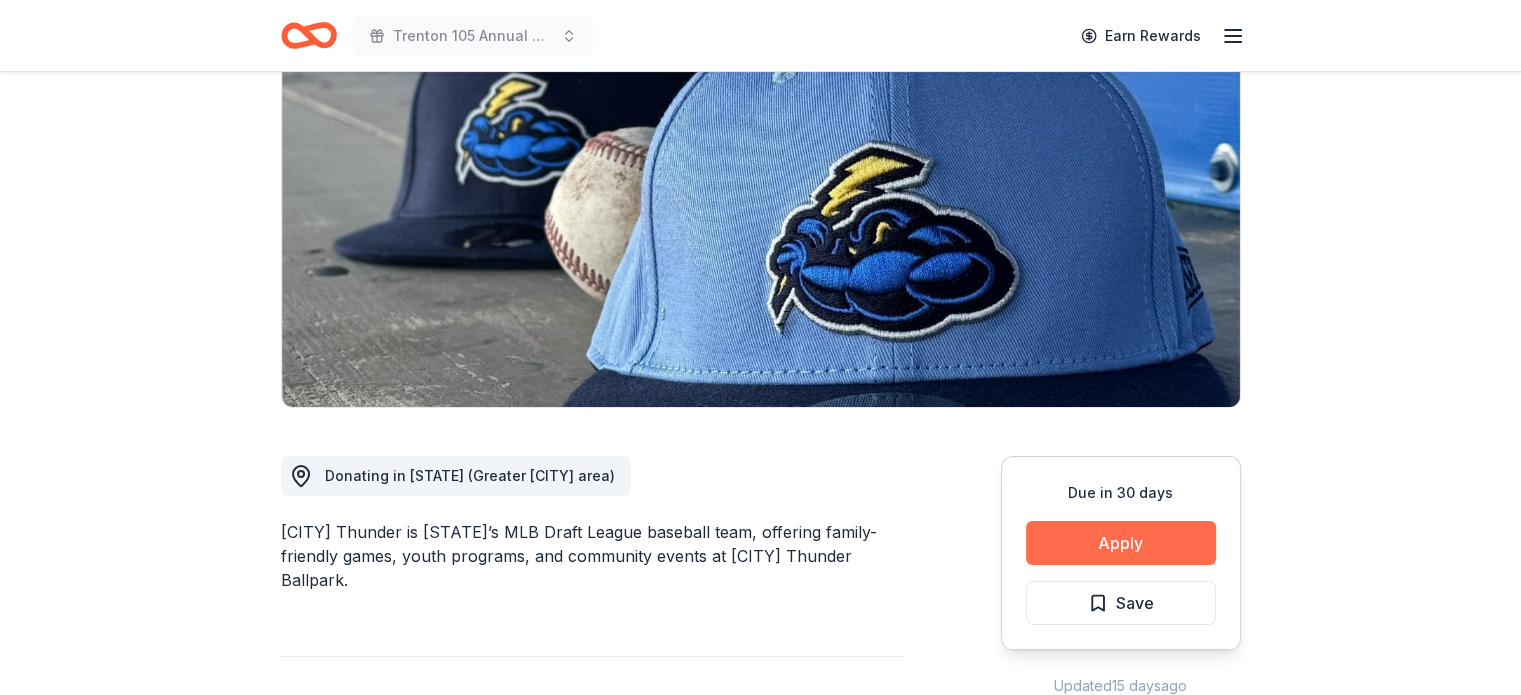 click on "Apply" at bounding box center (1121, 543) 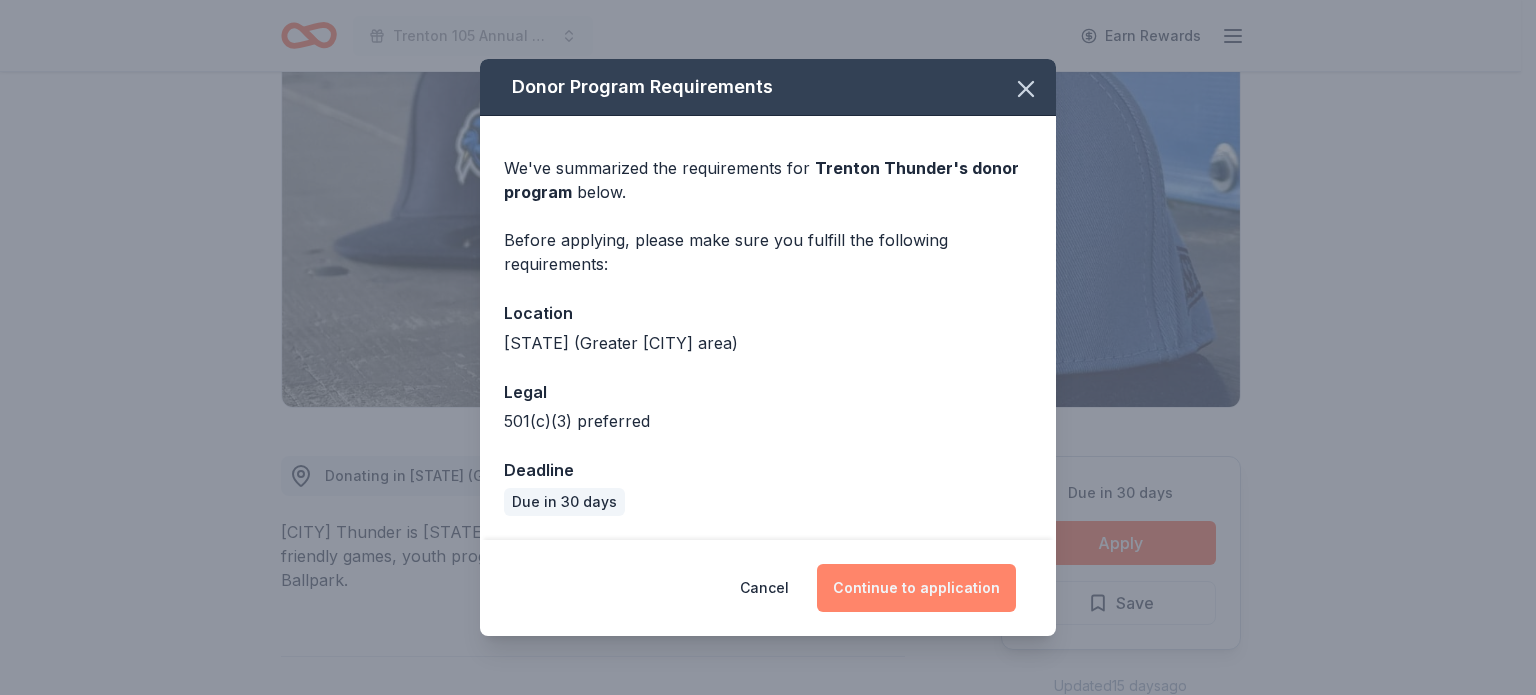 click on "Continue to application" at bounding box center (916, 588) 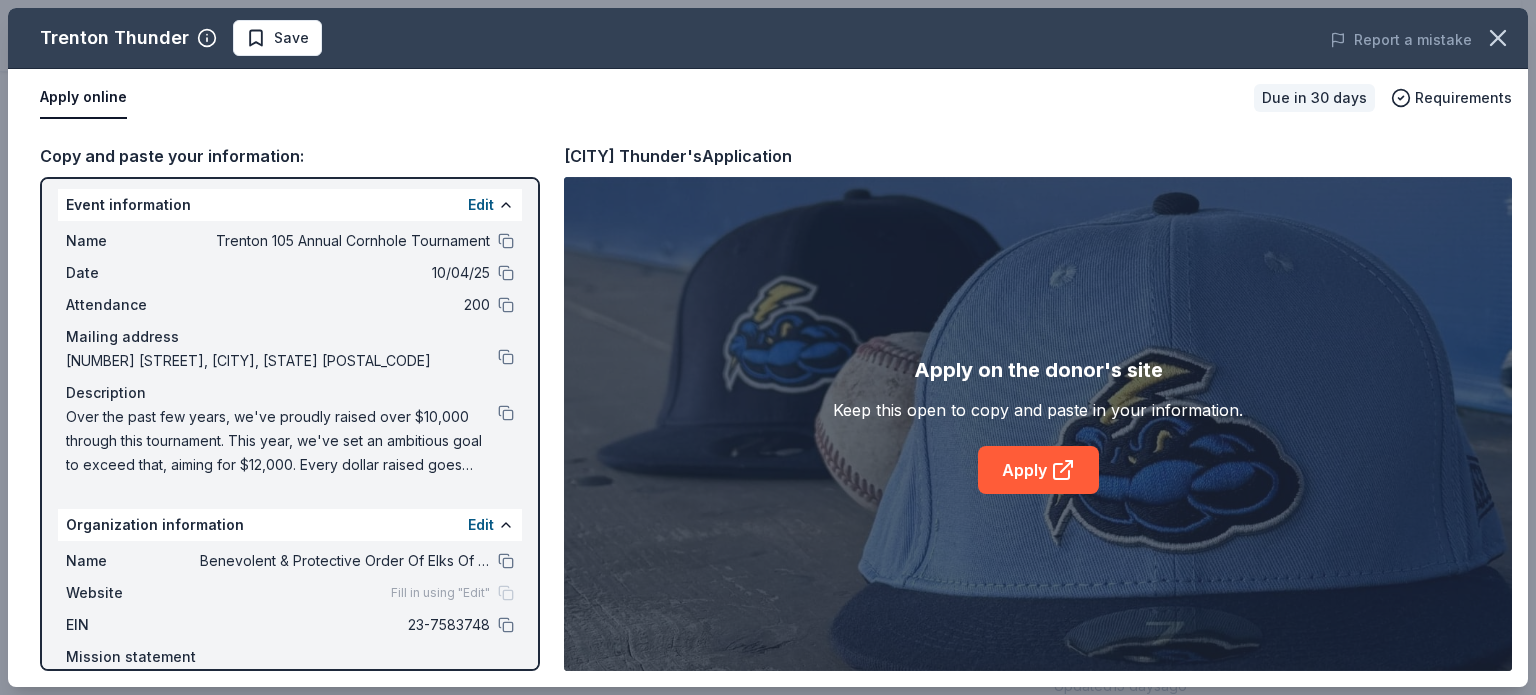 scroll, scrollTop: 0, scrollLeft: 0, axis: both 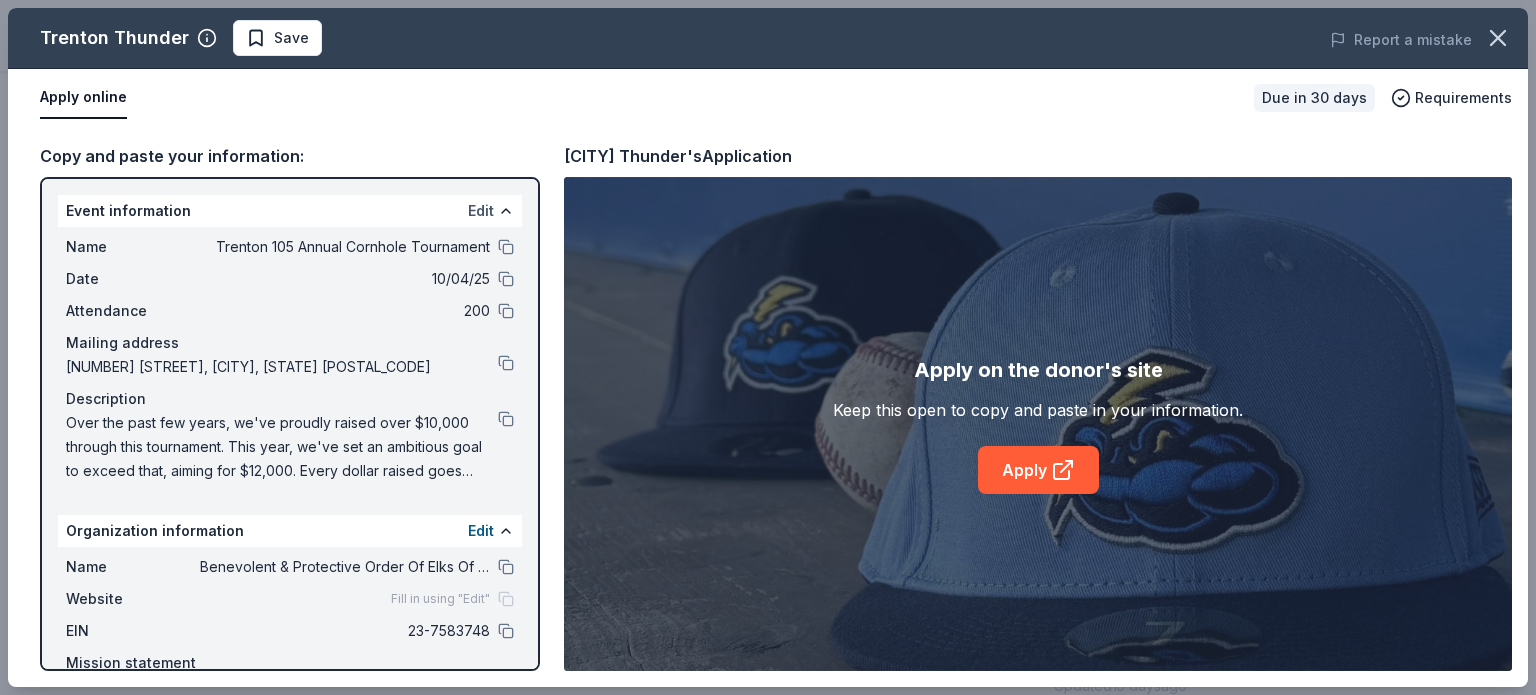 click on "Edit" at bounding box center (481, 211) 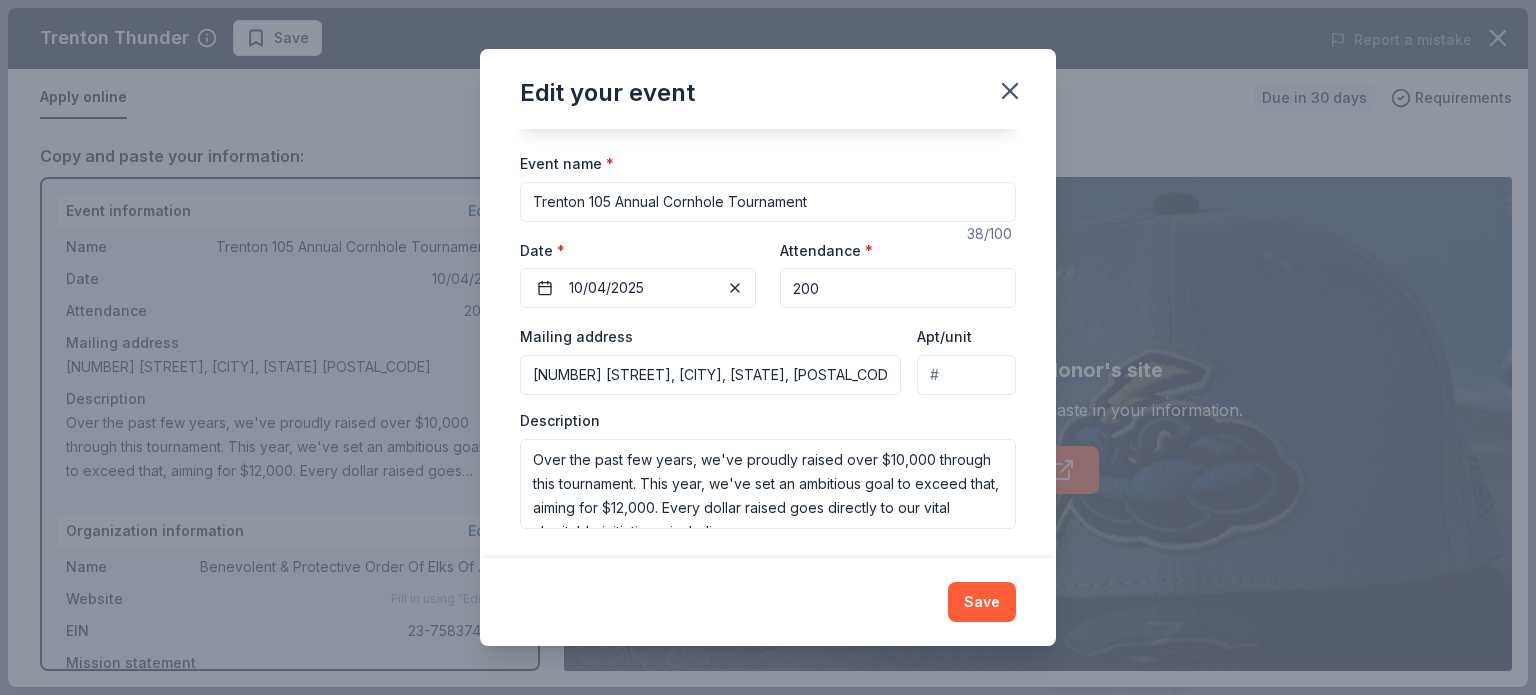 scroll, scrollTop: 140, scrollLeft: 0, axis: vertical 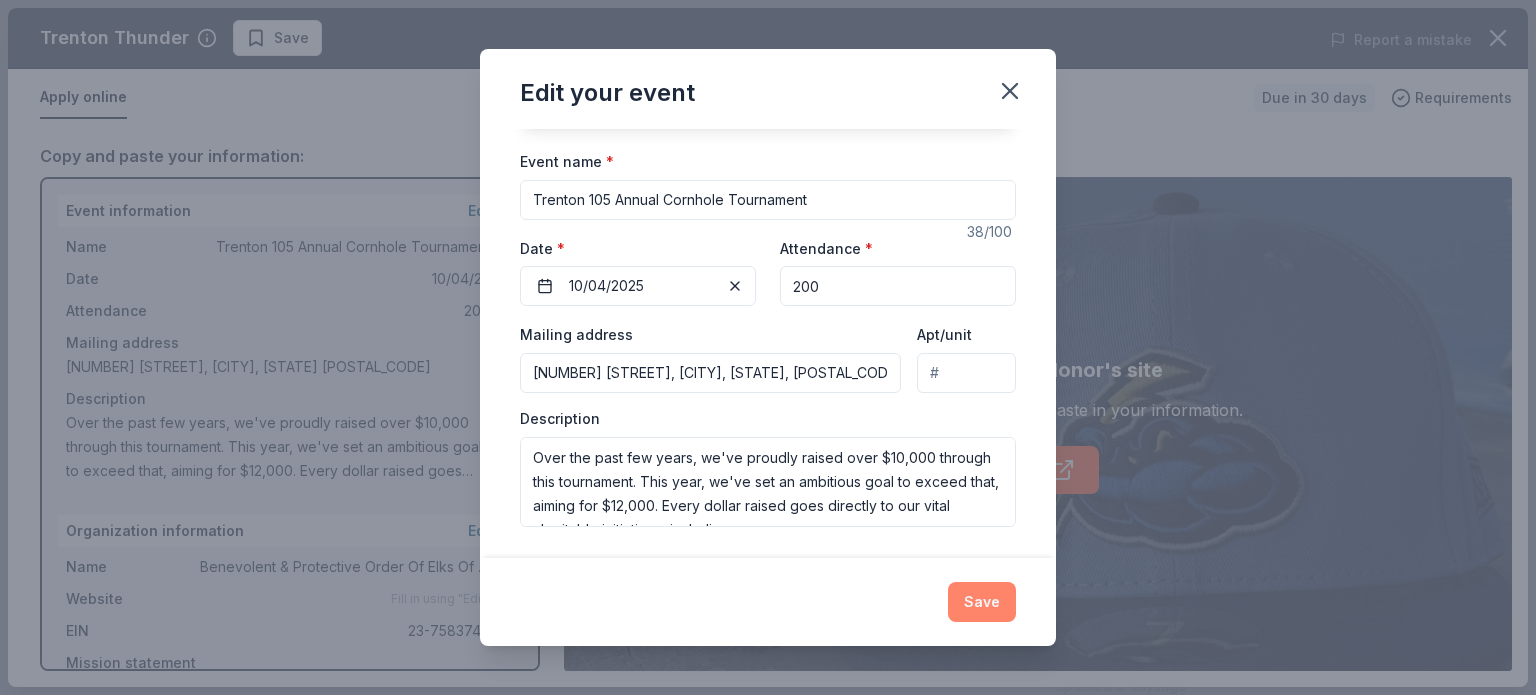 click on "Save" at bounding box center (982, 602) 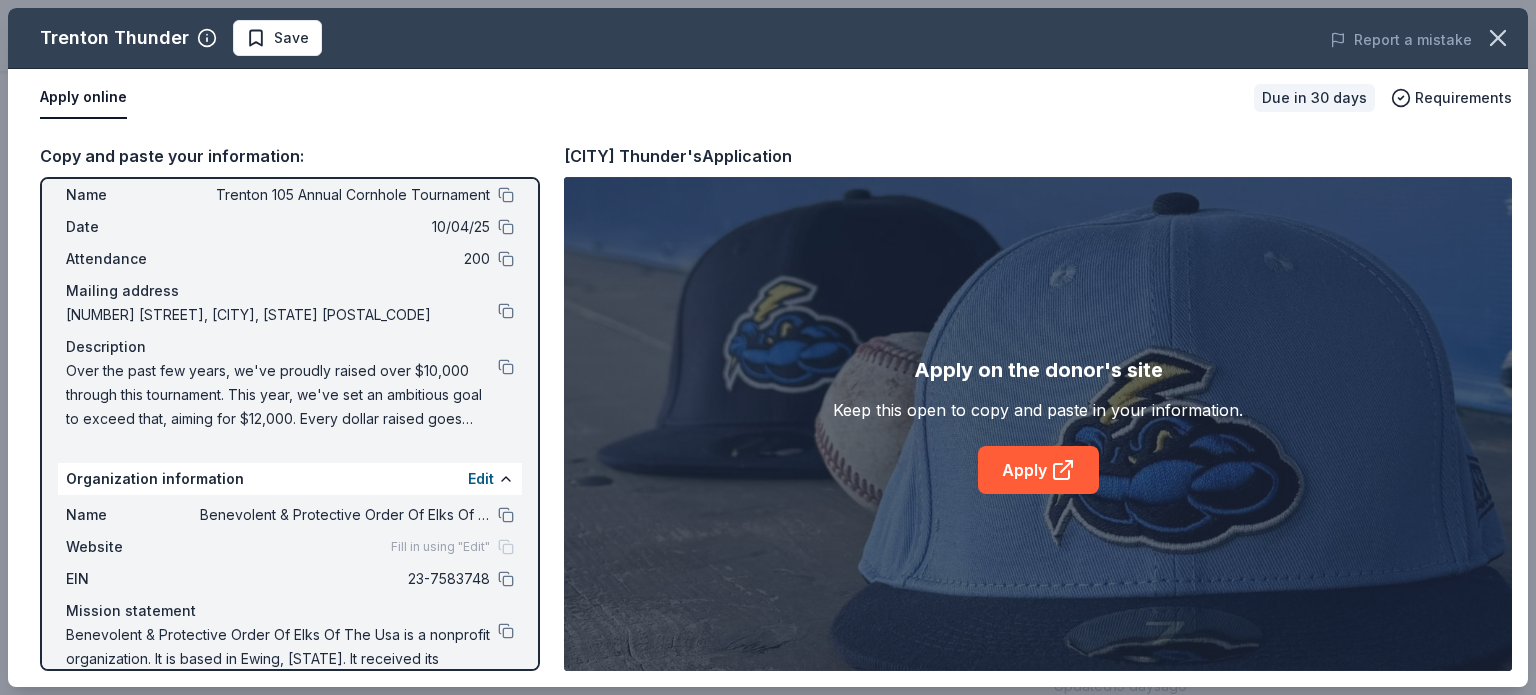 scroll, scrollTop: 100, scrollLeft: 0, axis: vertical 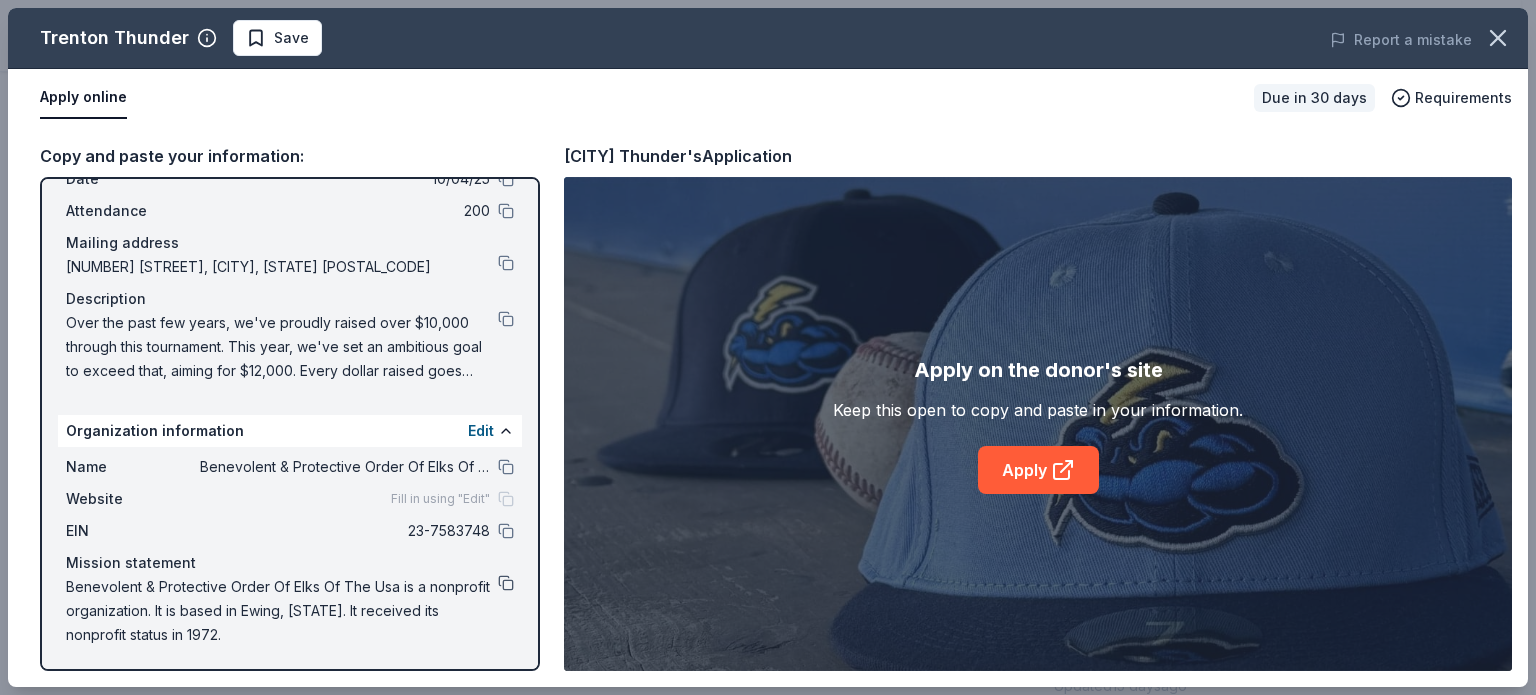 click at bounding box center [506, 583] 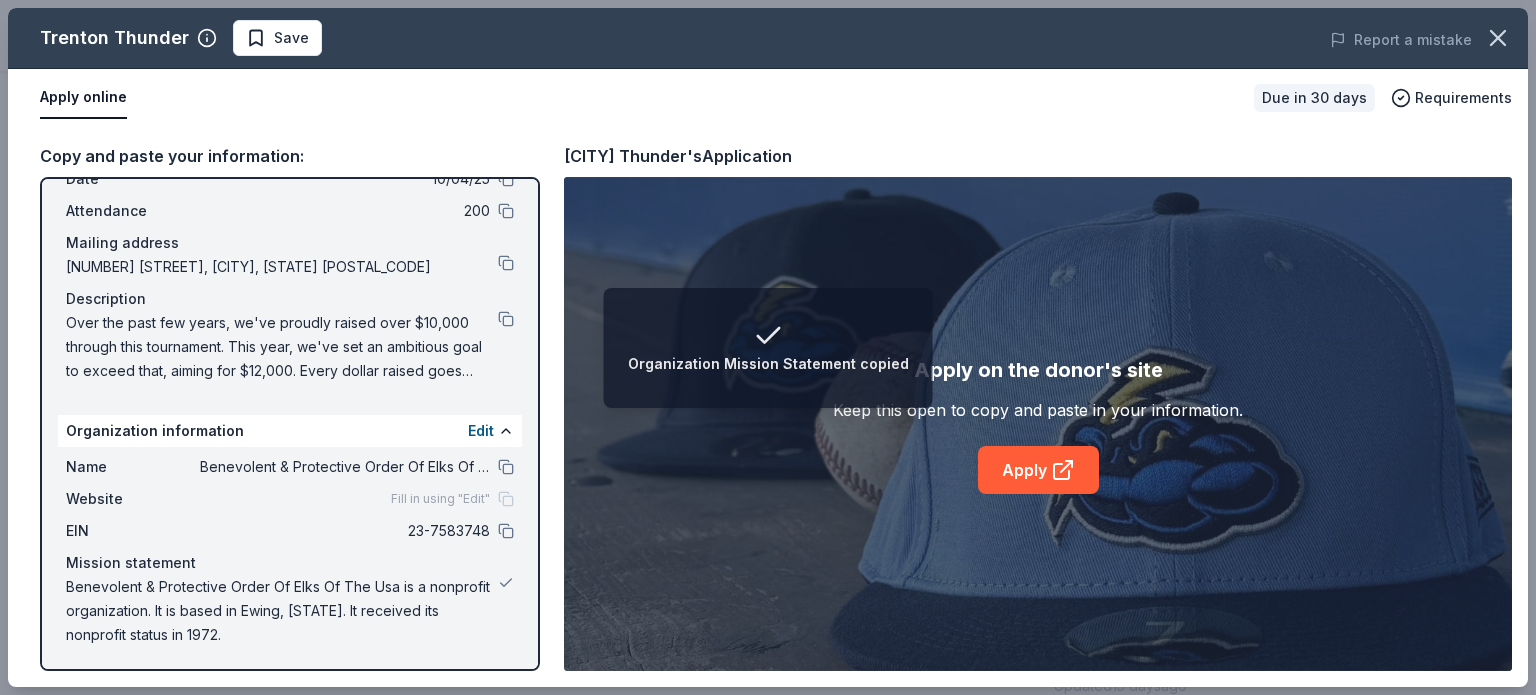 click on "Fill in using "Edit"" at bounding box center [452, 499] 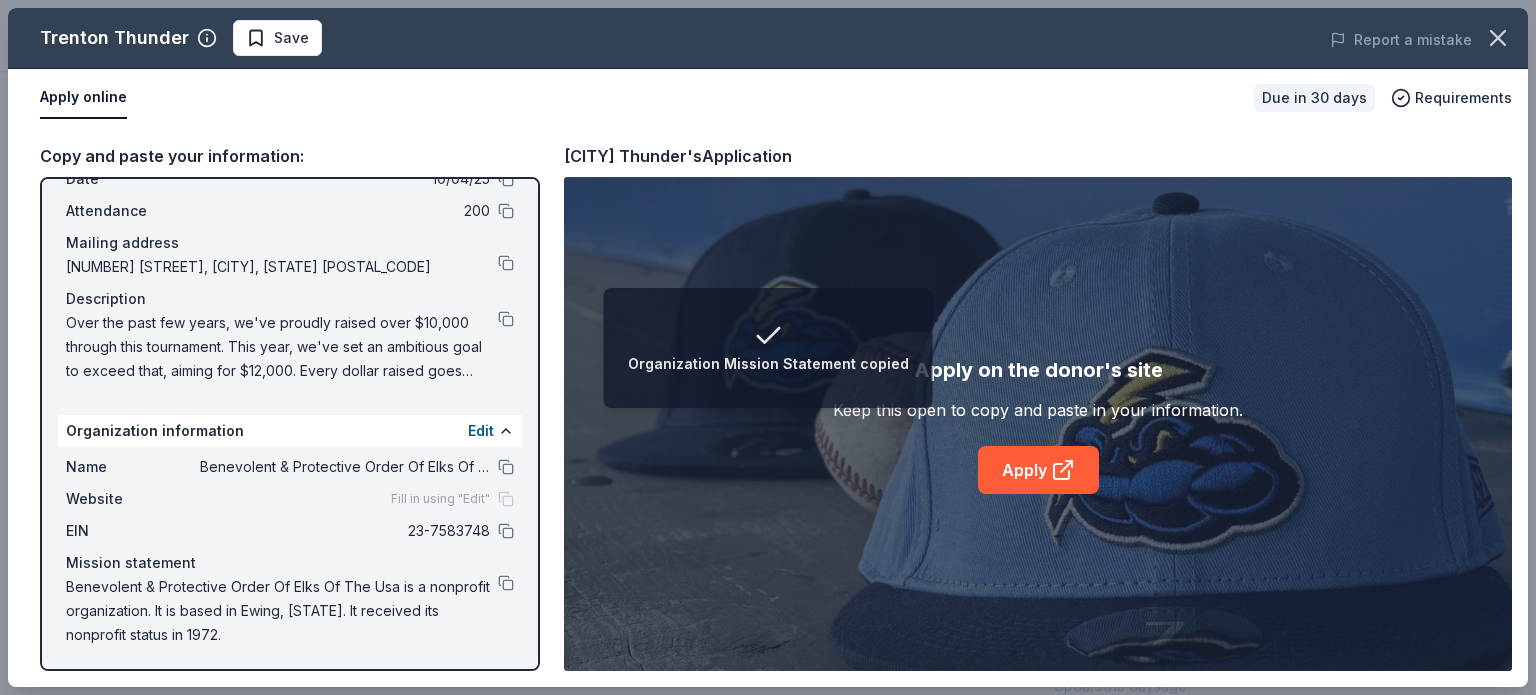click on "Fill in using "Edit"" at bounding box center [452, 499] 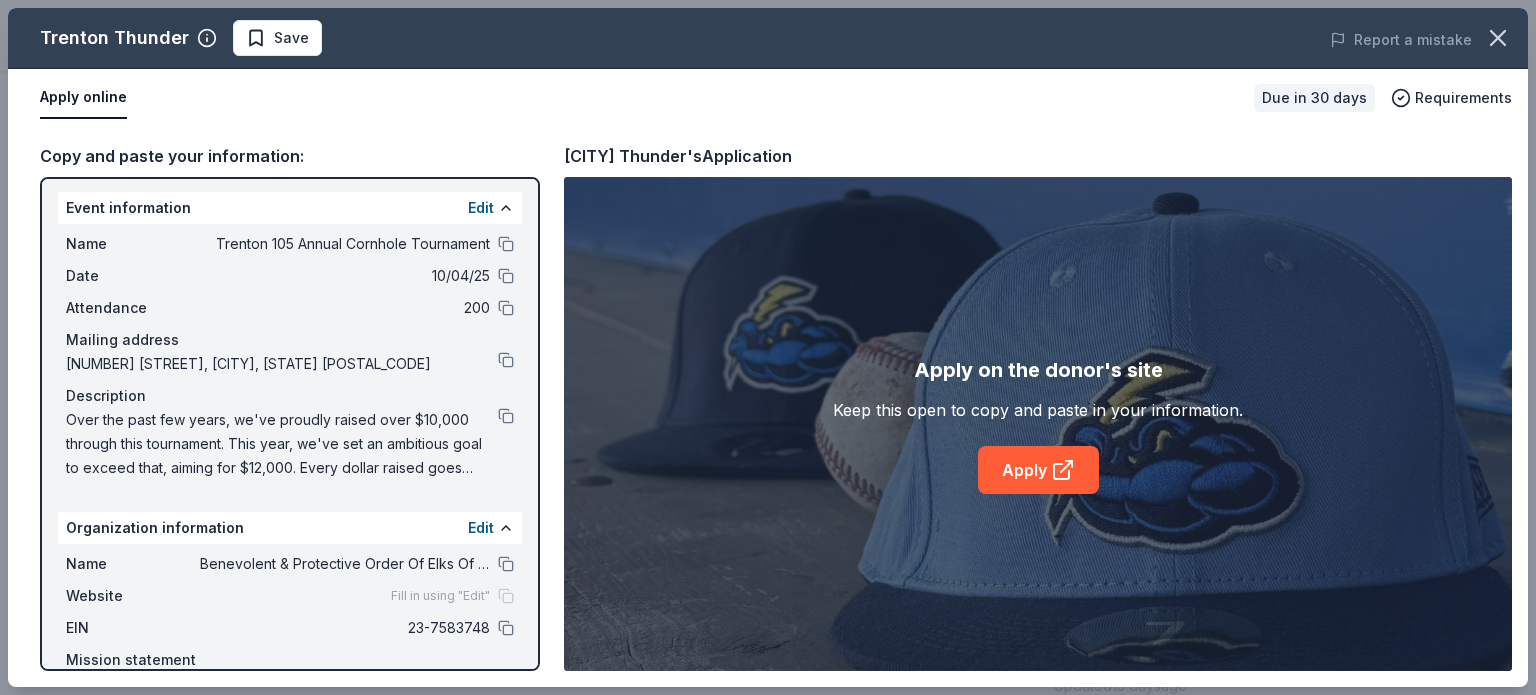 scroll, scrollTop: 0, scrollLeft: 0, axis: both 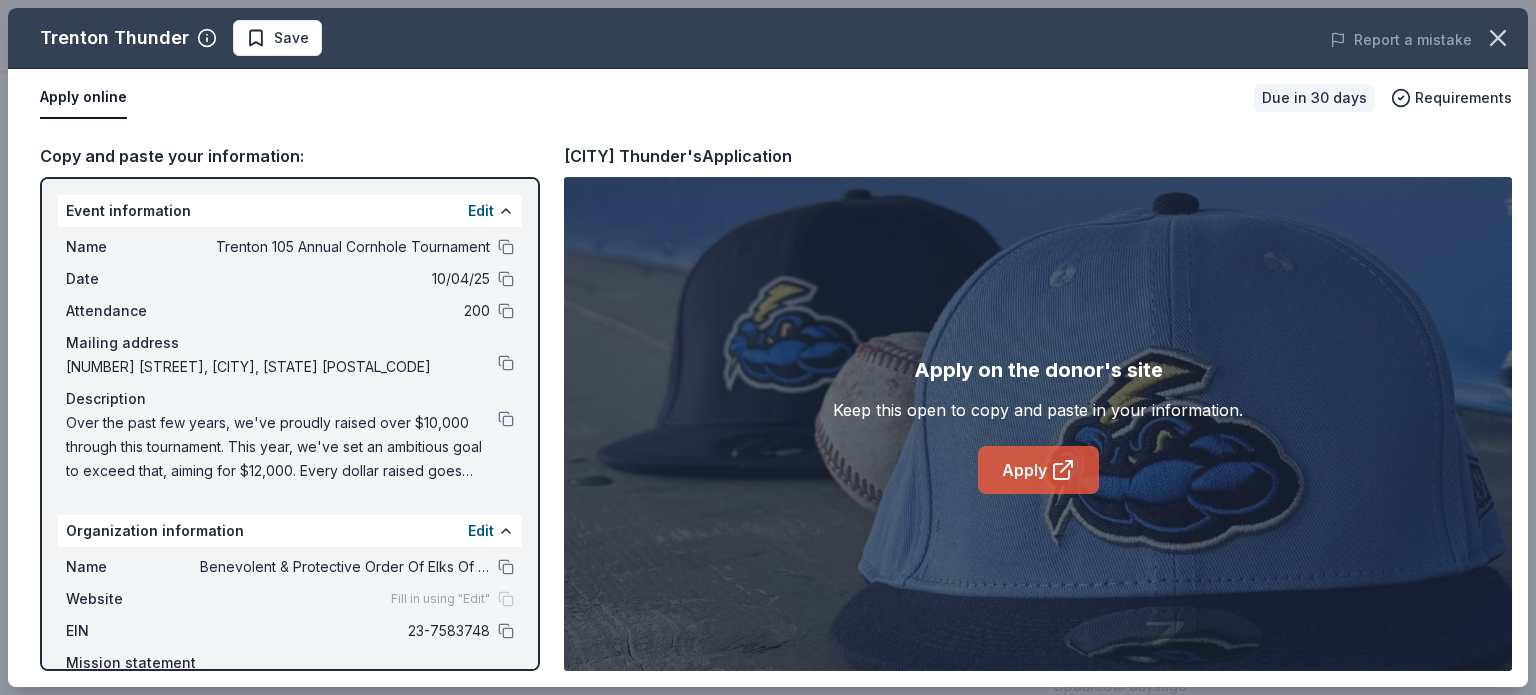 click on "Apply" at bounding box center (1038, 470) 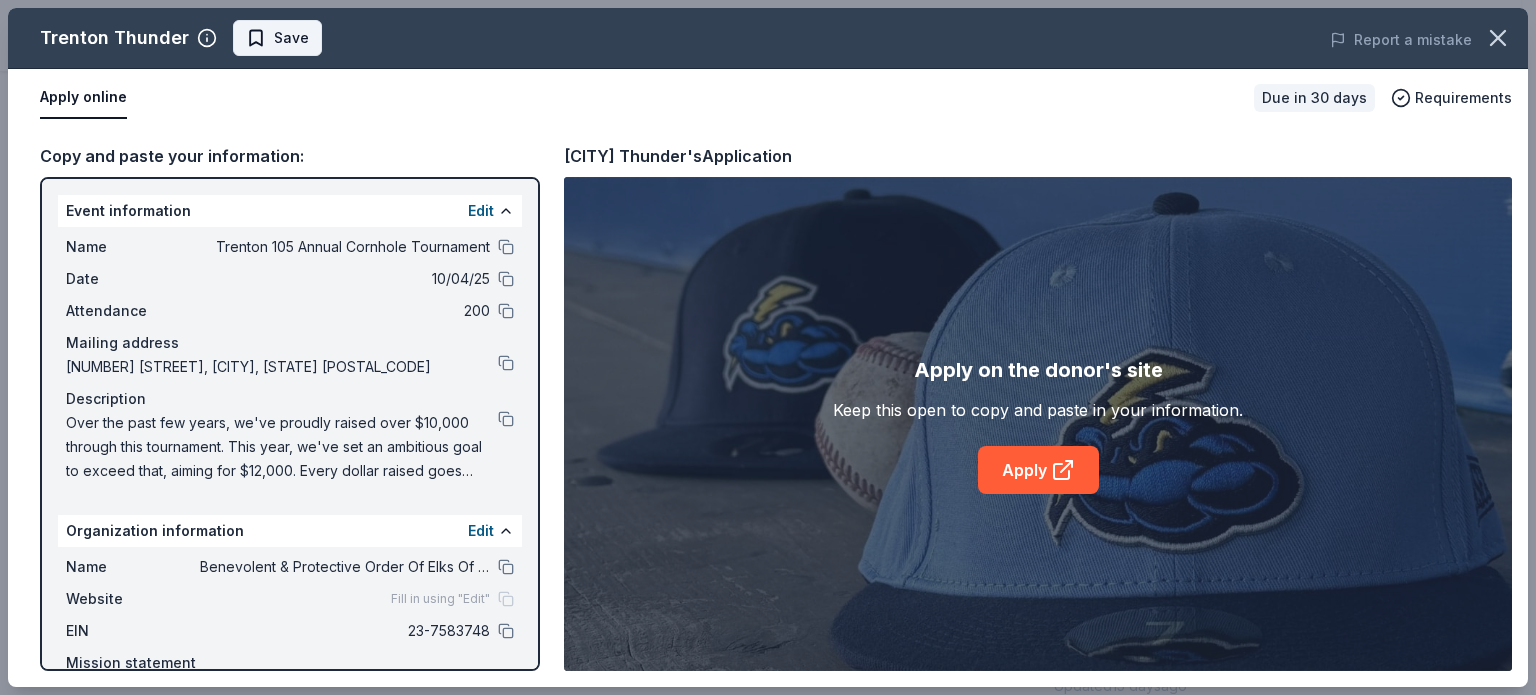 click on "Save" at bounding box center (277, 38) 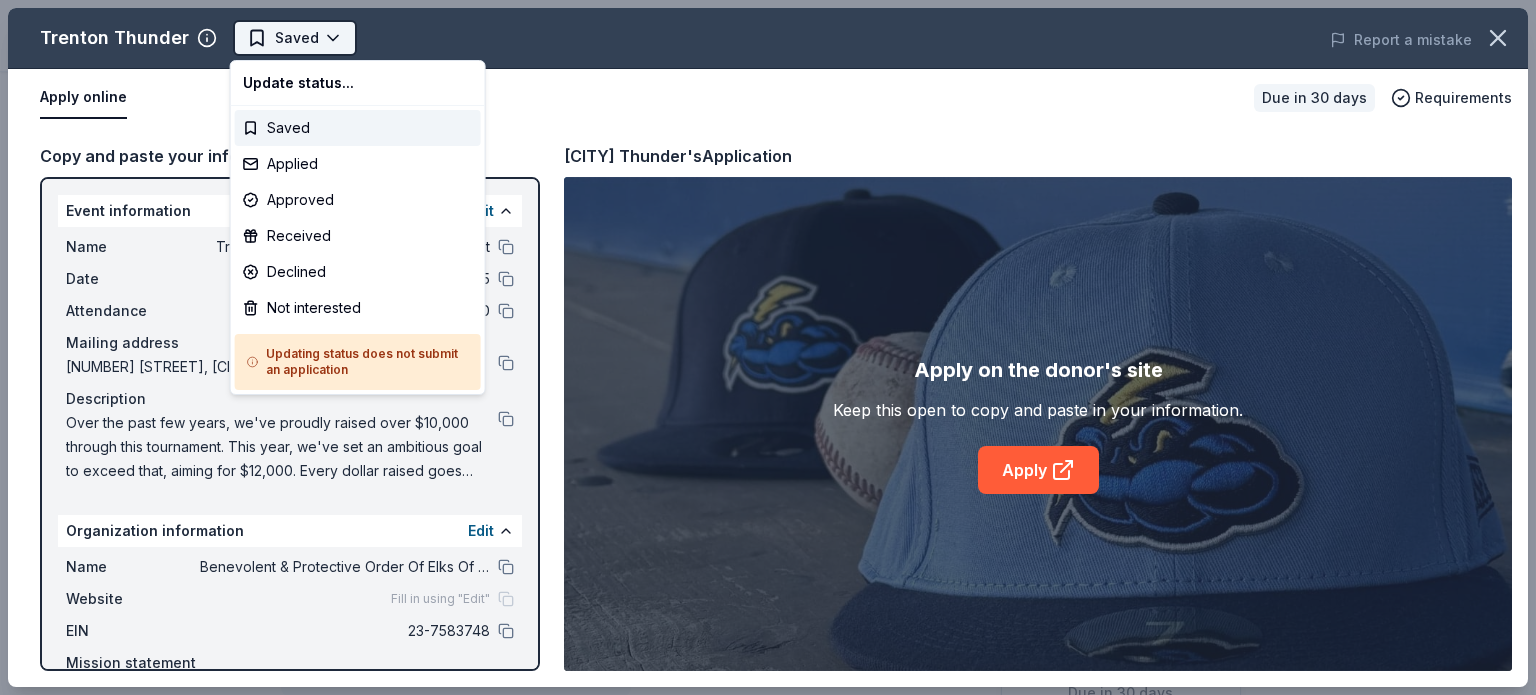 click on "Trenton 105 Annual Cornhole Tournament Saved Apply Due in 30 days Share Trenton Thunder New Share Donating in NJ (Greater Trenton area) Trenton Thunder is New Jersey’s MLB Draft League baseball team, offering family-friendly games, youth programs, and community events at Trenton Thunder Ballpark. What they donate Tickets, merchandise/memorabilia Auction & raffle Donation is small & easy to send to guests Who they donate to  Preferred 501(c)(3) preferred We ' re collecting data on   approval rate ; check back soon. We ' re collecting data on   donation value ; check back soon. Due in 30 days Apply Saved Updated  15 days  ago Report a mistake New Be the first to review this company! Leave a review Similar donors Top rated 9   applies  last week 30 days left Online app BarkBox 5.0 Dog toy(s), dog food Local 18 days left Online app New York Rangers New Autographed merchandise (photo, puck, or stick) 1   apply  last week Local Due today Online app Philadelphia Wings New Ticket(s), autographed memorabilia Local" at bounding box center (768, 347) 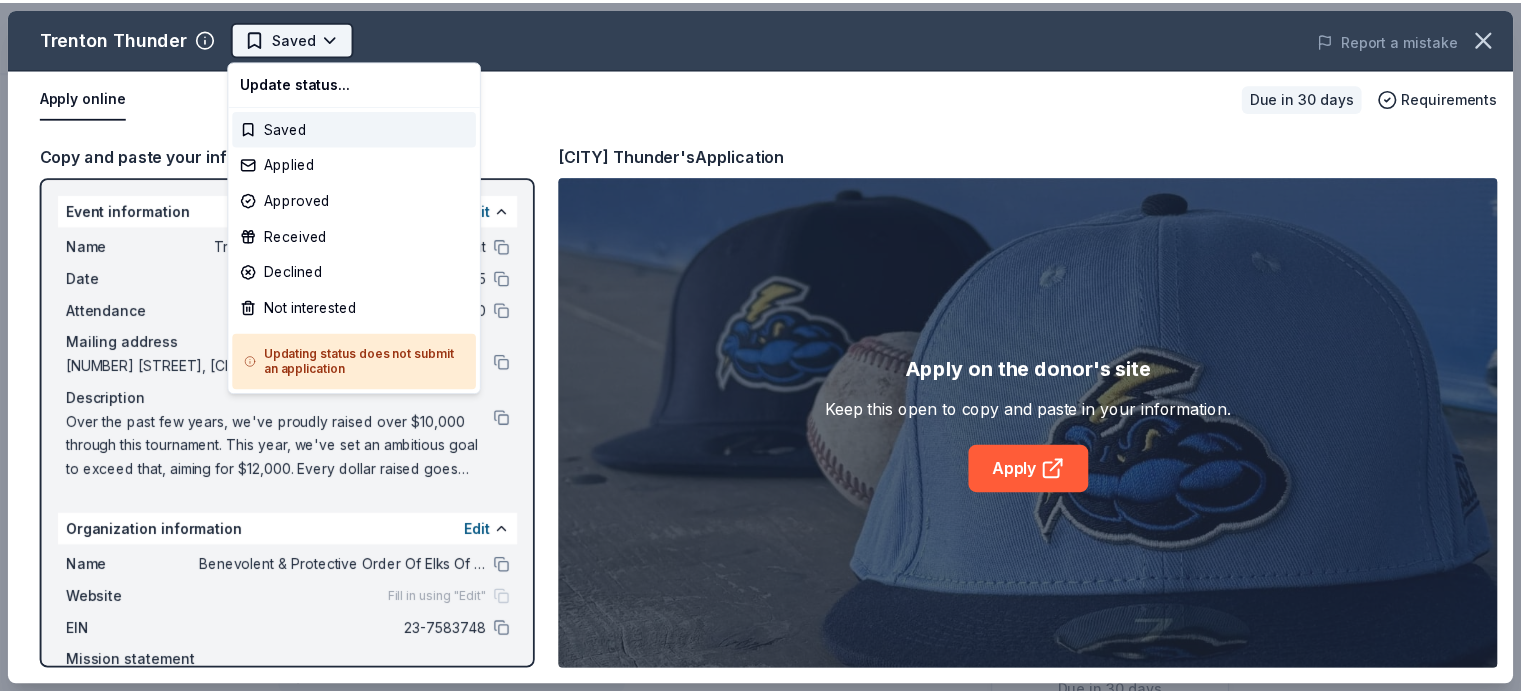 scroll, scrollTop: 0, scrollLeft: 0, axis: both 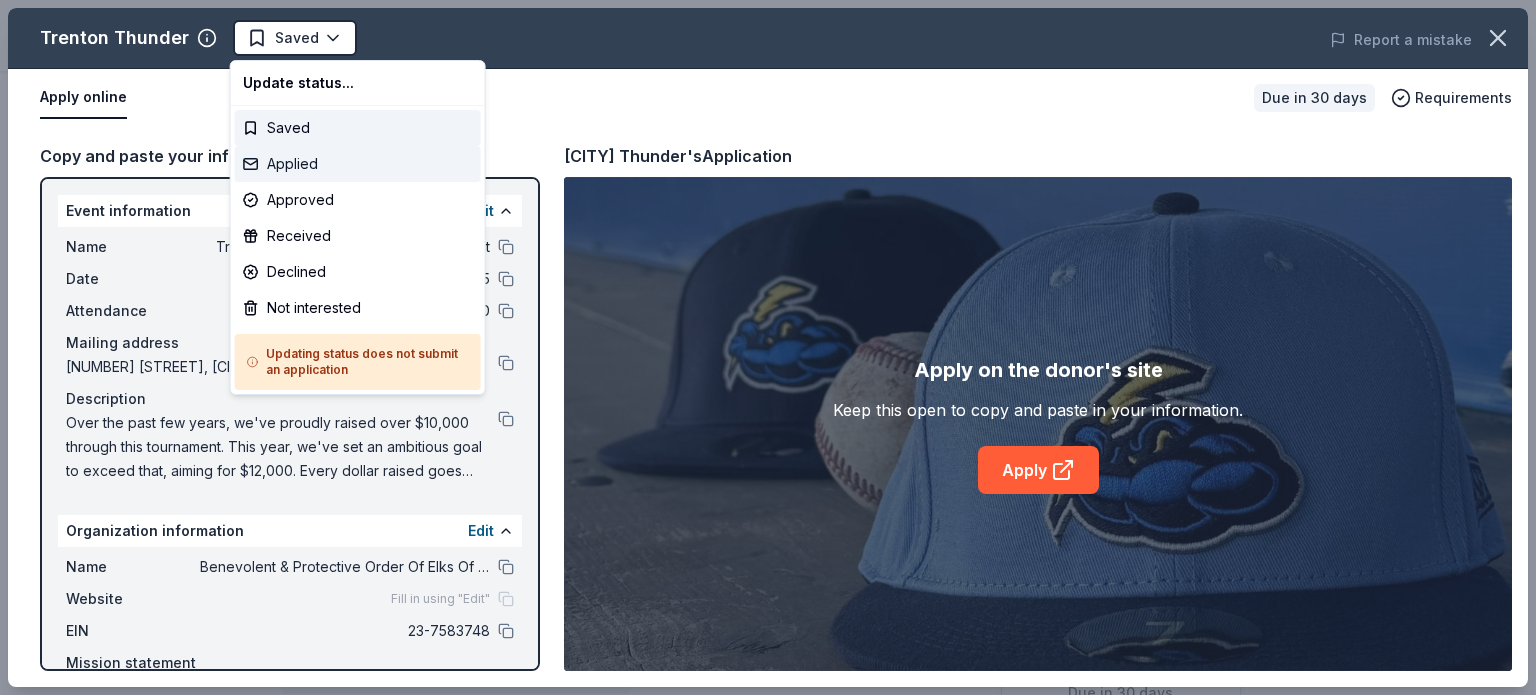 click on "Applied" at bounding box center [358, 164] 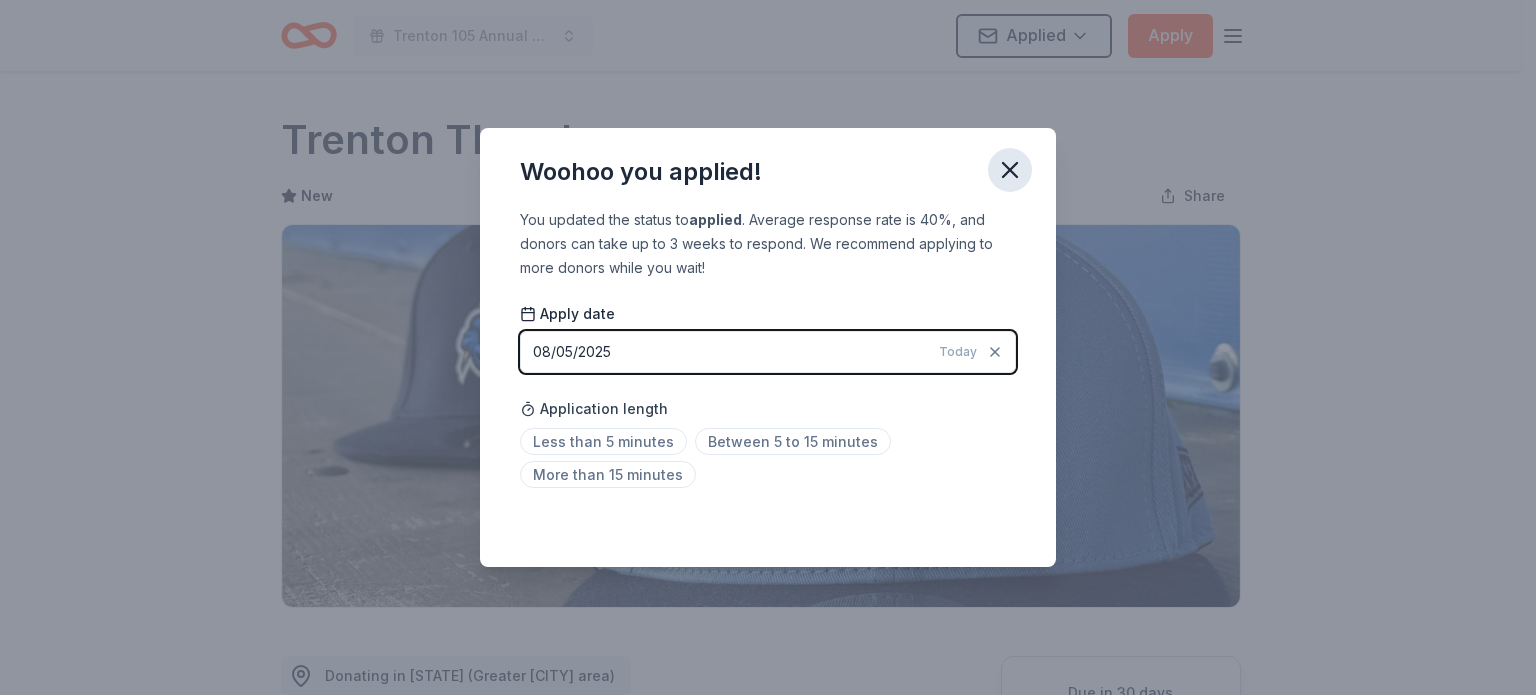 click 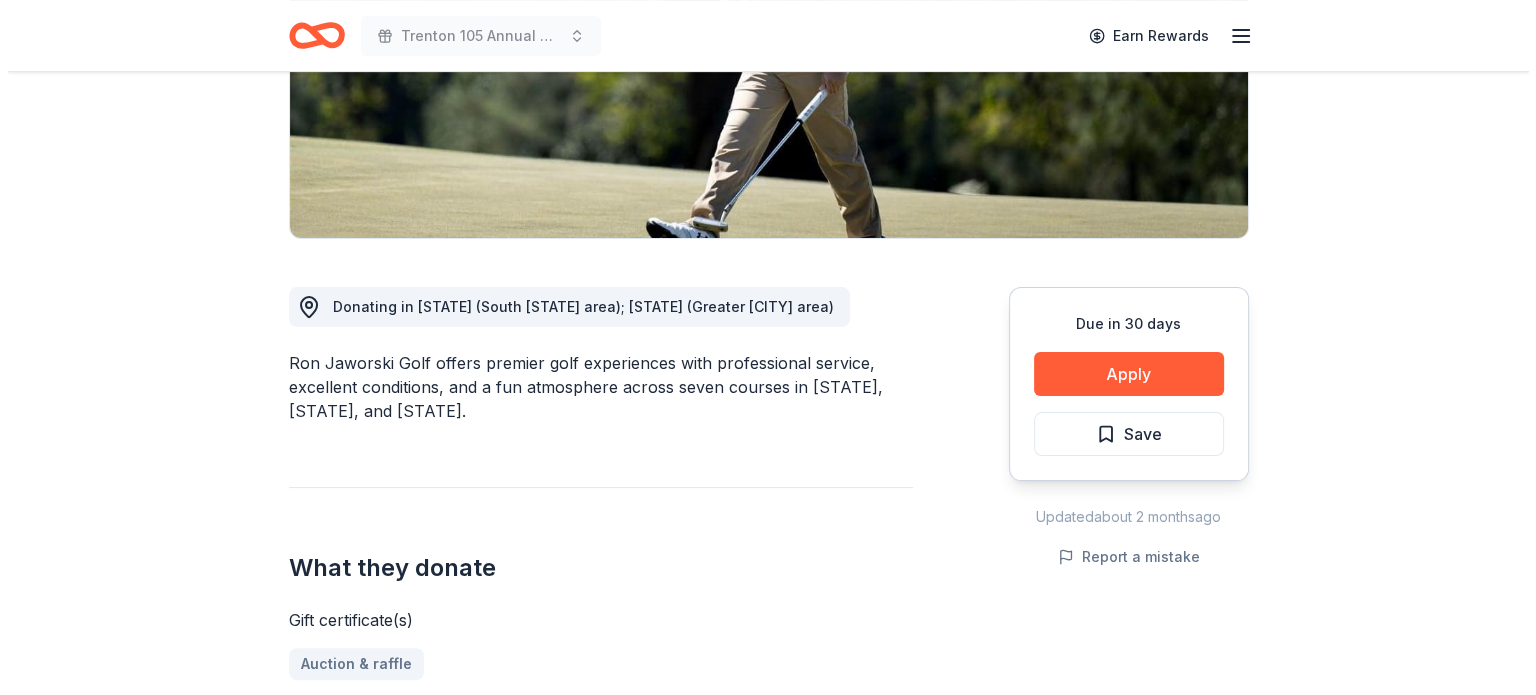 scroll, scrollTop: 400, scrollLeft: 0, axis: vertical 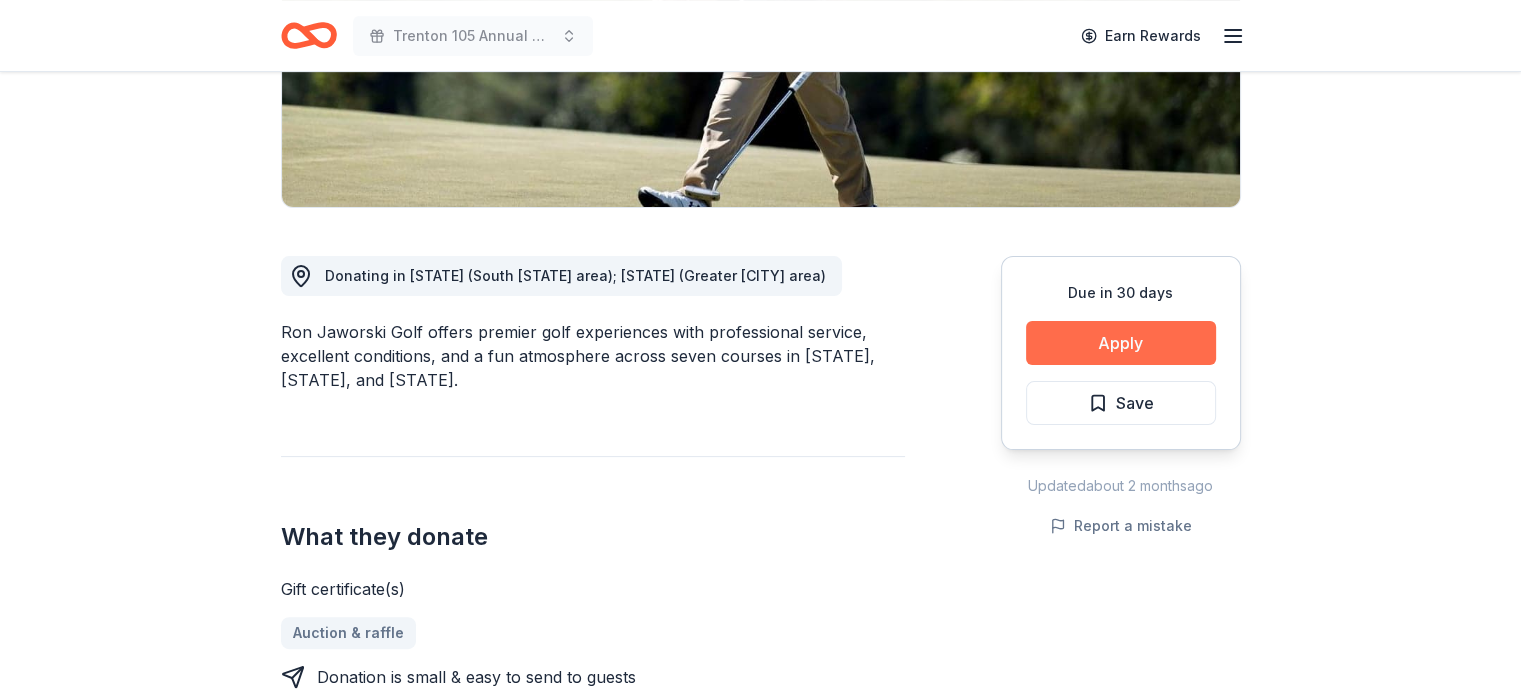 click on "Apply" at bounding box center (1121, 343) 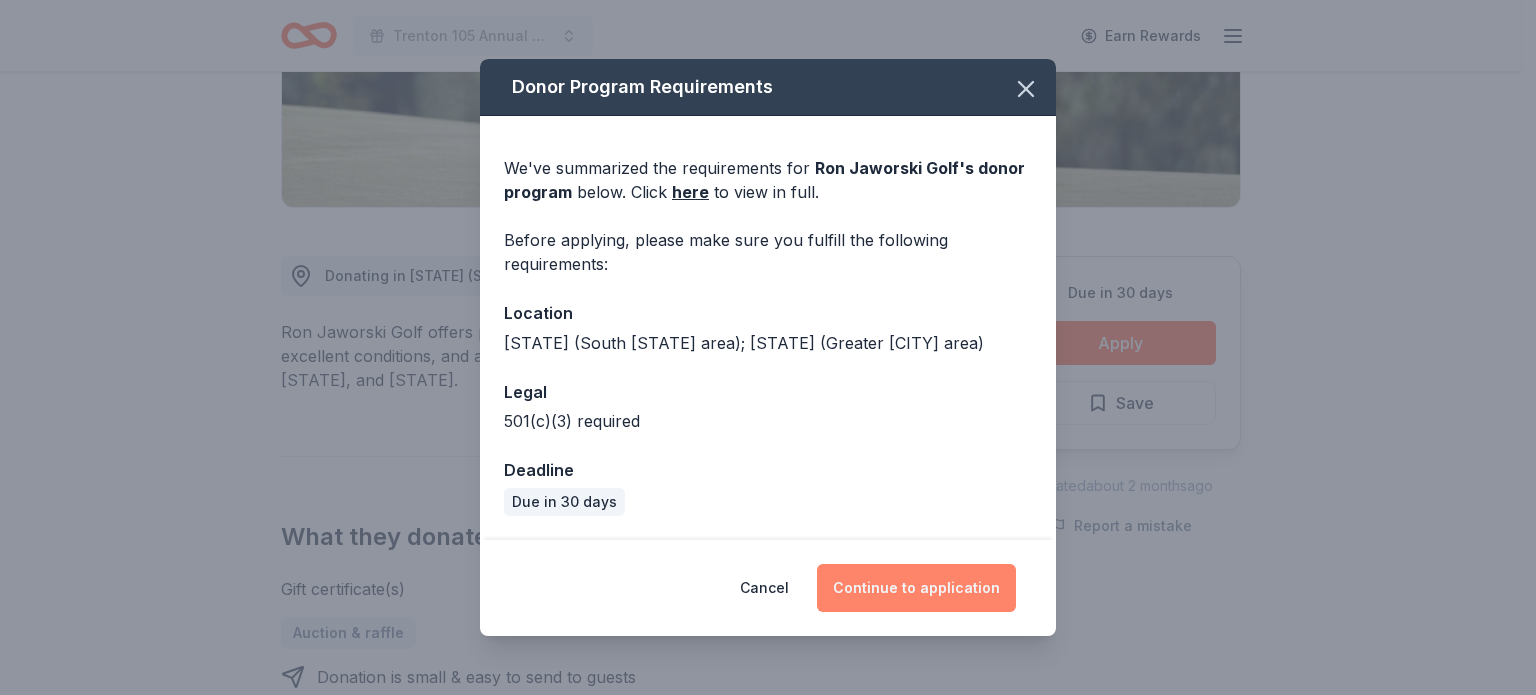 click on "Continue to application" at bounding box center (916, 588) 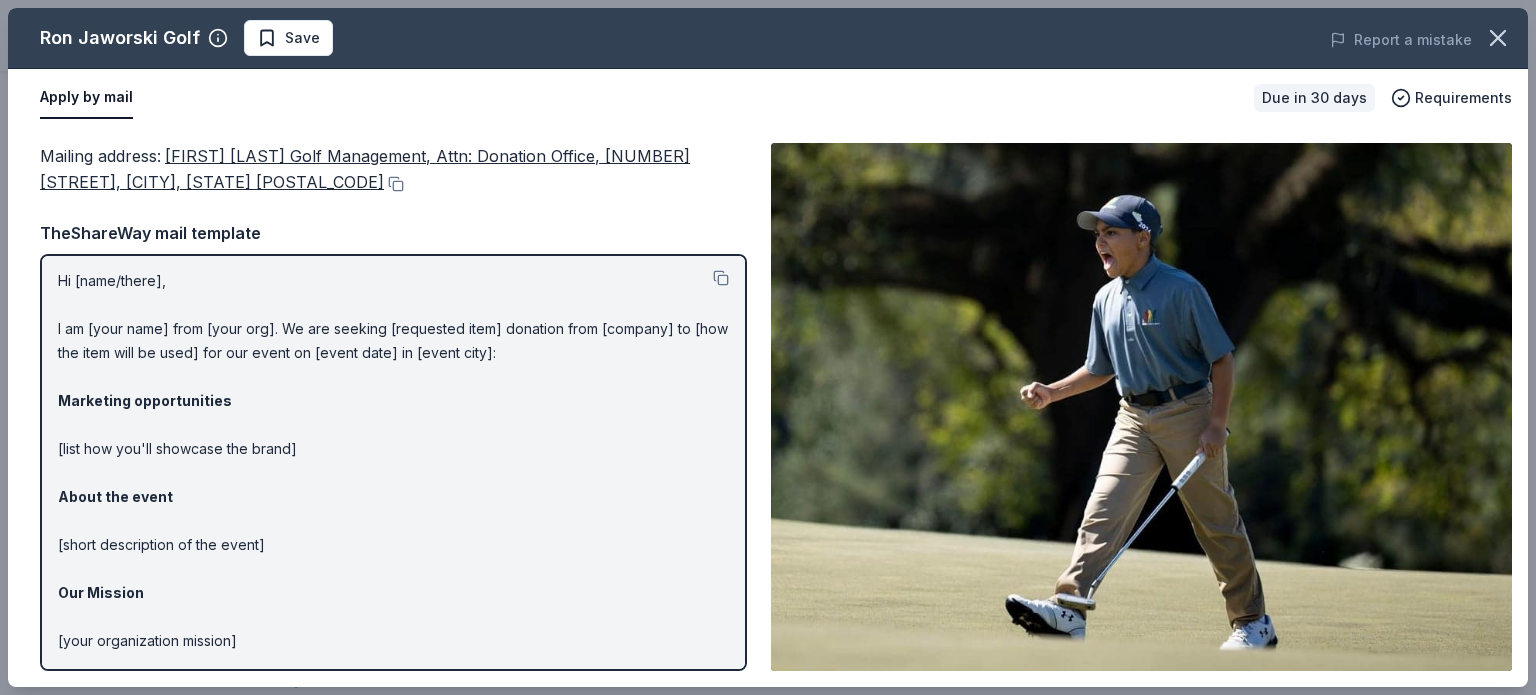 scroll, scrollTop: 0, scrollLeft: 0, axis: both 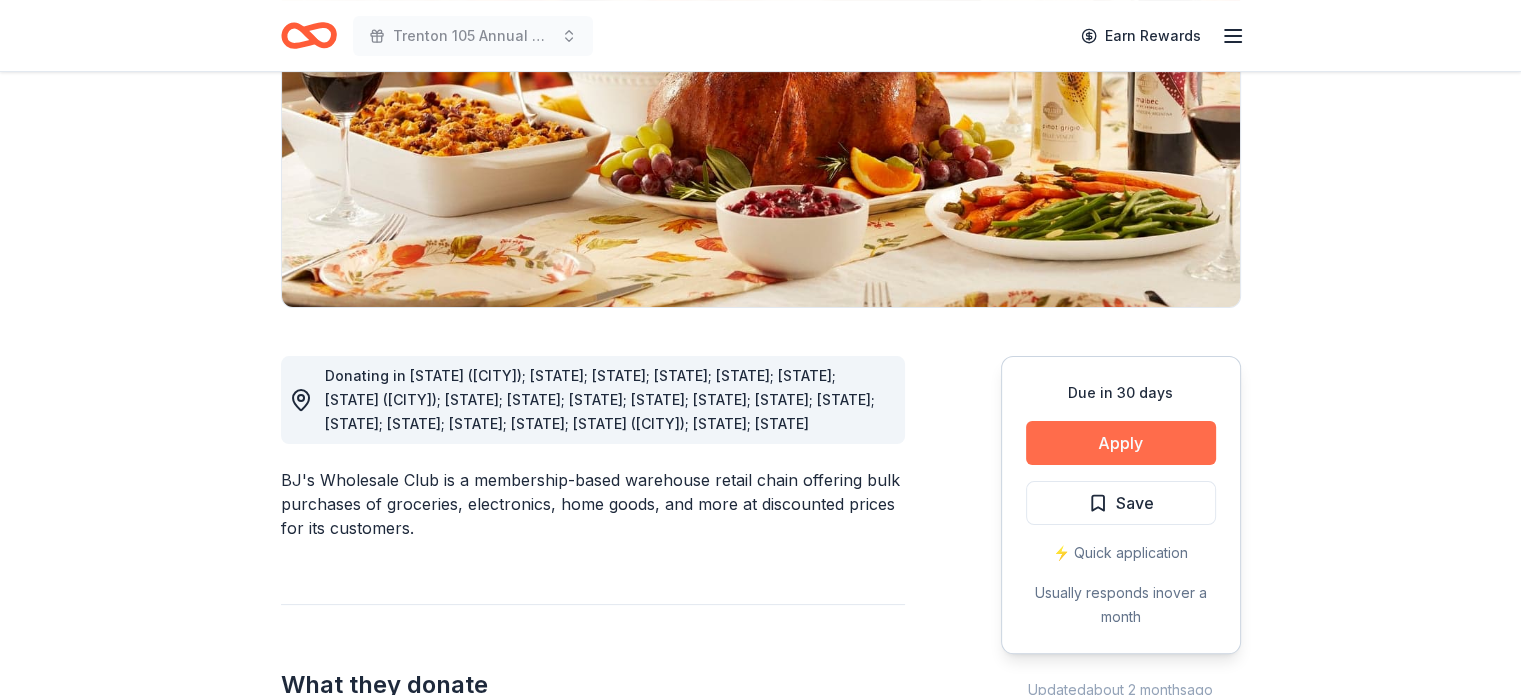 click on "Apply" at bounding box center (1121, 443) 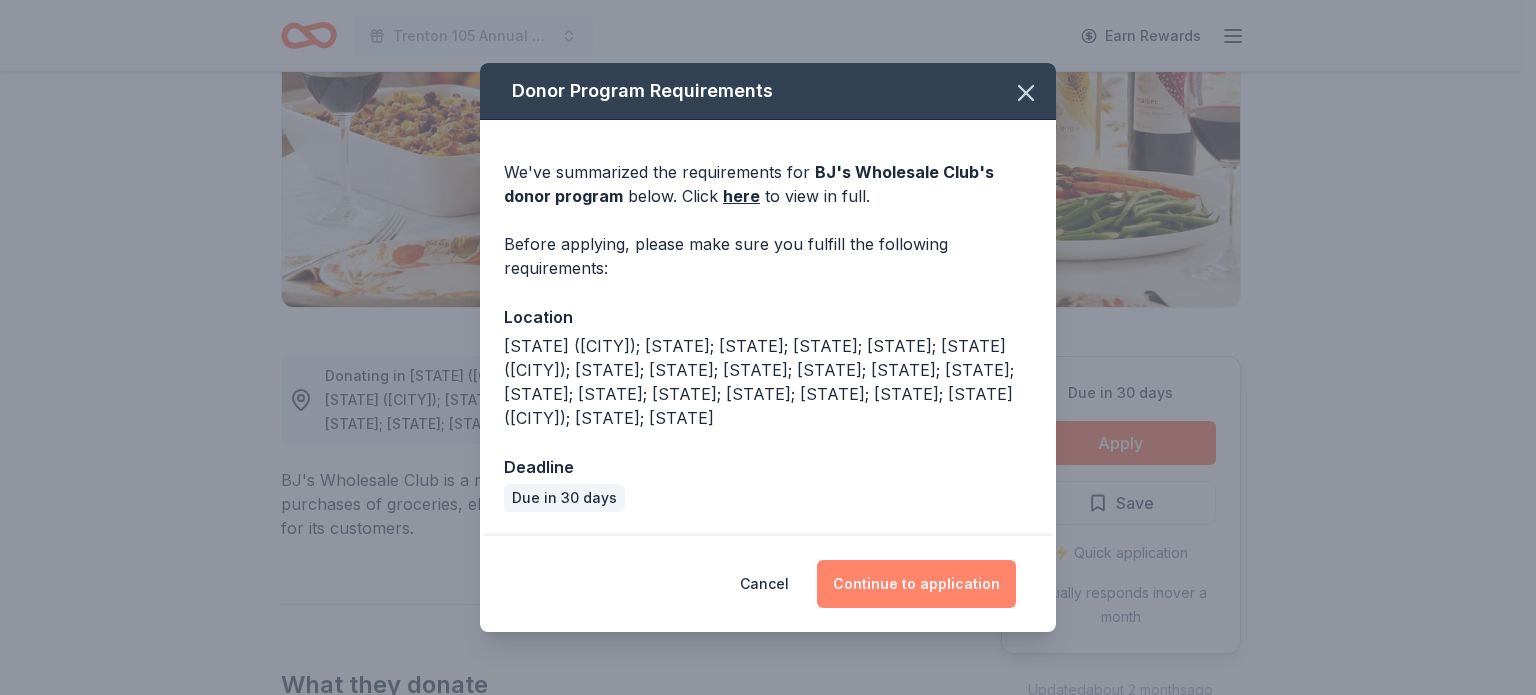click on "Continue to application" at bounding box center [916, 584] 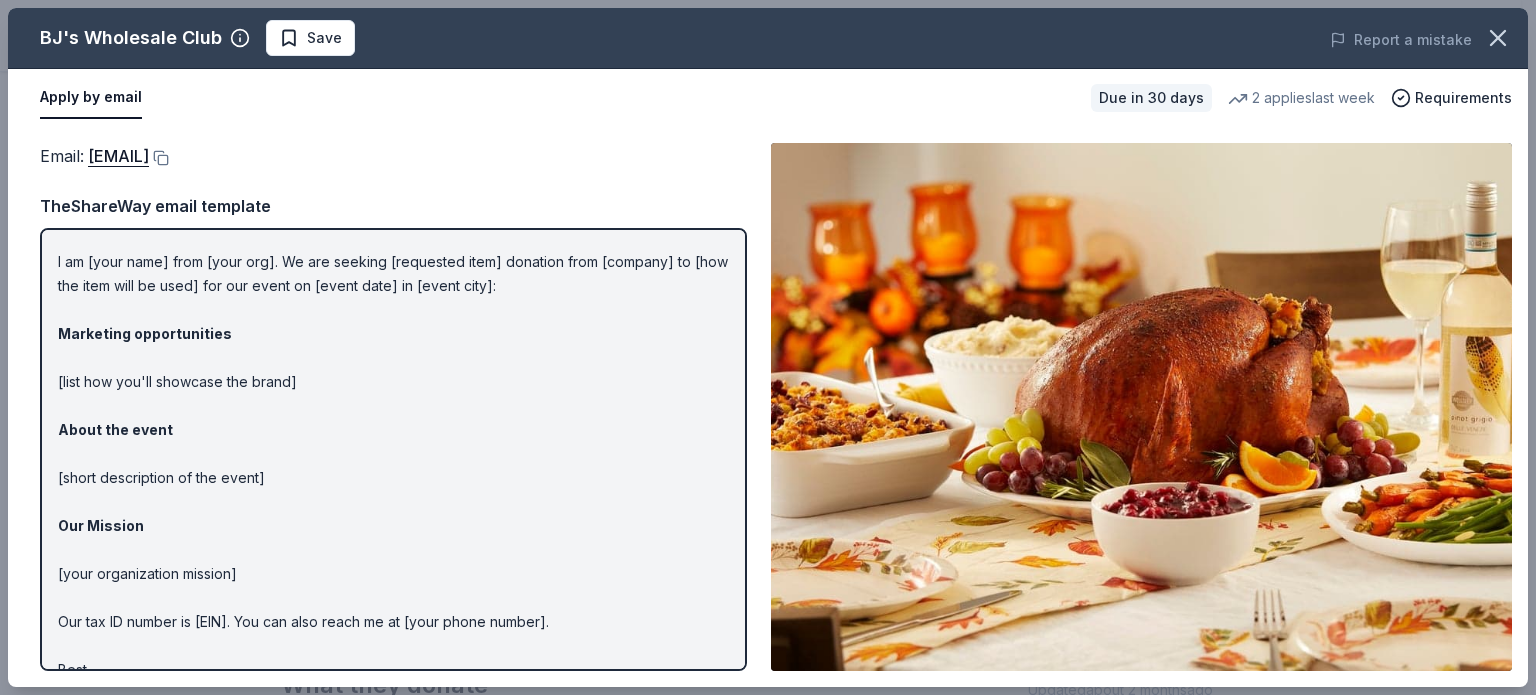 scroll, scrollTop: 0, scrollLeft: 0, axis: both 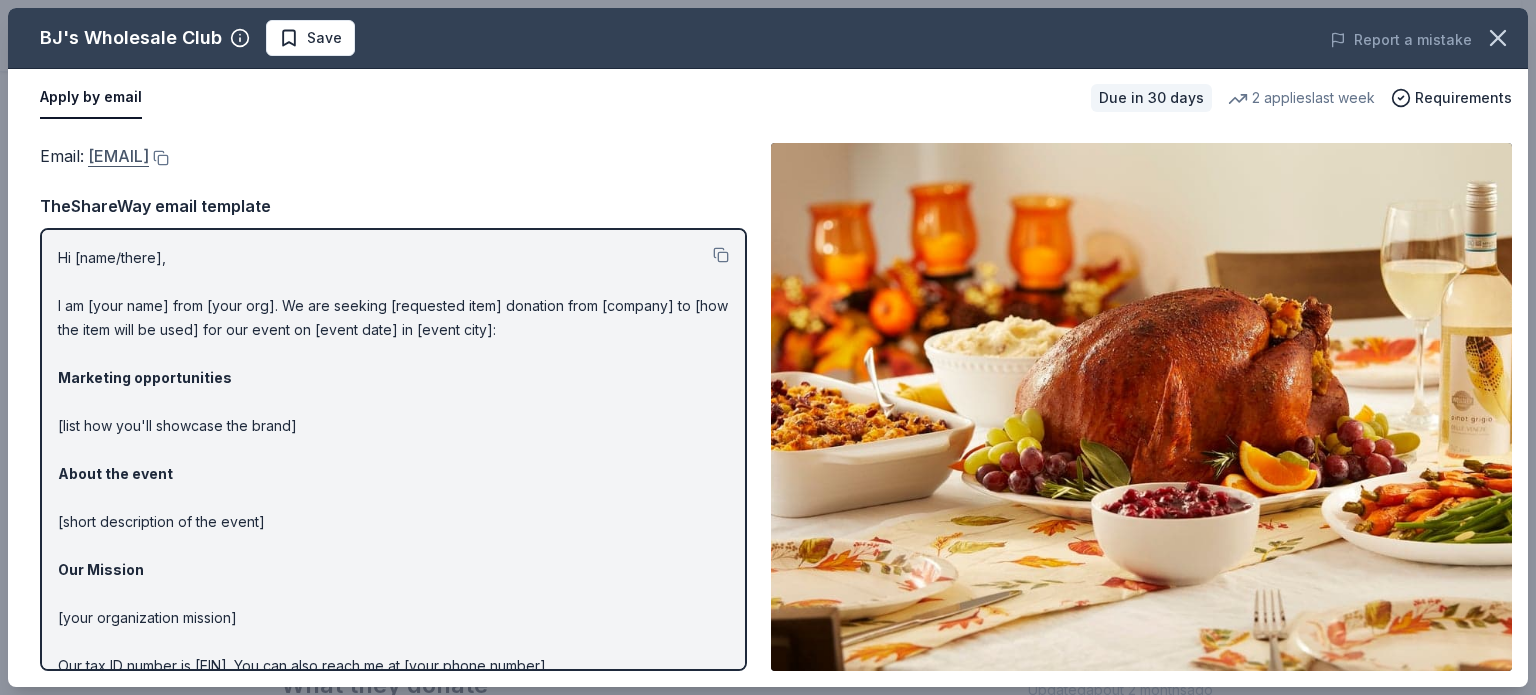click on "community@bjs.com" at bounding box center (118, 156) 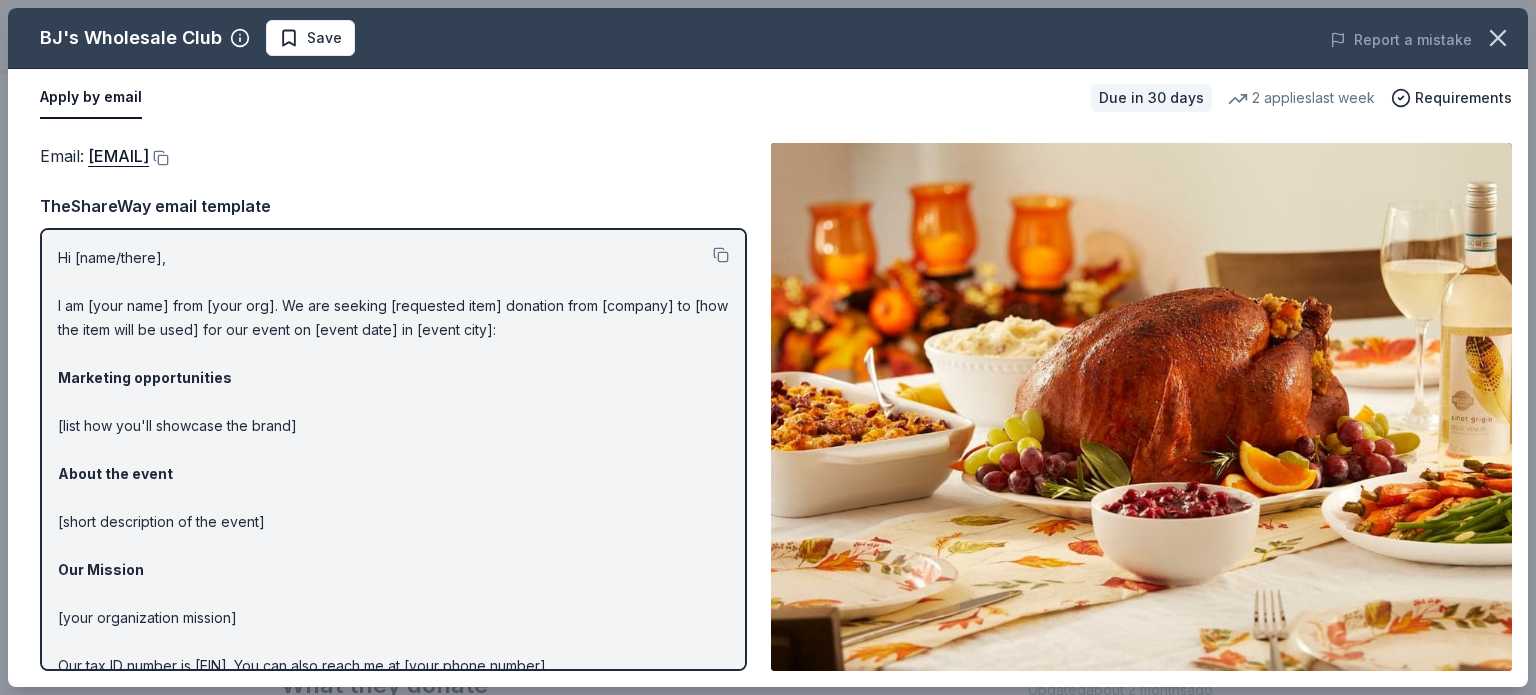 click on "Apply by email" at bounding box center [557, 98] 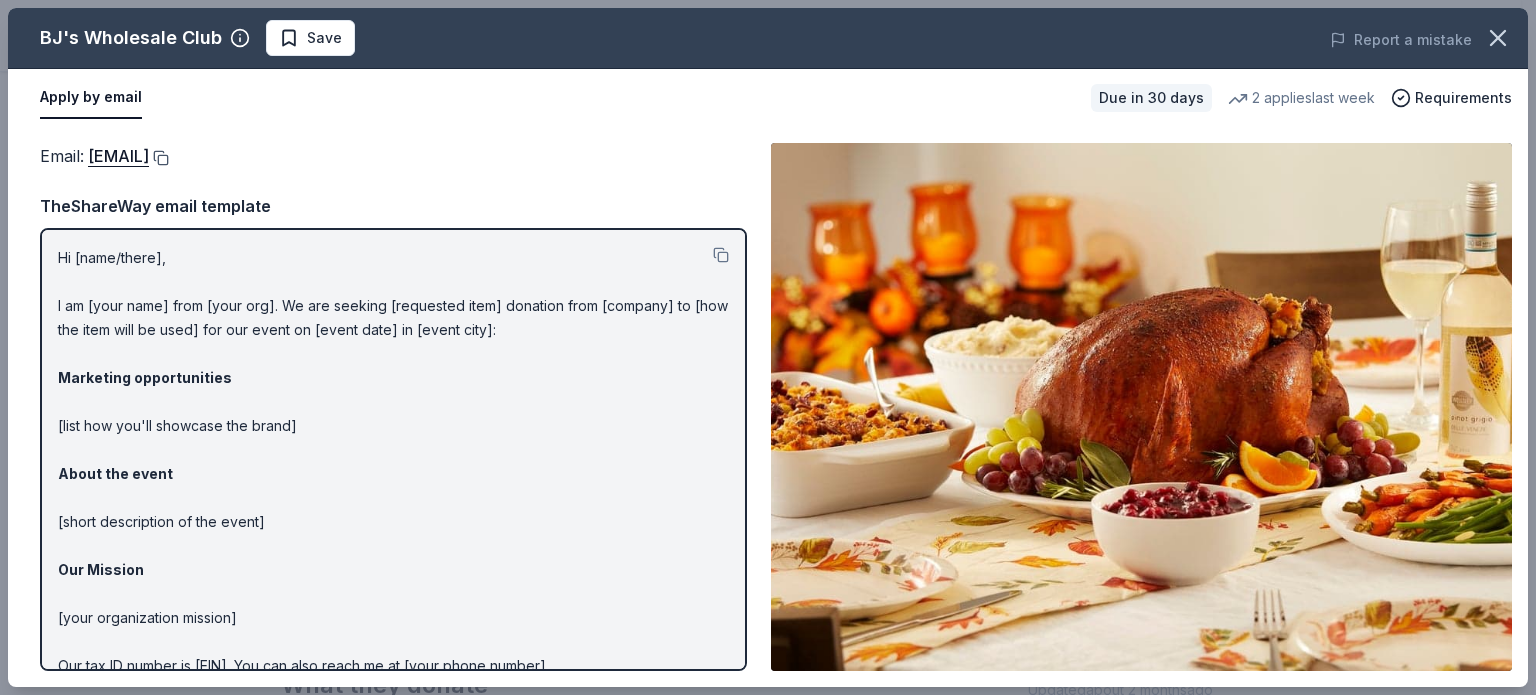 click at bounding box center [159, 158] 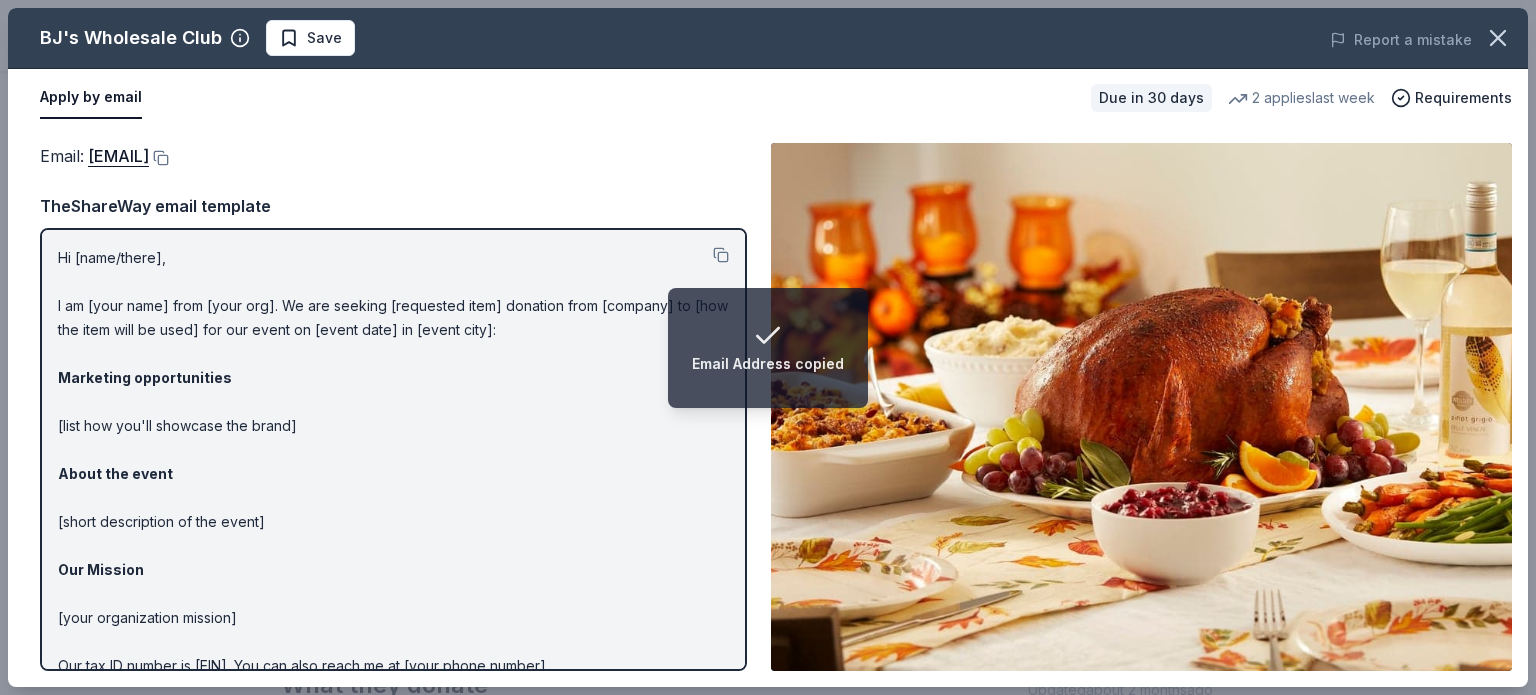 type 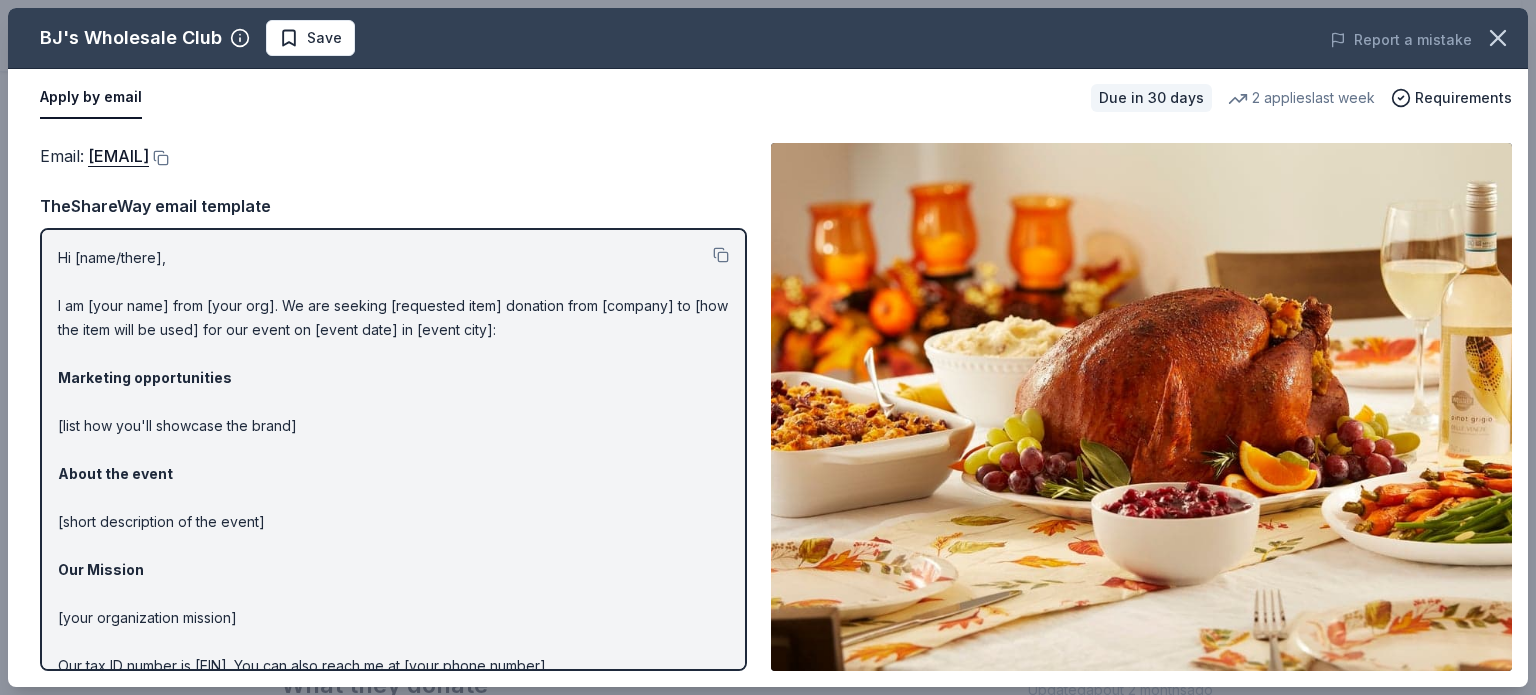 drag, startPoint x: 48, startPoint y: 259, endPoint x: 127, endPoint y: 286, distance: 83.48653 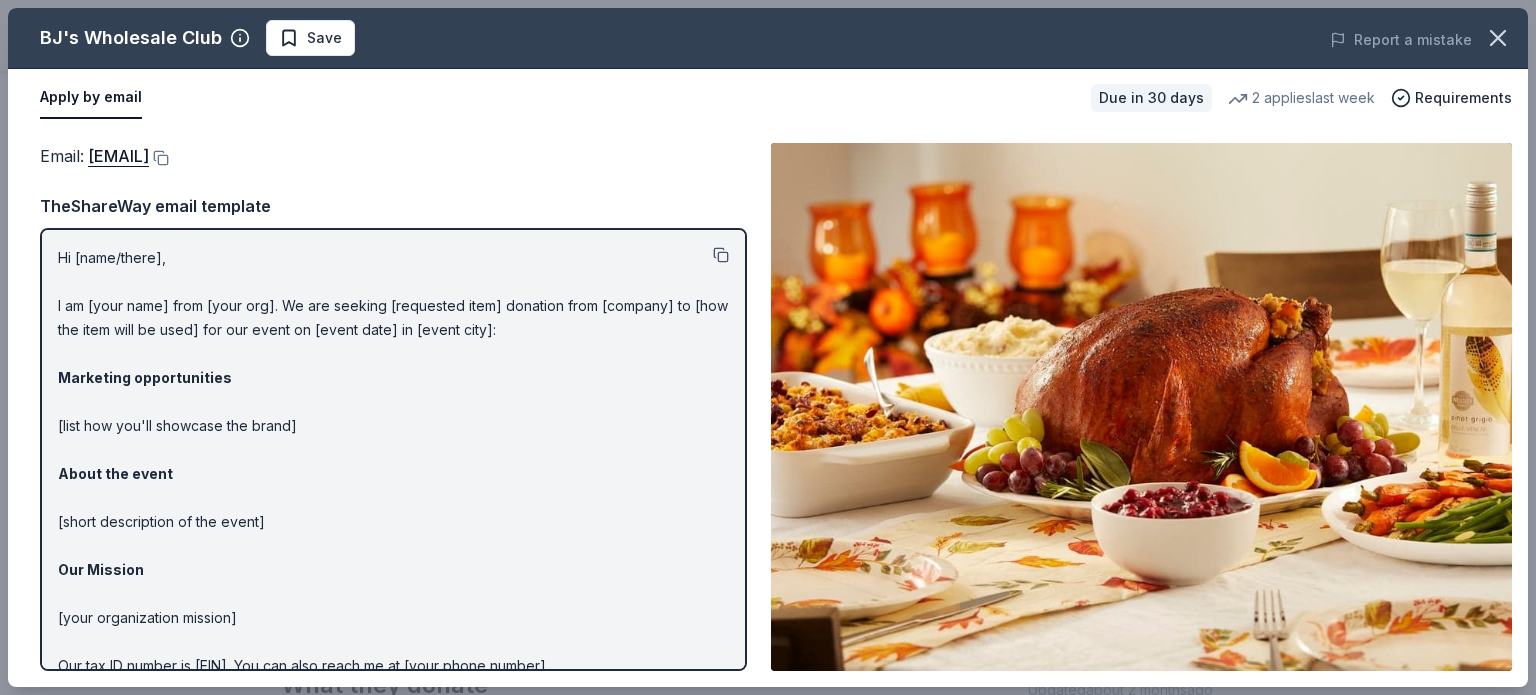 click at bounding box center [721, 255] 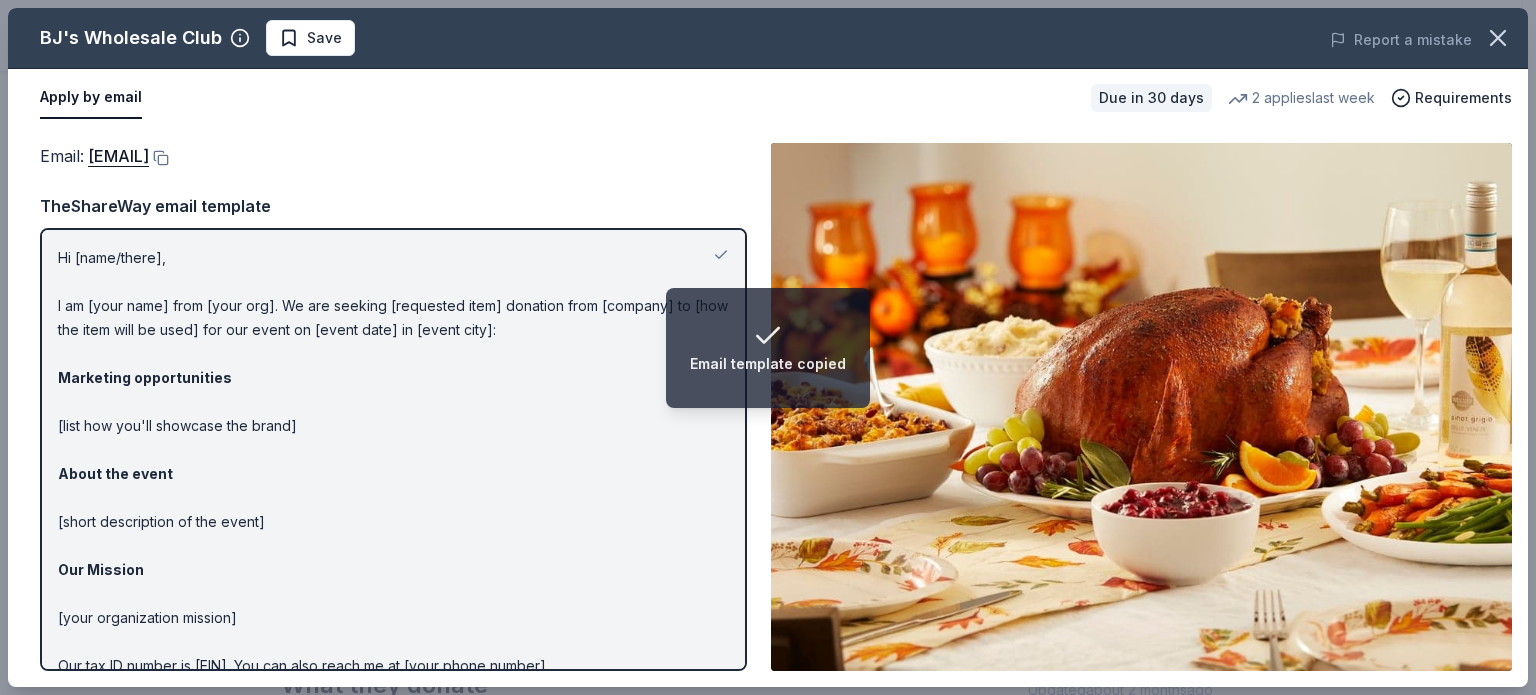 type 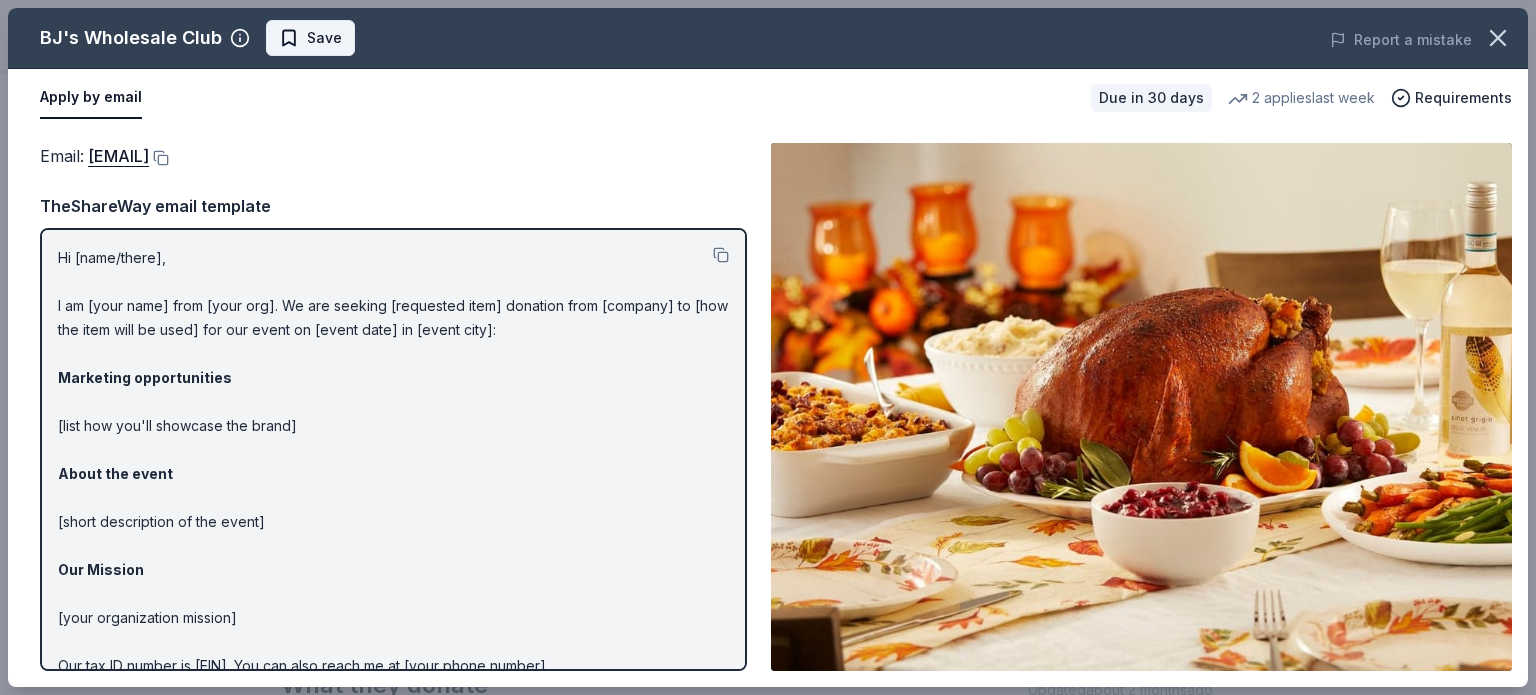 click on "Save" at bounding box center [324, 38] 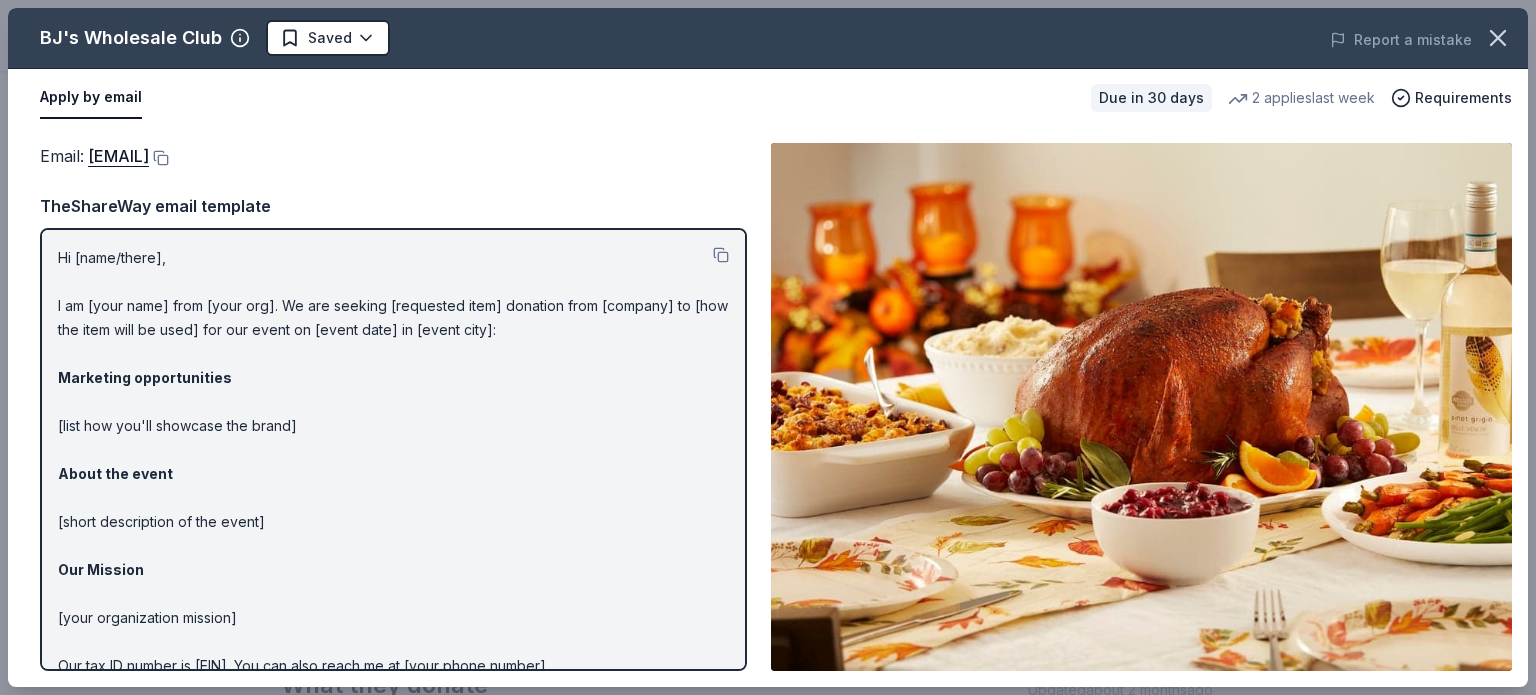 click on "Trenton 105 Annual Cornhole Tournament Earn Rewards Due in 30 days Share BJ's Wholesale Club New 2   applies  last week 4% approval rate $ 38 donation value Share Donating in AL (Madison); CT; DE; FL; GA; IN (Noblesville); MA; MD; ME; MI; NC; NH; NJ; NY; OH; PA; RI; SC (Summerville); TN; VA BJ's Wholesale Club is a membership-based warehouse retail chain offering bulk purchases of groceries, electronics, home goods, and more at discounted prices for its customers. What they donate Gift card(s) Beverages Meals Auction & raffle Snacks Donation is small & easy to send to guests Who they donate to BJ's Wholesale Club  hasn ' t listed any preferences or eligibility criteria. Due in 30 days Apply Saved ⚡️ Quick application Usually responds in  over a month Updated  about 2 months  ago Report a mistake 4% approval rate 4 % approved 4 % declined 92 % no response BJ's Wholesale Club is  a selective donor :  be sure to spend extra time on this application if you want a donation. $ 38 donation value (average) <1% :" at bounding box center (768, 47) 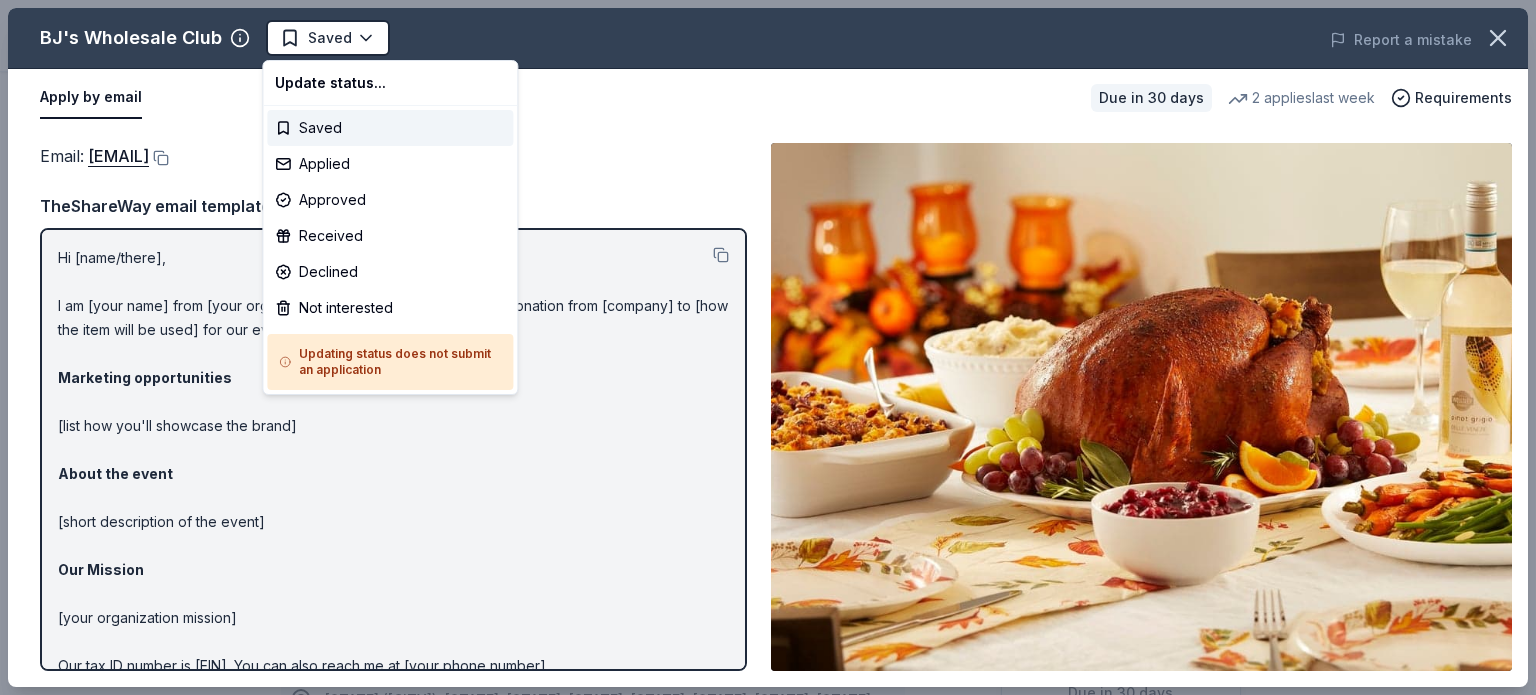 scroll, scrollTop: 0, scrollLeft: 0, axis: both 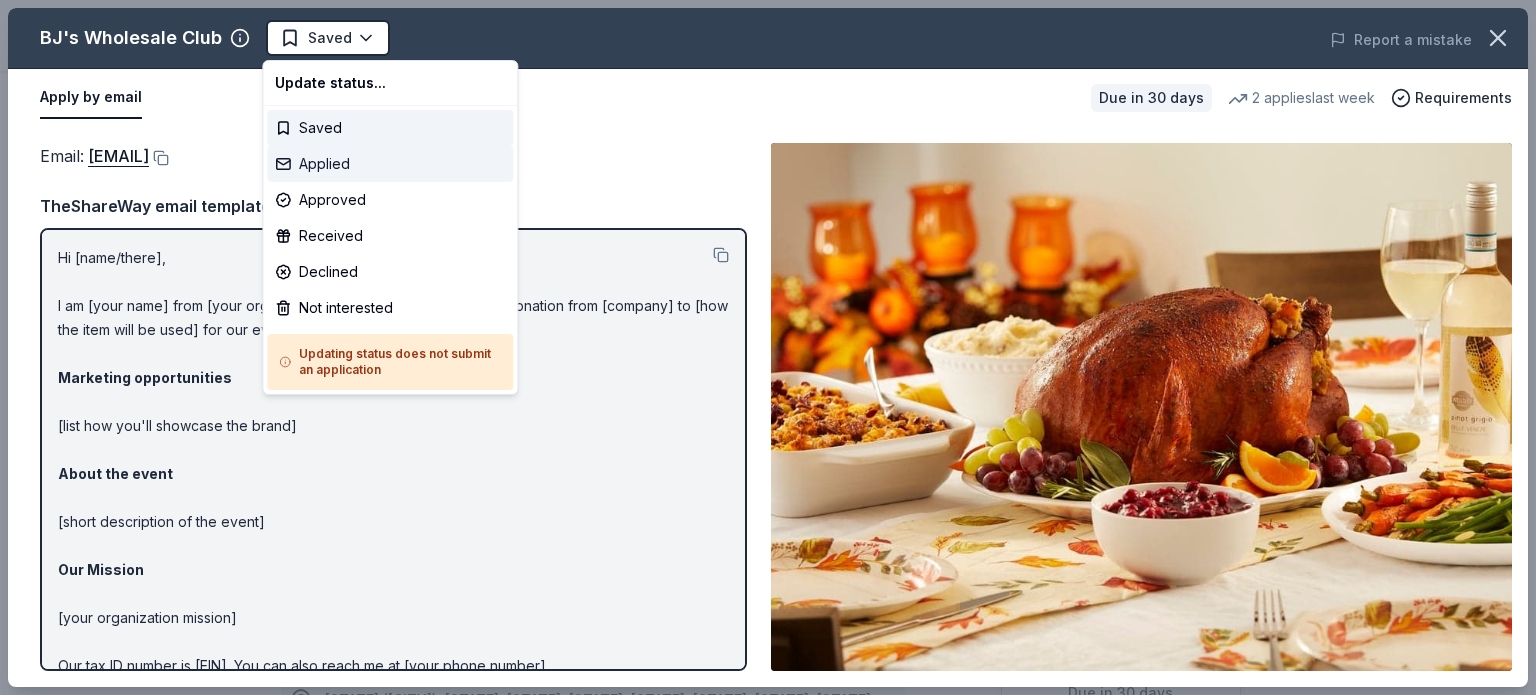 click on "Applied" at bounding box center (390, 164) 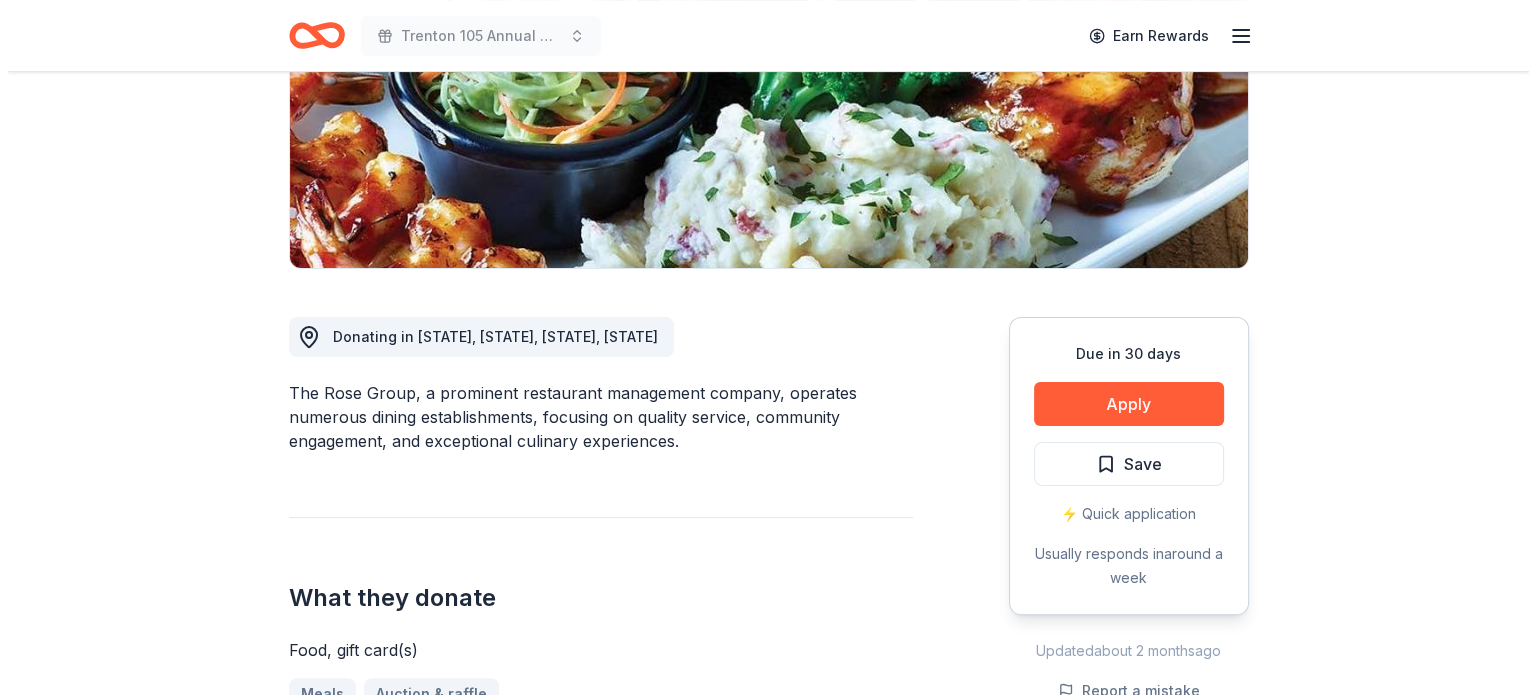 scroll, scrollTop: 300, scrollLeft: 0, axis: vertical 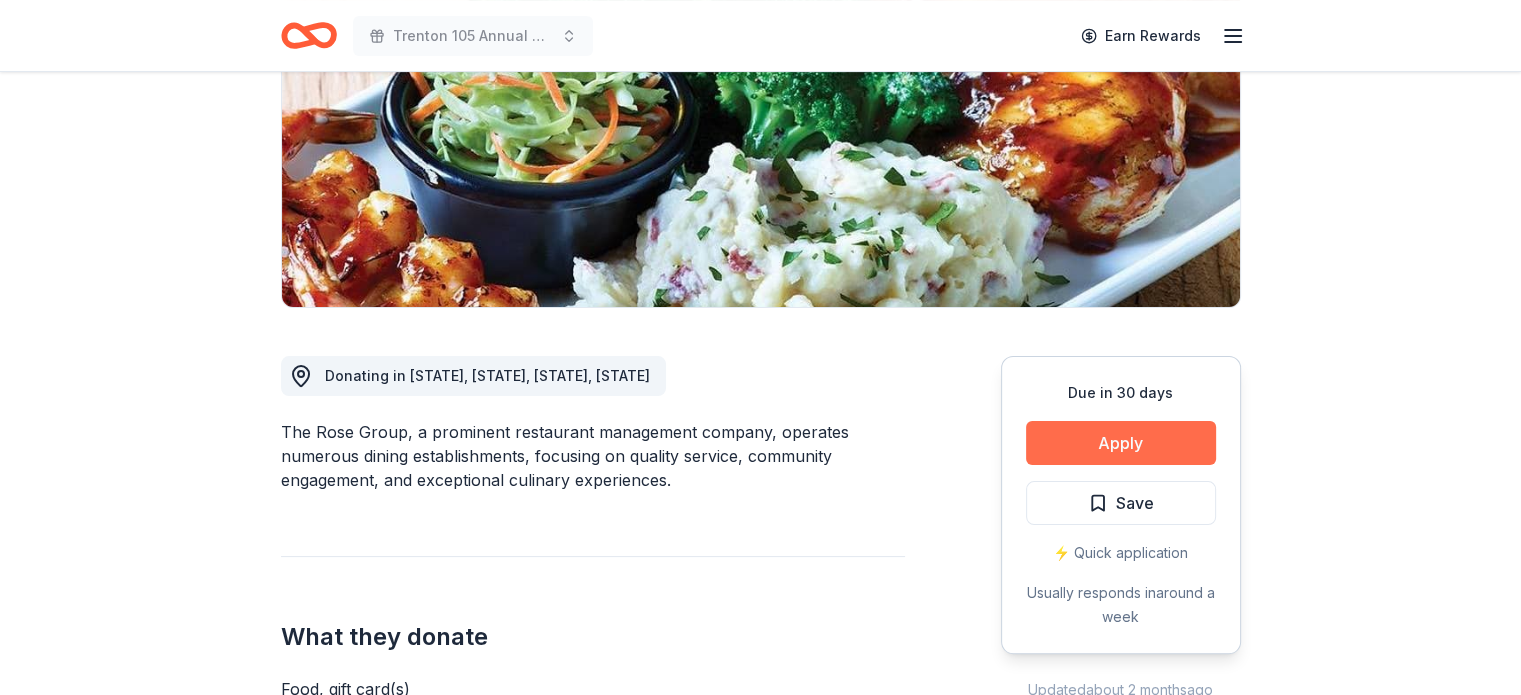 click on "Apply" at bounding box center [1121, 443] 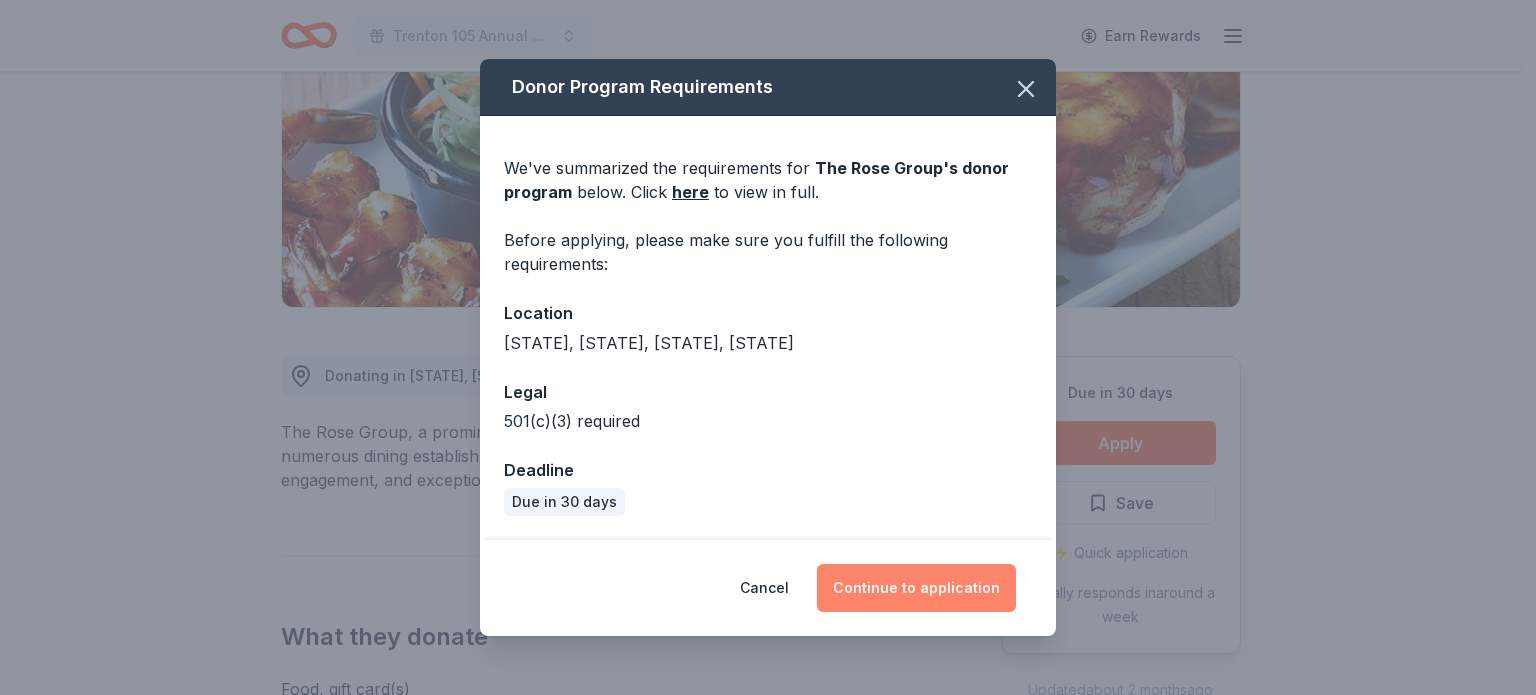 click on "Continue to application" at bounding box center [916, 588] 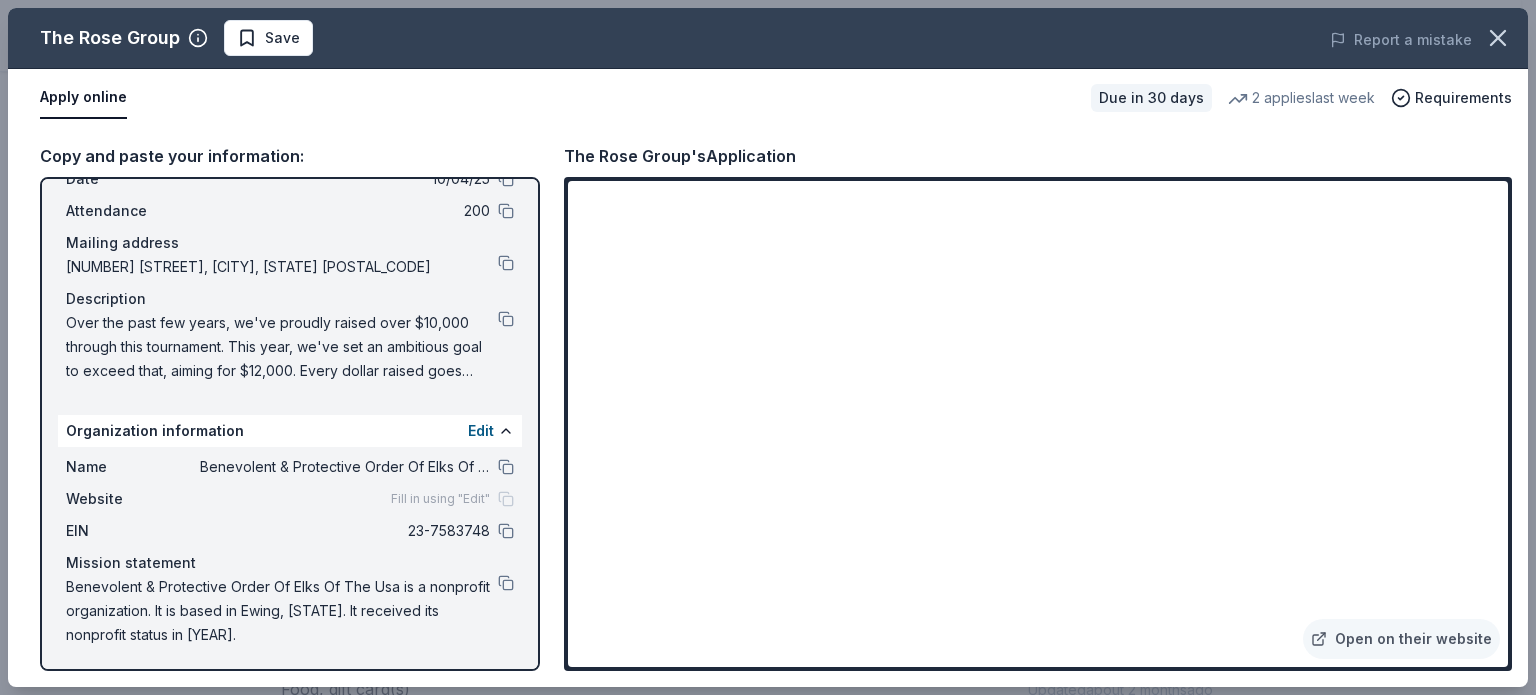scroll, scrollTop: 100, scrollLeft: 0, axis: vertical 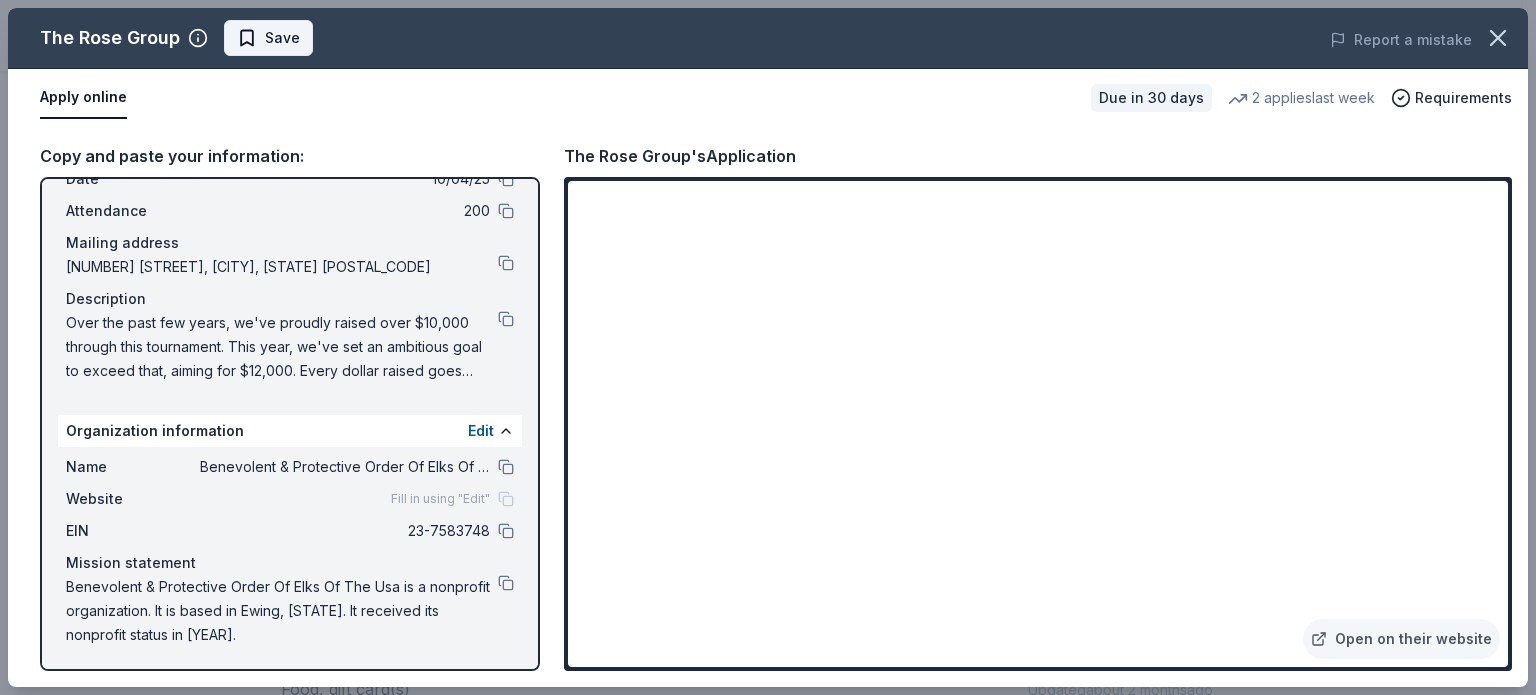 click on "Save" at bounding box center (282, 38) 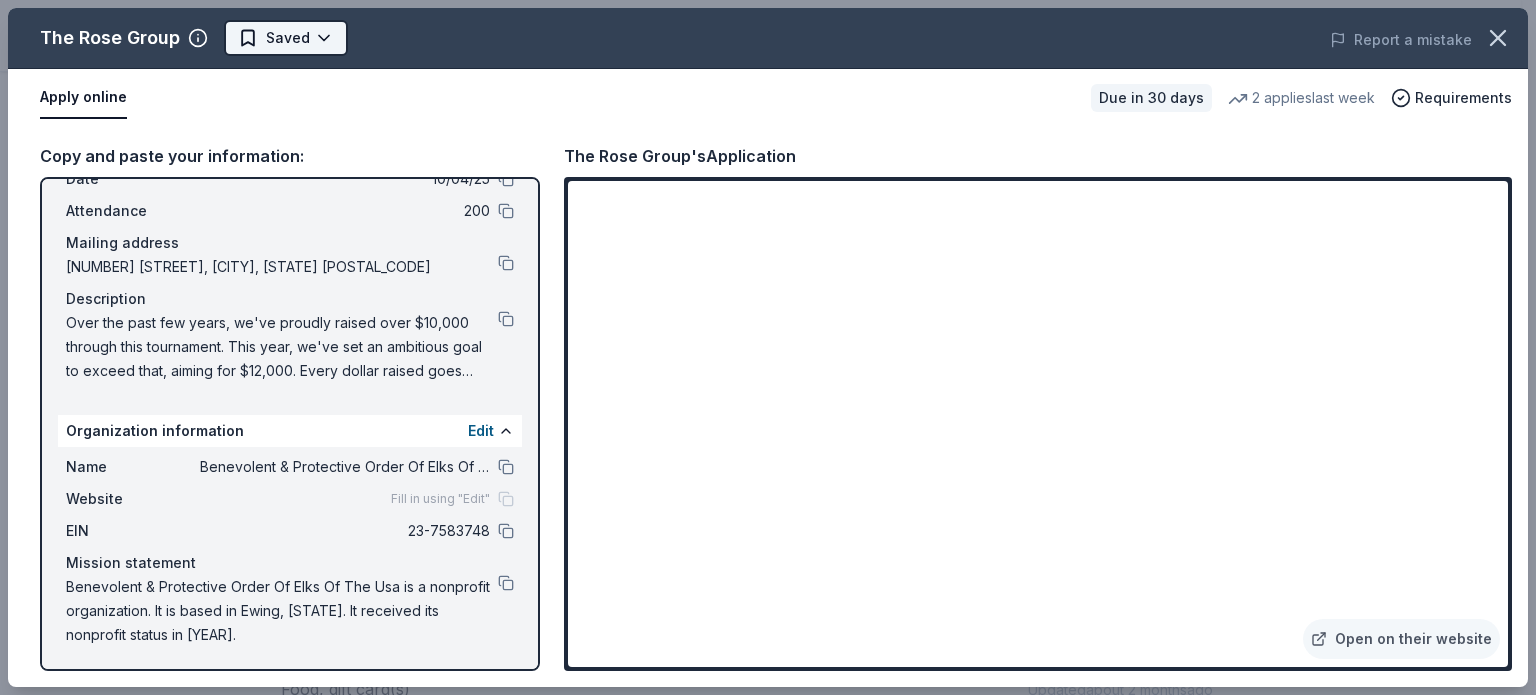 click on "Trenton 105 Annual Cornhole Tournament Earn Rewards Due in 30 days Share The Rose Group New 2 applies last week 61% approval rate $ 25 donation value Share Donating in [STATE], [STATE], [STATE], [STATE] The Rose Group, a prominent restaurant management company, operates numerous dining establishments, focusing on quality service, community engagement, and exceptional culinary experiences. What they donate Food, gift card(s) Meals Auction & raffle Donation is small & easy to send to guests Who they donate to Preferred 501(c)(3) required Due in 30 days Apply Saved ⚡️ Quick application Usually responds in around a week Updated about 2 months ago Report a mistake 61% approval rate 61 % approved 3 % declined 37 % no response The Rose Group is a generous donor : they are likely to respond and approve your request if you fit their criteria. $ 25 donation value (average) <1% 100% <1% <1% $0 → $25 $25 → $50 $50 → $75 $75 → $100 The Rose Group's donation is consistent : New Be the first to review this company! 3 1" at bounding box center (768, 47) 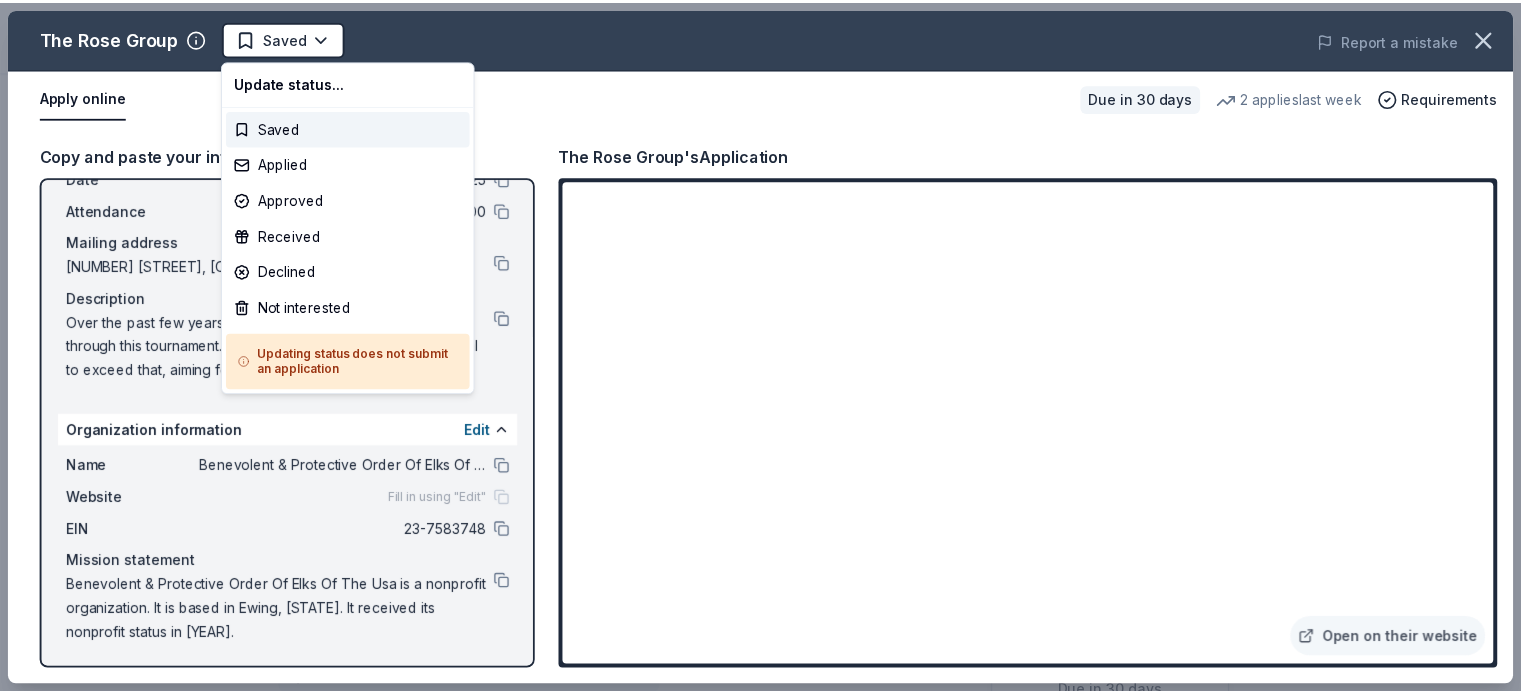 scroll, scrollTop: 0, scrollLeft: 0, axis: both 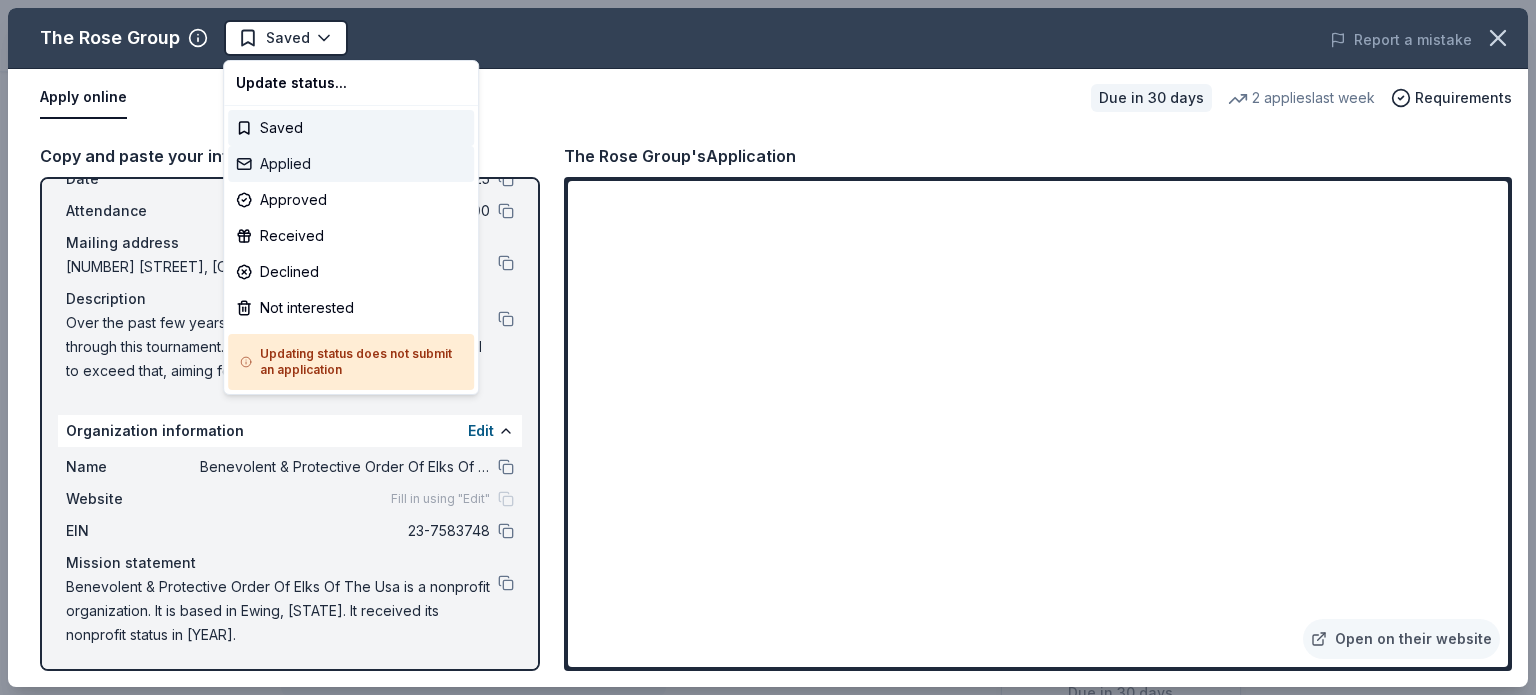 click on "Applied" at bounding box center (351, 164) 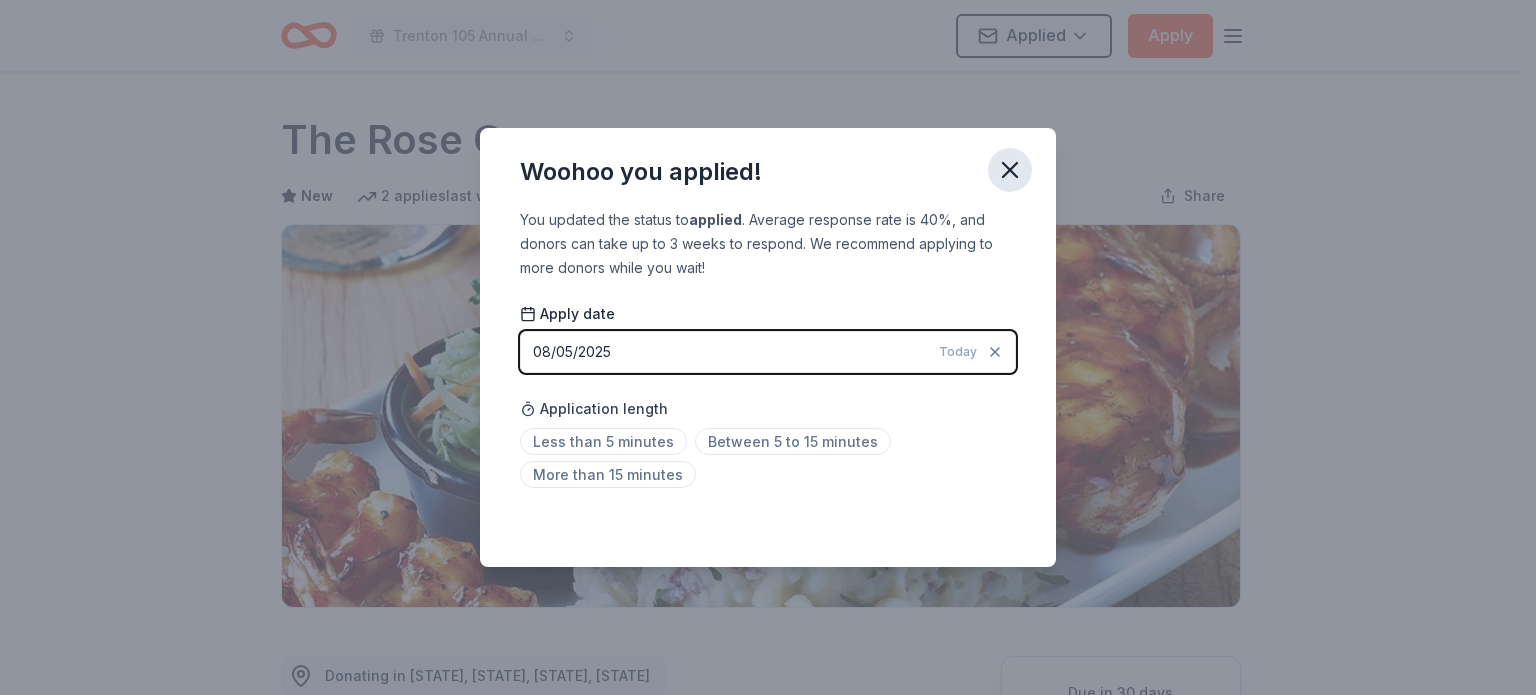 click 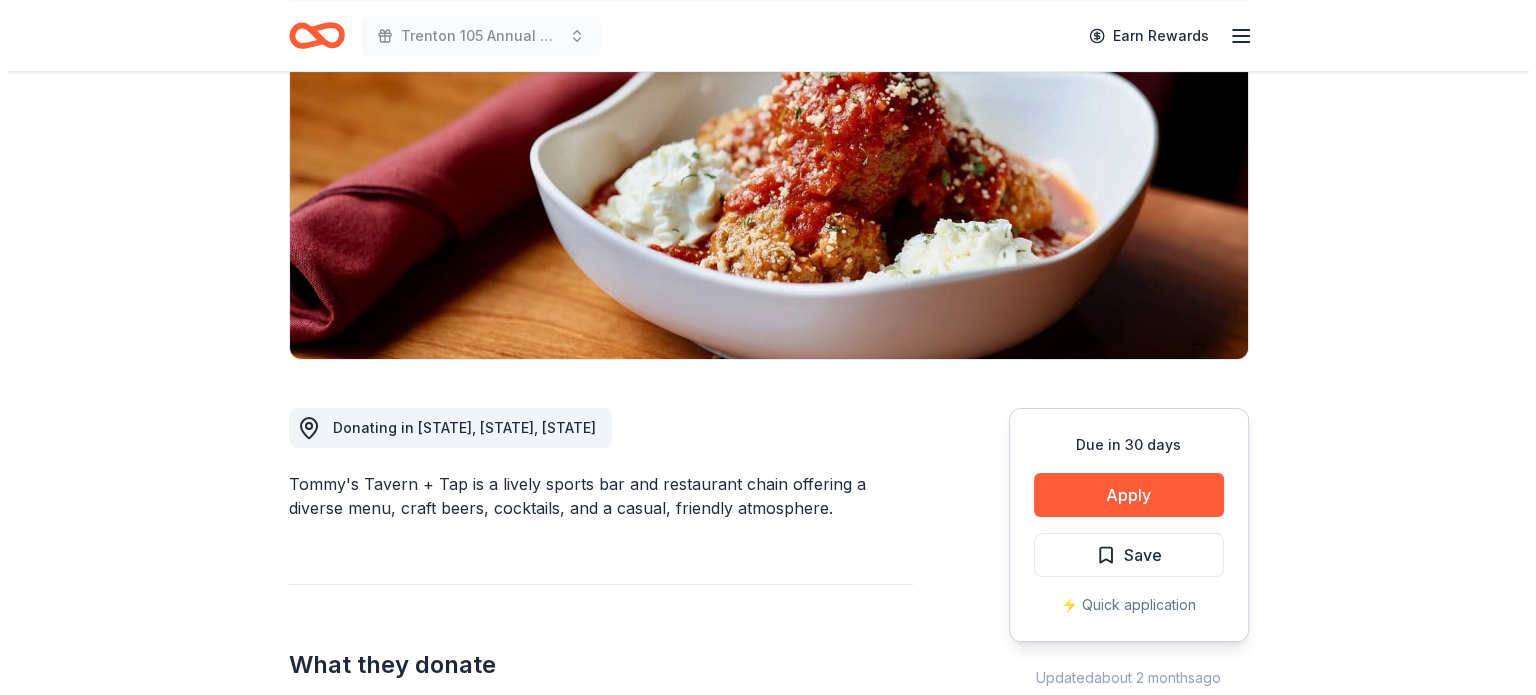 scroll, scrollTop: 300, scrollLeft: 0, axis: vertical 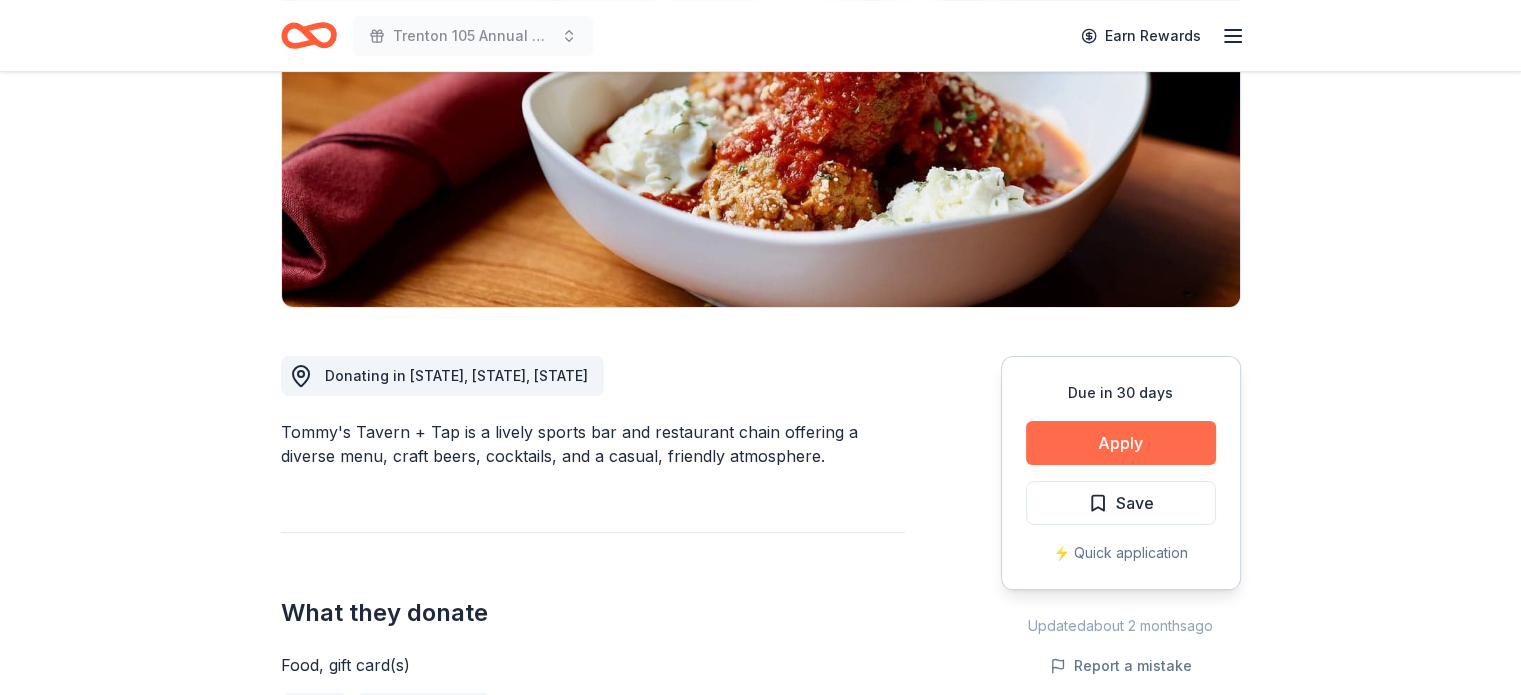 click on "Apply" at bounding box center (1121, 443) 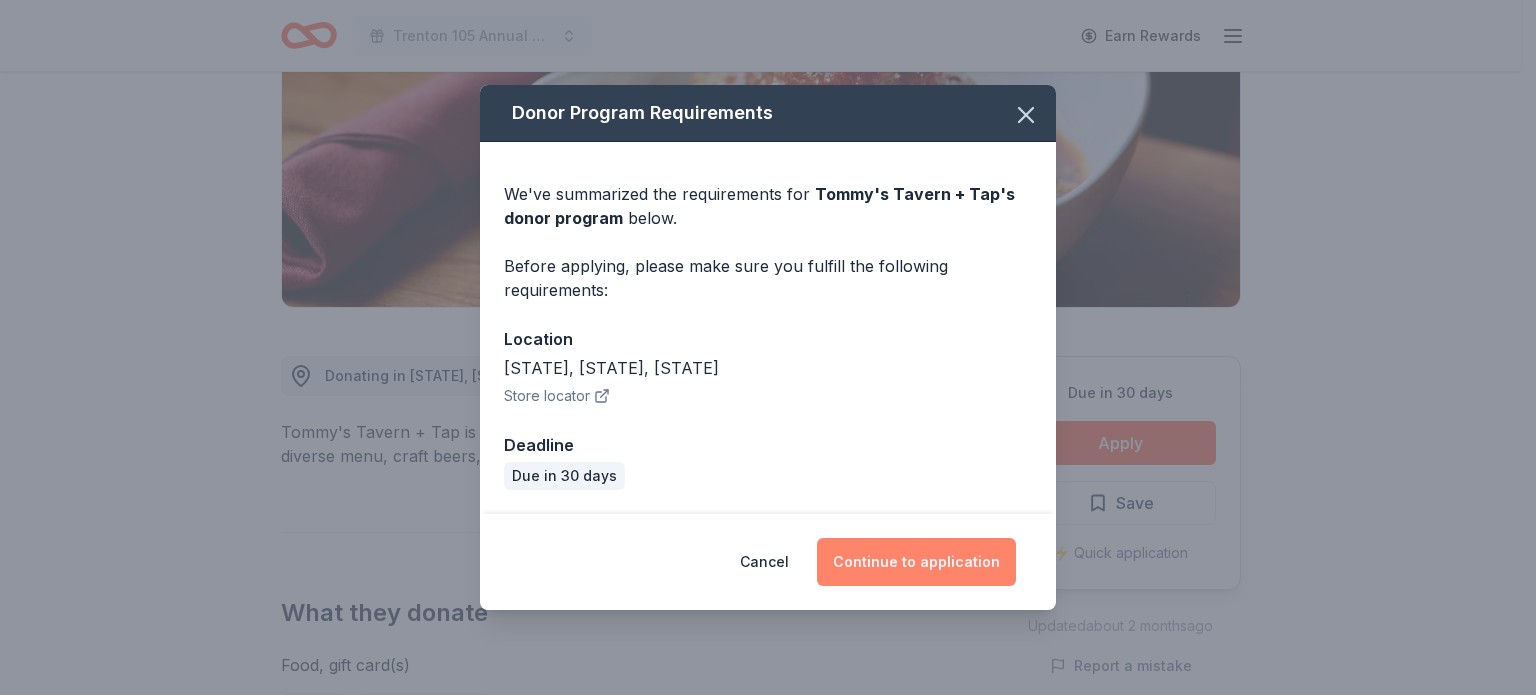 click on "Continue to application" at bounding box center [916, 562] 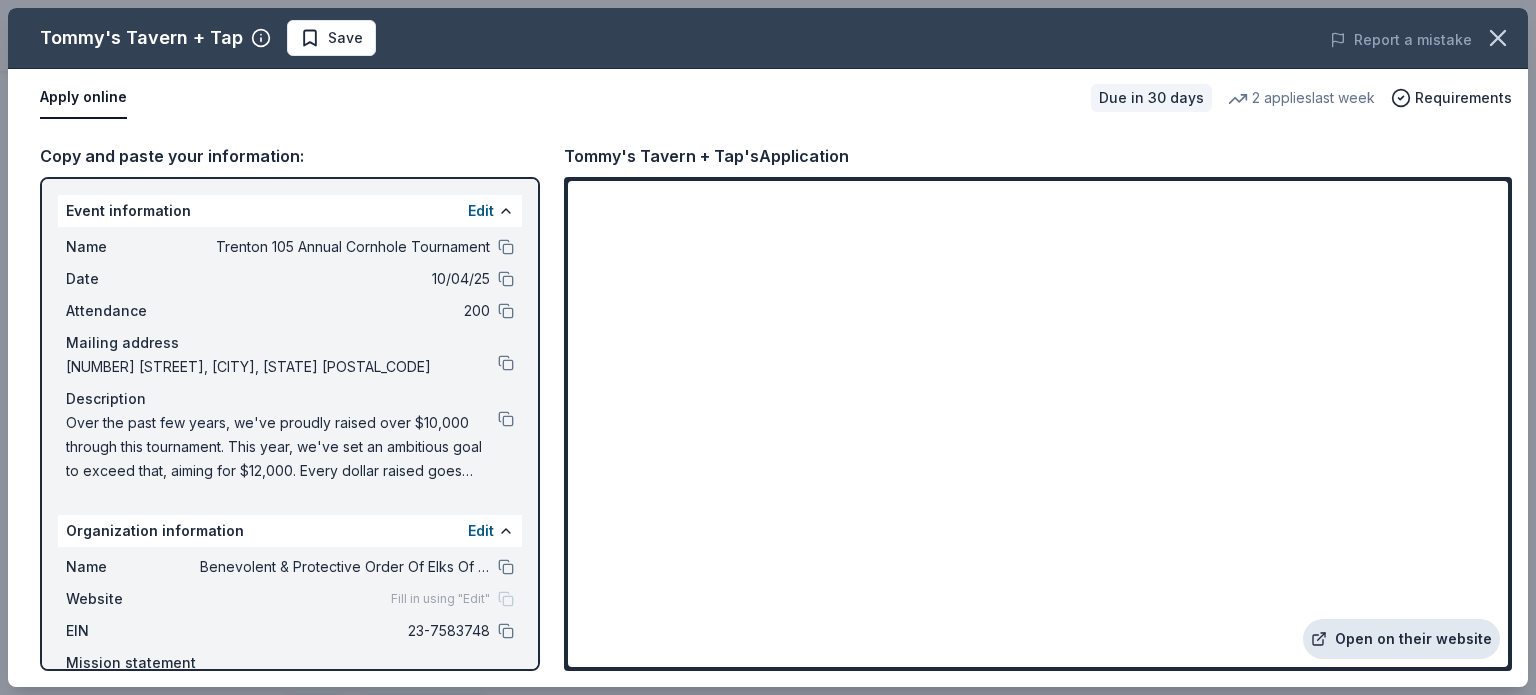 click on "Open on their website" at bounding box center [1401, 639] 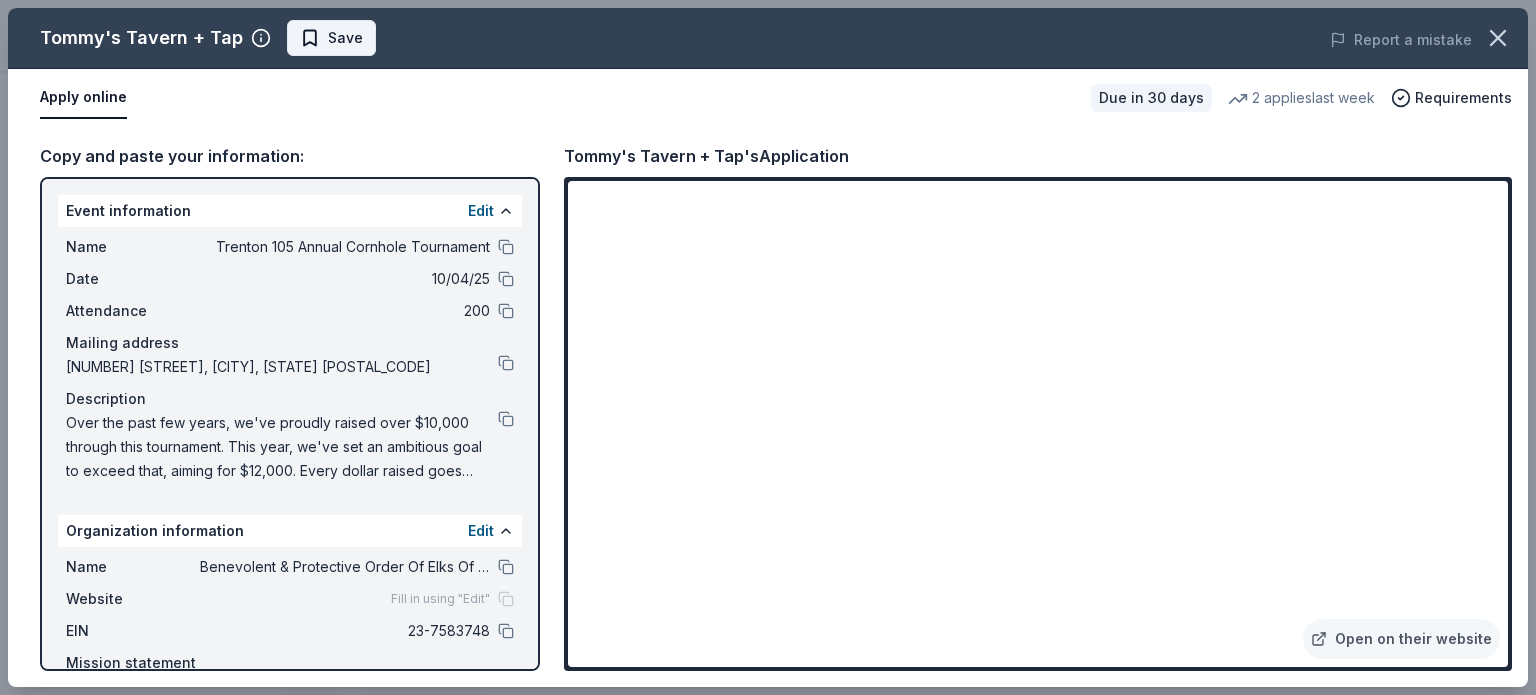 click on "Save" at bounding box center (331, 38) 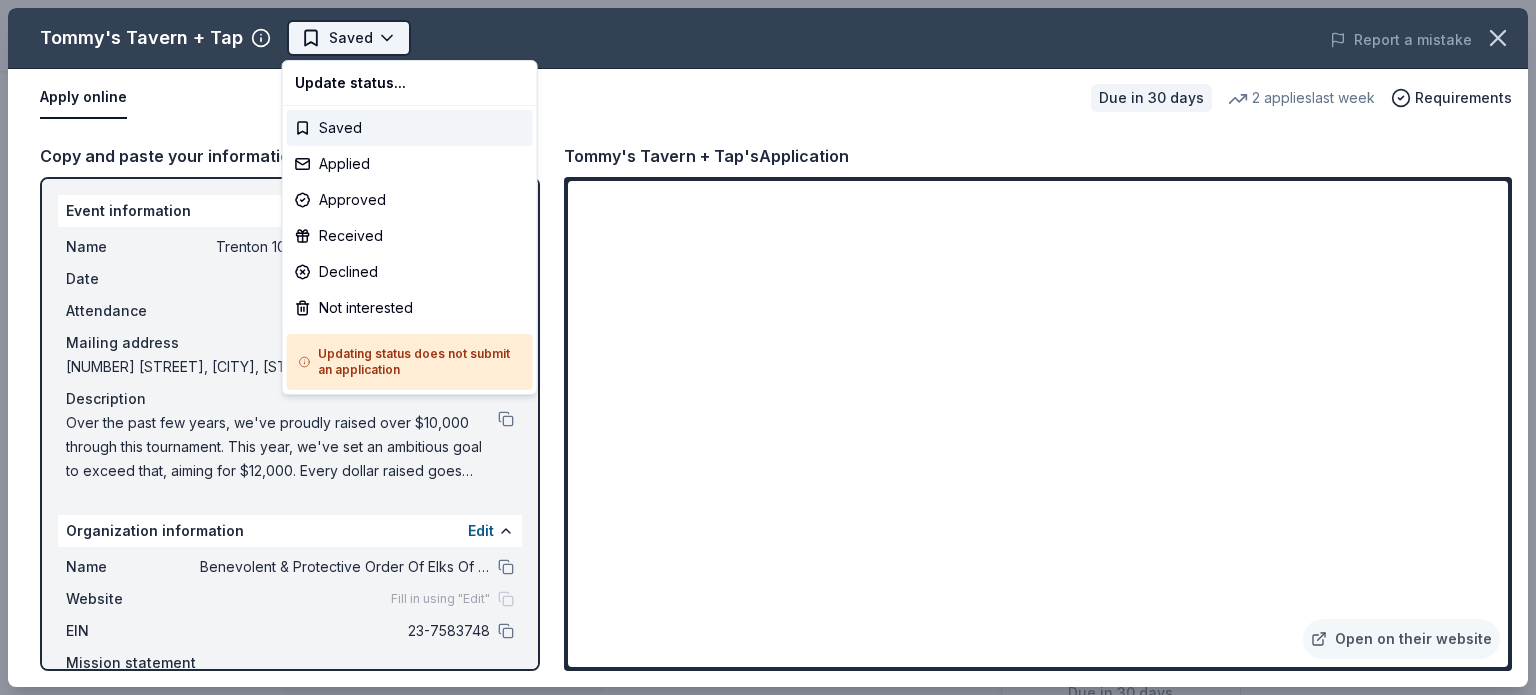 click on "Trenton 105 Annual Cornhole Tournament Saved Apply Due in 30 days Share Tommy's Tavern + Tap New 2   applies  last week Share Donating in DE, NJ, NY Tommy's Tavern + Tap is a lively sports bar and restaurant chain offering a diverse menu, craft beers, cocktails, and a casual, friendly atmosphere. What they donate Food, gift card(s) Meals Auction & raffle Donation is small & easy to send to guests Who they donate to Tommy's Tavern + Tap  hasn ' t listed any preferences or eligibility criteria. We ' re collecting data on   approval rate ; check back soon. We ' re collecting data on   donation value ; check back soon. Due in 30 days Apply Saved ⚡️ Quick application Updated  about 2 months  ago Report a mistake New Be the first to review this company! Leave a review Similar donors 6   applies  last week 30 days left Target 4.3 Gift cards ($50-100 value, with a maximum donation of $500 per year) 1   apply  last week 30 days left Buffalo Wild Wings 3.3 Gift certificates 1   apply  last week 30 days left Subway" at bounding box center [760, 347] 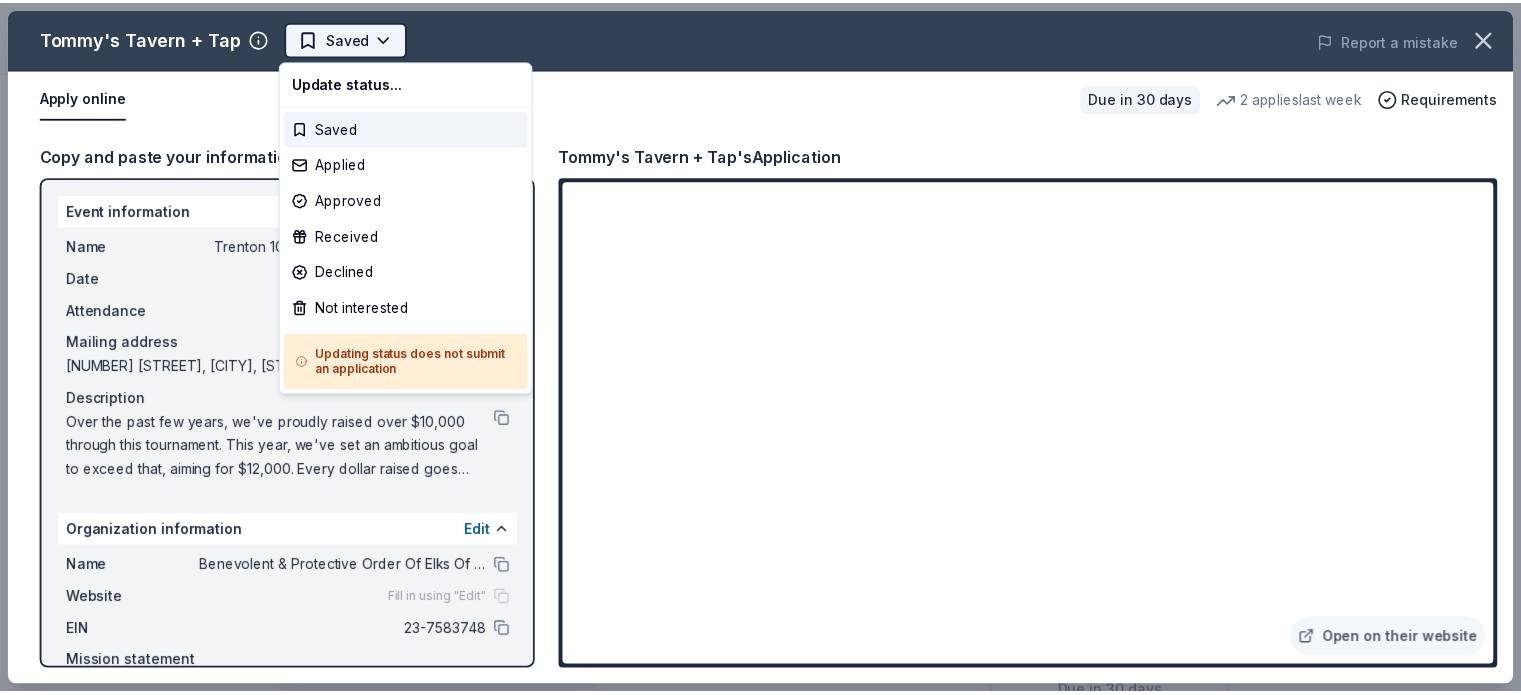 scroll, scrollTop: 0, scrollLeft: 0, axis: both 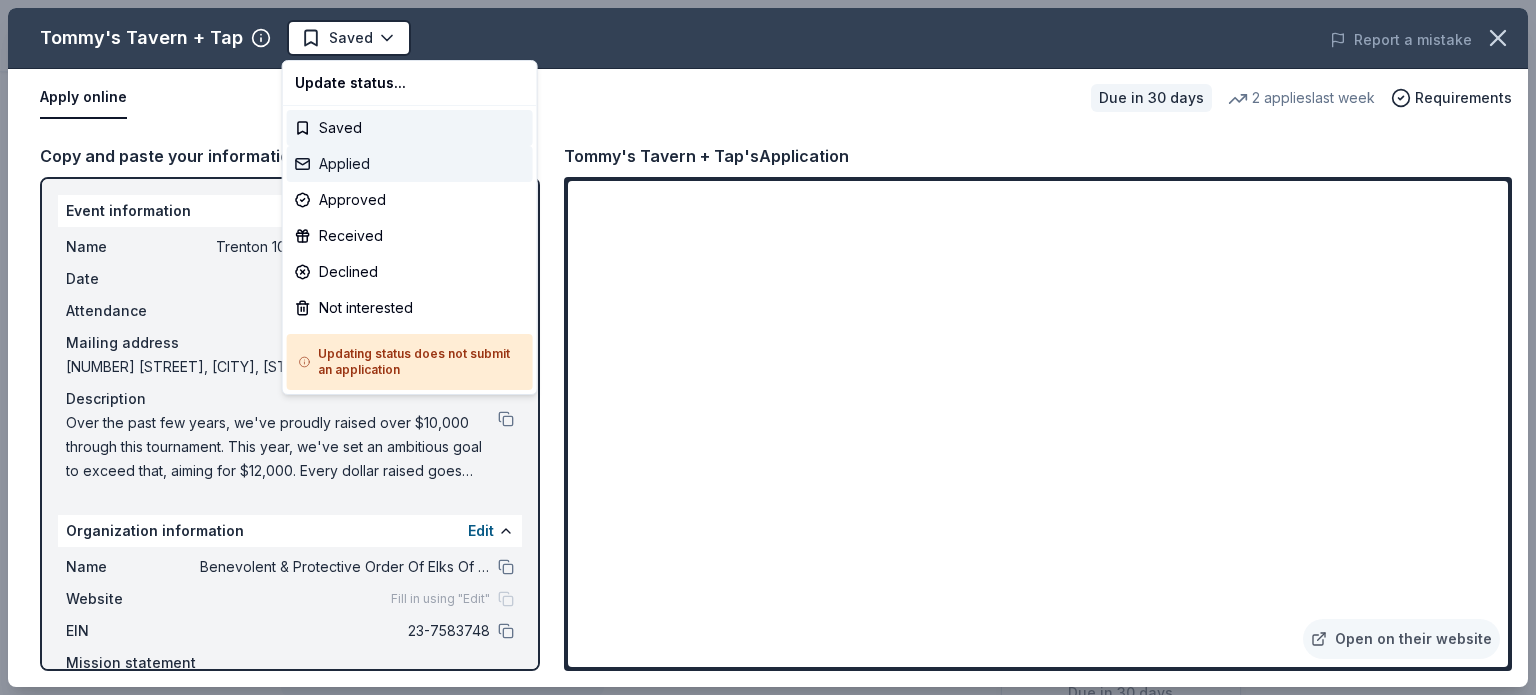 click on "Applied" at bounding box center [410, 164] 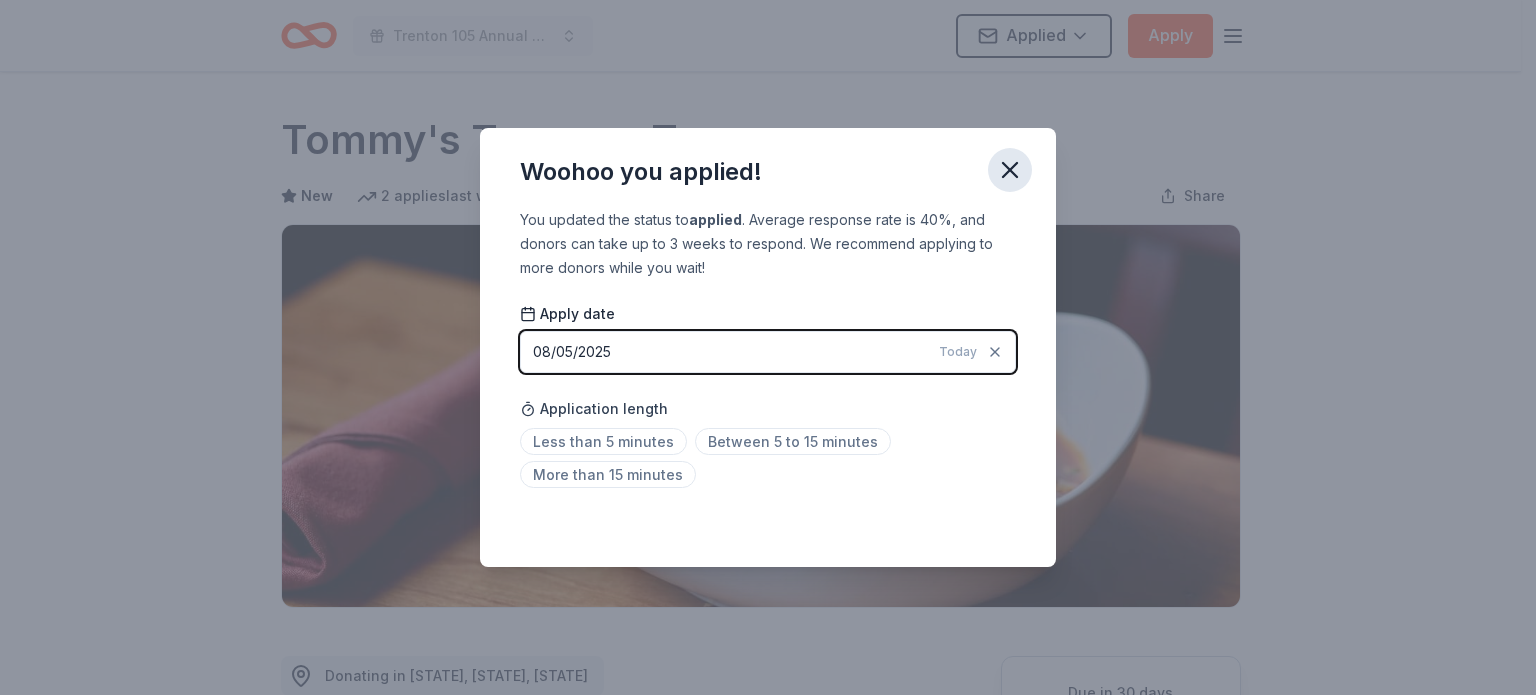 click 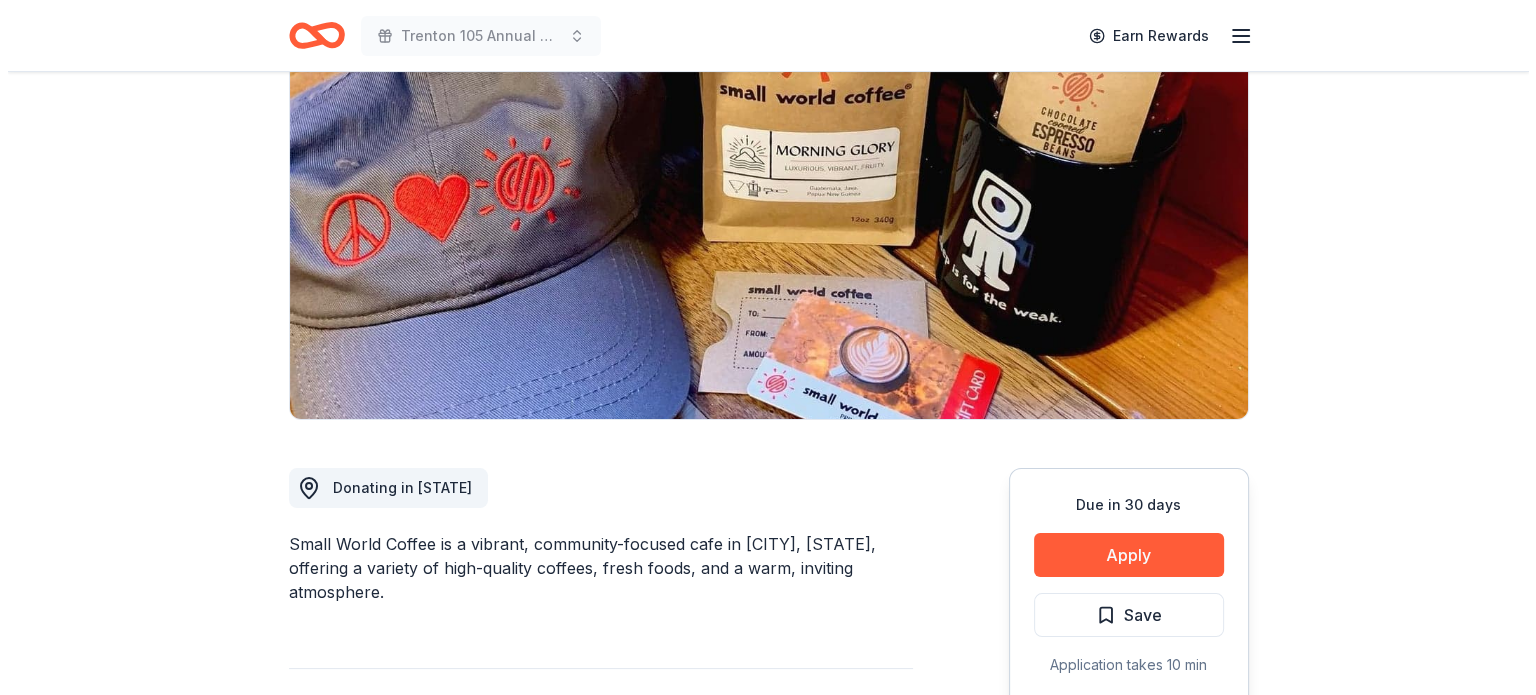scroll, scrollTop: 200, scrollLeft: 0, axis: vertical 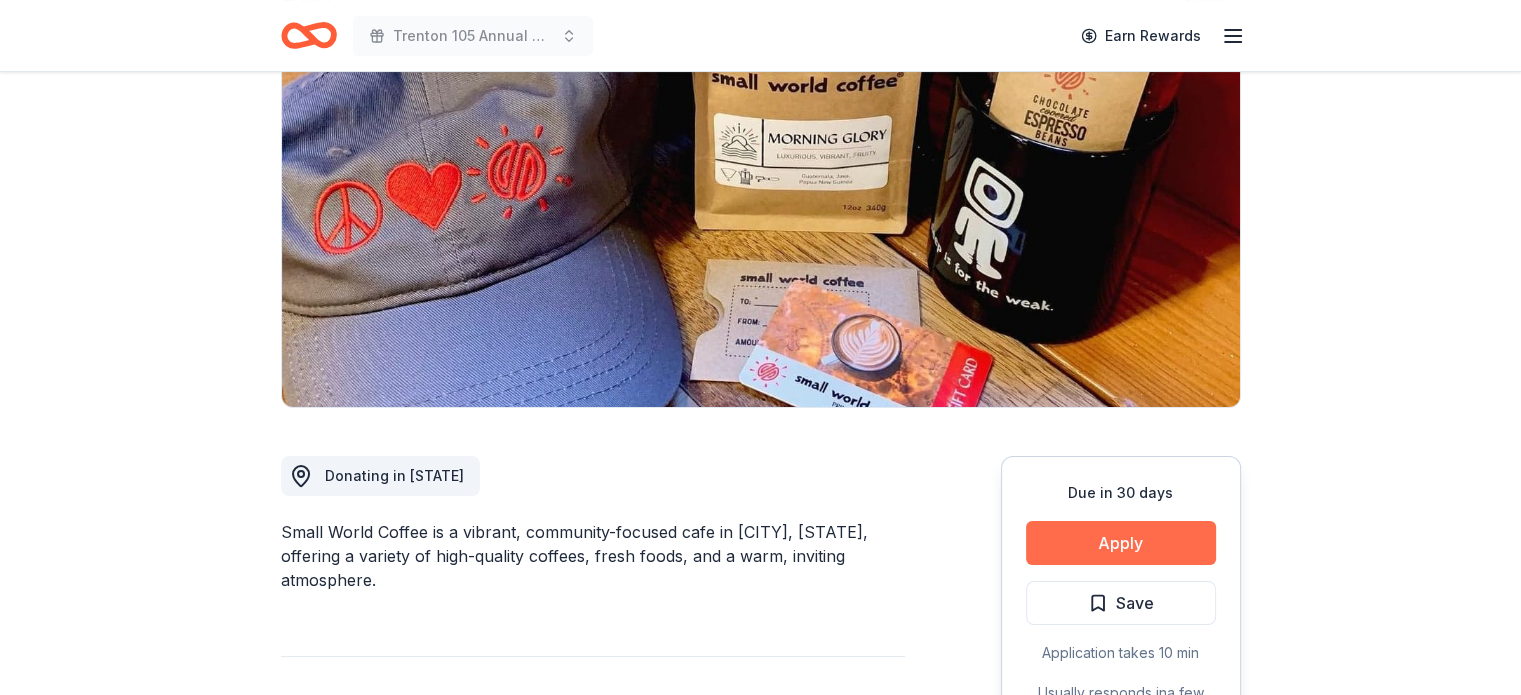click on "Apply" at bounding box center (1121, 543) 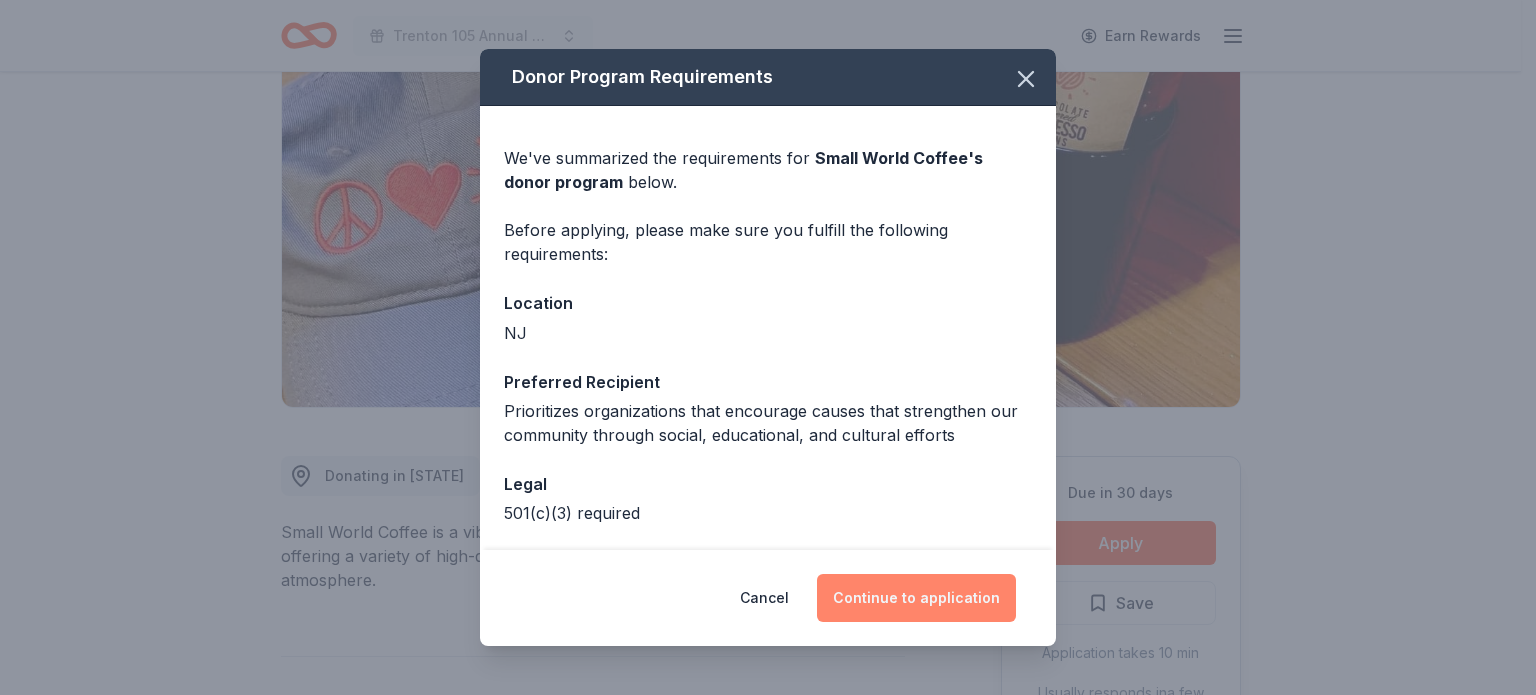 click on "Continue to application" at bounding box center [916, 598] 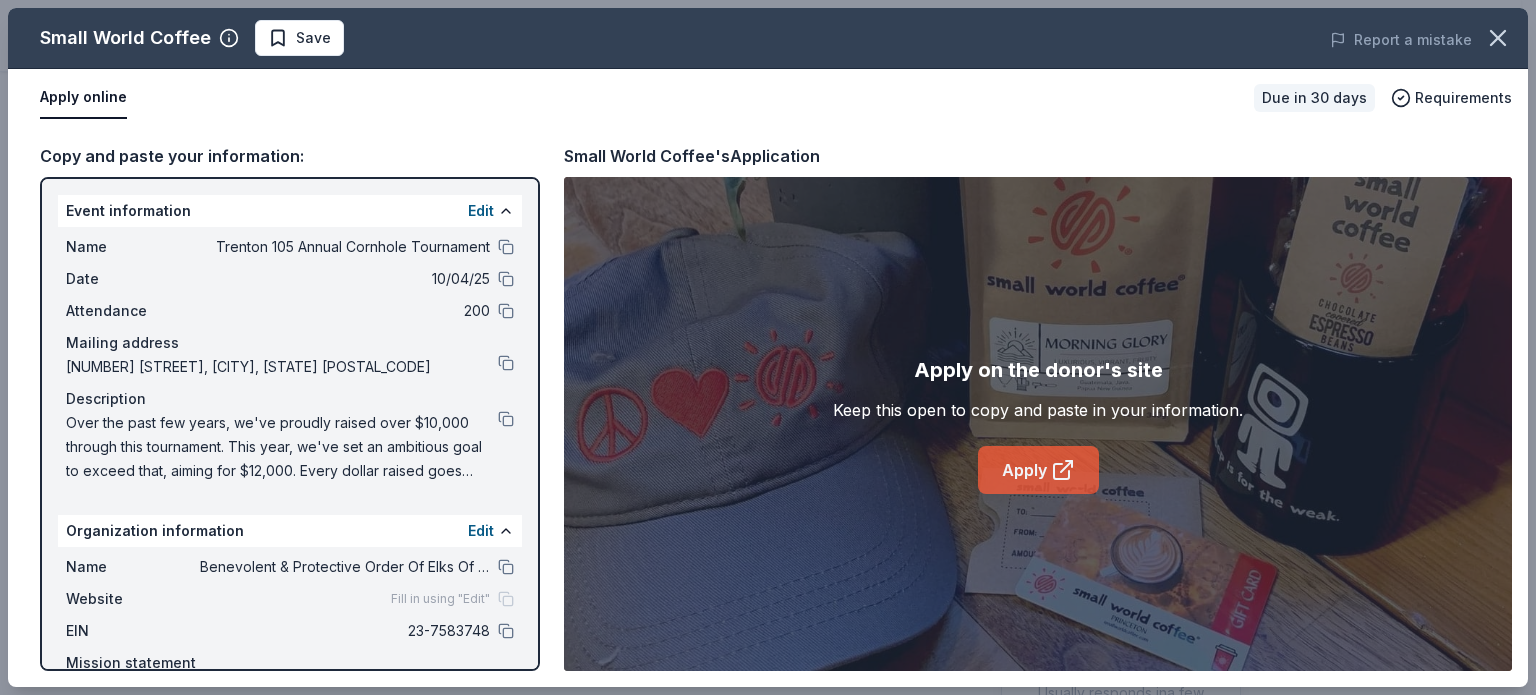 click on "Apply" at bounding box center (1038, 470) 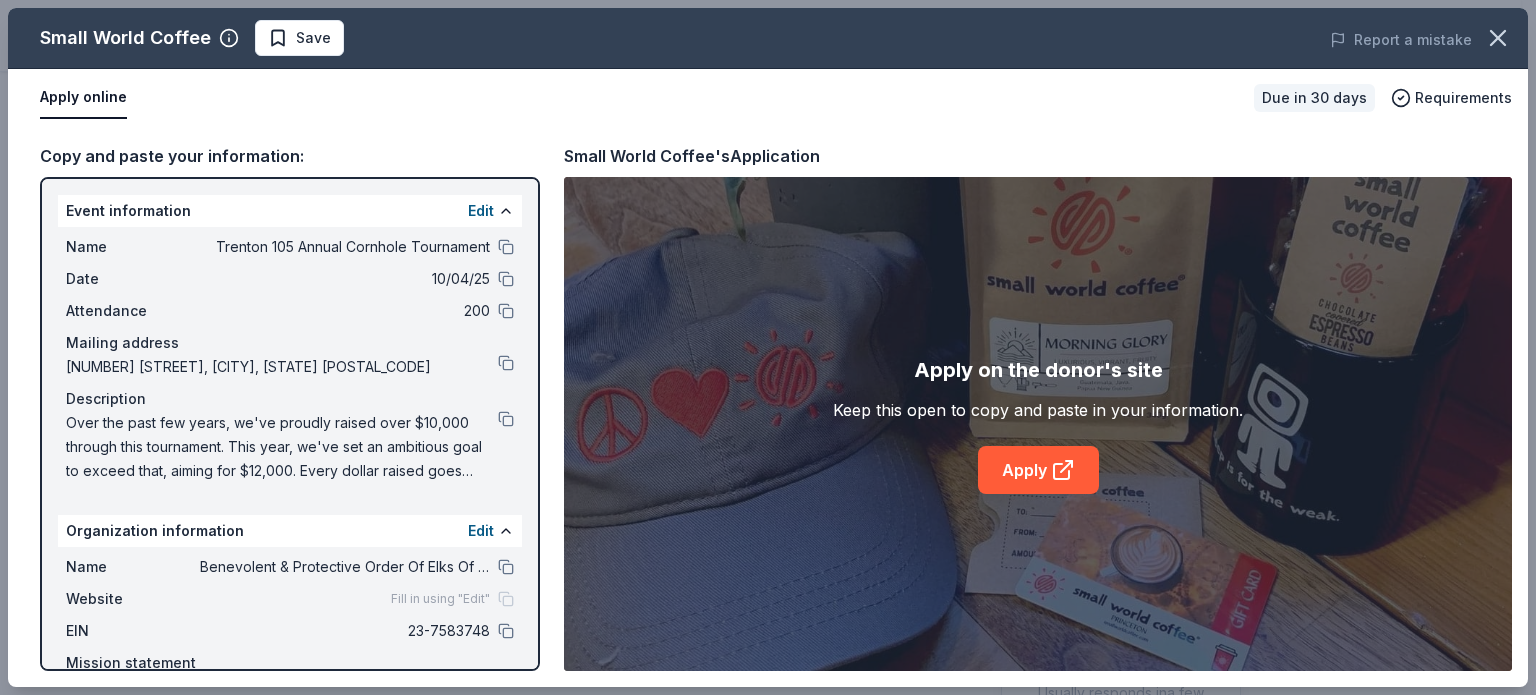 click on "Save" at bounding box center (299, 38) 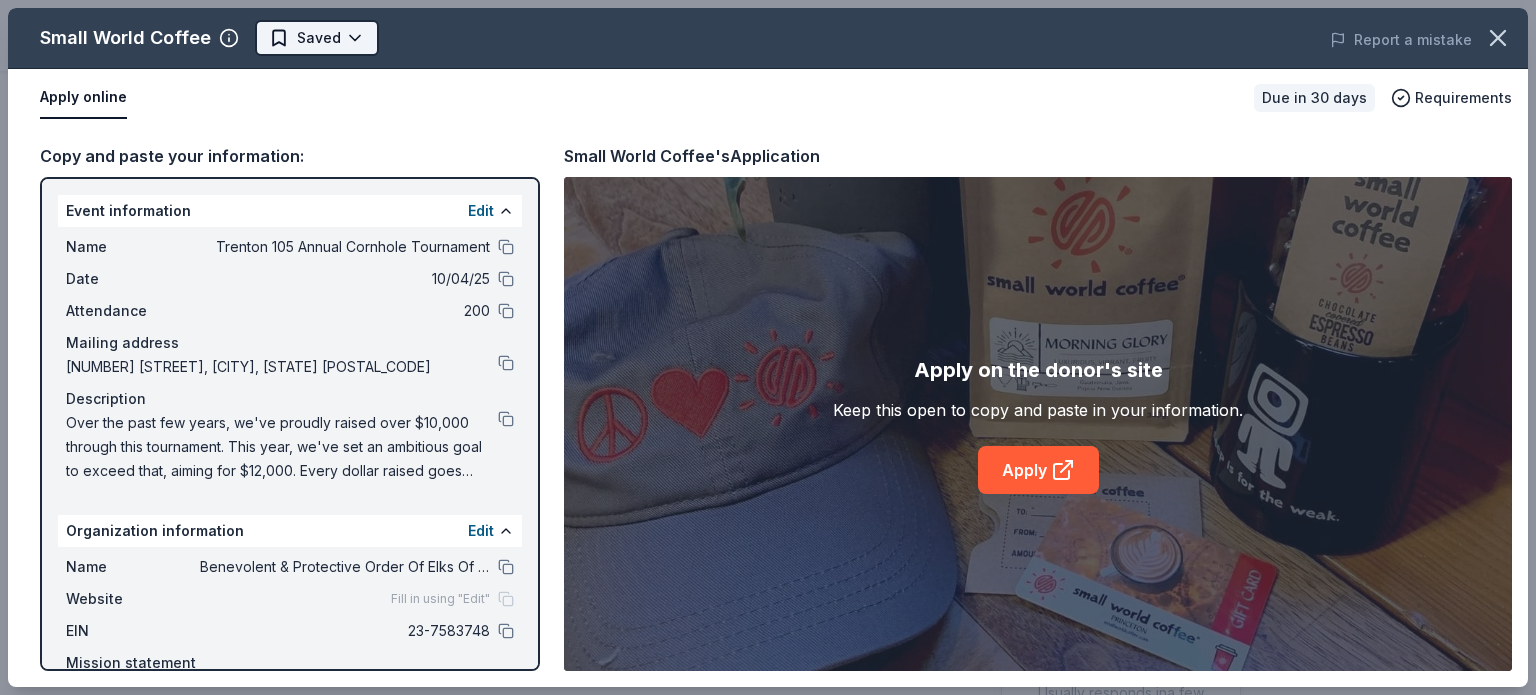click on "Trenton 105 Annual Cornhole Tournament Earn Rewards Due in 30 days Share Small World Coffee New Share Donating in NJ Small World Coffee is a vibrant, community-focused cafe in Princeton, NJ, offering a variety of high-quality coffees, fresh foods, and a warm, inviting atmosphere. What they donate Coffee, gift card(s) Beverages Auction & raffle Donation can be picked up Donation is small & easy to send to guests Who they donate to  Preferred Prioritizes organizations that encourage causes that strengthen our community through social, educational, and cultural efforts Art & Culture Education 501(c)(3) required We ' re collecting data on   approval rate ; check back soon. We ' re collecting data on   donation value ; check back soon. Due in 30 days Apply Saved Application takes 10 min Usually responds in  a few weeks Updated  about 2 months  ago Report a mistake New Be the first to review this company! Leave a review Similar donors 3   applies  last week 30 days left Walmart 4.3 13   applies  last week 4.5 2   1" at bounding box center (768, 147) 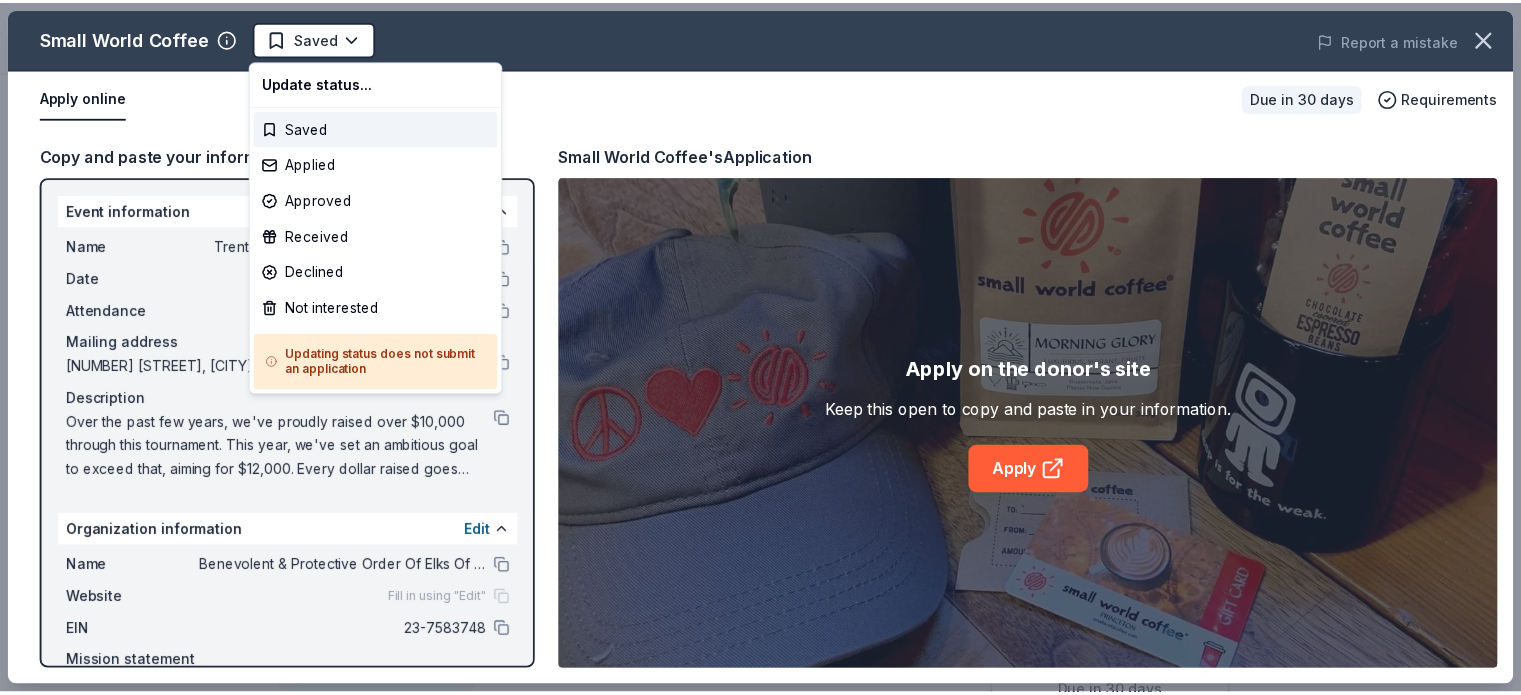 scroll, scrollTop: 0, scrollLeft: 0, axis: both 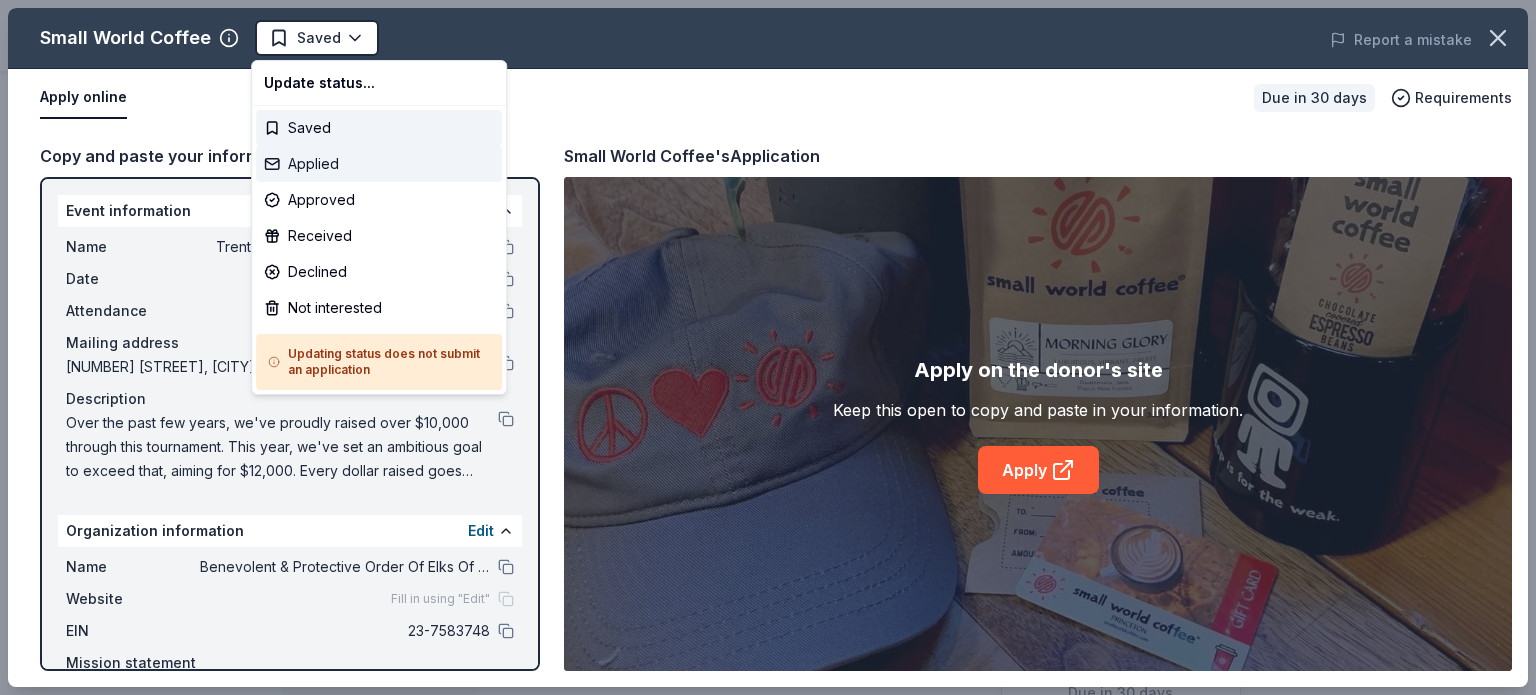 click on "Applied" at bounding box center [379, 164] 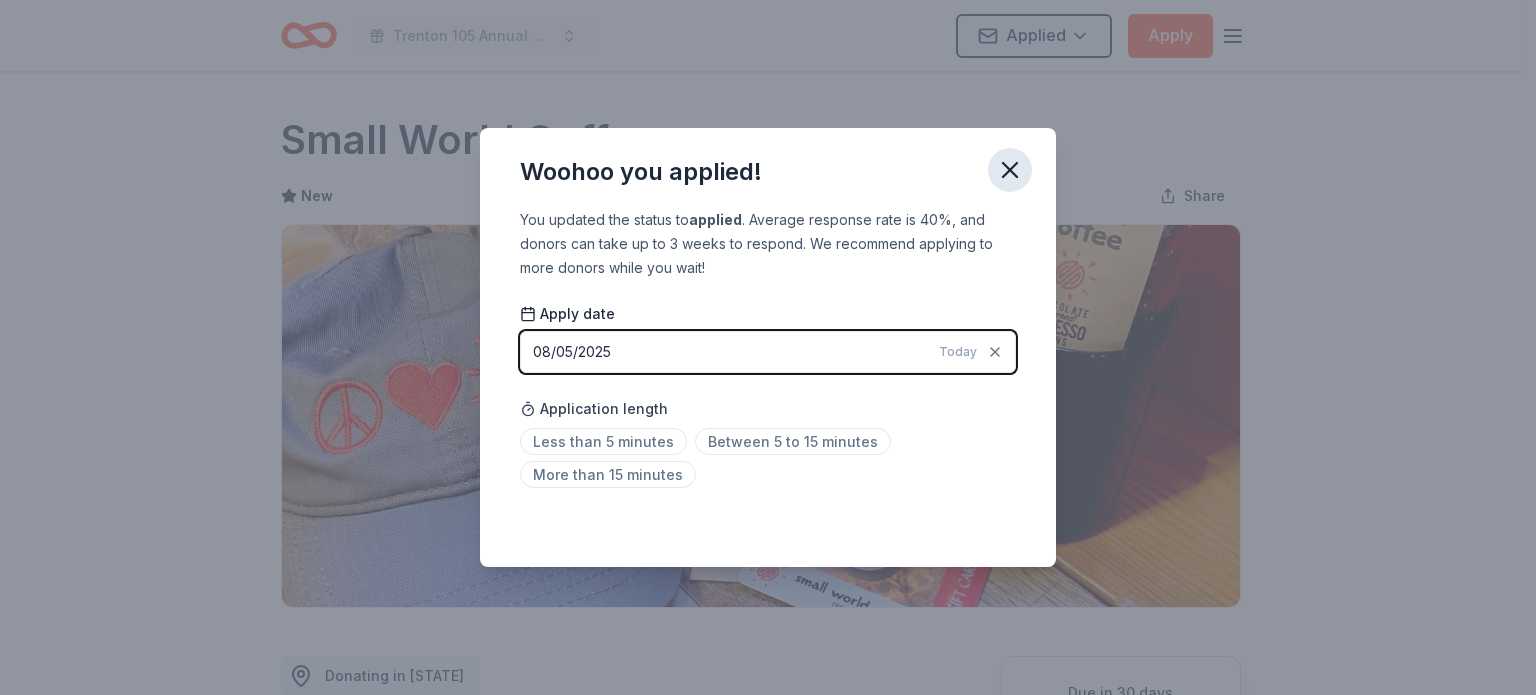 click 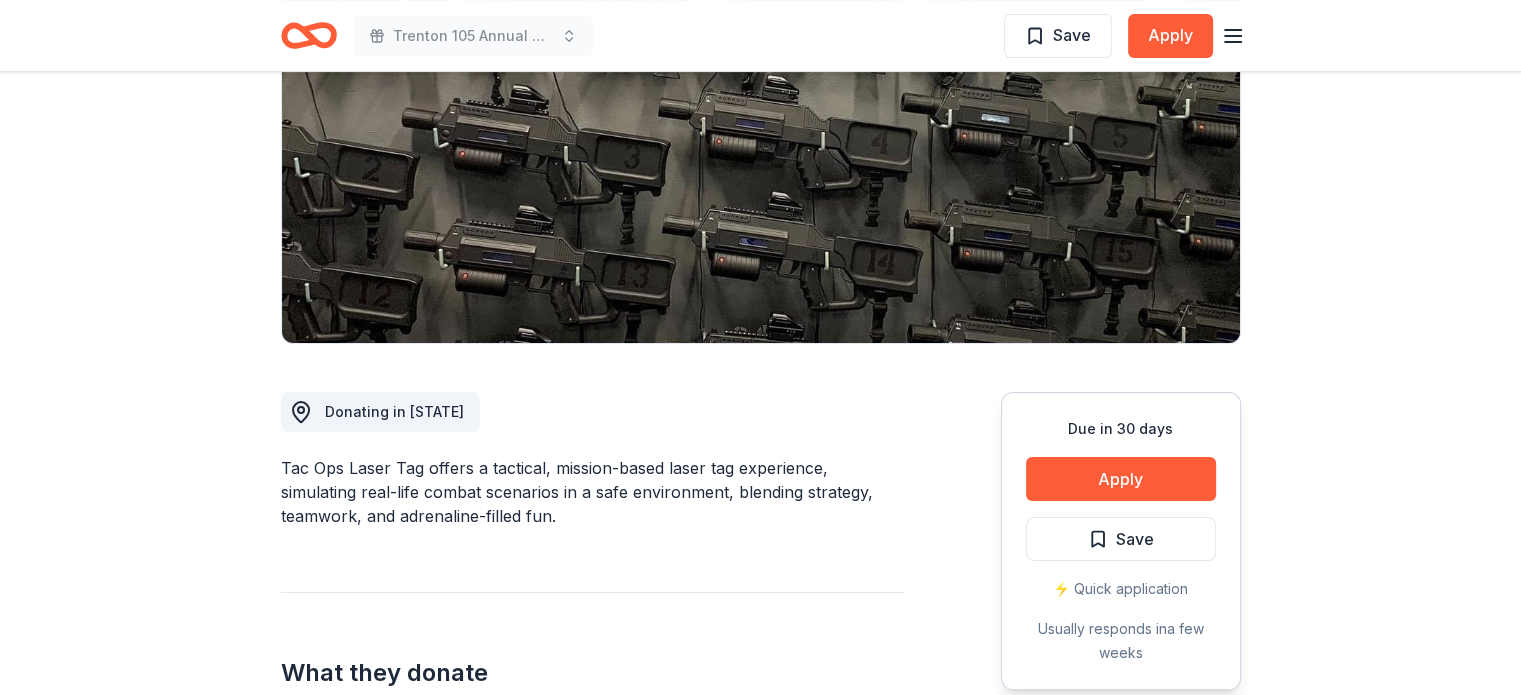 scroll, scrollTop: 0, scrollLeft: 0, axis: both 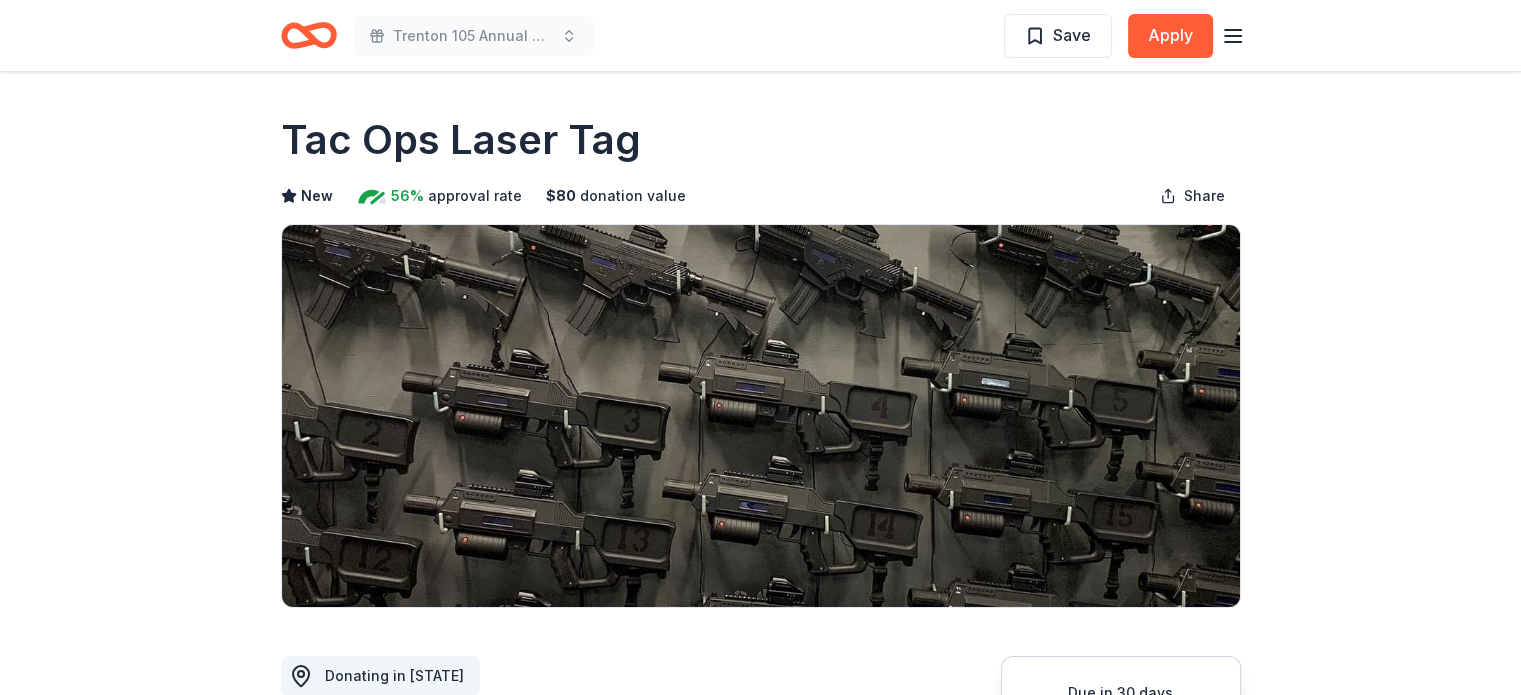 drag, startPoint x: 268, startPoint y: 136, endPoint x: 642, endPoint y: 143, distance: 374.0655 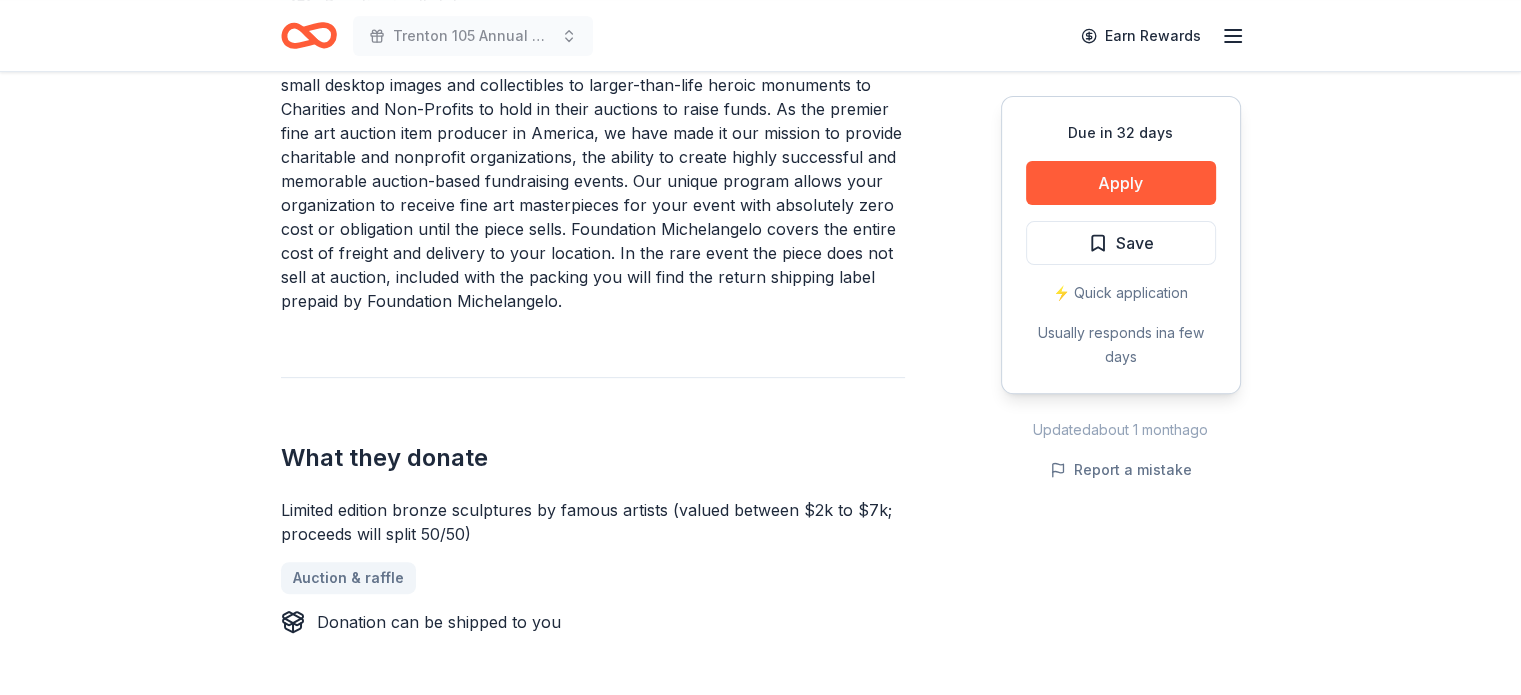 scroll, scrollTop: 700, scrollLeft: 0, axis: vertical 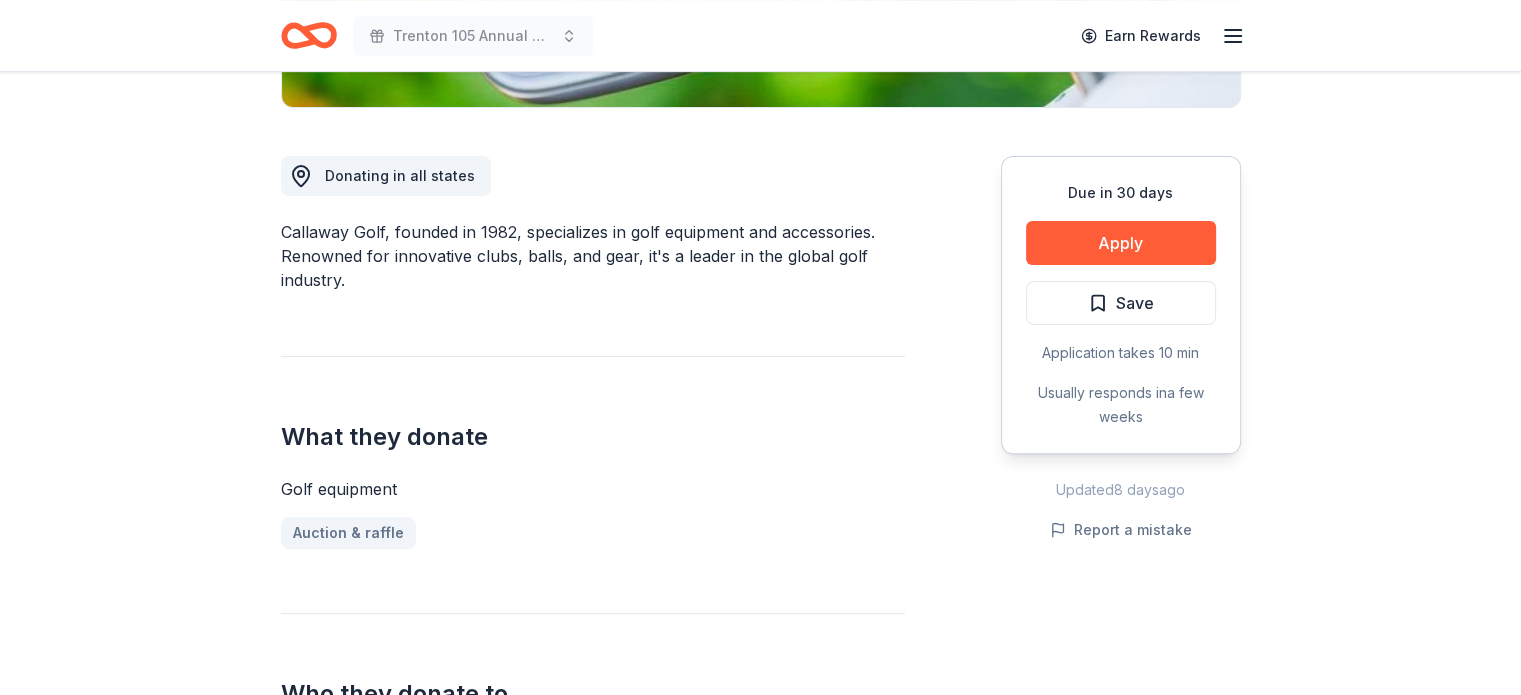 click on "Due in 30 days Share Callaway Golf New 7 applies last week 4% approval rate $ 270 donation value Share Donating in all [STATE] Callaway Golf, founded in 1982, specializes in golf equipment and accessories. Renowned for innovative clubs, balls, and gear, it's a leader in the global golf industry. What they donate Golf equipment Auction & raffle Who they donate to Preferred Supports organizations within established target groups of youth, health, and military Children Health Military 501(c)(3) required Ineligible Schools; PTA/PTO; Hospital; Sports league association; National organization; Religious organizations Schools Sports Teams Religious Due in 30 days Apply Save Application takes 10 min Usually responds in a few weeks Updated 8 days ago Report a mistake 4% approval rate 4 % approved 63 % declined 33 % no response Callaway Golf is an average donor : explaining how you match their preferences will increase your odds. $ 270 donation value (average) 55% 14% 23% 9% $0 → $275 $275 → $550 variable" at bounding box center (760, 998) 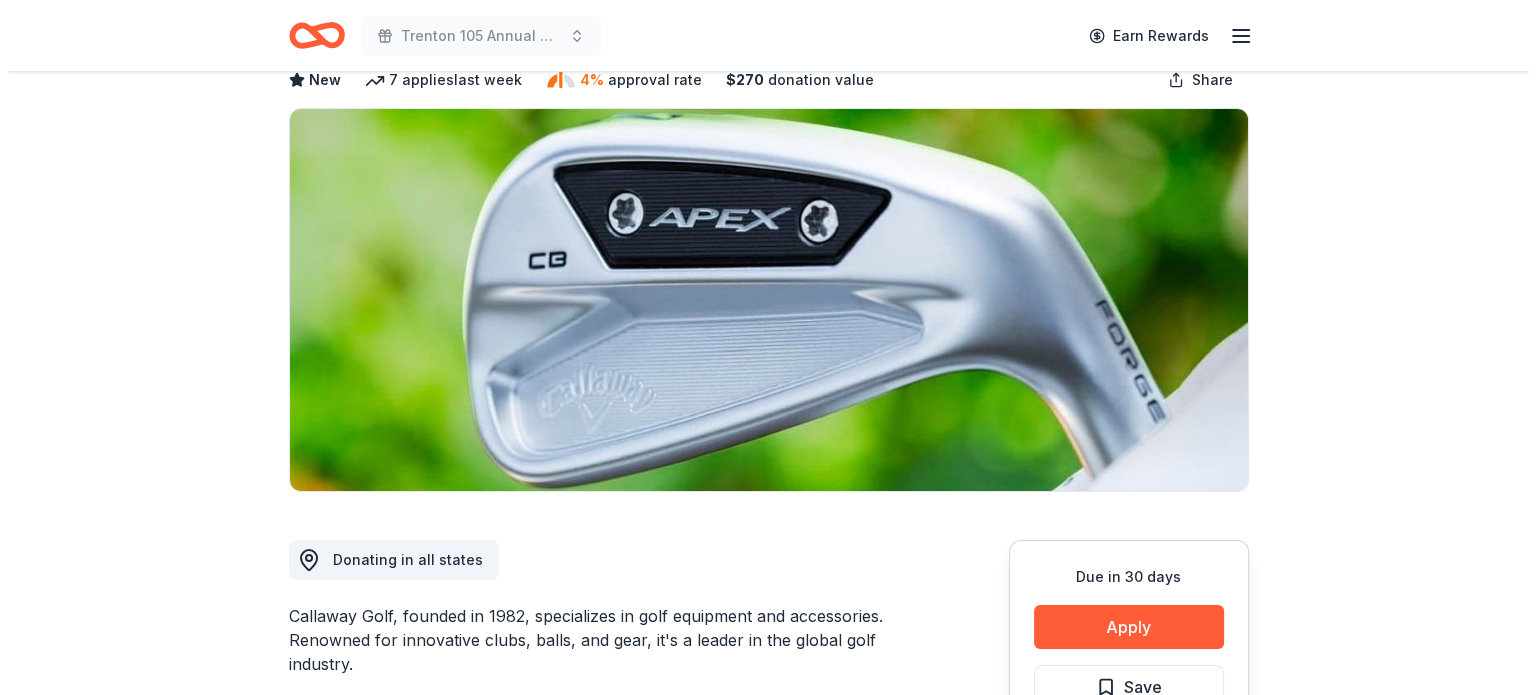 scroll, scrollTop: 300, scrollLeft: 0, axis: vertical 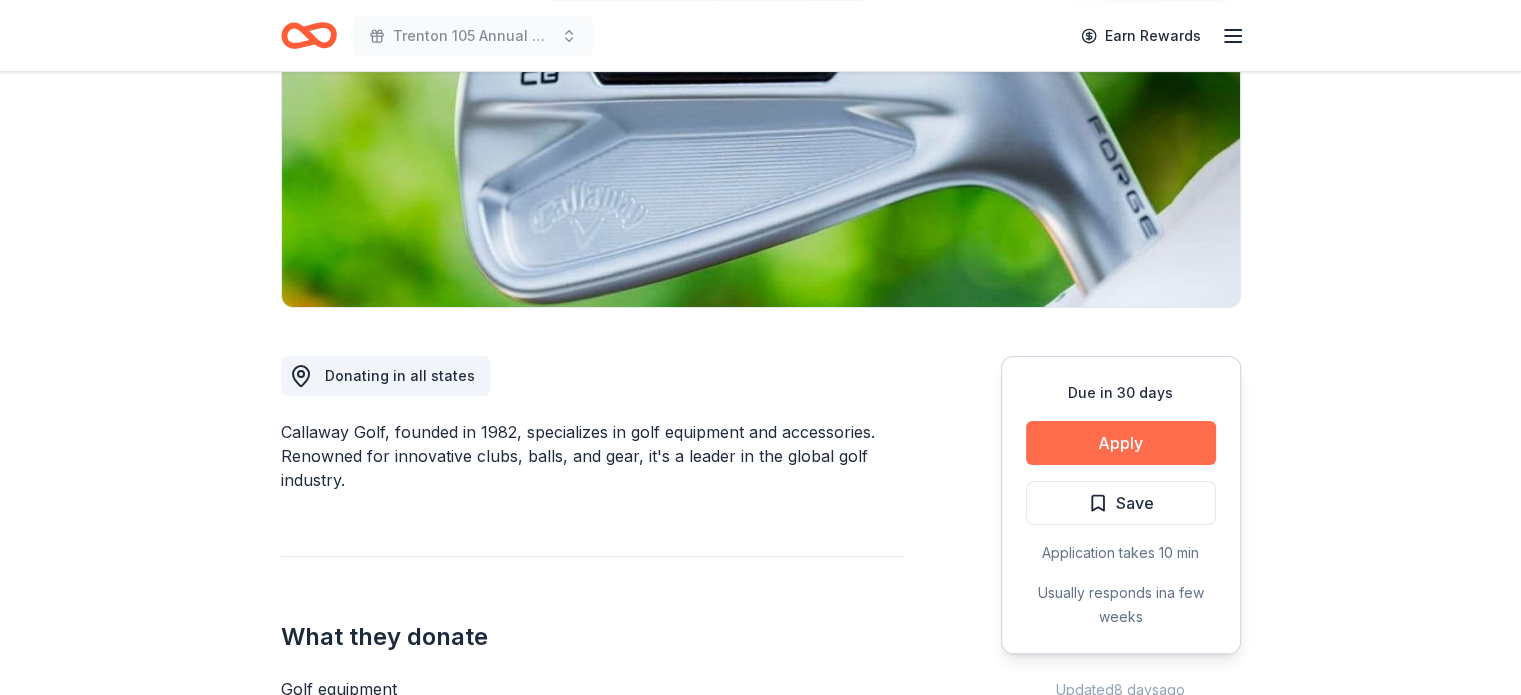 click on "Apply" at bounding box center [1121, 443] 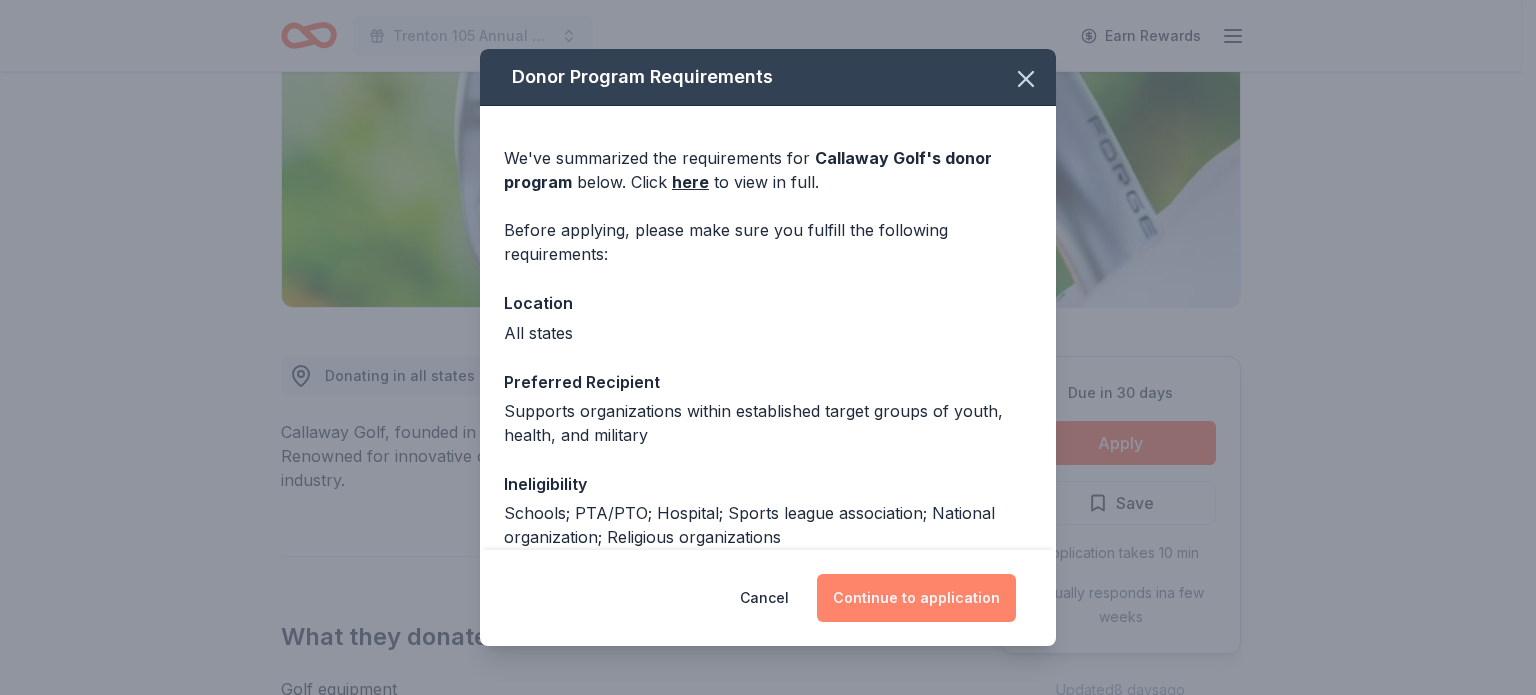click on "Continue to application" at bounding box center (916, 598) 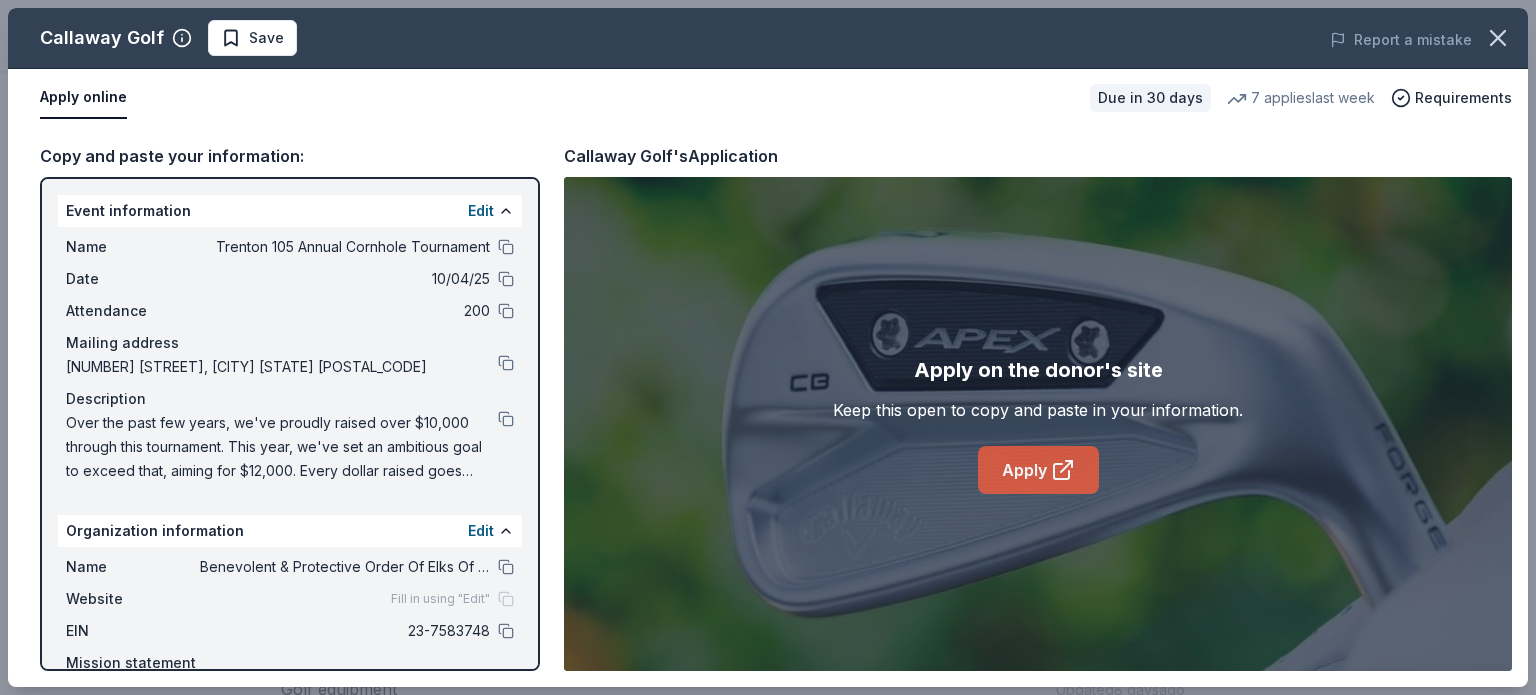 click on "Apply" at bounding box center [1038, 470] 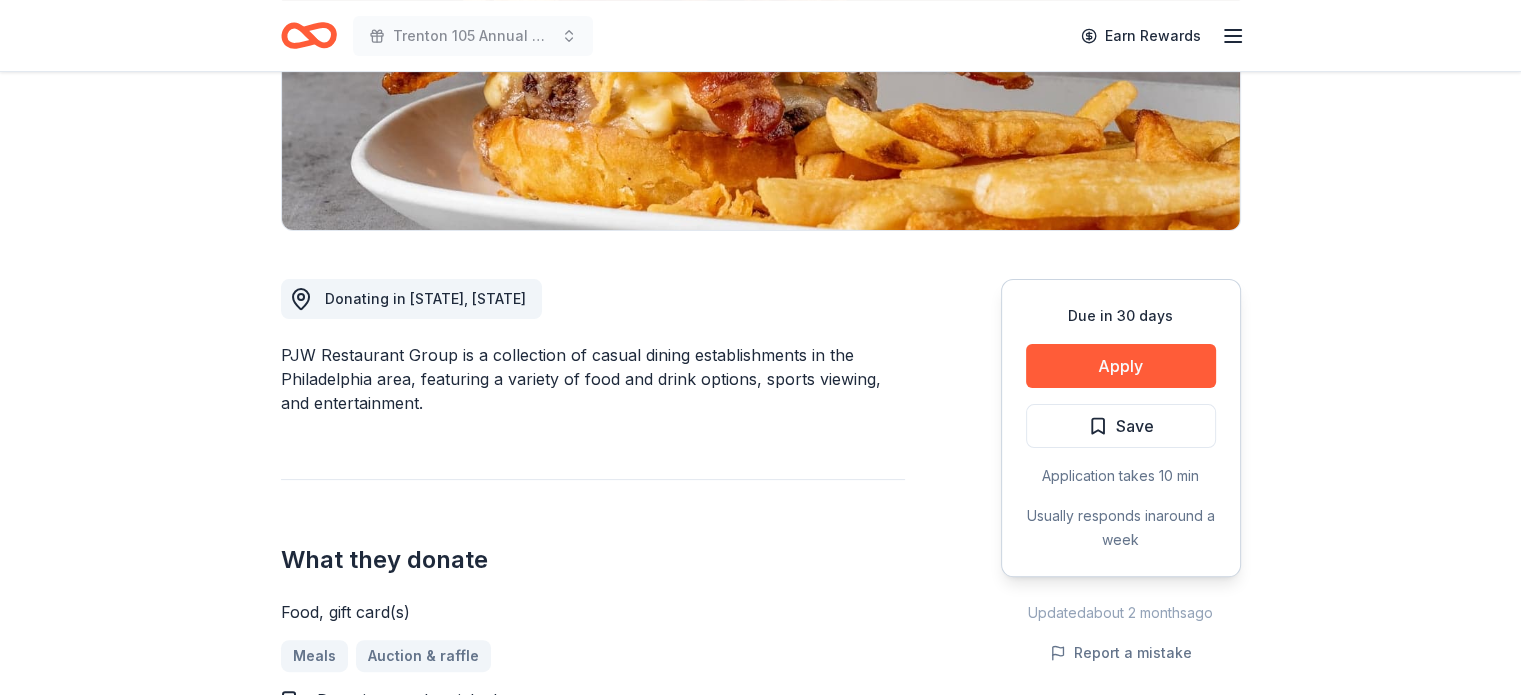 scroll, scrollTop: 500, scrollLeft: 0, axis: vertical 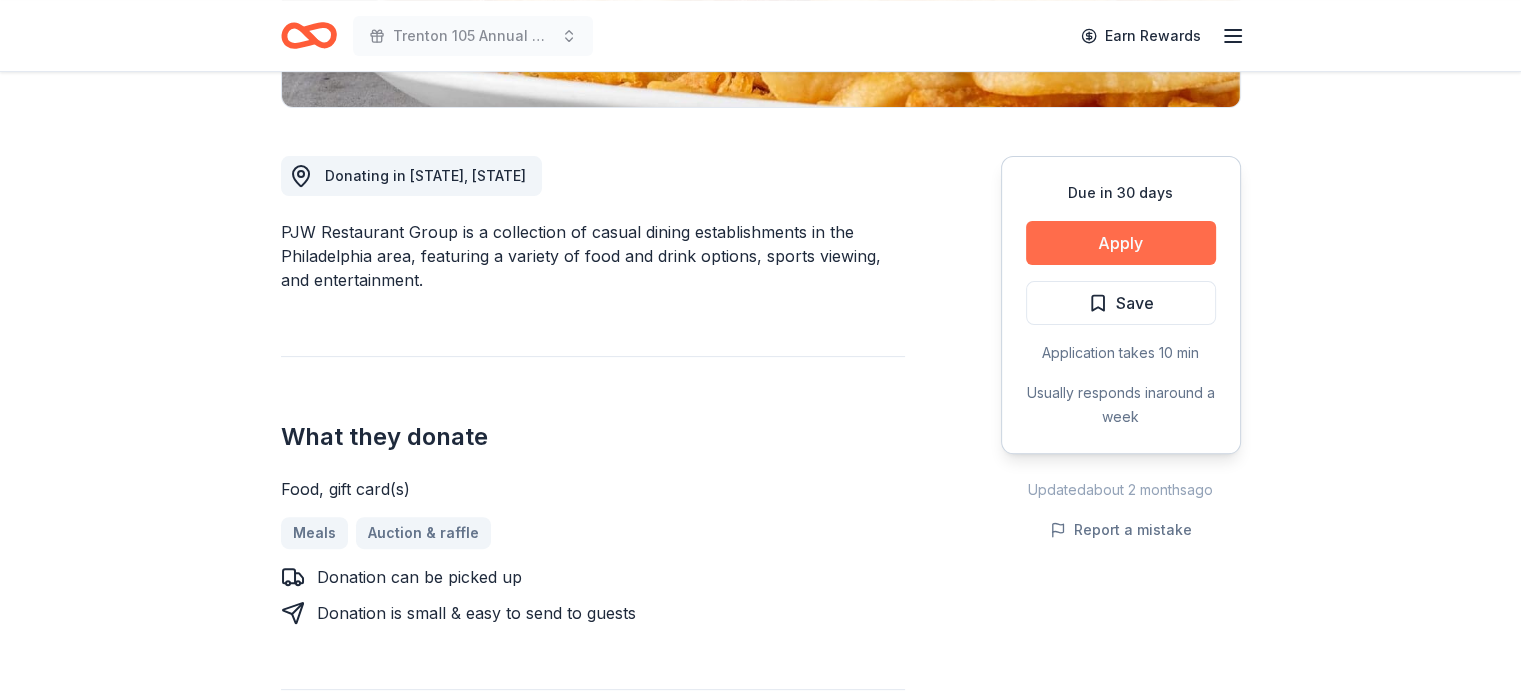 click on "Apply" at bounding box center [1121, 243] 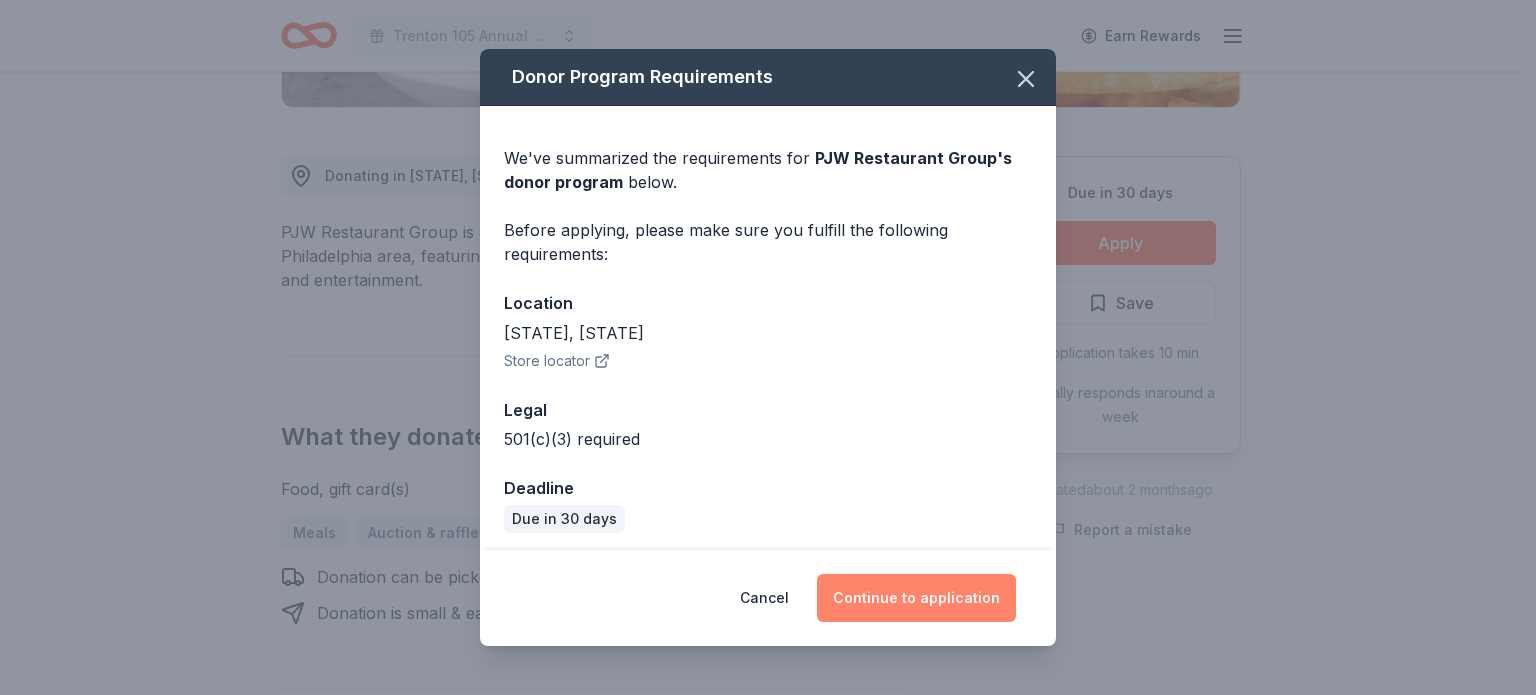 click on "Continue to application" at bounding box center (916, 598) 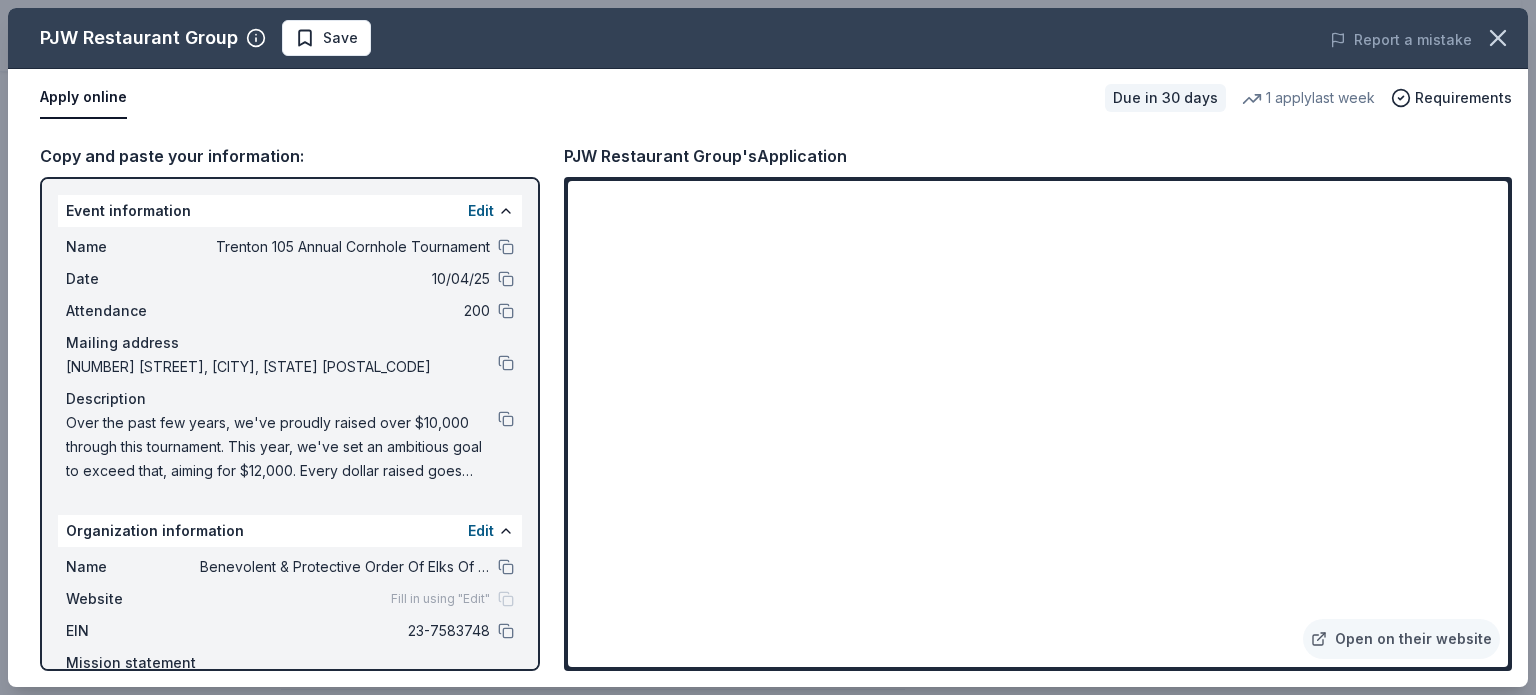 click on "PJW Restaurant Group Save Report a mistake Apply online Due in 30 days 1   apply  last week Requirements Copy and paste your information: Event information Edit Name [CITY] 105 Annual Cornhole Tournament Date [DATE] Attendance 200 Mailing address [NUMBER] [STREET], [CITY], [STATE] [POSTAL_CODE] Description Over the past few years, we've proudly raised over $10,000 through this tournament. This year, we've set an ambitious goal to exceed that, aiming for $12,000. Every dollar raised goes directly to our vital charitable initiatives, including:
Continuous support for homeless veterans
Programs for special needs children
Assisting families in need during the holidays
Community support and other charitable endeavors throughout the Elk year
Organization information Edit Name Benevolent & Protective Order Of Elks Of The Usa Website Fill in using "Edit" EIN [EIN] Mission statement PJW Restaurant Group's  Application Open on their website" at bounding box center [768, 347] 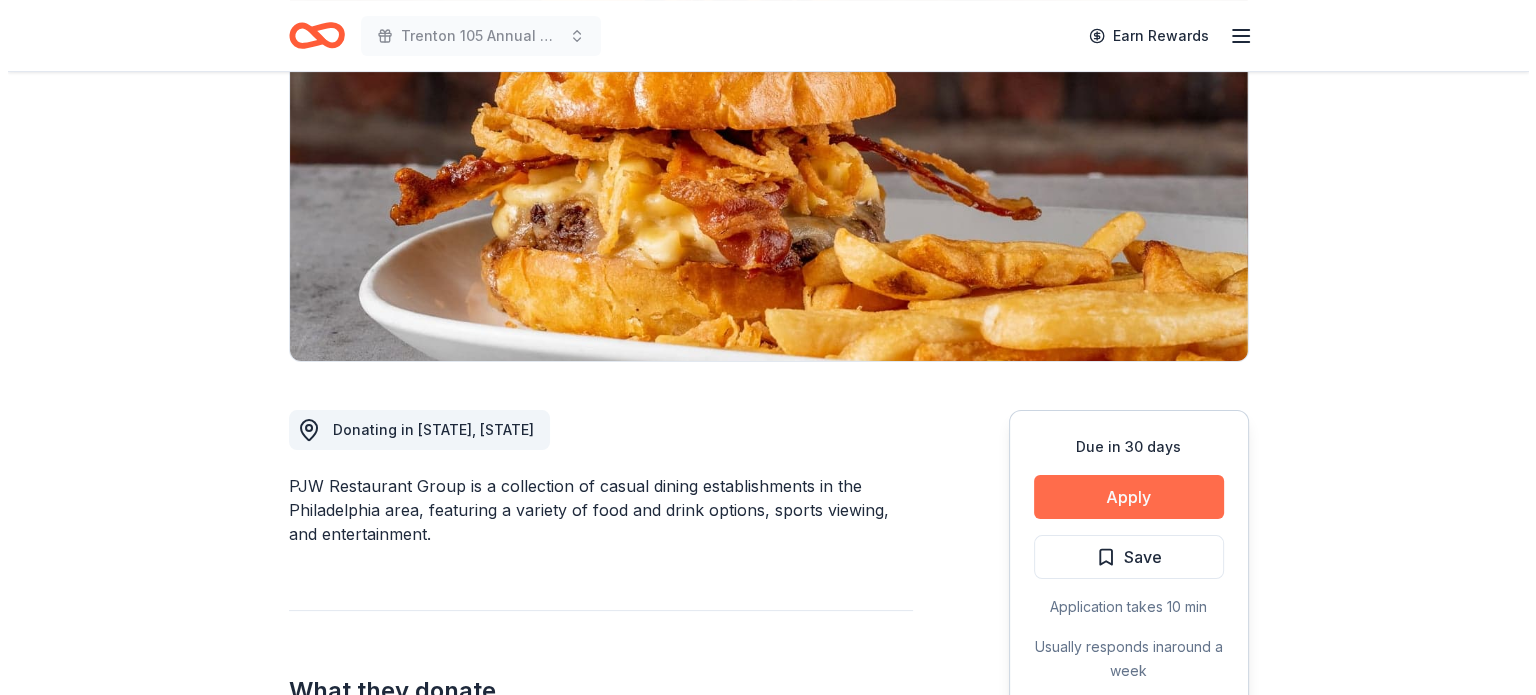 scroll, scrollTop: 300, scrollLeft: 0, axis: vertical 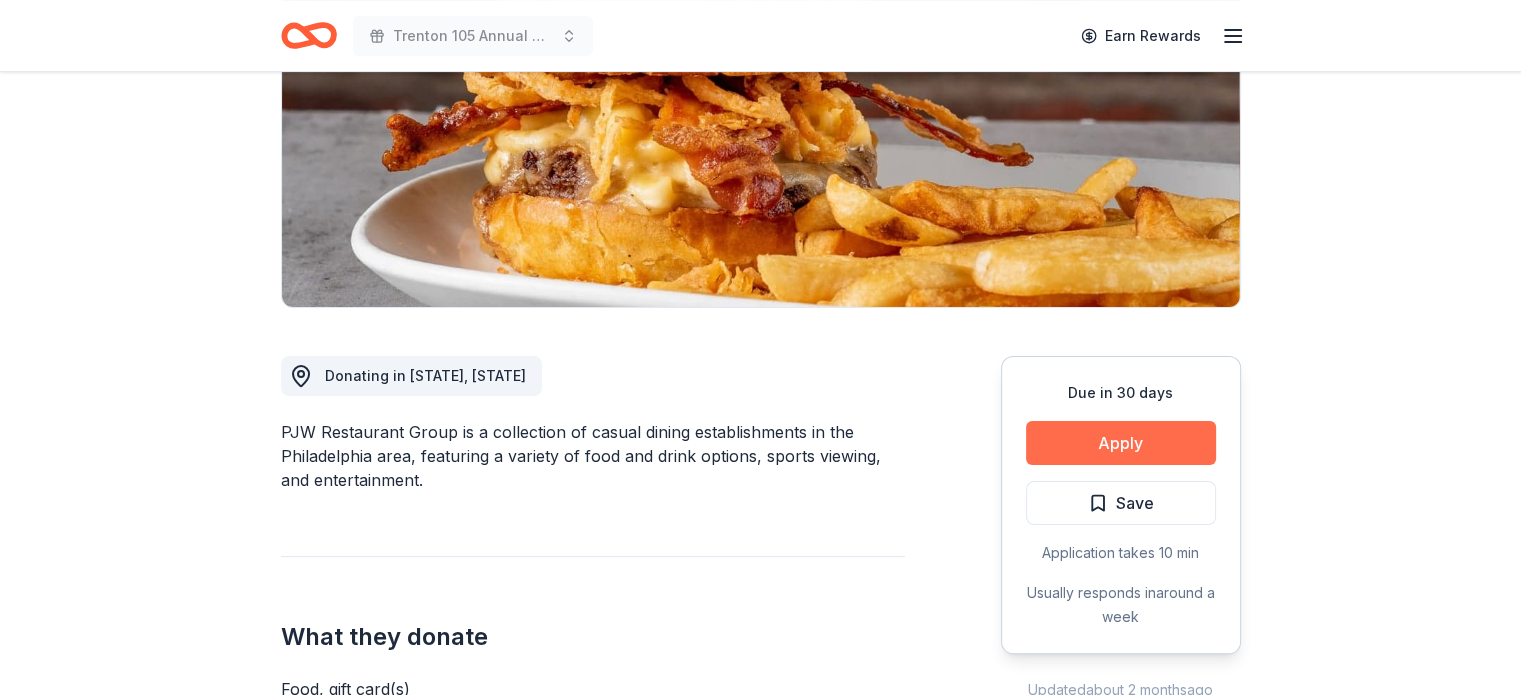 click on "Apply" at bounding box center (1121, 443) 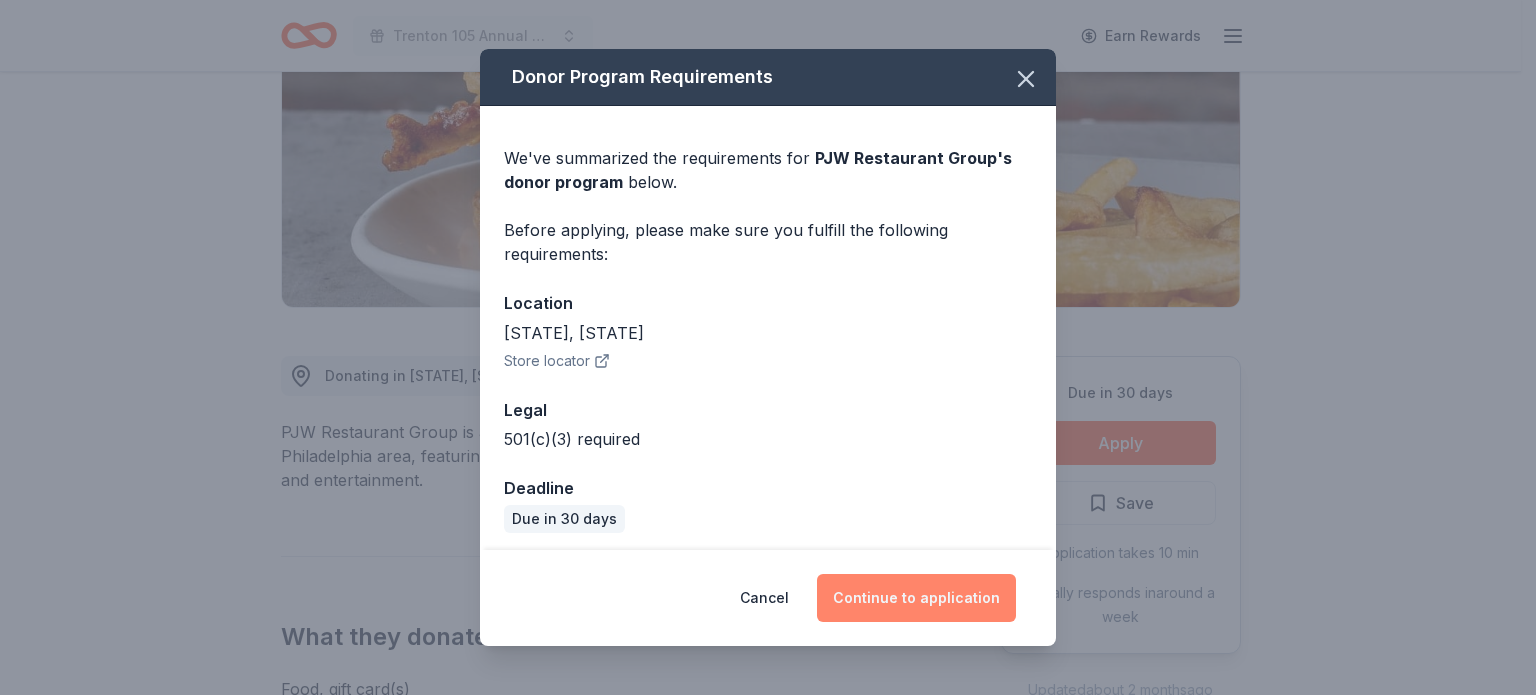click on "Continue to application" at bounding box center [916, 598] 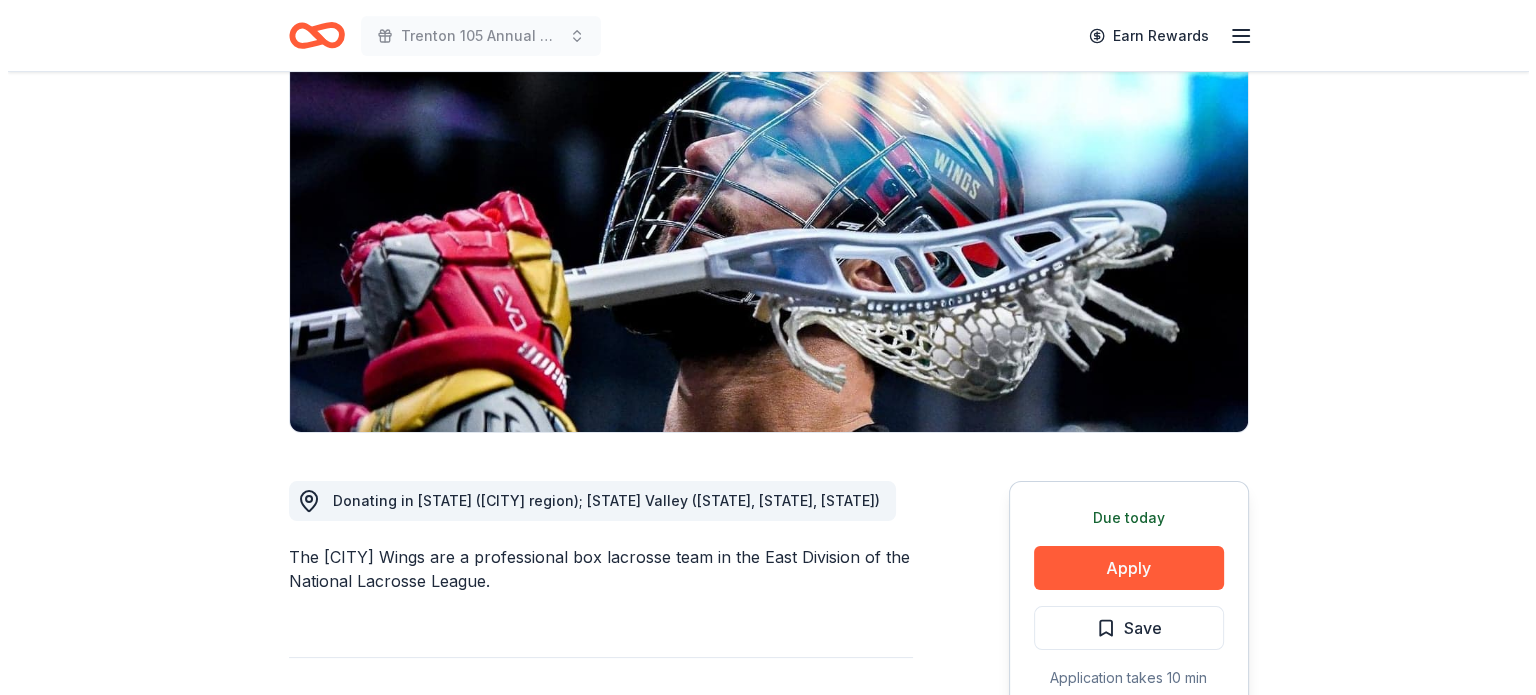 scroll, scrollTop: 300, scrollLeft: 0, axis: vertical 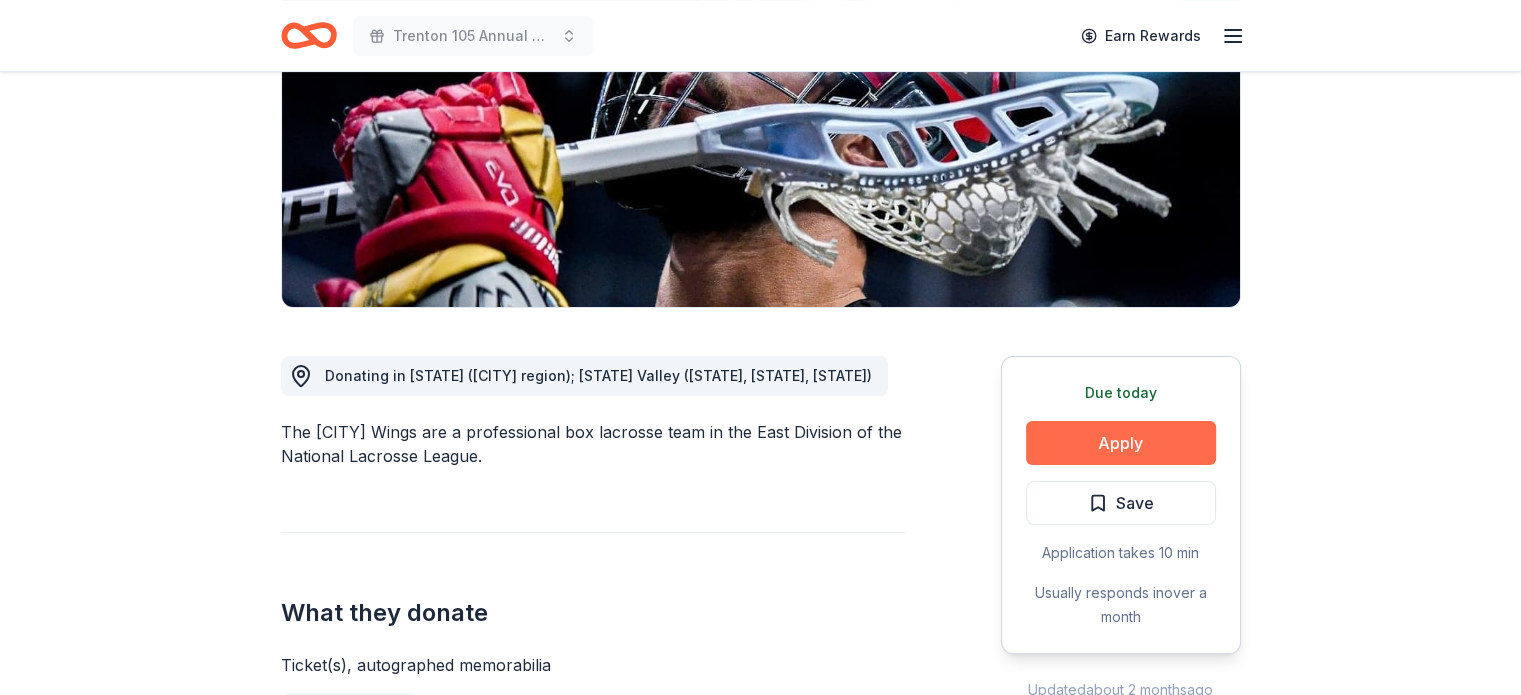 click on "Apply" at bounding box center (1121, 443) 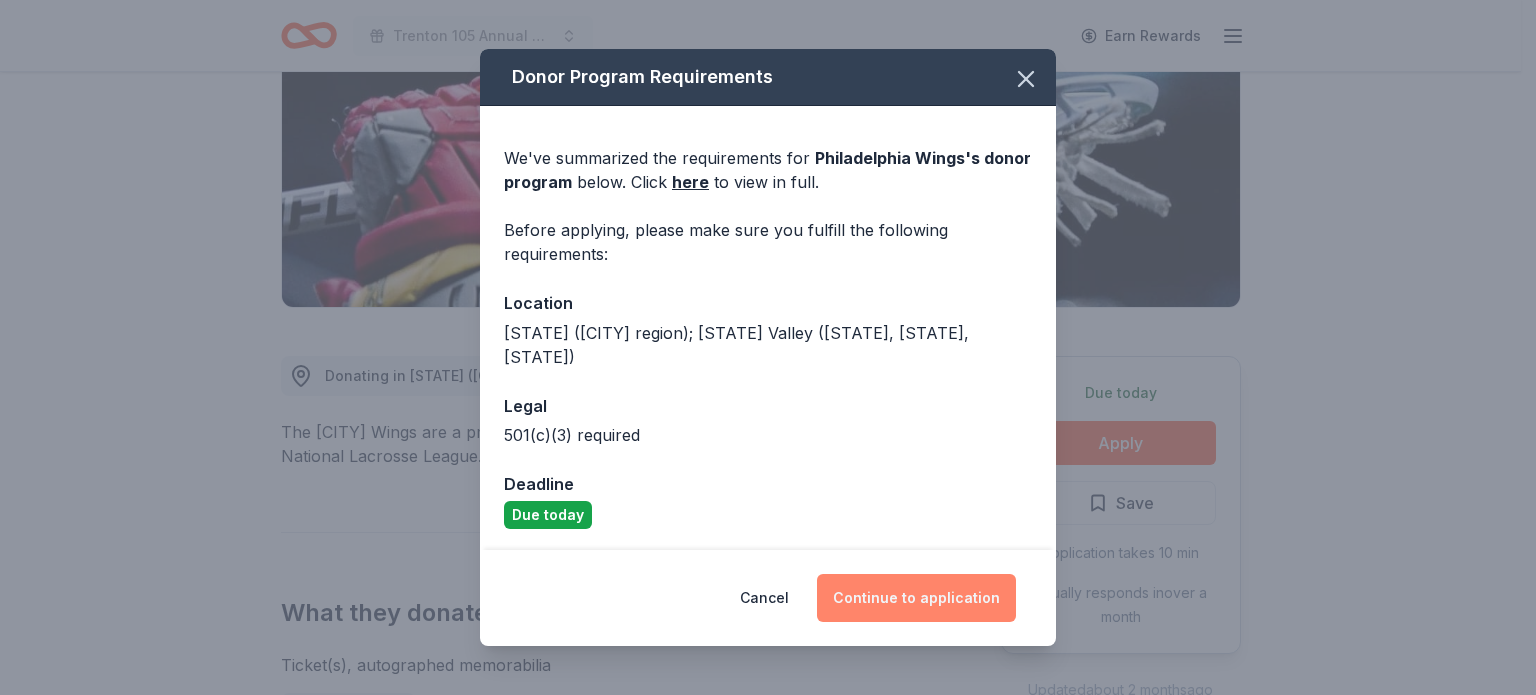 click on "Continue to application" at bounding box center [916, 598] 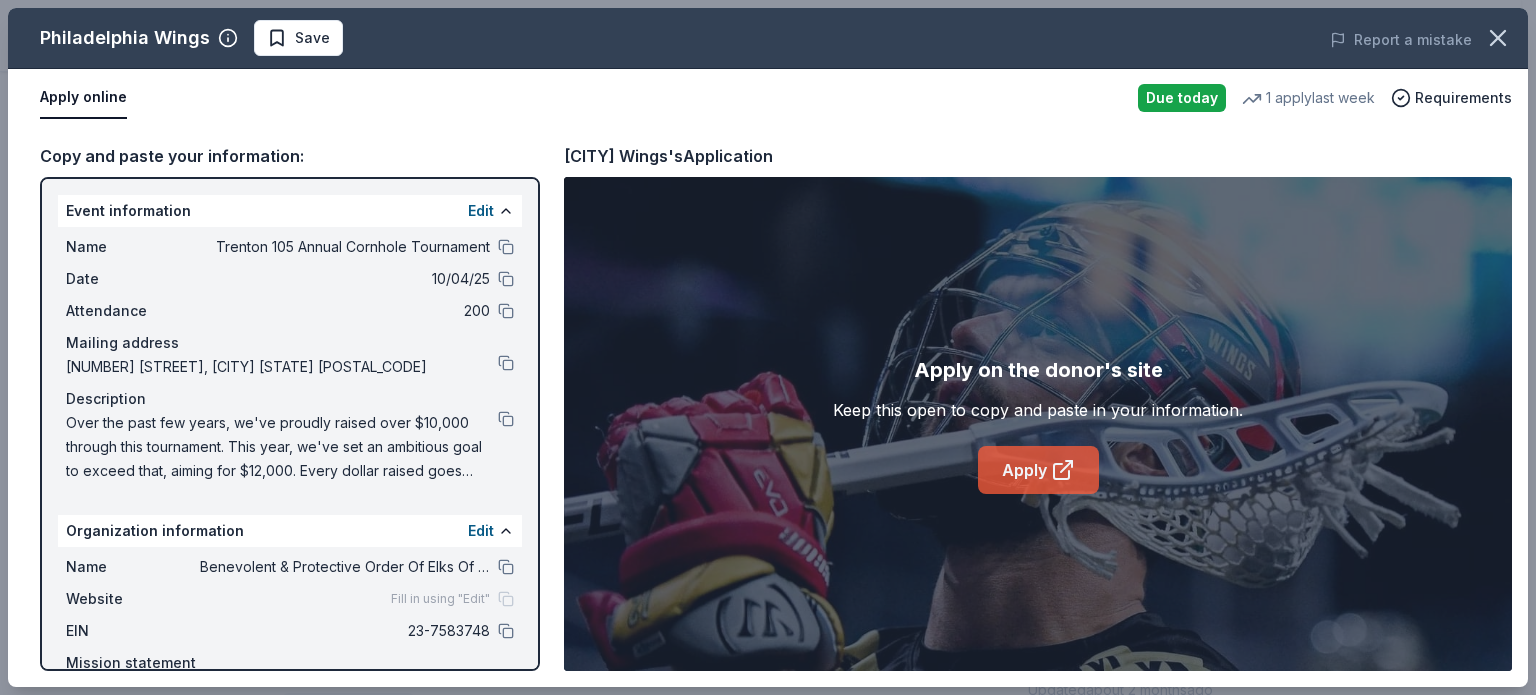 click on "Apply" at bounding box center [1038, 470] 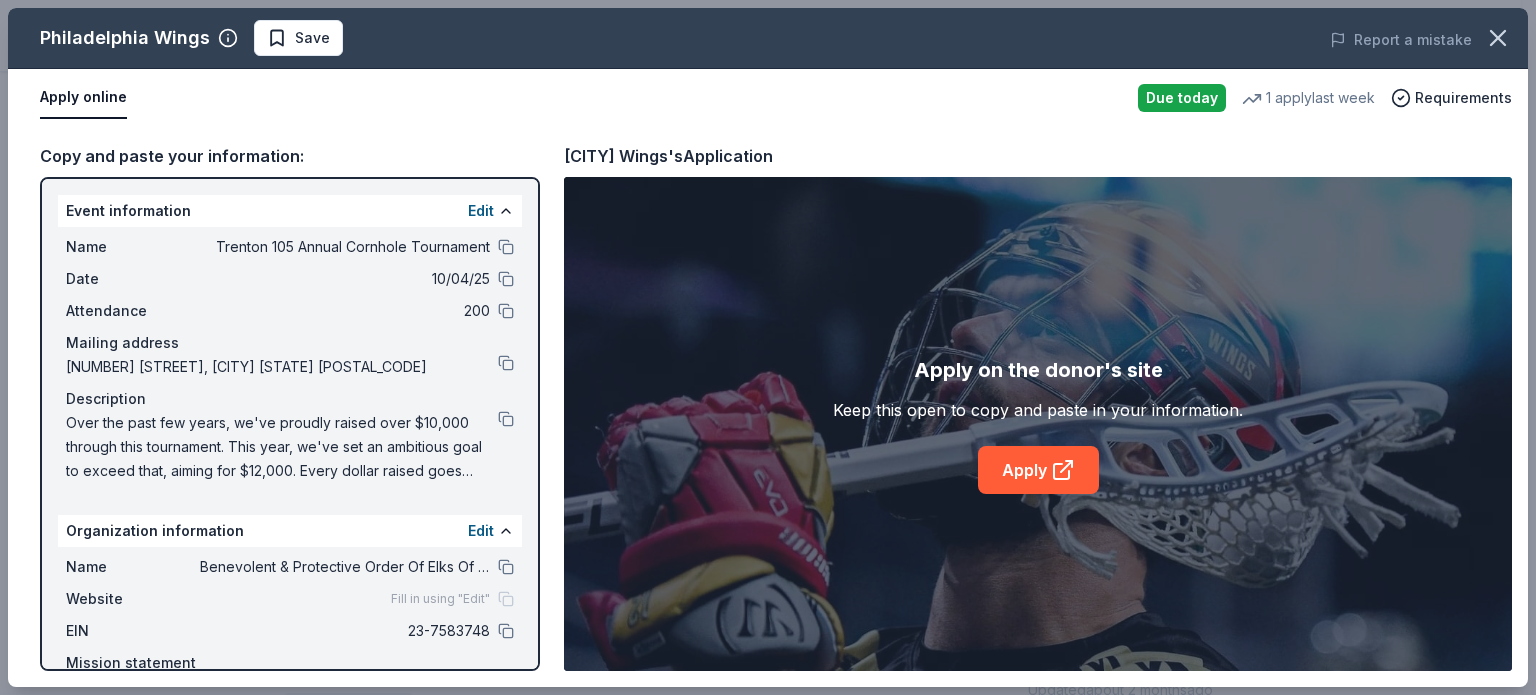 click on "Save" at bounding box center [298, 38] 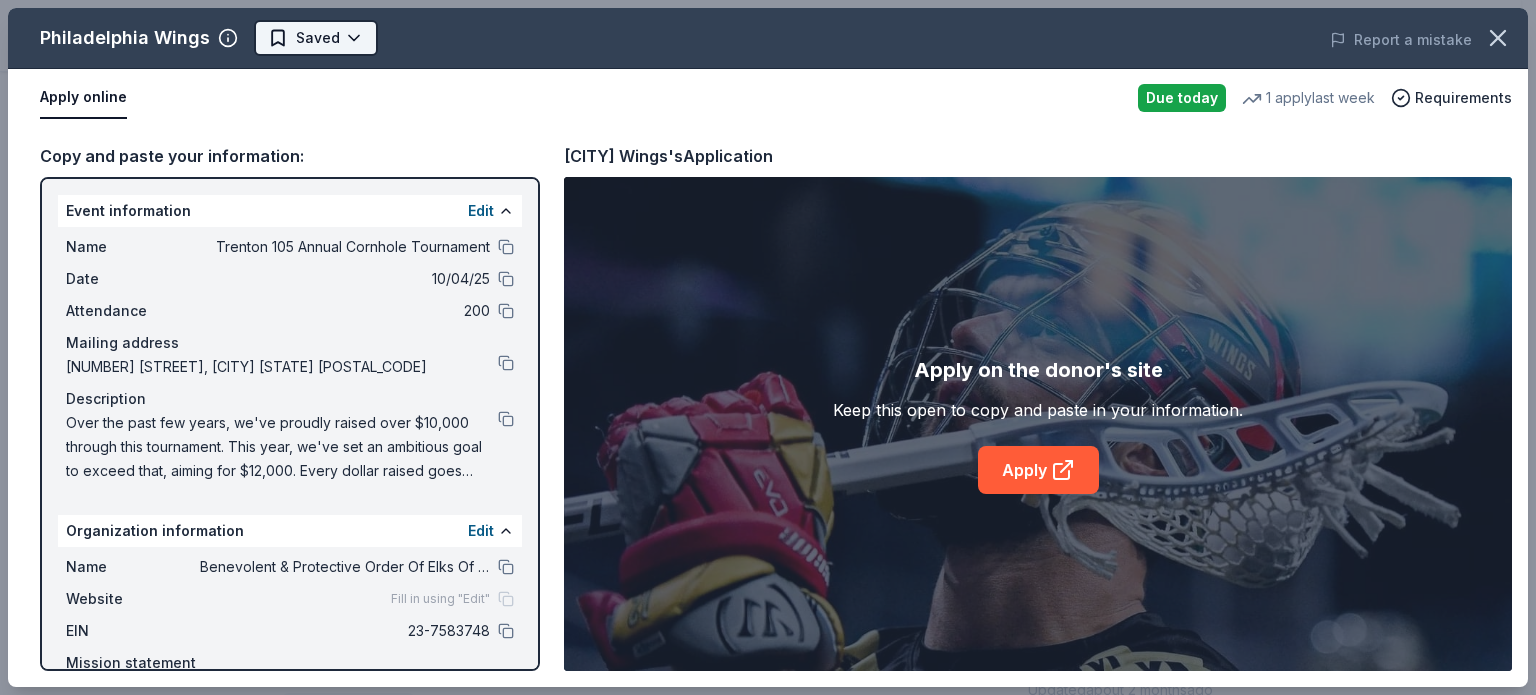 click on "Trenton 105 Annual Cornhole Tournament Earn Rewards Due today Share Philadelphia Wings New 1   apply  last week 21% approval rate $ 120 donation value Share Donating in PA (Philadelphia region); Delaware Valley (DE, NJ, PA) The Philadelphia Wings are a professional box lacrosse team in the East Division of the National Lacrosse League. What they donate Ticket(s), autographed memorabilia Auction & raffle Donation is small & easy to send to guests   You may receive donations every   year Who they donate to  Preferred 501(c)(3) required Due today Apply Saved Application takes 10 min Usually responds in  over a month Updated  about 2 months  ago Report a mistake 21% approval rate 21 % approved 8 % declined 71 % no response Philadelphia Wings is  a generous donor :  they are likely to respond and approve your request if you fit their criteria. $ 120 donation value (average) <1% <1% 67% 33% $0 → $50 $50 → $100 $100 → $150 $150 → $200 Philadelphia Wings's donation is  variable :  New Leave a review 1   apply" at bounding box center [768, 47] 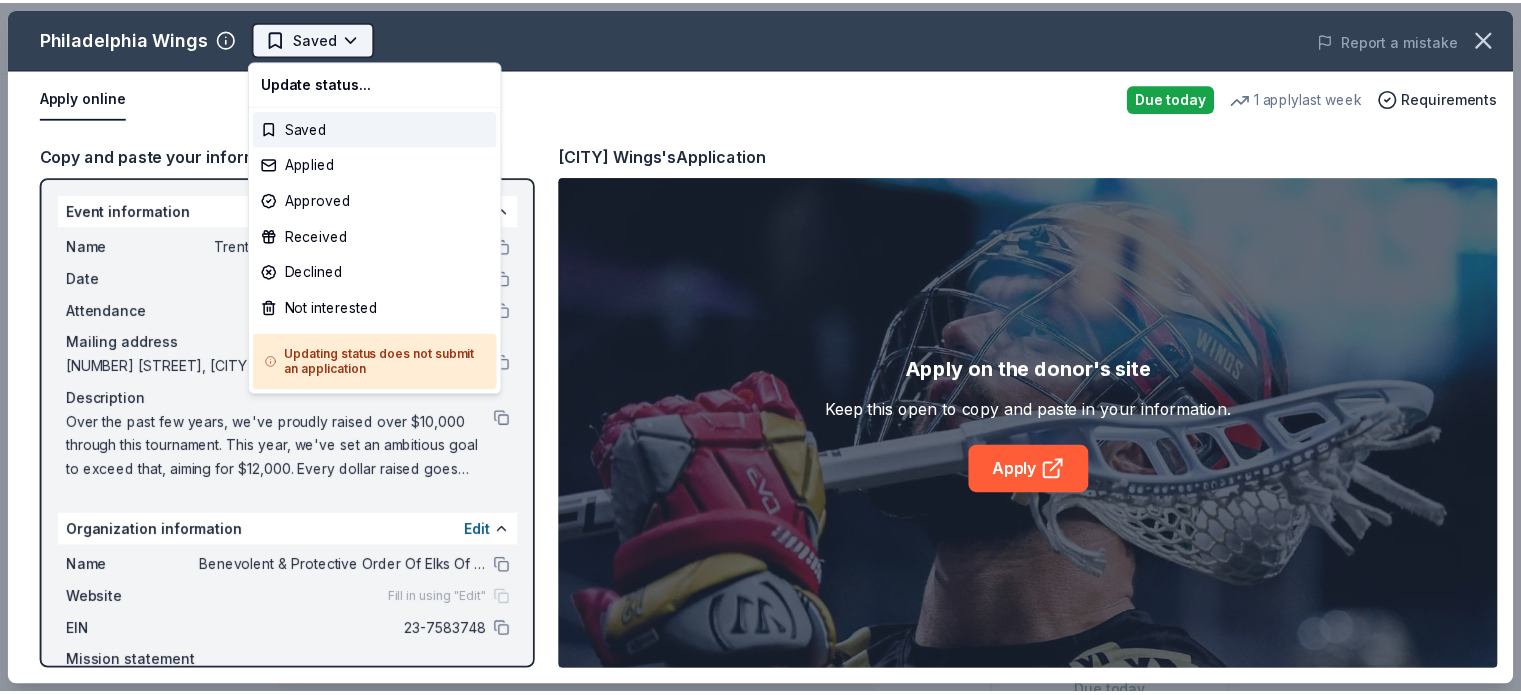scroll, scrollTop: 0, scrollLeft: 0, axis: both 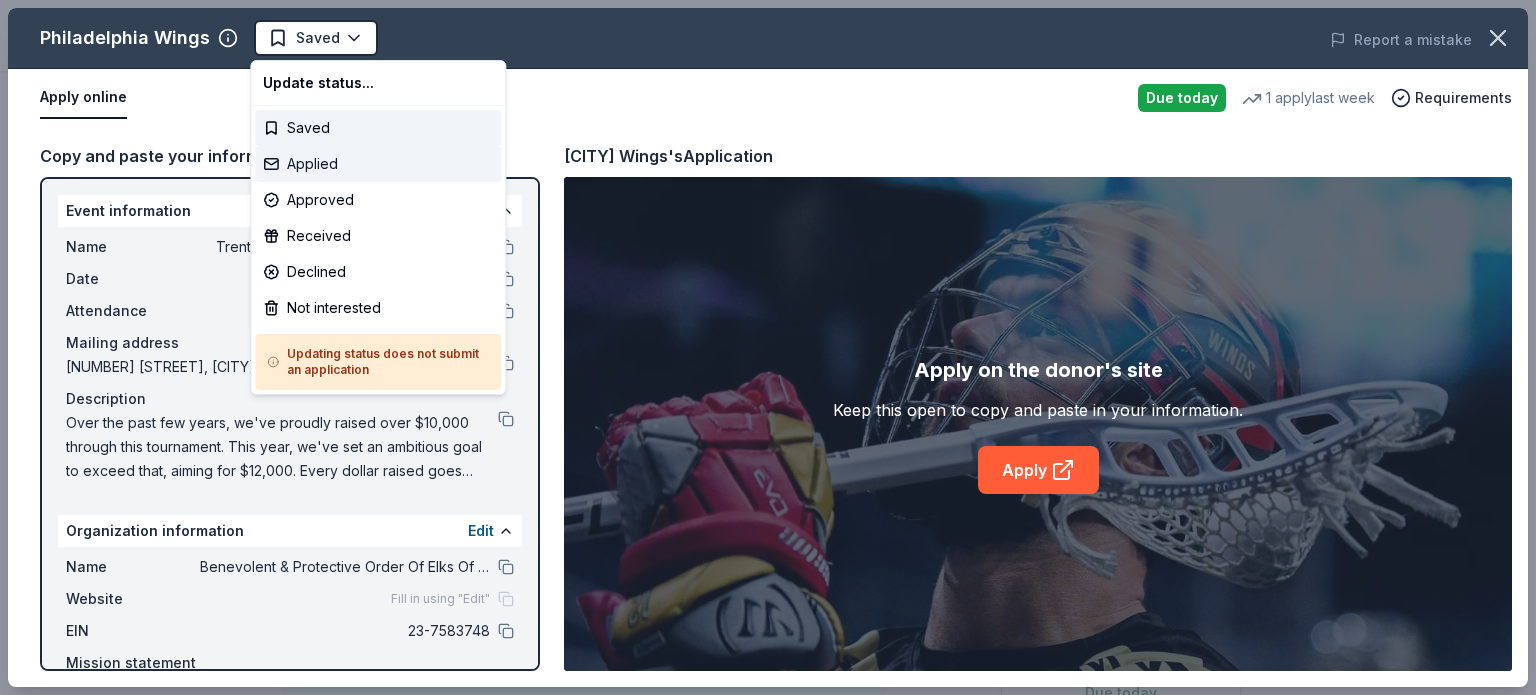 click on "Applied" at bounding box center [378, 164] 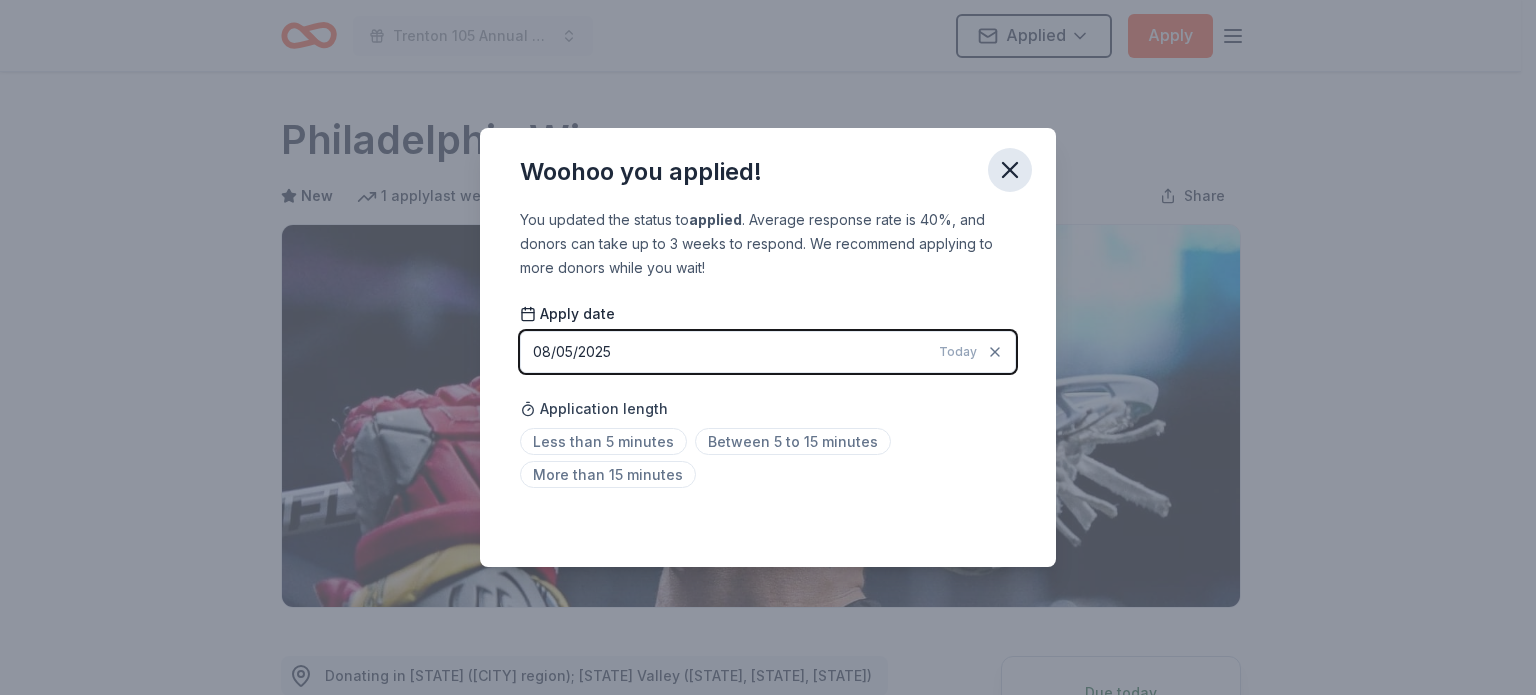click 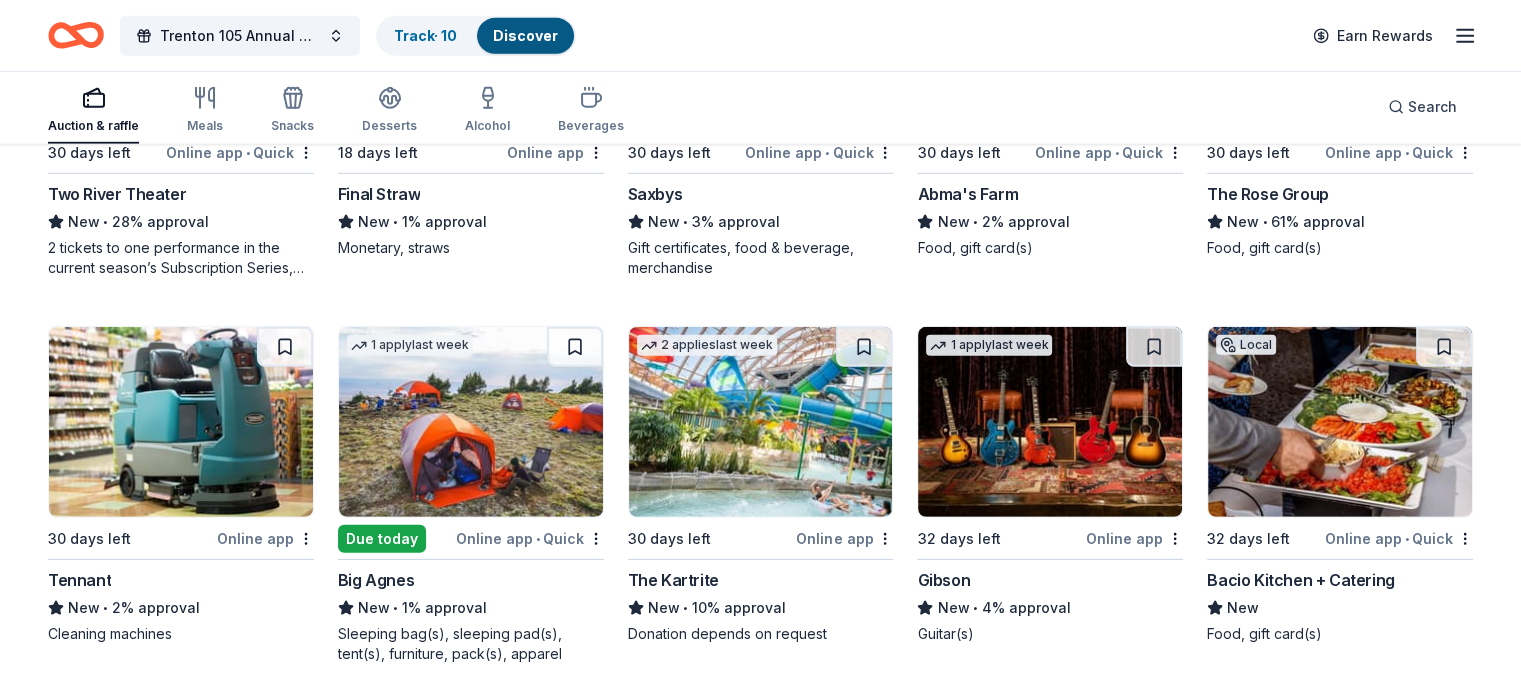 scroll, scrollTop: 13627, scrollLeft: 0, axis: vertical 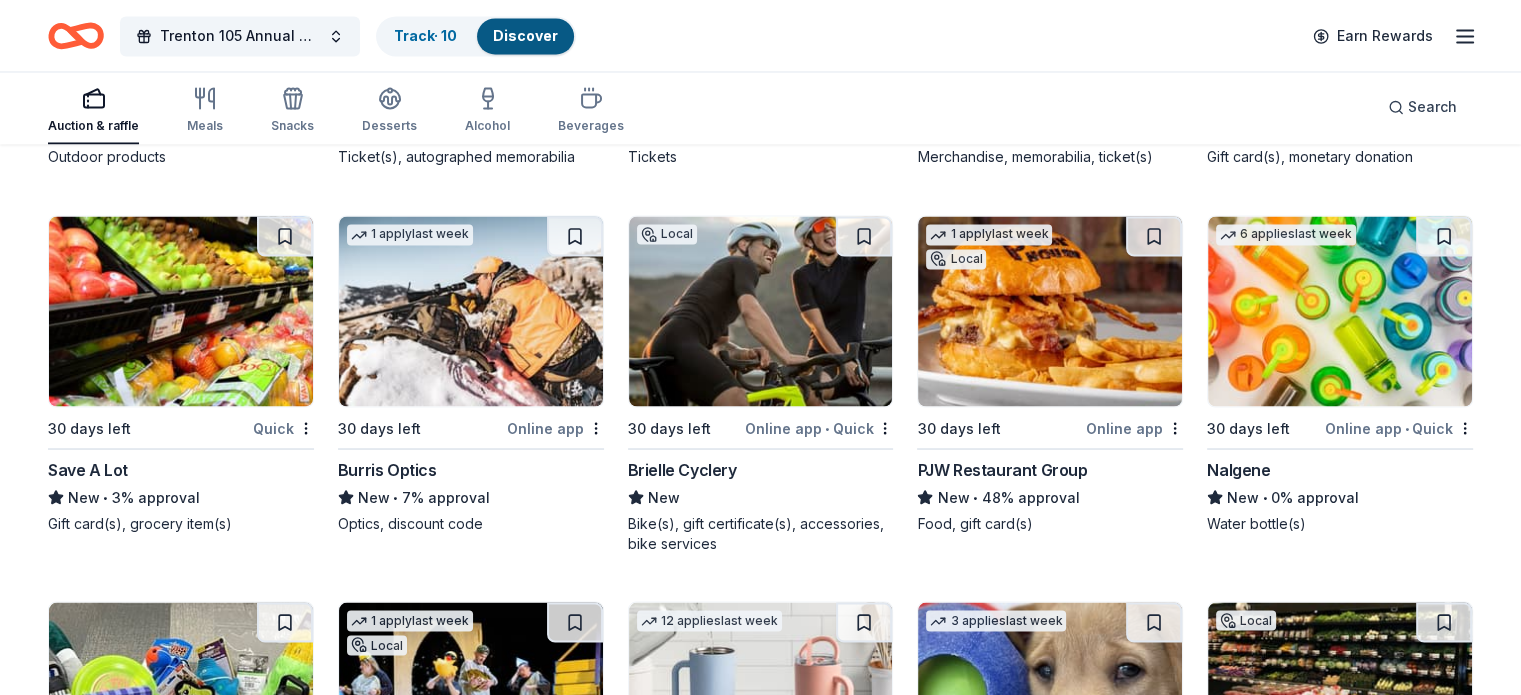 click at bounding box center (1050, 311) 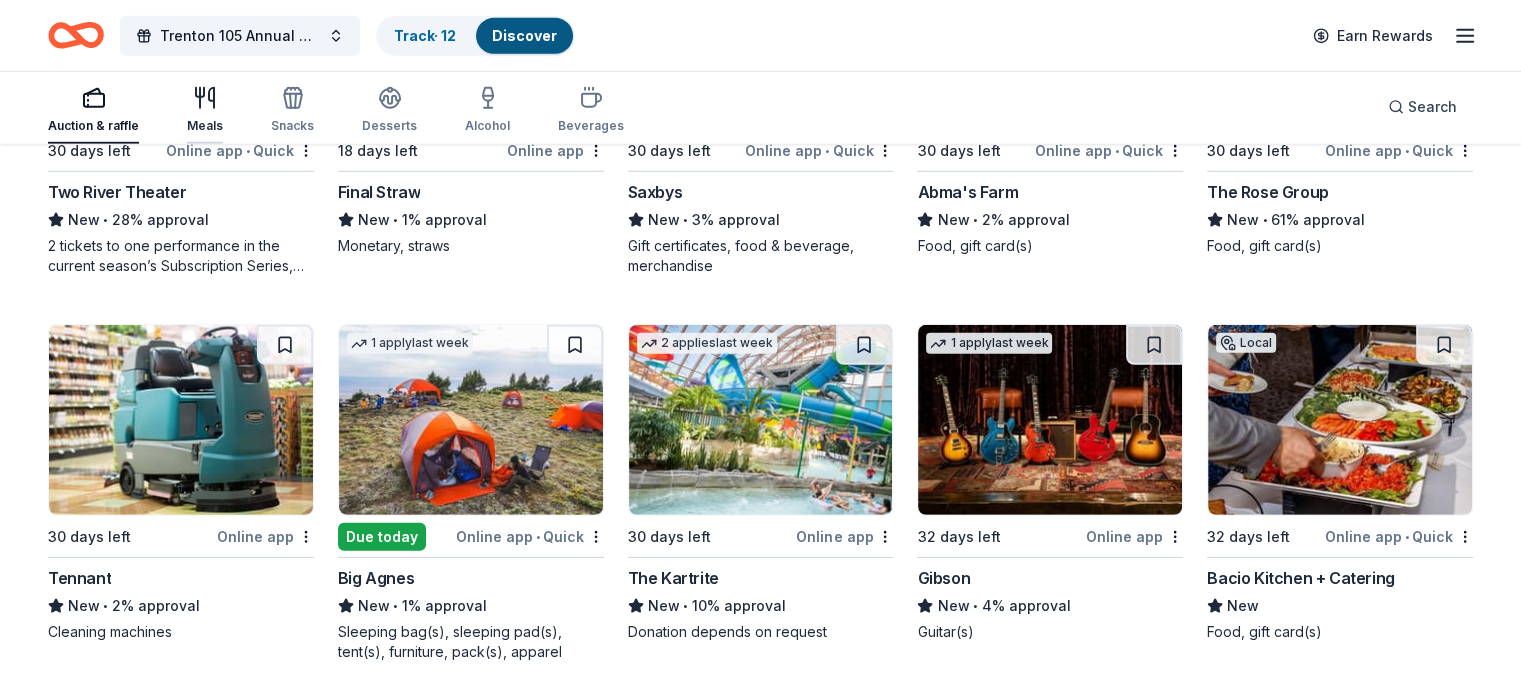 scroll, scrollTop: 13227, scrollLeft: 0, axis: vertical 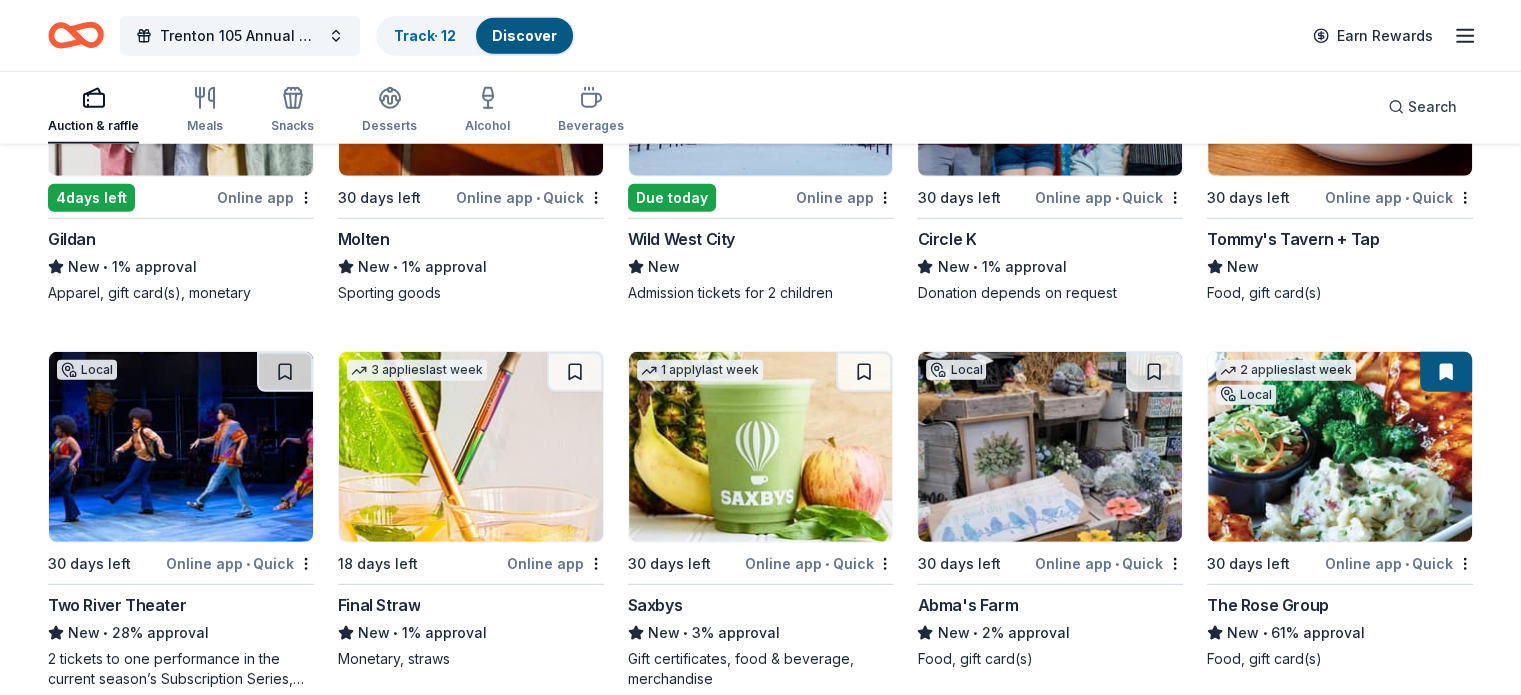 click 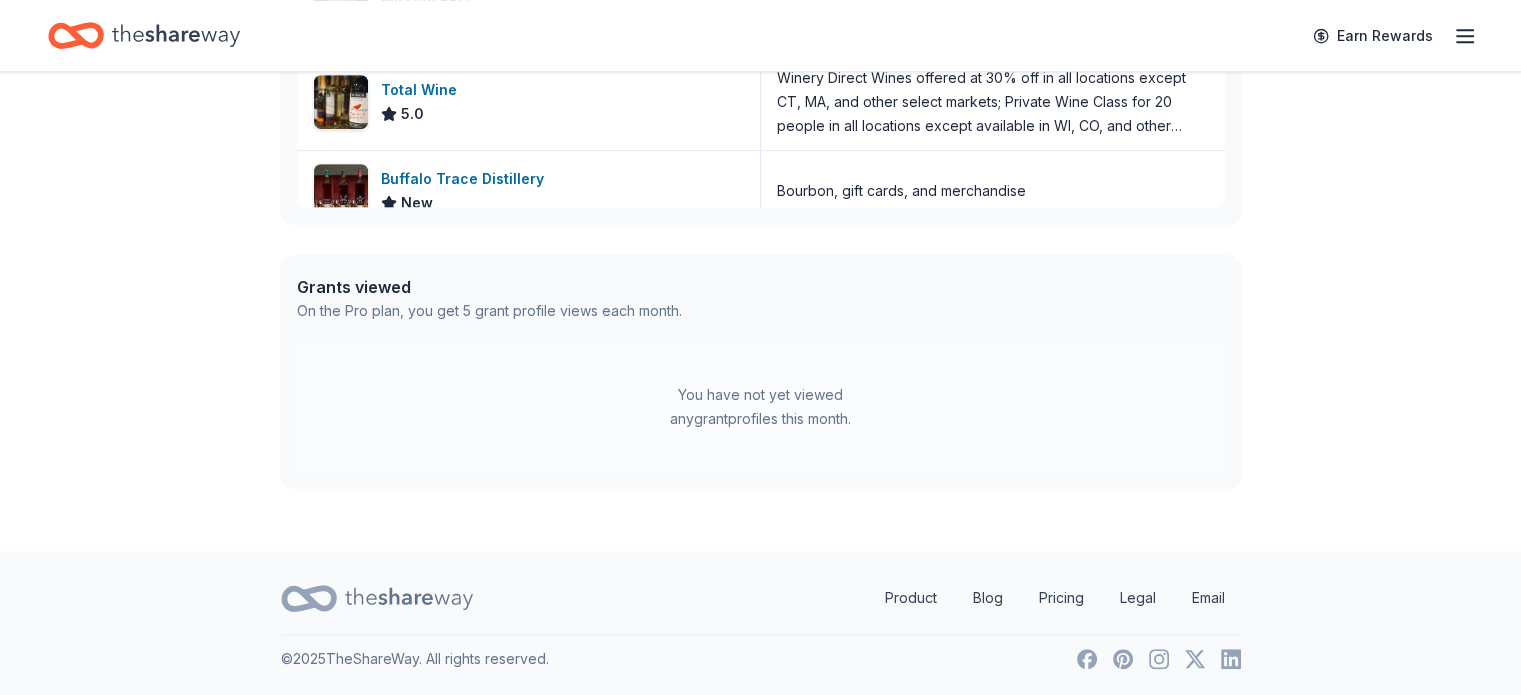 scroll, scrollTop: 0, scrollLeft: 0, axis: both 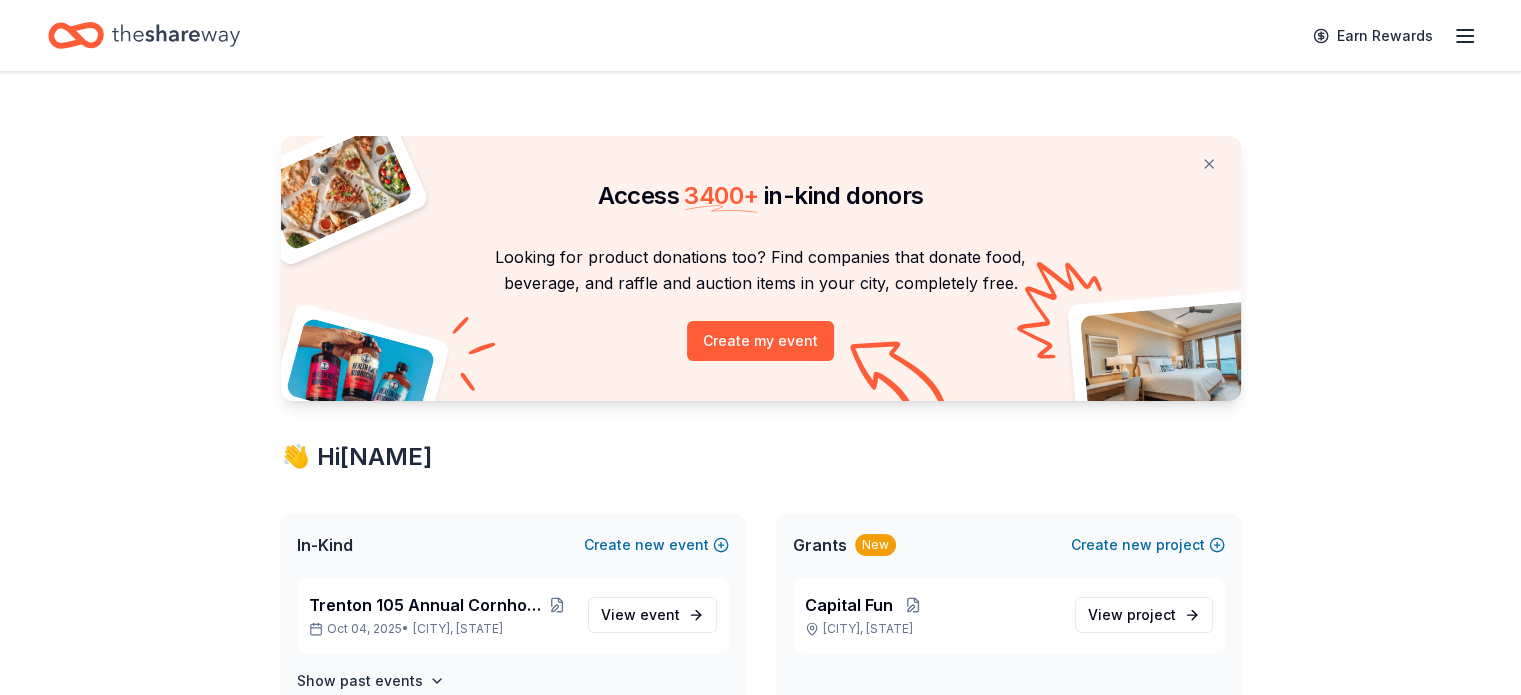 drag, startPoint x: 191, startPoint y: 33, endPoint x: 220, endPoint y: 23, distance: 30.675724 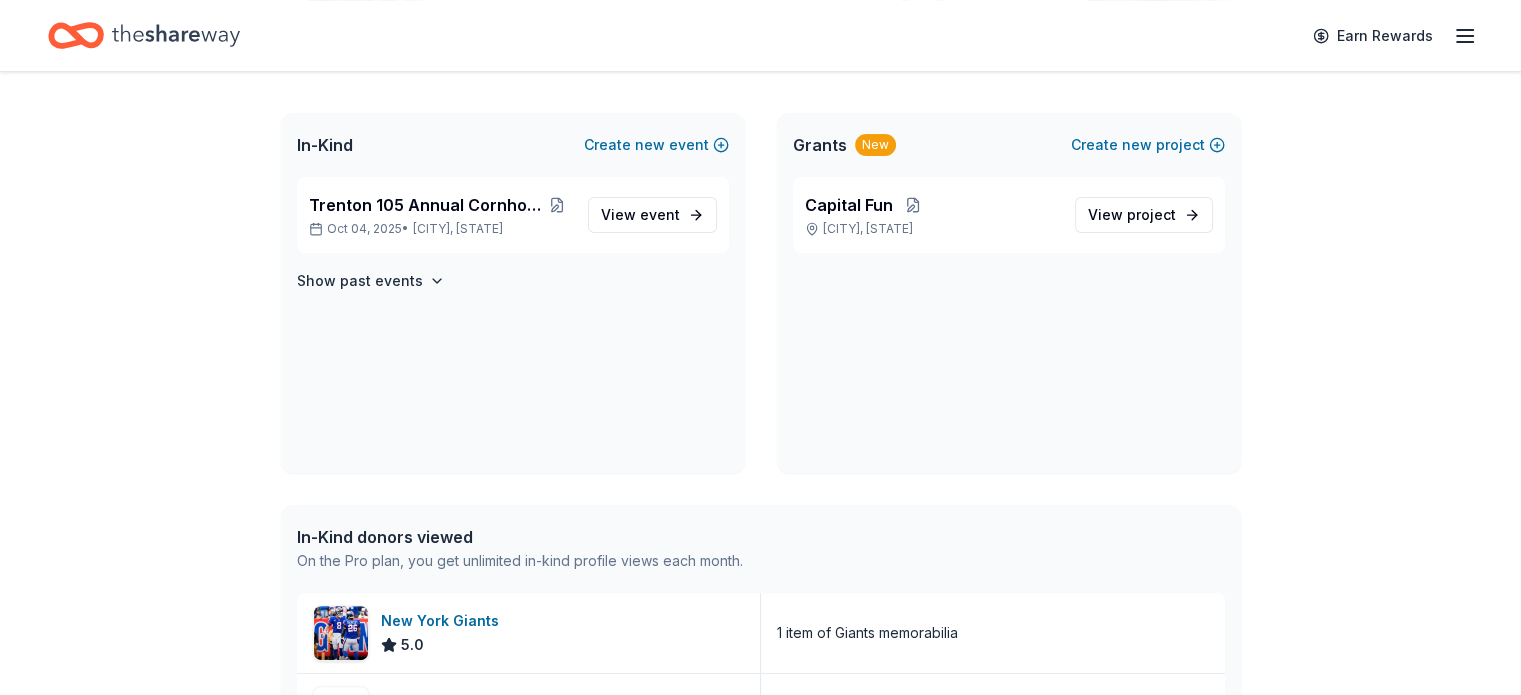 scroll, scrollTop: 0, scrollLeft: 0, axis: both 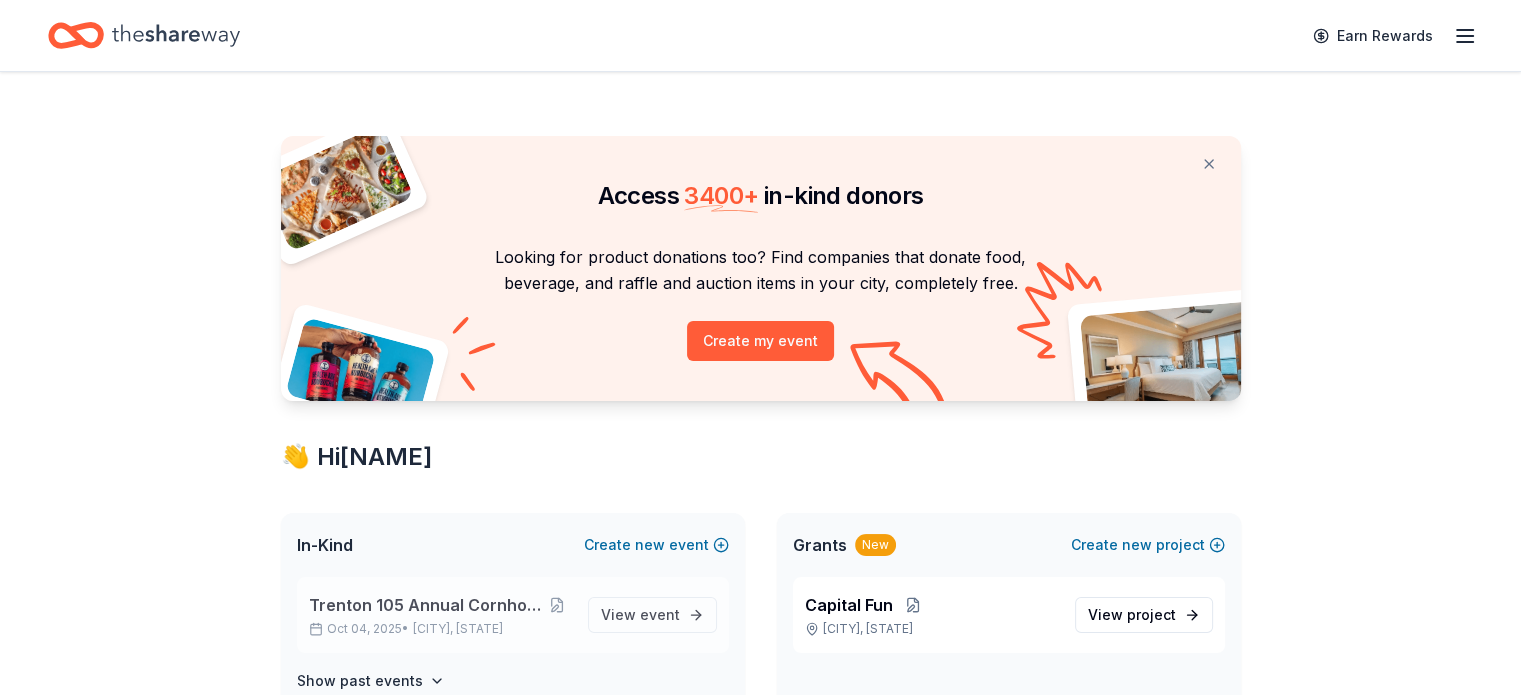 click on "Trenton 105 Annual Cornhole Tournament" at bounding box center [426, 605] 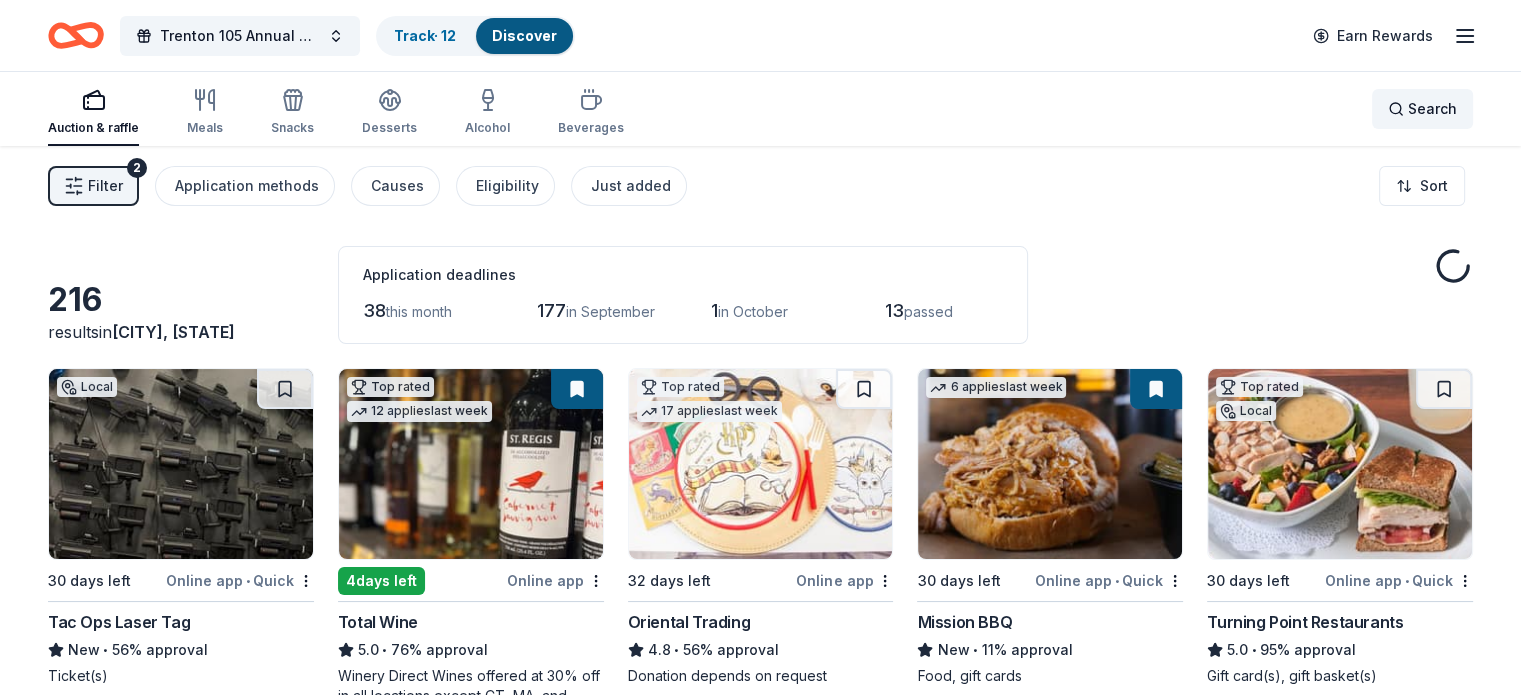 click on "Search" at bounding box center [1432, 109] 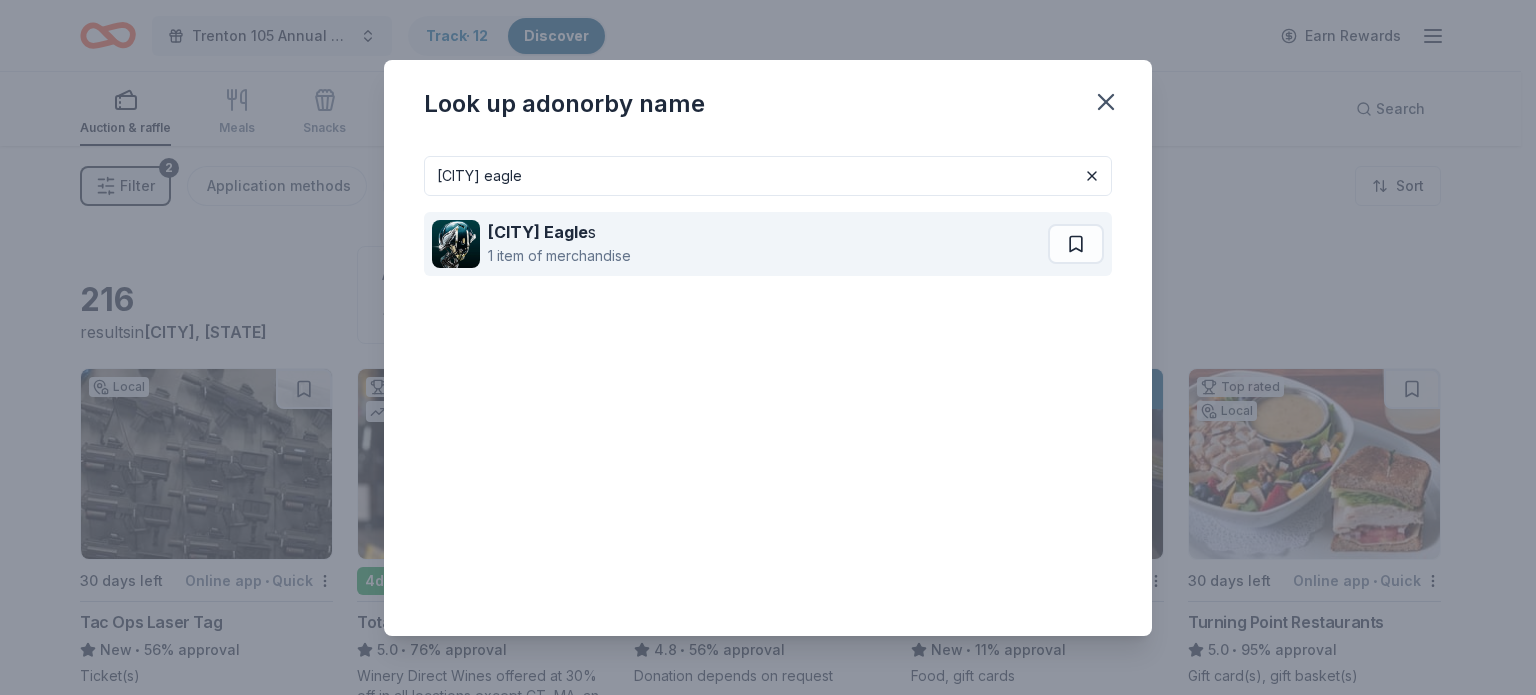 type on "philadelphia eagle" 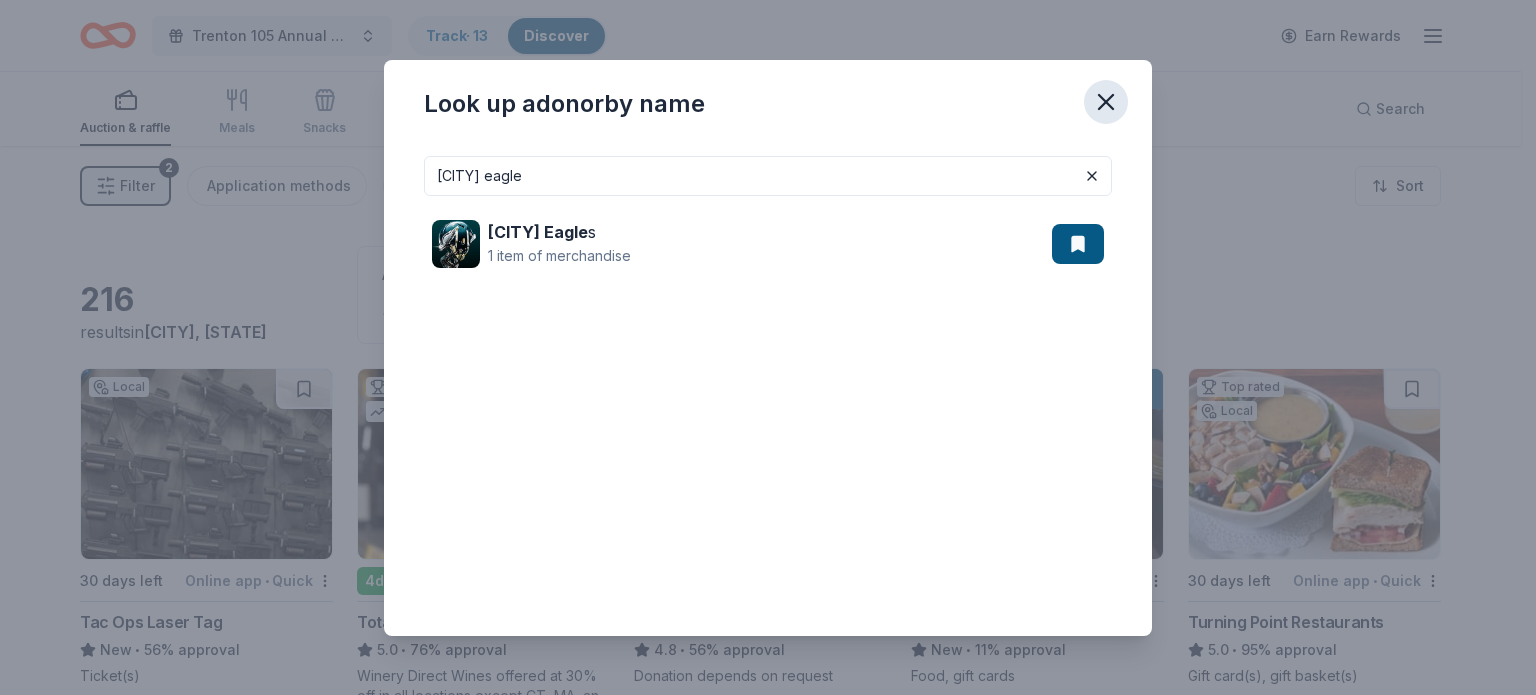 click 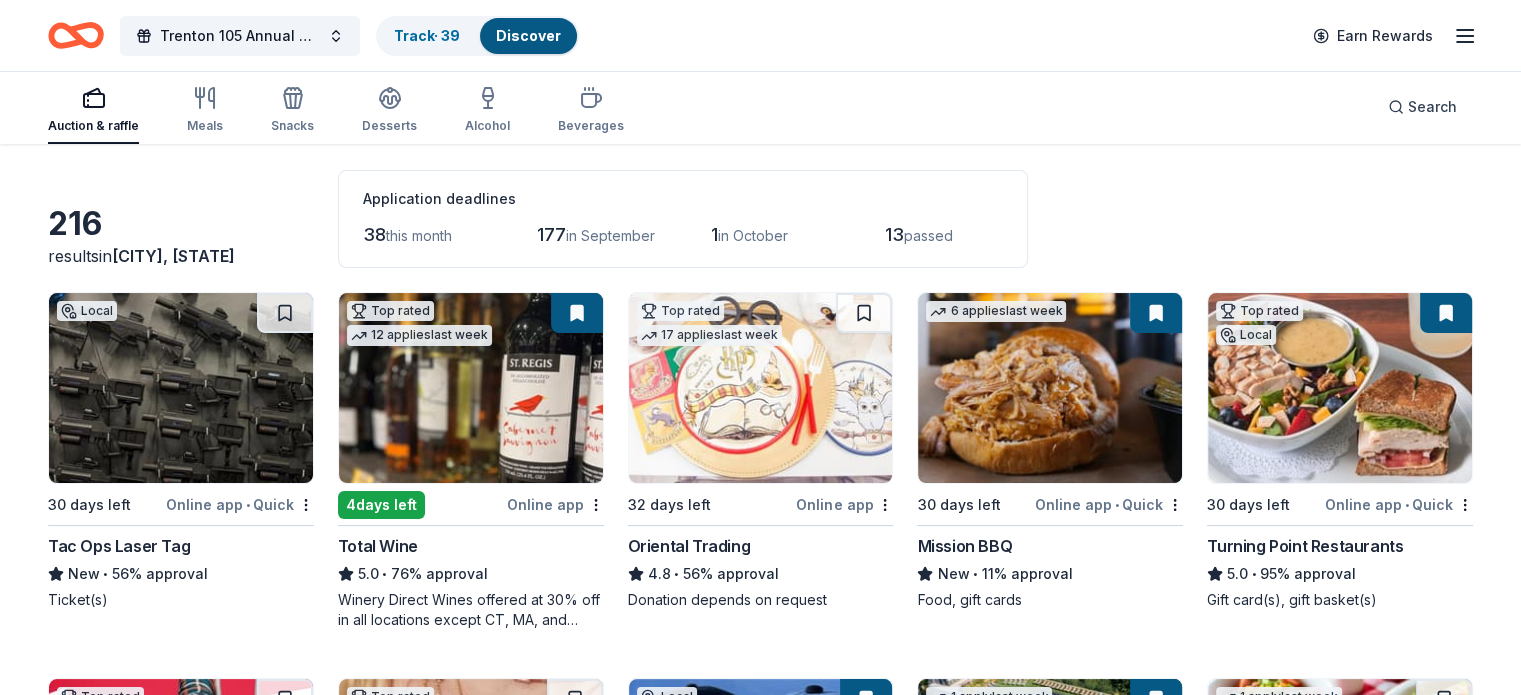 scroll, scrollTop: 0, scrollLeft: 0, axis: both 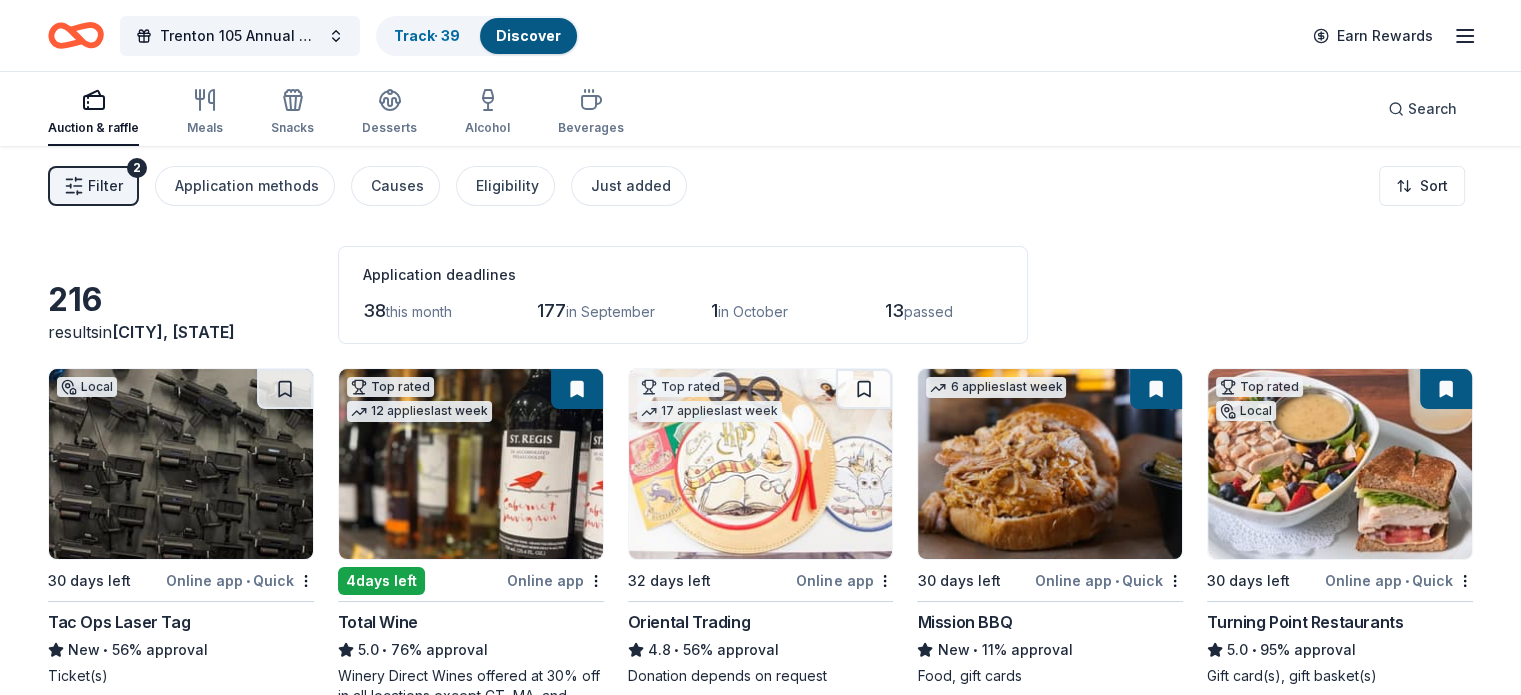 click 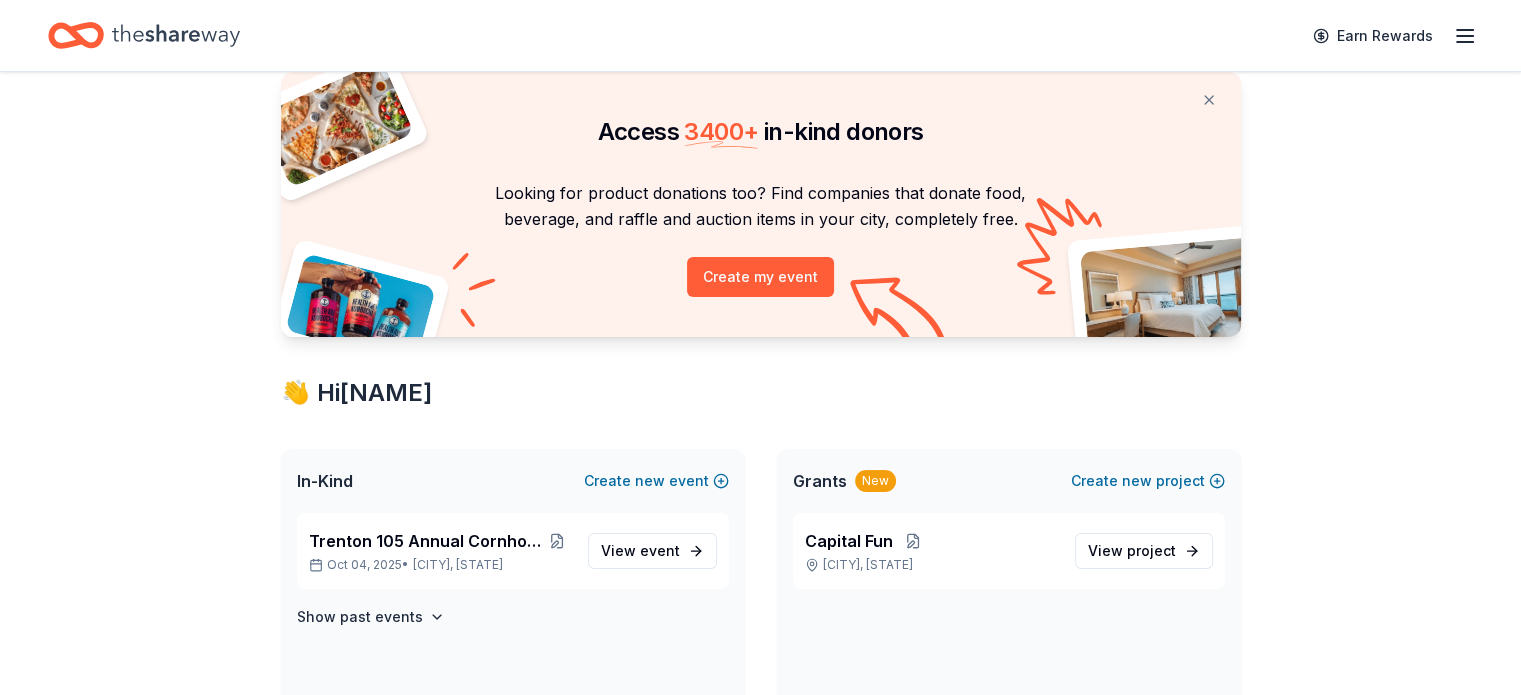 scroll, scrollTop: 100, scrollLeft: 0, axis: vertical 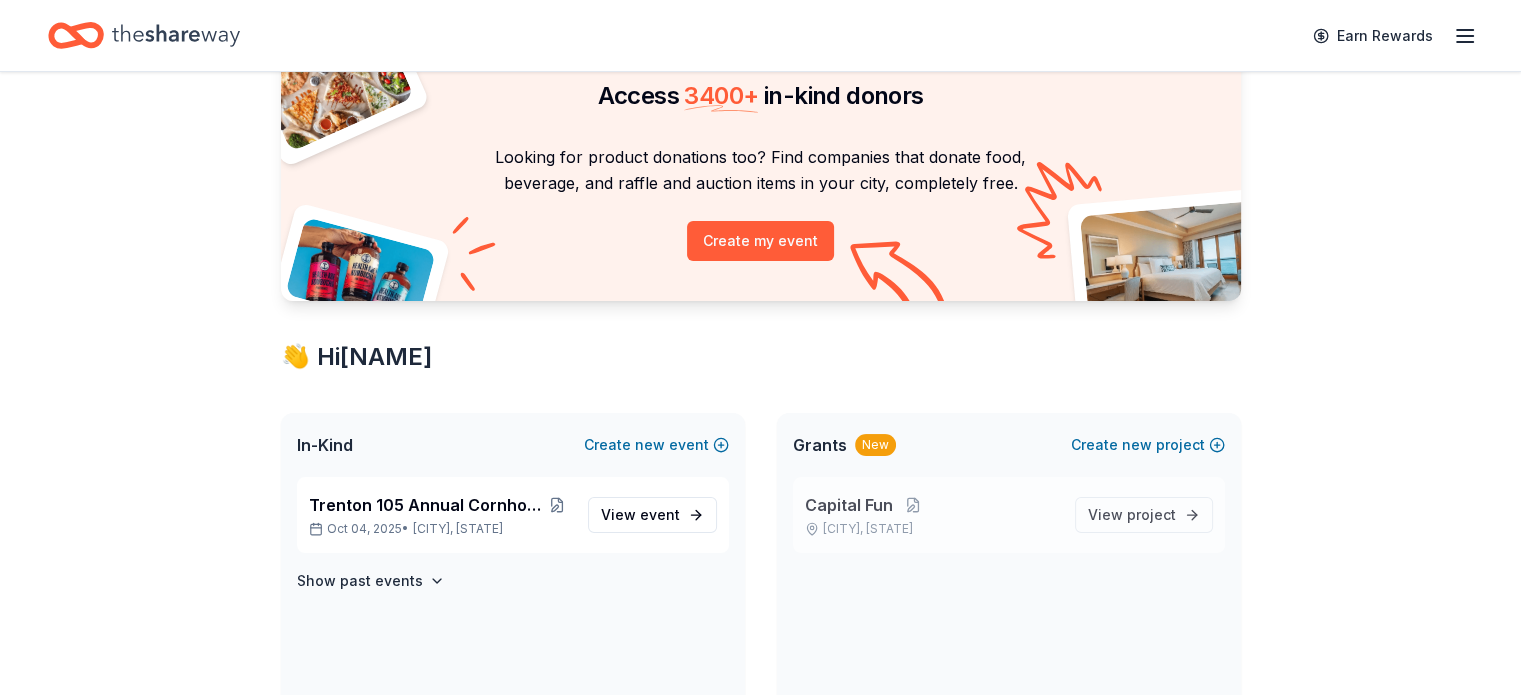 click on "Capital Fun" at bounding box center [932, 505] 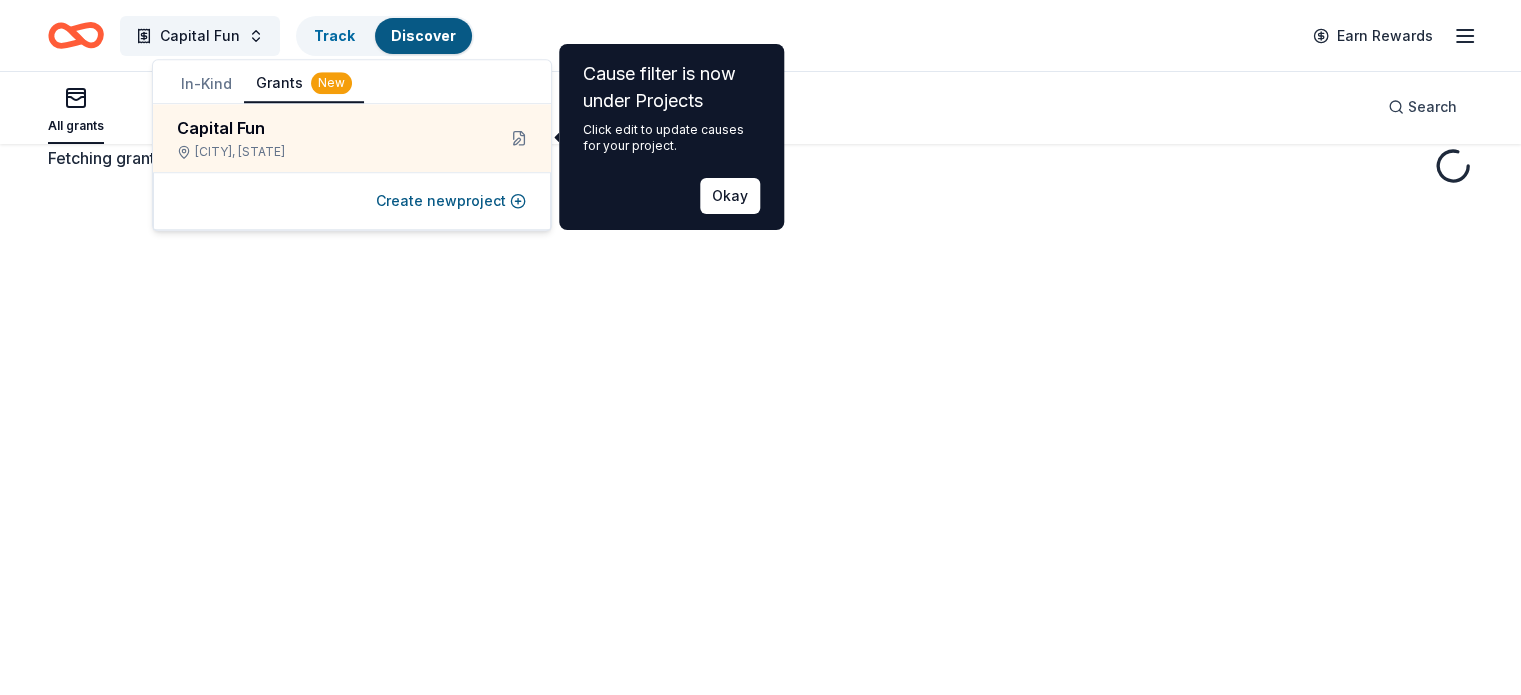 scroll, scrollTop: 0, scrollLeft: 0, axis: both 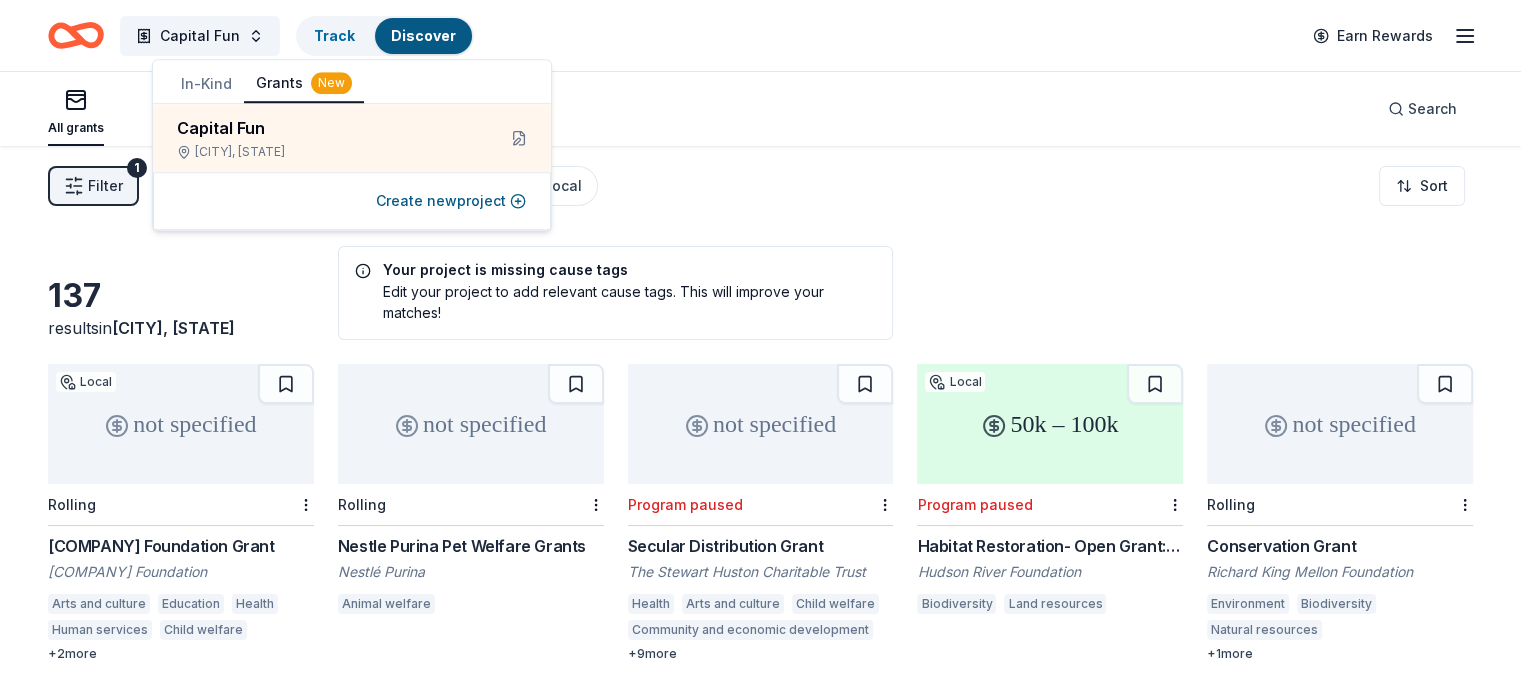 click on "Create new  project" at bounding box center [352, 201] 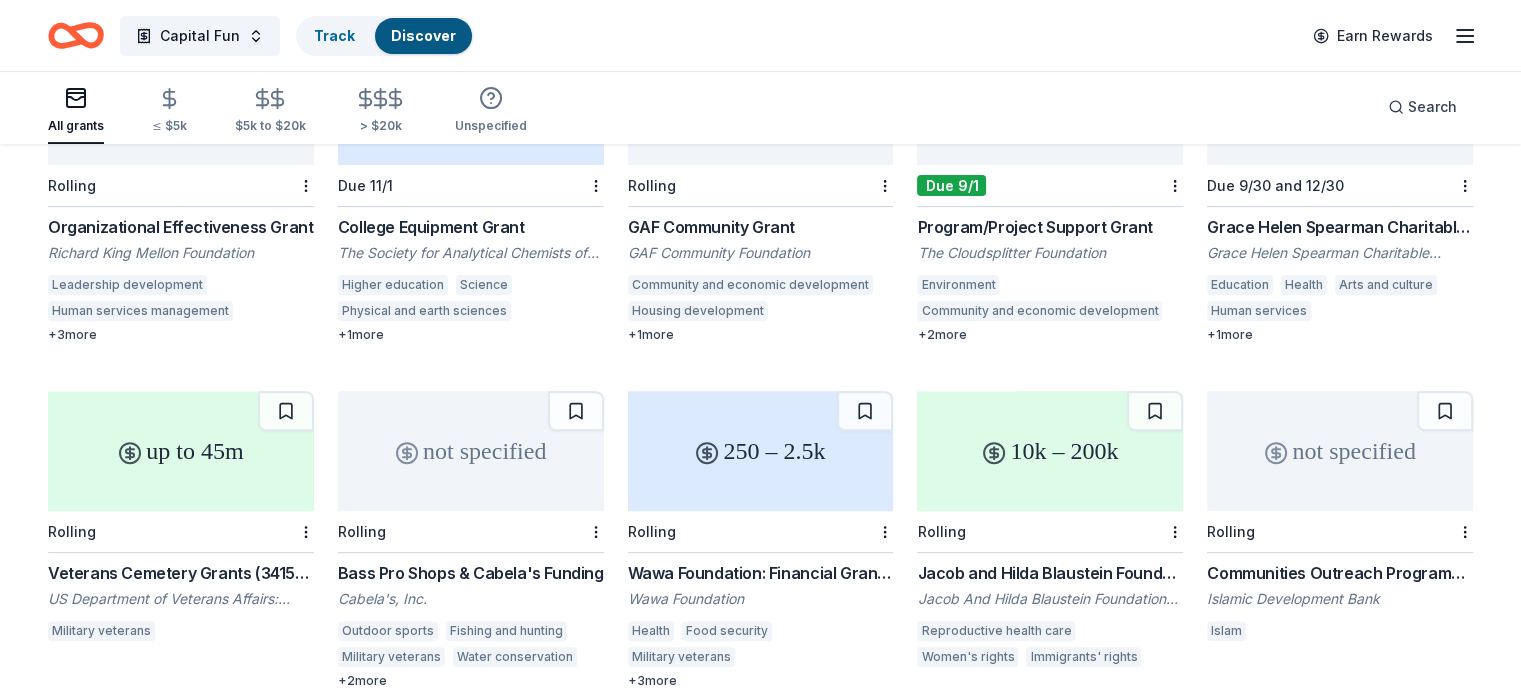 scroll, scrollTop: 700, scrollLeft: 0, axis: vertical 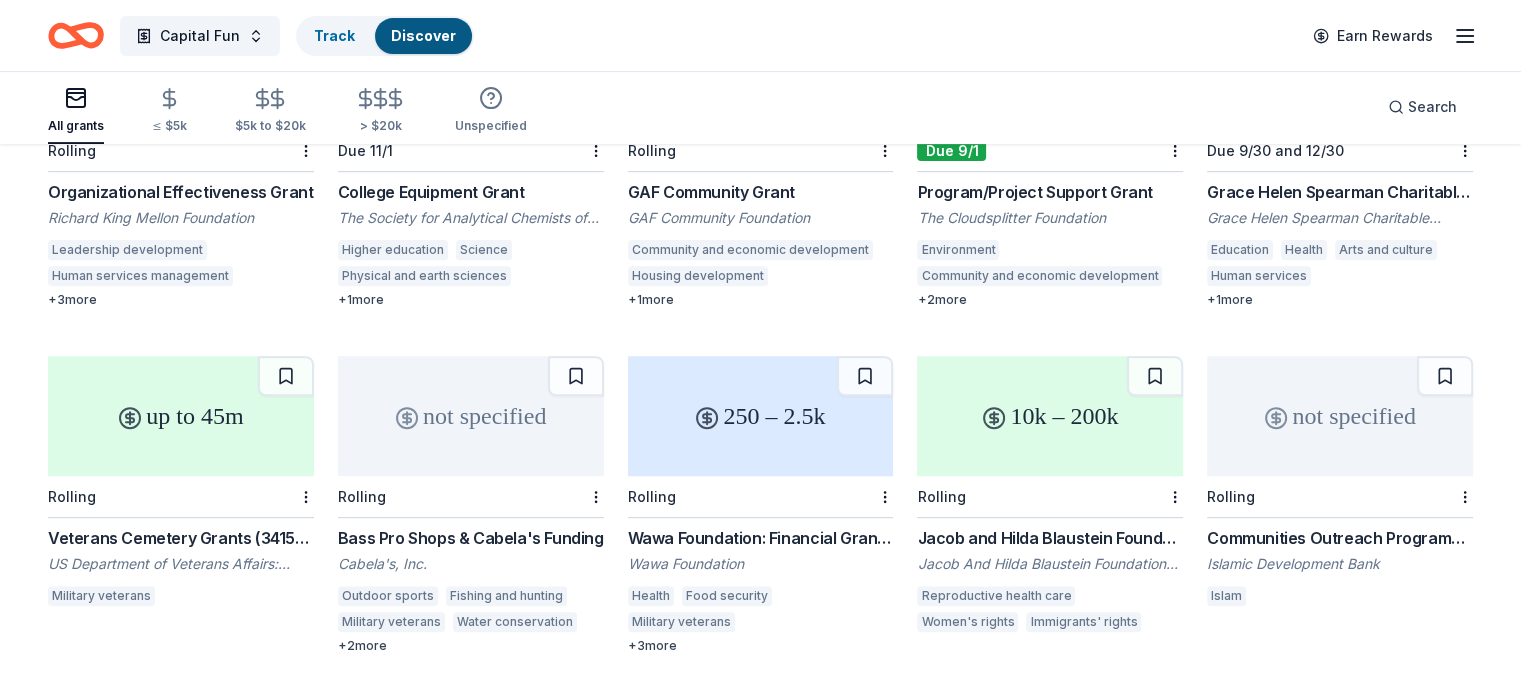 click on "250 – 2.5k Rolling Wawa Foundation: Financial Grants - Local Connection Grants (Grants less than $2,500) Wawa Foundation Health Food security Military veterans Fire prevention and control Law enforcement Search and rescue +  3  more" at bounding box center (761, 505) 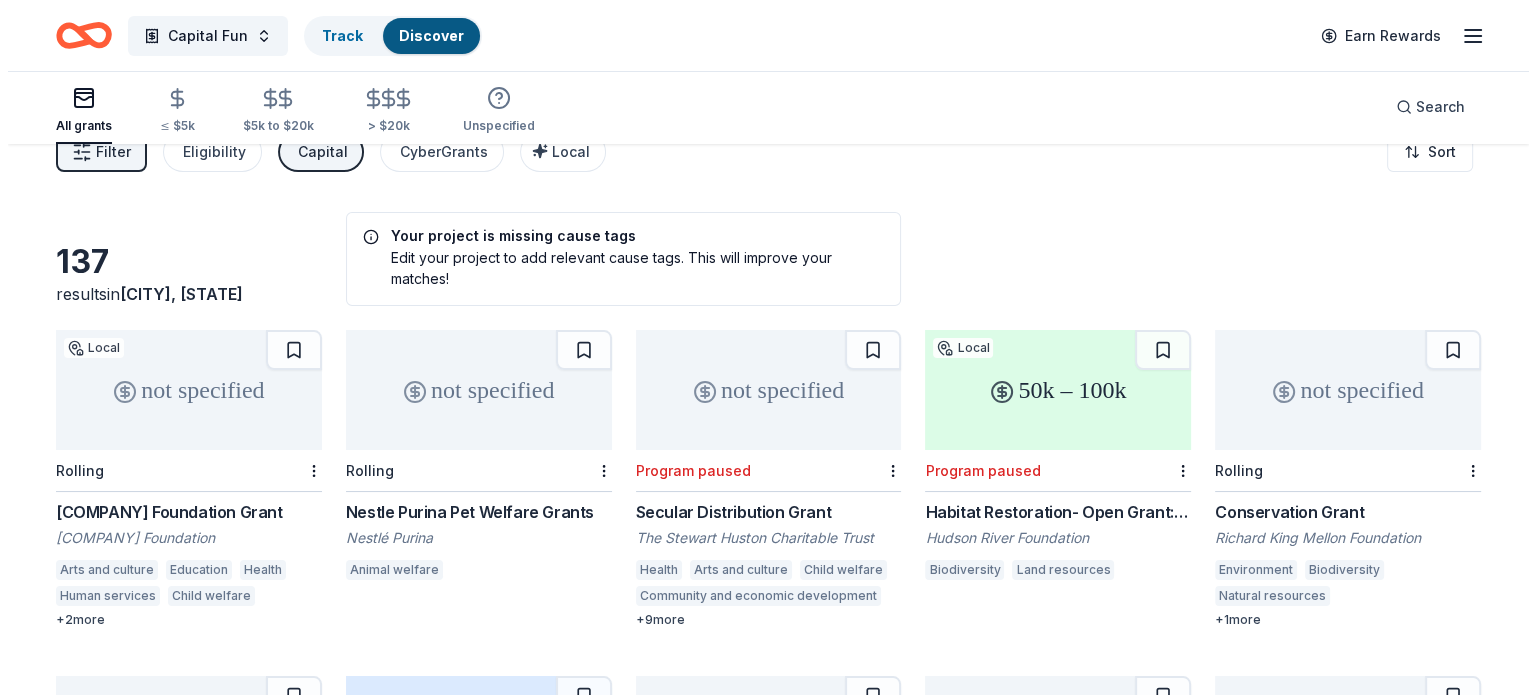 scroll, scrollTop: 0, scrollLeft: 0, axis: both 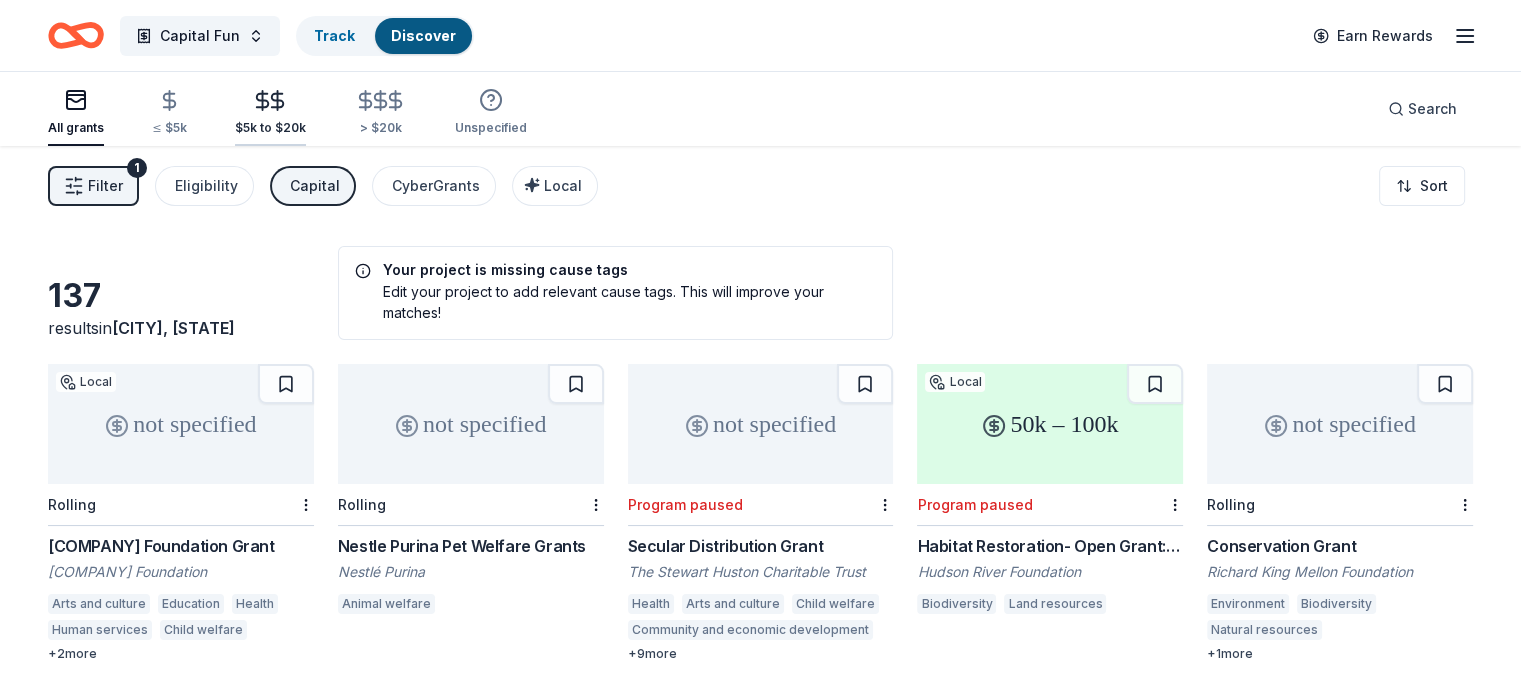 click 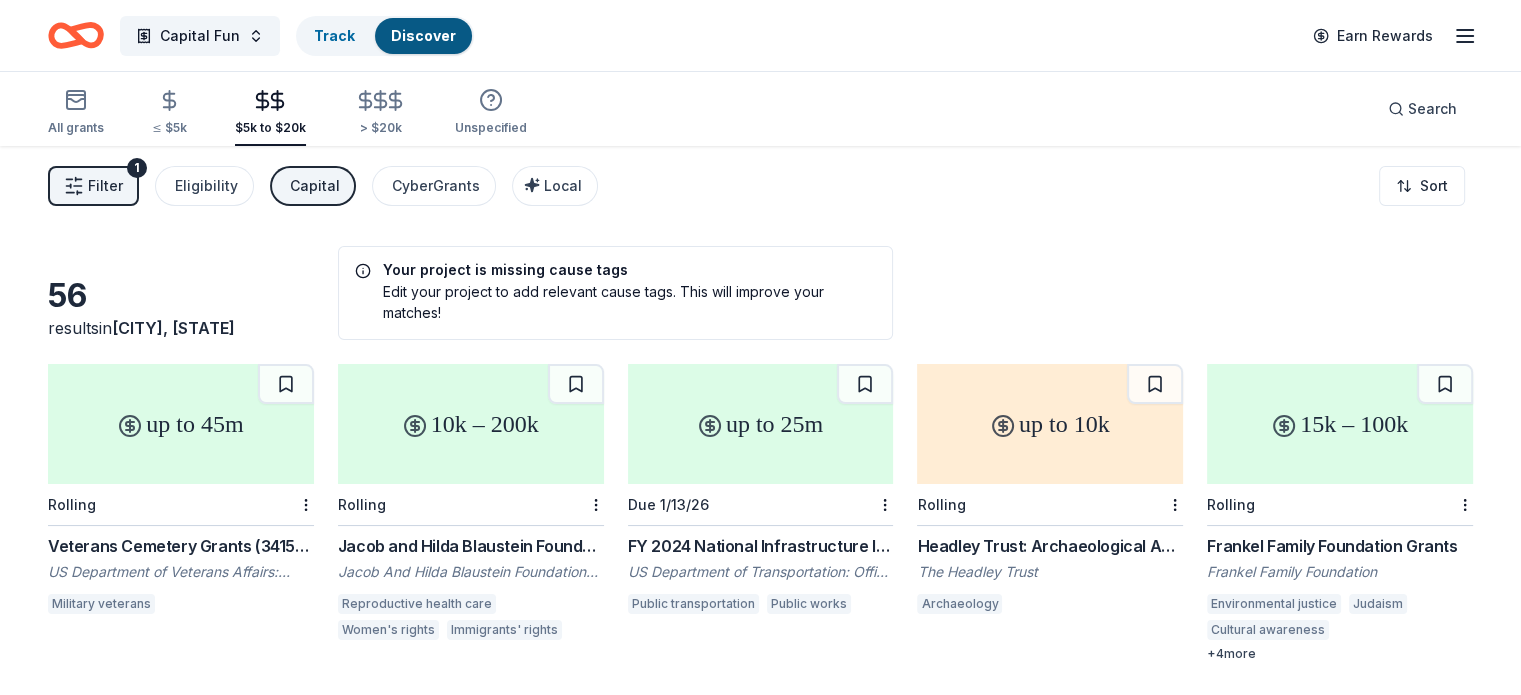 click on "Filter 1" at bounding box center [93, 186] 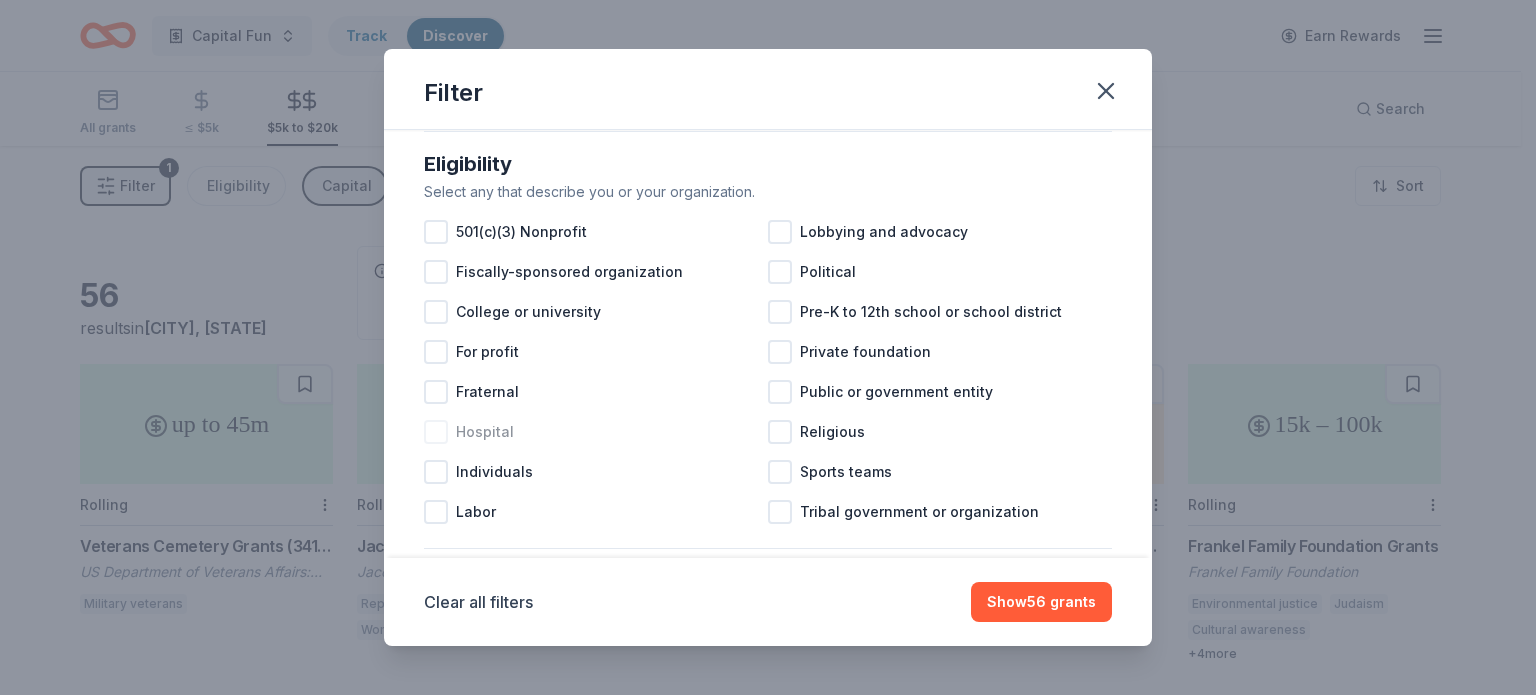 scroll, scrollTop: 200, scrollLeft: 0, axis: vertical 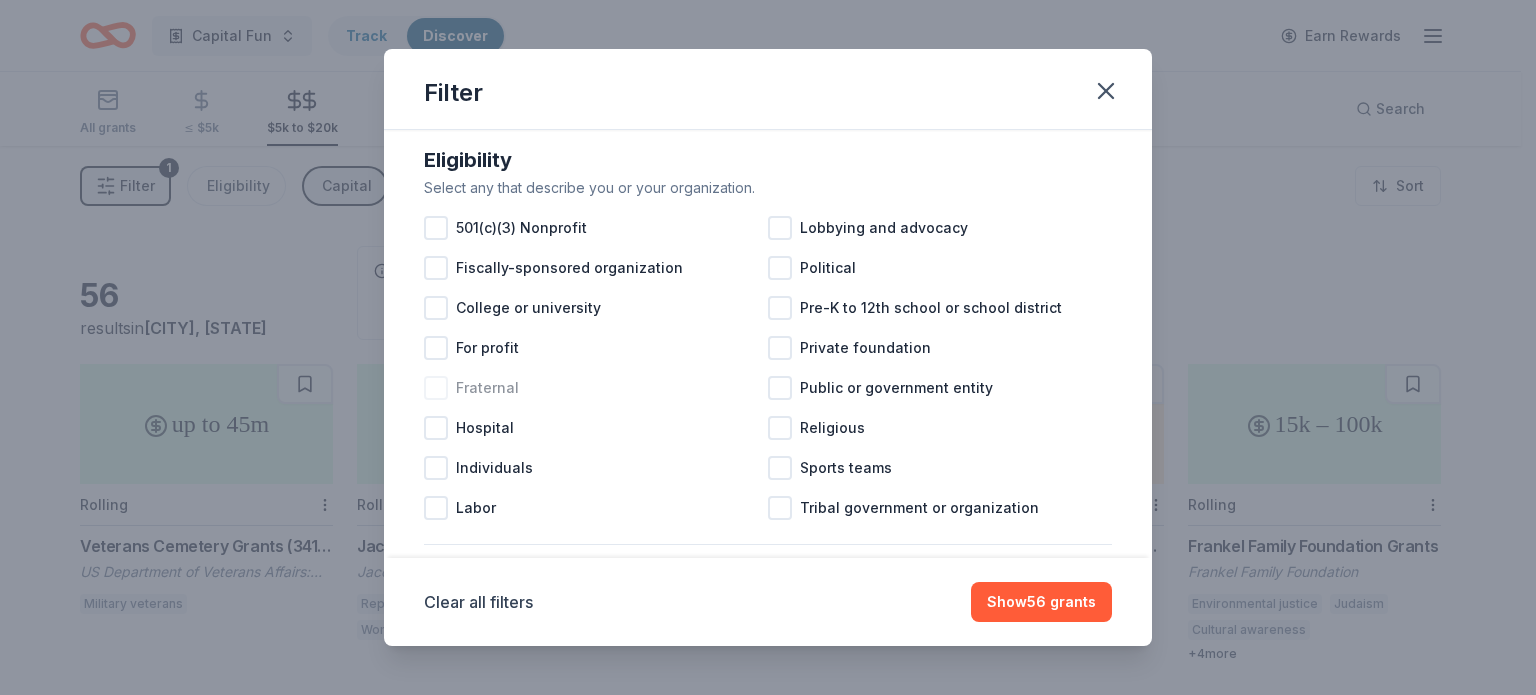 click at bounding box center [436, 388] 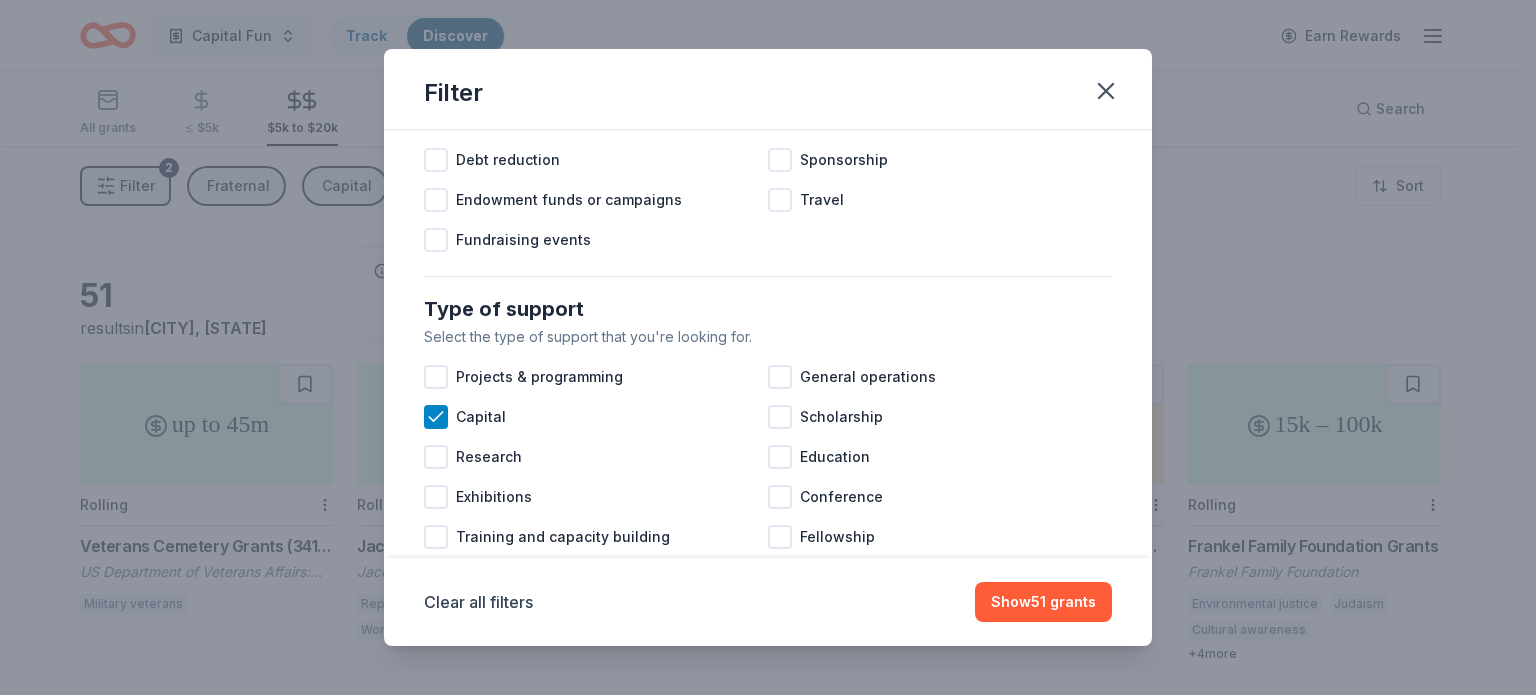 scroll, scrollTop: 700, scrollLeft: 0, axis: vertical 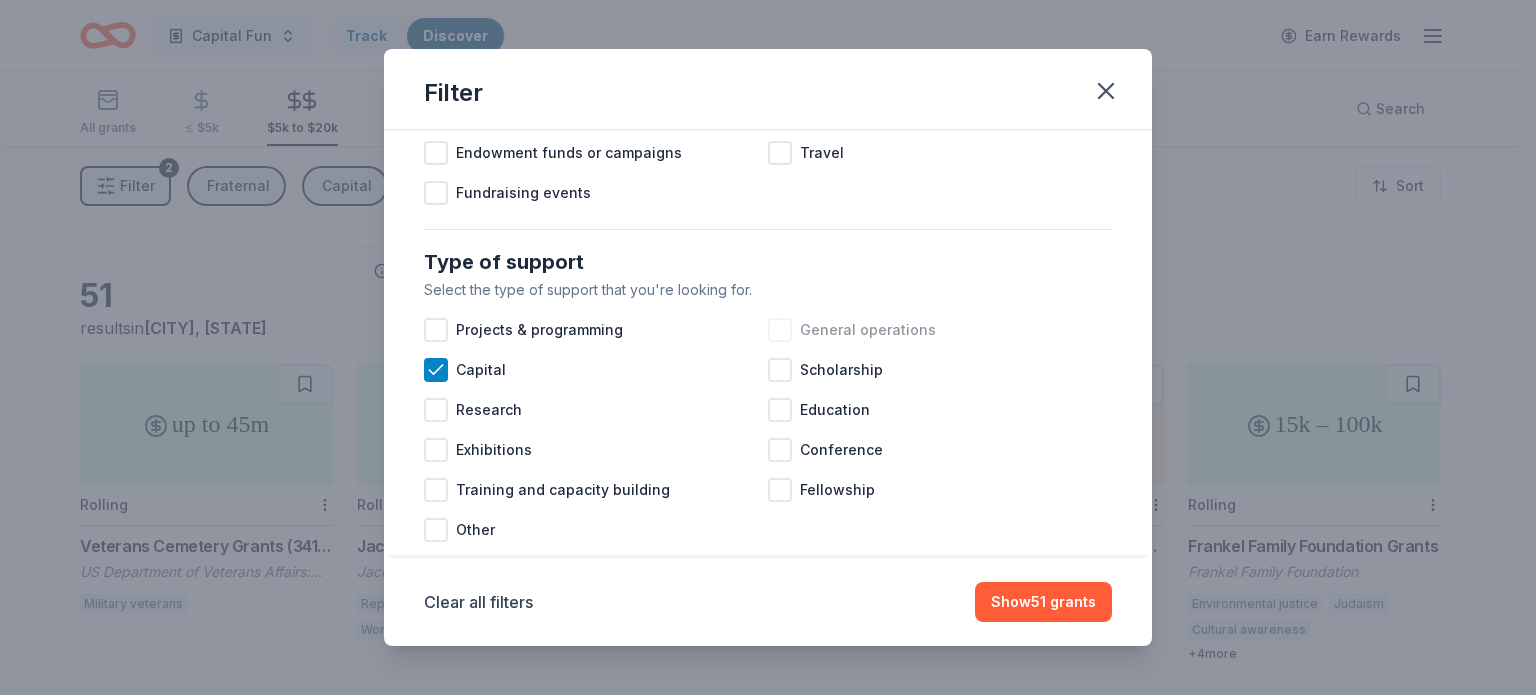 click at bounding box center [780, 330] 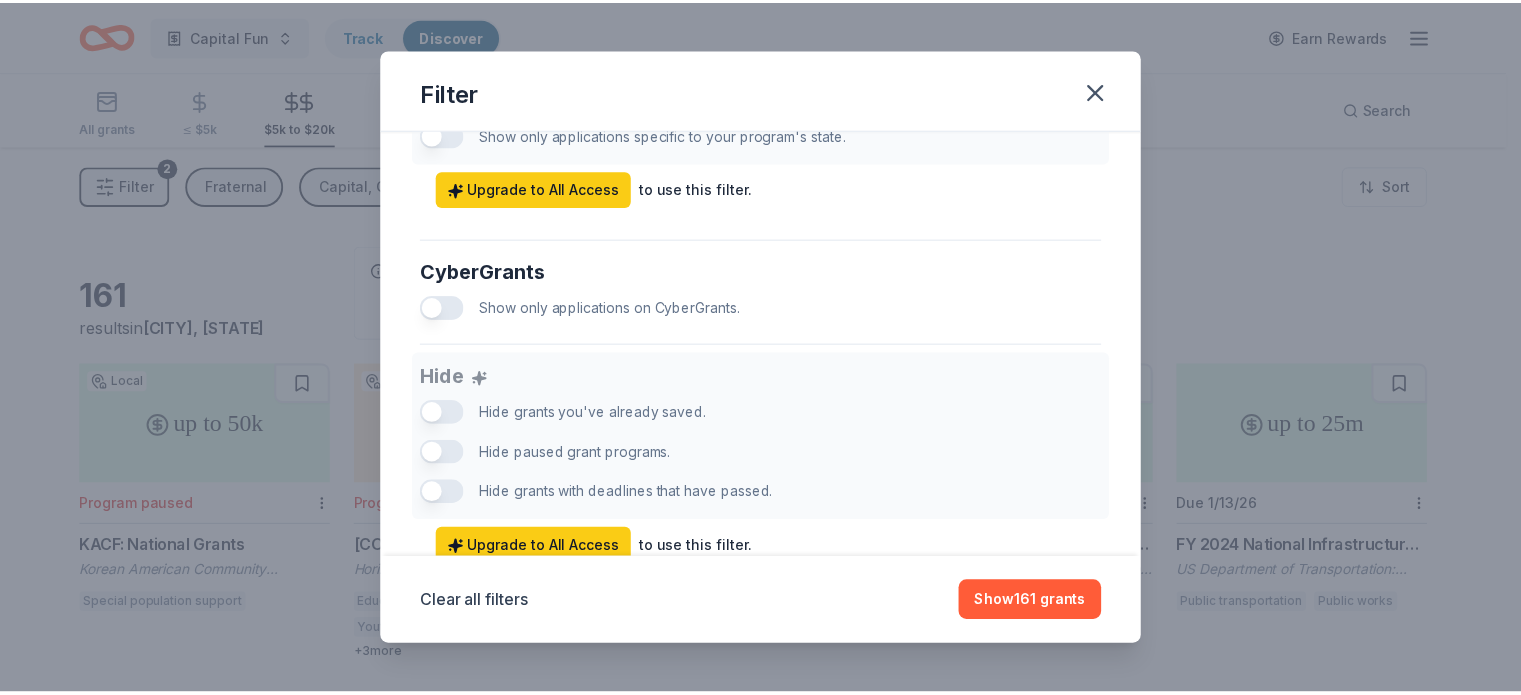 scroll, scrollTop: 1289, scrollLeft: 0, axis: vertical 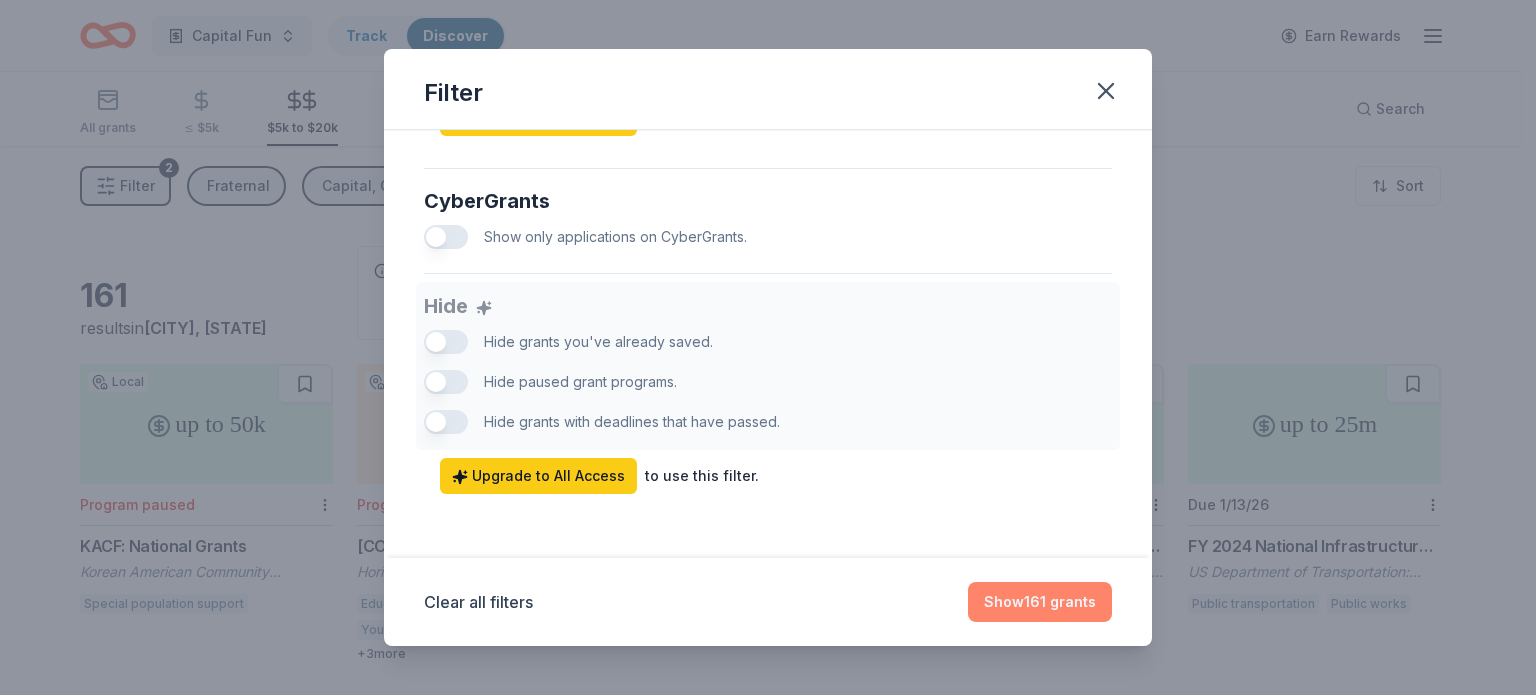 click on "Show  161   grants" at bounding box center [1040, 602] 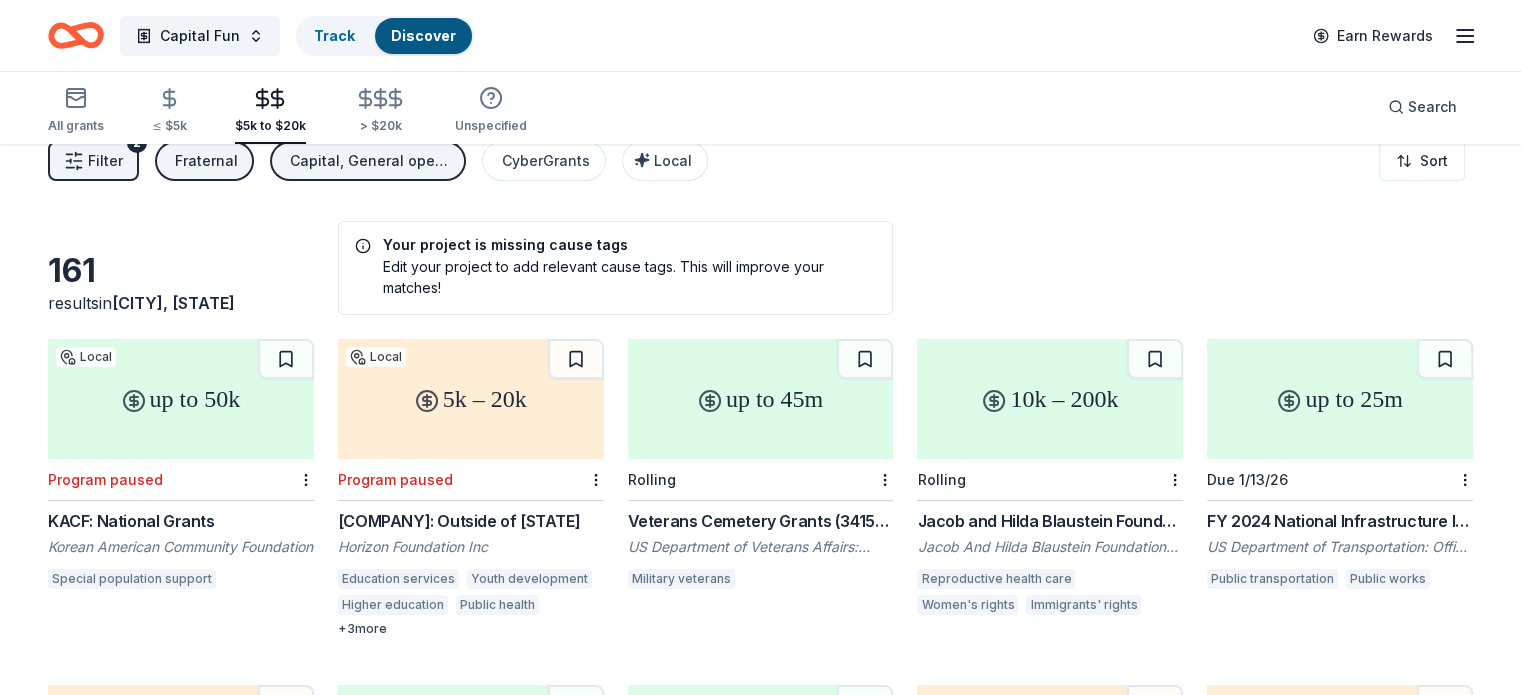scroll, scrollTop: 0, scrollLeft: 0, axis: both 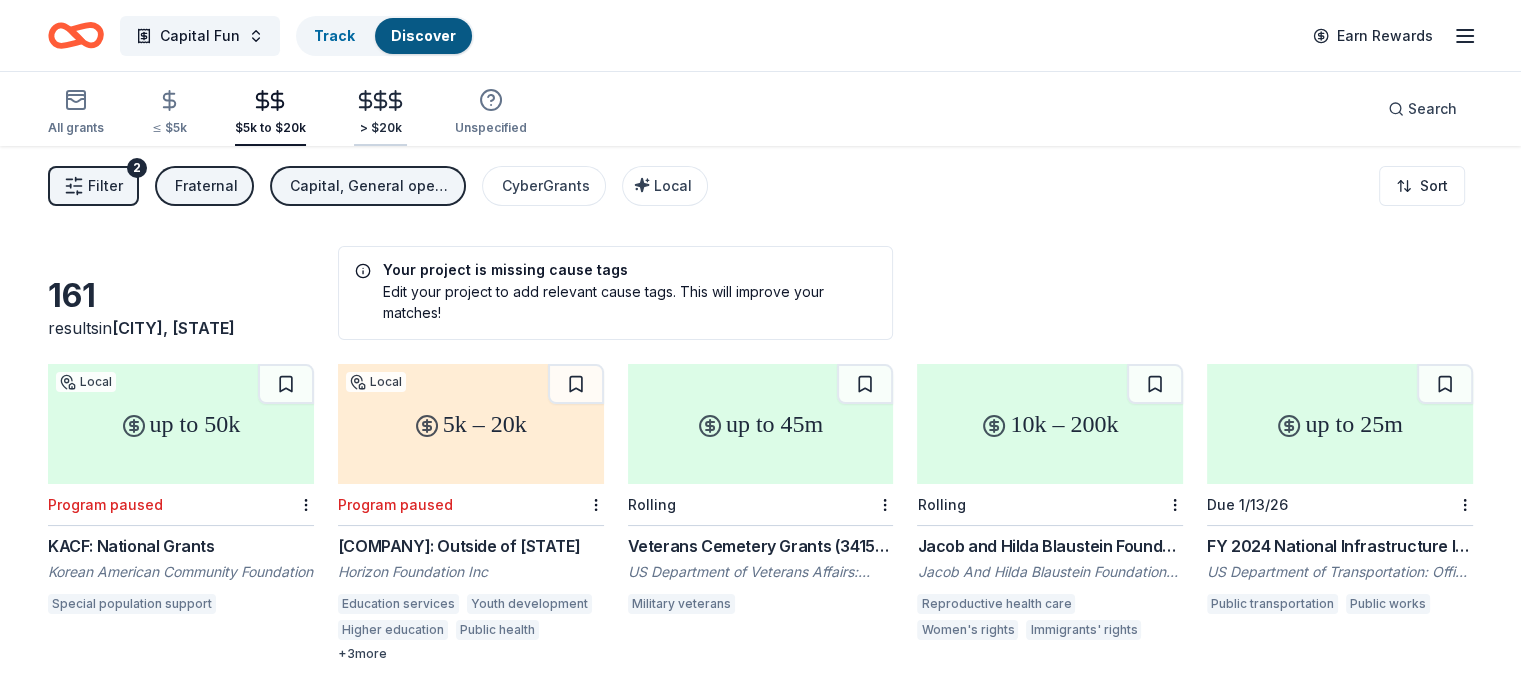 click 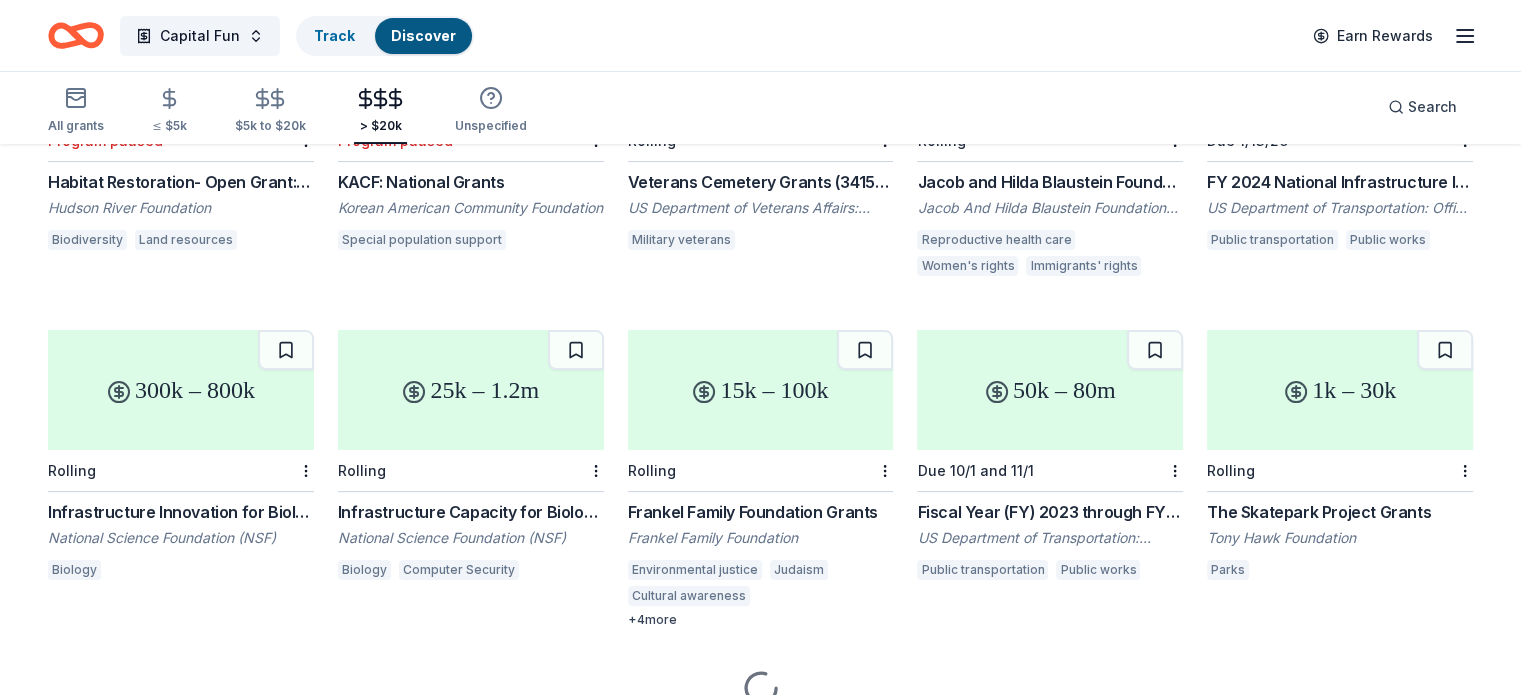scroll, scrollTop: 400, scrollLeft: 0, axis: vertical 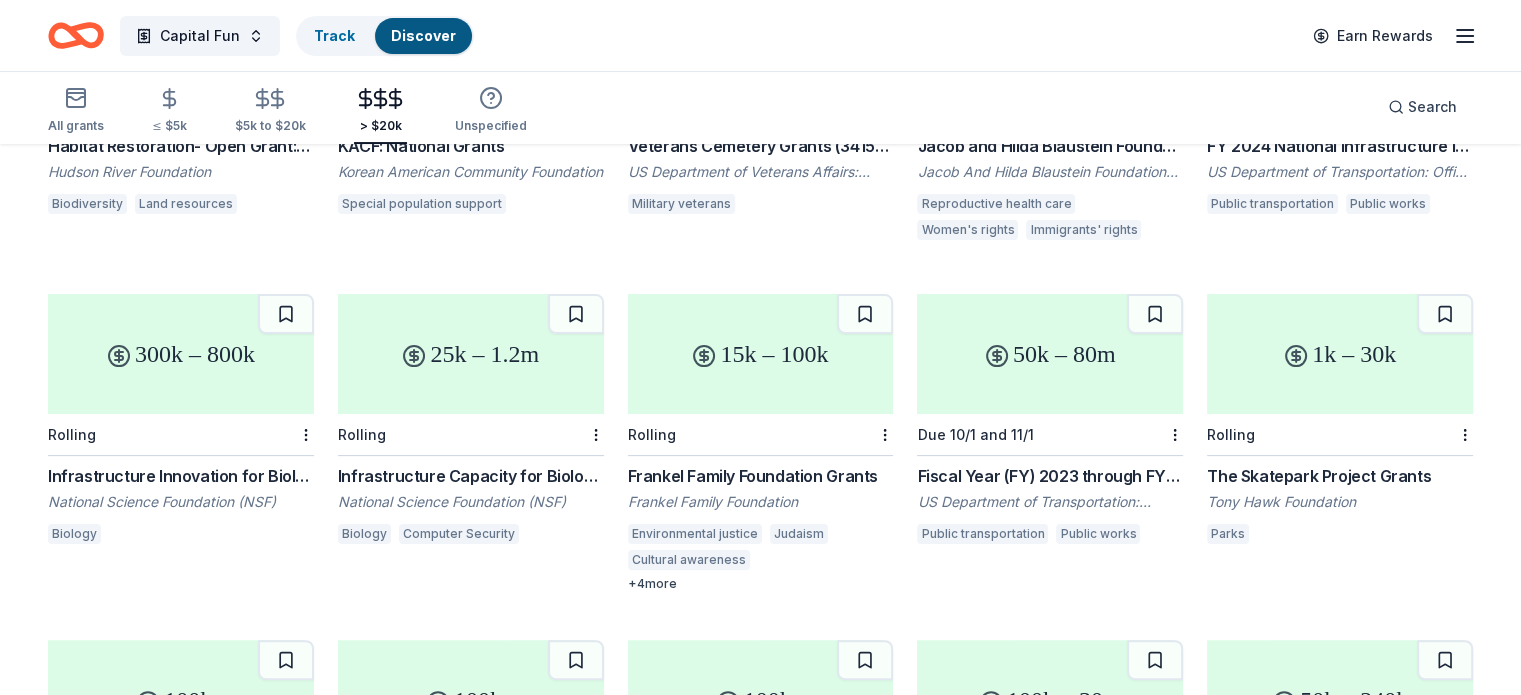 click on "25k – 1.2m" at bounding box center [471, 354] 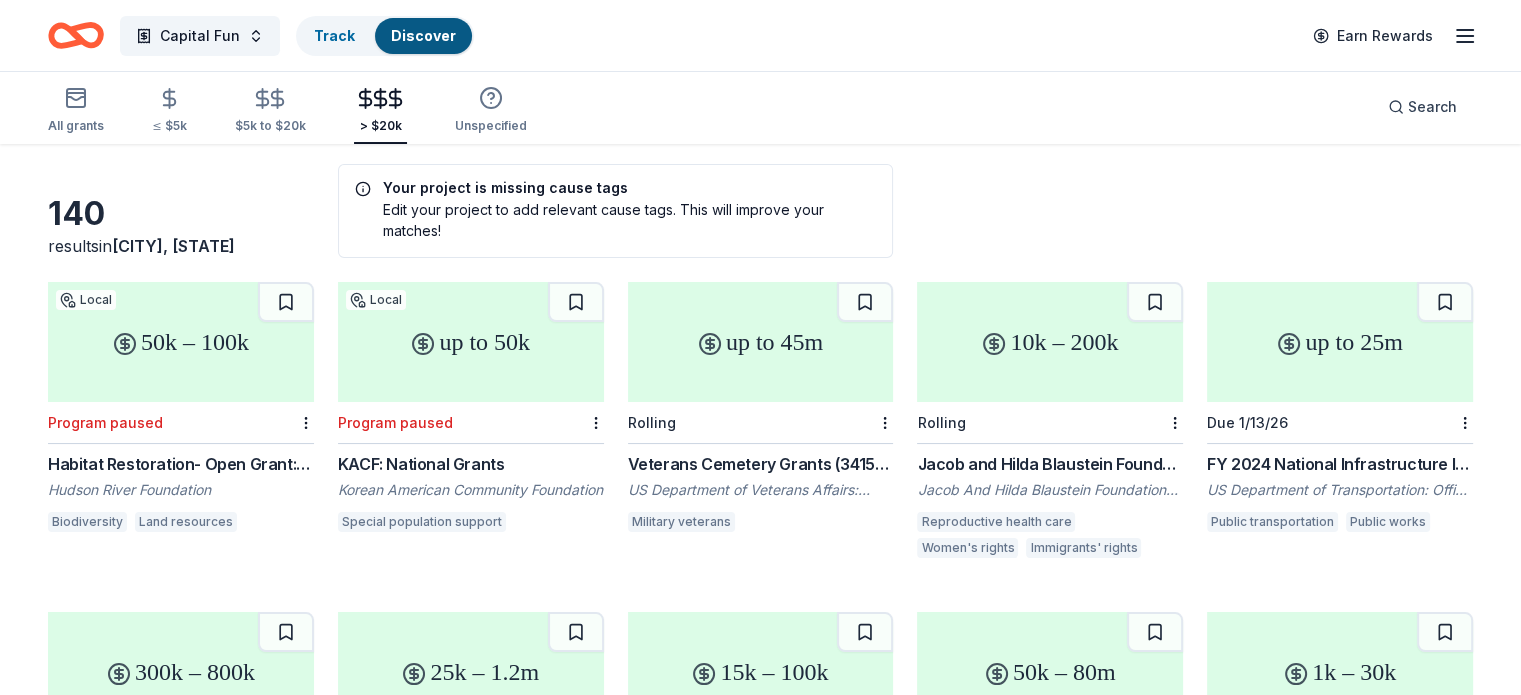 scroll, scrollTop: 0, scrollLeft: 0, axis: both 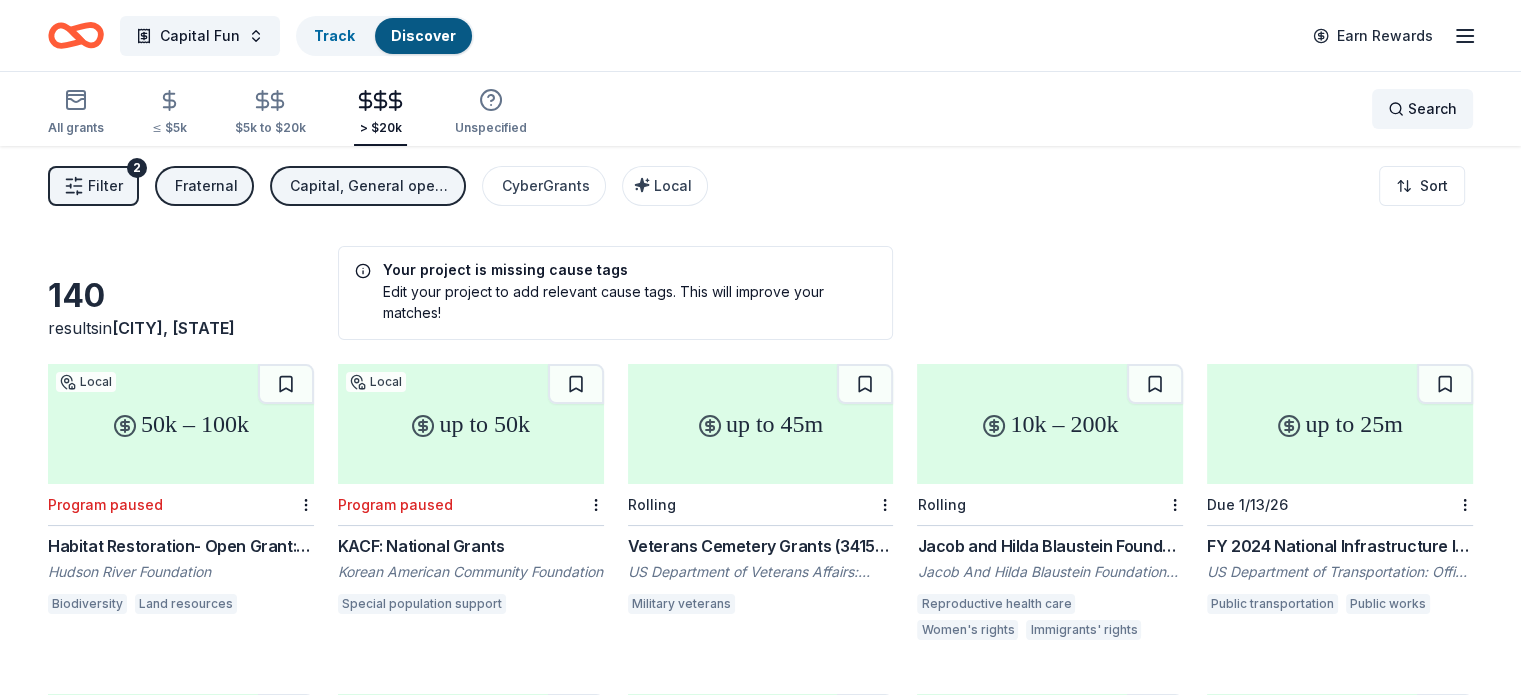 click on "Search" at bounding box center [1432, 109] 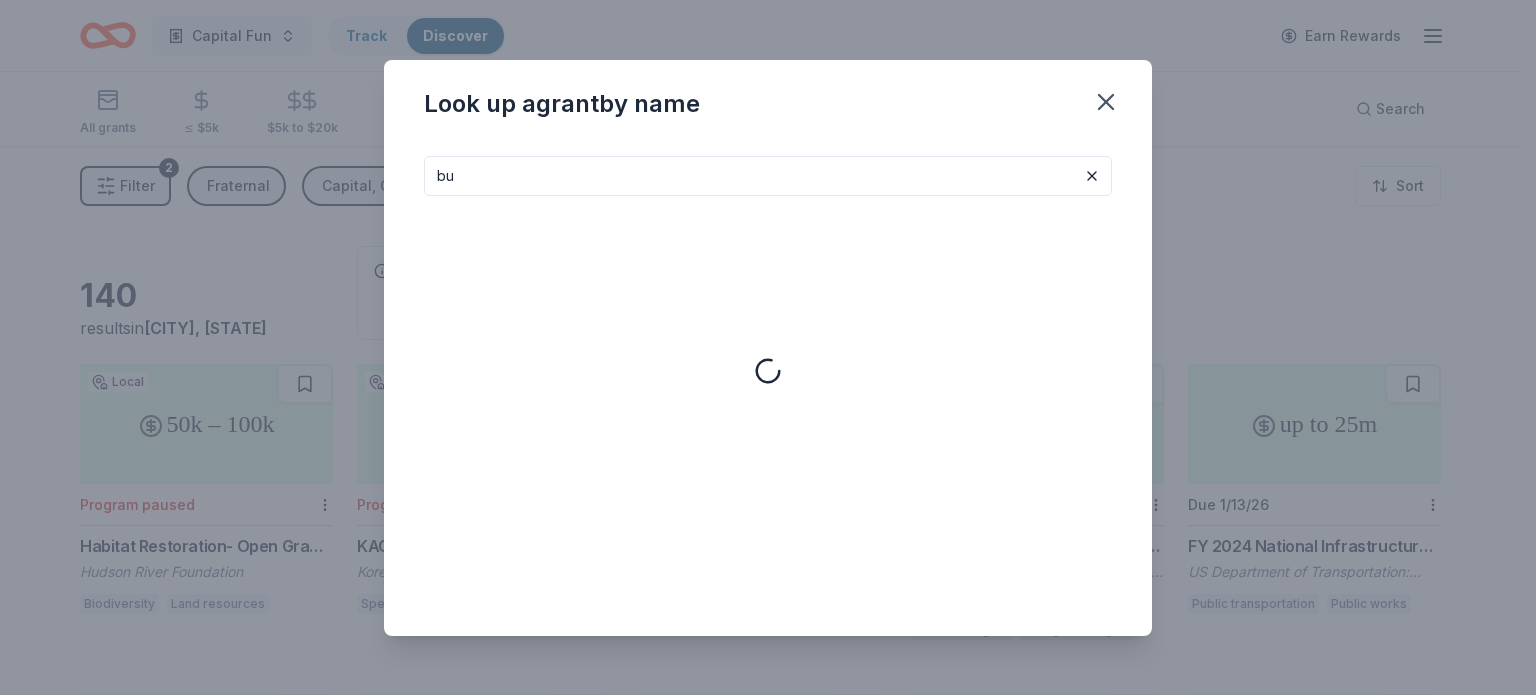 type on "b" 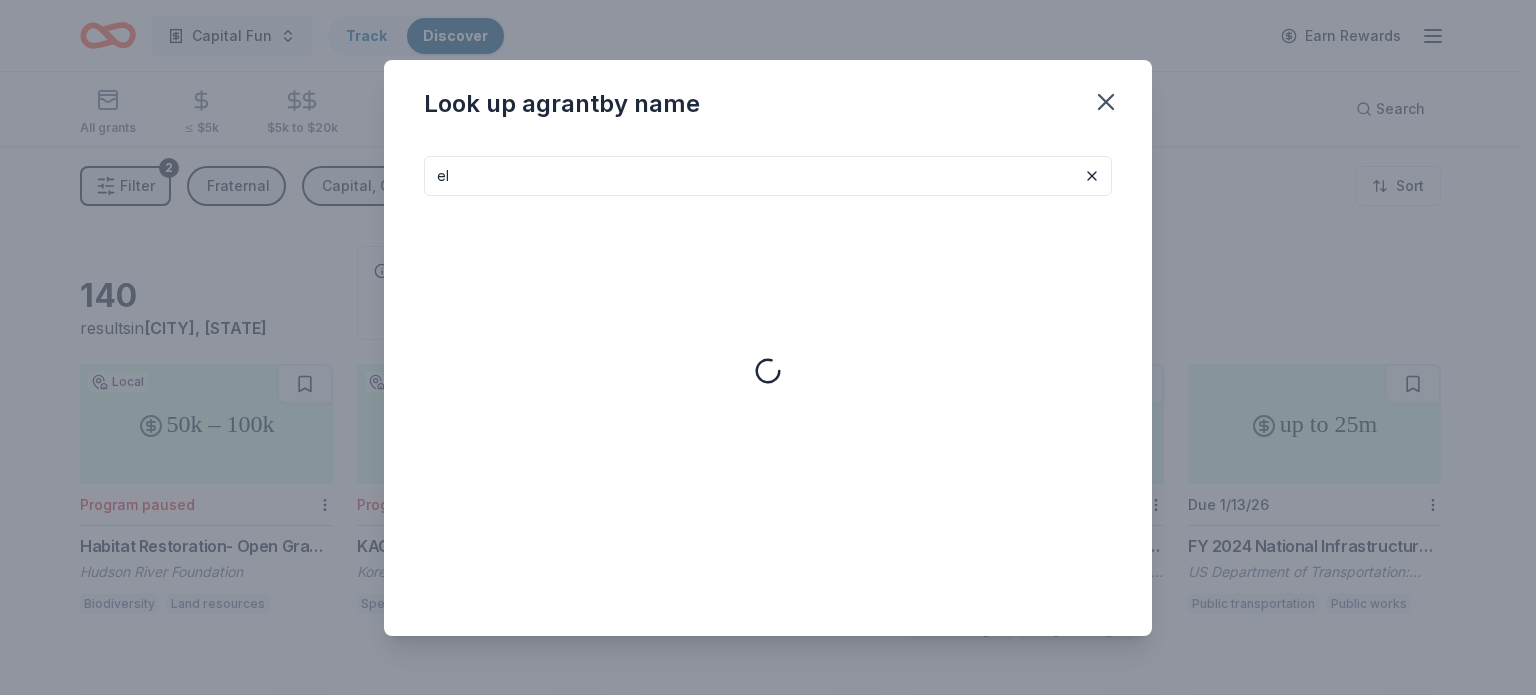 type on "e" 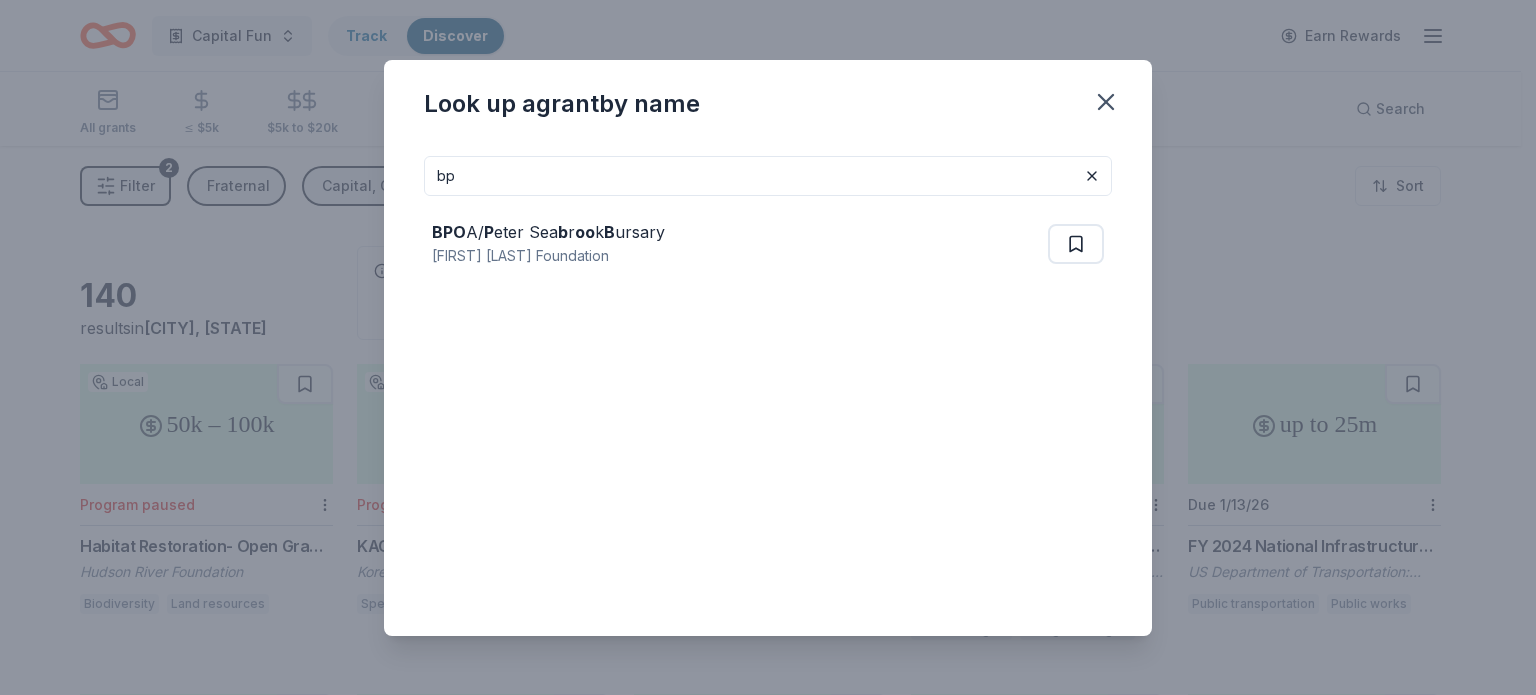 type on "b" 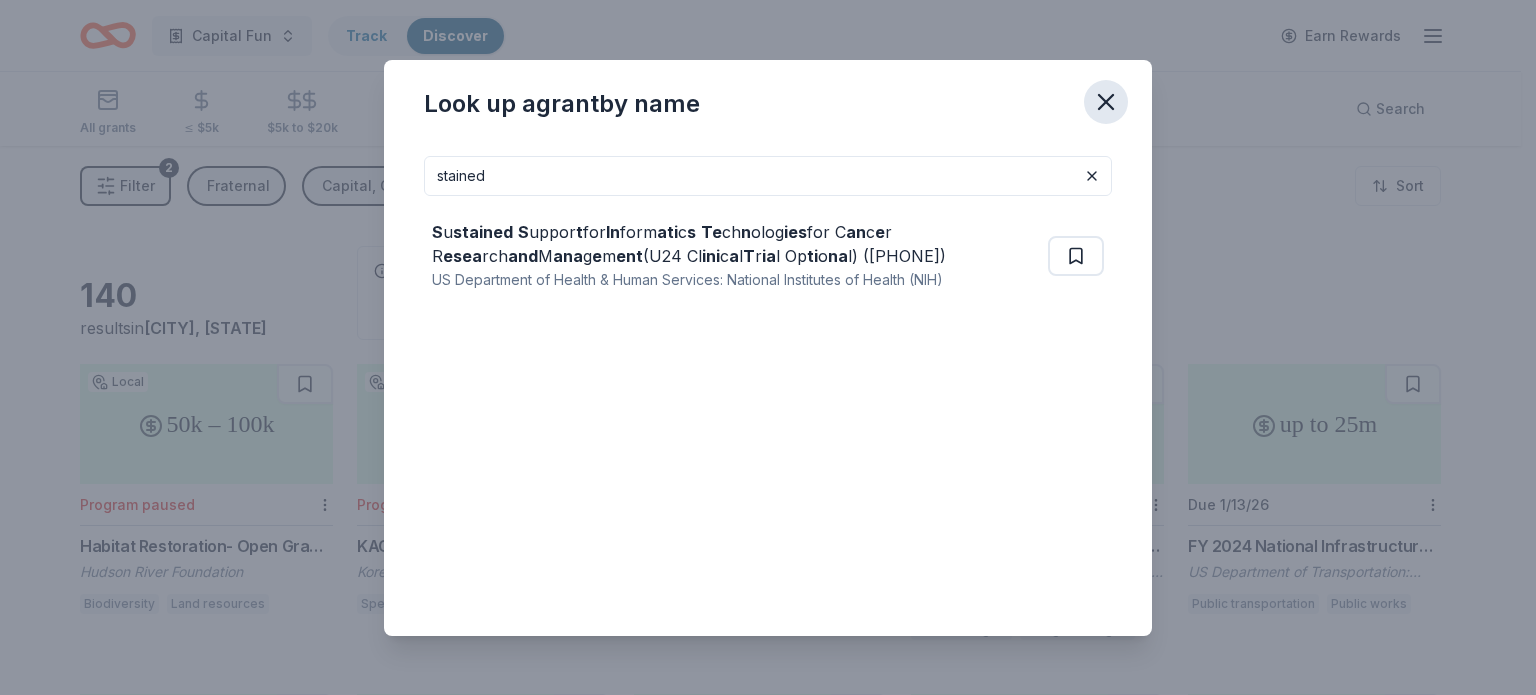 type on "stained" 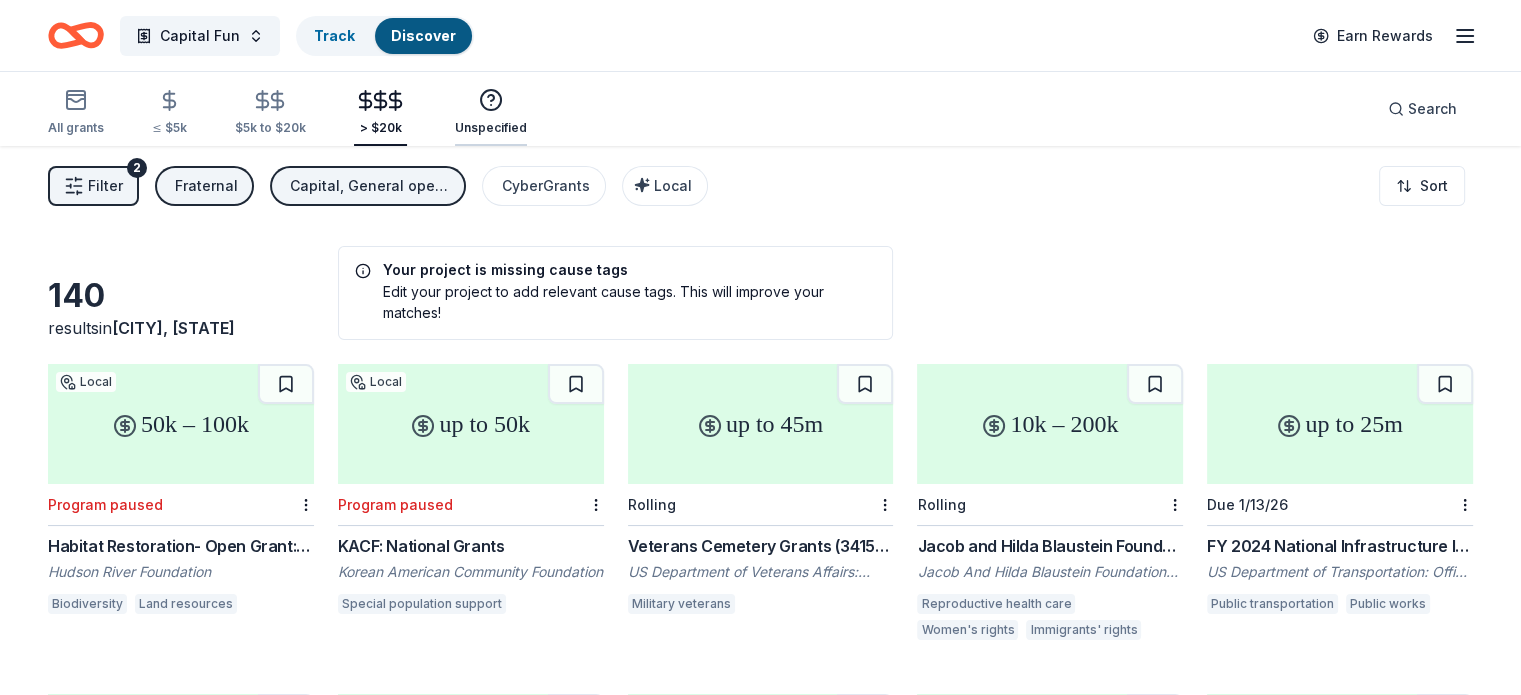 click at bounding box center (491, 100) 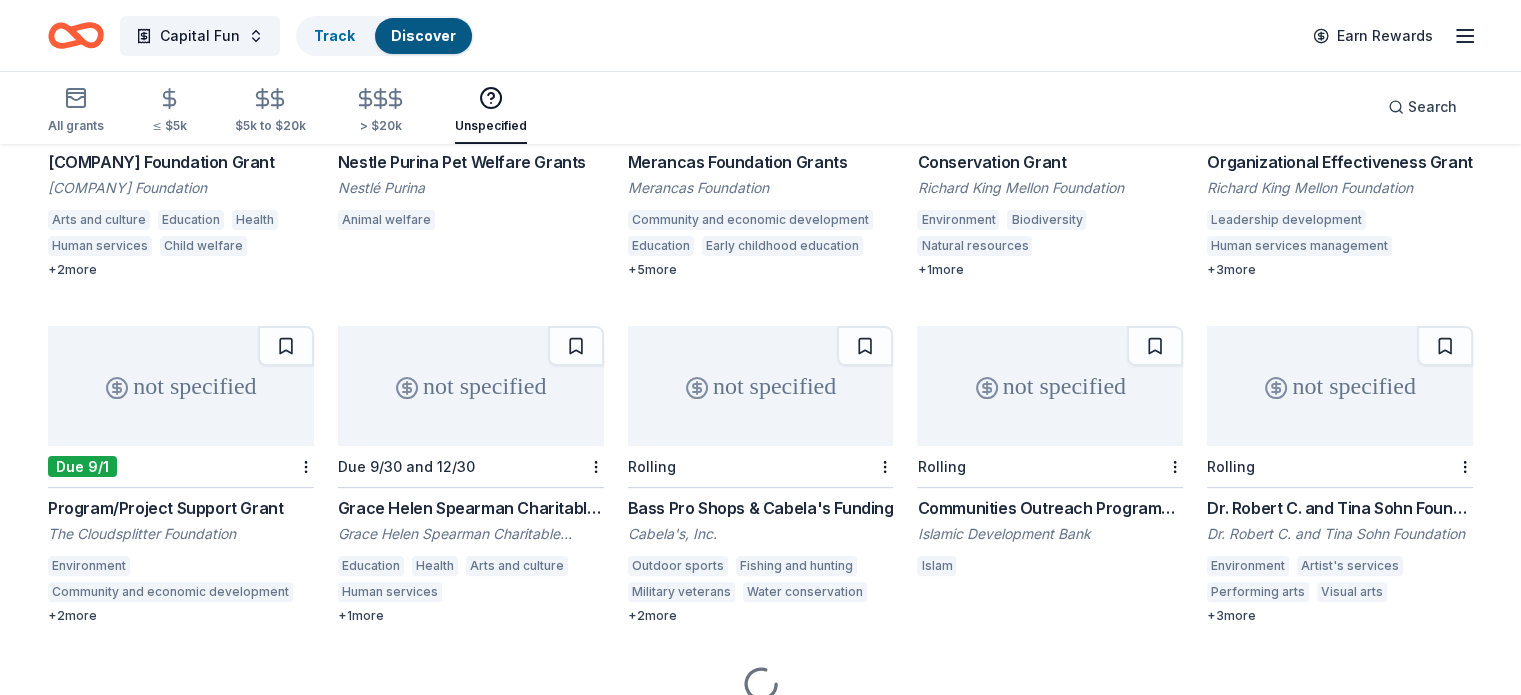 scroll, scrollTop: 400, scrollLeft: 0, axis: vertical 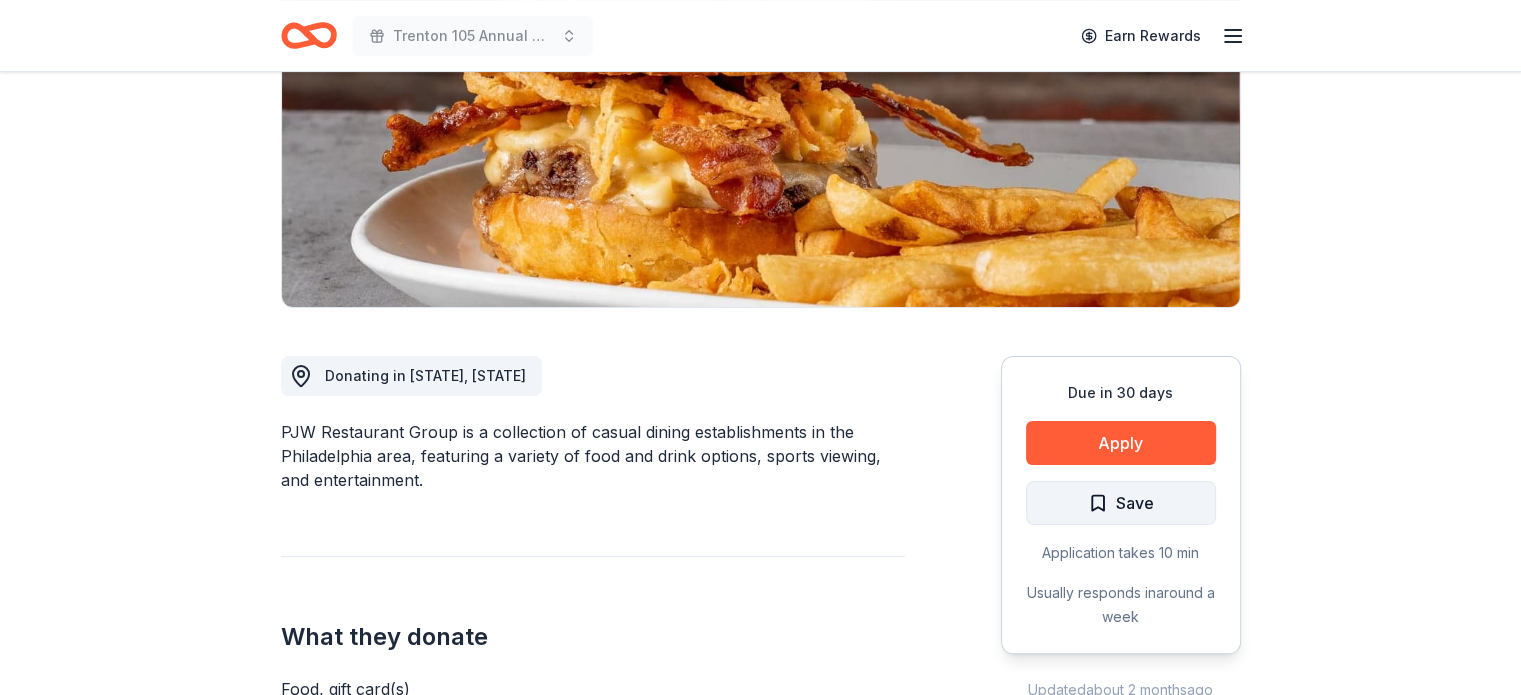 click on "Save" at bounding box center [1121, 503] 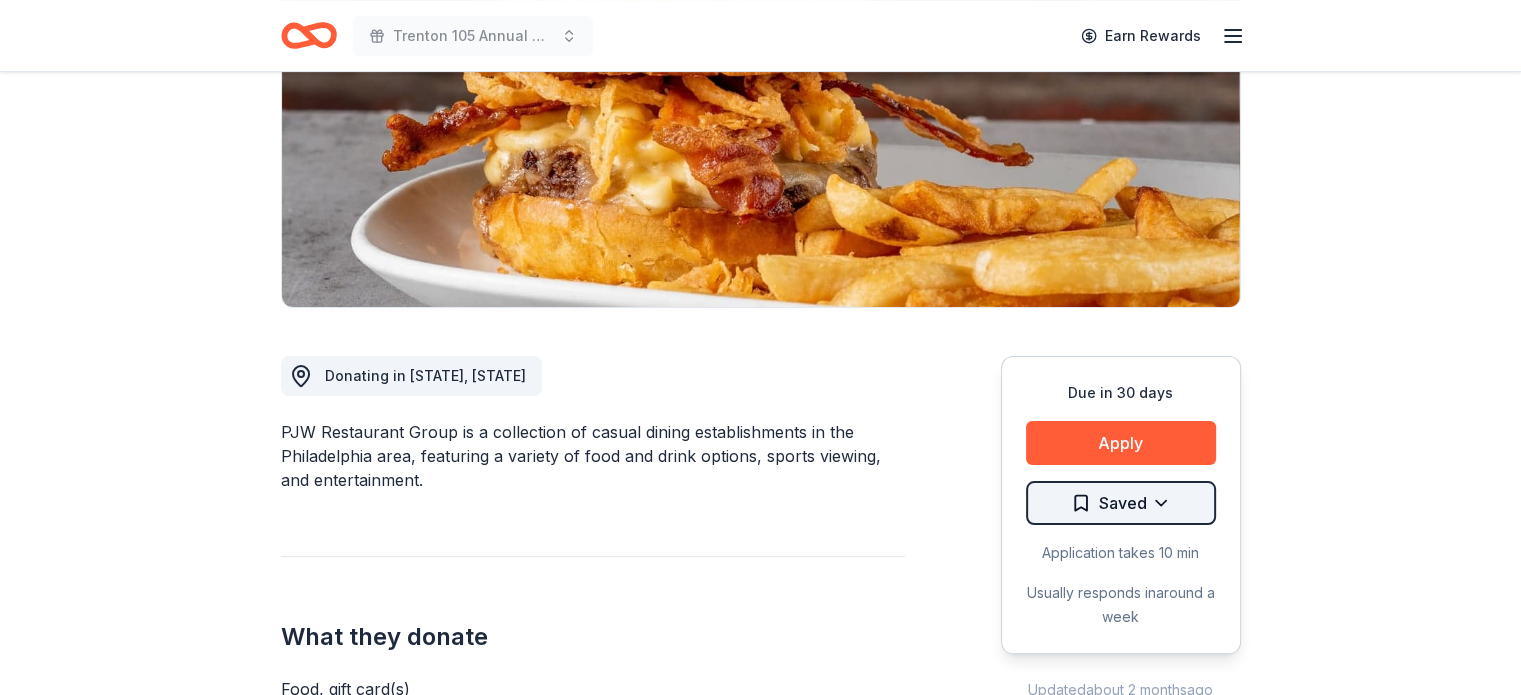 click on "Trenton 105 Annual Cornhole Tournament Earn Rewards Due in 30 days Share PJW Restaurant Group New 1   apply  last week 48% approval rate $ 50 donation value Share Donating in [STATE], [STATE] PJW Restaurant Group is a collection of casual dining establishments in the [CITY] area, featuring a variety of food and drink options, sports viewing, and entertainment. What they donate Food, gift card(s) Meals Auction & raffle Donation can be picked up Donation is small & easy to send to guests Who they donate to Preferred 501(c)(3) required Due in 30 days Apply Saved Application takes 10 min Usually responds in  around a week Updated  about 2 months  ago Report a mistake 48% approval rate 48 % approved 43 % declined 8 % no response PJW Restaurant Group is  a generous donor :  they are likely to respond and approve your request if you fit their criteria. $ 50 donation value (average) 73% 18% 9% <1% $0 → $75 $75 → $150 $150 → $225 $225 → $300 PJW Restaurant Group's donation is  variable :  New Leave a review 9   1" at bounding box center (760, 47) 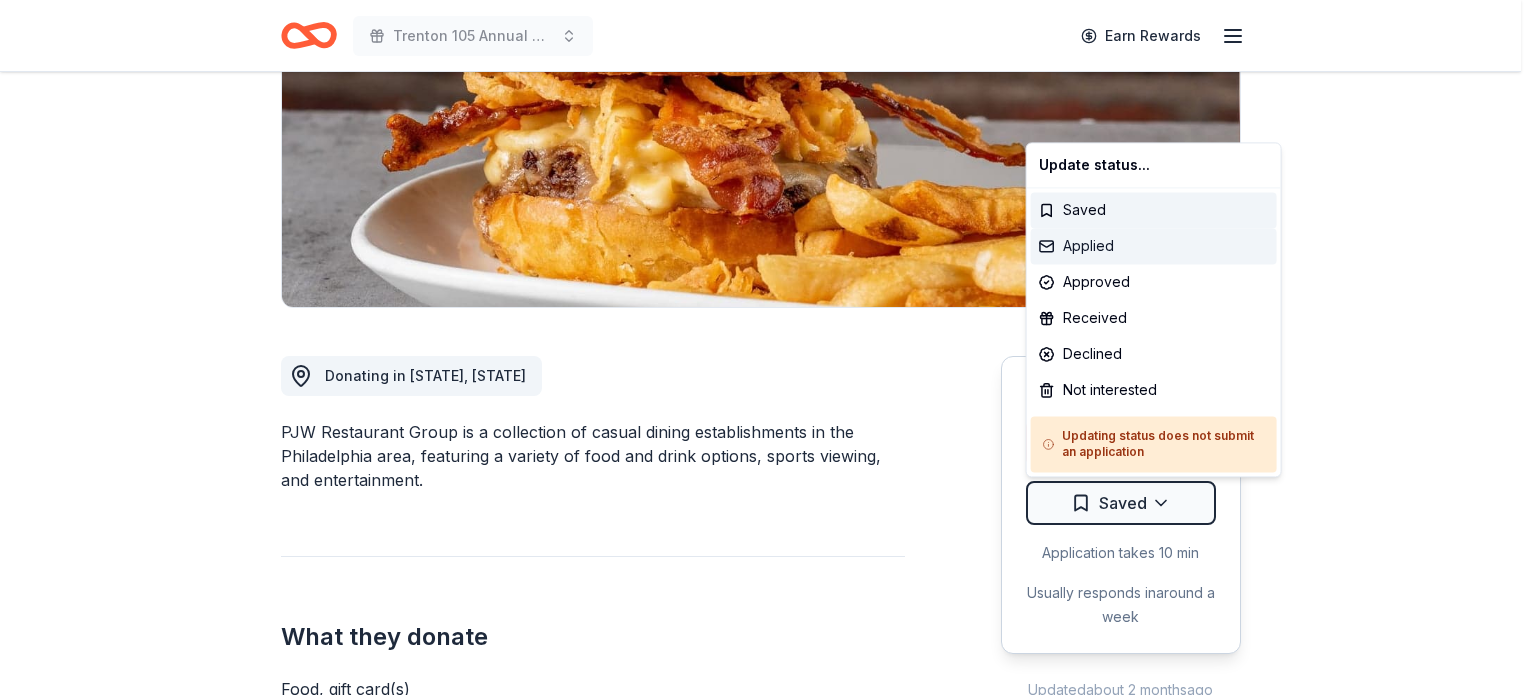 click on "Applied" at bounding box center [1154, 246] 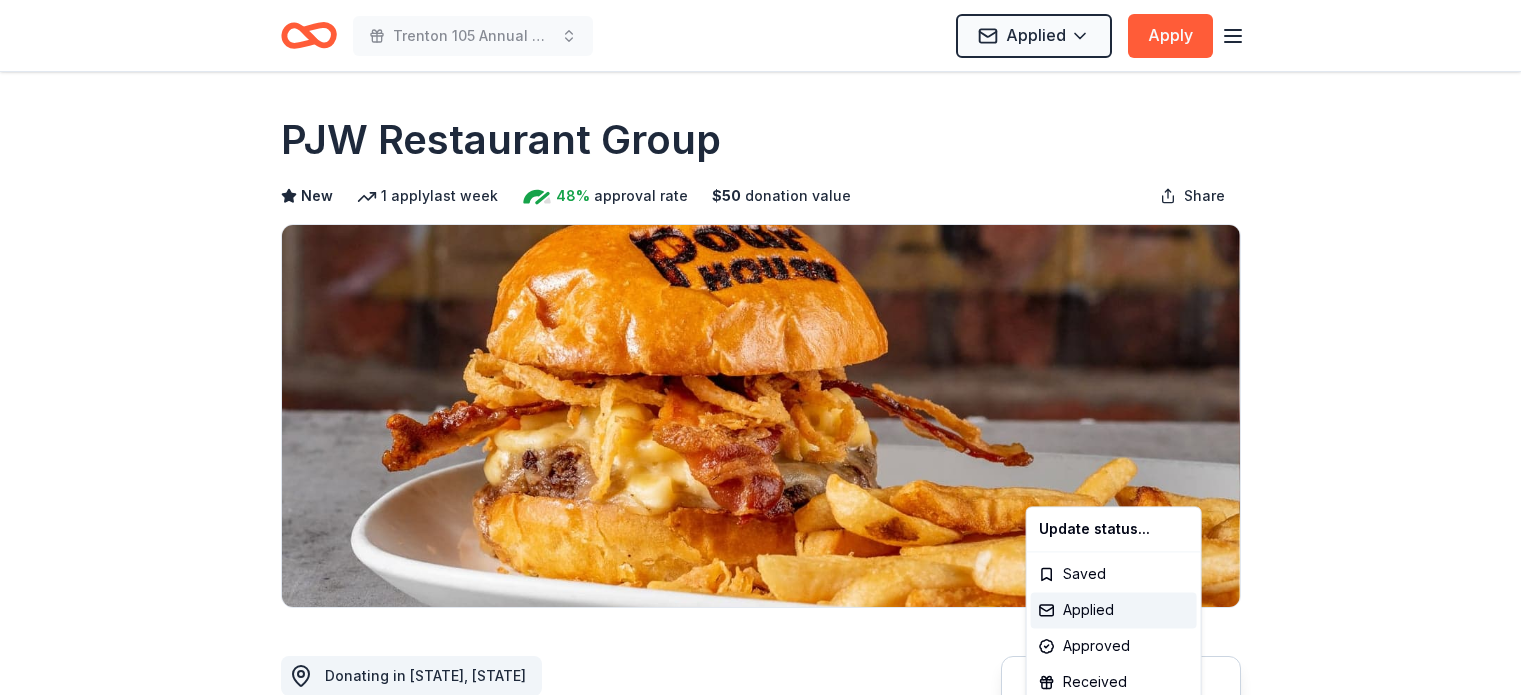 scroll, scrollTop: 0, scrollLeft: 0, axis: both 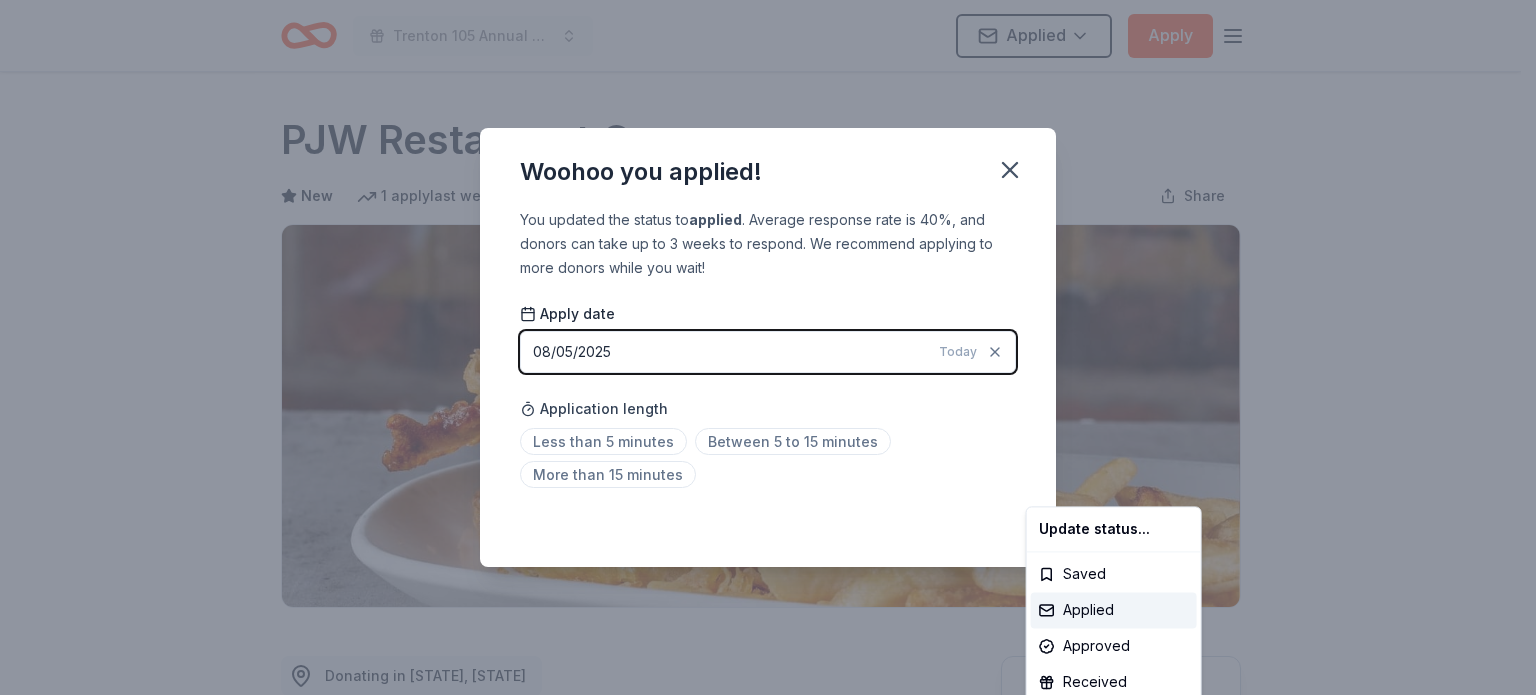 click on "Trenton 105 Annual Cornhole Tournament Applied Apply Due in 30 days Share PJW Restaurant Group New 1   apply  last week 48% approval rate $ 50 donation value Share Donating in [STATE], [STATE] PJW Restaurant Group is a collection of casual dining establishments in the [CITY] area, featuring a variety of food and drink options, sports viewing, and entertainment. What they donate Food, gift card(s) Meals Auction & raffle Donation can be picked up Donation is small & easy to send to guests Who they donate to Preferred 501(c)(3) required Due in 30 days Apply Applied Application takes 10 min Usually responds in  around a week Updated  about 2 months  ago Report a mistake 48% approval rate 48 % approved 43 % declined 8 % no response PJW Restaurant Group is  a generous donor :  they are likely to respond and approve your request if you fit their criteria. $ 50 donation value (average) 73% 18% 9% <1% $0 → $75 $75 → $150 $150 → $225 $225 → $300 PJW Restaurant Group's donation is  variable :  New Leave a review 9" at bounding box center [768, 347] 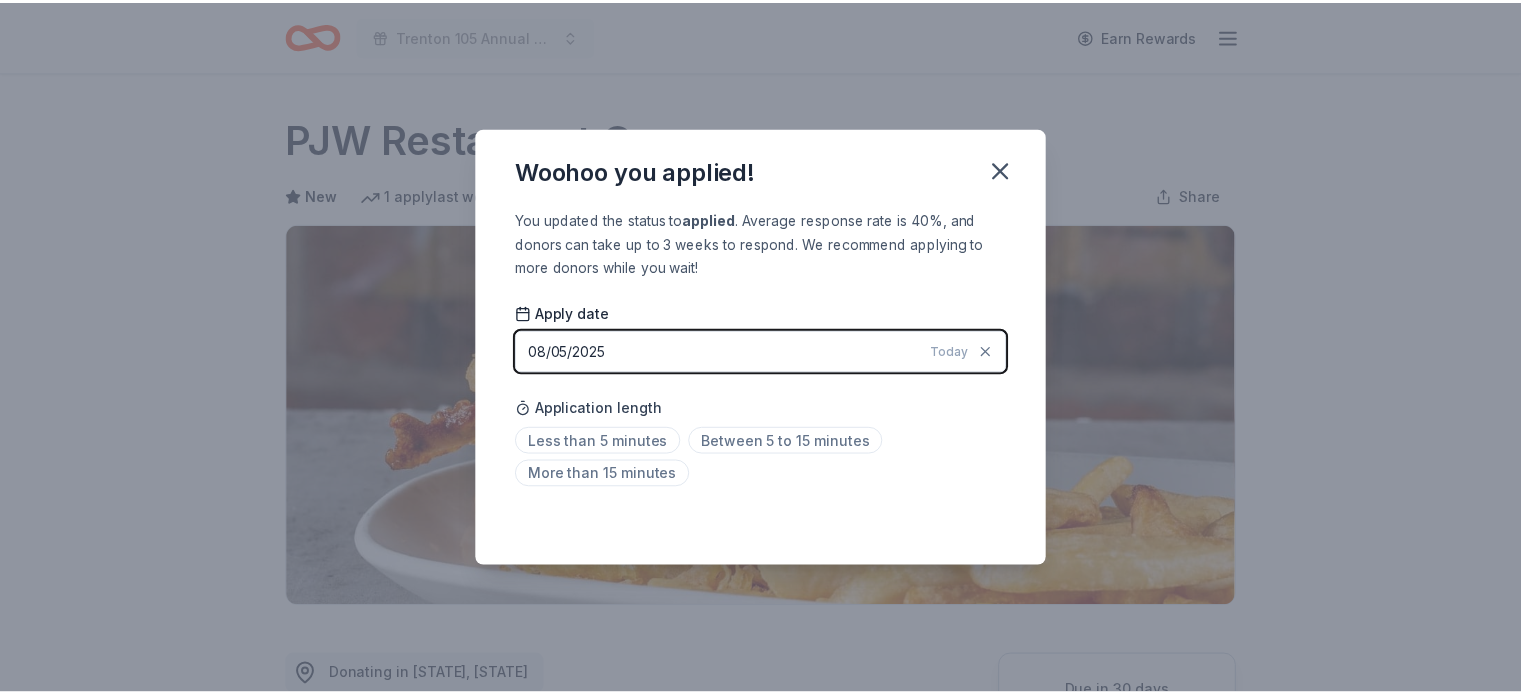 scroll, scrollTop: 455, scrollLeft: 0, axis: vertical 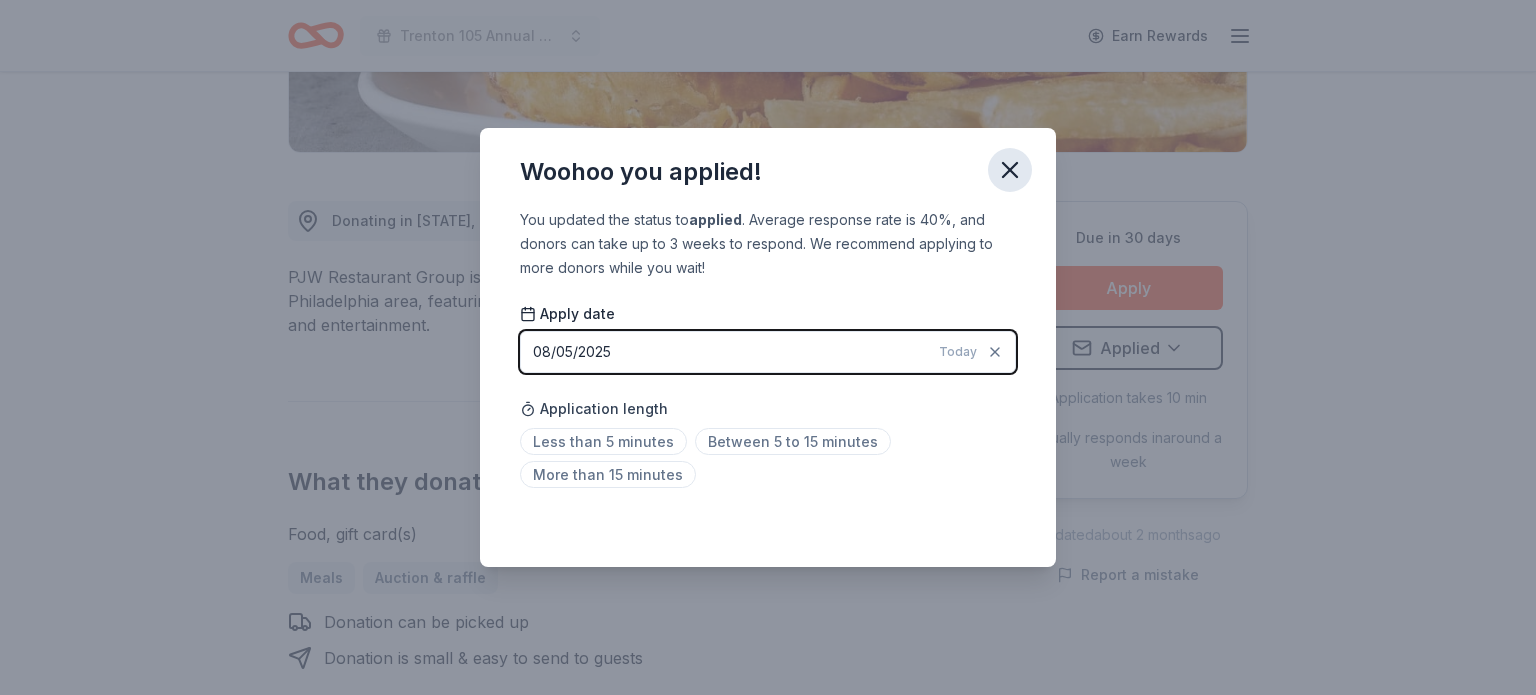 click 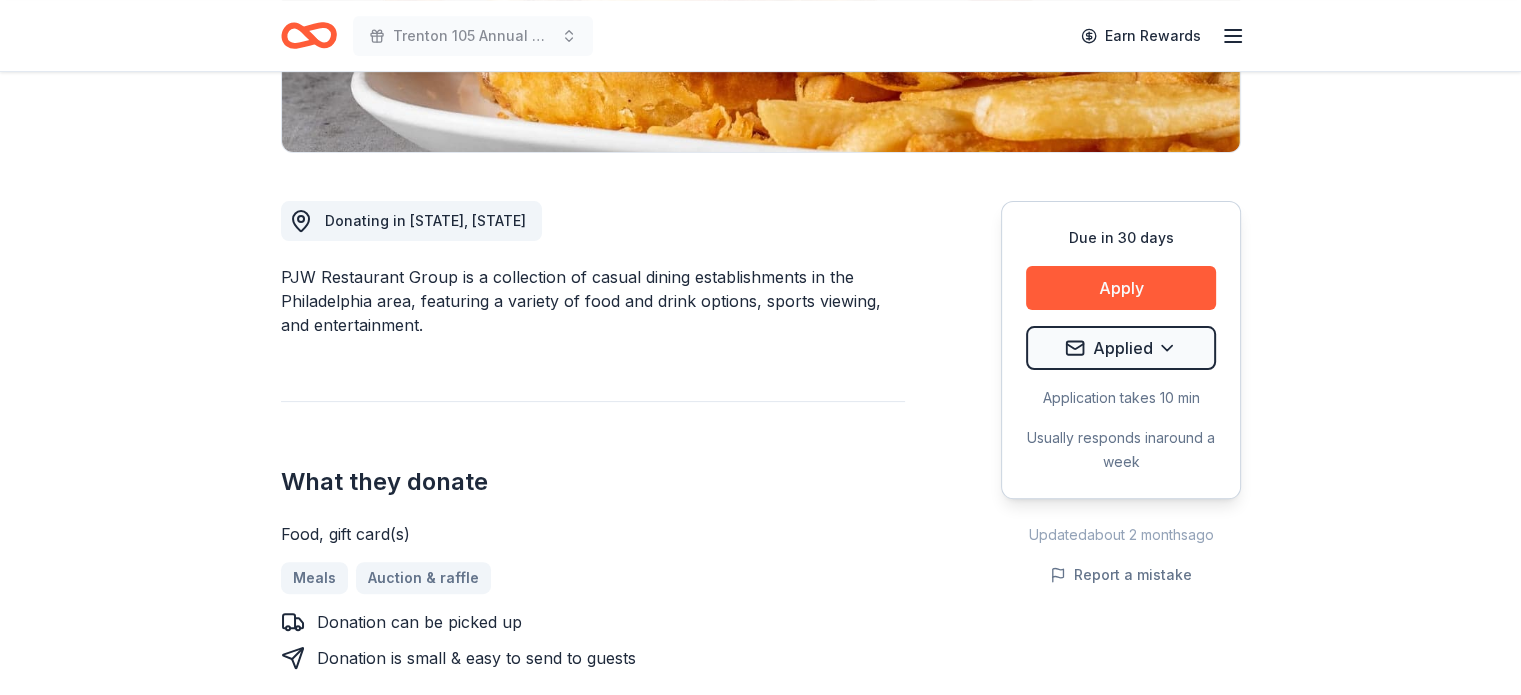 click 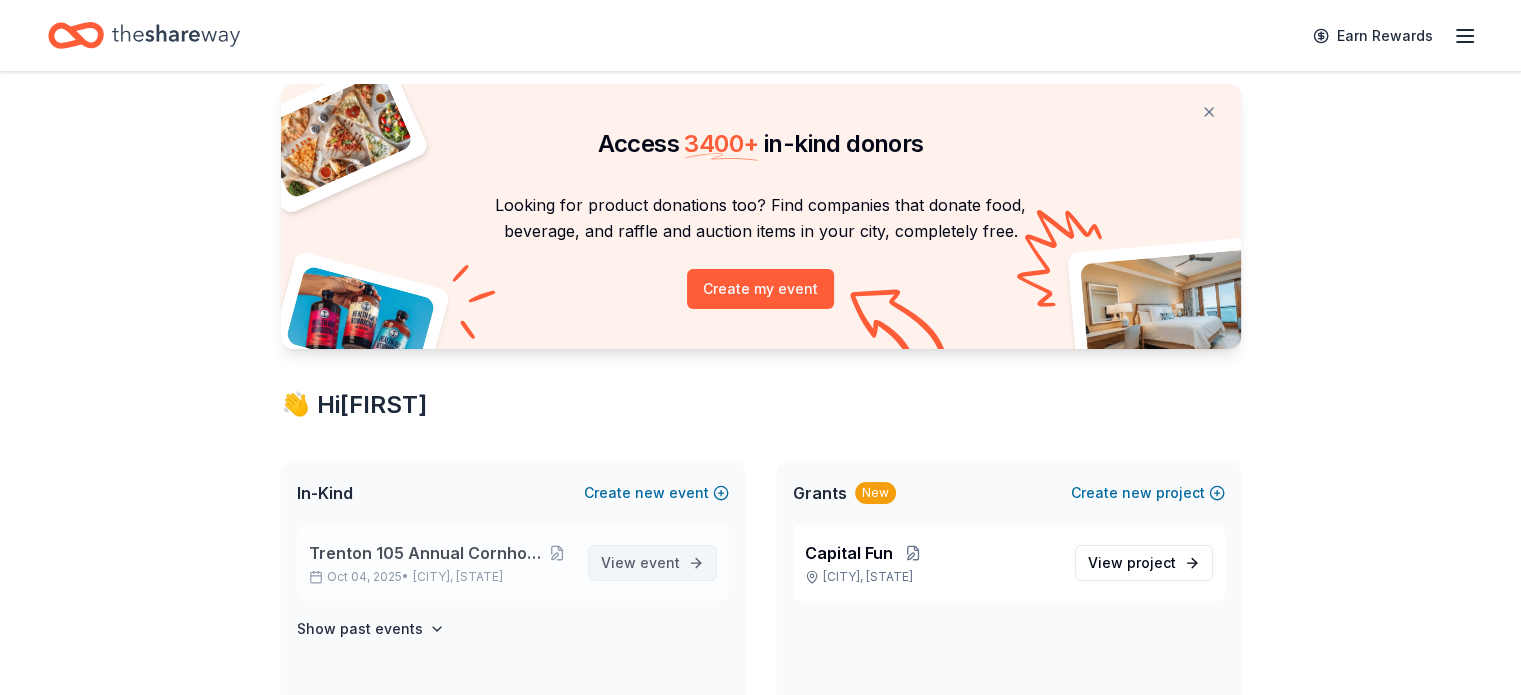 scroll, scrollTop: 100, scrollLeft: 0, axis: vertical 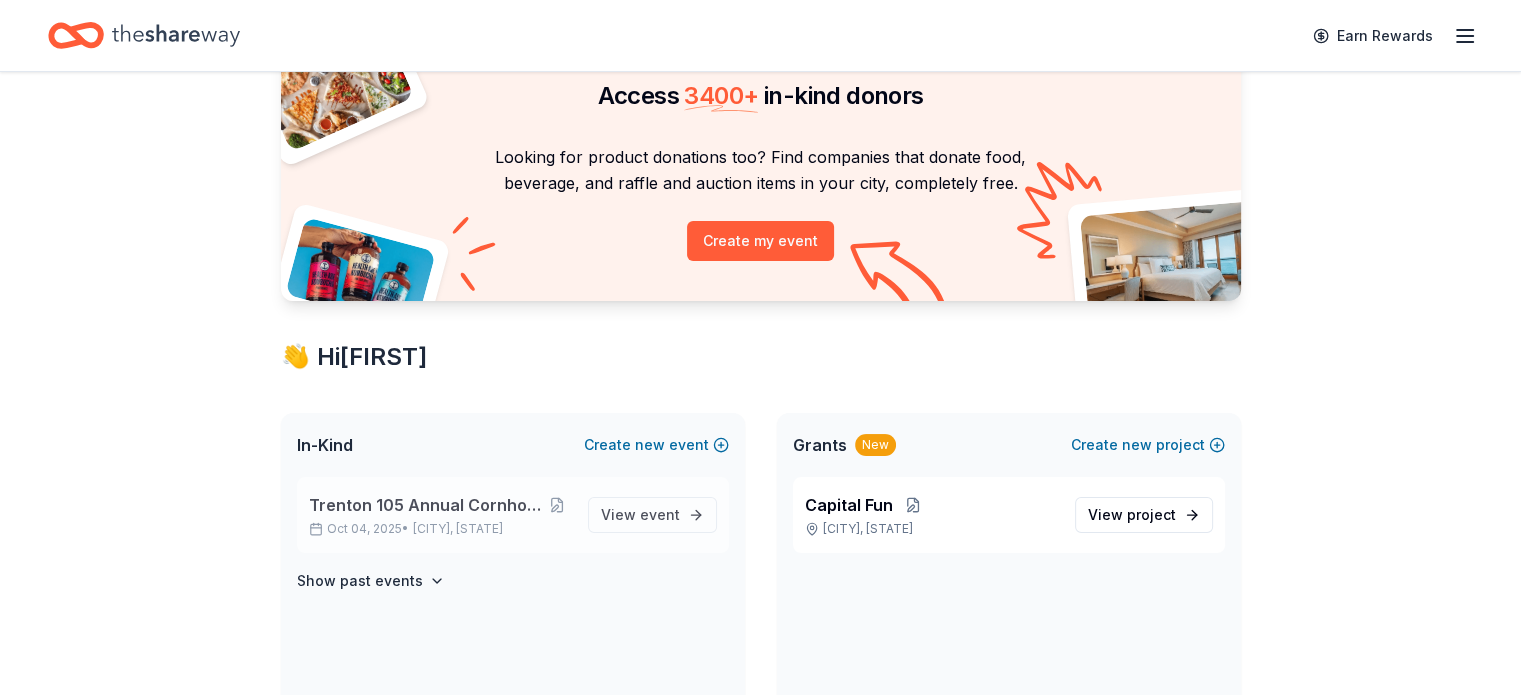click on "Trenton 105 Annual Cornhole Tournament" at bounding box center [426, 505] 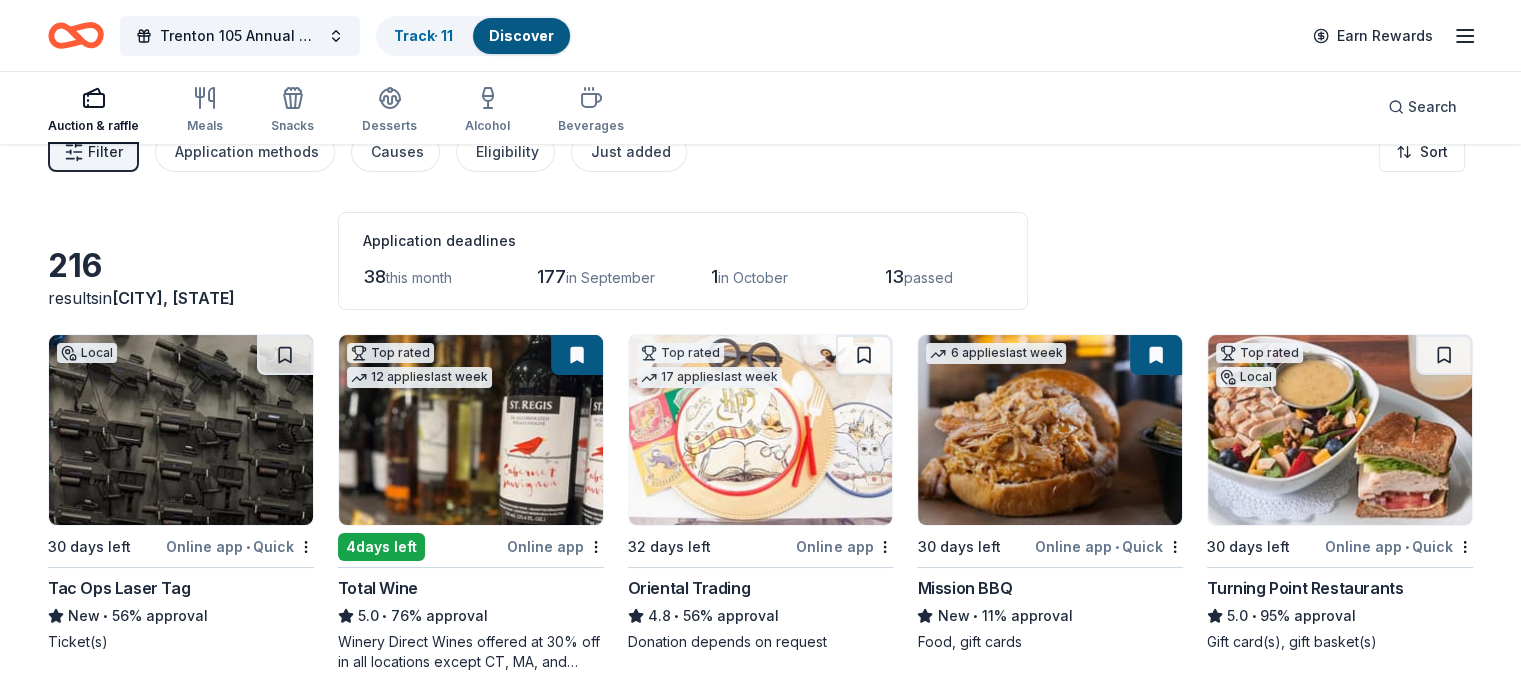 scroll, scrollTop: 0, scrollLeft: 0, axis: both 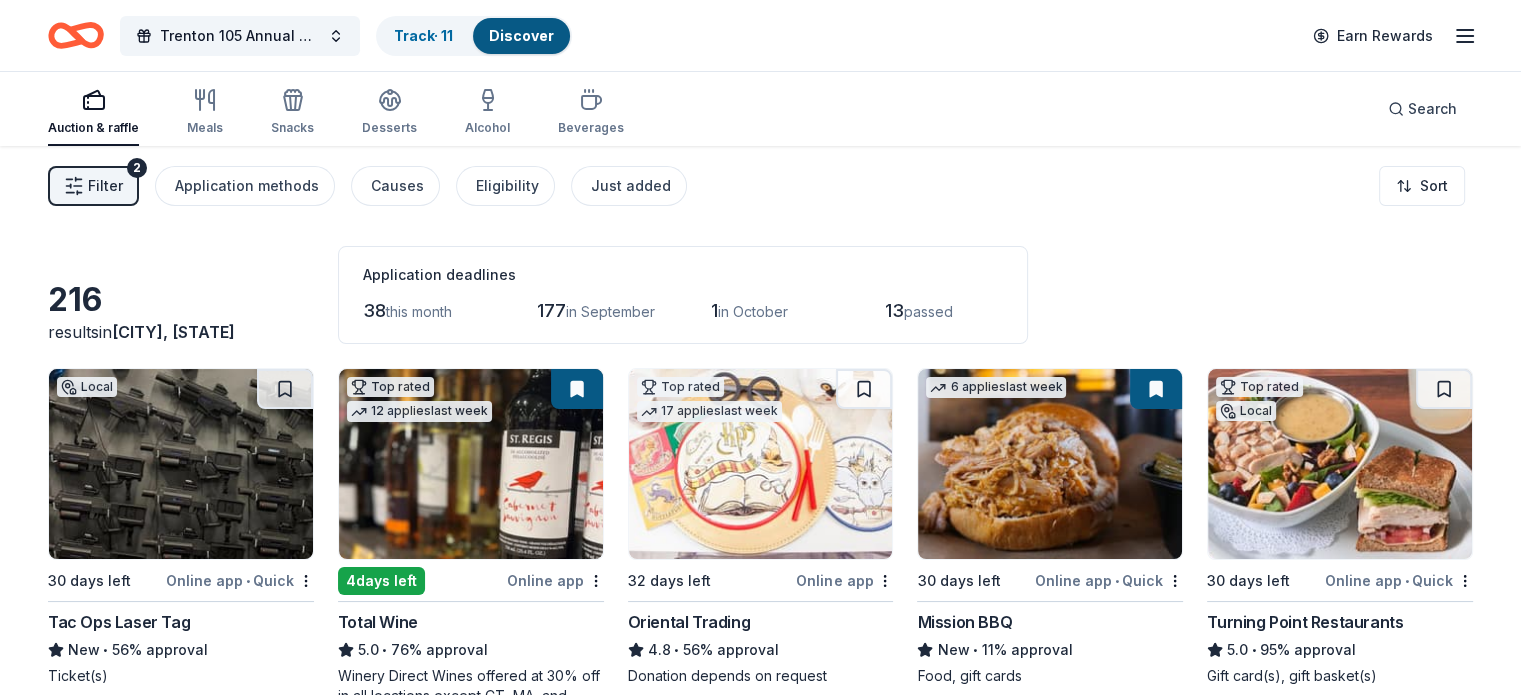 click at bounding box center [93, 100] 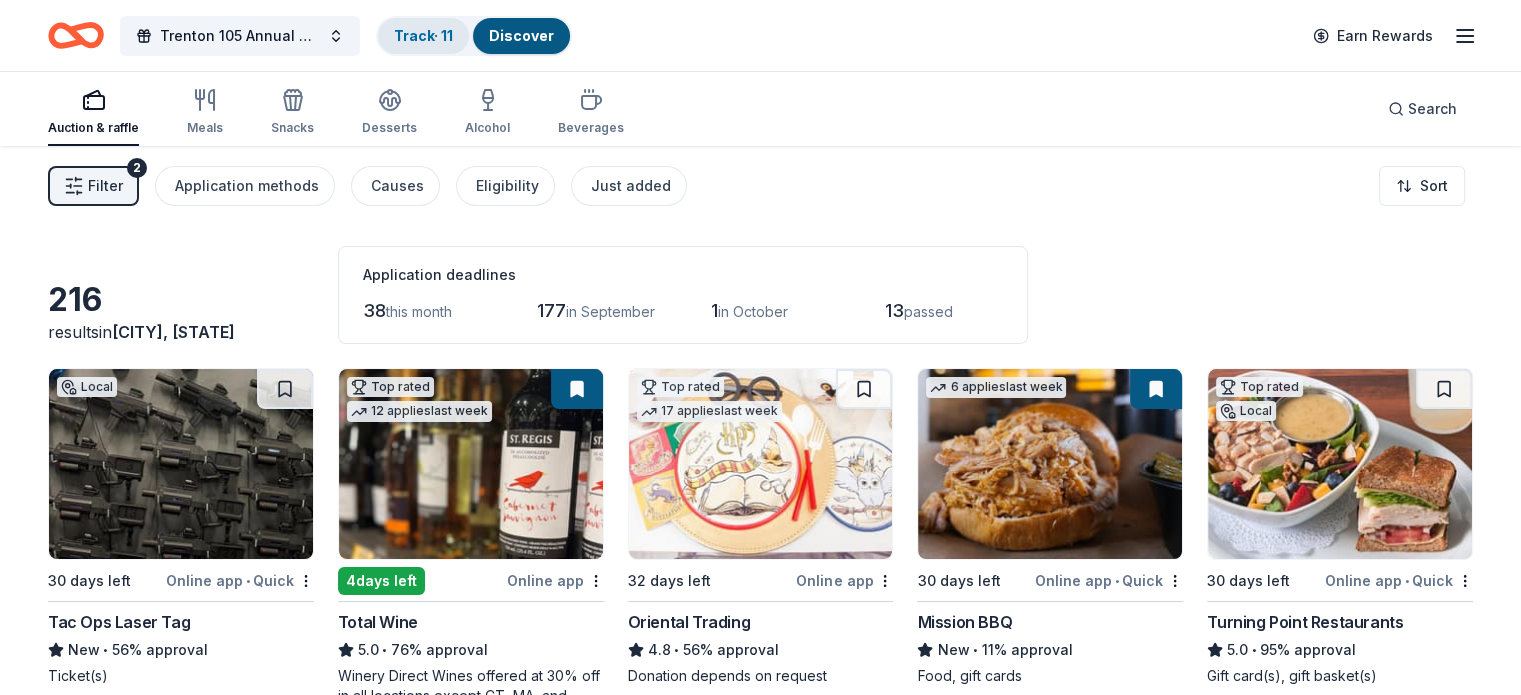 click on "Track  · 11" at bounding box center [423, 35] 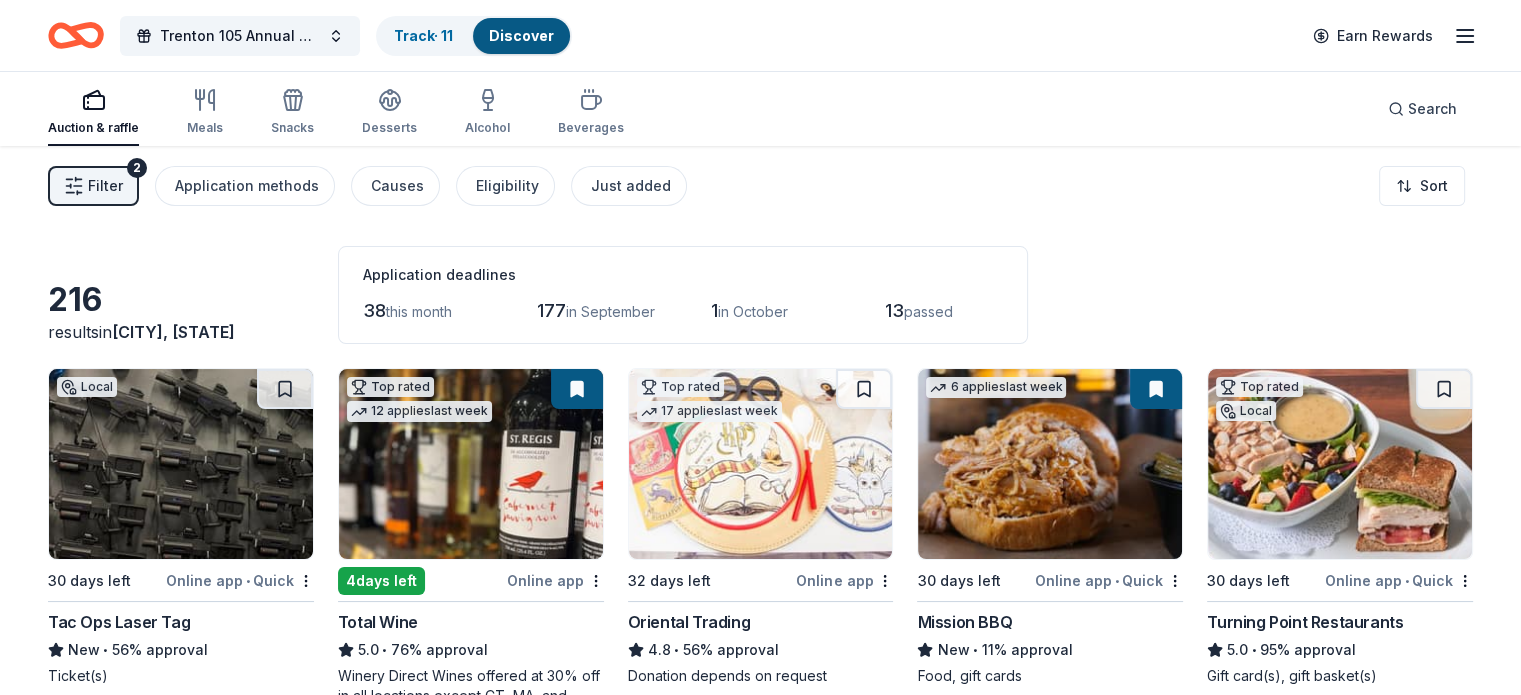 scroll, scrollTop: 0, scrollLeft: 0, axis: both 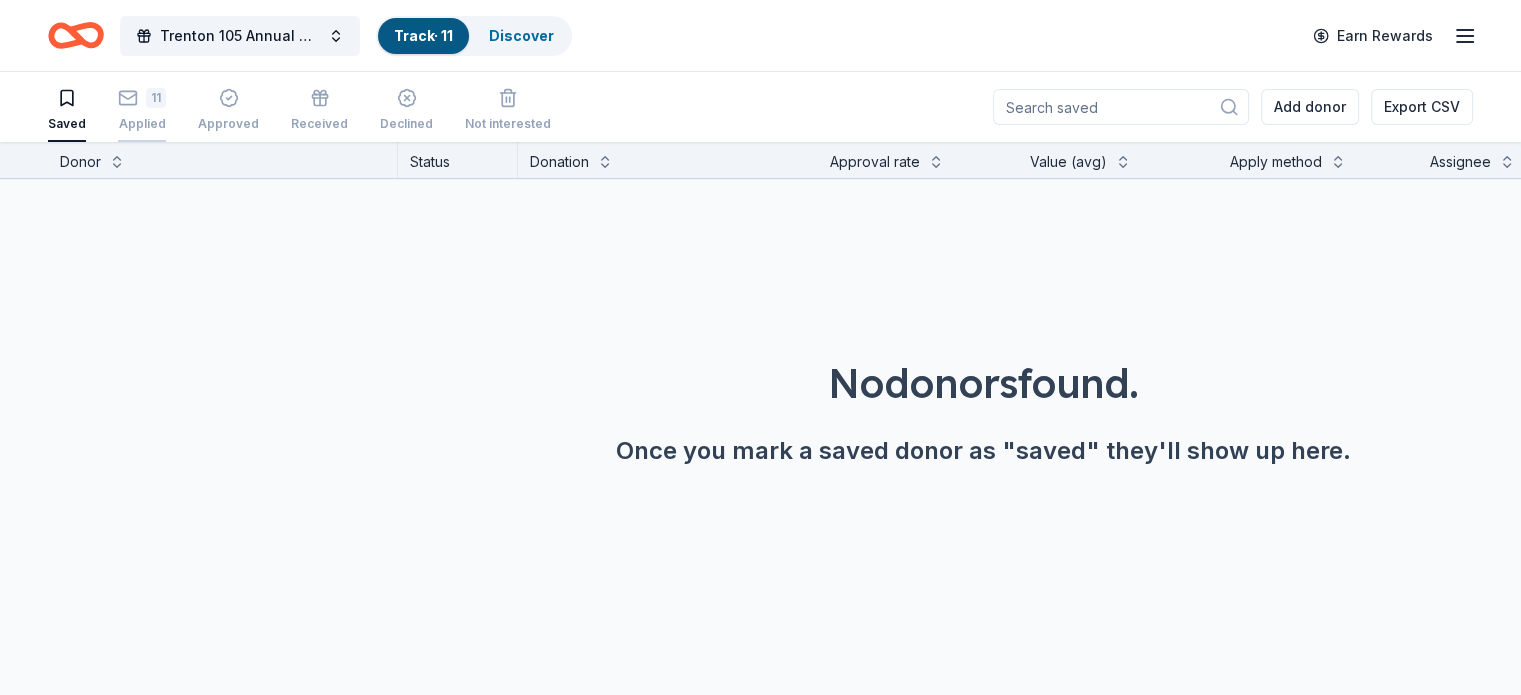 click on "11 Applied" at bounding box center (142, 110) 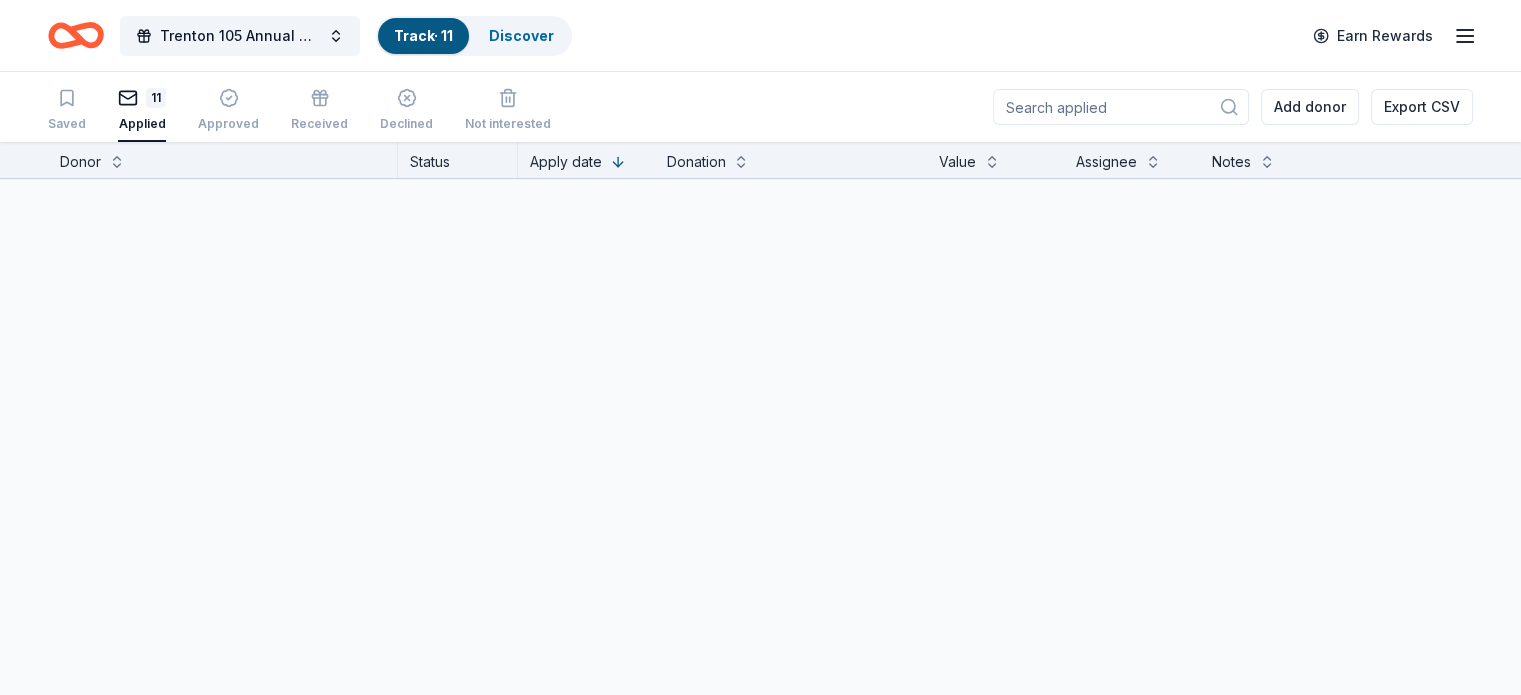 scroll, scrollTop: 0, scrollLeft: 0, axis: both 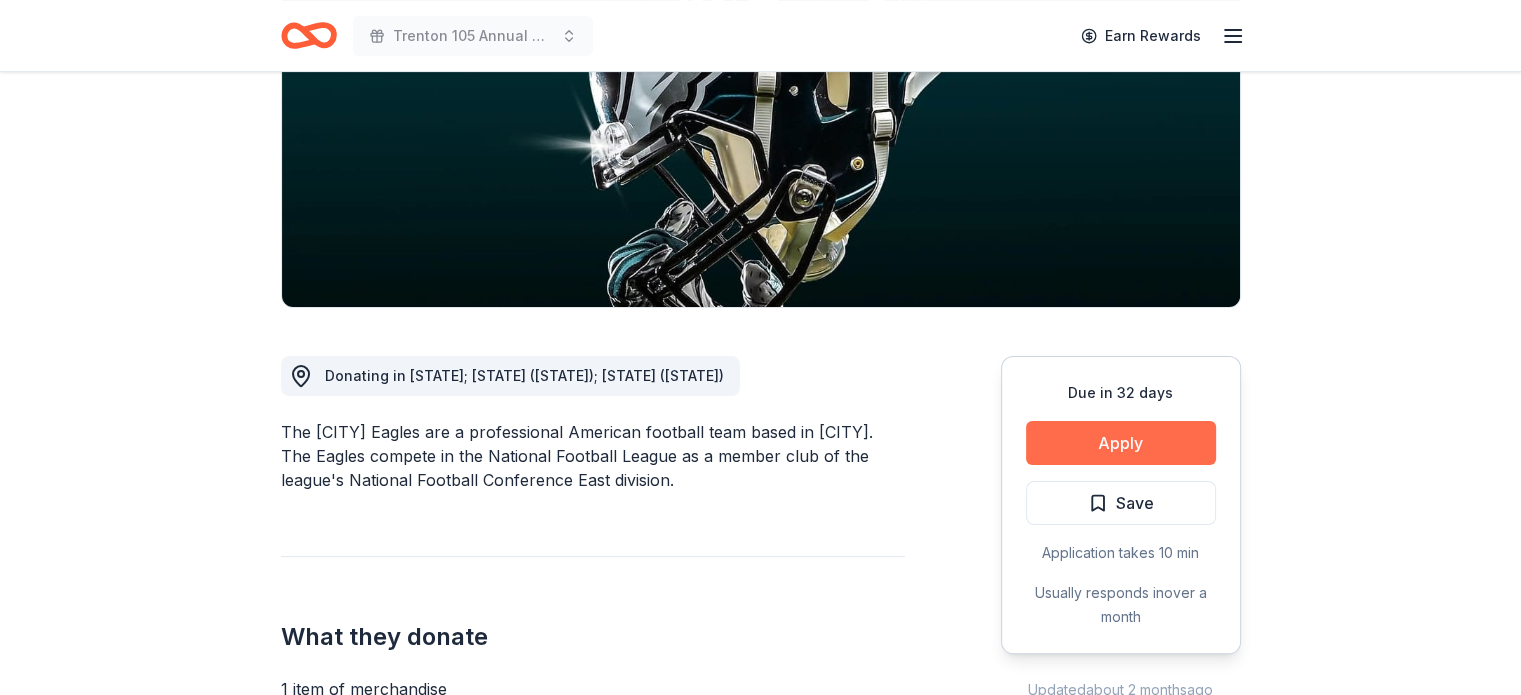 click on "Apply" at bounding box center [1121, 443] 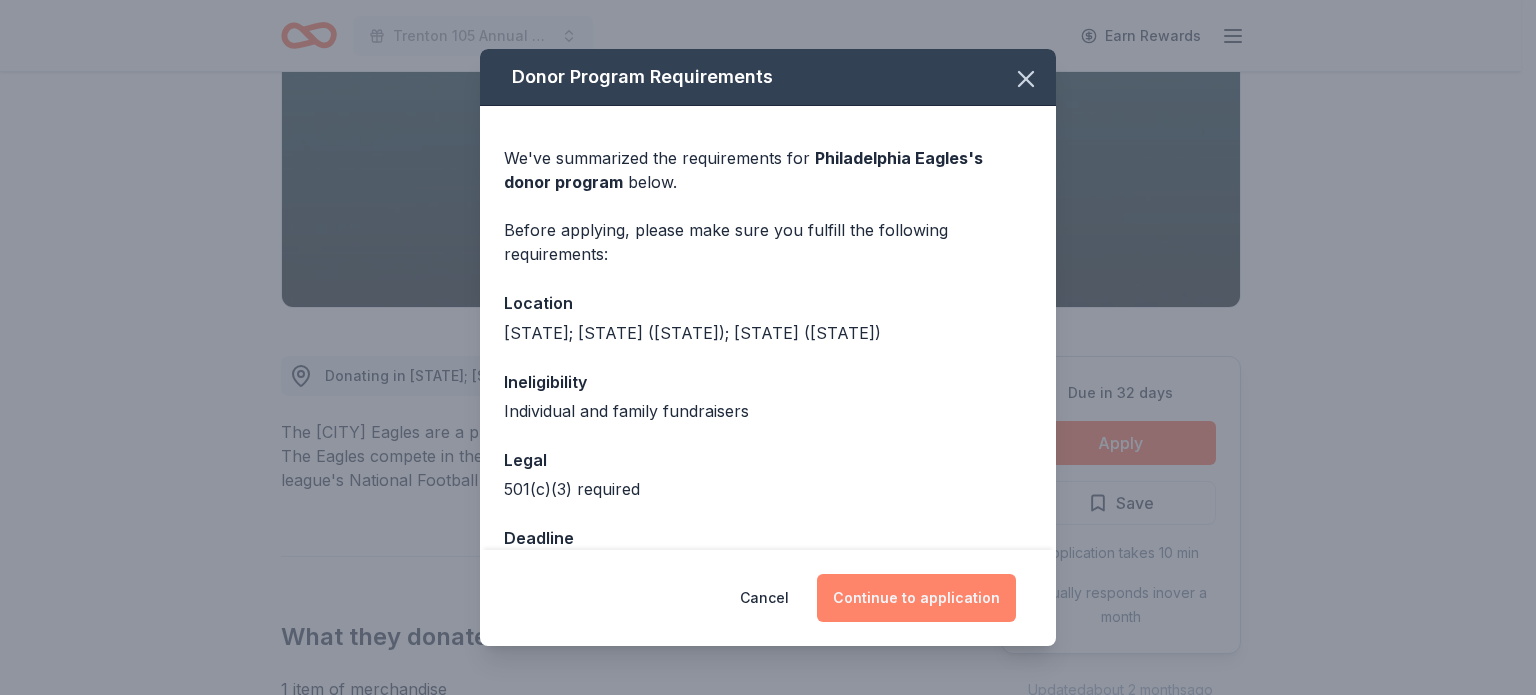 click on "Continue to application" at bounding box center [916, 598] 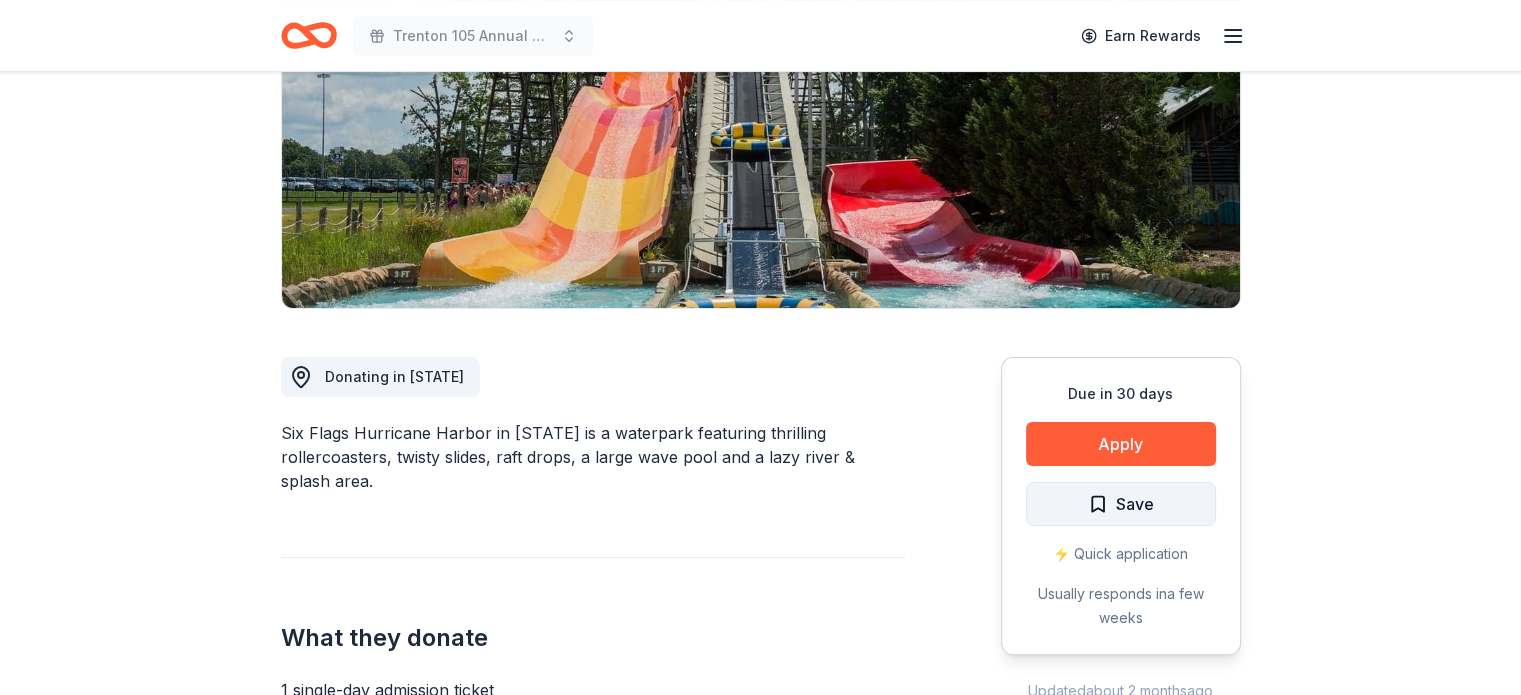 scroll, scrollTop: 300, scrollLeft: 0, axis: vertical 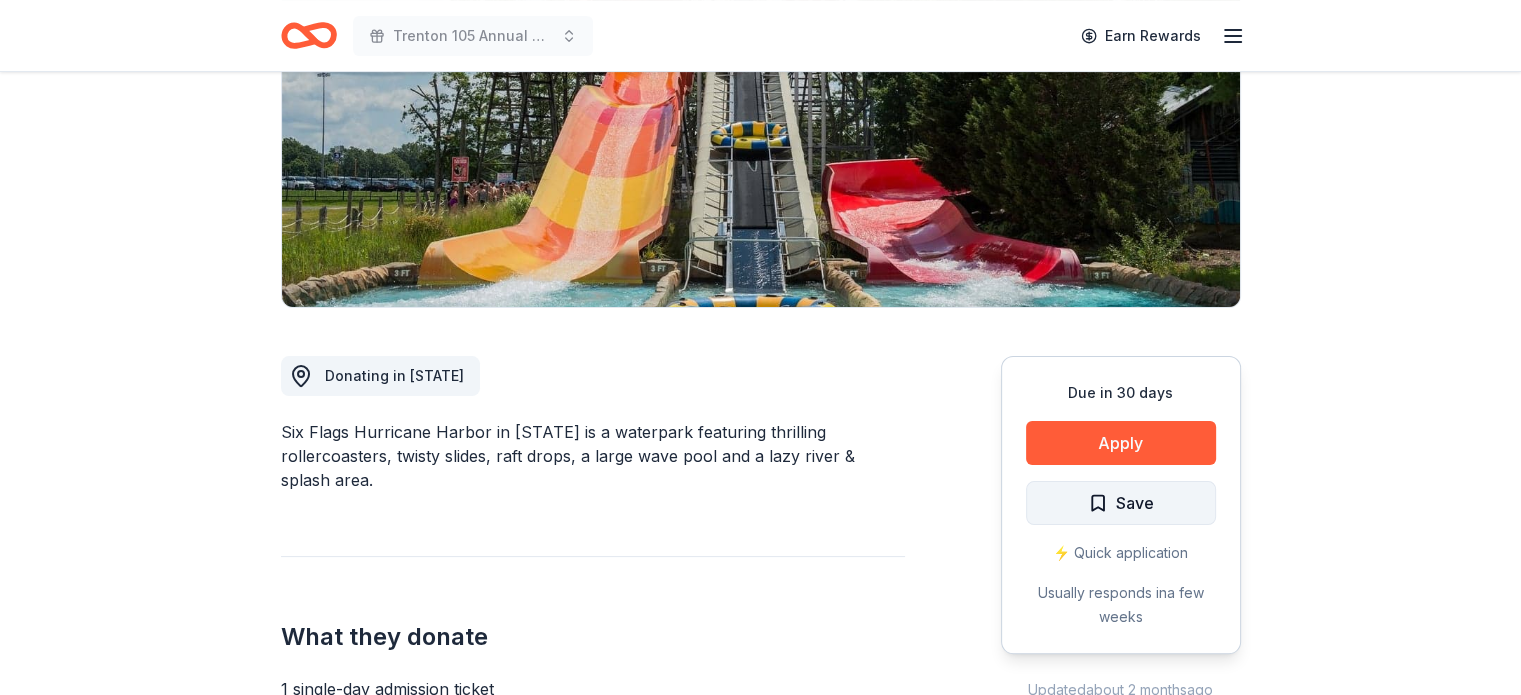 click on "Save" at bounding box center [1121, 503] 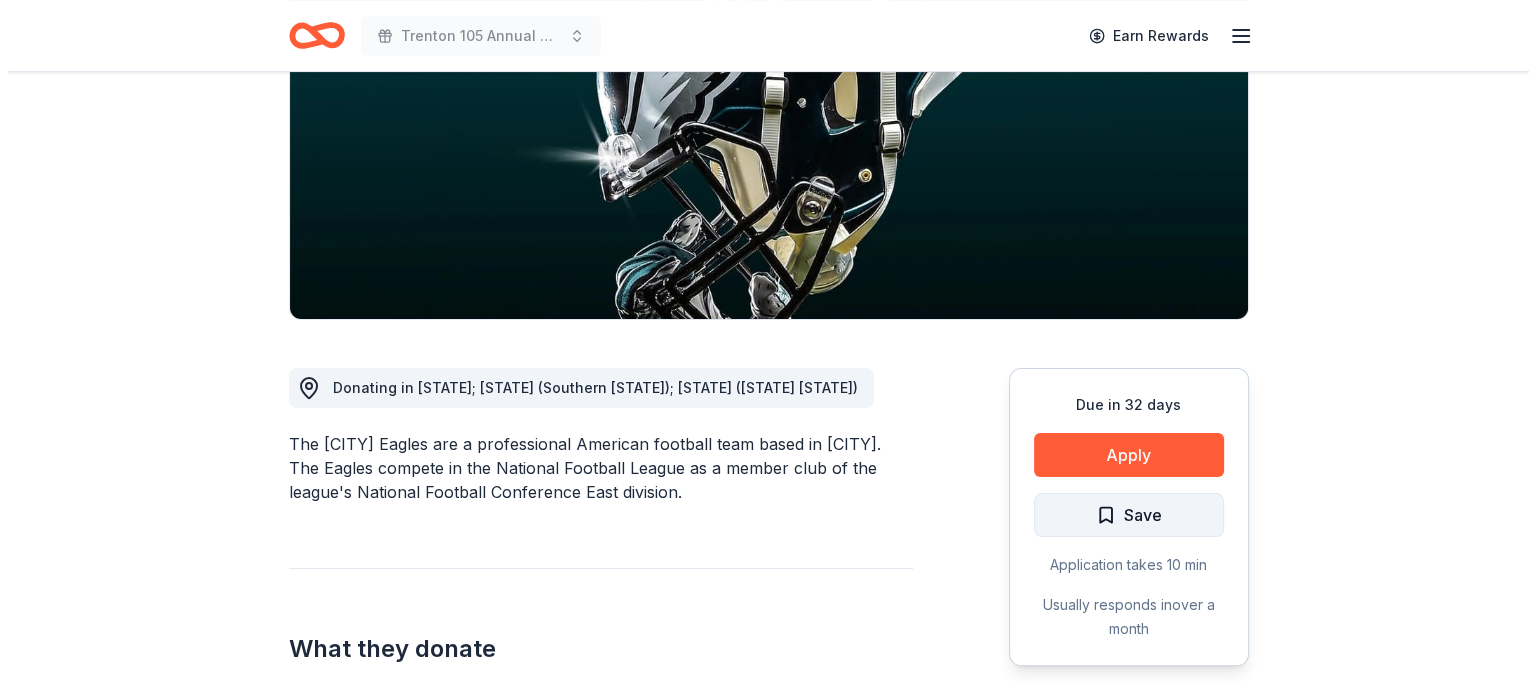 scroll, scrollTop: 300, scrollLeft: 0, axis: vertical 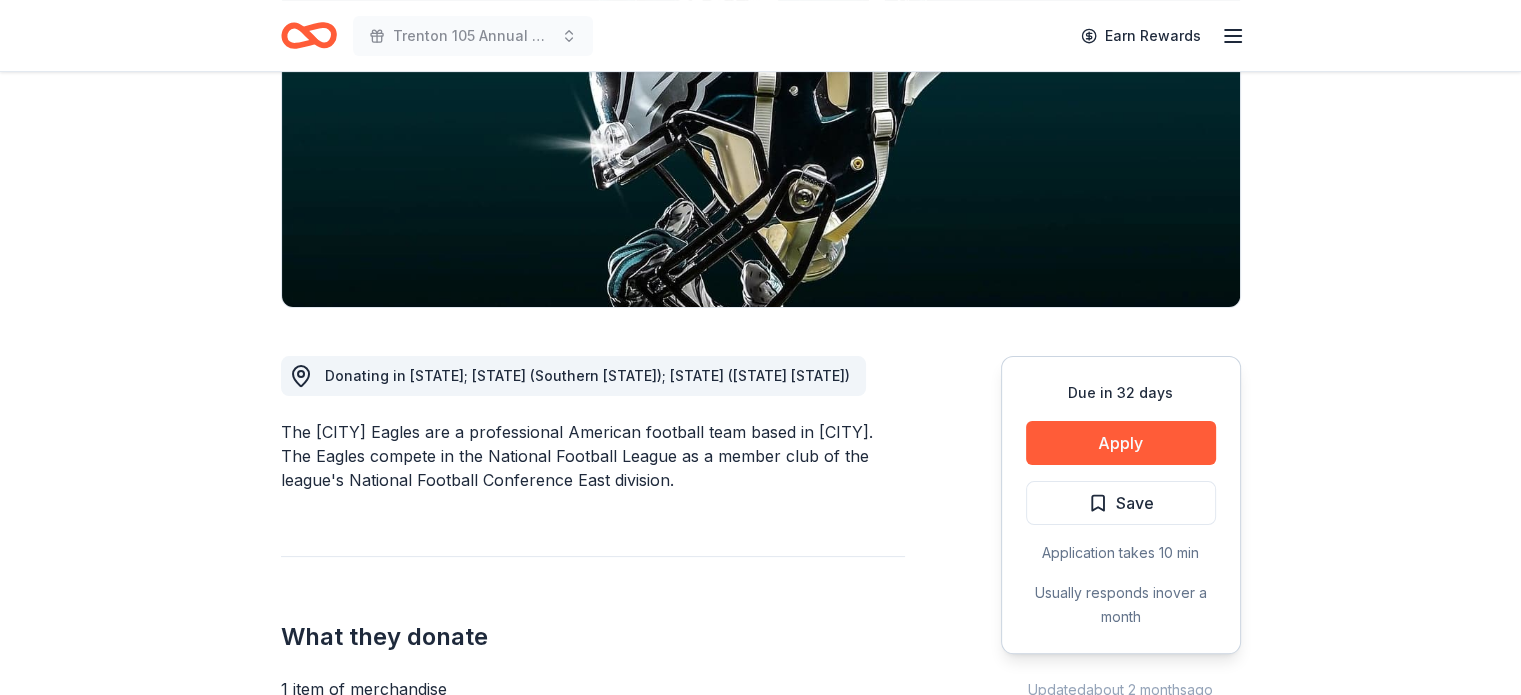 click on "Save" at bounding box center [1121, 503] 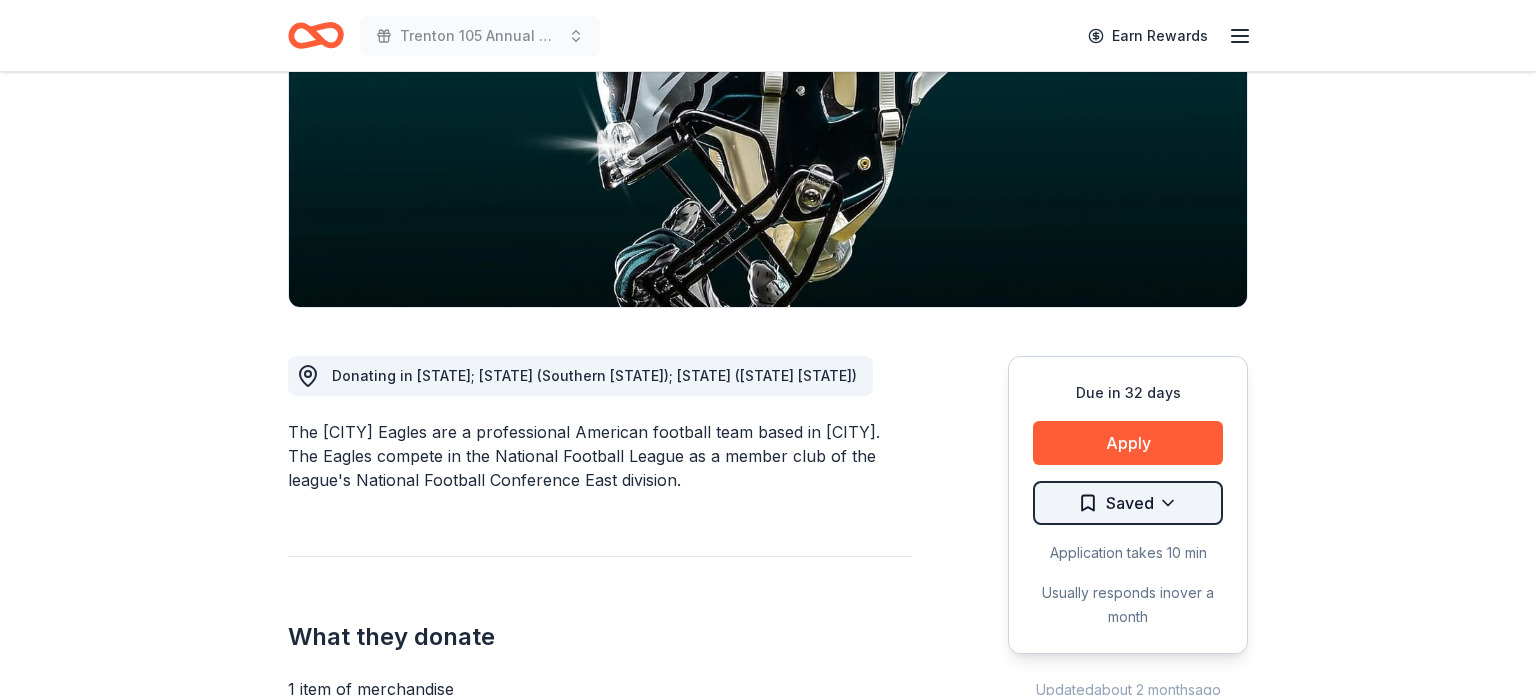 click on "Trenton 105 Annual Cornhole Tournament Earn Rewards Due in 32 days Share [CITY] Eagles New 12% approval rate $ 45 donation value Share Donating in [STATE]; [STATE] (Southern [STATE]); [STATE] ([STATE] [STATE]) The [CITY] Eagles are a professional American football team based in [CITY]. The Eagles compete in the National Football League as a member club of the league's National Football Conference East division. What they donate 1 item of merchandise Auction & raffle Donation can be shipped to you You may receive donations every year Who they donate to Preferred 501(c)(3) required Ineligible Individual and family fundraisers Individuals Due in 32 days Apply Saved Application takes 10 min Usually responds in over a month Updated about 2 months ago Report a mistake 12% approval rate 12 % approved 18 % declined 70 % no response [CITY] Eagles is an average donor : explaining how you match their preferences will increase your odds. $ 45 donation value (average) <1% 50% 50% <1% : 1" at bounding box center (768, 47) 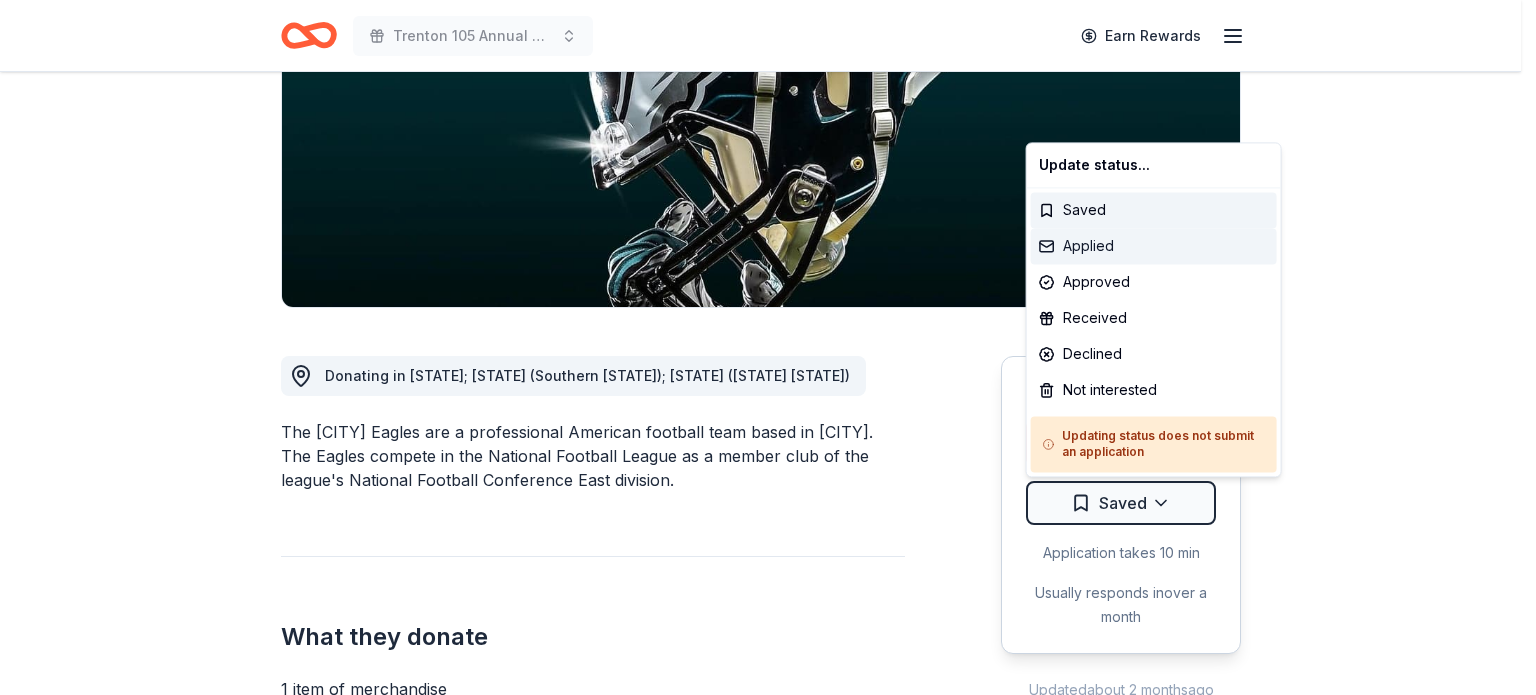 click on "Applied" at bounding box center (1154, 246) 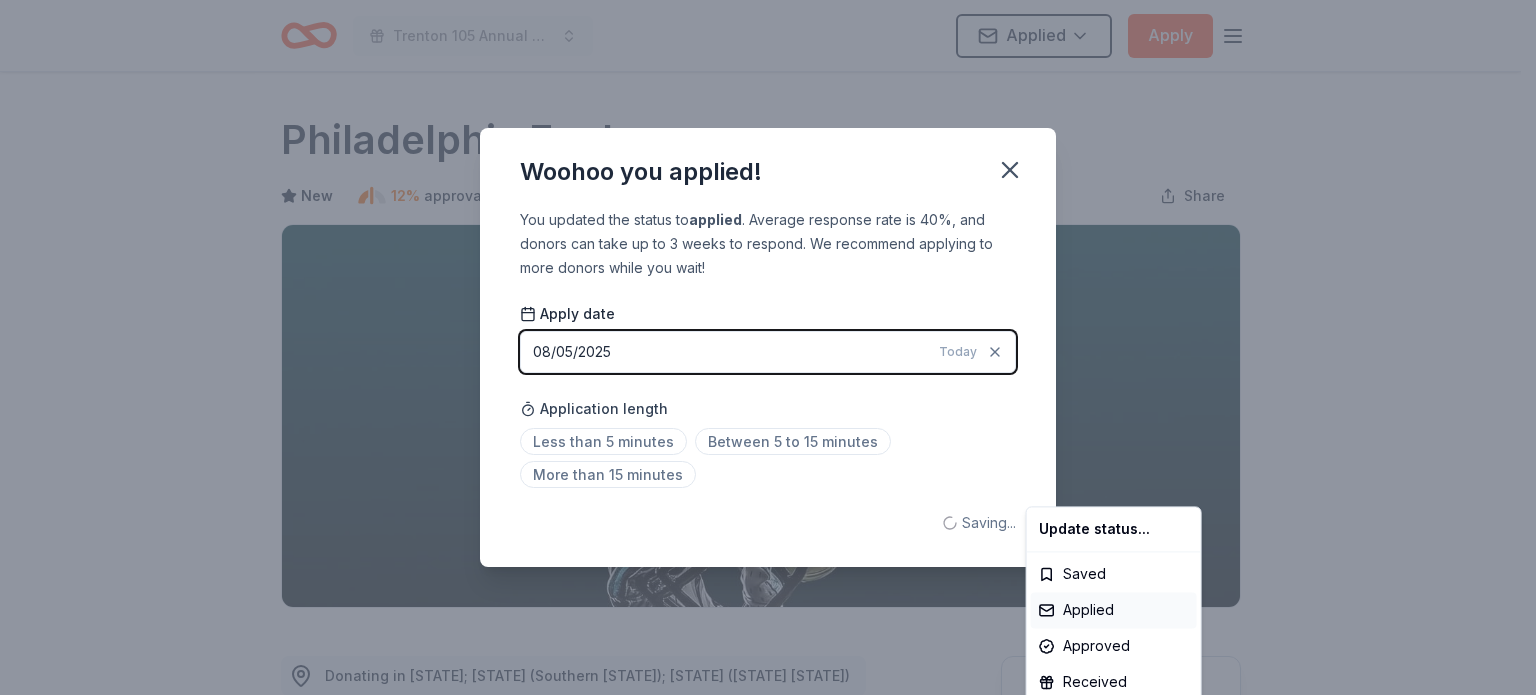scroll, scrollTop: 0, scrollLeft: 0, axis: both 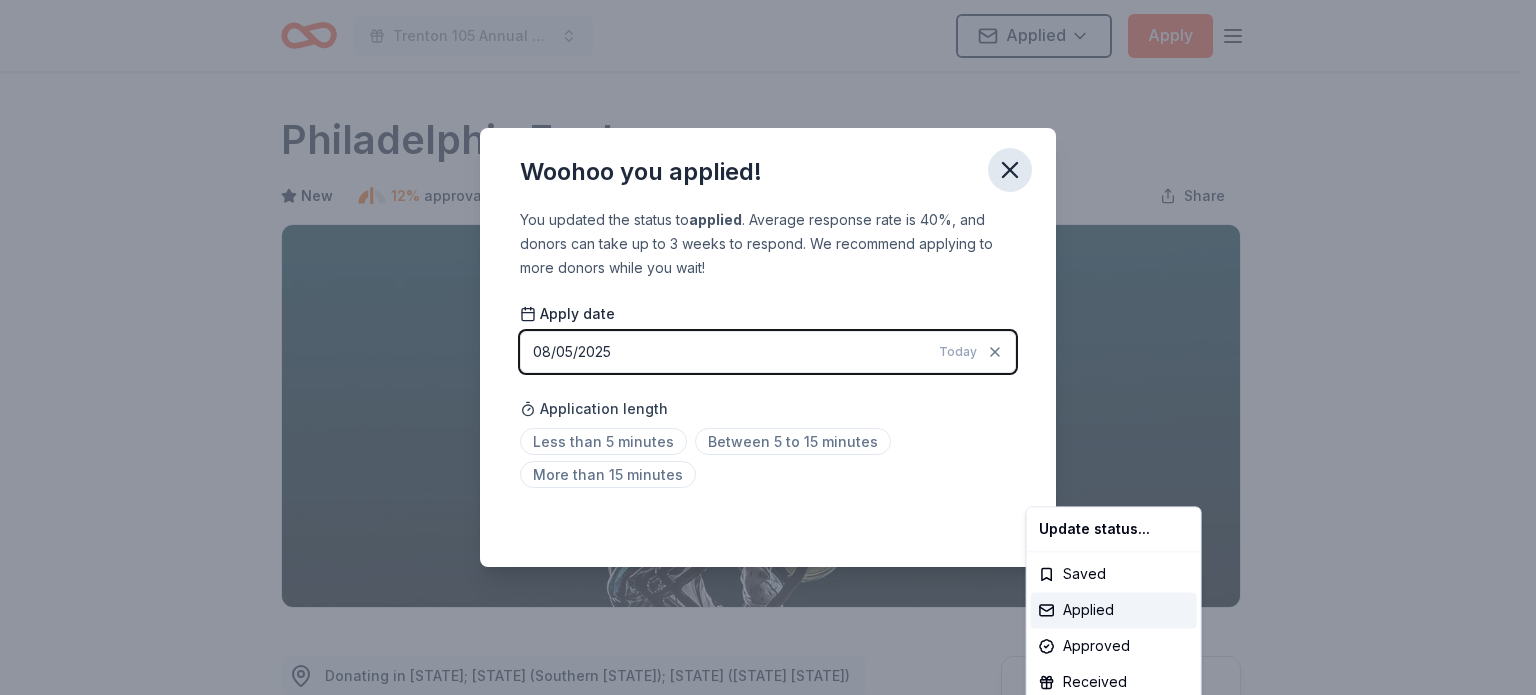 click on "Trenton 105 Annual Cornhole Tournament Applied Apply Due in 32 days Share [CITY] Eagles New 12% approval rate $ 45 donation value Share Donating in [STATE]; [STATE] (Southern [STATE]); [STATE] ([STATE] [STATE]) The [CITY] Eagles are a professional American football team based in [CITY]. The Eagles compete in the National Football League as a member club of the league's National Football Conference East division. What they donate 1 item of merchandise Auction & raffle Donation can be shipped to you You may receive donations every year Who they donate to Preferred 501(c)(3) required Ineligible Individual and family fundraisers Individuals Due in 32 days Apply Applied Application takes 10 min Usually responds in over a month Updated about 2 months ago Report a mistake 12% approval rate 12 % approved 18 % declined 70 % no response [CITY] Eagles is an average donor : explaining how you match their preferences will increase your odds. $ 45 donation value (average) <1% 50% 50% <1% :" at bounding box center (768, 347) 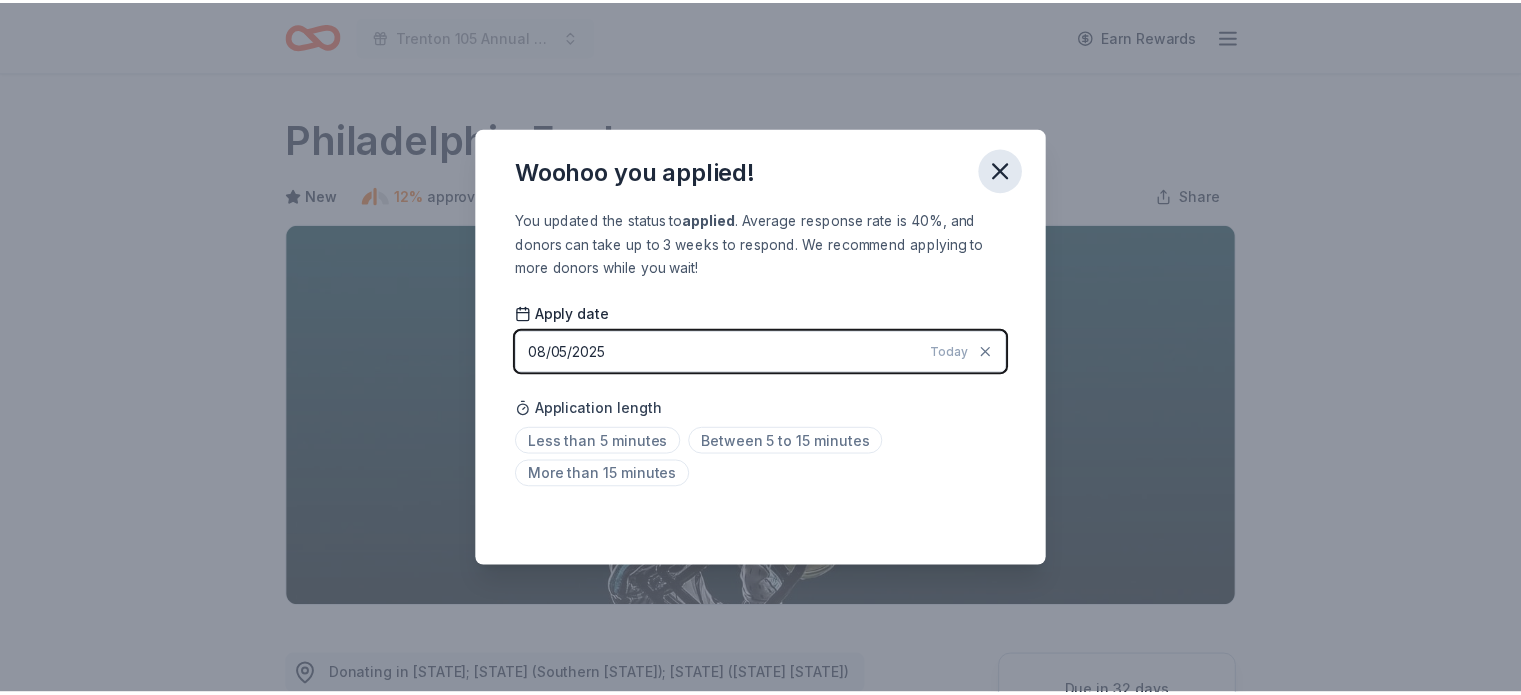scroll, scrollTop: 455, scrollLeft: 0, axis: vertical 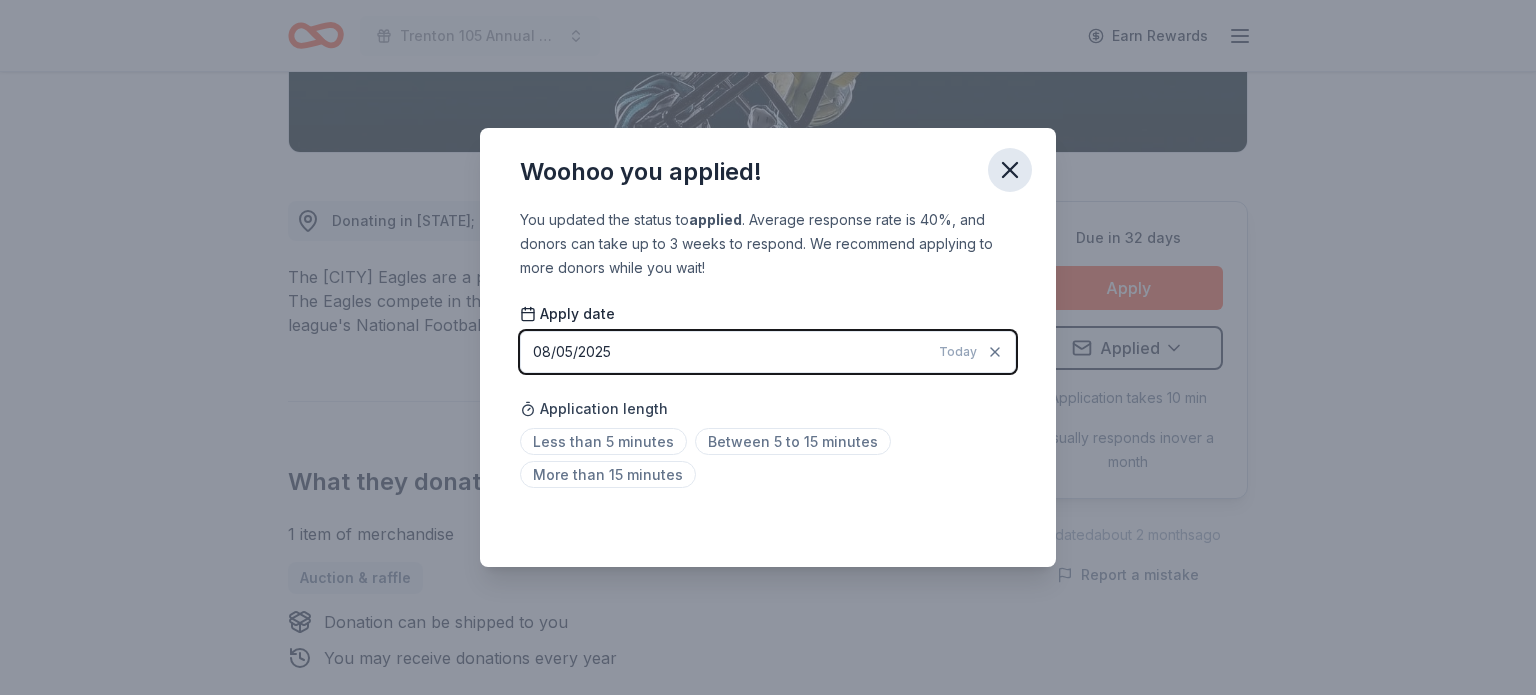 click at bounding box center [1010, 170] 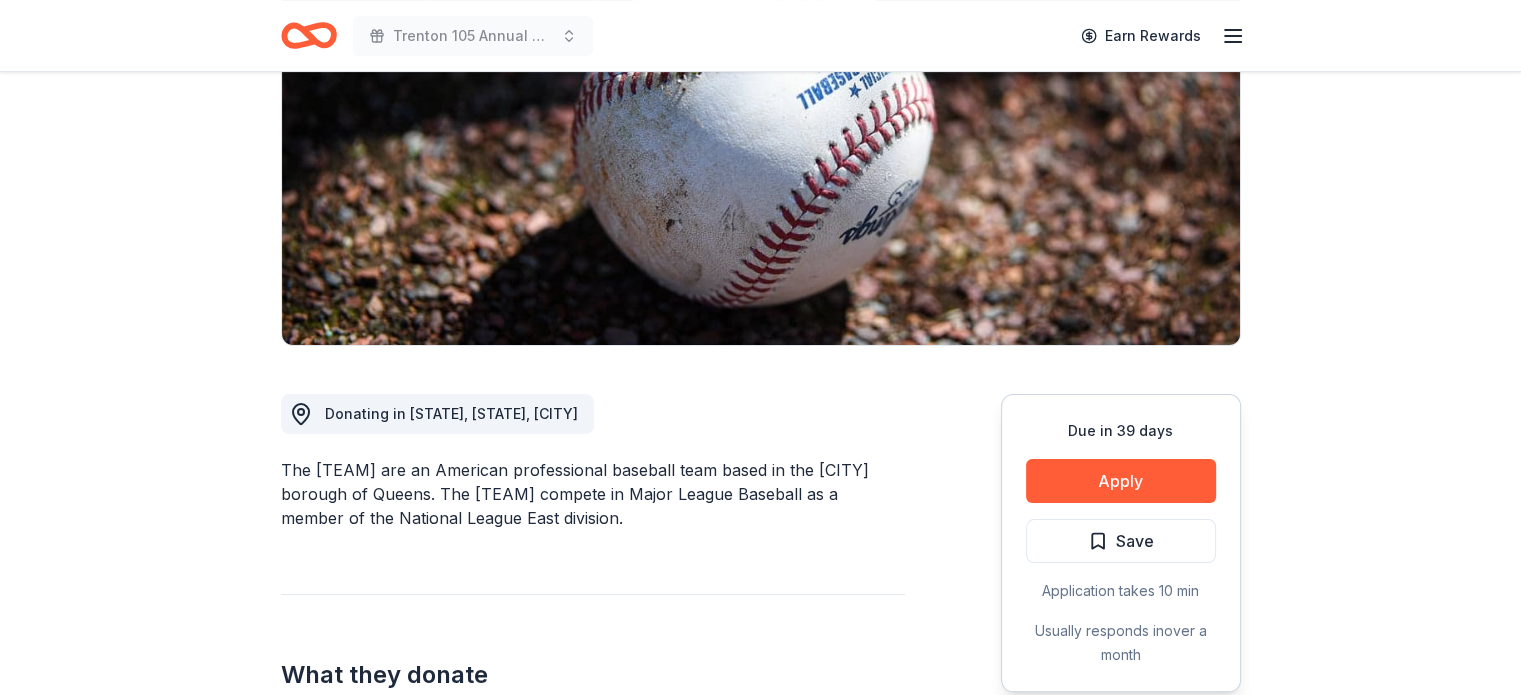 scroll, scrollTop: 300, scrollLeft: 0, axis: vertical 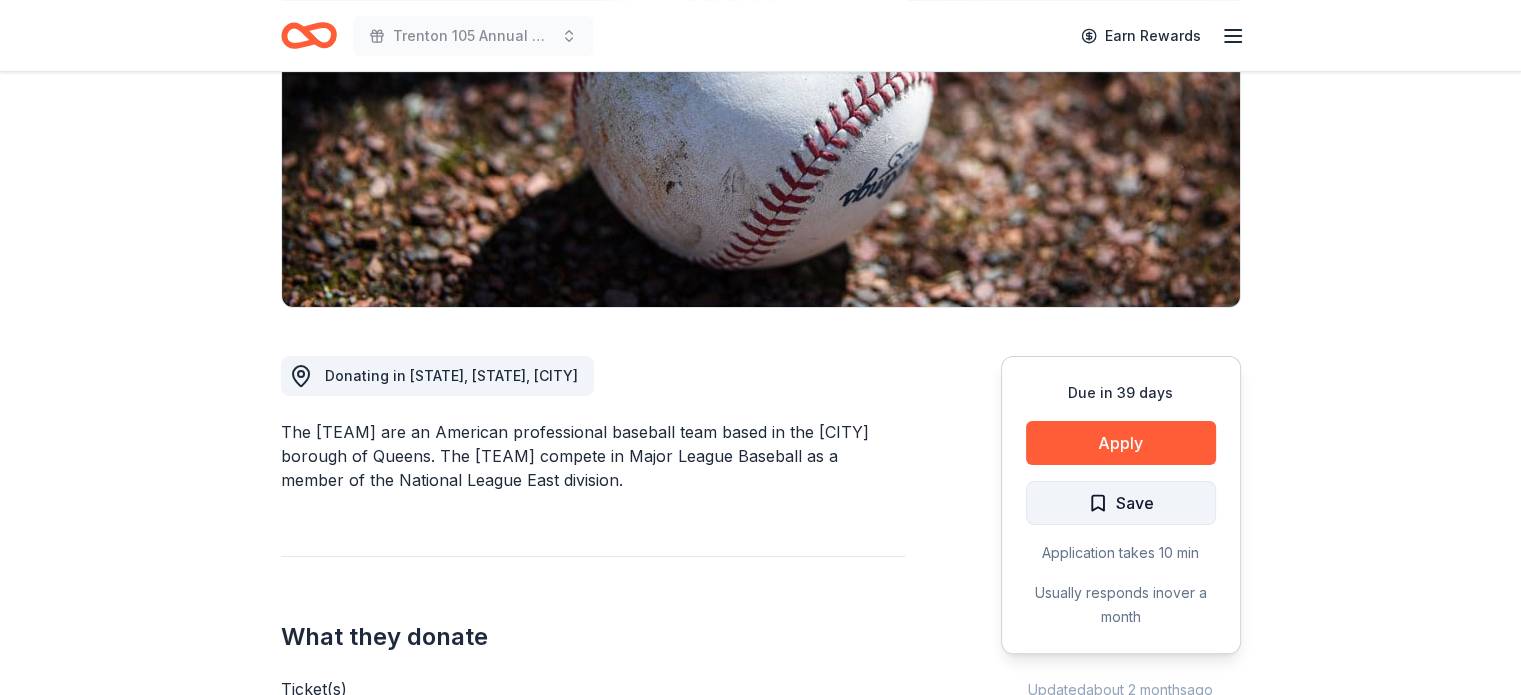 click on "Save" at bounding box center [1121, 503] 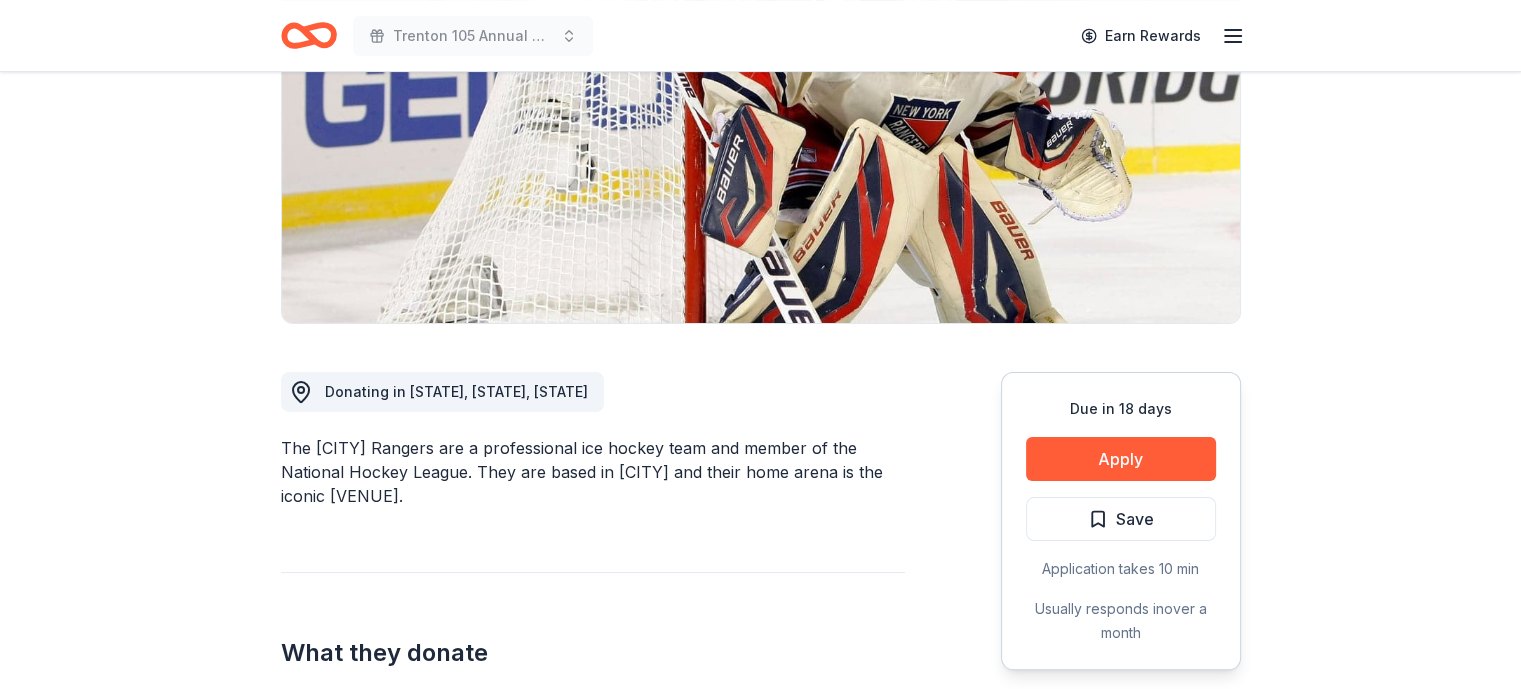 scroll, scrollTop: 300, scrollLeft: 0, axis: vertical 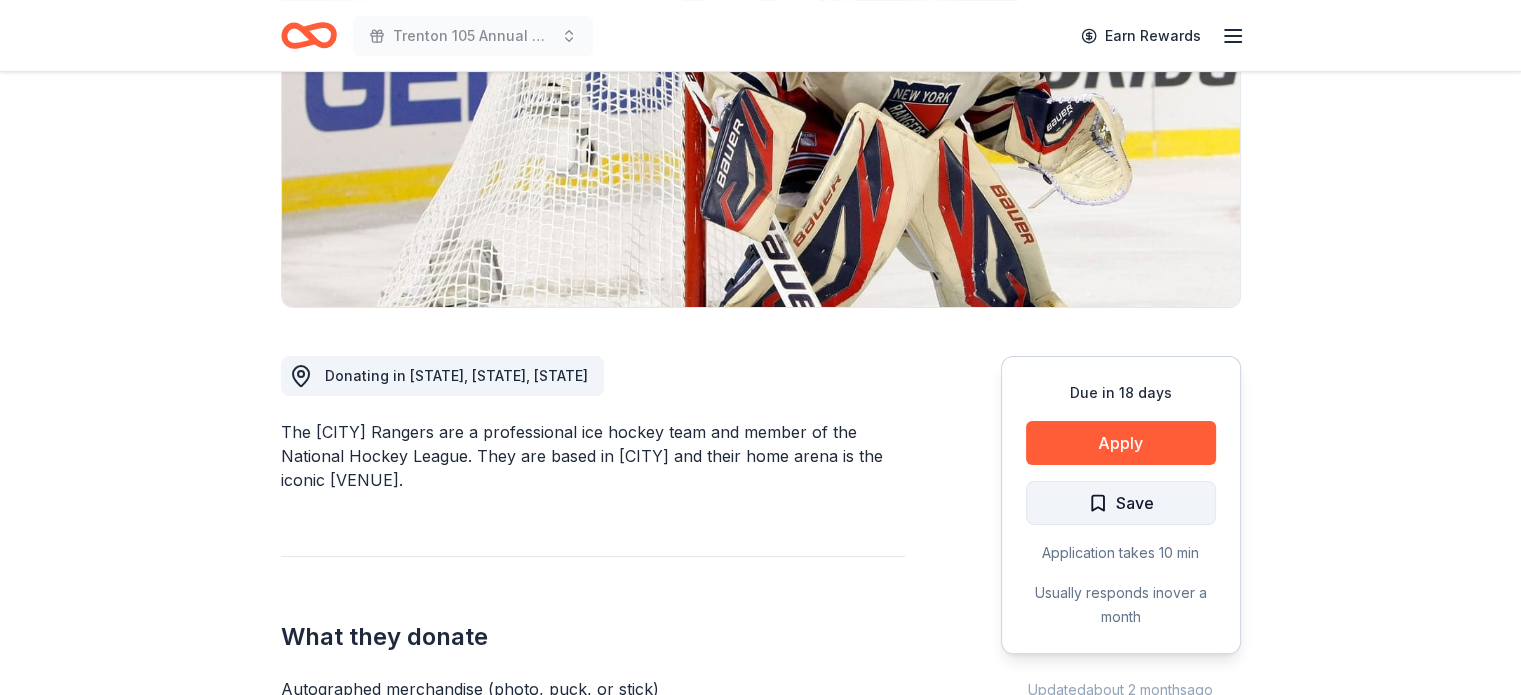 click on "Save" at bounding box center [1121, 503] 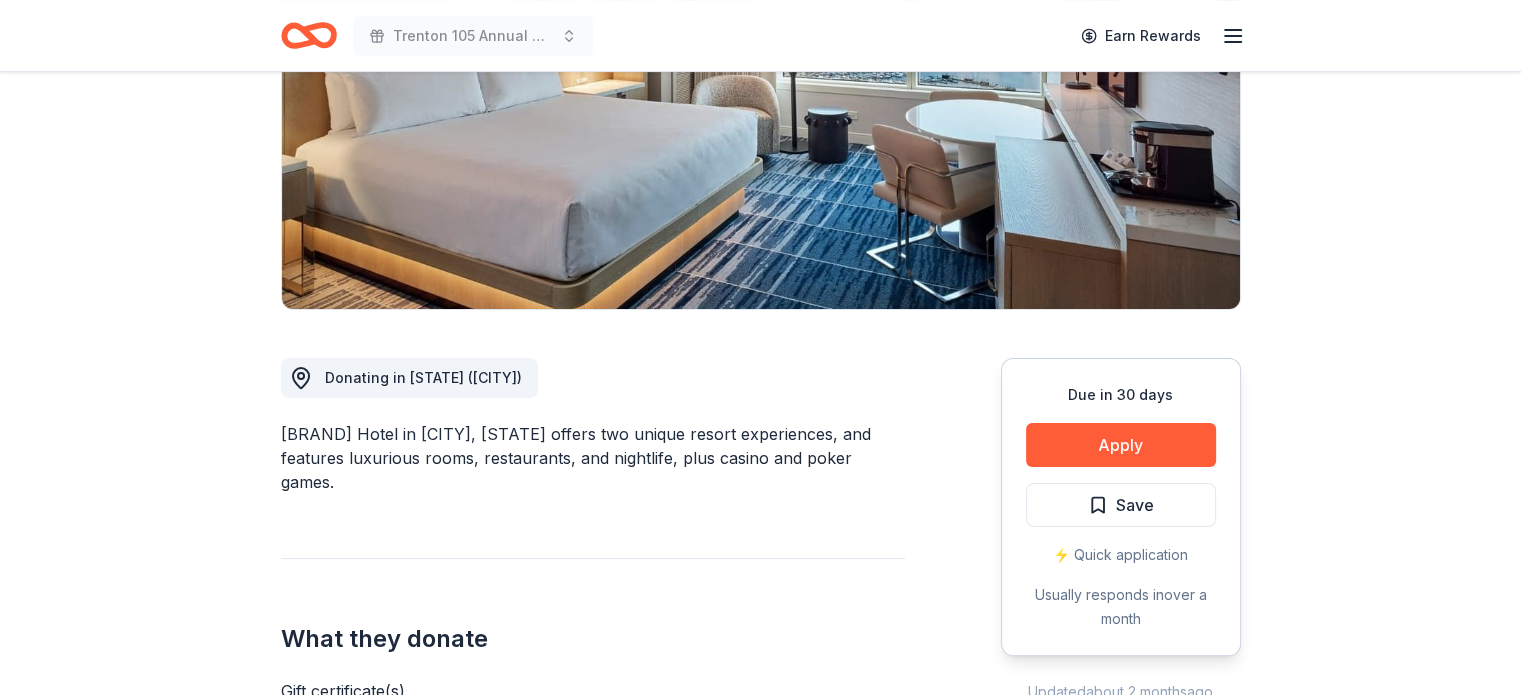 scroll, scrollTop: 300, scrollLeft: 0, axis: vertical 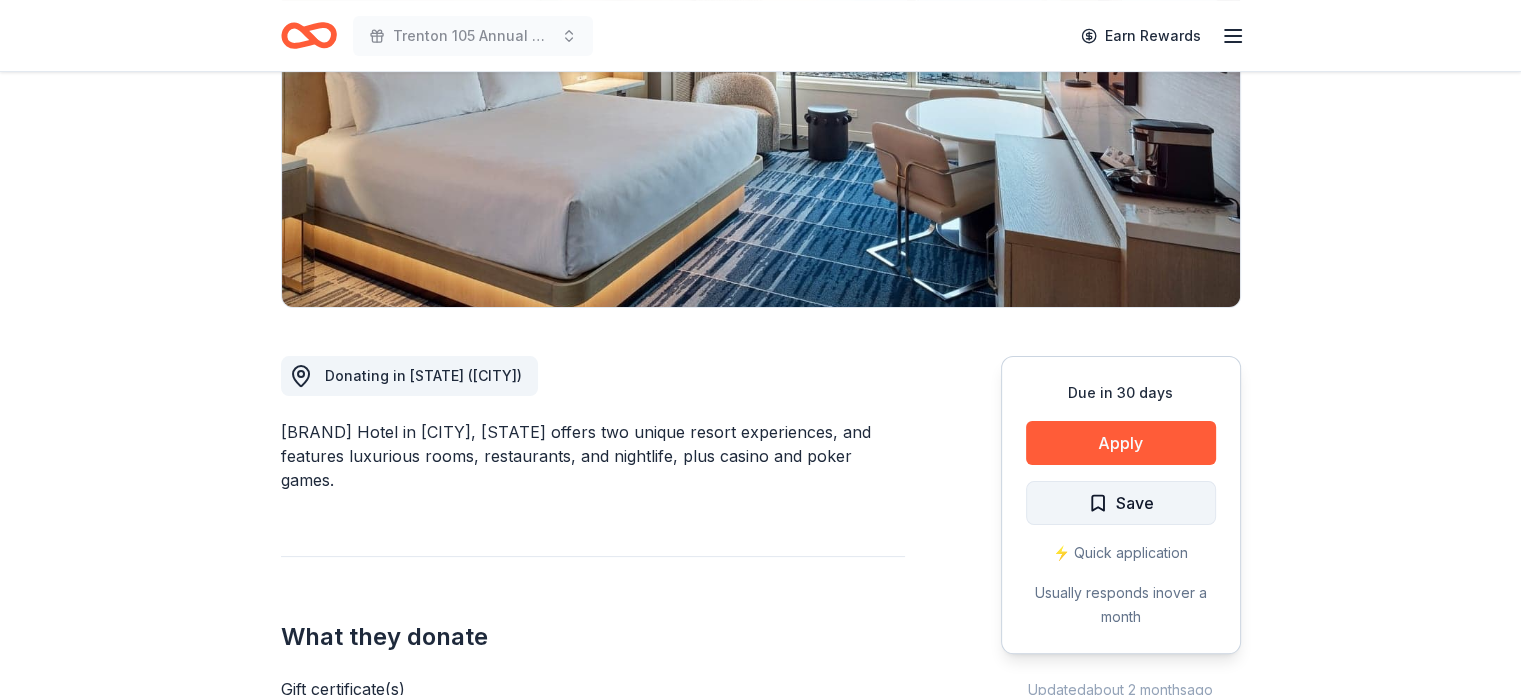 click on "Save" at bounding box center (1135, 503) 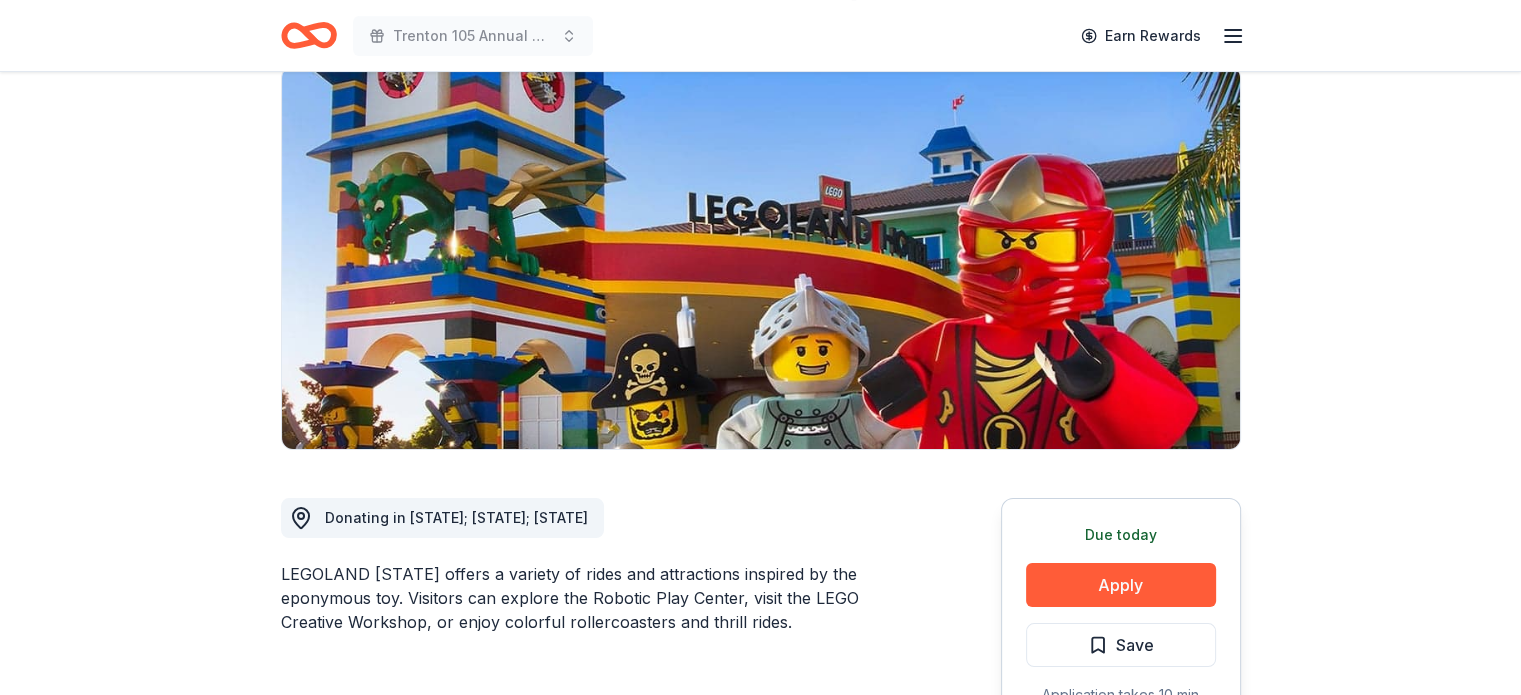 scroll, scrollTop: 300, scrollLeft: 0, axis: vertical 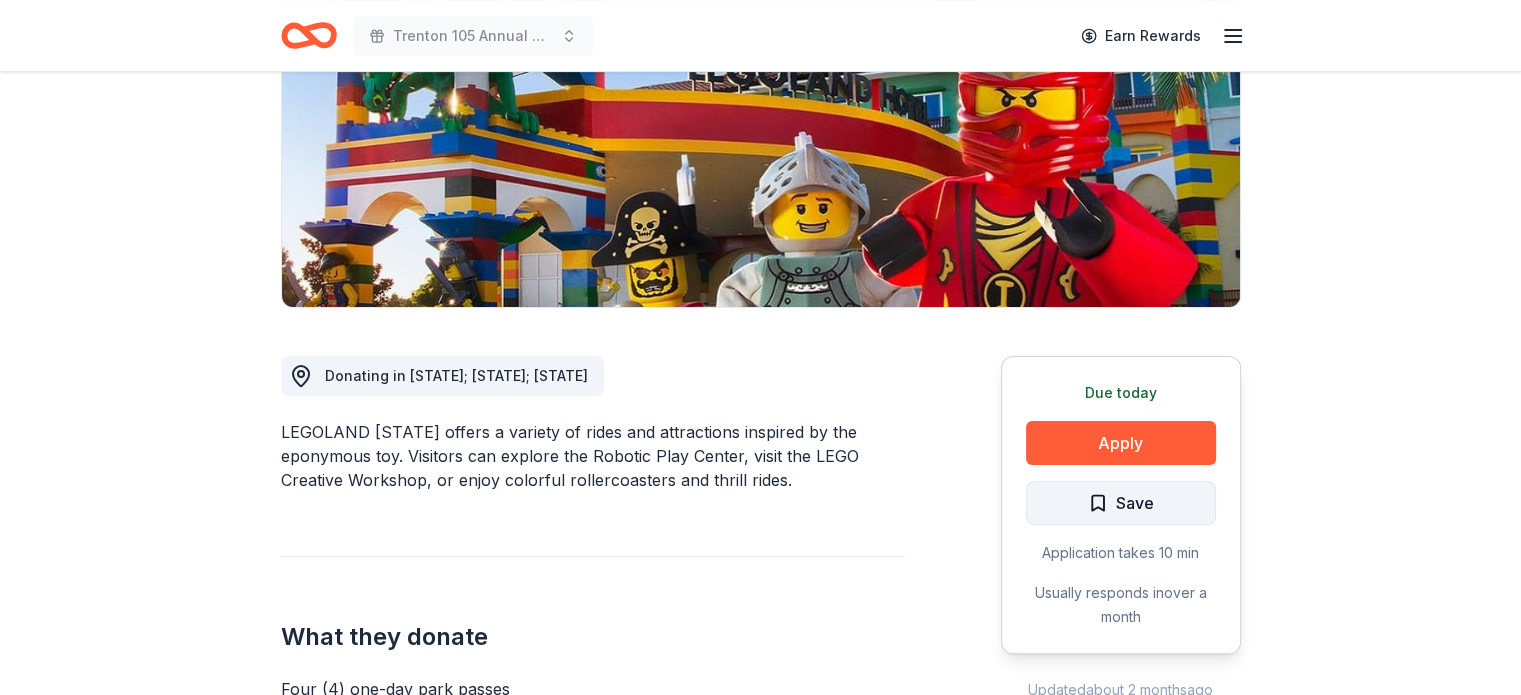 click on "Save" at bounding box center (1121, 503) 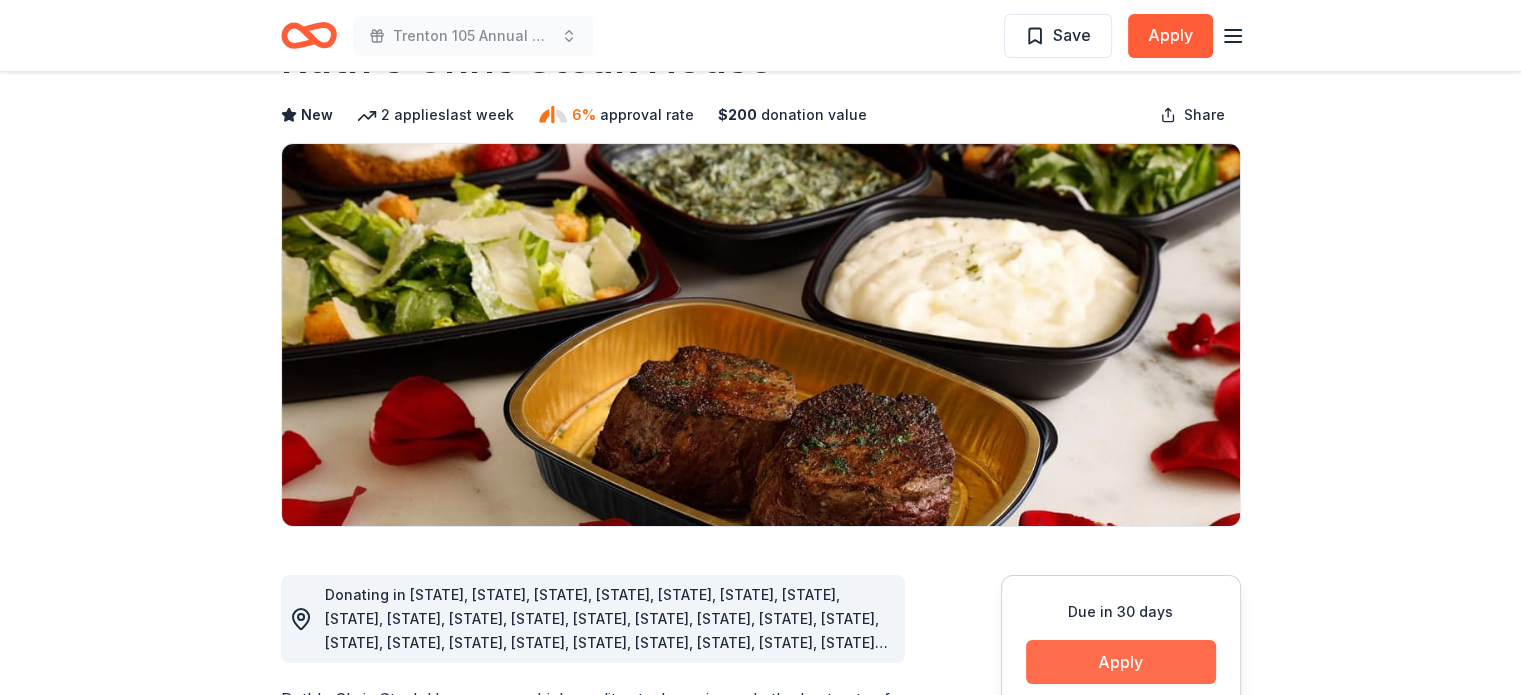 scroll, scrollTop: 200, scrollLeft: 0, axis: vertical 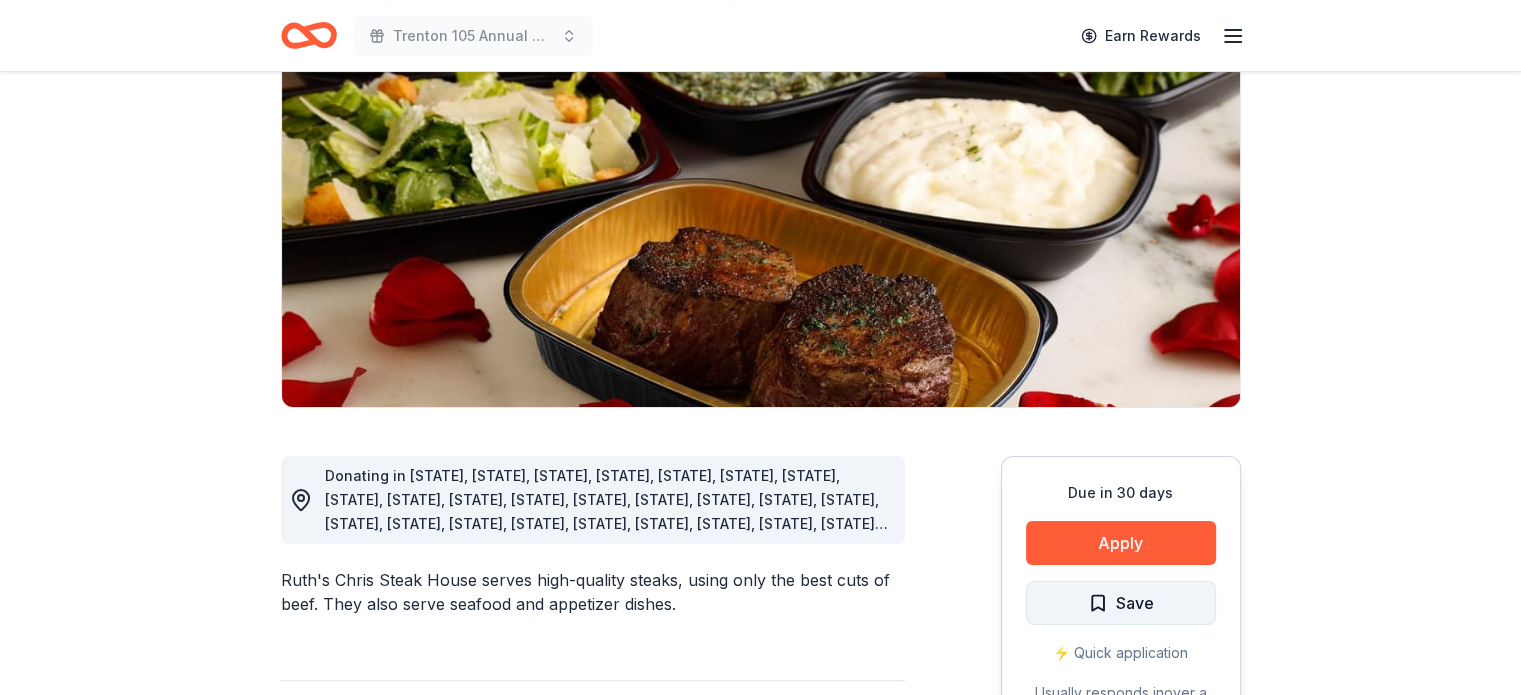 click on "Save" at bounding box center (1135, 603) 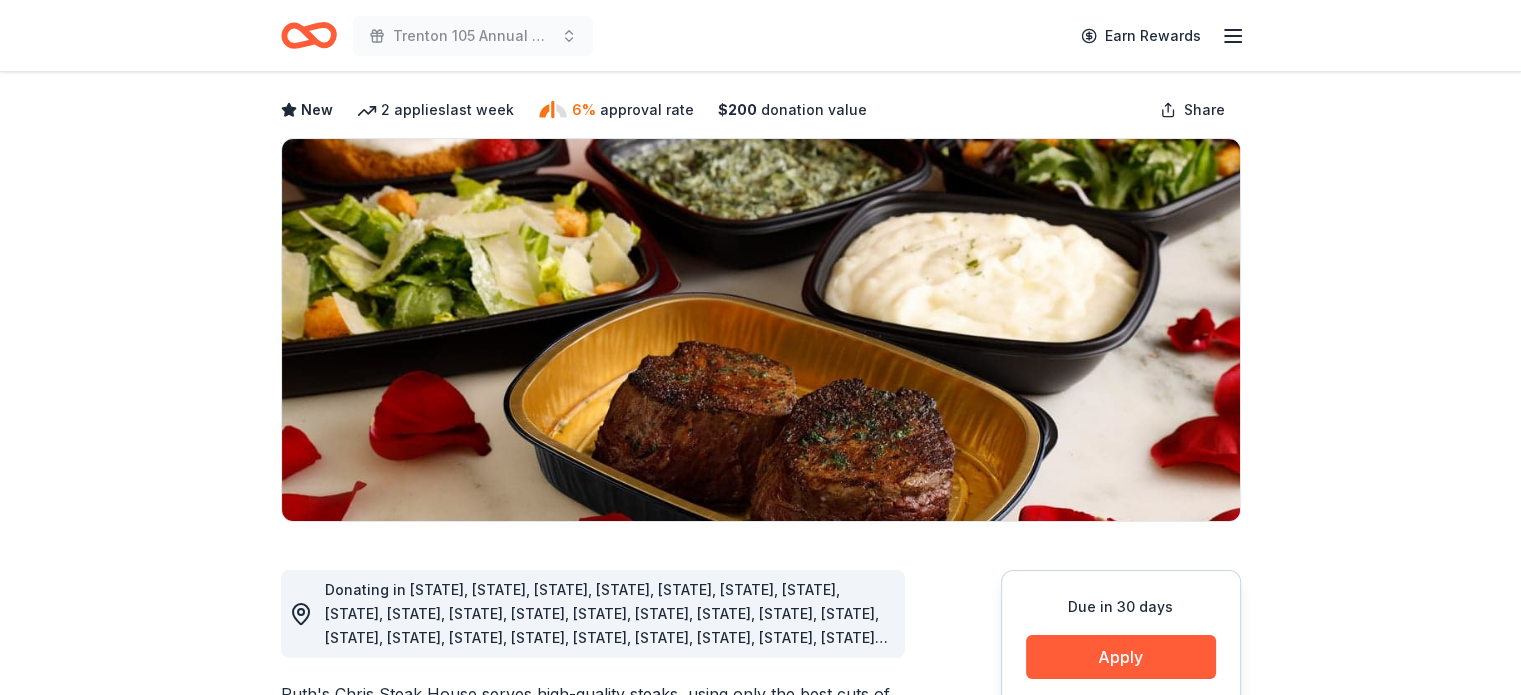 scroll, scrollTop: 0, scrollLeft: 0, axis: both 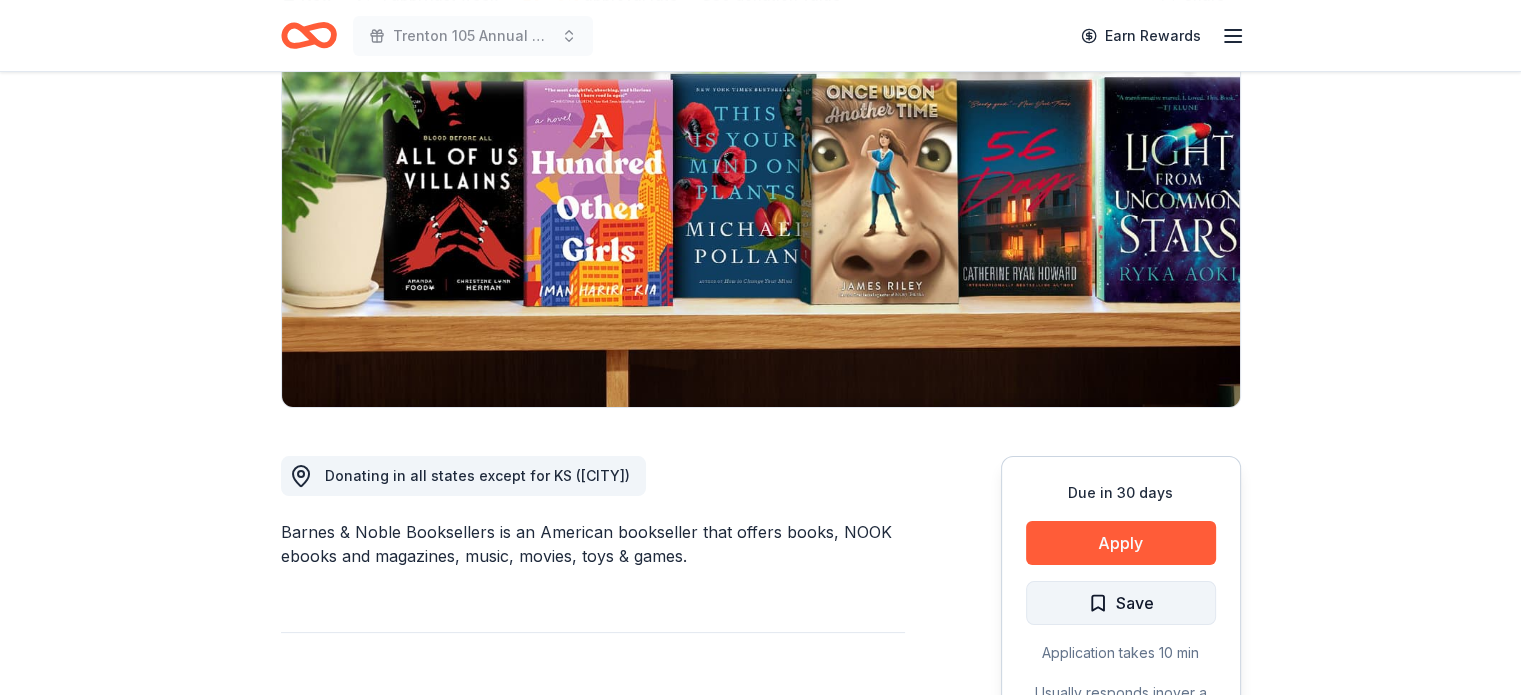 click on "Save" at bounding box center [1135, 603] 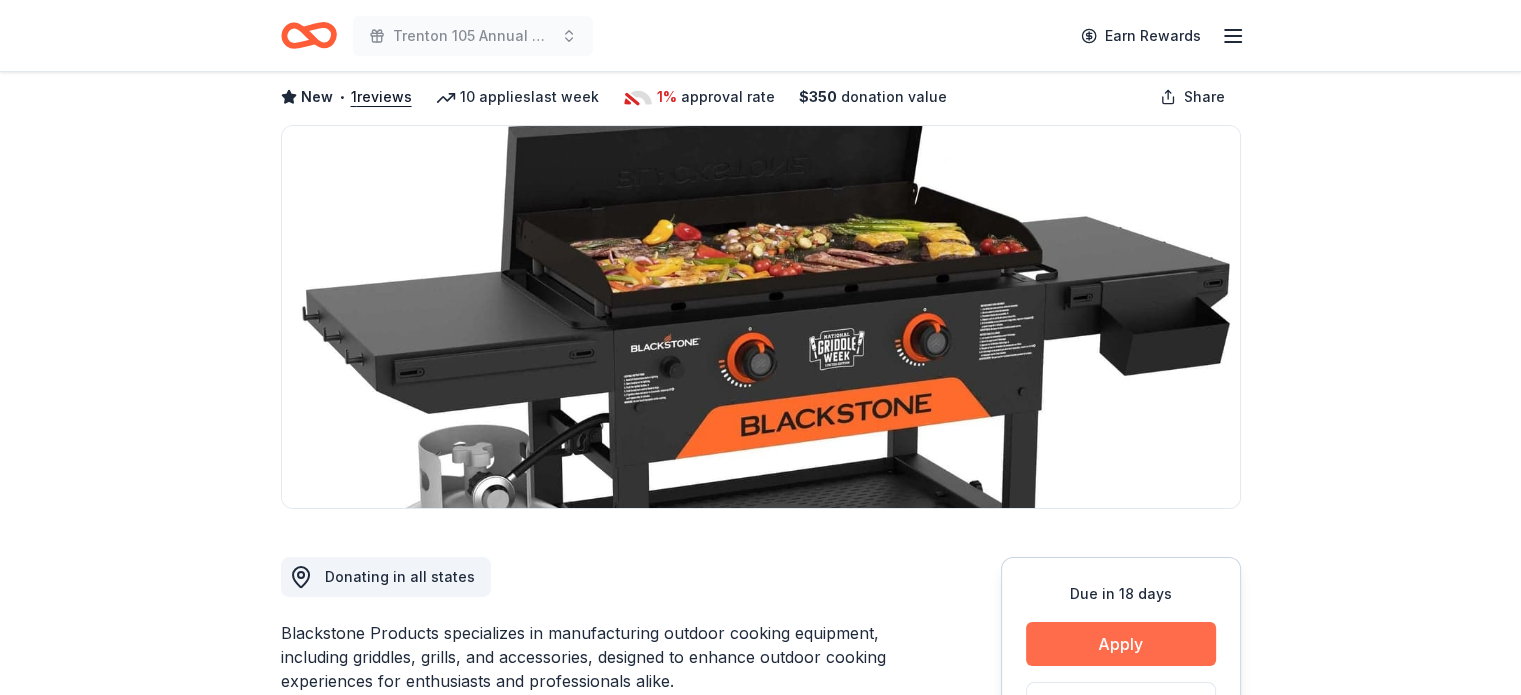 scroll, scrollTop: 300, scrollLeft: 0, axis: vertical 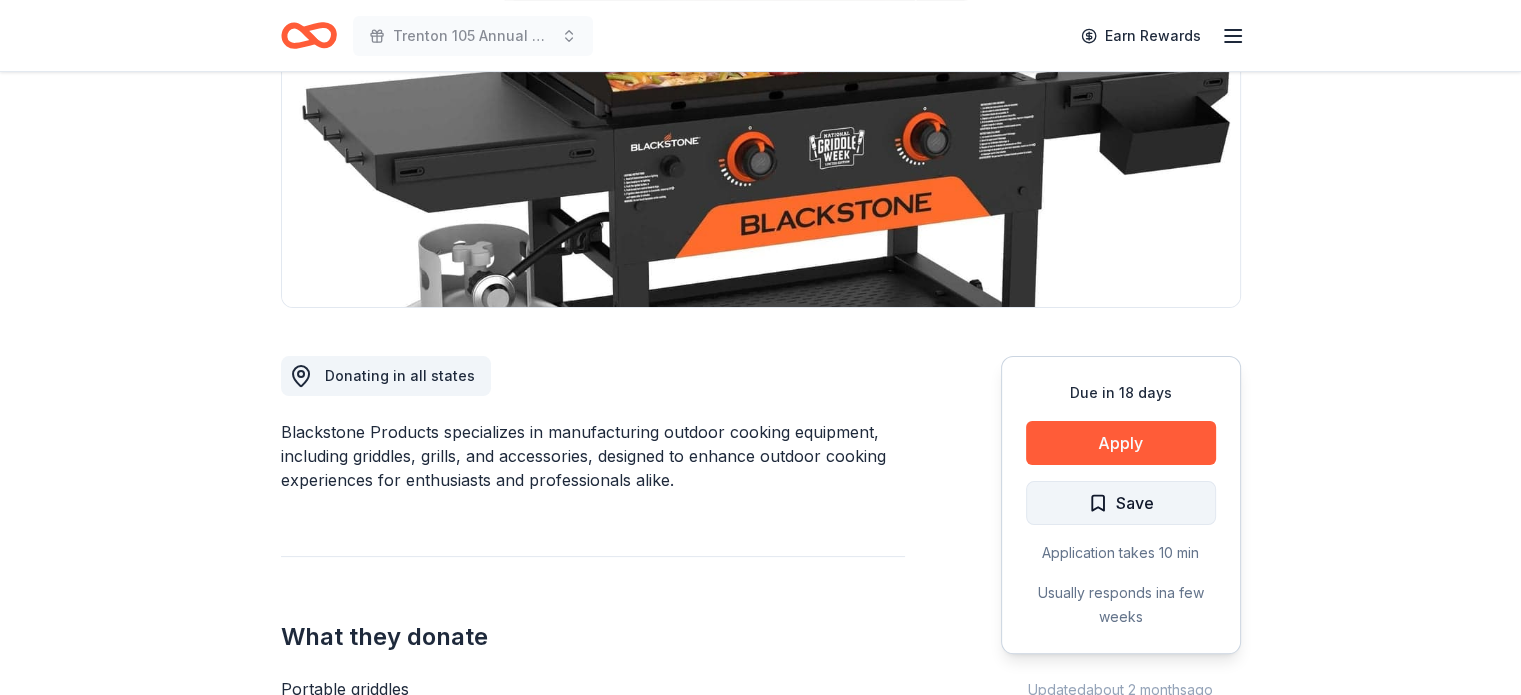 click on "Save" at bounding box center (1135, 503) 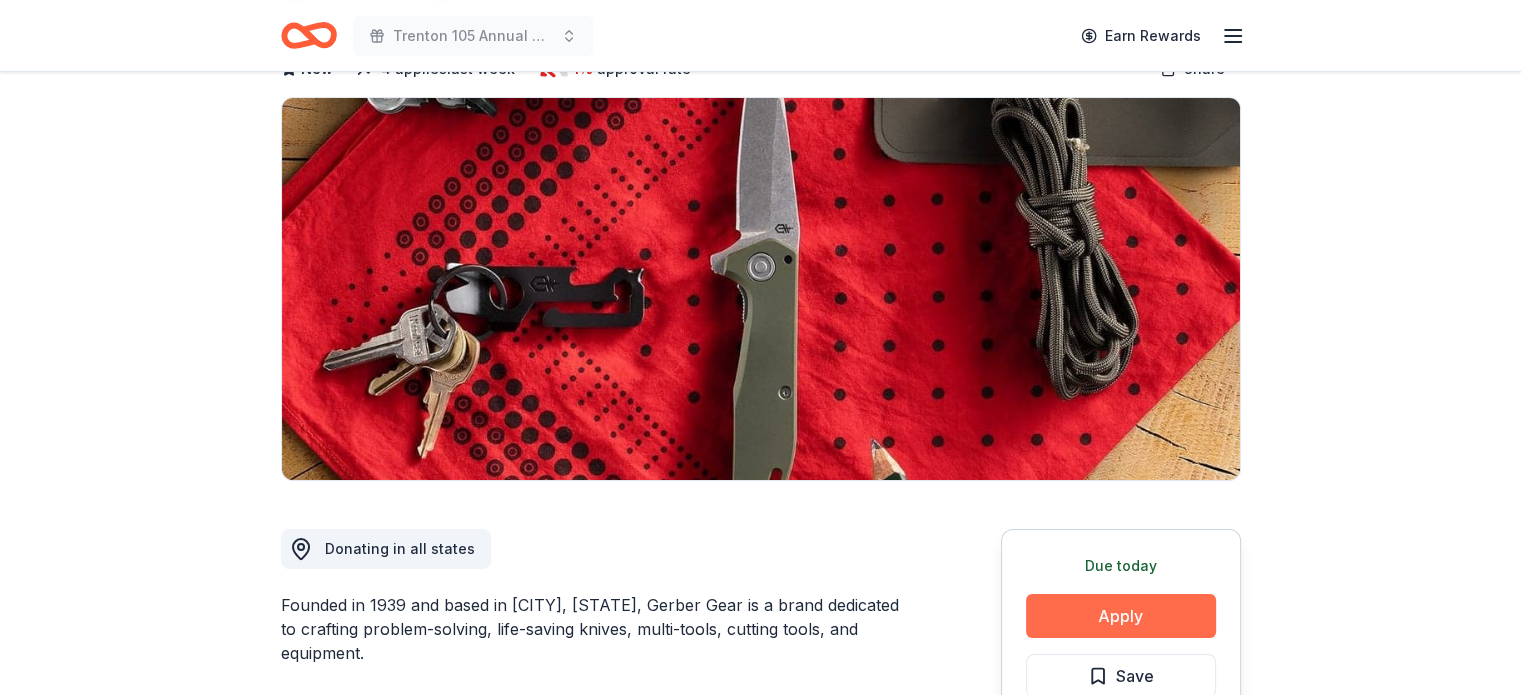 scroll, scrollTop: 300, scrollLeft: 0, axis: vertical 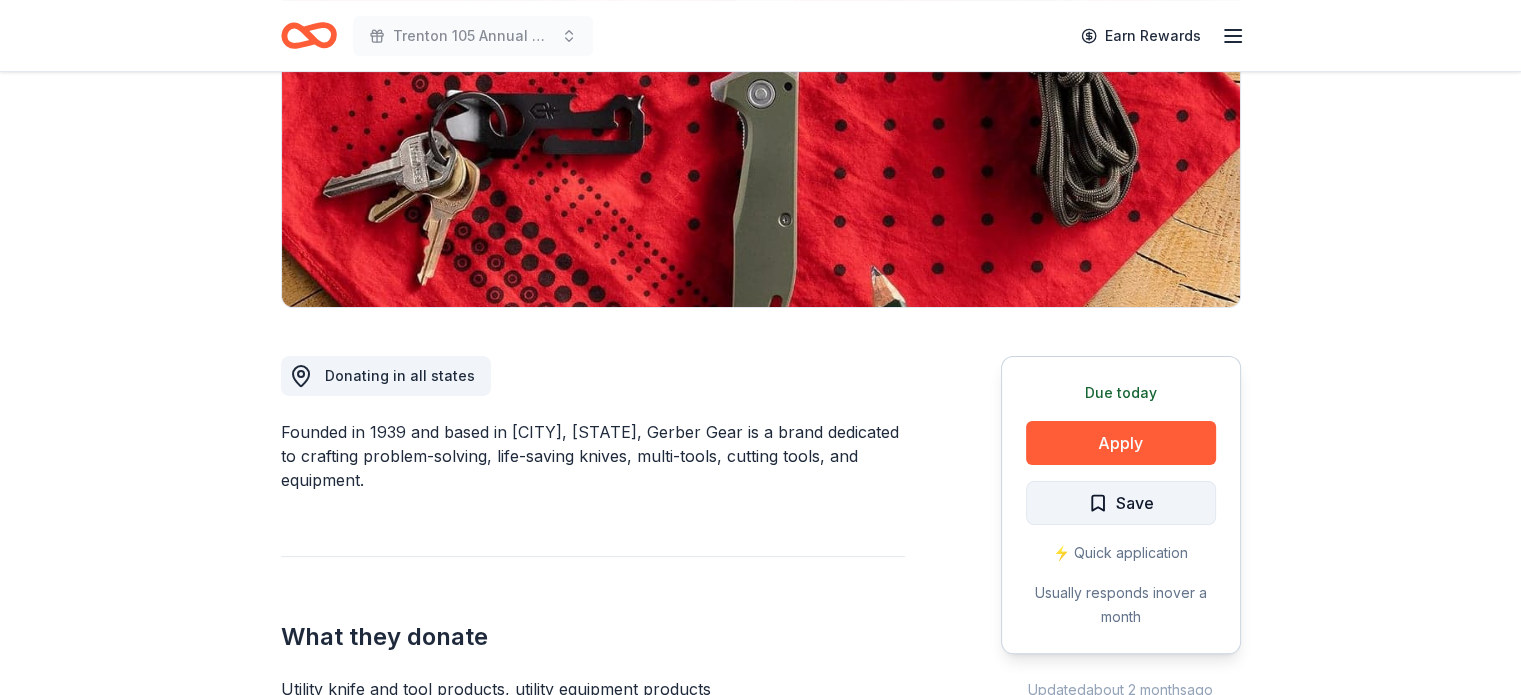 click on "Save" at bounding box center (1121, 503) 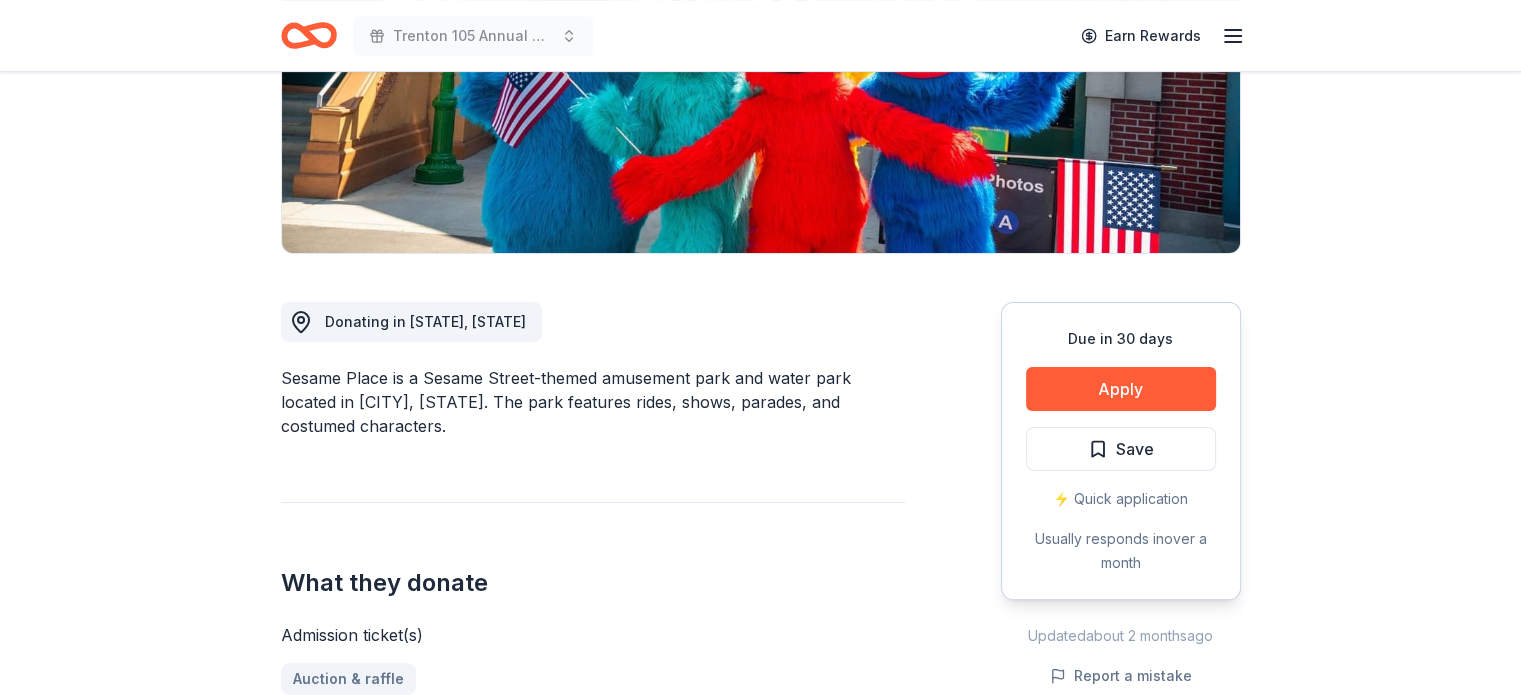 scroll, scrollTop: 400, scrollLeft: 0, axis: vertical 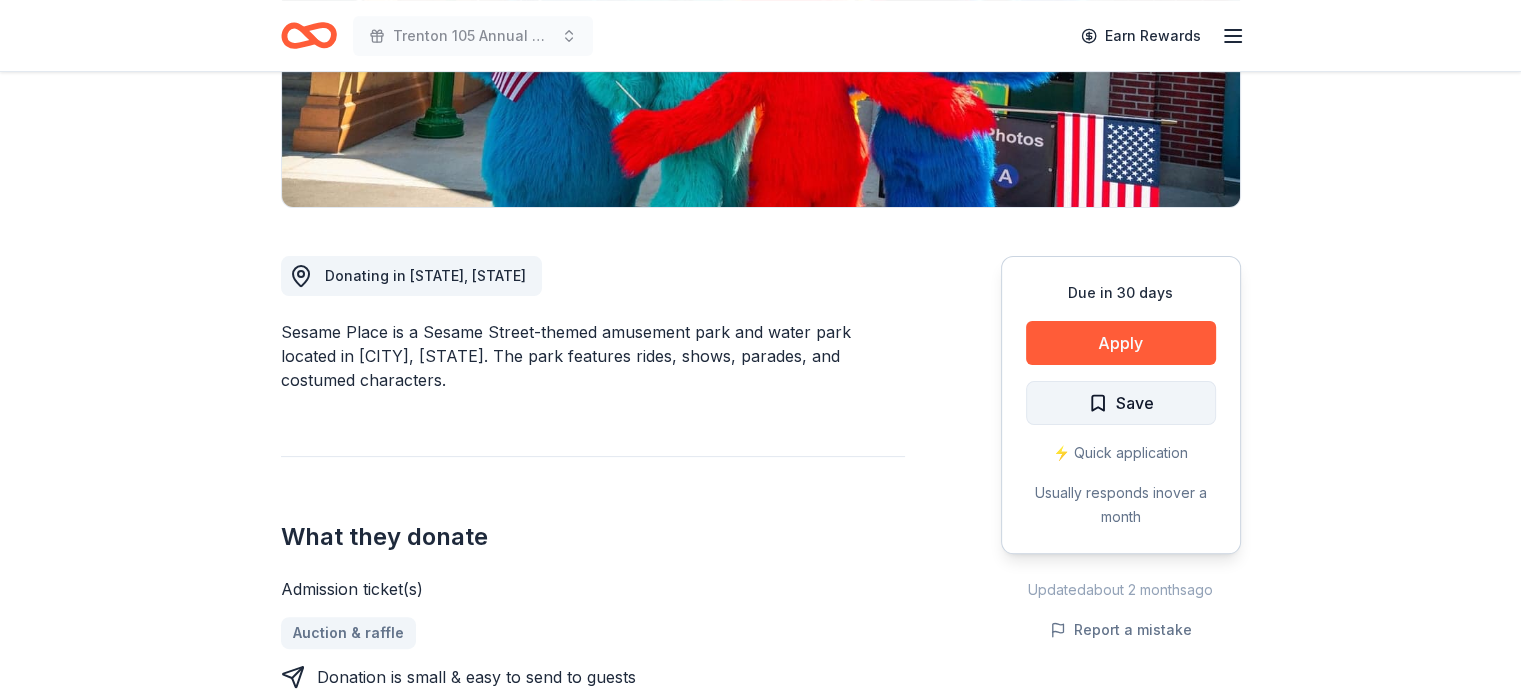 click on "Save" at bounding box center [1121, 403] 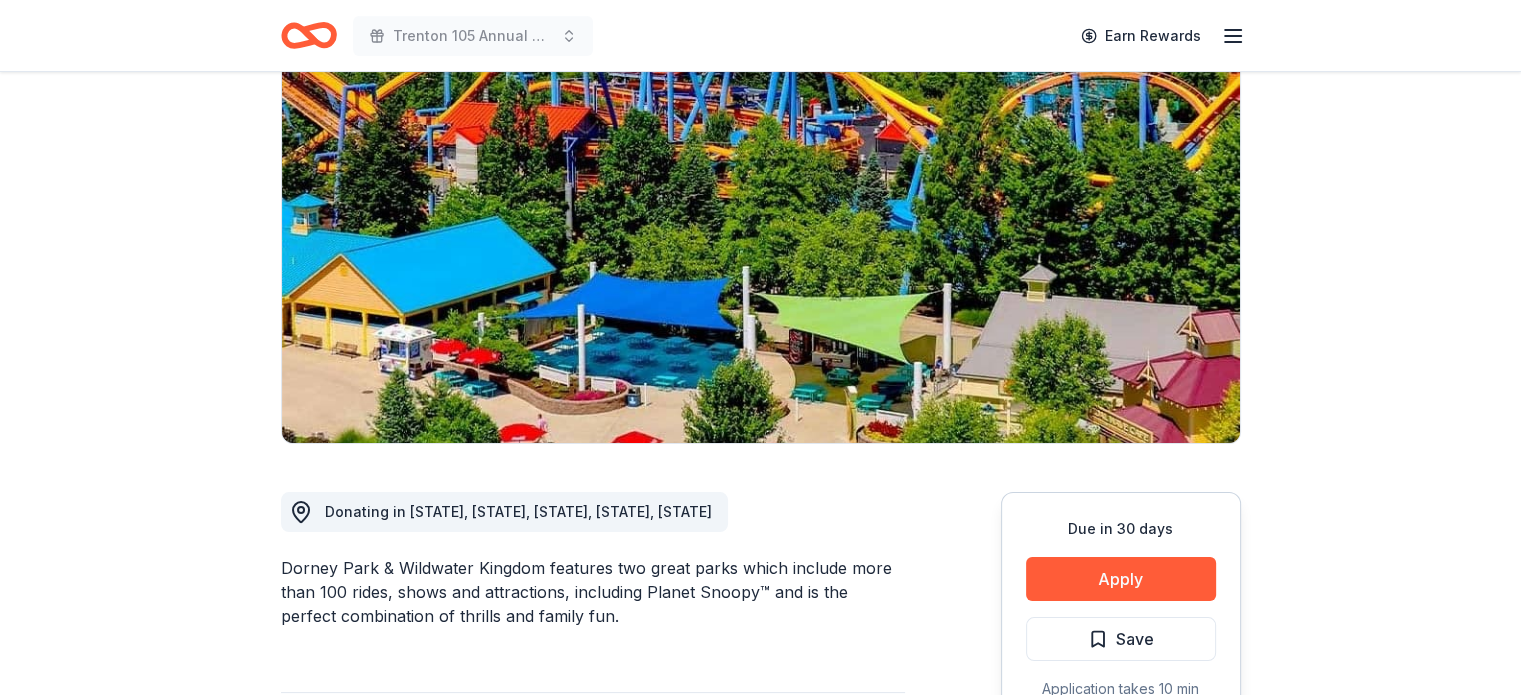 scroll, scrollTop: 400, scrollLeft: 0, axis: vertical 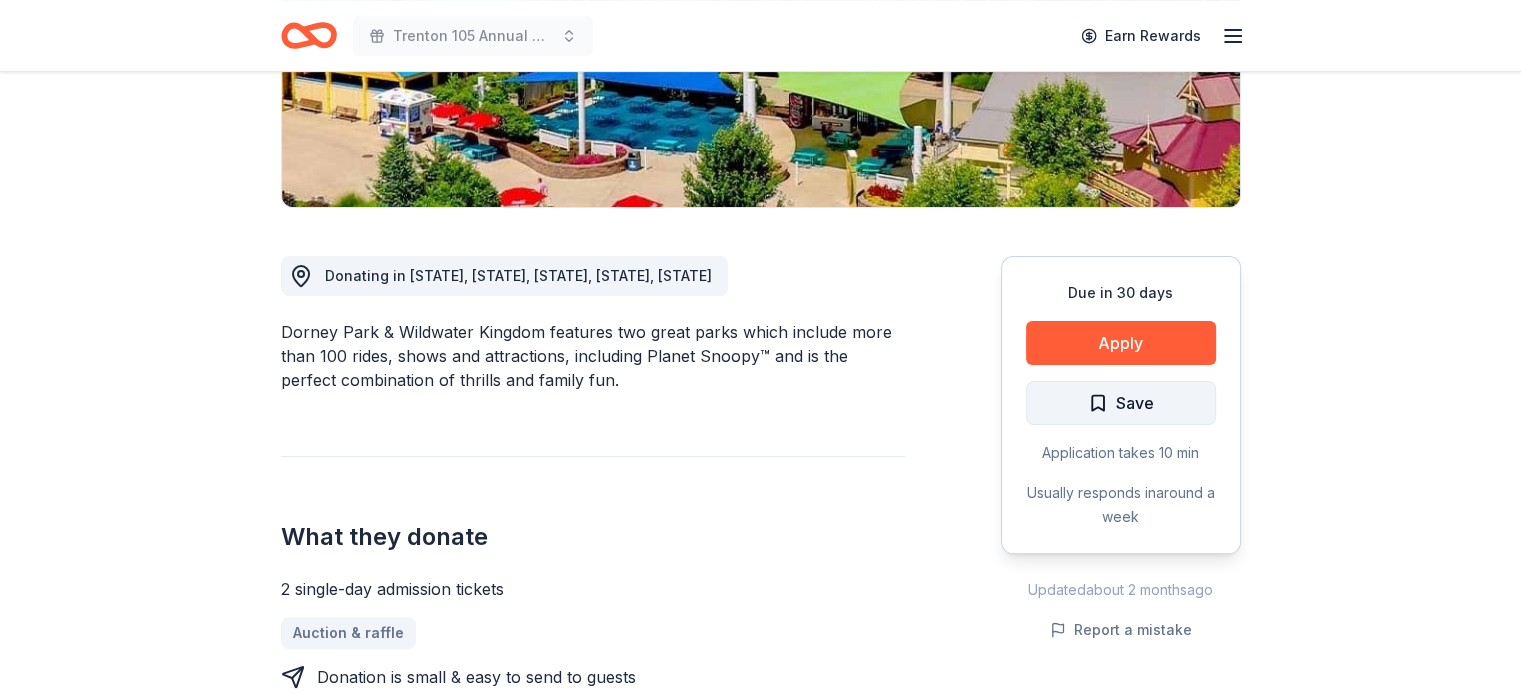 click on "Save" at bounding box center (1121, 403) 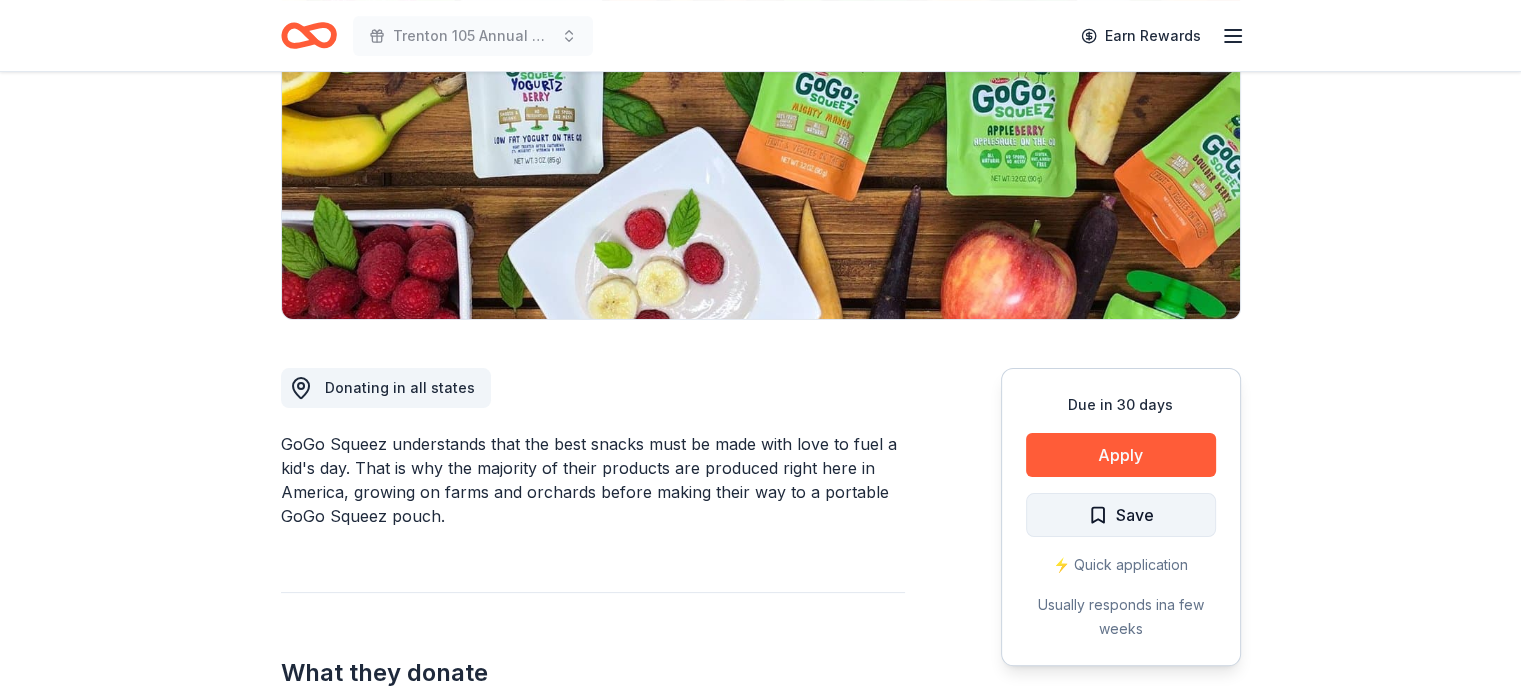 scroll, scrollTop: 300, scrollLeft: 0, axis: vertical 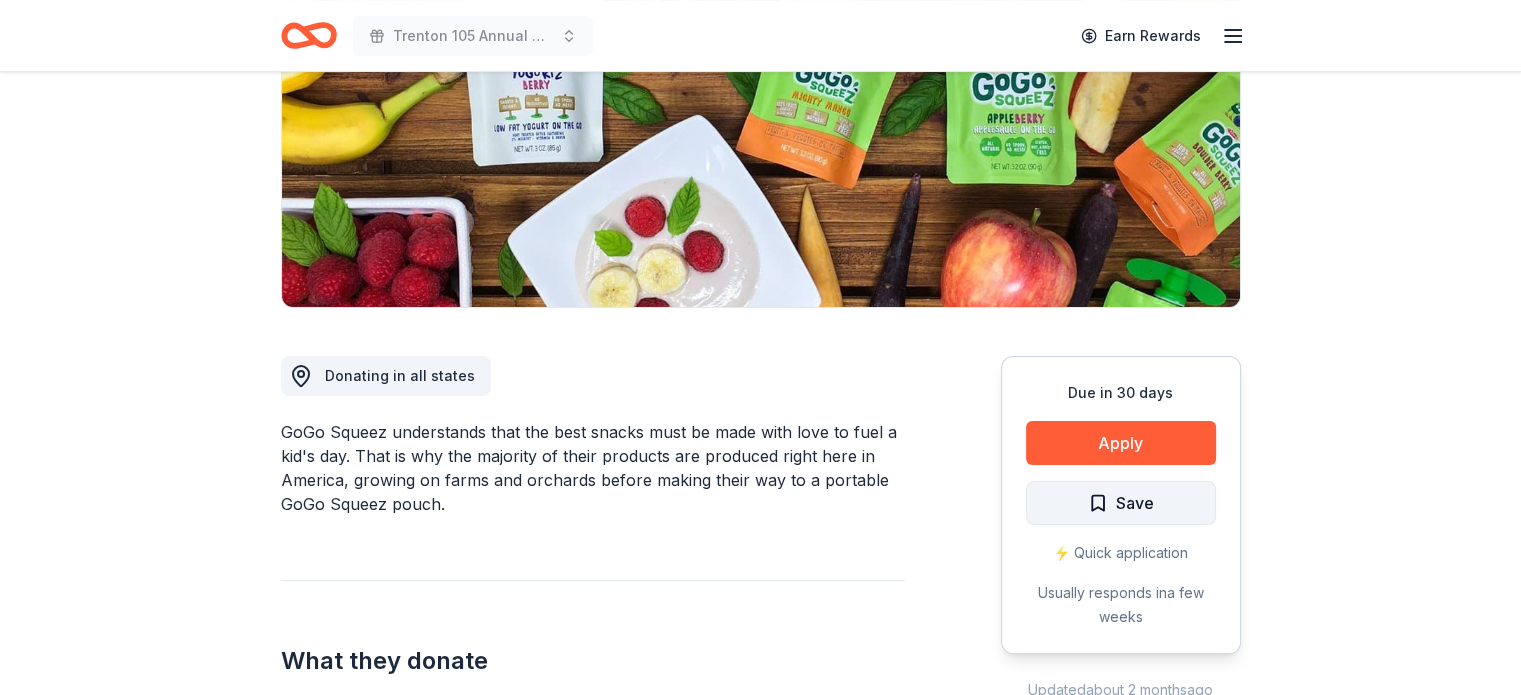 click on "Save" at bounding box center [1135, 503] 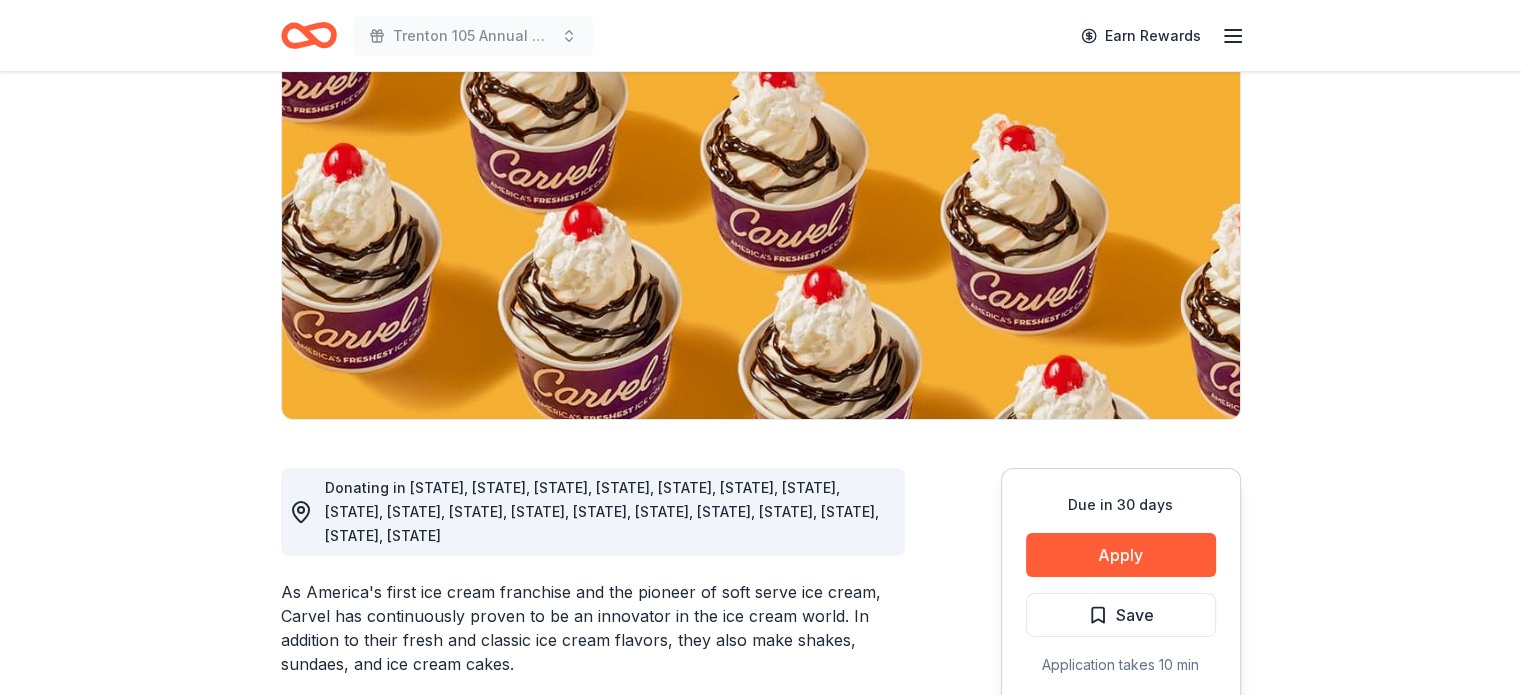 scroll, scrollTop: 400, scrollLeft: 0, axis: vertical 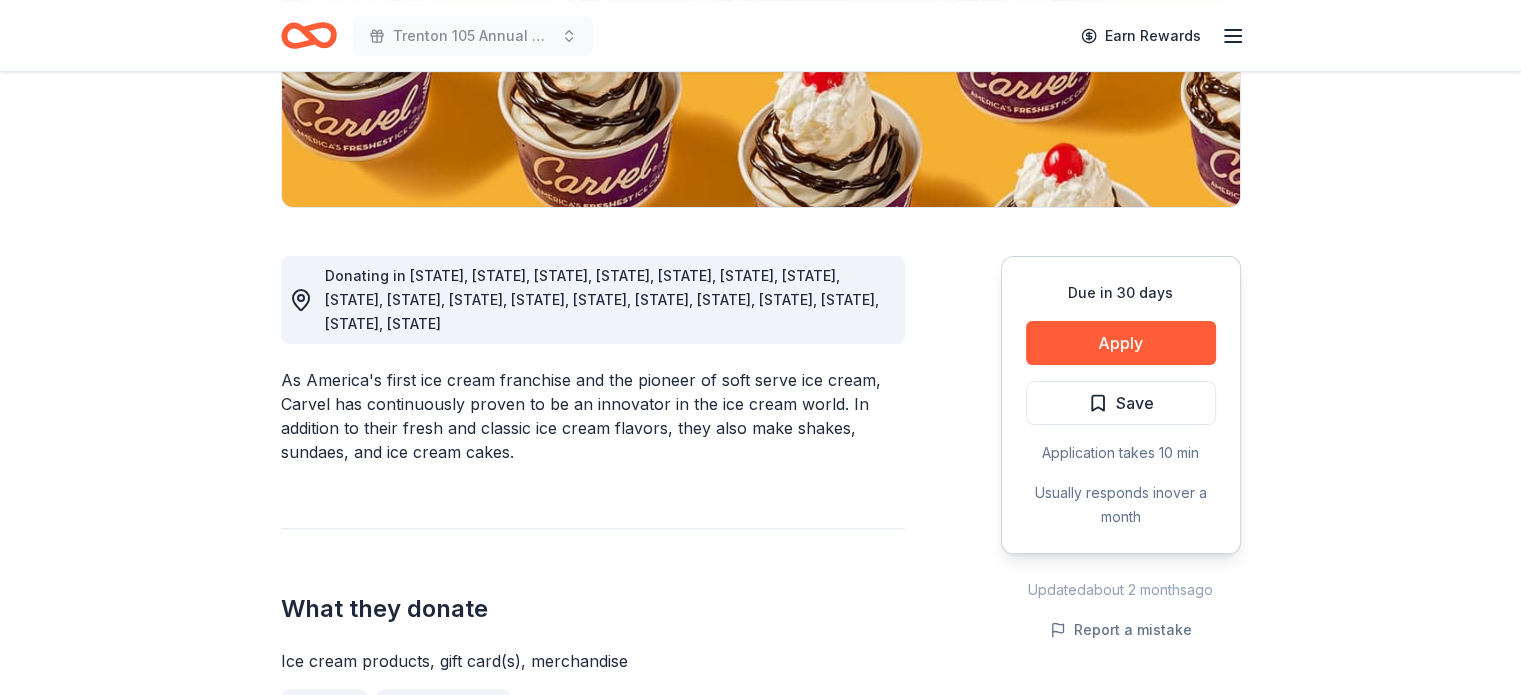 click on "Save" at bounding box center [1121, 403] 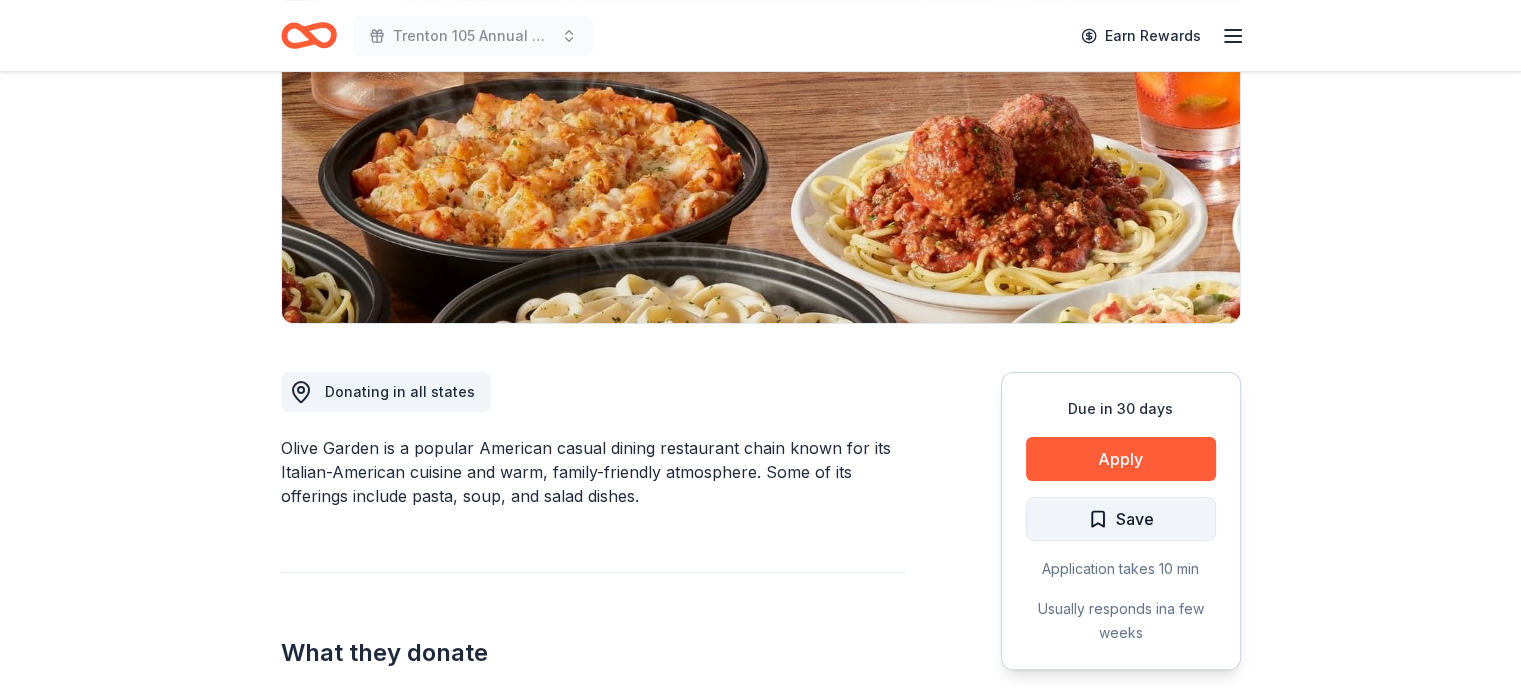 scroll, scrollTop: 300, scrollLeft: 0, axis: vertical 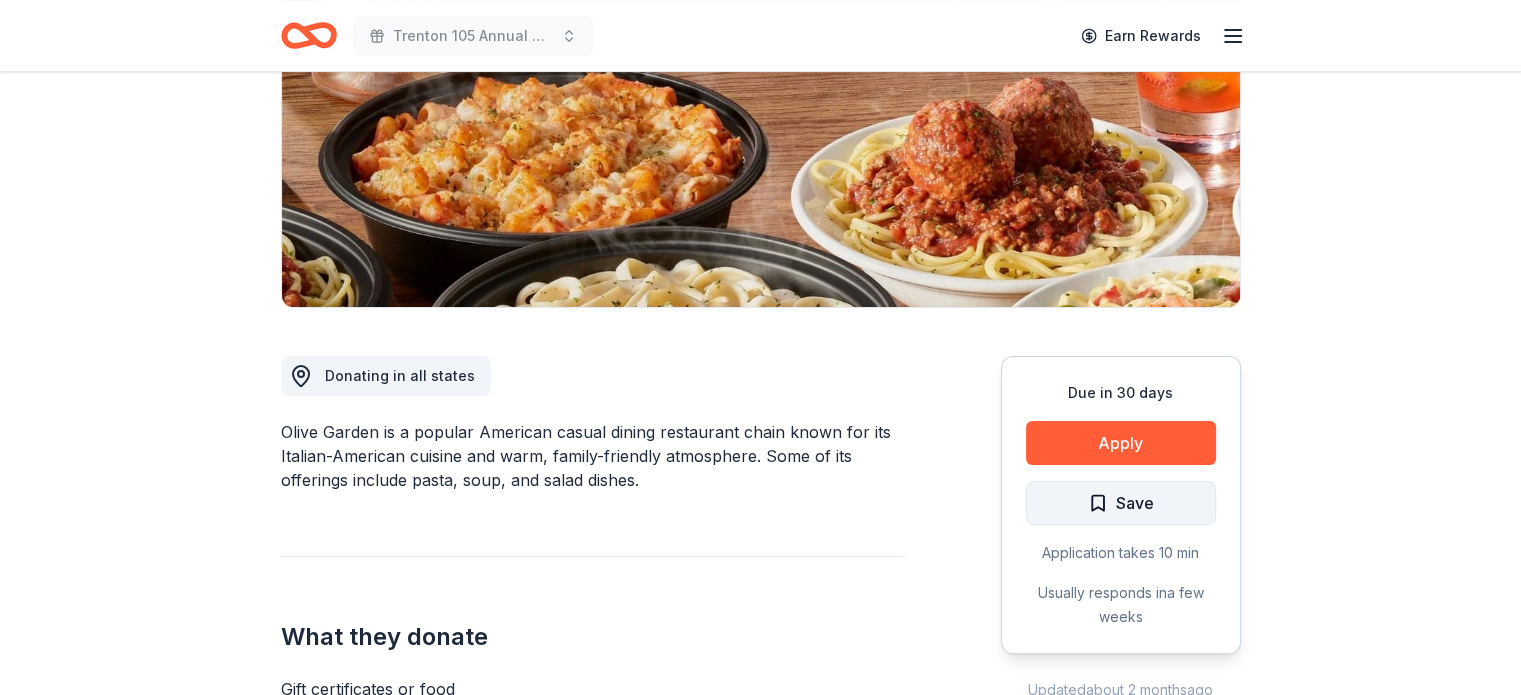 click on "Save" at bounding box center (1135, 503) 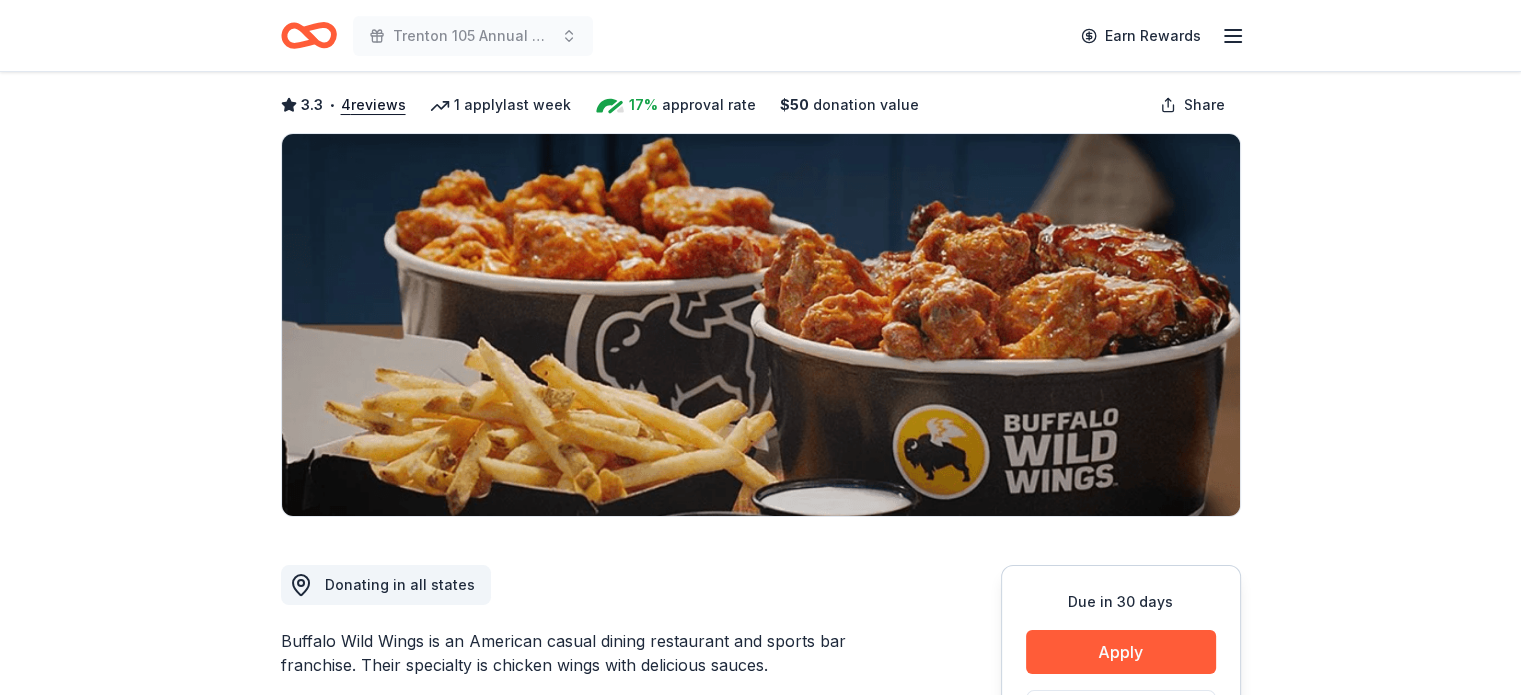 scroll, scrollTop: 200, scrollLeft: 0, axis: vertical 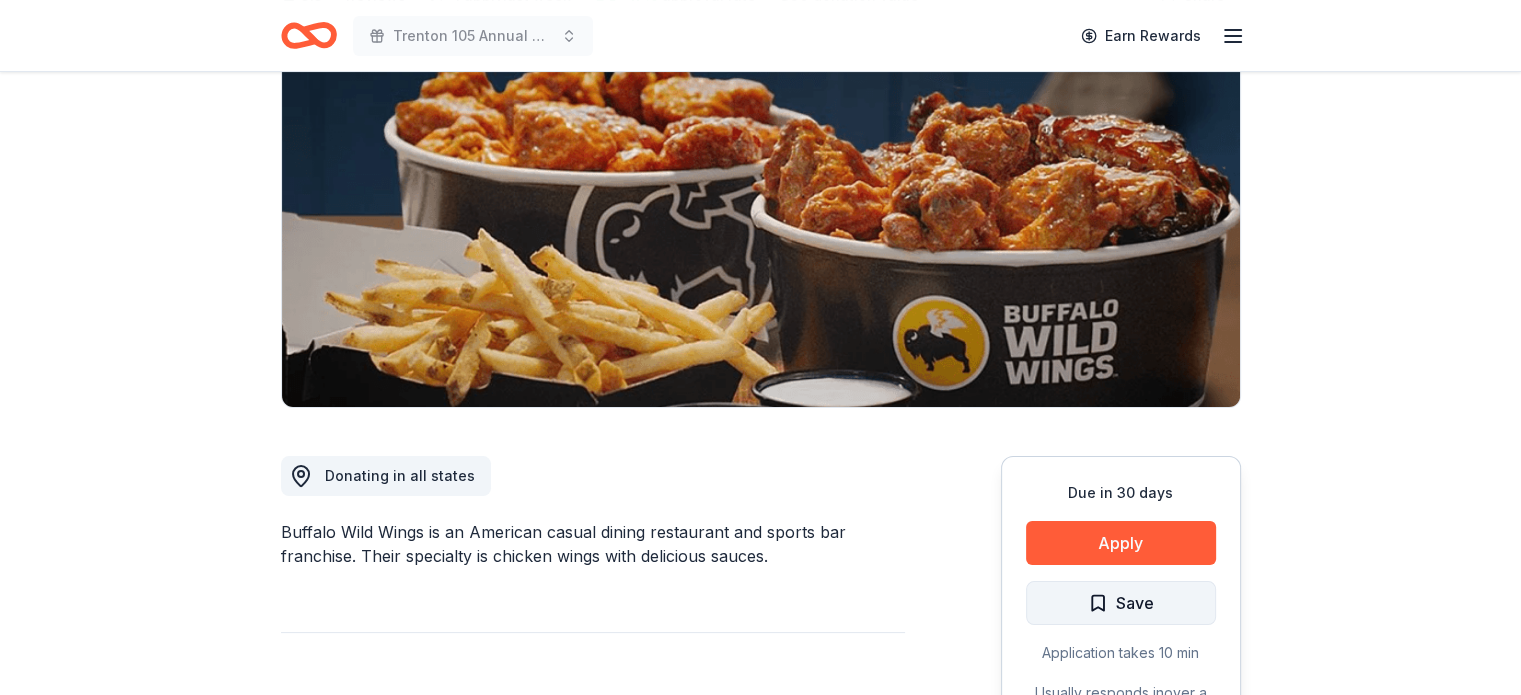 click on "Save" at bounding box center (1121, 603) 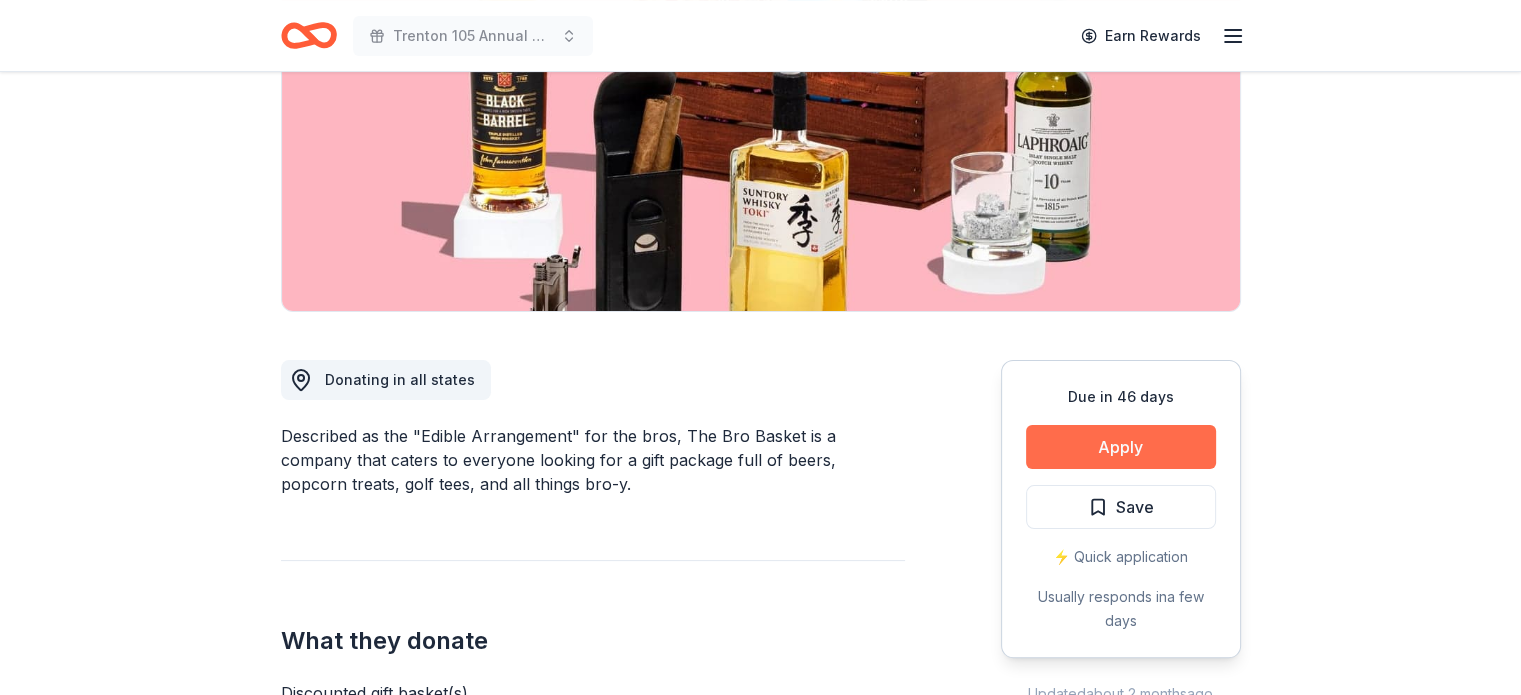 scroll, scrollTop: 300, scrollLeft: 0, axis: vertical 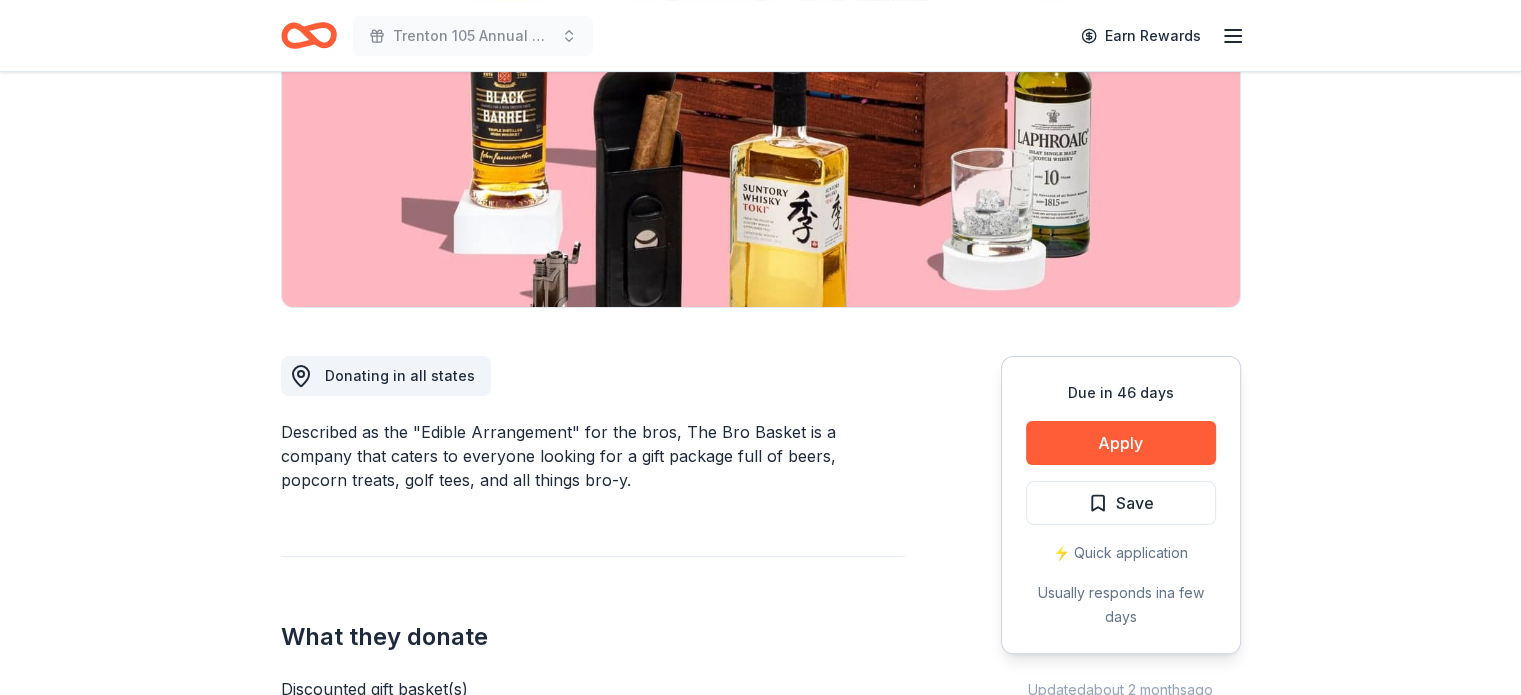 click on "Save" at bounding box center (1121, 503) 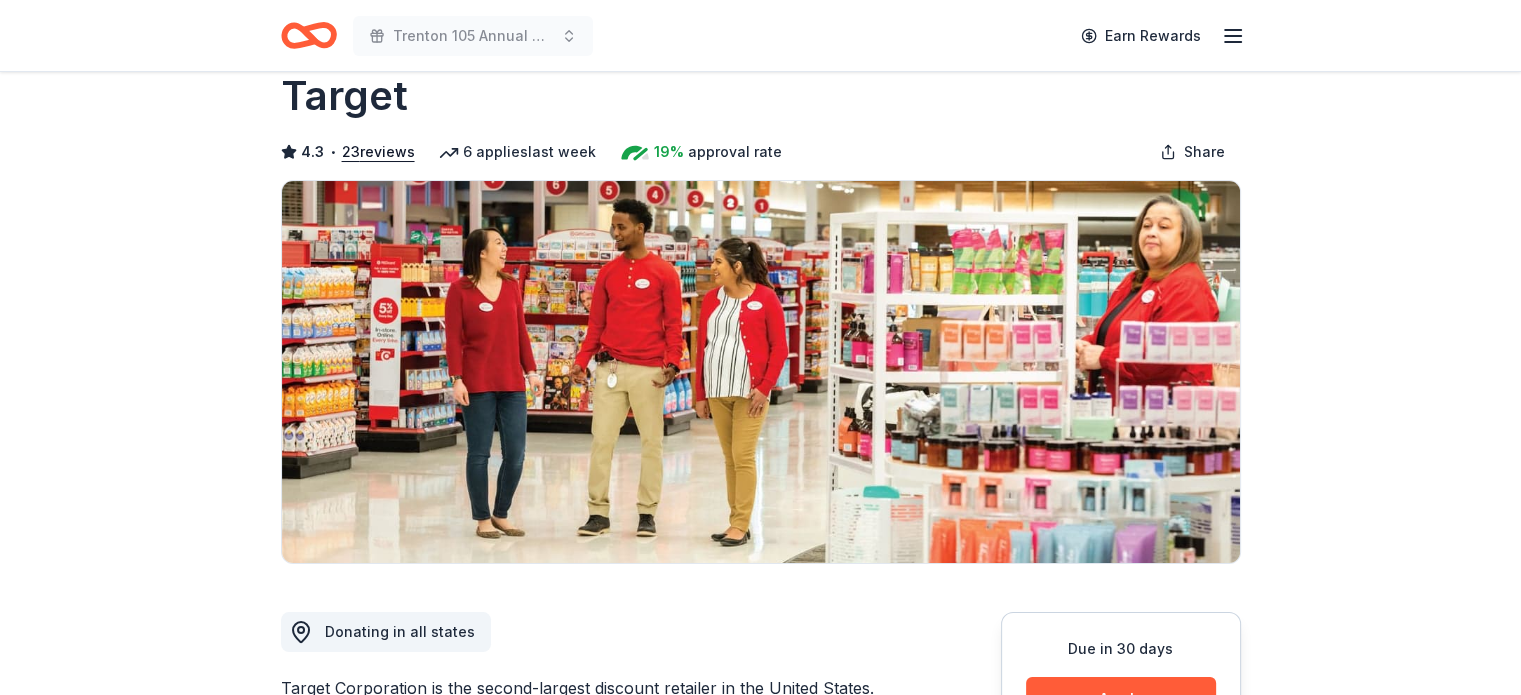 scroll, scrollTop: 400, scrollLeft: 0, axis: vertical 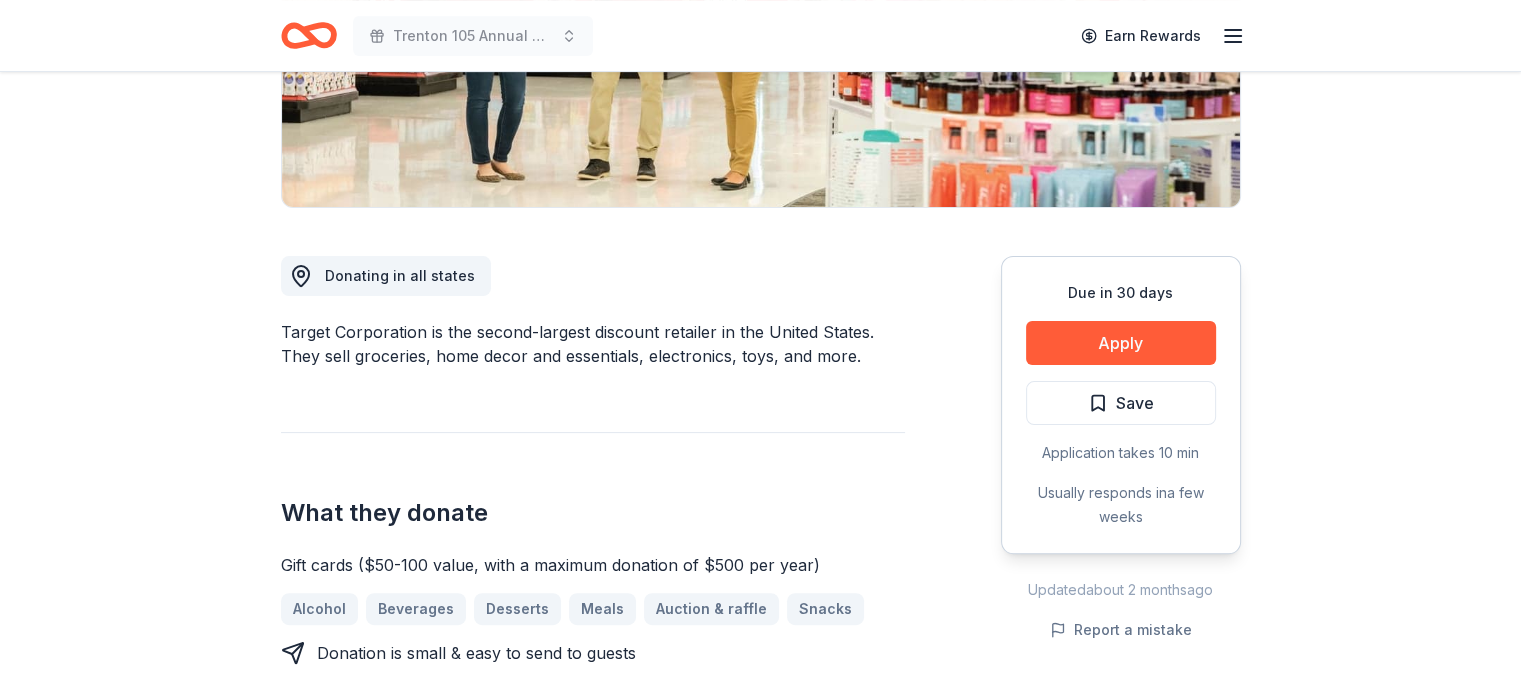 click on "Save" at bounding box center (1121, 403) 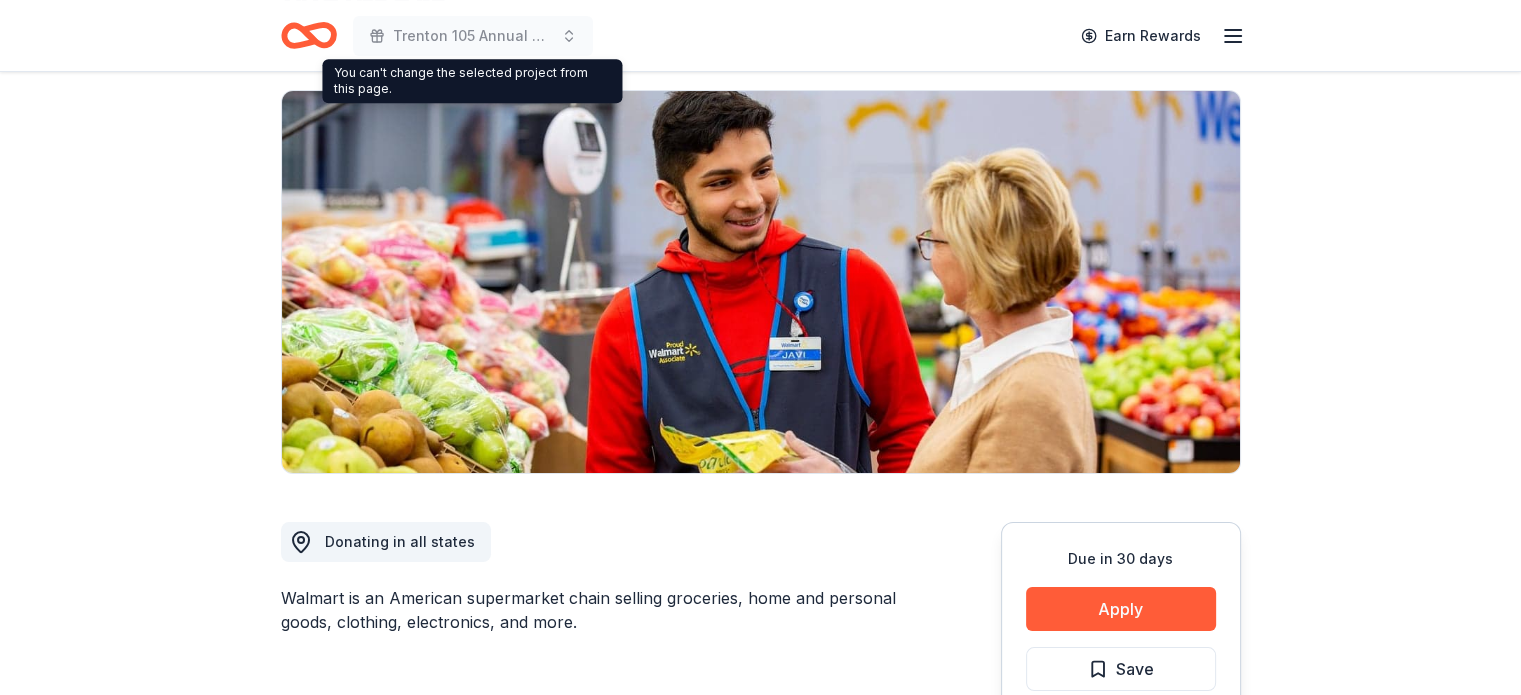 scroll, scrollTop: 300, scrollLeft: 0, axis: vertical 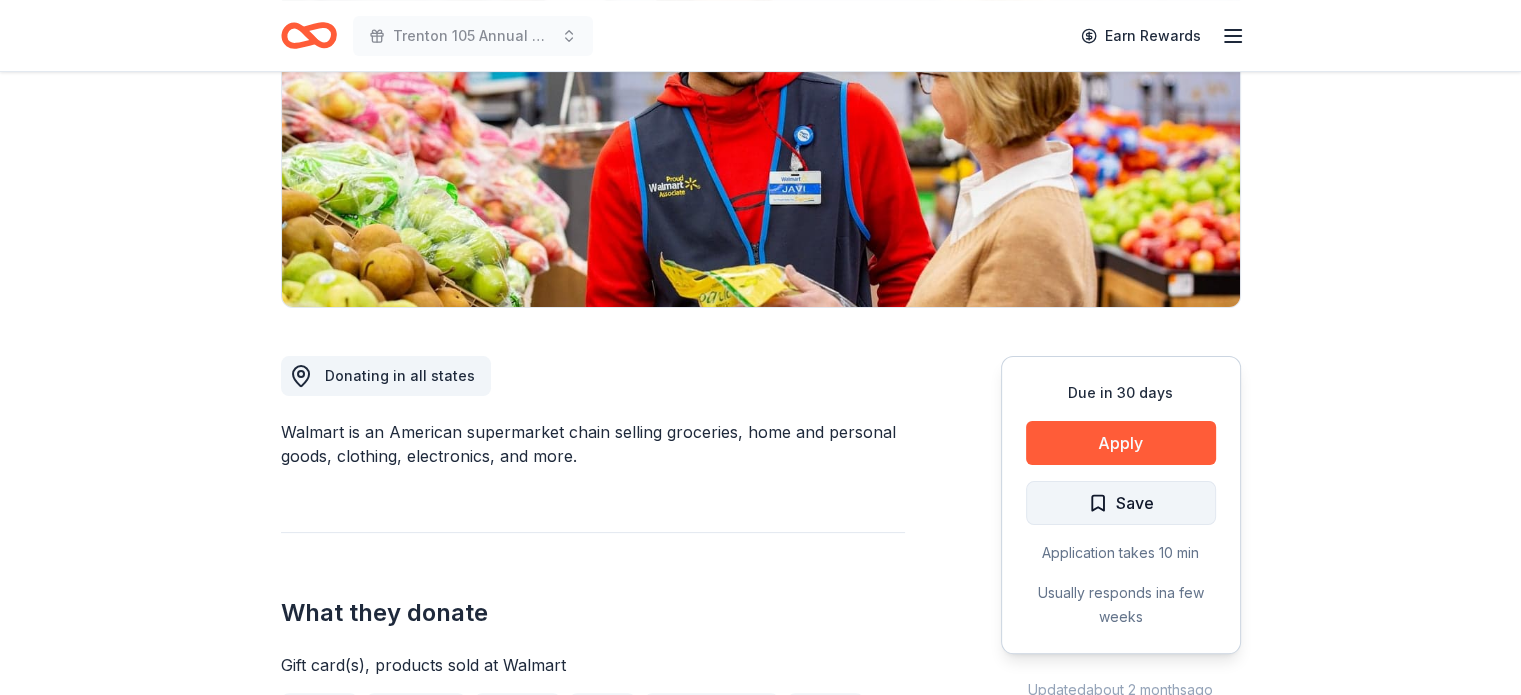 click on "Save" at bounding box center (1135, 503) 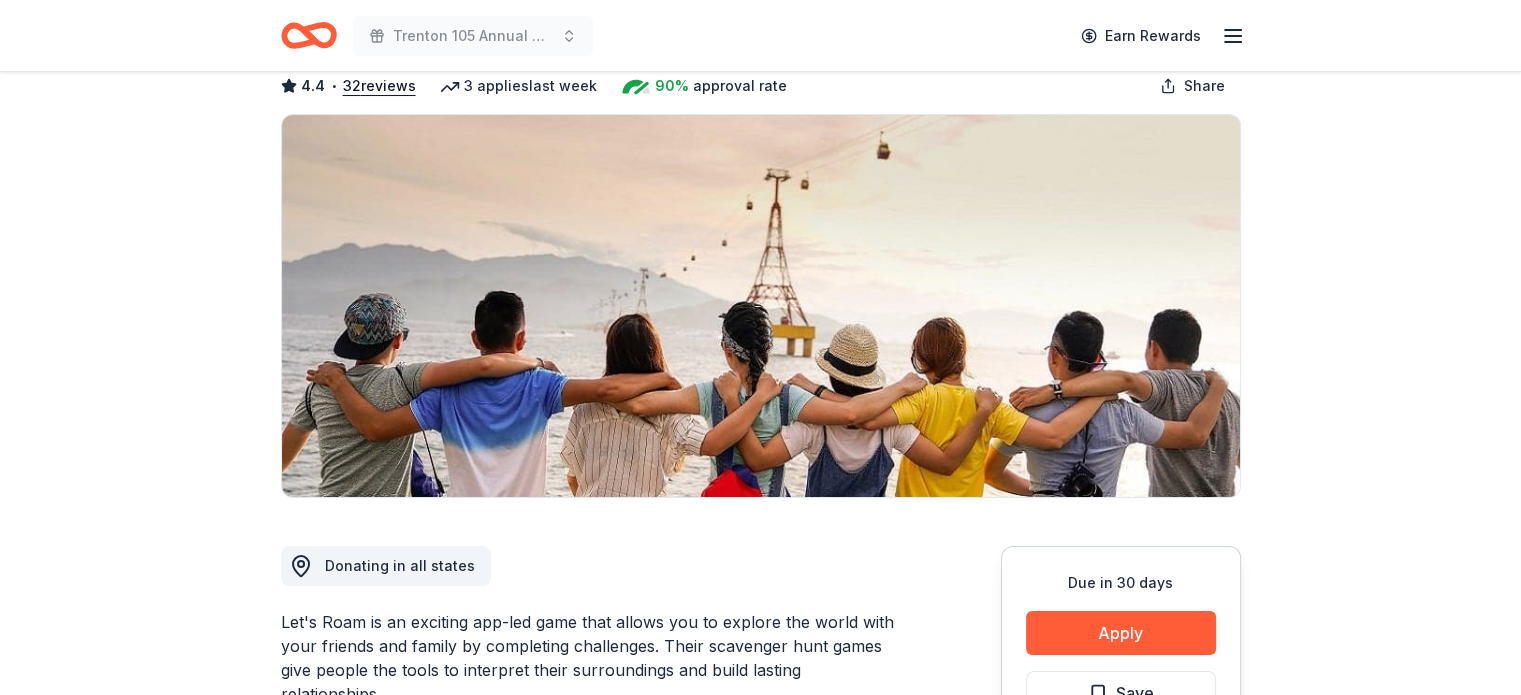 scroll, scrollTop: 300, scrollLeft: 0, axis: vertical 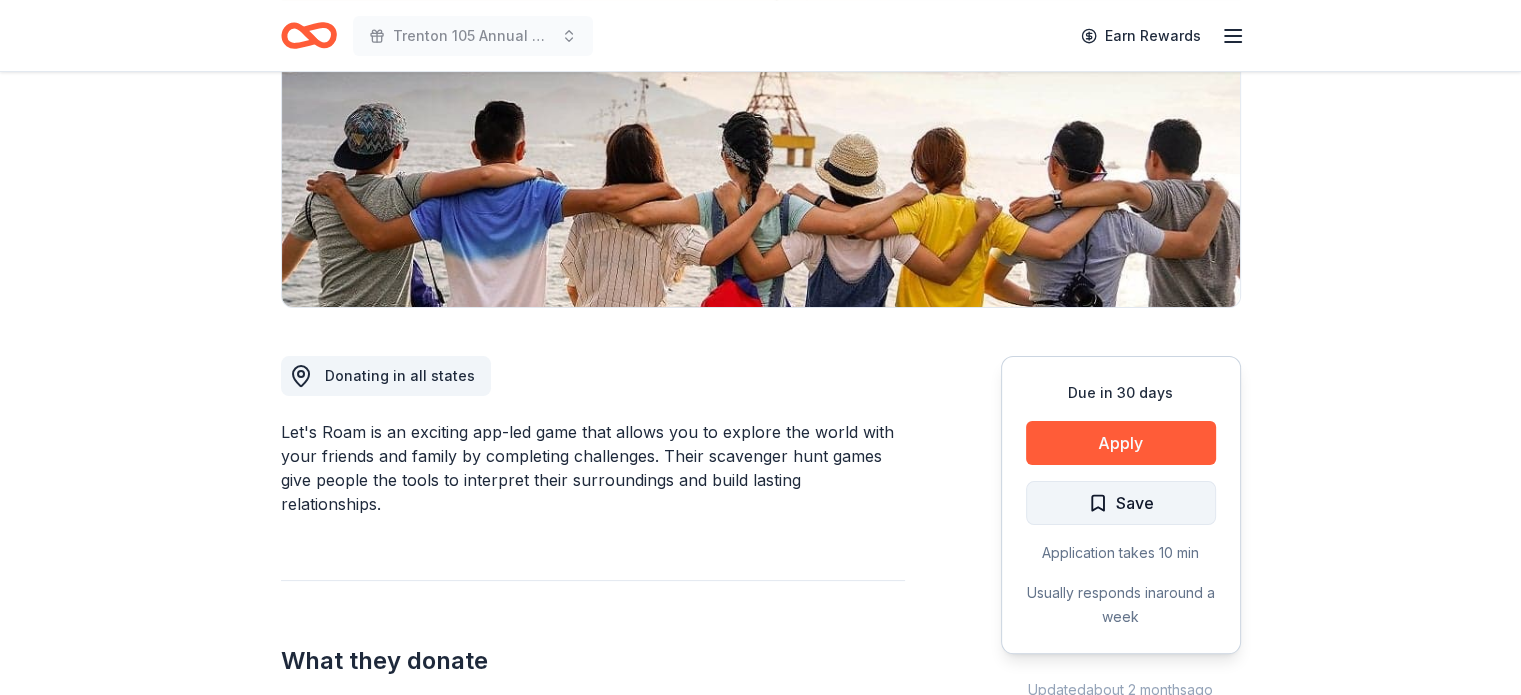 click on "Save" at bounding box center (1135, 503) 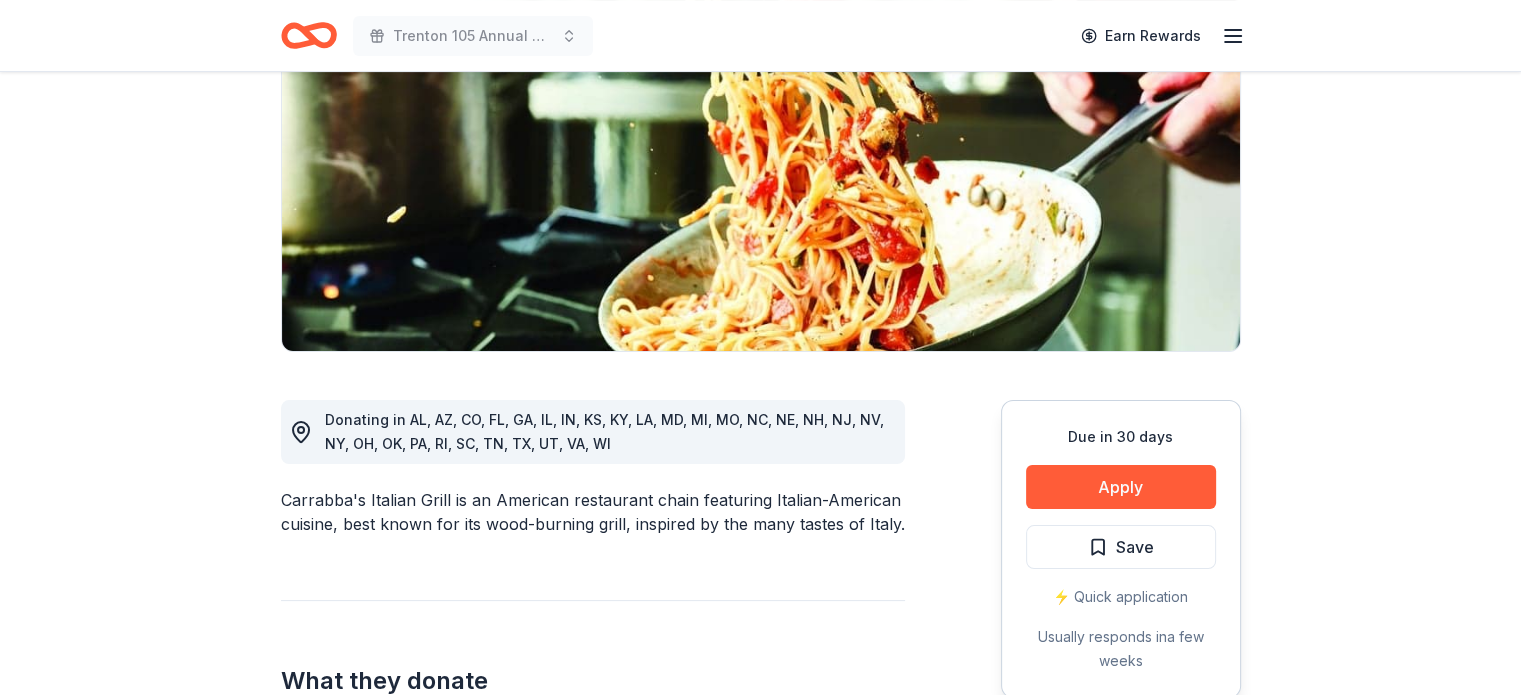 scroll, scrollTop: 300, scrollLeft: 0, axis: vertical 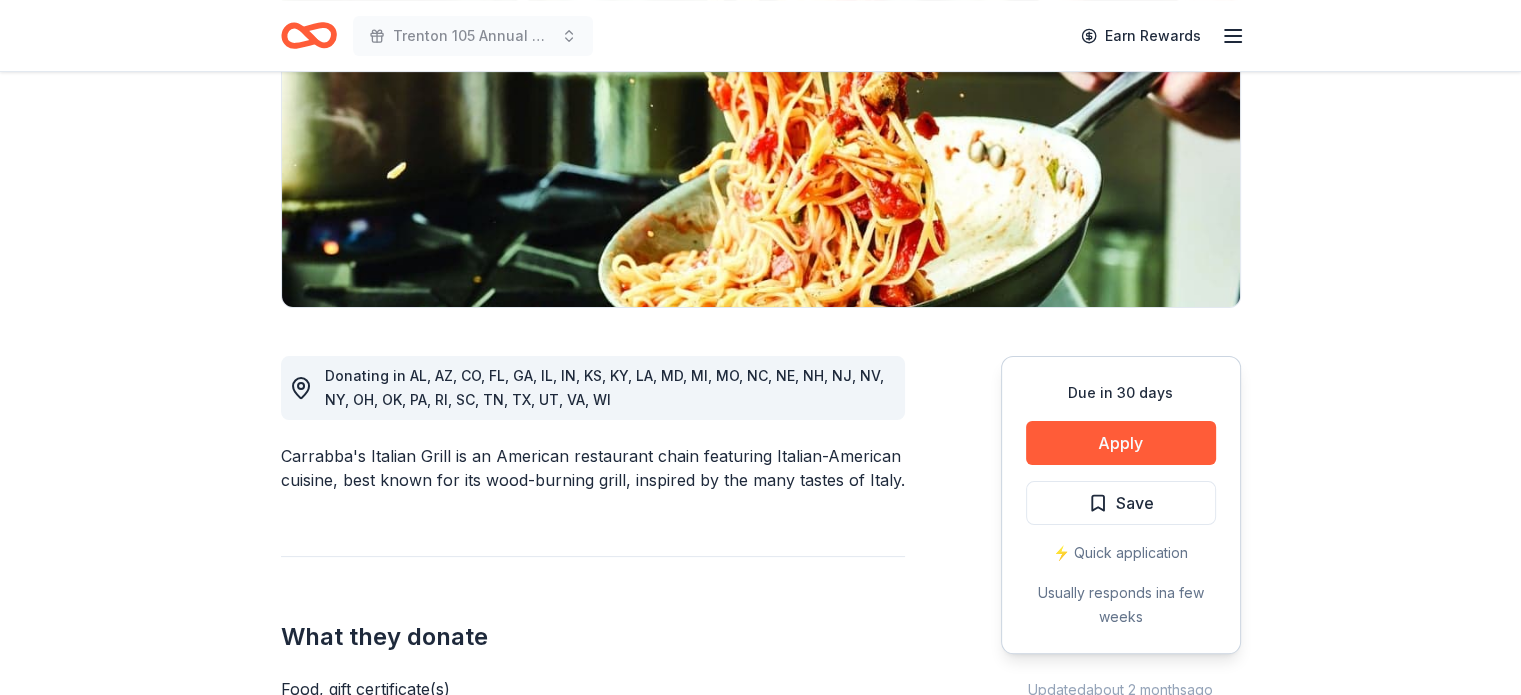 click on "Save" at bounding box center [1121, 503] 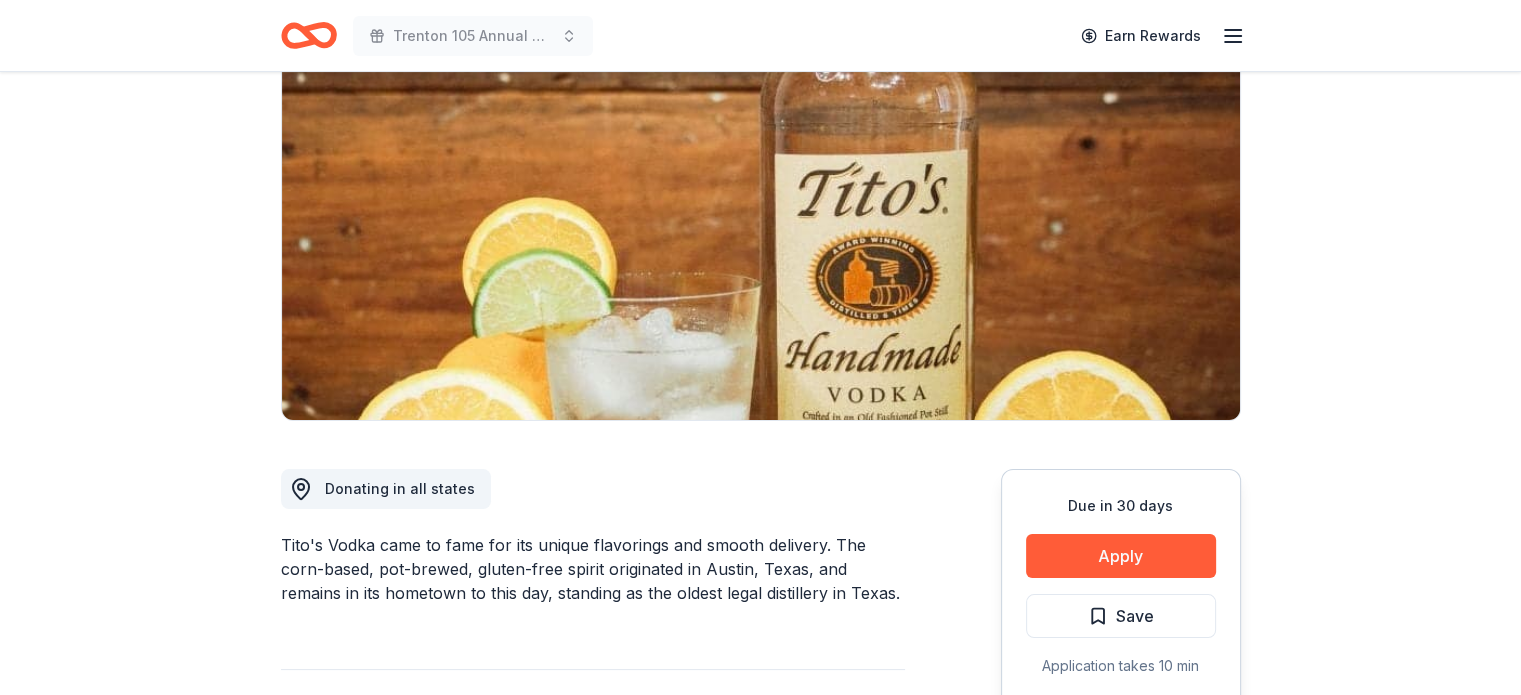 scroll, scrollTop: 200, scrollLeft: 0, axis: vertical 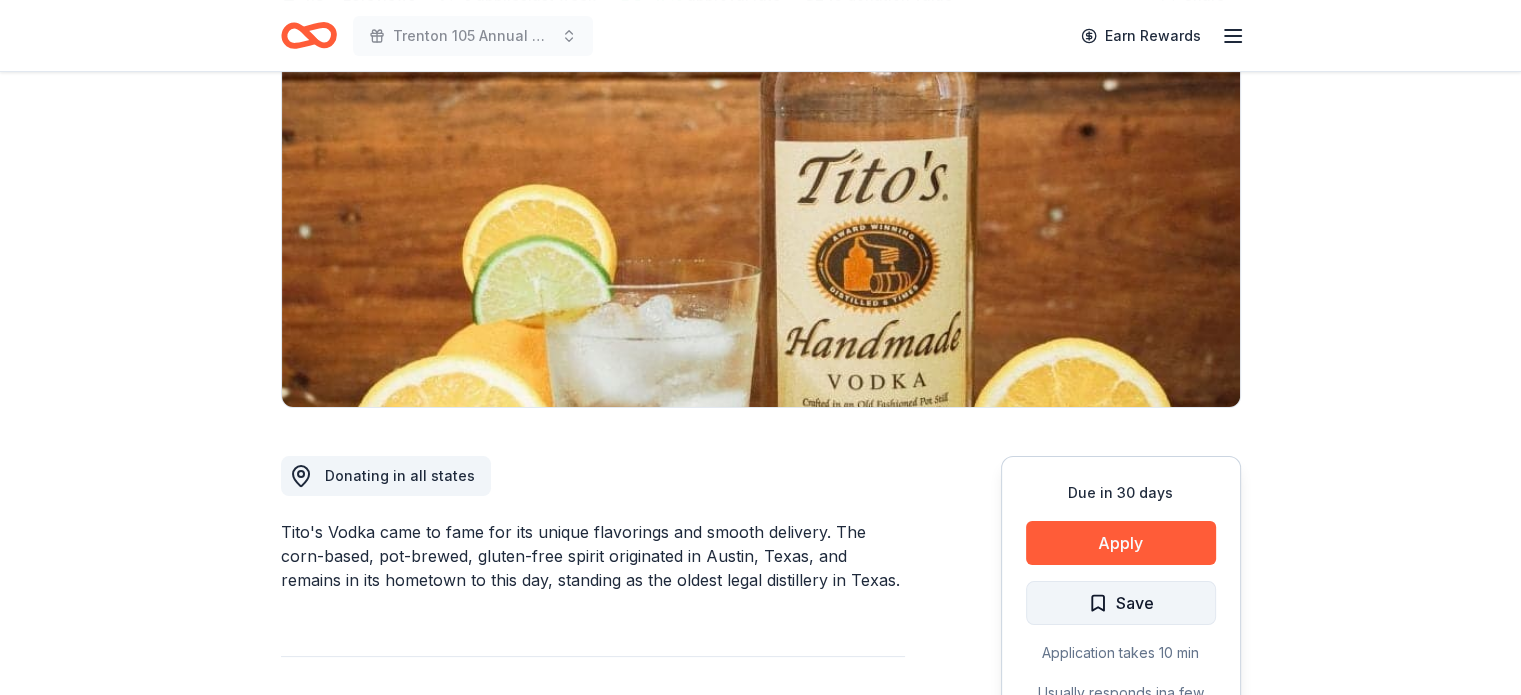 click on "Save" at bounding box center [1121, 603] 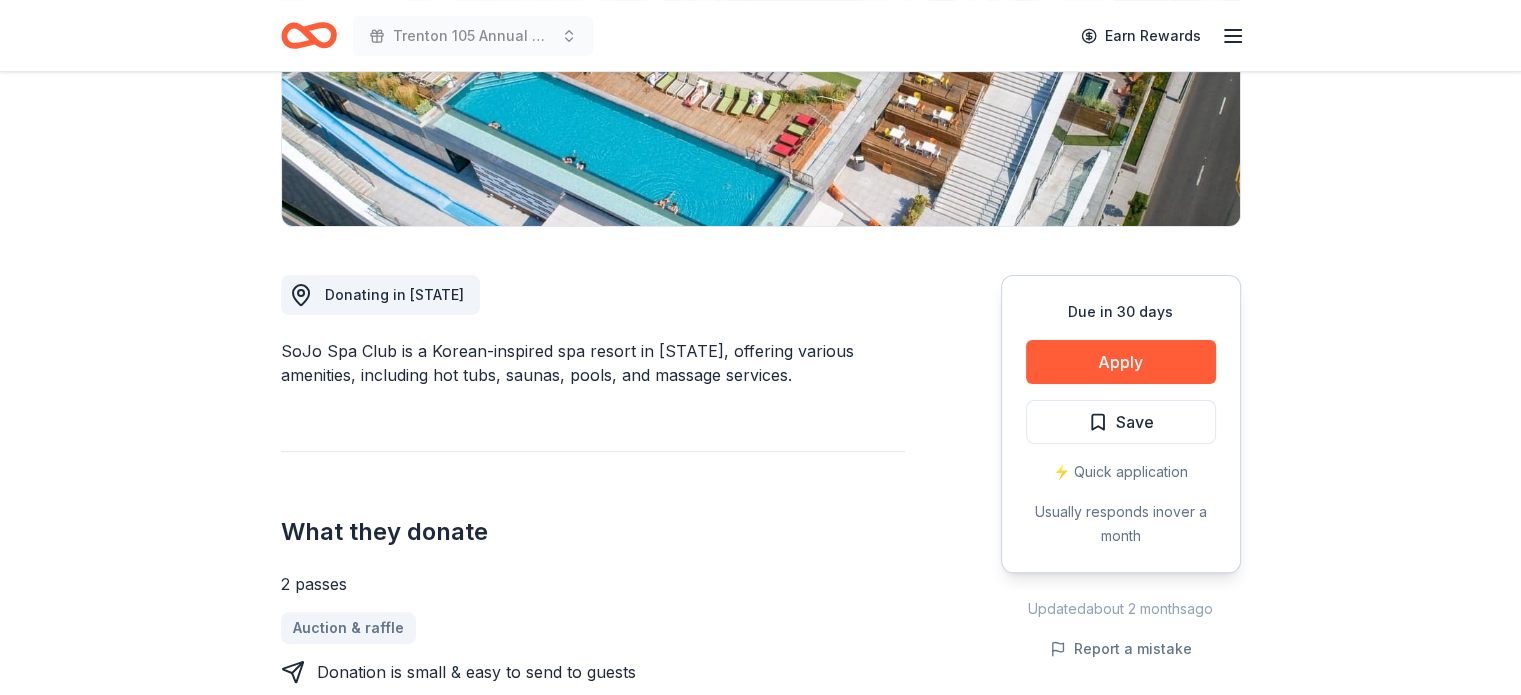 scroll, scrollTop: 400, scrollLeft: 0, axis: vertical 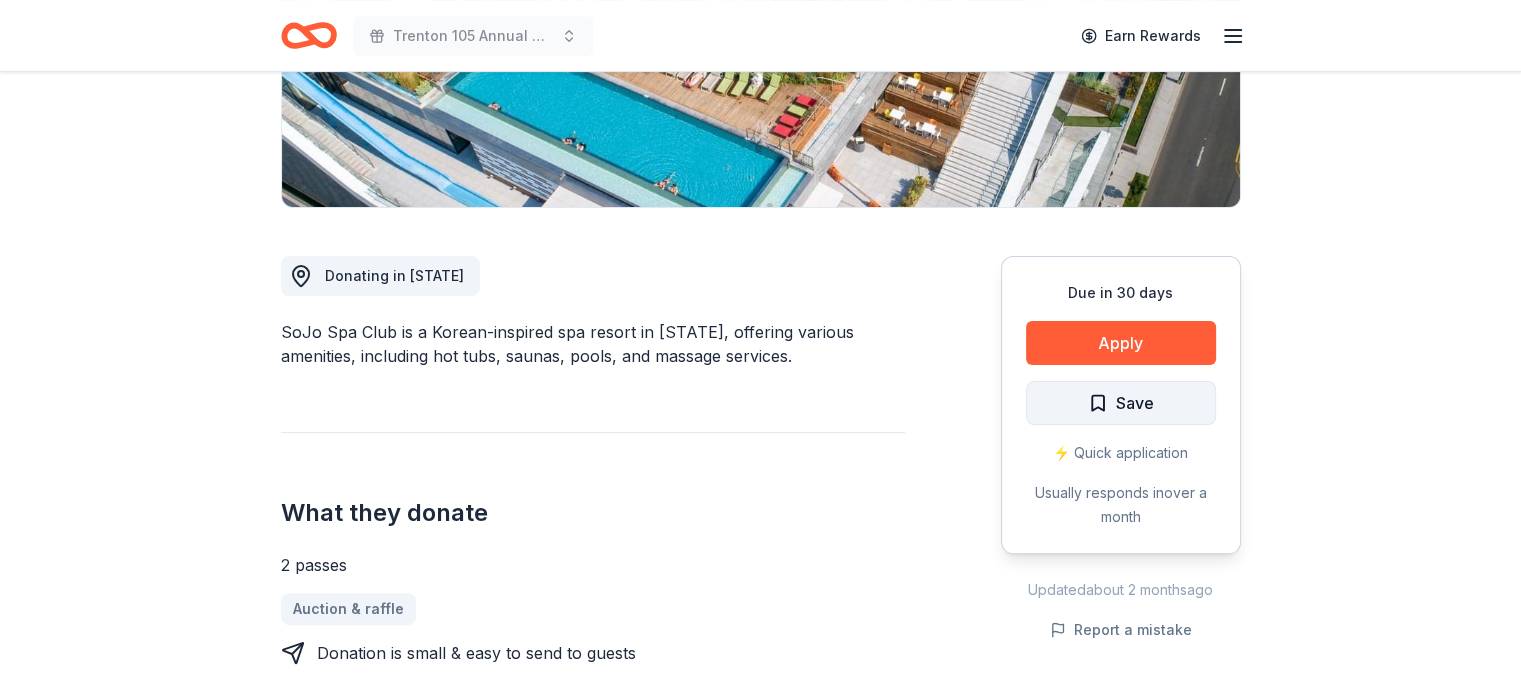 click on "Save" at bounding box center [1121, 403] 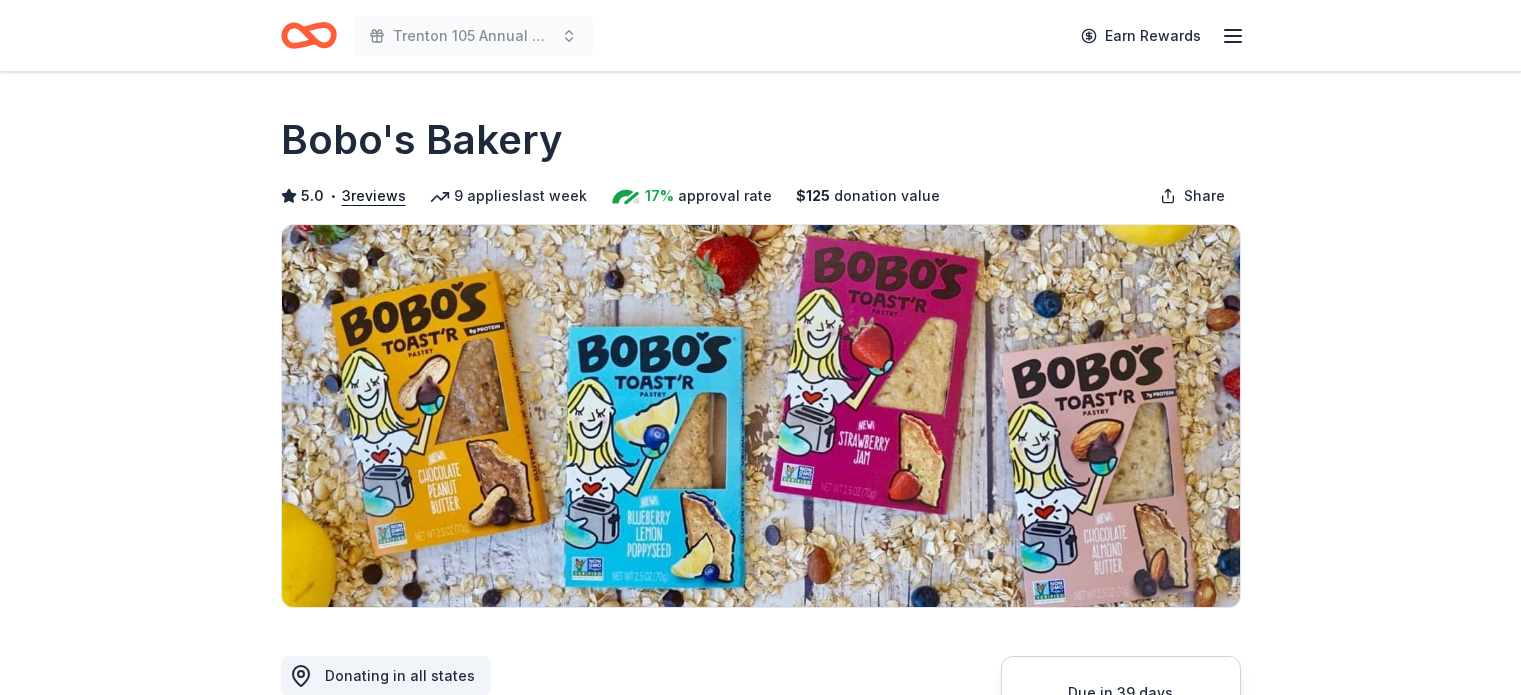 scroll, scrollTop: 200, scrollLeft: 0, axis: vertical 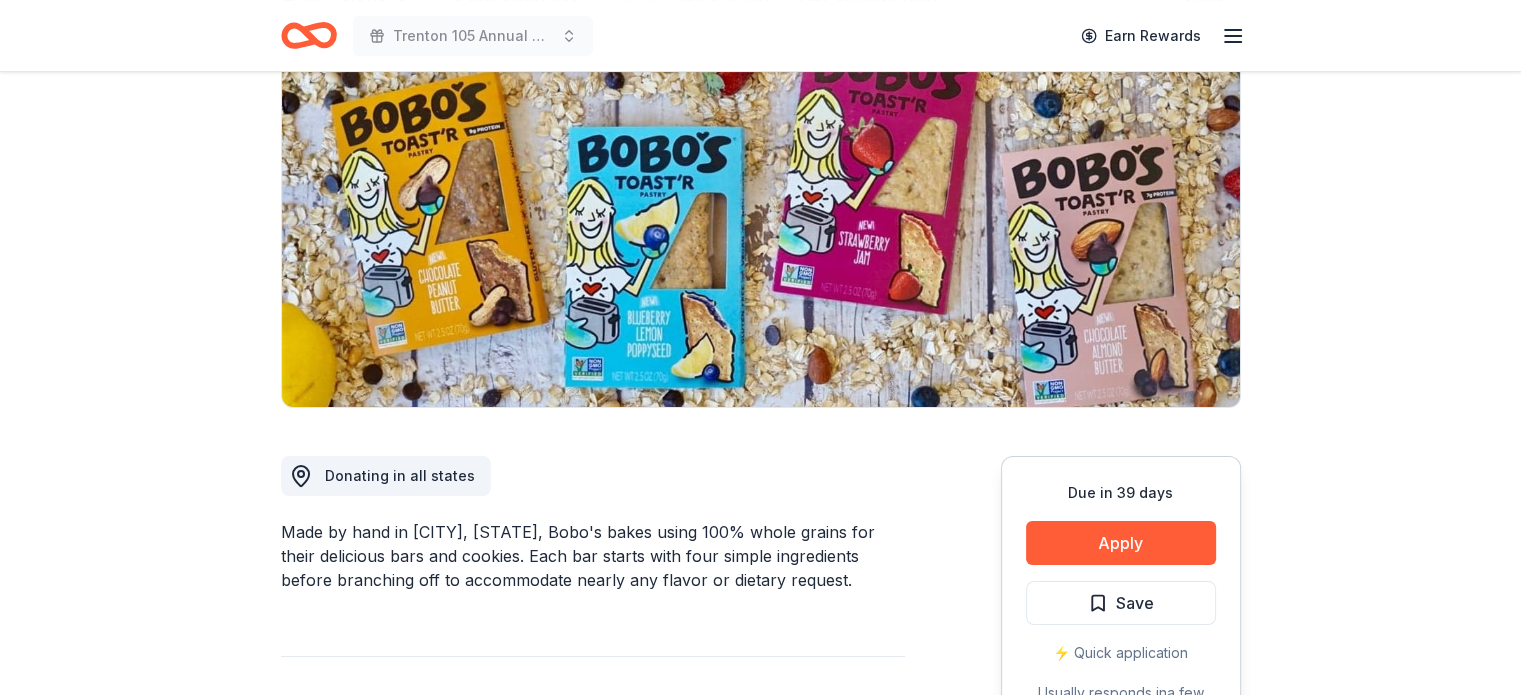 click on "Save" at bounding box center [1121, 603] 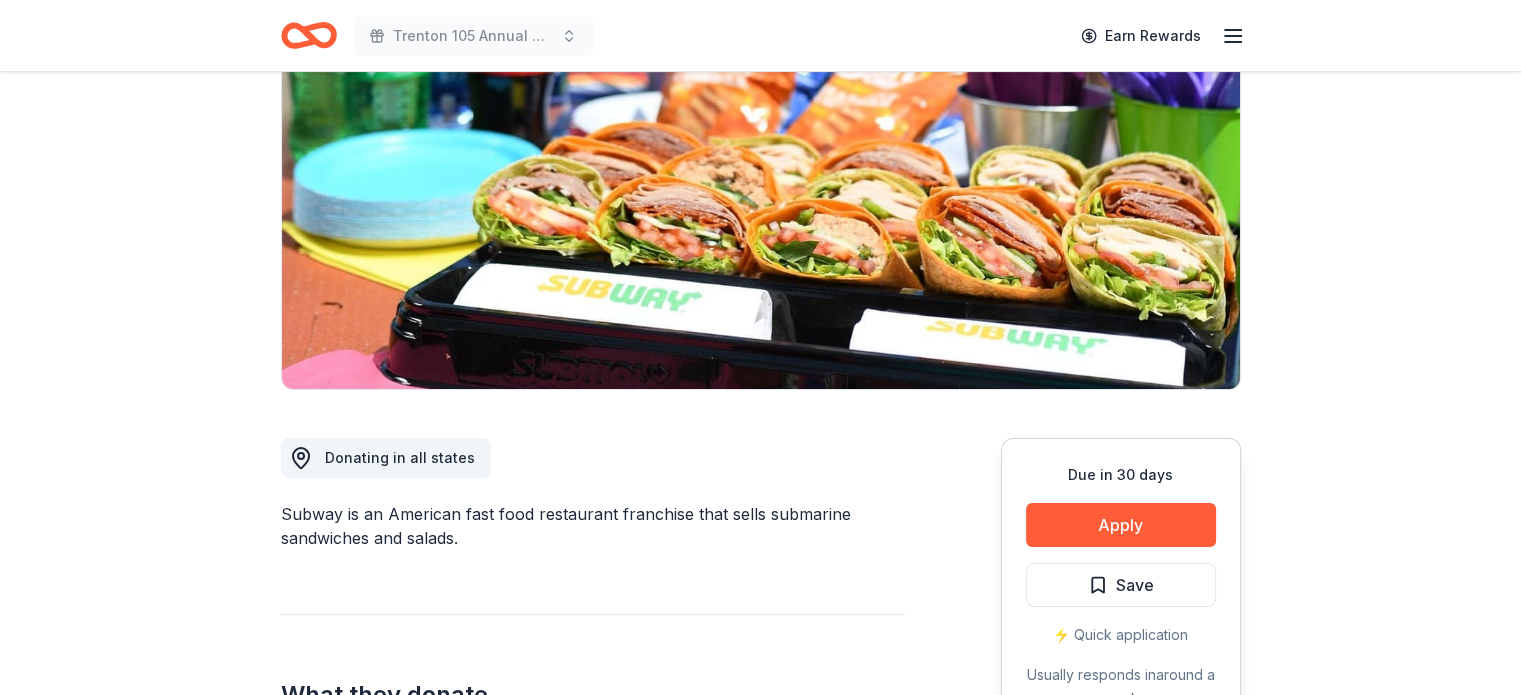 scroll, scrollTop: 300, scrollLeft: 0, axis: vertical 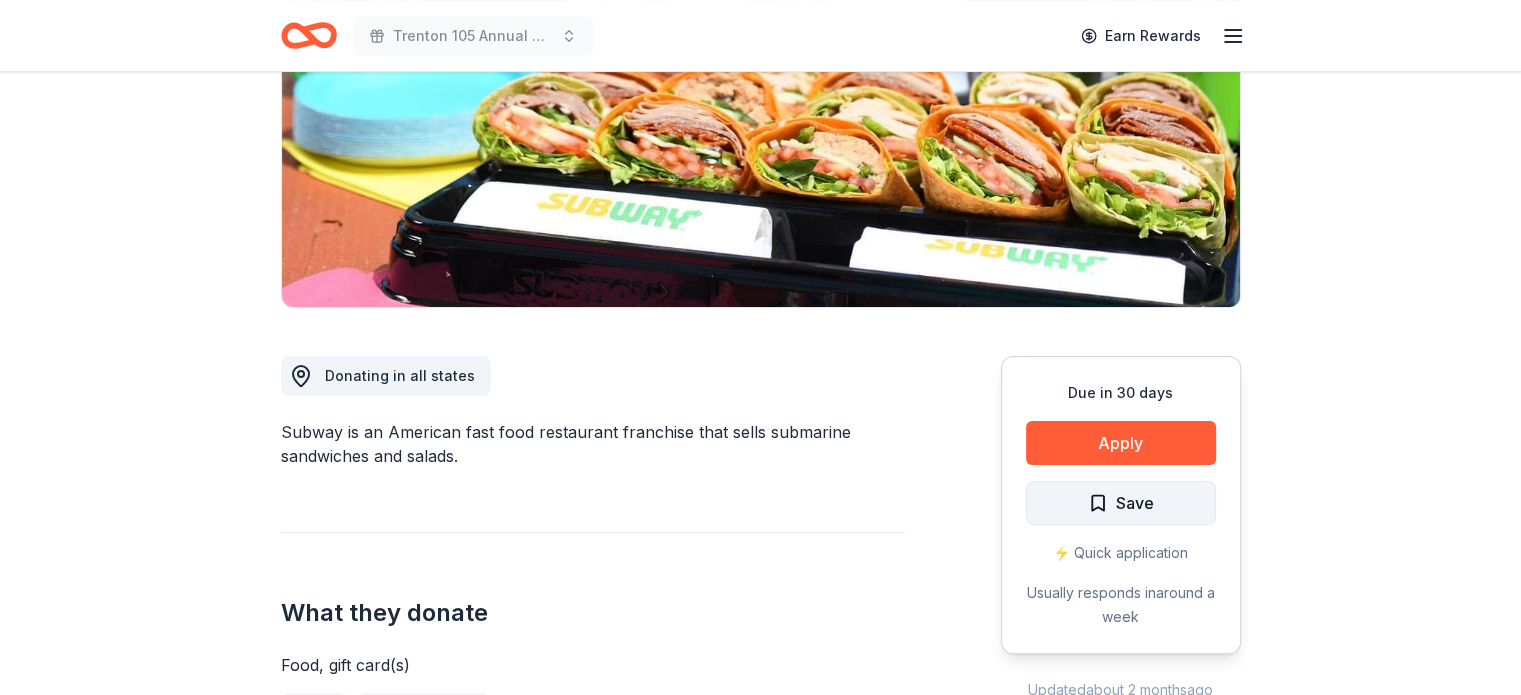 click on "Save" at bounding box center (1121, 503) 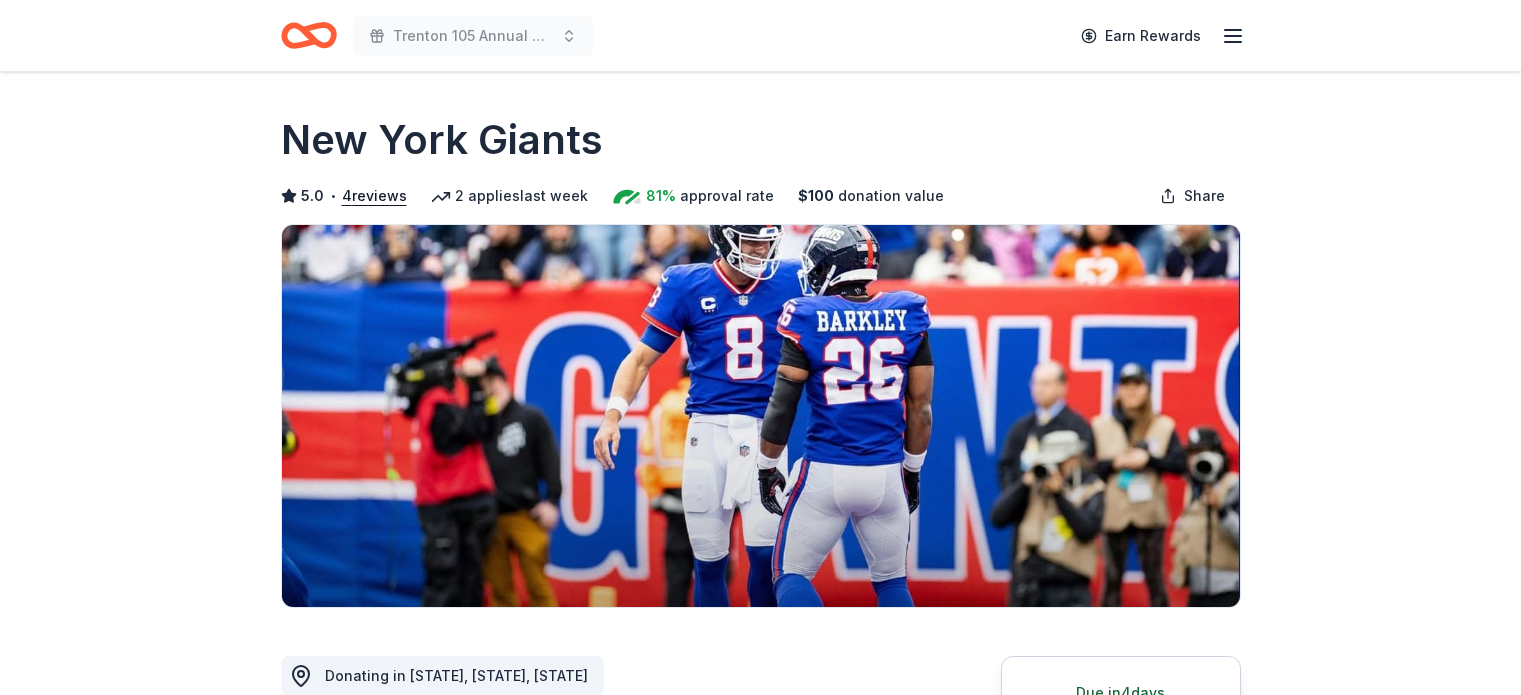 scroll, scrollTop: 200, scrollLeft: 0, axis: vertical 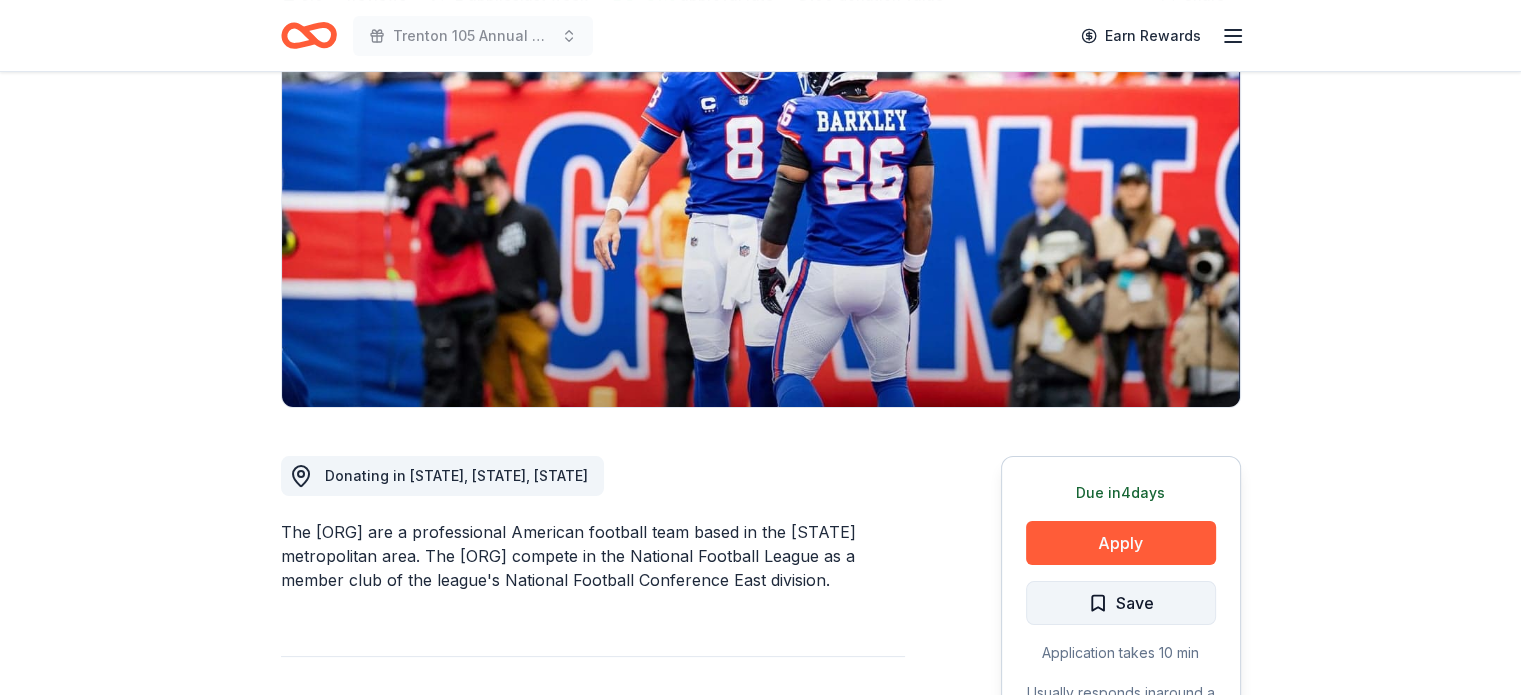 click on "Save" at bounding box center [1135, 603] 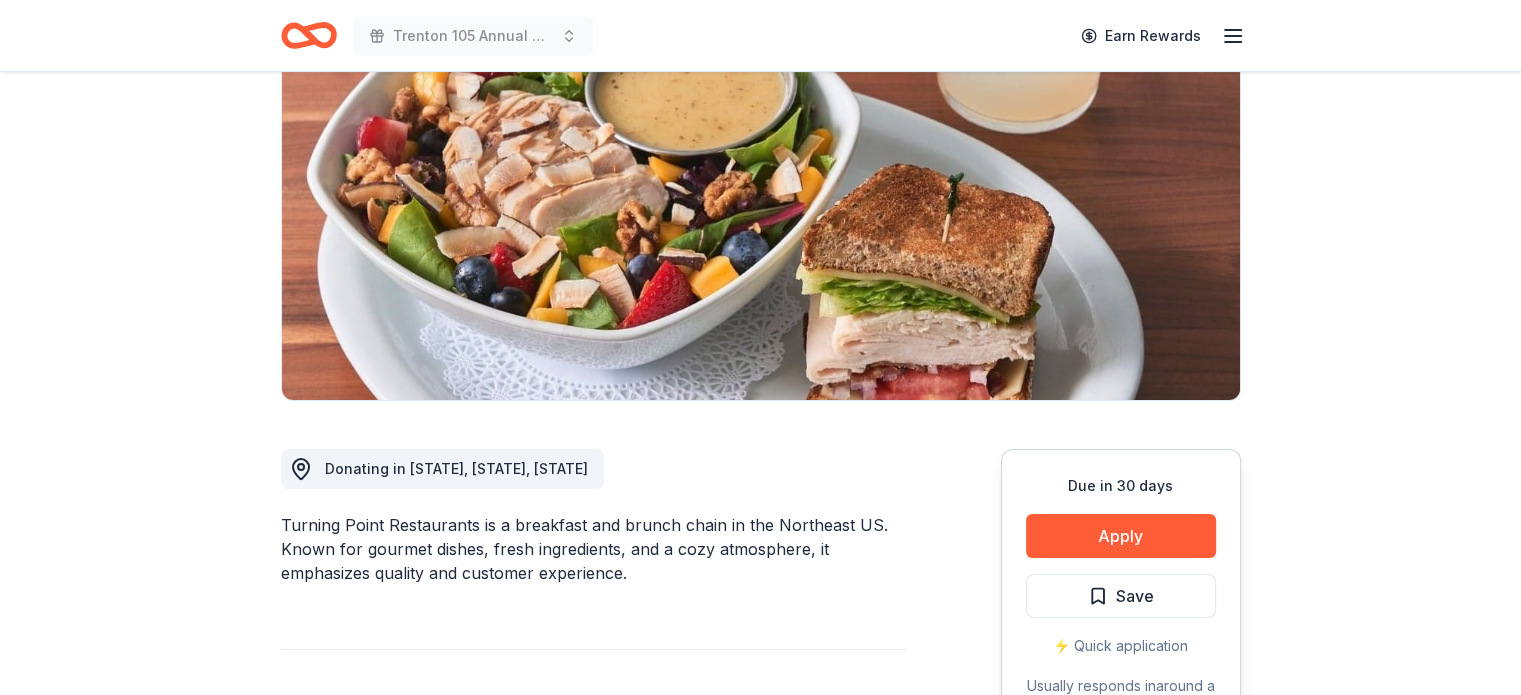 scroll, scrollTop: 300, scrollLeft: 0, axis: vertical 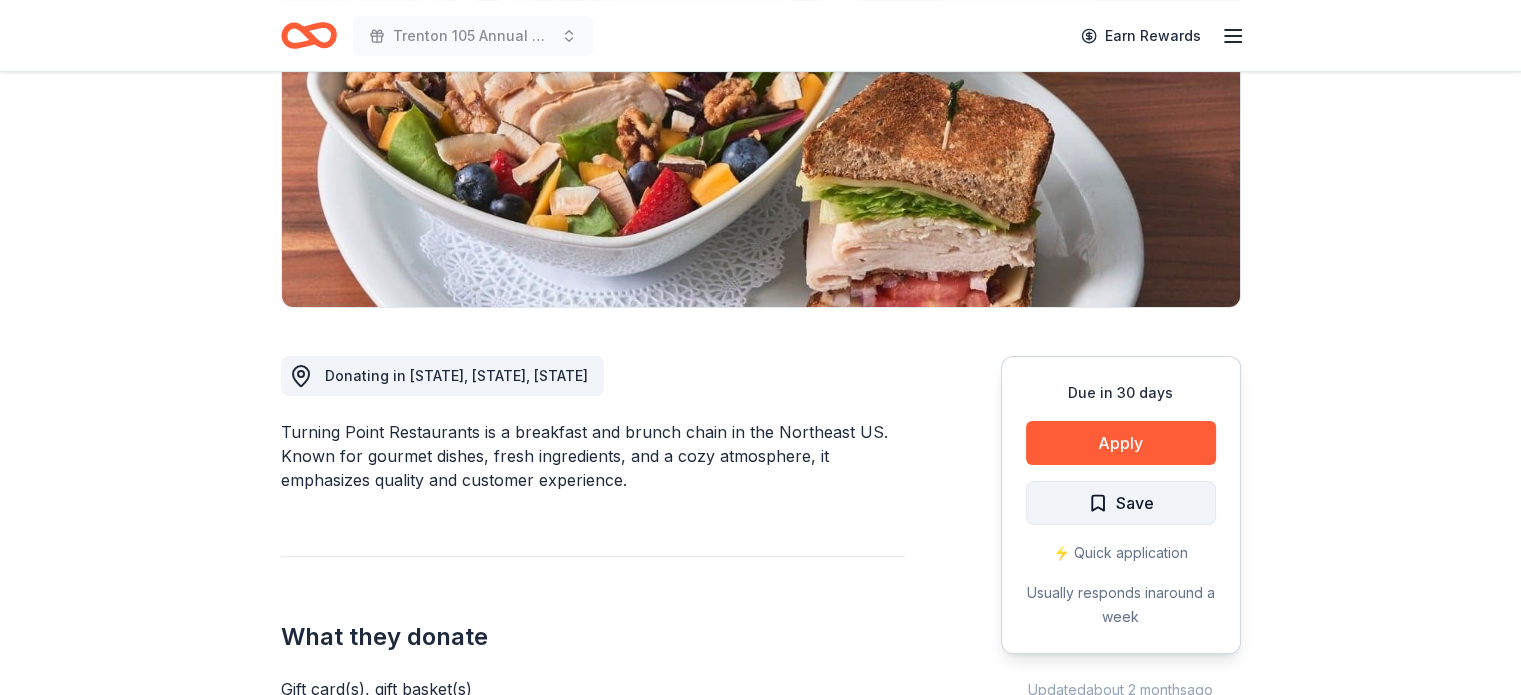 click on "Save" at bounding box center (1135, 503) 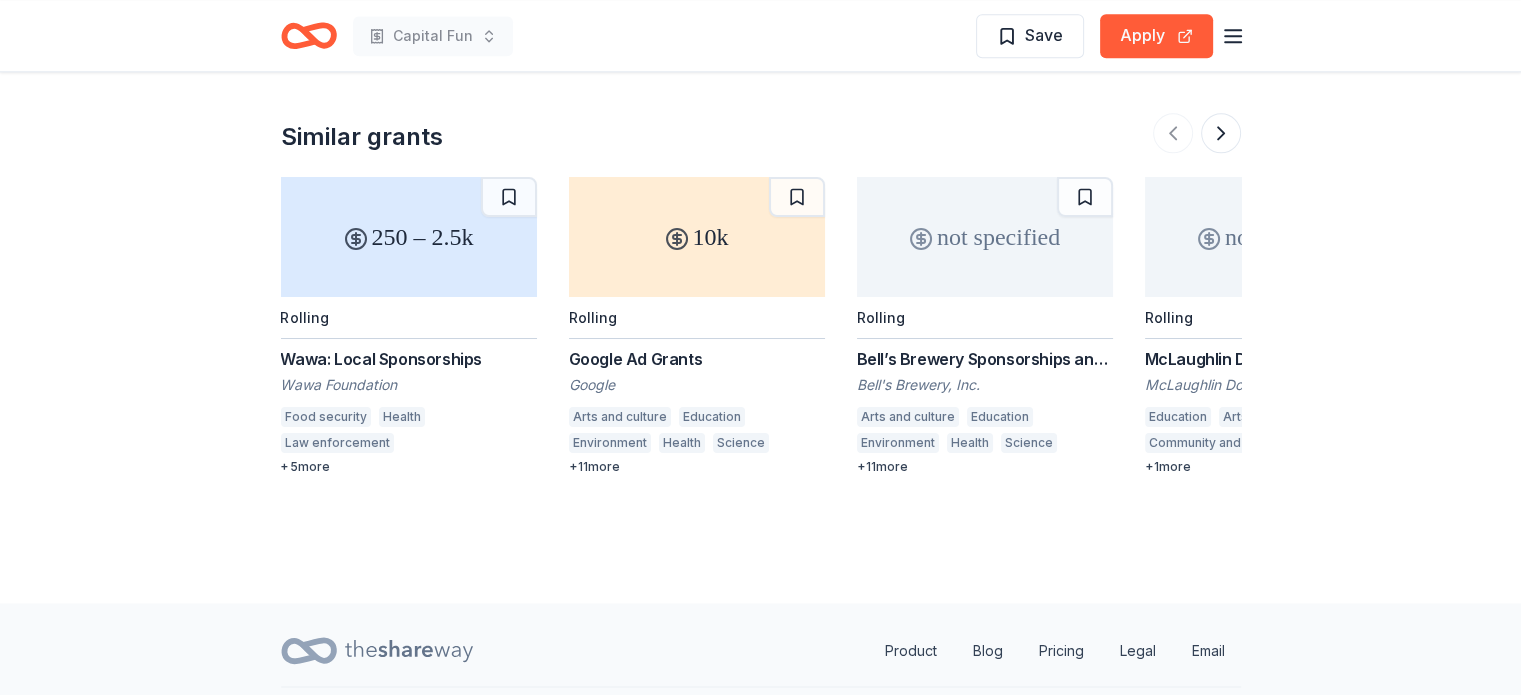 scroll, scrollTop: 2523, scrollLeft: 0, axis: vertical 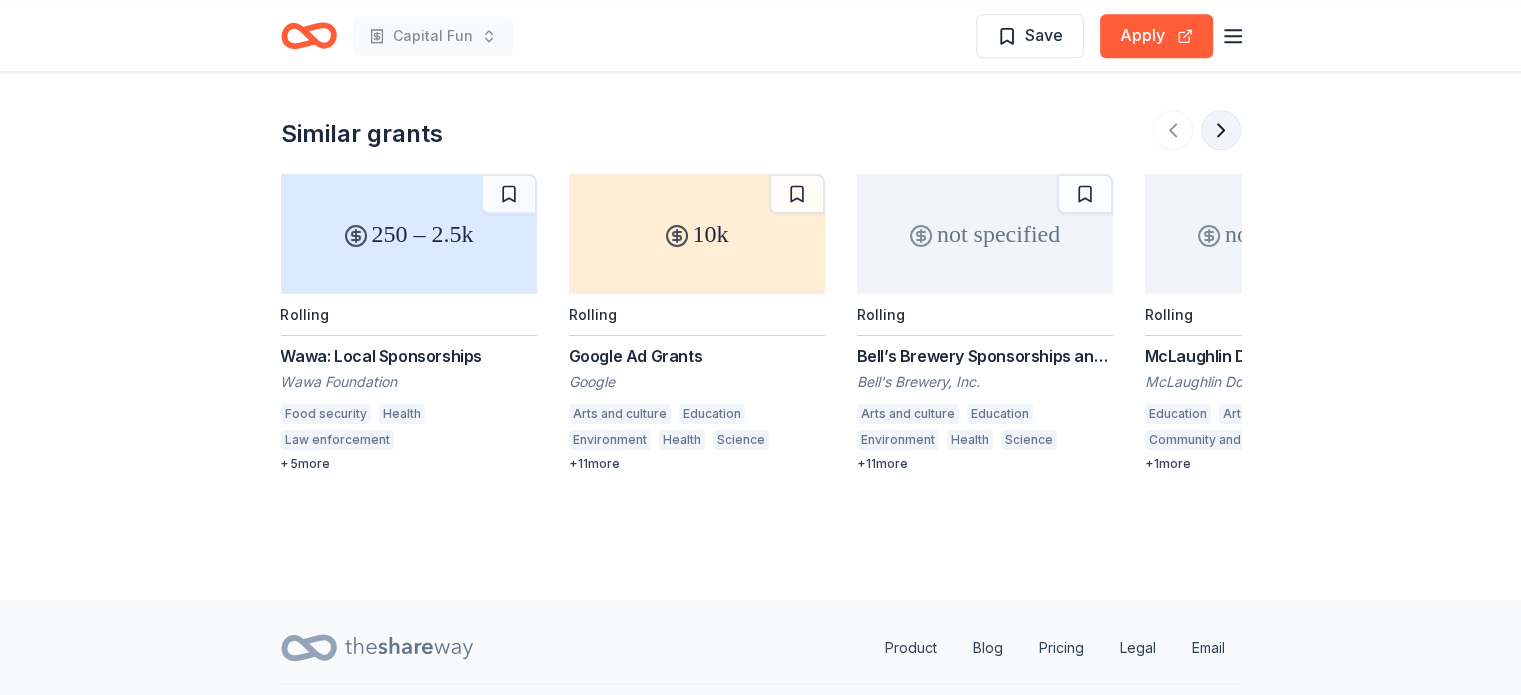 click at bounding box center [1221, 130] 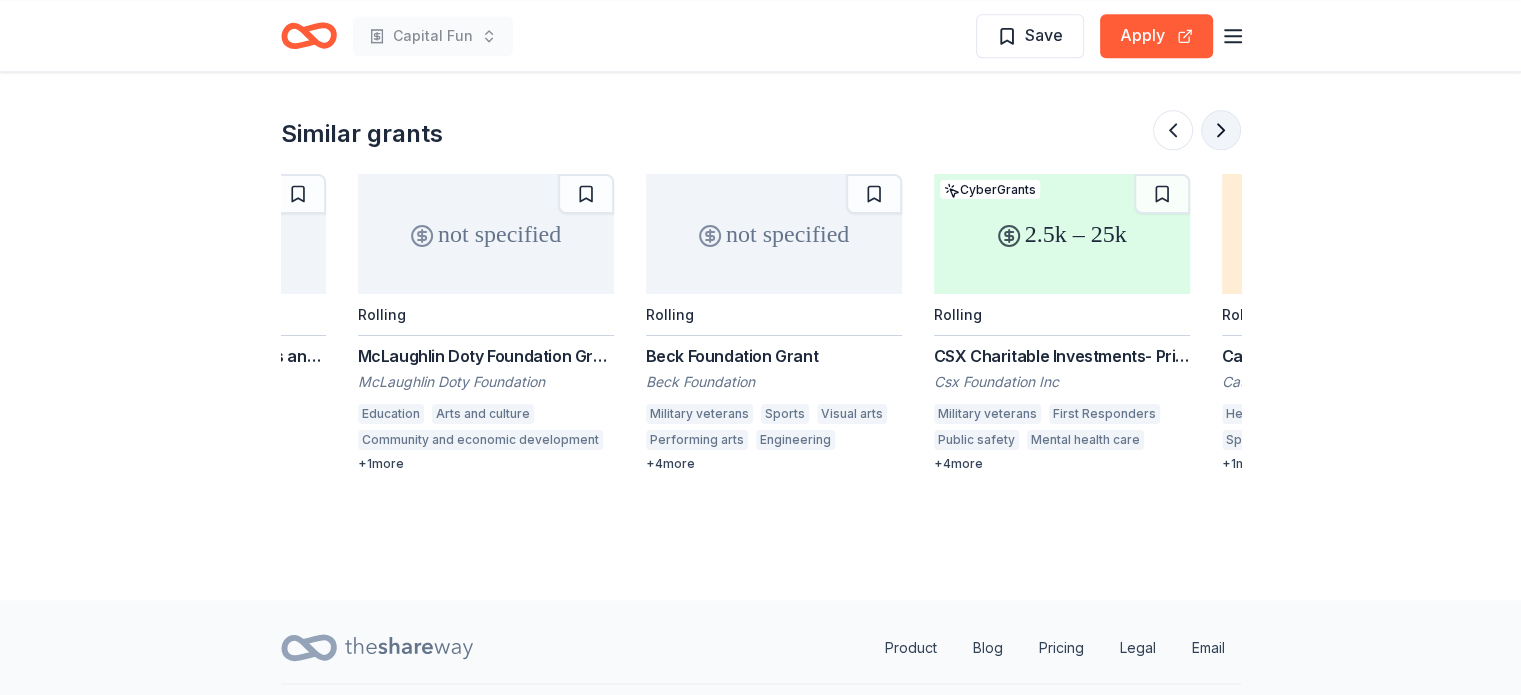 scroll, scrollTop: 0, scrollLeft: 864, axis: horizontal 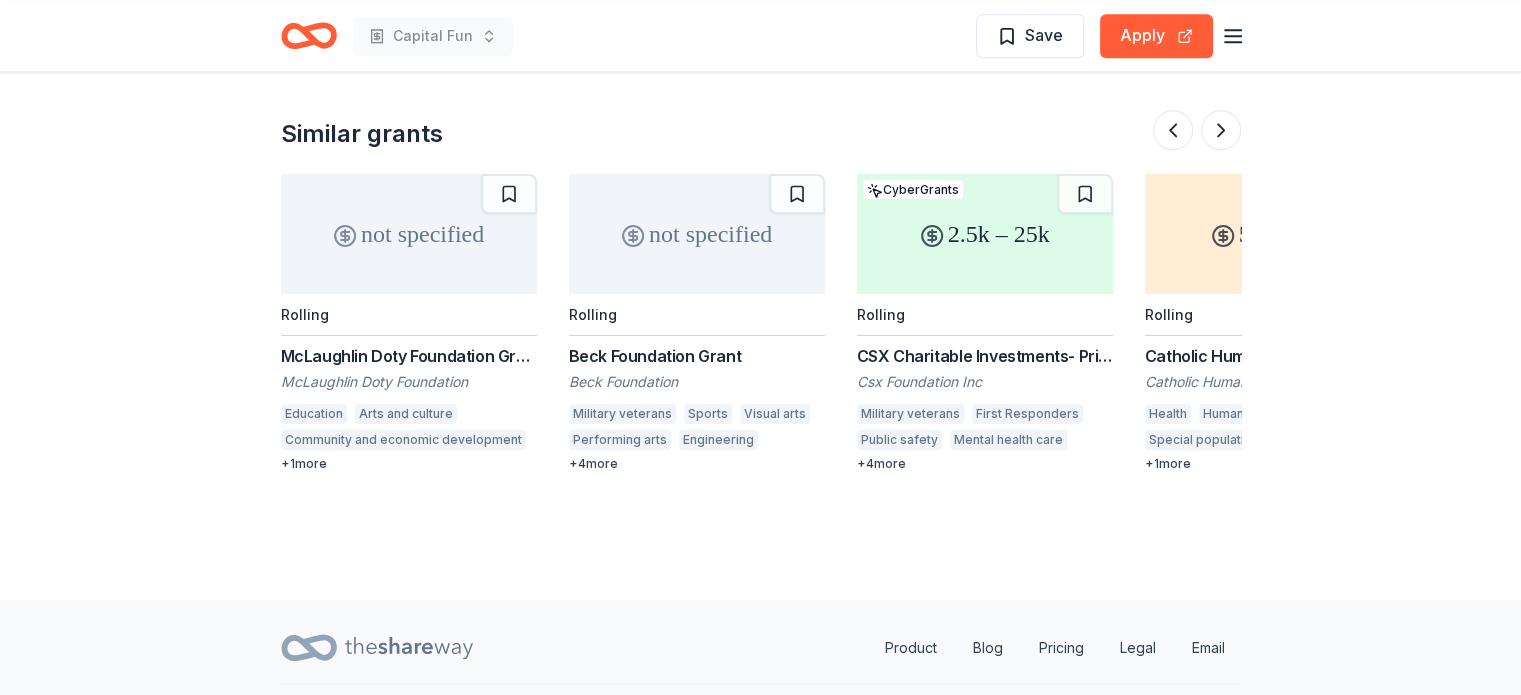 click on "Beck Foundation Grant" at bounding box center (697, 356) 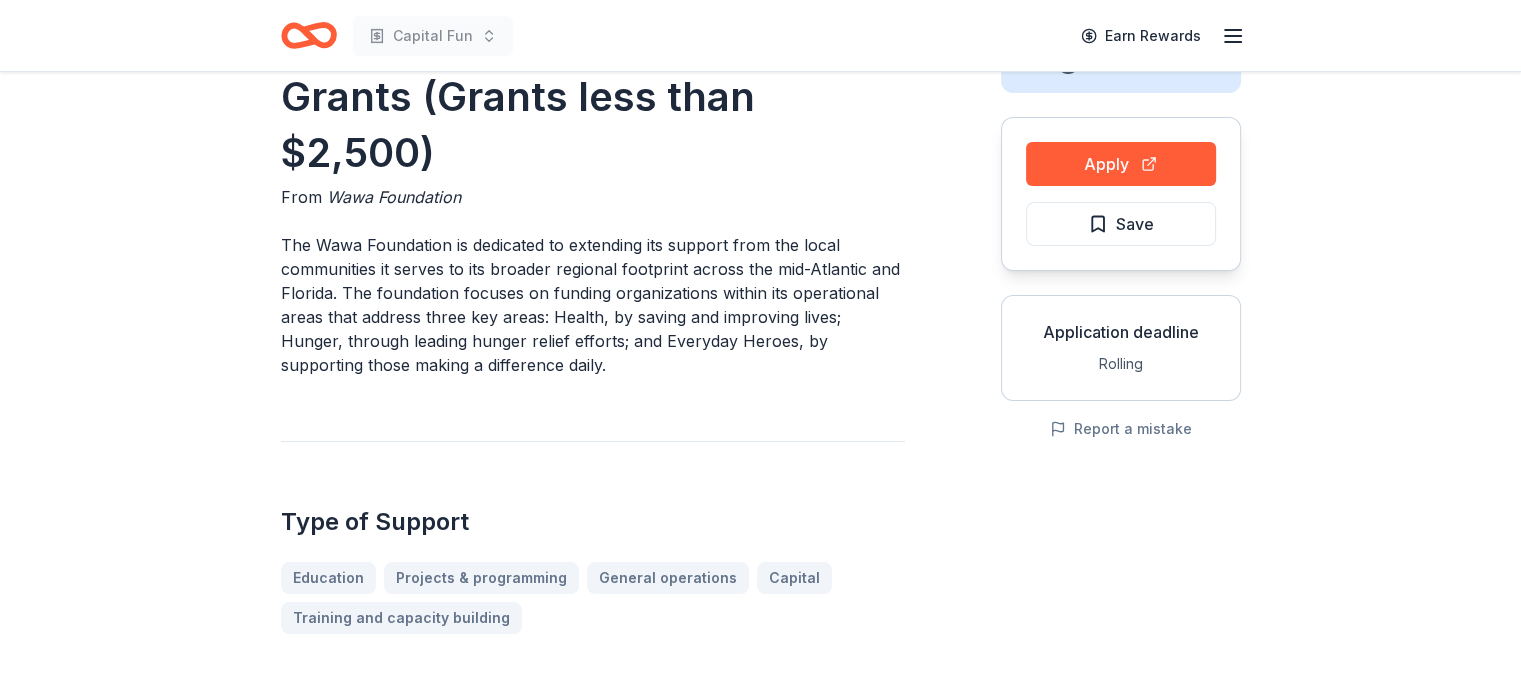 scroll, scrollTop: 0, scrollLeft: 0, axis: both 